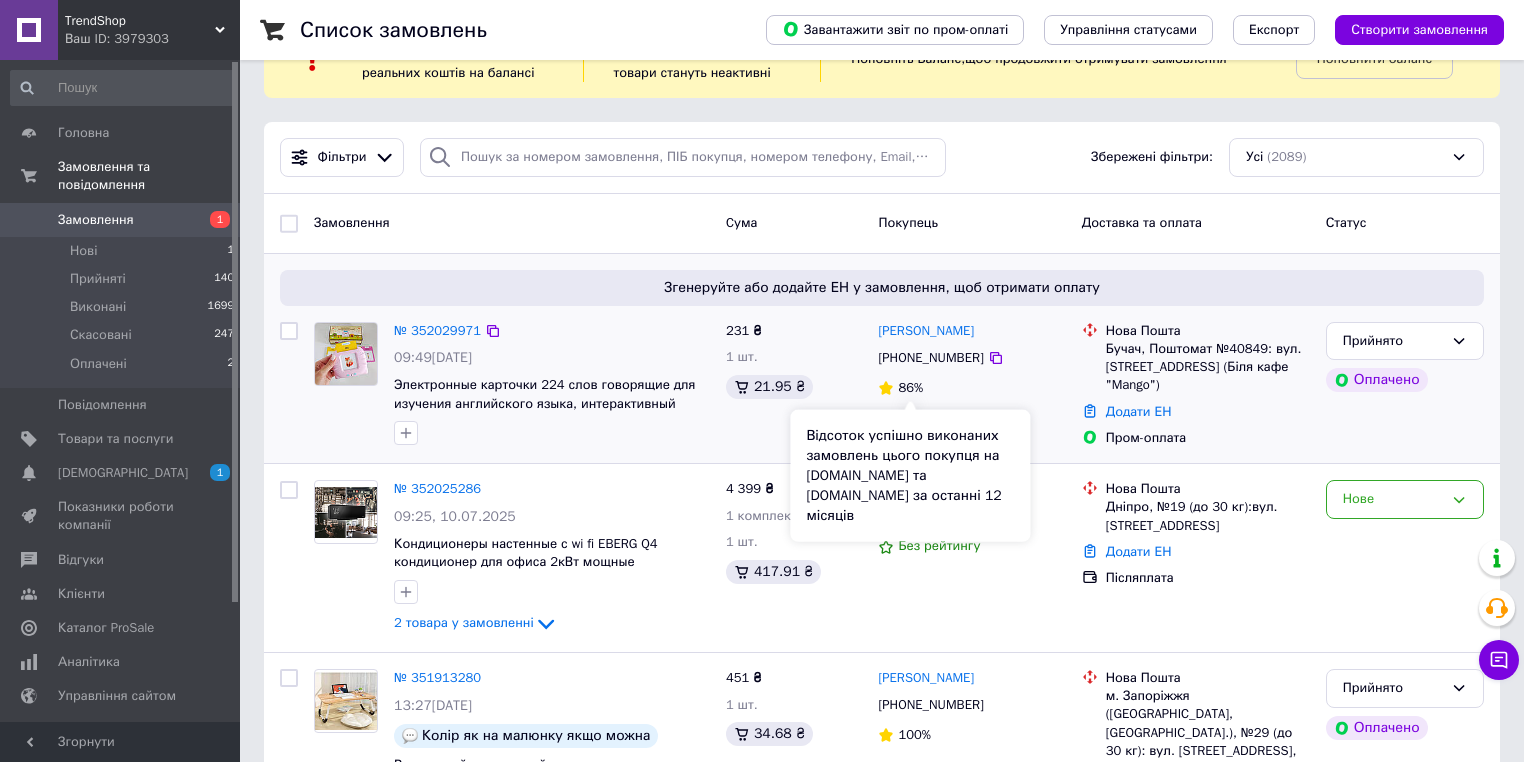 scroll, scrollTop: 80, scrollLeft: 0, axis: vertical 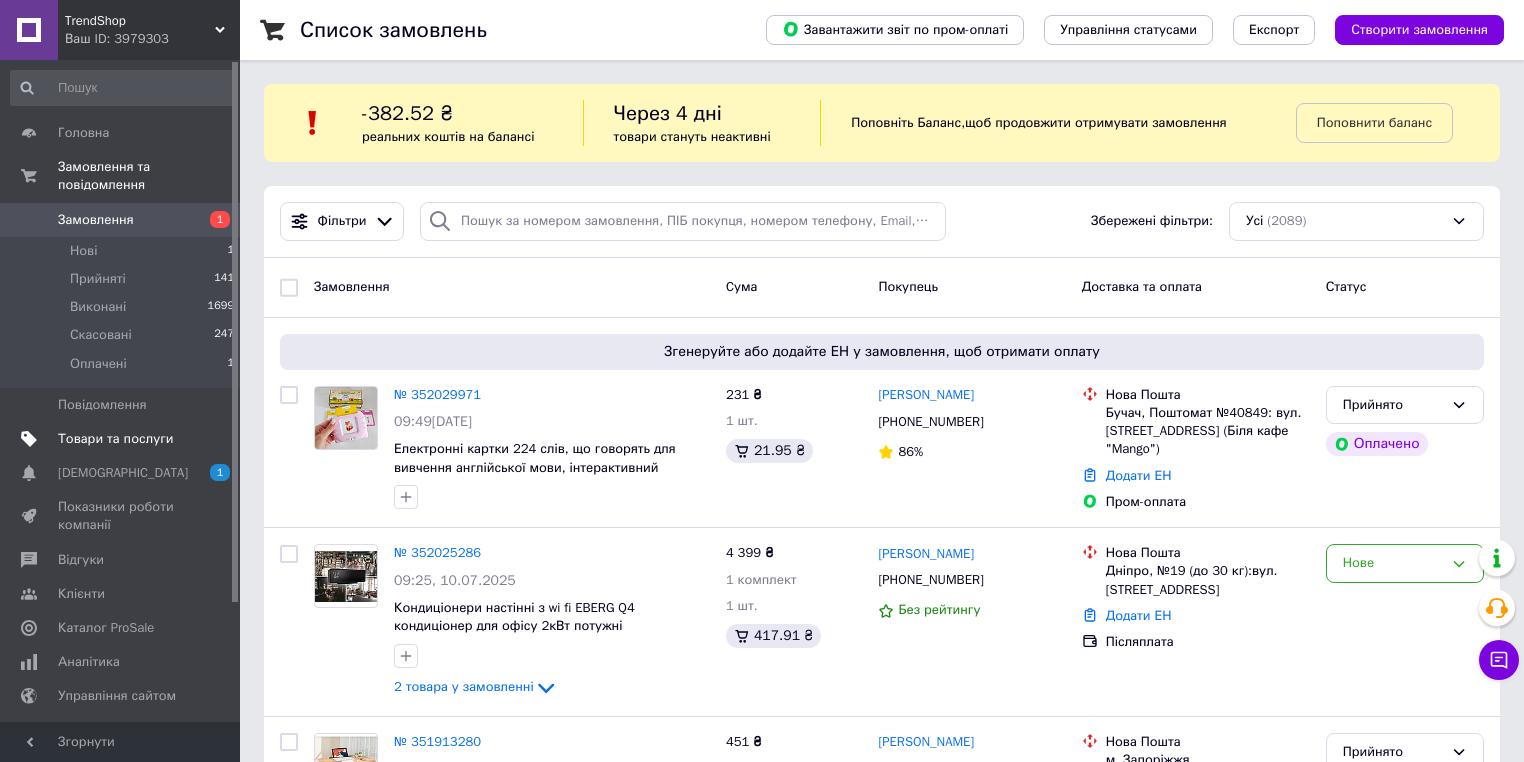 click on "Товари та послуги" at bounding box center (123, 439) 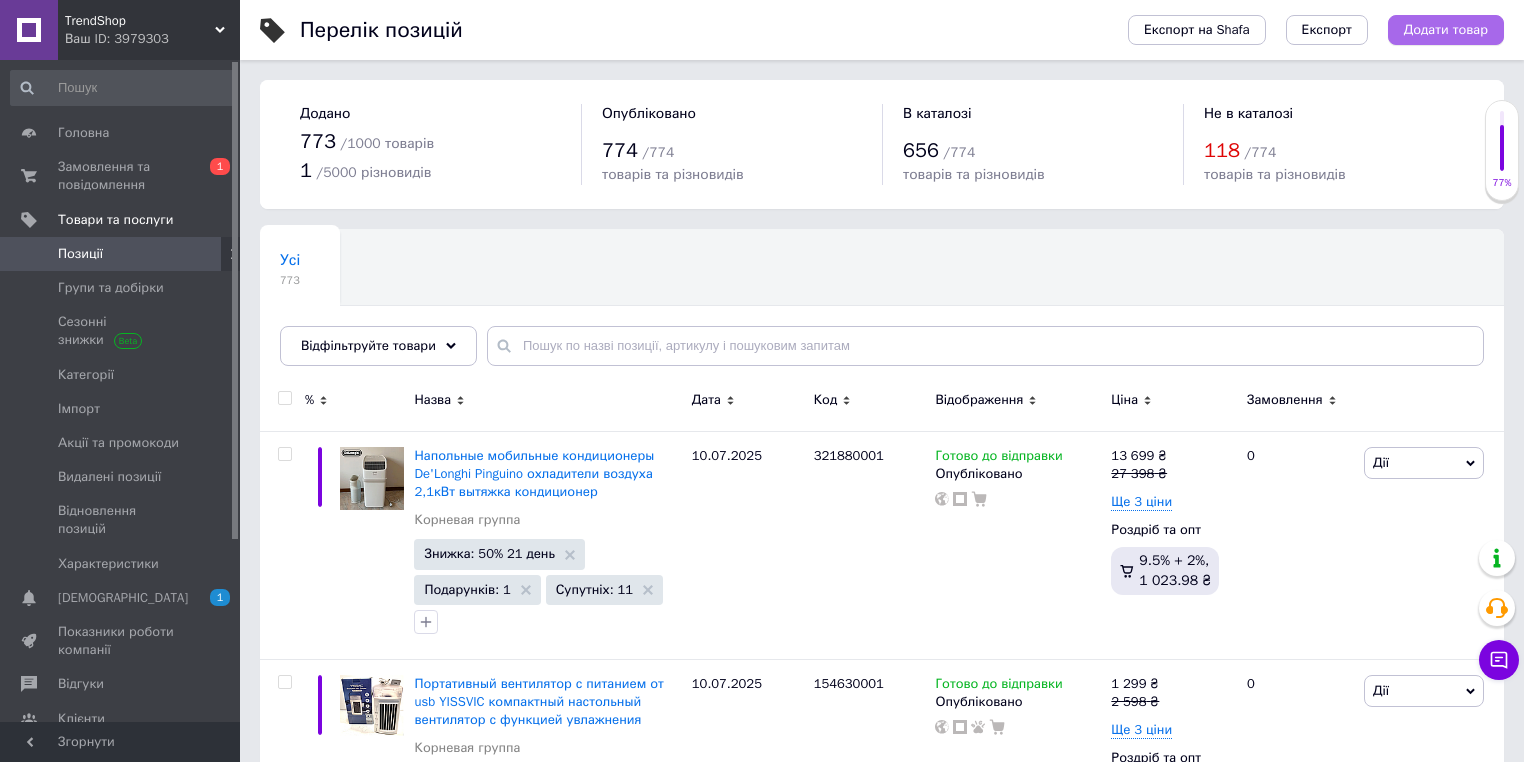 click on "Додати товар" at bounding box center [1446, 30] 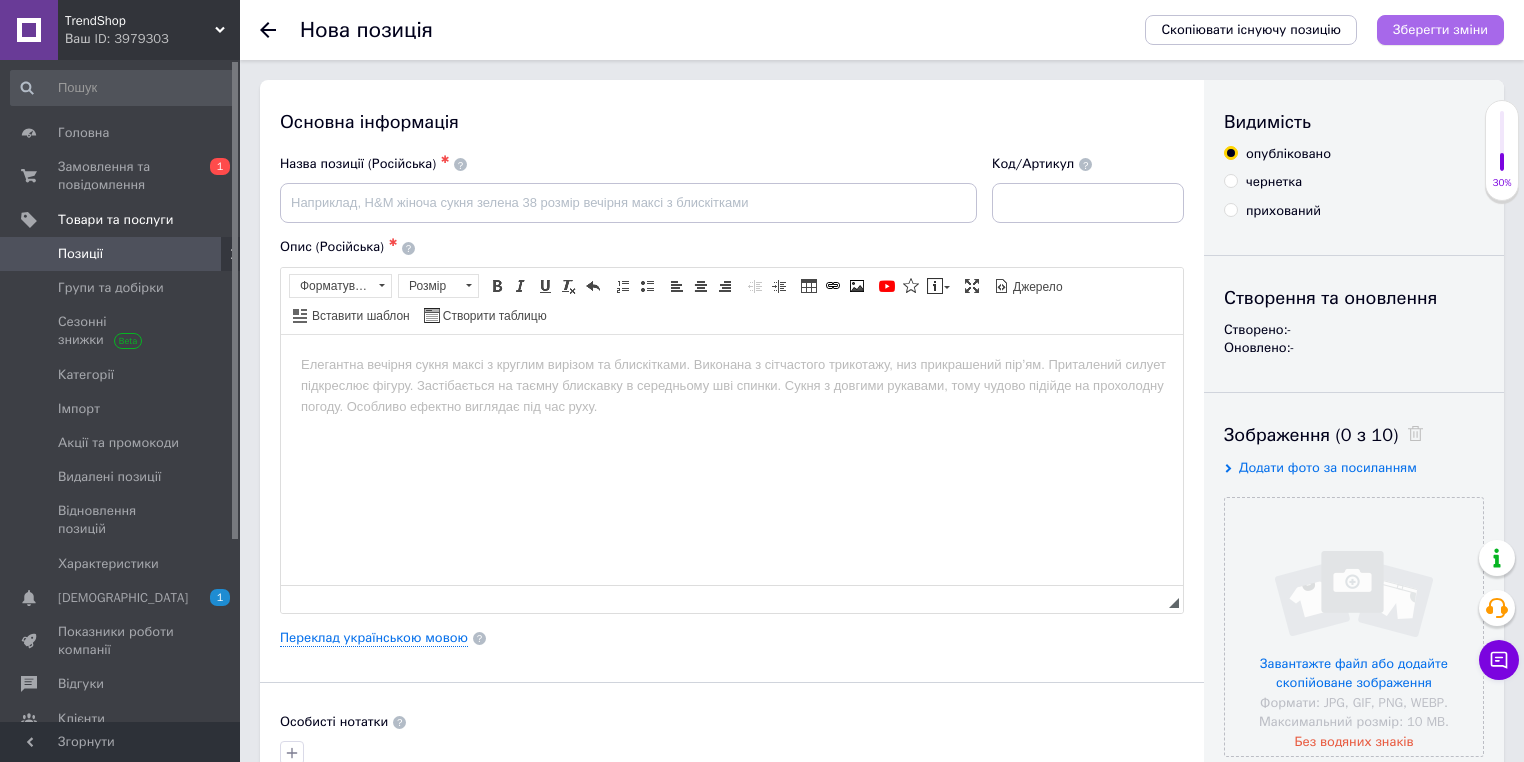 scroll, scrollTop: 0, scrollLeft: 0, axis: both 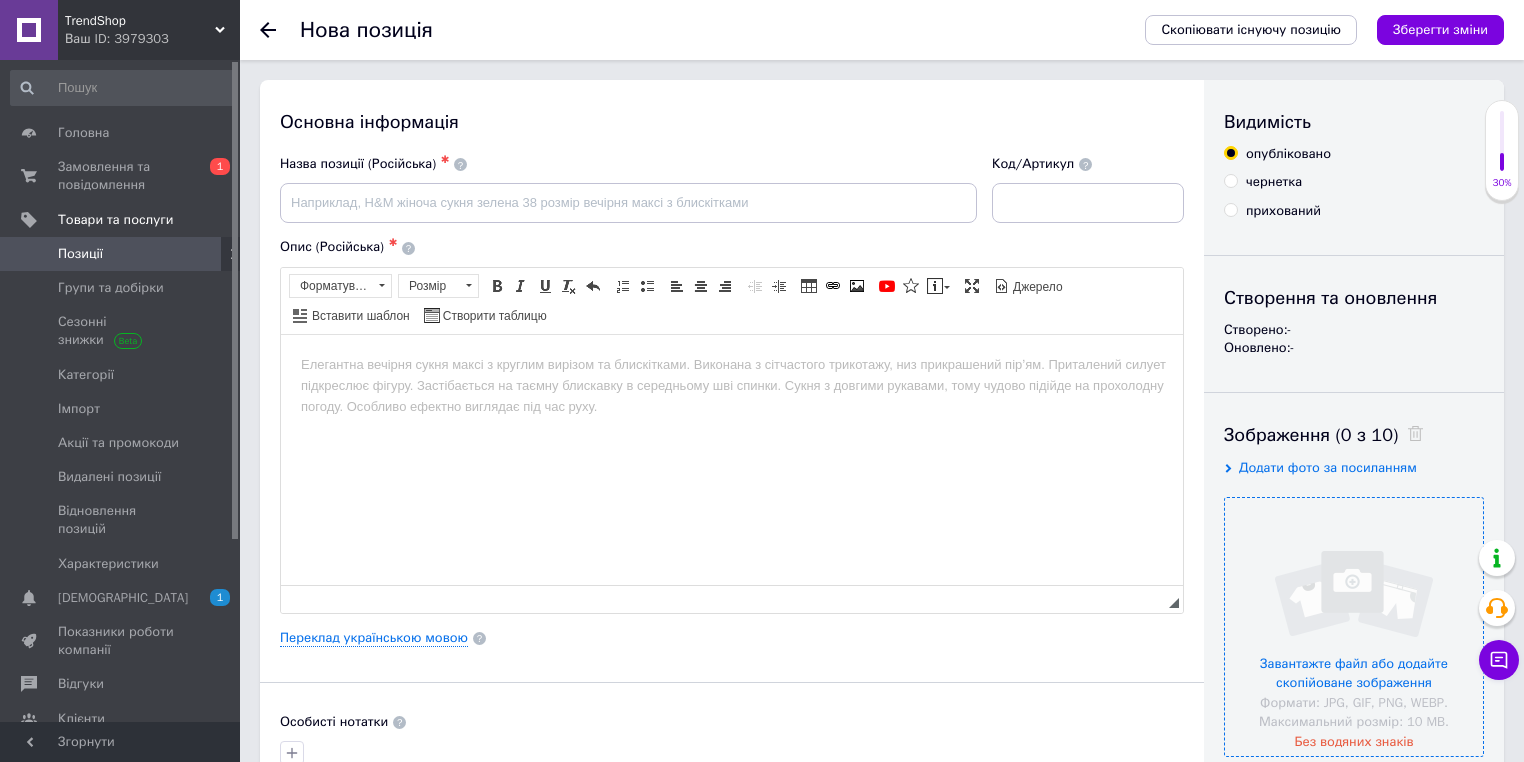 click at bounding box center (1354, 627) 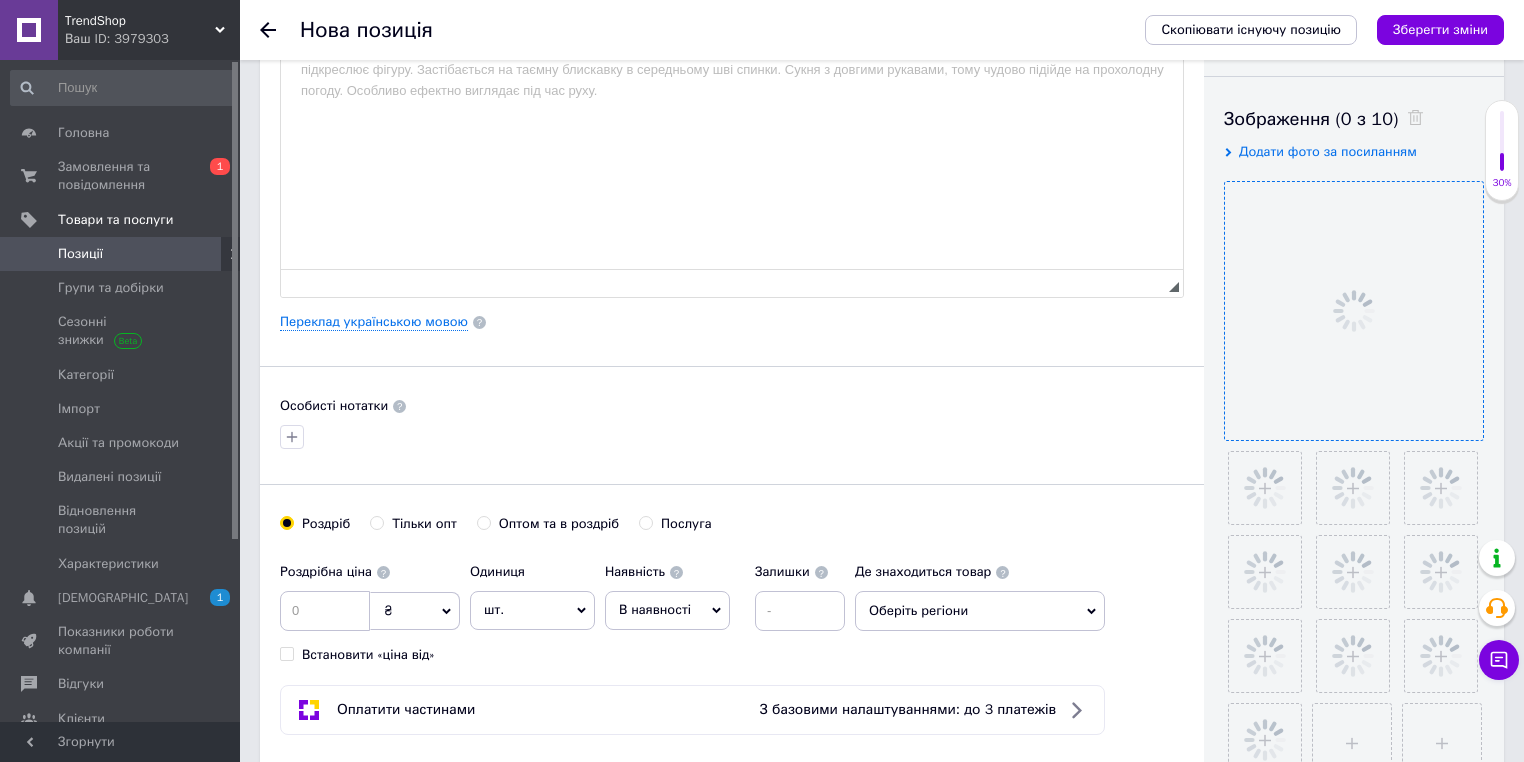scroll, scrollTop: 320, scrollLeft: 0, axis: vertical 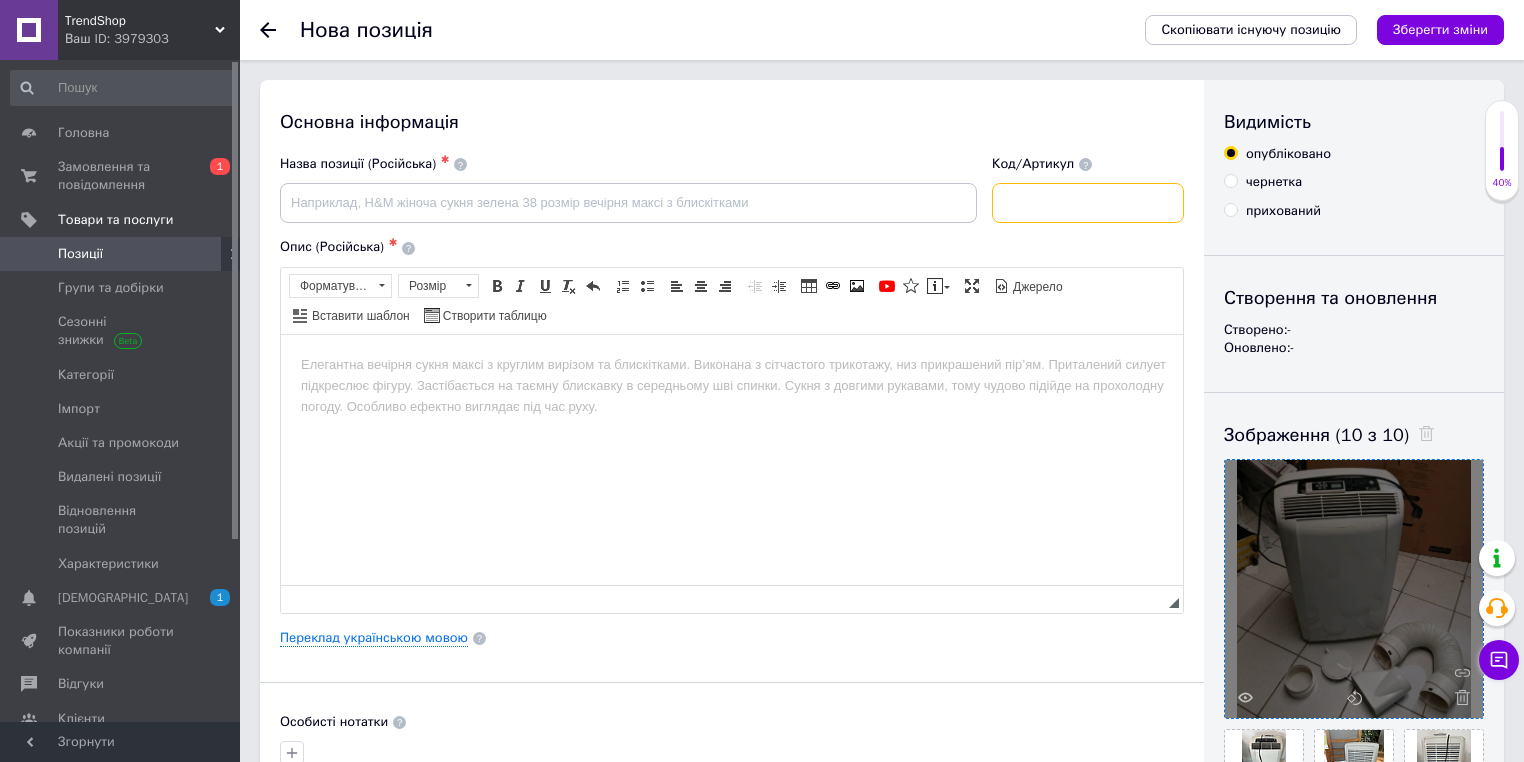 click at bounding box center (1088, 203) 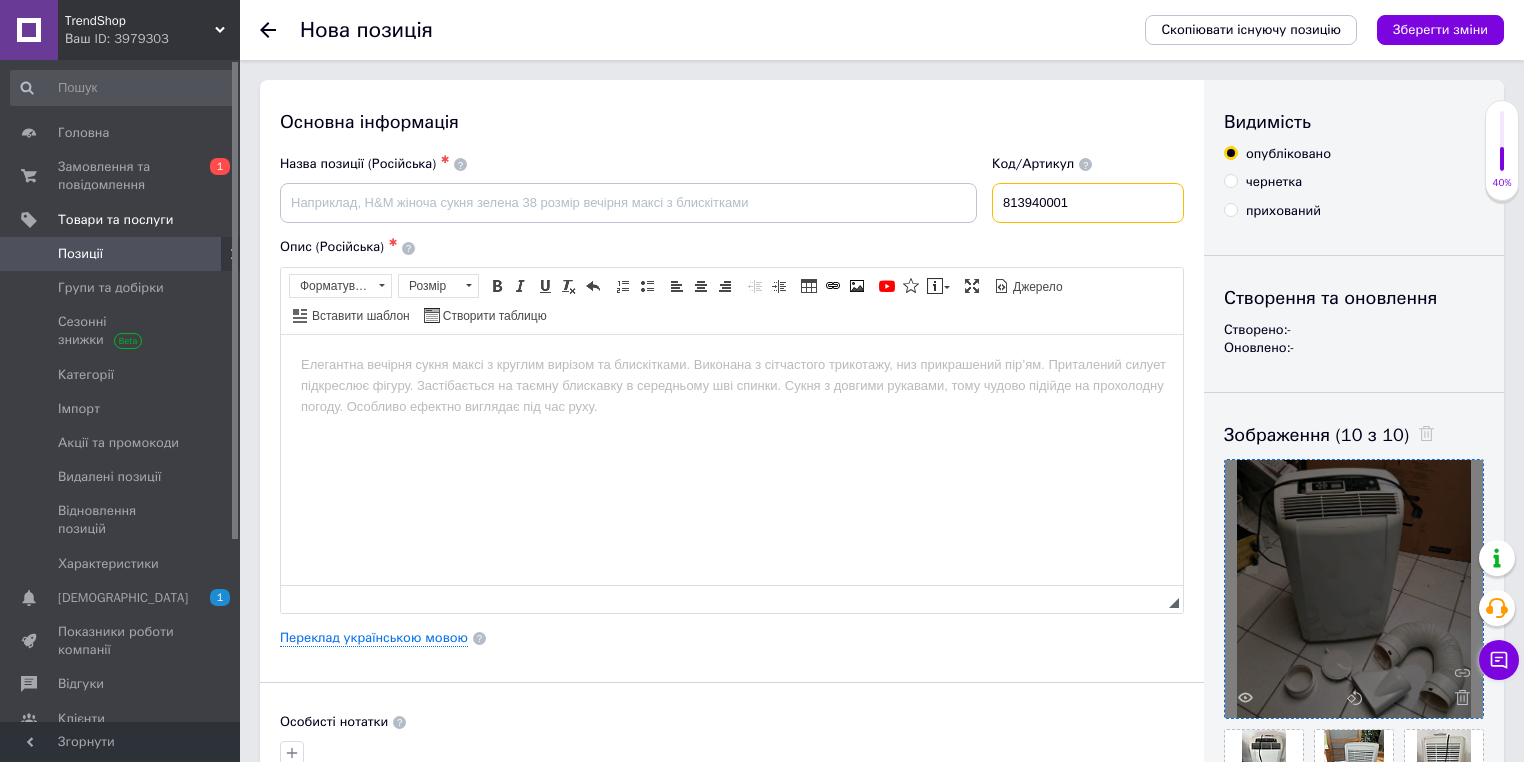 type on "813940001" 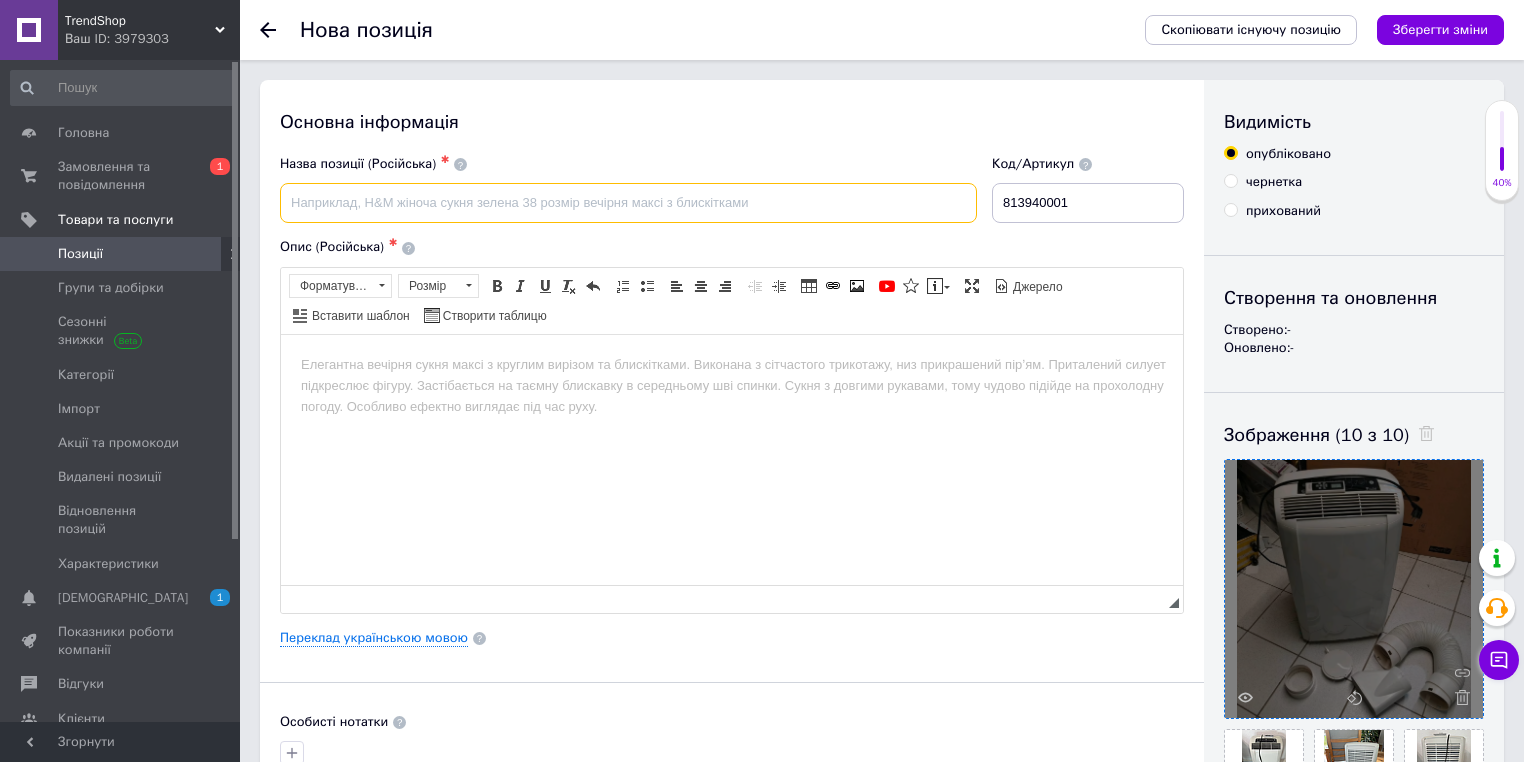 click at bounding box center (628, 203) 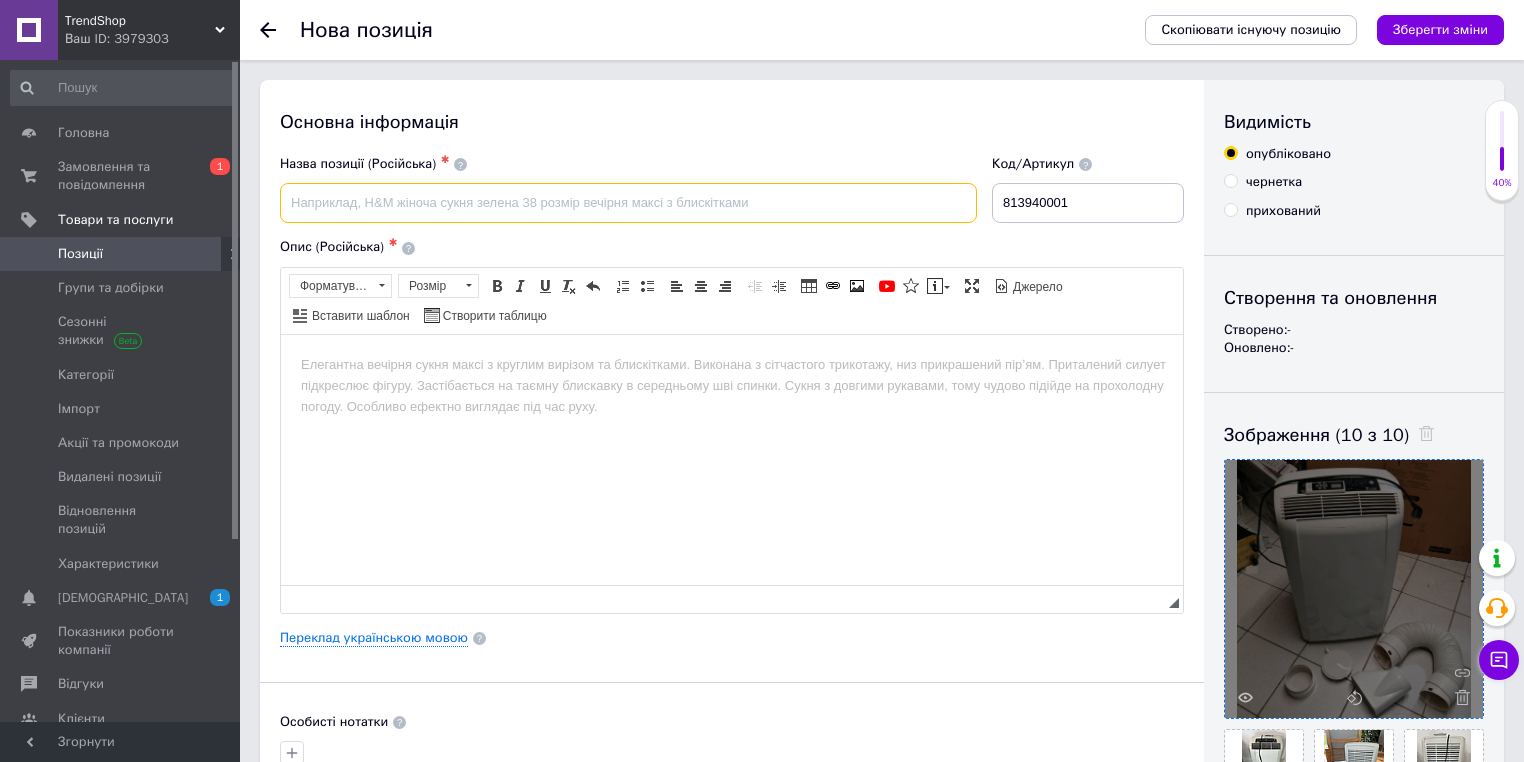 paste on "Напольные кондиционеры De'Longhi охладители воздуха 2600вт комнатный кондиционер 350 куб.м/час" 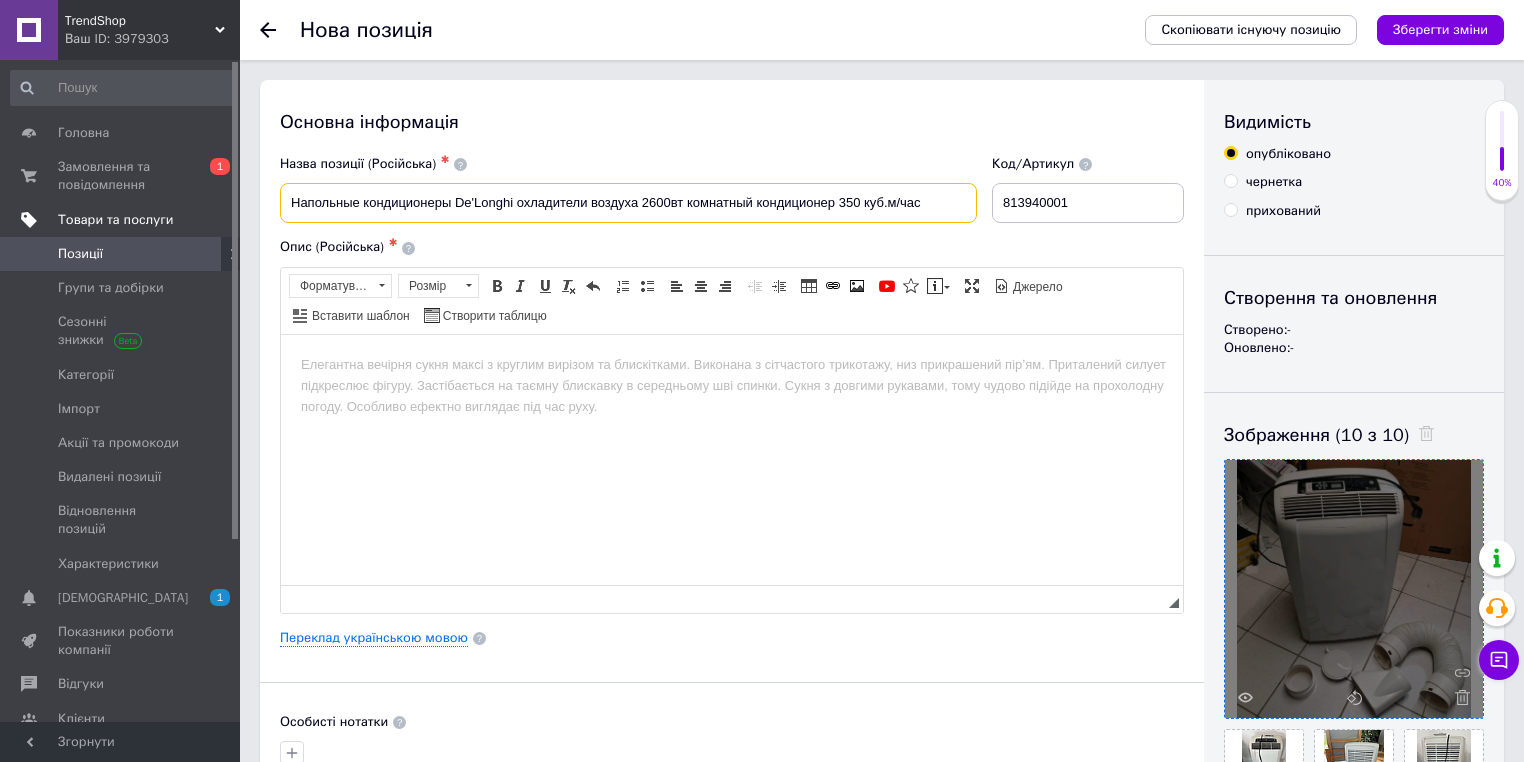 drag, startPoint x: 924, startPoint y: 200, endPoint x: 176, endPoint y: 206, distance: 748.02405 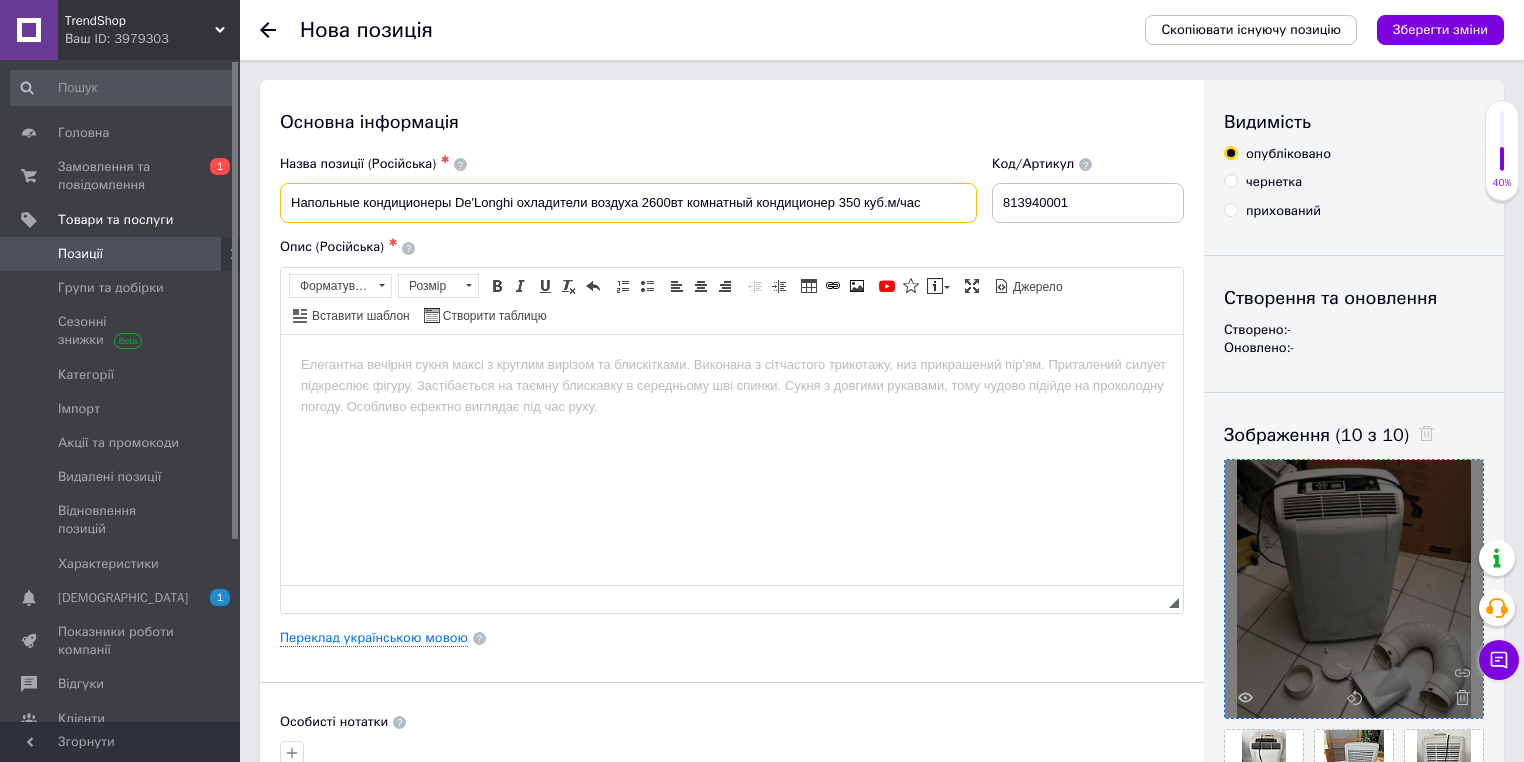 type on "Напольные кондиционеры De'Longhi охладители воздуха 2600вт комнатный кондиционер 350 куб.м/час" 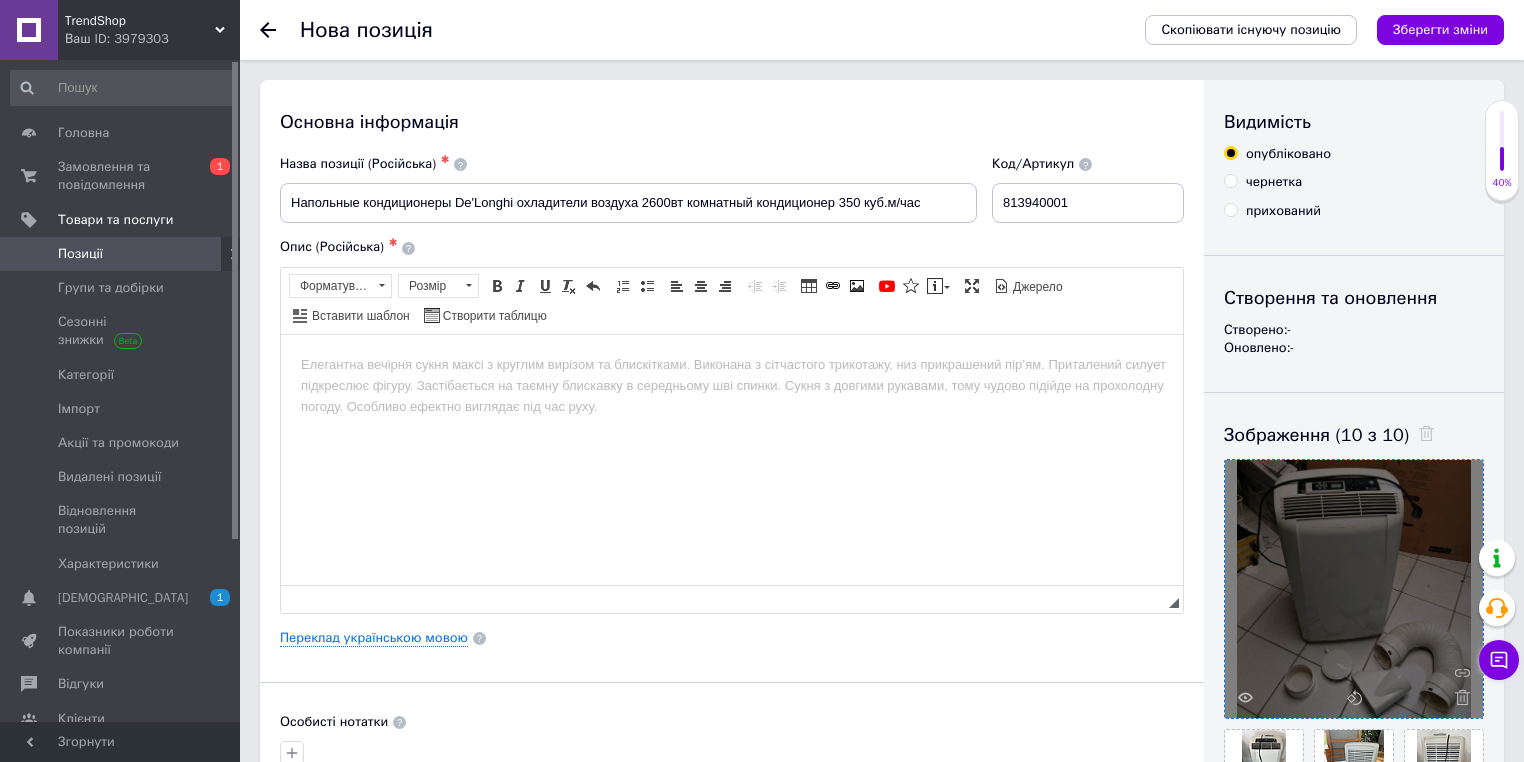 click at bounding box center [732, 364] 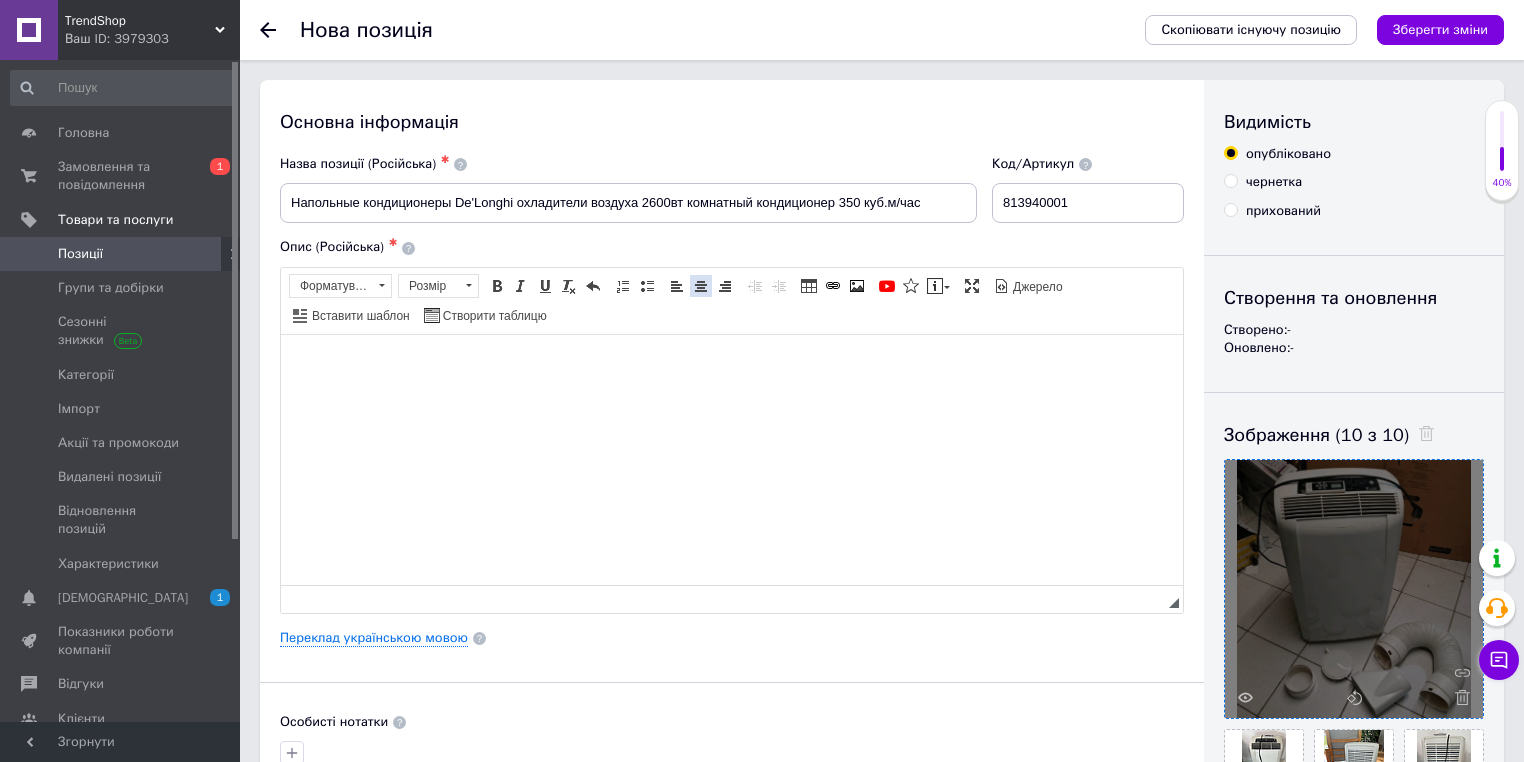click on "По центру" at bounding box center (701, 286) 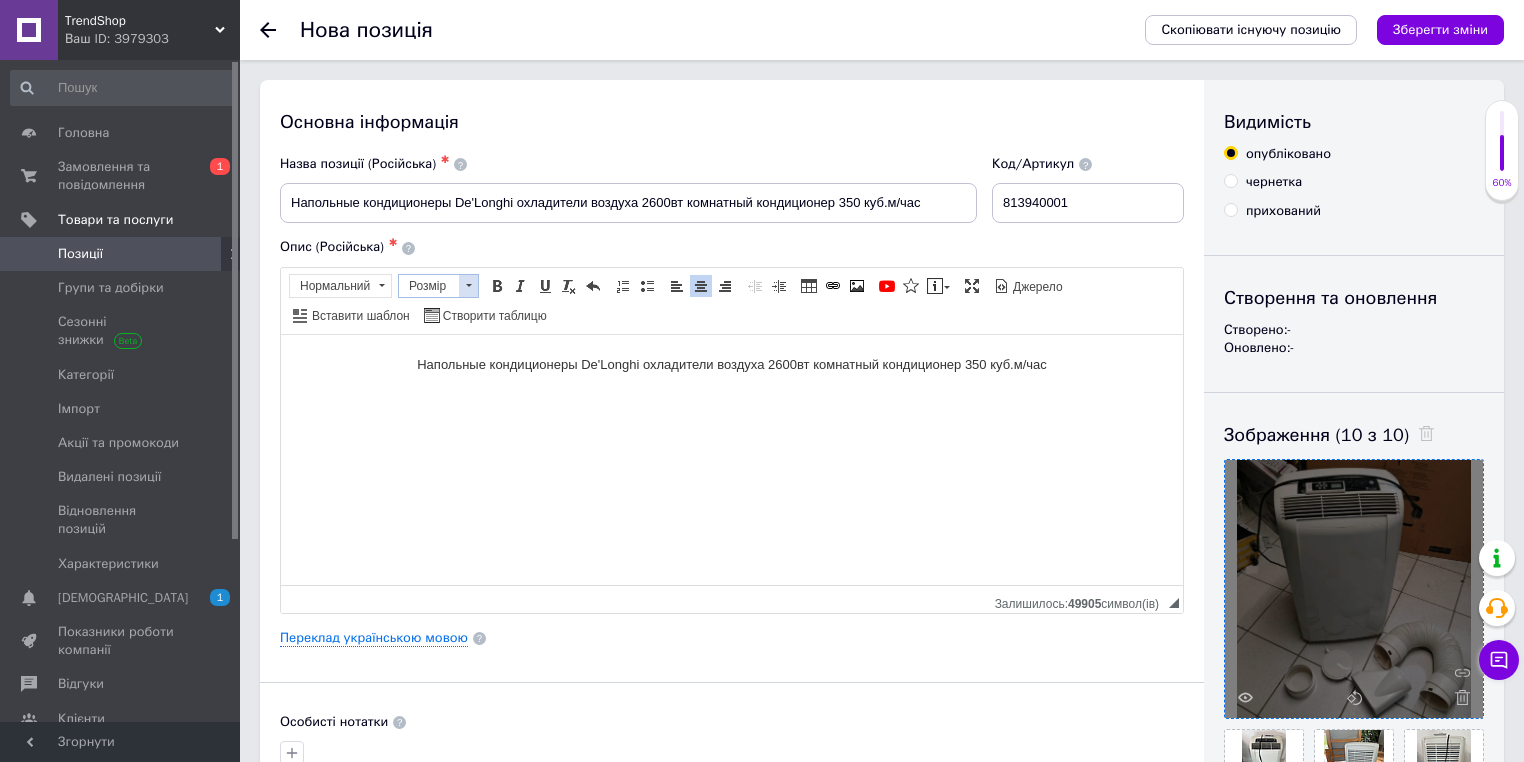 click on "Розмір" at bounding box center (429, 286) 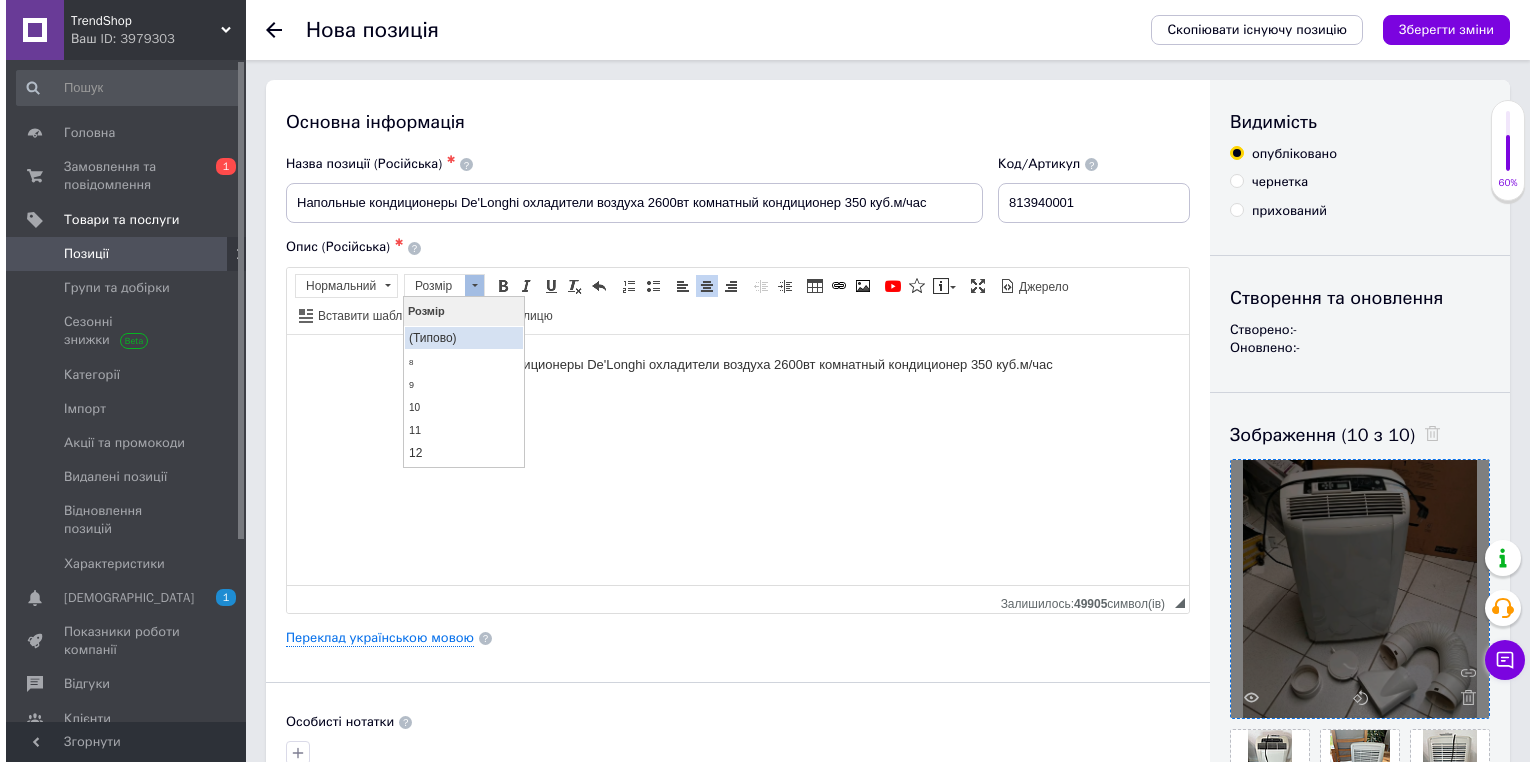 scroll, scrollTop: 0, scrollLeft: 0, axis: both 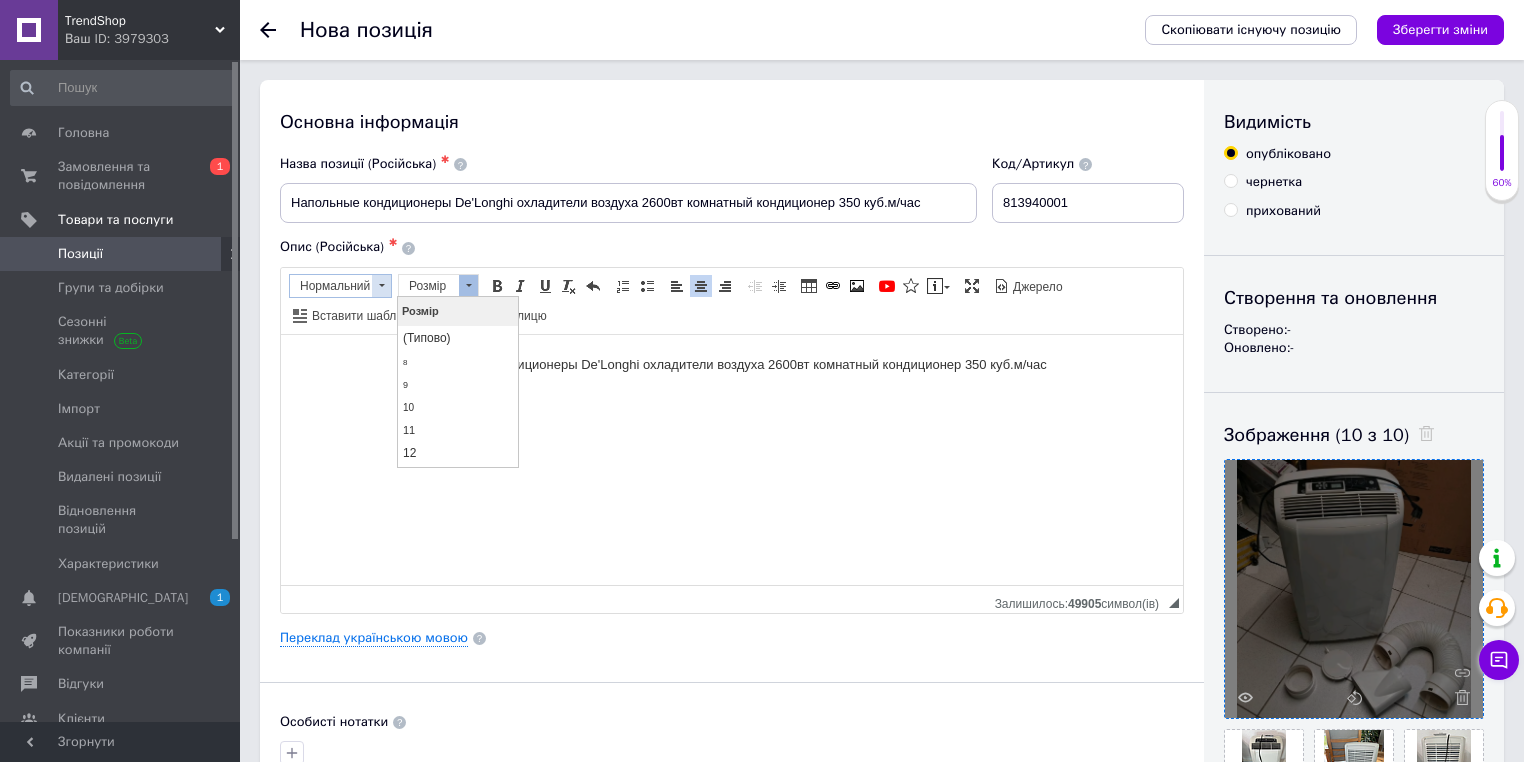 click on "Нормальний" at bounding box center (331, 286) 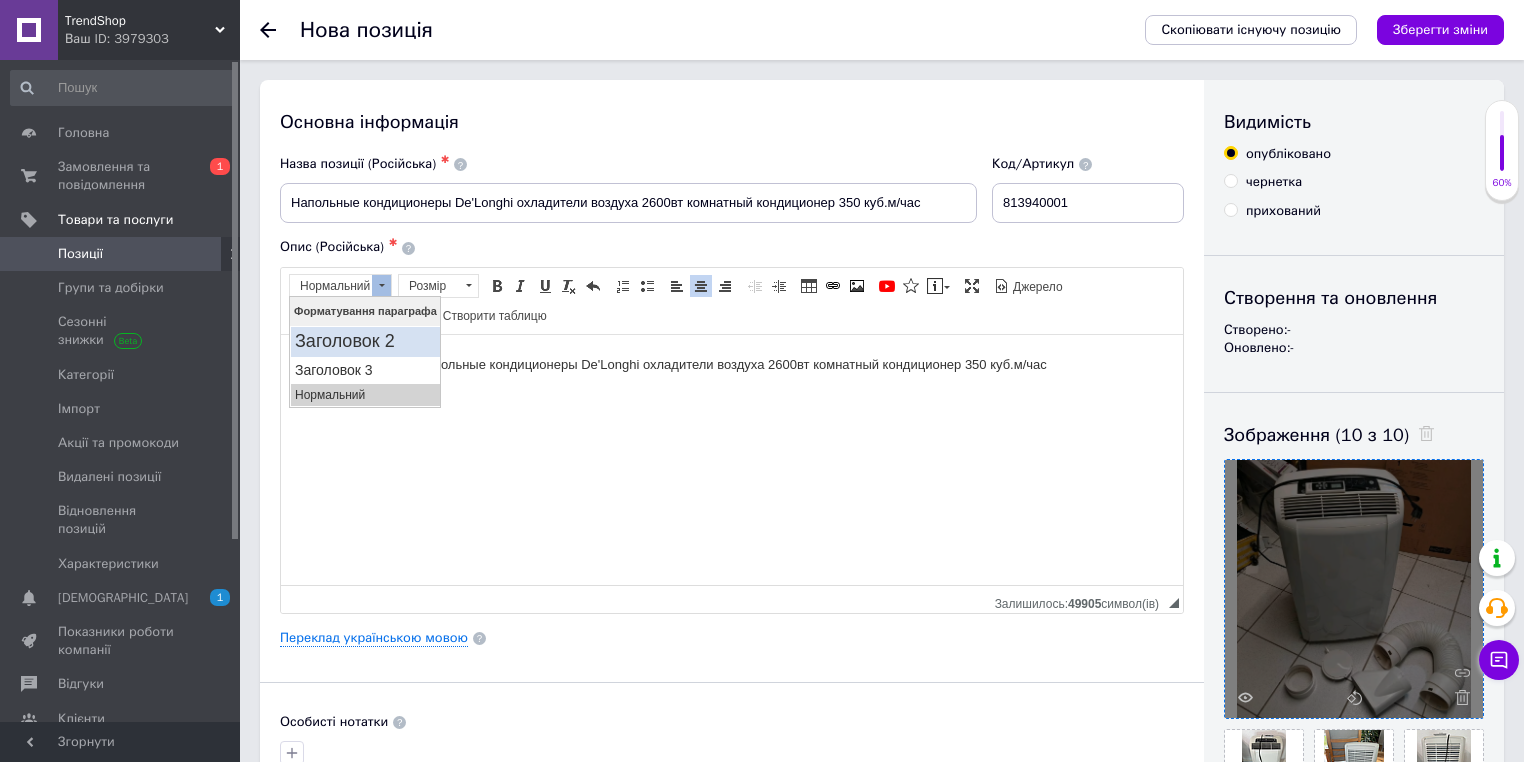click on "Заголовок 2" at bounding box center [364, 342] 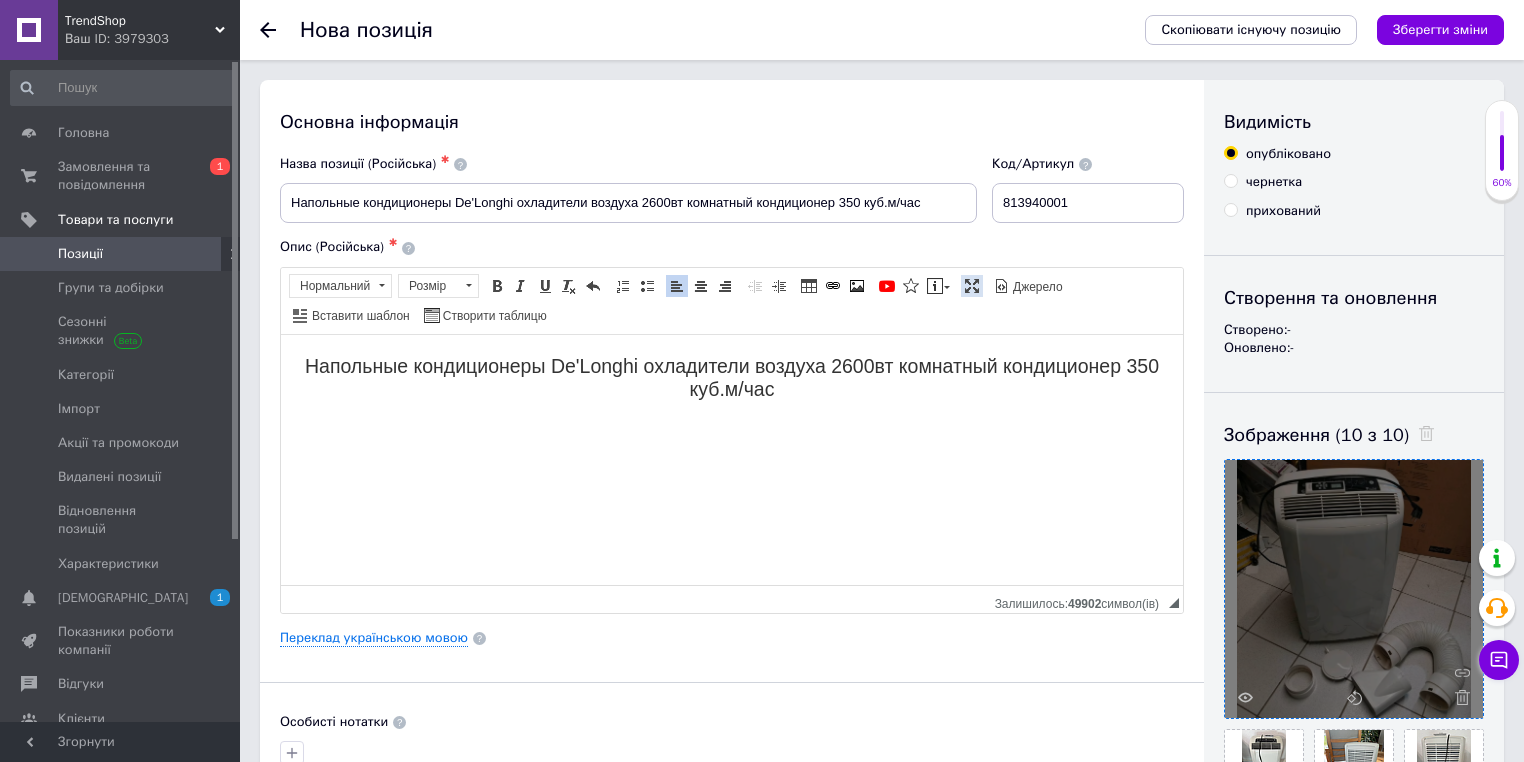 drag, startPoint x: 963, startPoint y: 280, endPoint x: 964, endPoint y: 239, distance: 41.01219 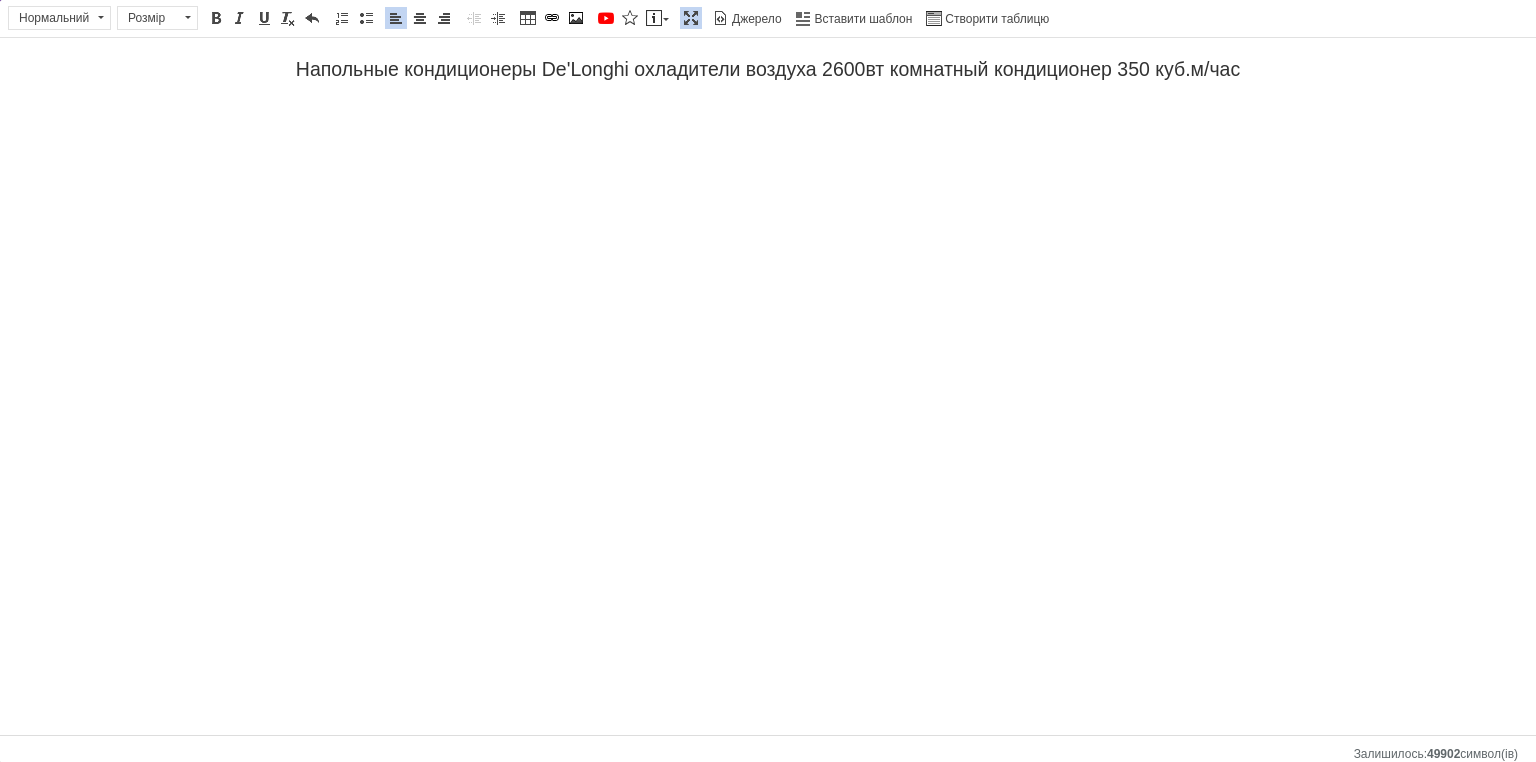 click on "Напольные кондиционеры De'Longhi охладители воздуха 2600вт комнатный кондиционер 350 куб.м/час" at bounding box center [768, 69] 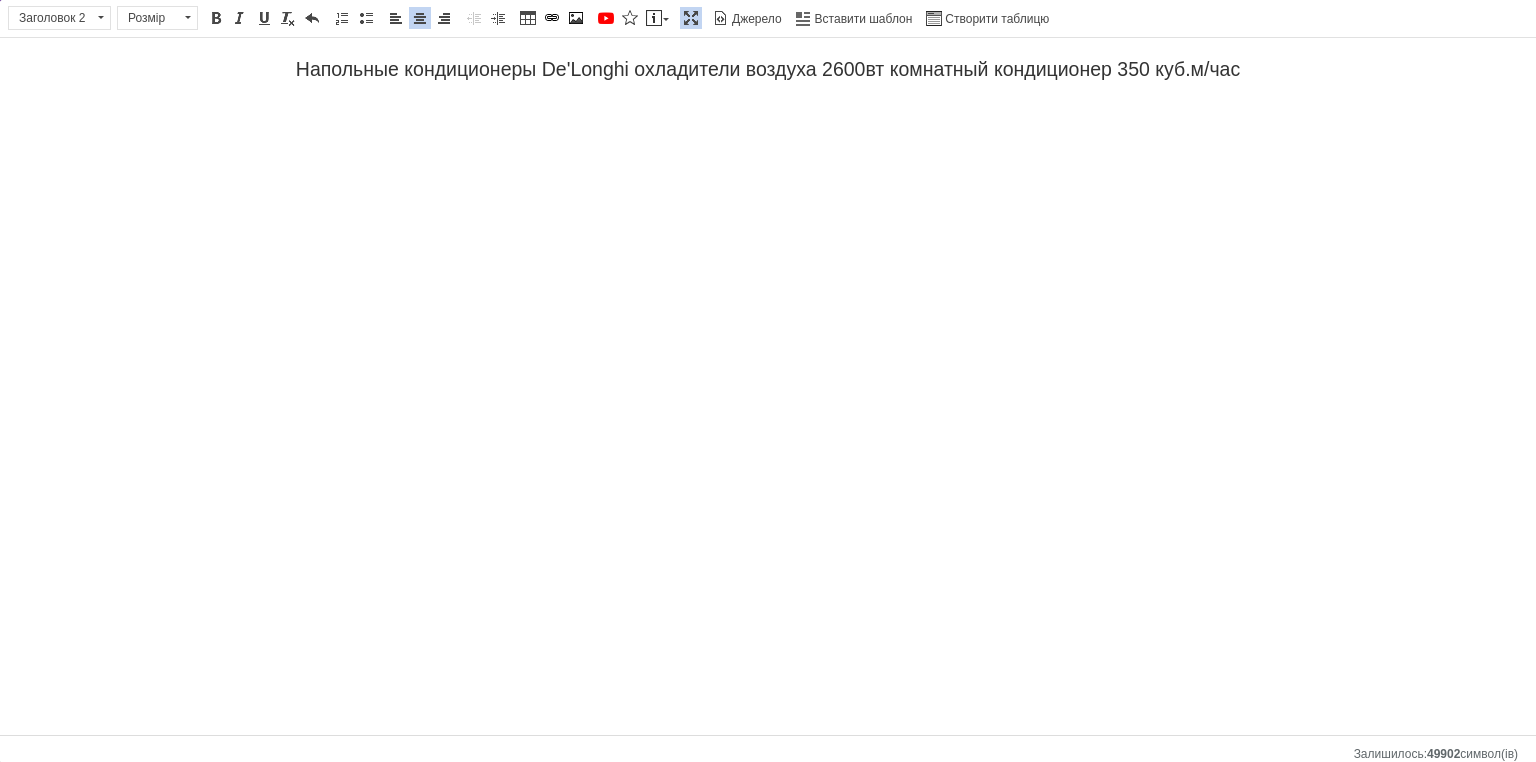 click on "Напольные кондиционеры De'Longhi охладители воздуха 2600вт комнатный кондиционер 350 куб.м/час" at bounding box center [768, 88] 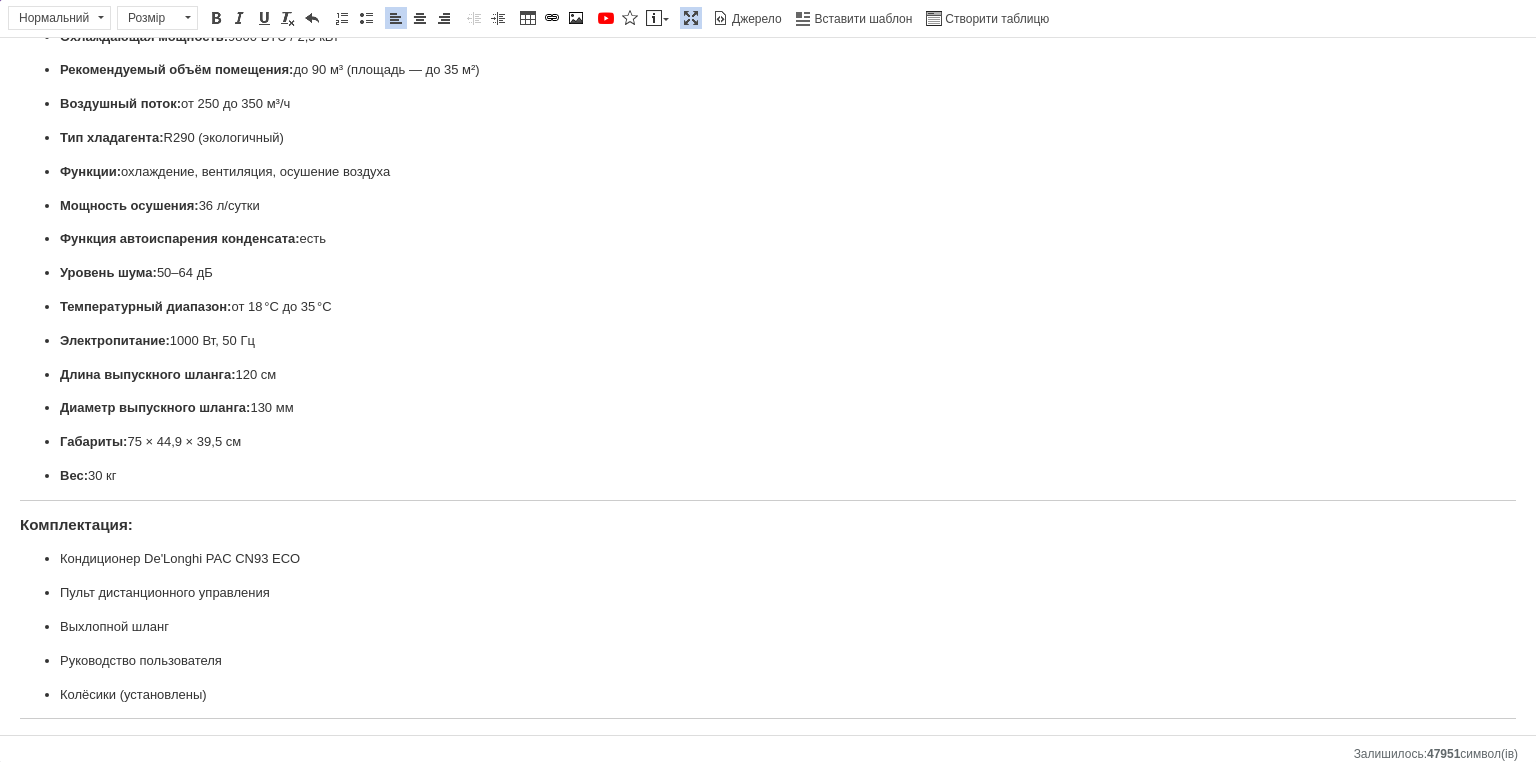 scroll, scrollTop: 0, scrollLeft: 0, axis: both 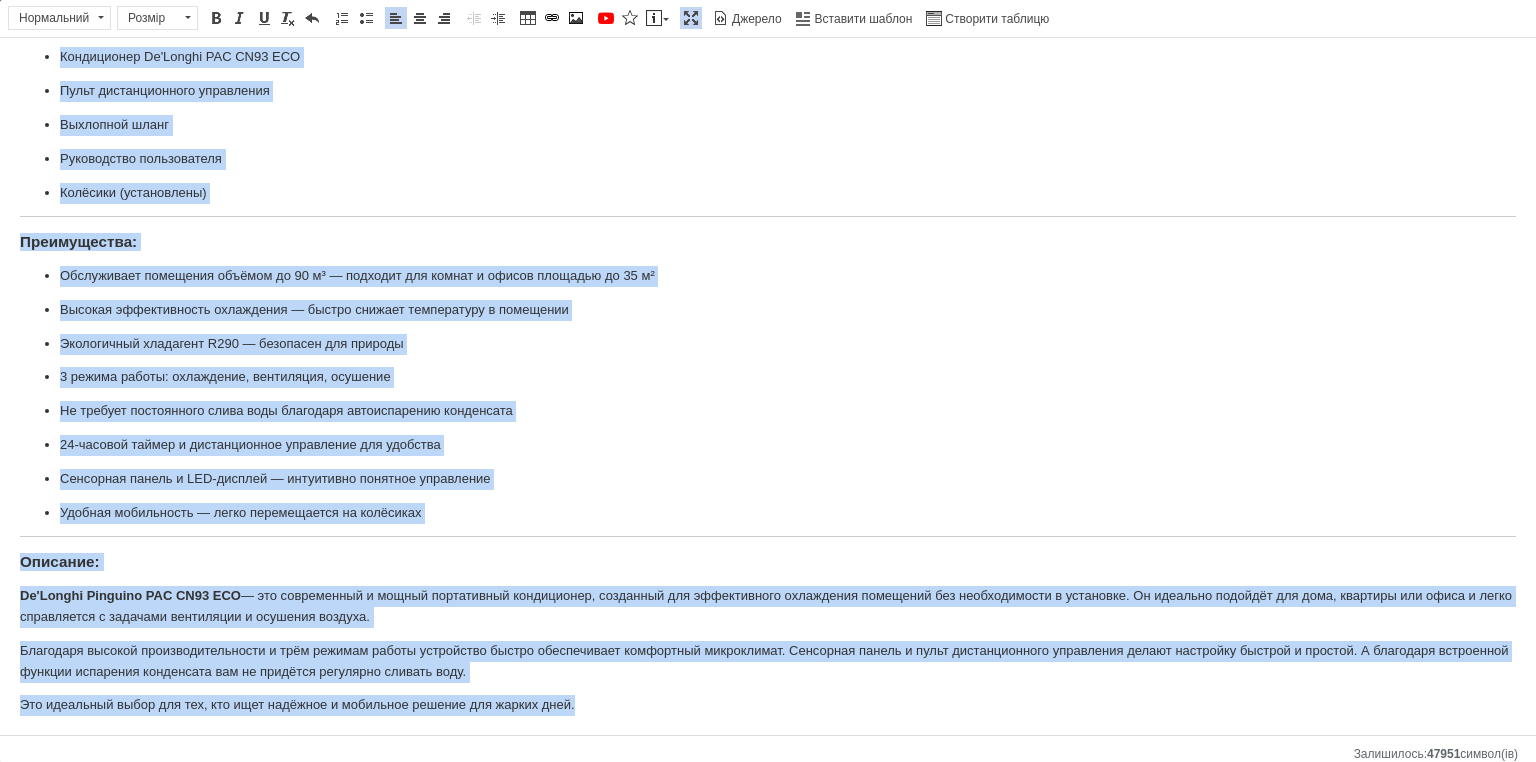 drag, startPoint x: 23, startPoint y: 107, endPoint x: 640, endPoint y: 712, distance: 864.12616 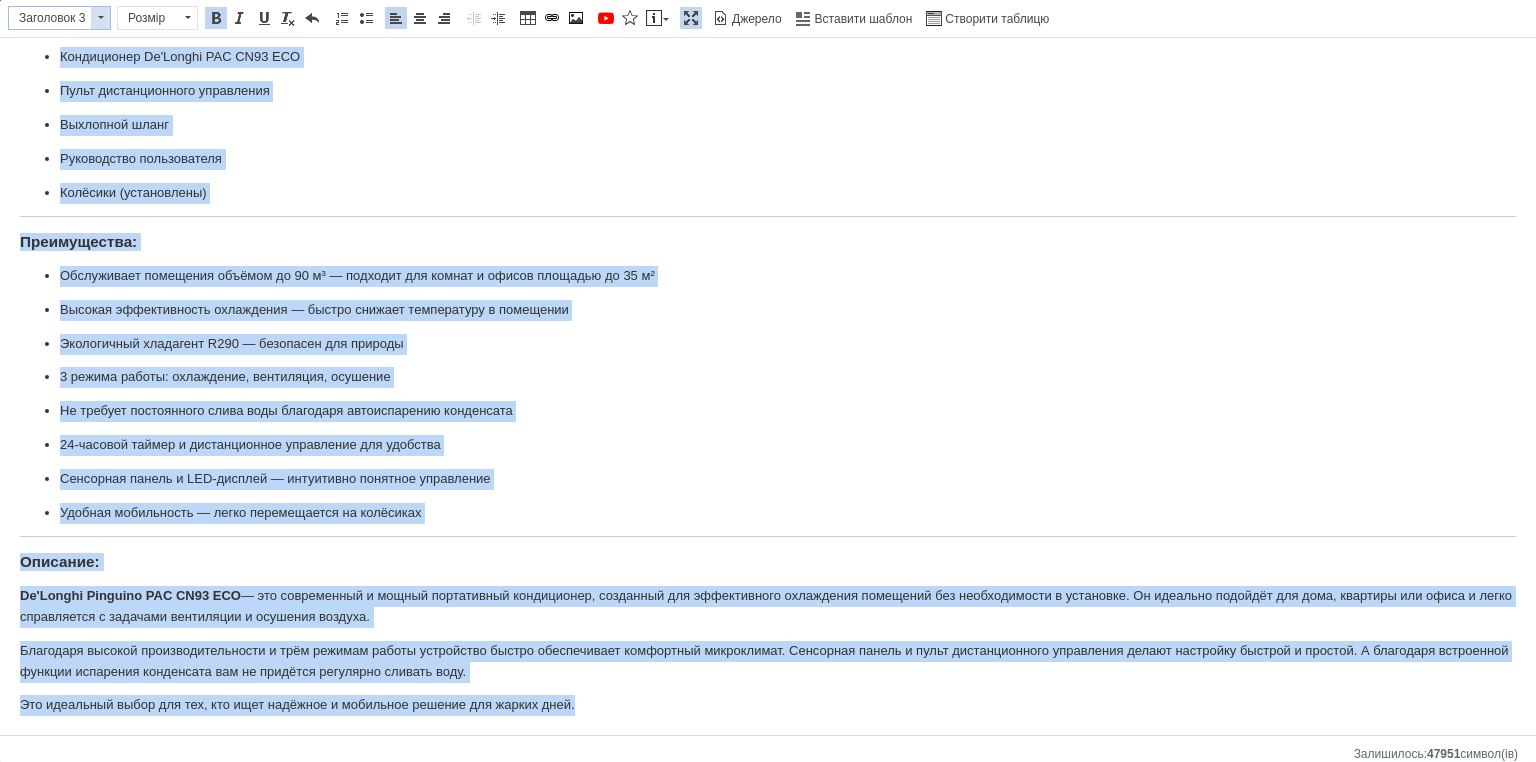 drag, startPoint x: 58, startPoint y: 12, endPoint x: 58, endPoint y: 0, distance: 12 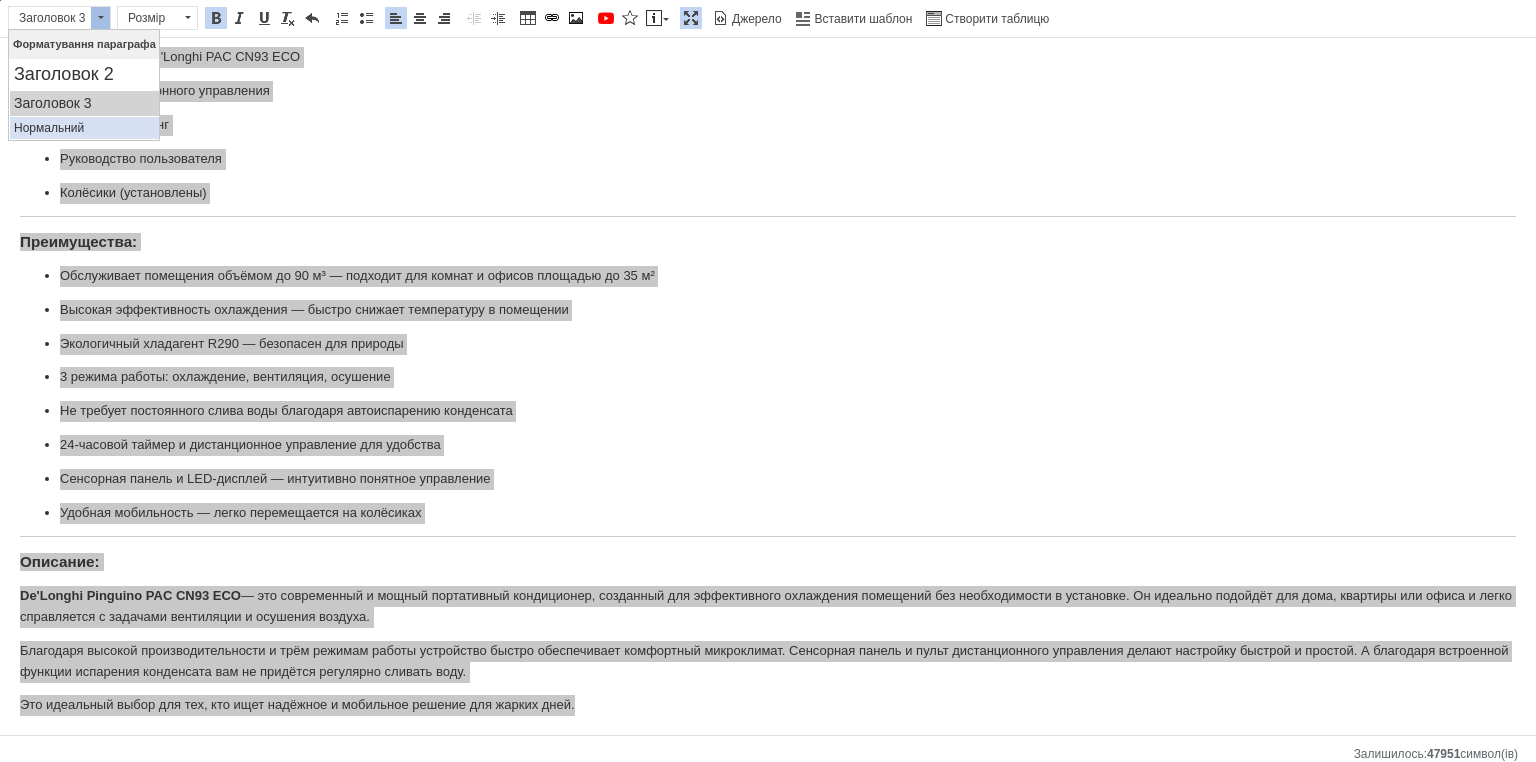 click on "Нормальний" at bounding box center (84, 128) 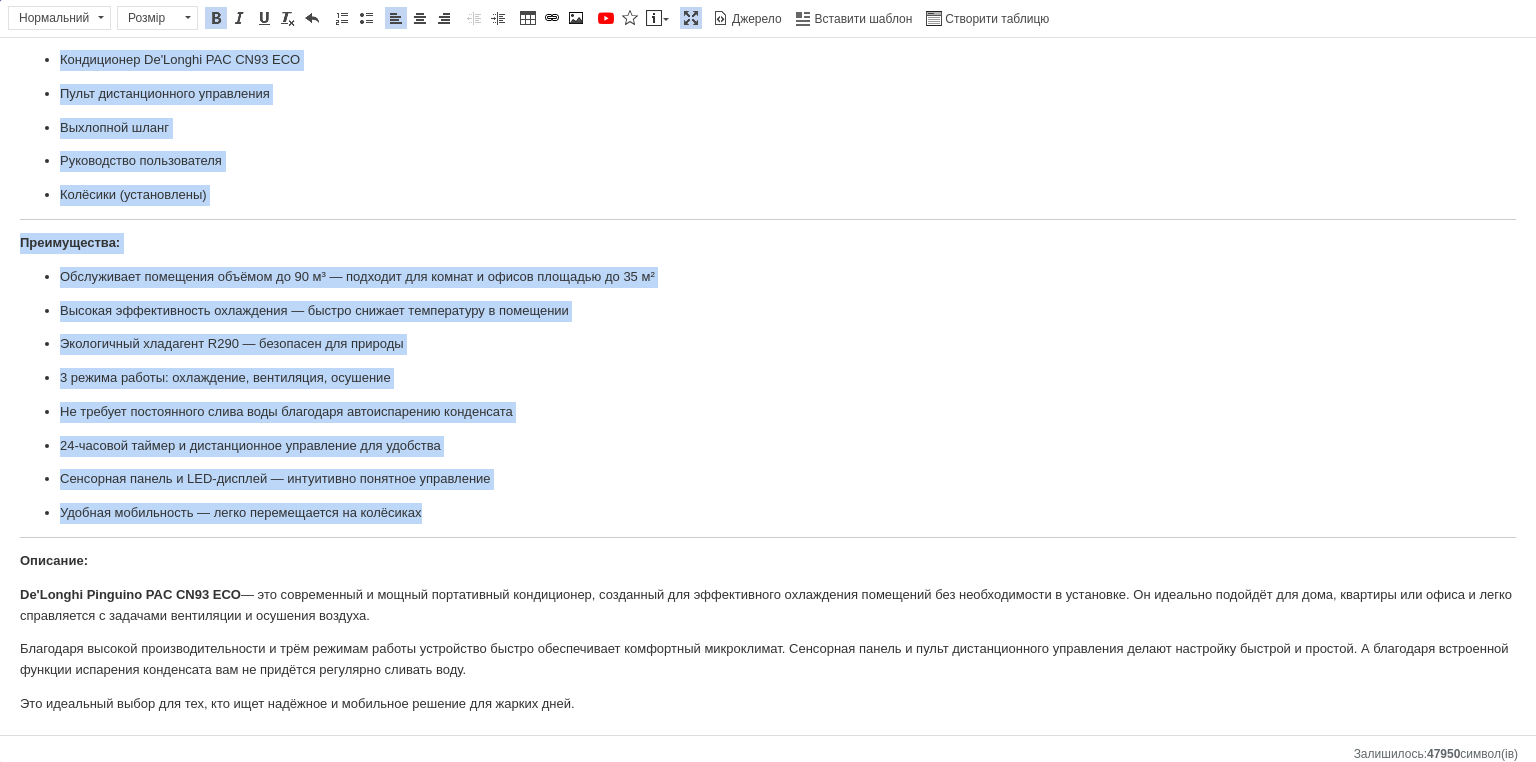 scroll, scrollTop: 669, scrollLeft: 0, axis: vertical 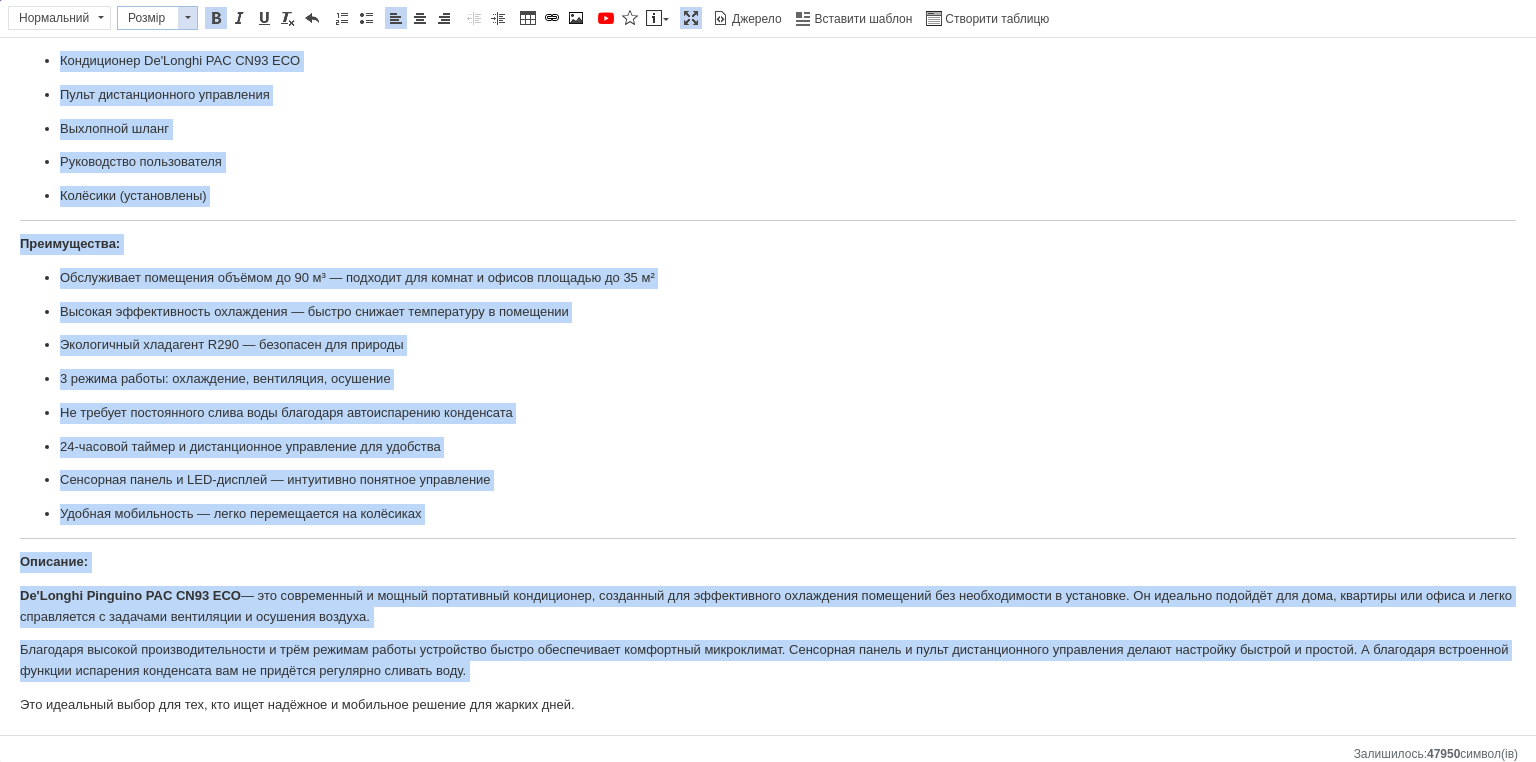 click on "Розмір" at bounding box center [148, 18] 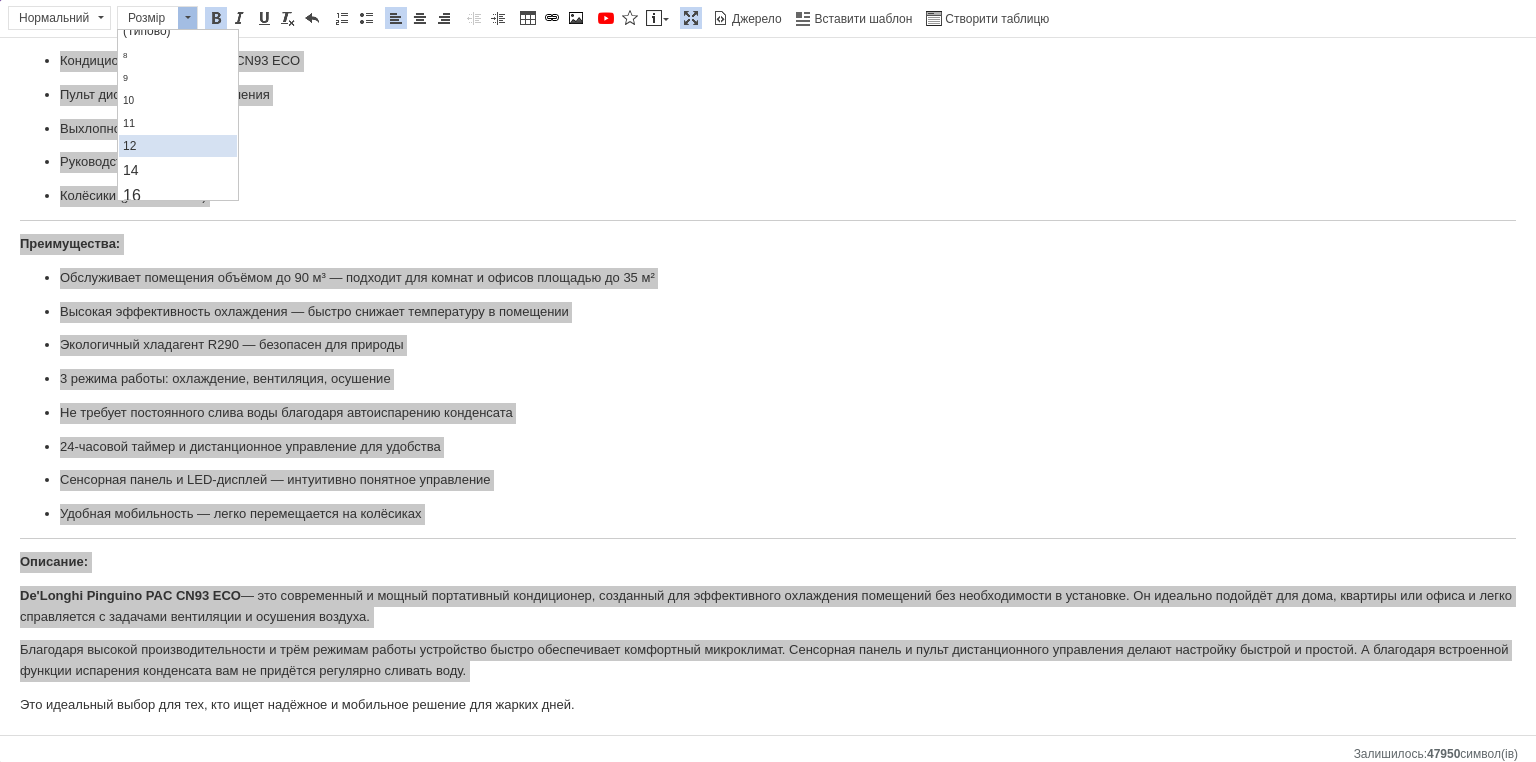 scroll, scrollTop: 80, scrollLeft: 0, axis: vertical 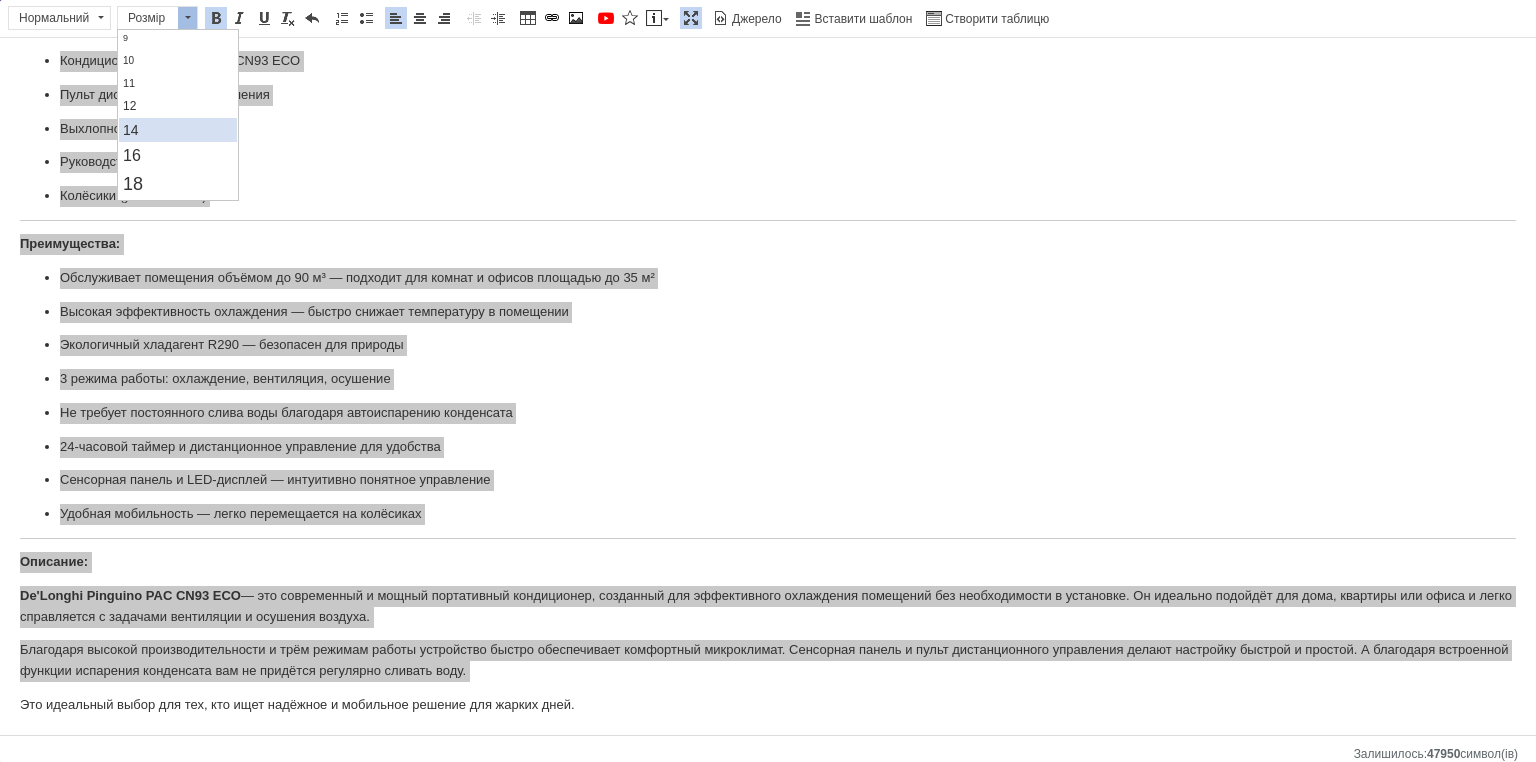 click on "14" at bounding box center (177, 130) 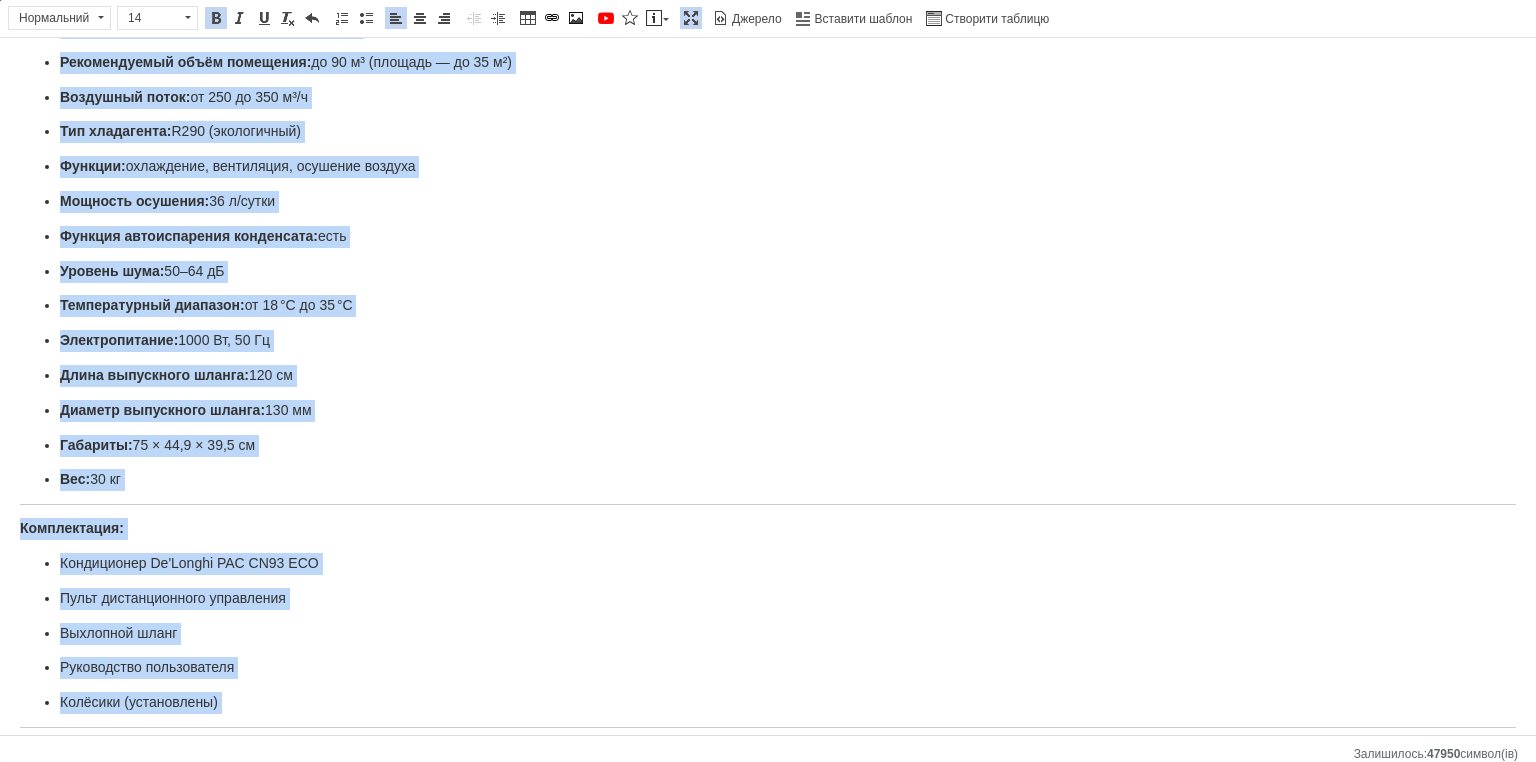 scroll, scrollTop: 0, scrollLeft: 0, axis: both 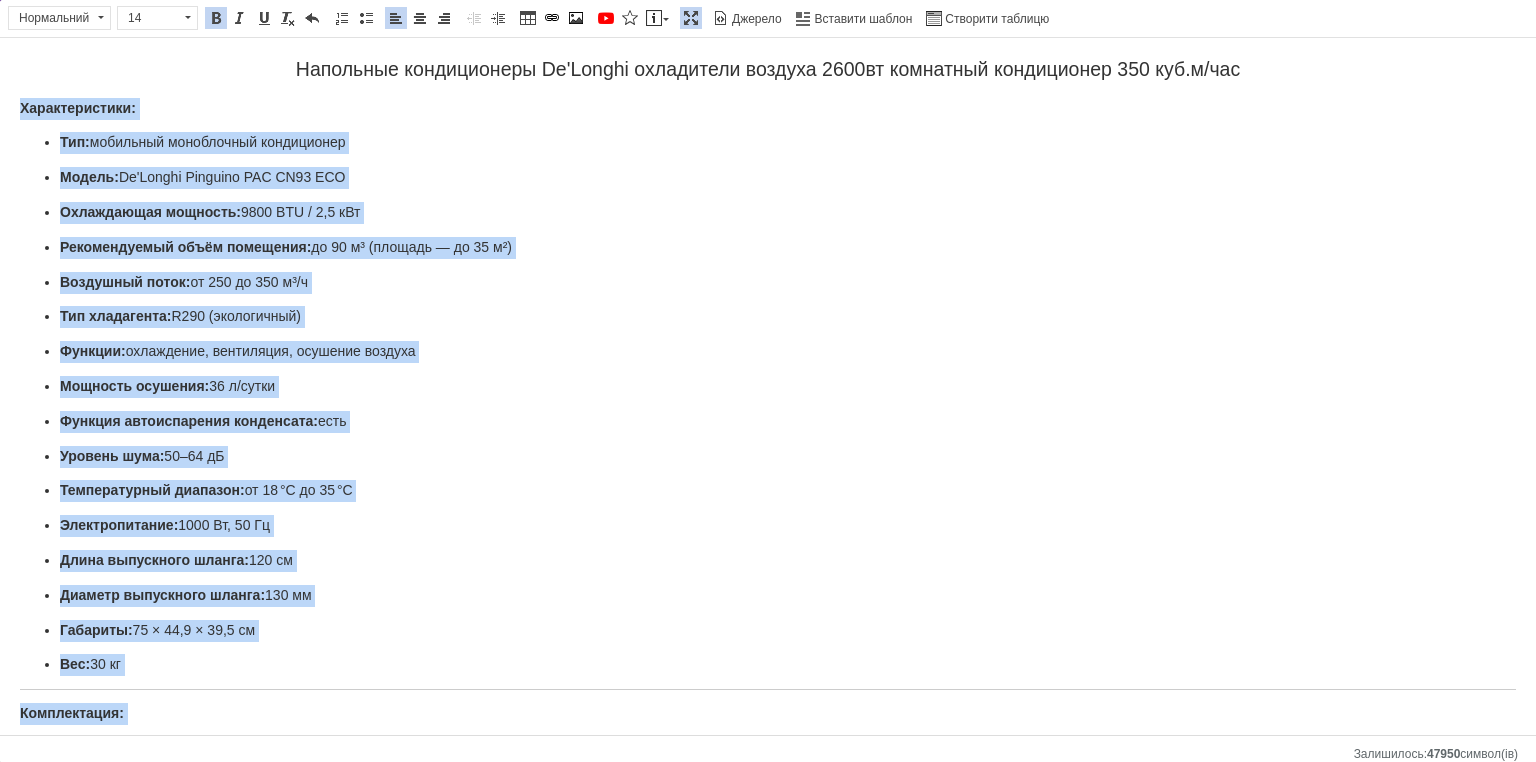 click on "Характеристики:" at bounding box center (768, 109) 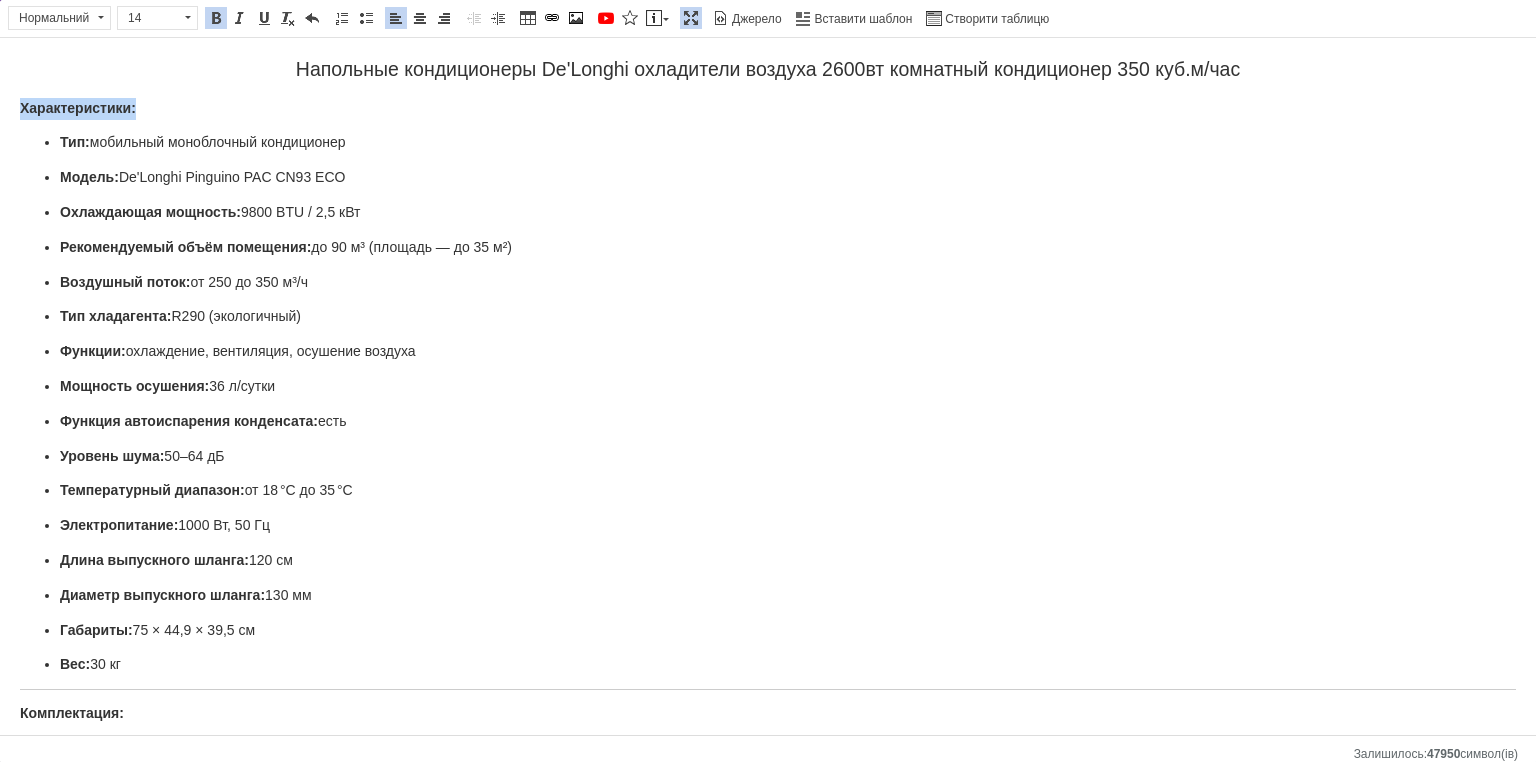 click on "Напольные кондиционеры De'Longhi охладители воздуха 2600вт комнатный кондиционер 350 куб.м/час Характеристики: Тип:  мобильный моноблочный кондиционер Модель:  De'Longhi Pinguino PAC CN93 ECO Охлаждающая мощность:  9800 BTU / 2,5 кВт Рекомендуемый объём помещения:  до 90 м³ (площадь — до 35 м²) Воздушный поток:  от 250 до 350 м³/ч Тип хладагента:  R290 (экологичный) Функции:  охлаждение, вентиляция, осушение воздуха Мощность осушения:  36 л/сутки Функция автоиспарения конденсата:  есть Уровень шума:  50–64 дБ Температурный диапазон:  от 18 °C до 35 °C Электропитание:  1000 Вт, 50 Гц  120 см  130 мм Габариты:" at bounding box center [768, 740] 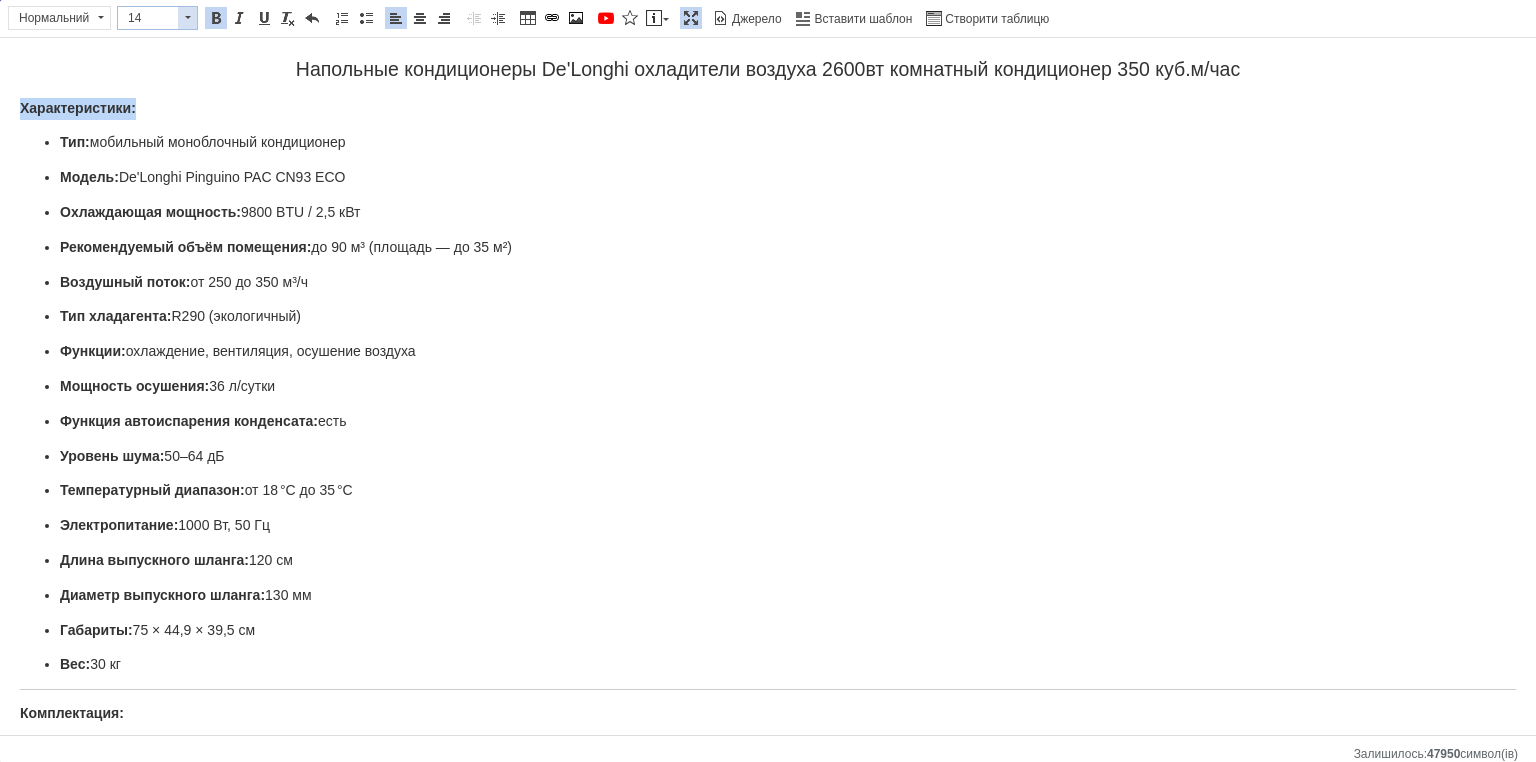 click on "14" at bounding box center [148, 18] 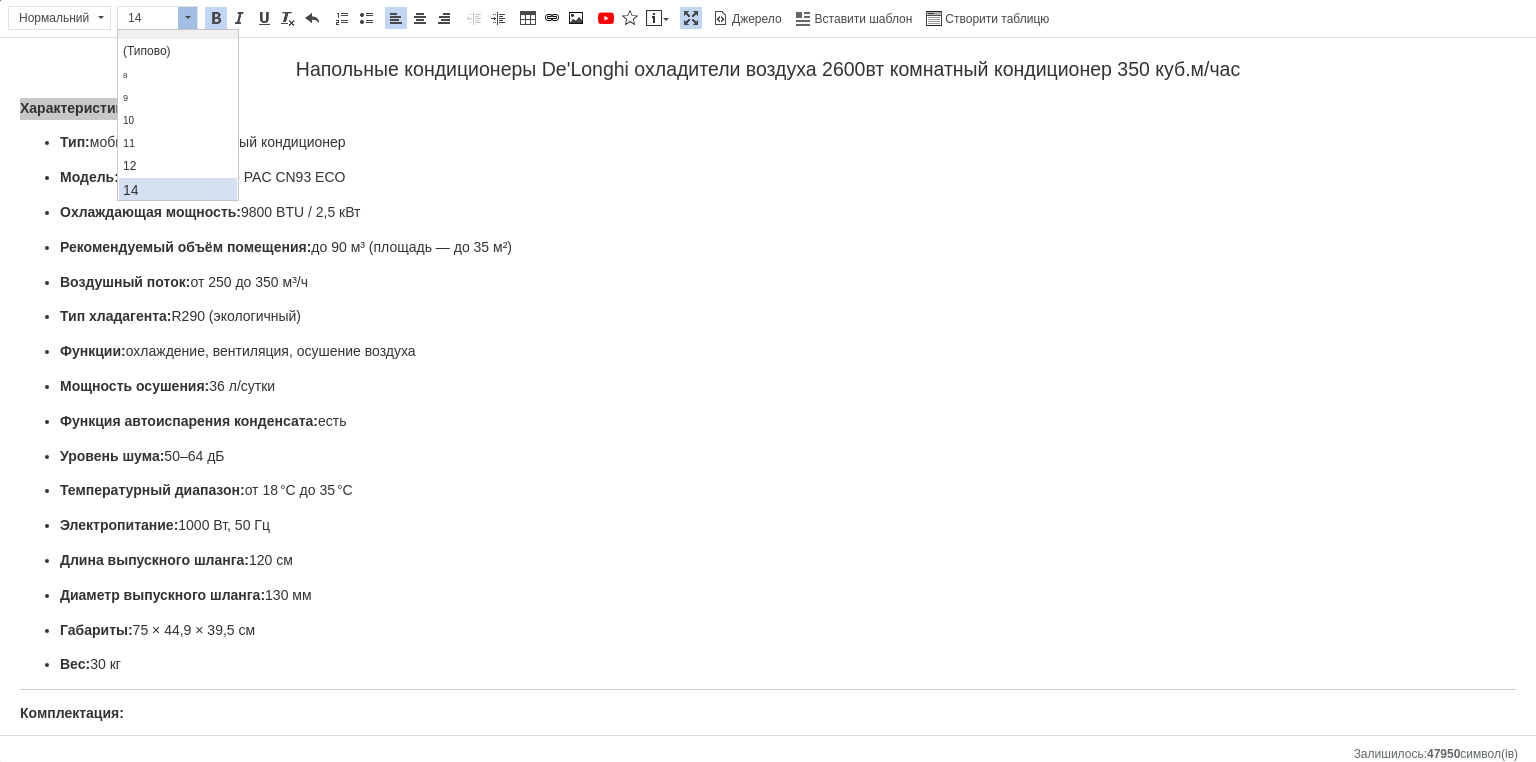 scroll, scrollTop: 100, scrollLeft: 0, axis: vertical 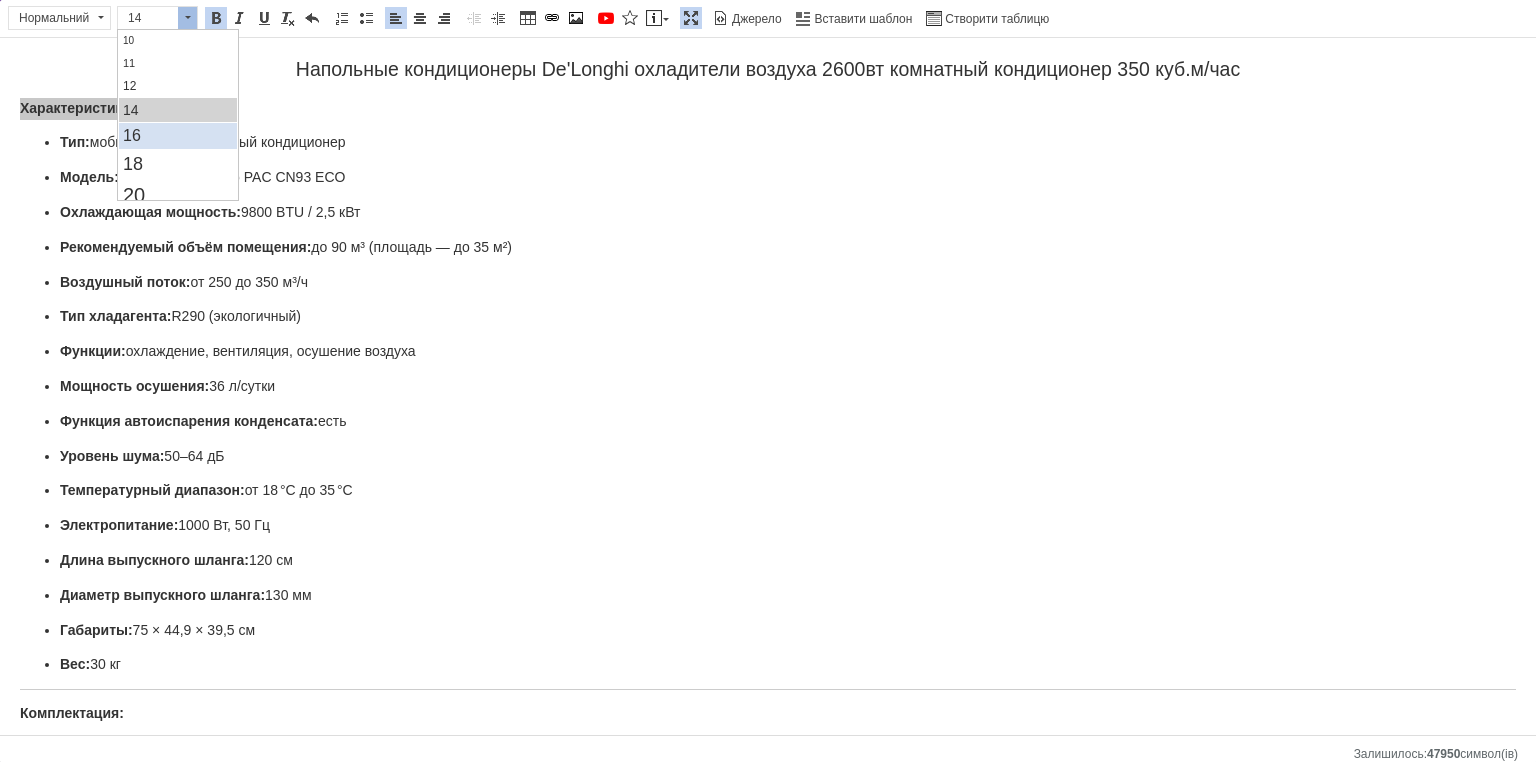 click on "16" at bounding box center (177, 136) 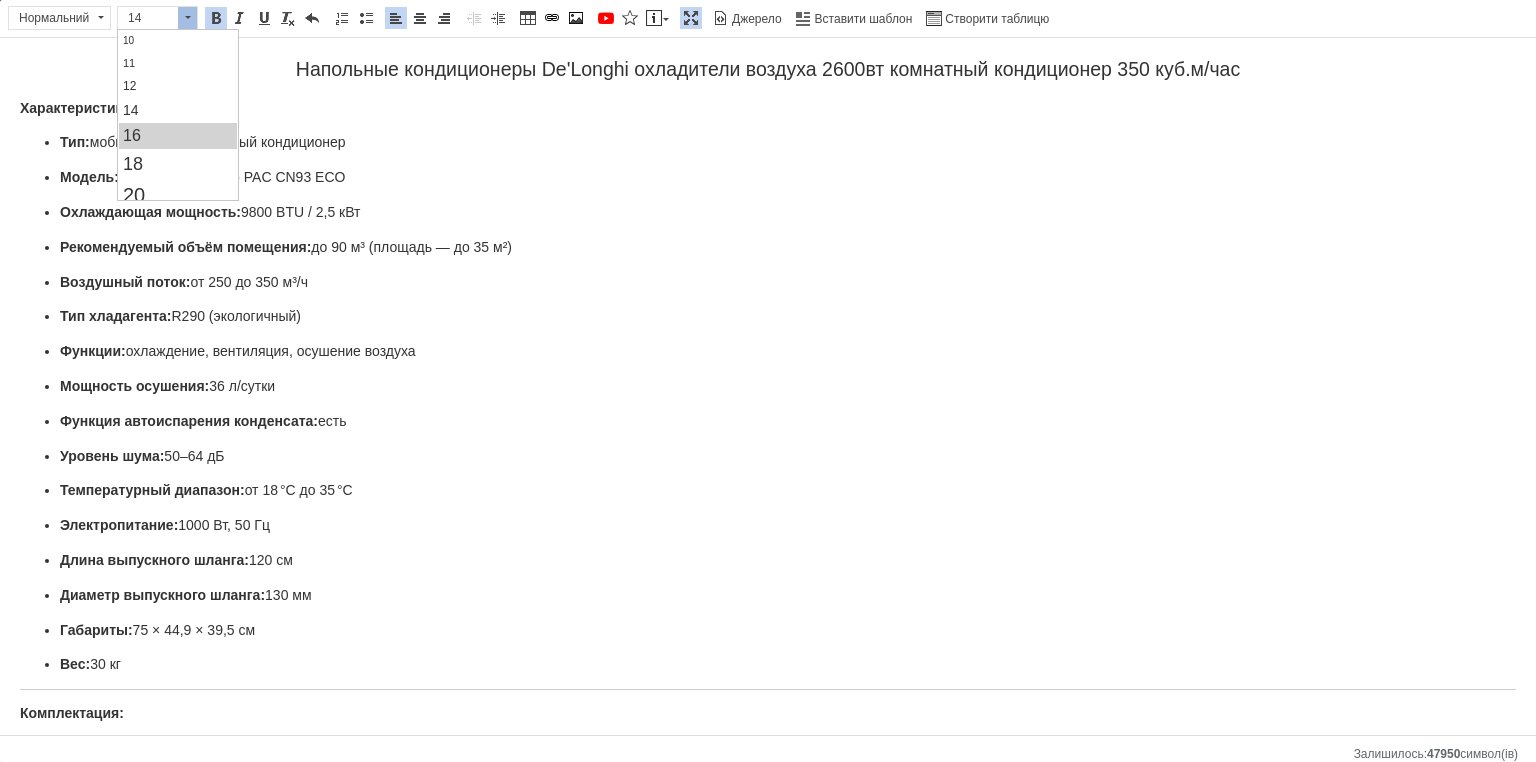 scroll, scrollTop: 0, scrollLeft: 0, axis: both 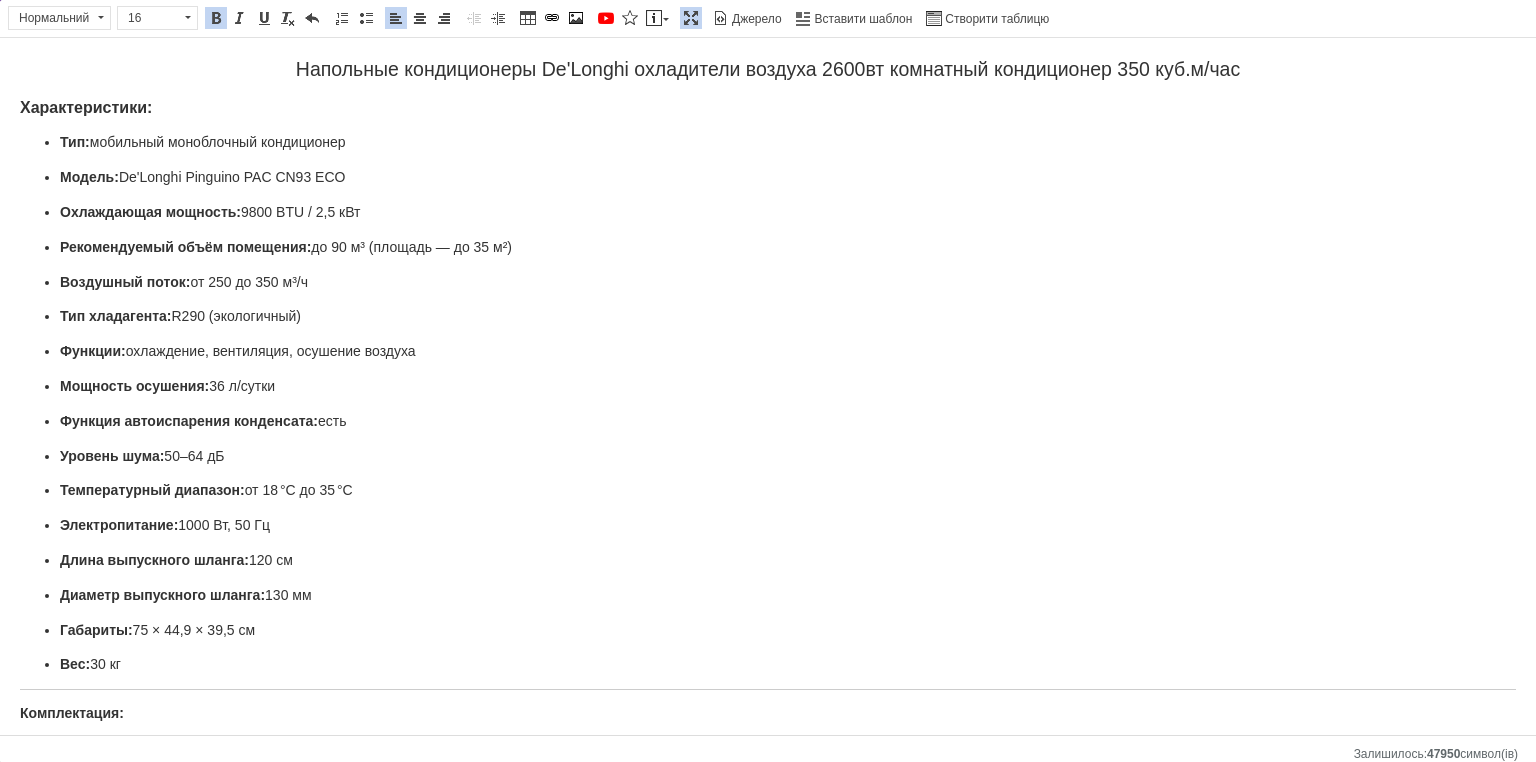 click on "Тип:  мобильный моноблочный кондиционер Модель:  De'Longhi Pinguino PAC CN93 ECO Охлаждающая мощность:  9800 BTU / 2,5 кВт Рекомендуемый объём помещения:  до 90 м³ (площадь — до 35 м²) Воздушный поток:  от 250 до 350 м³/ч Тип хладагента:  R290 (экологичный) Функции:  охлаждение, вентиляция, осушение воздуха Мощность осушения:  36 л/сутки Функция автоиспарения конденсата:  есть Уровень шума:  50–64 дБ Температурный диапазон:  от 18 °C до 35 °C Электропитание:  1000 Вт, 50 Гц Длина выпускного шланга:  120 см Диаметр выпускного шланга:  130 мм Габариты:  75 × 44,9 × 39,5 см Вес:  30 кг" at bounding box center (768, 404) 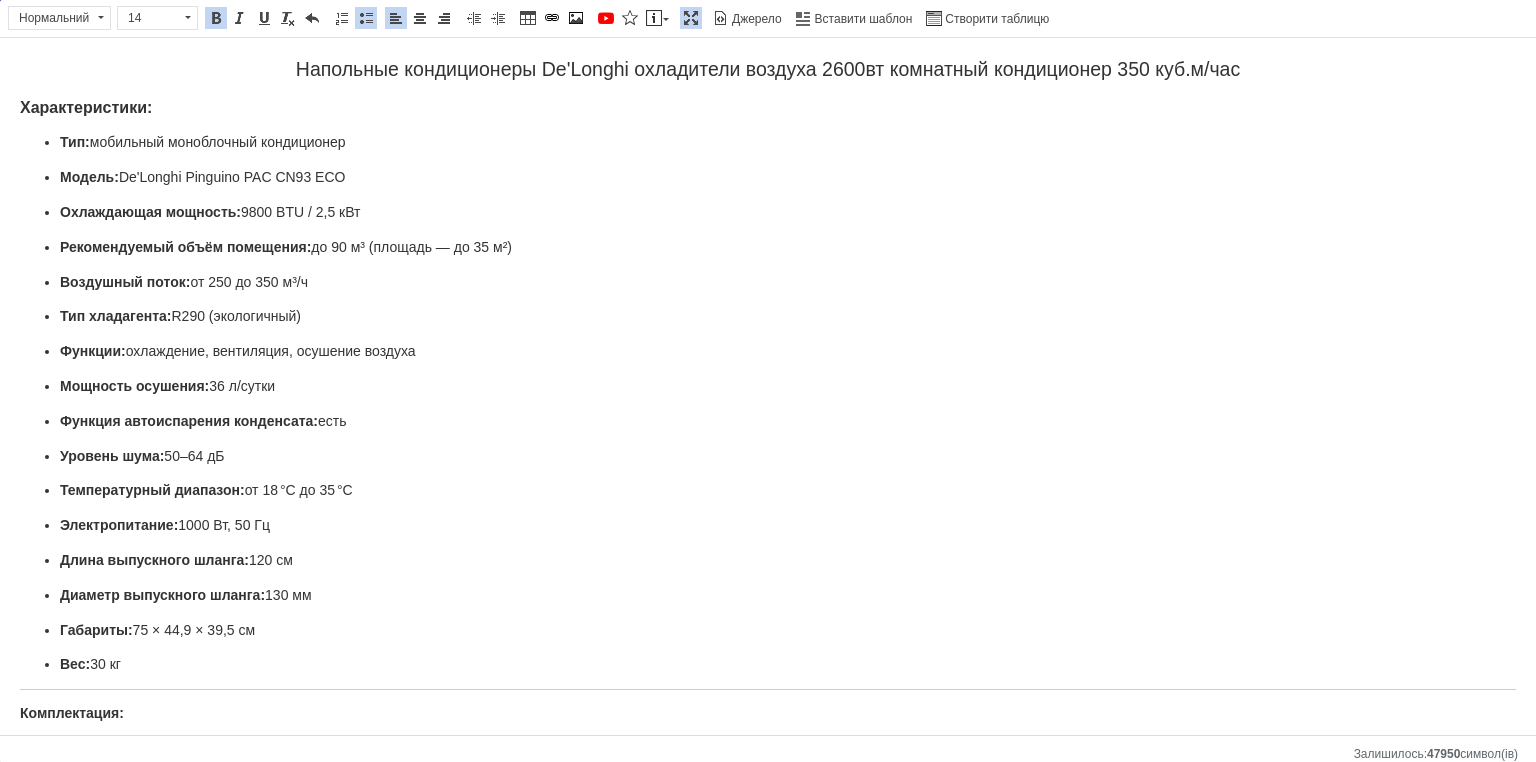 drag, startPoint x: 304, startPoint y: 170, endPoint x: 0, endPoint y: 170, distance: 304 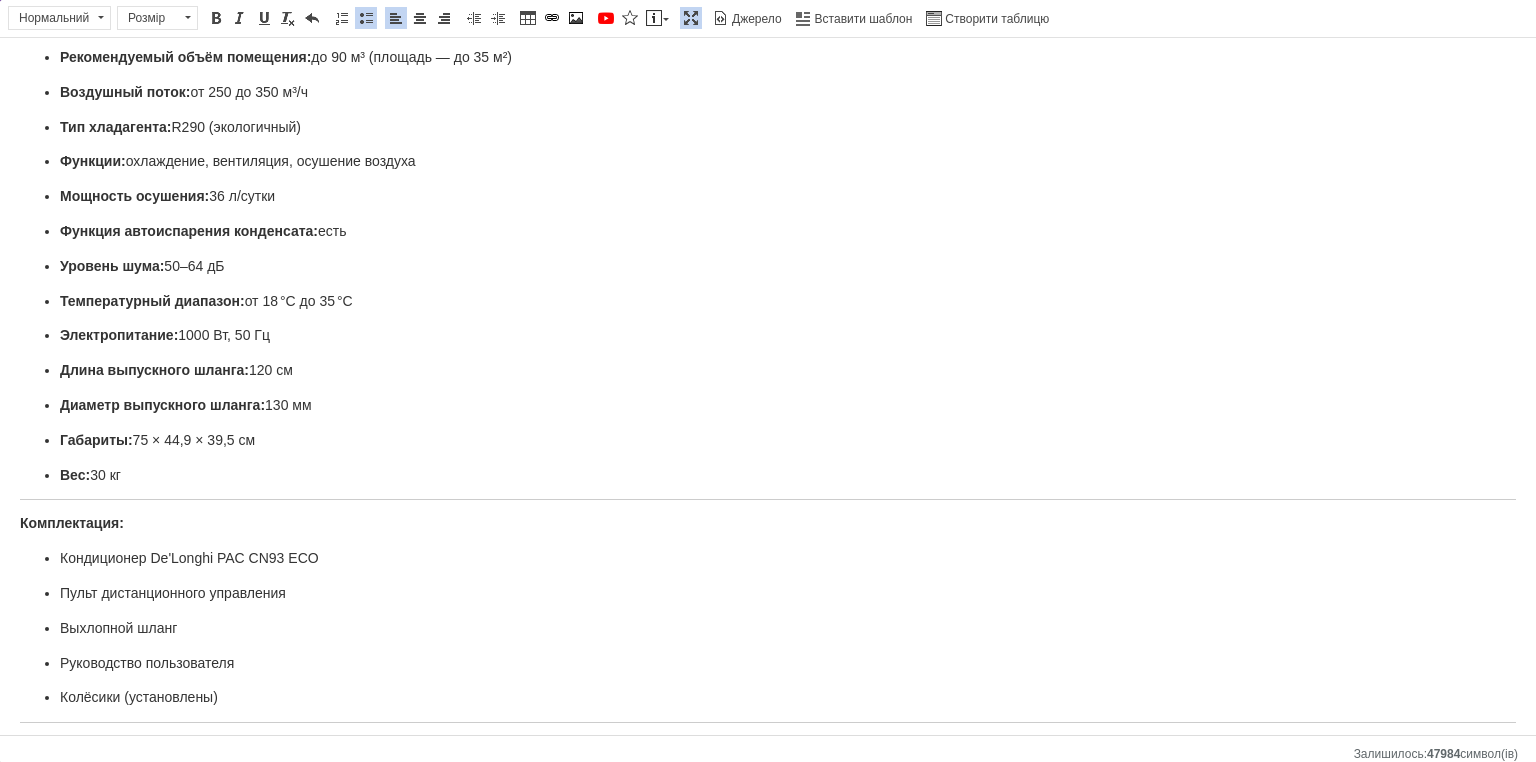 scroll, scrollTop: 240, scrollLeft: 0, axis: vertical 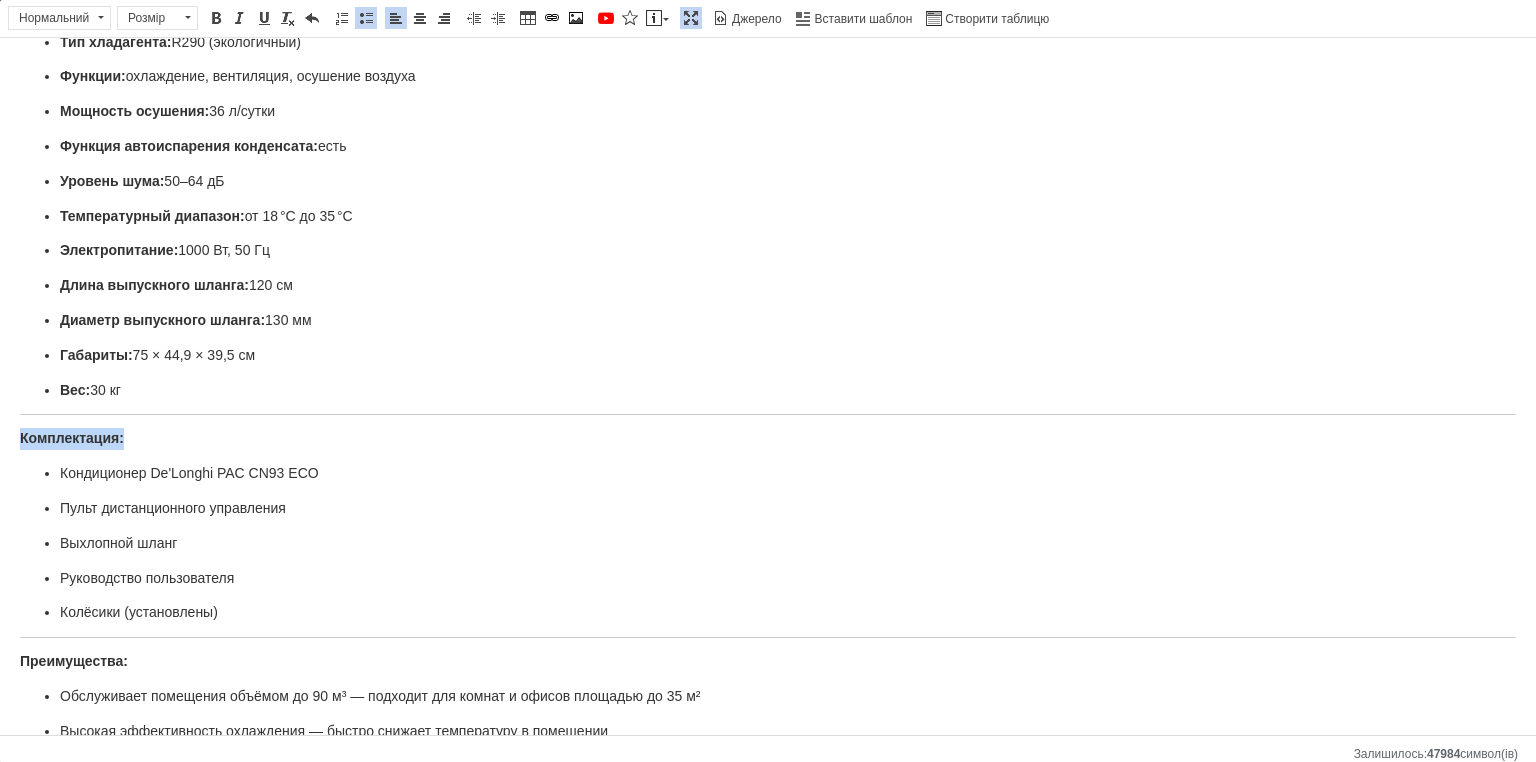 drag, startPoint x: 140, startPoint y: 421, endPoint x: 0, endPoint y: 421, distance: 140 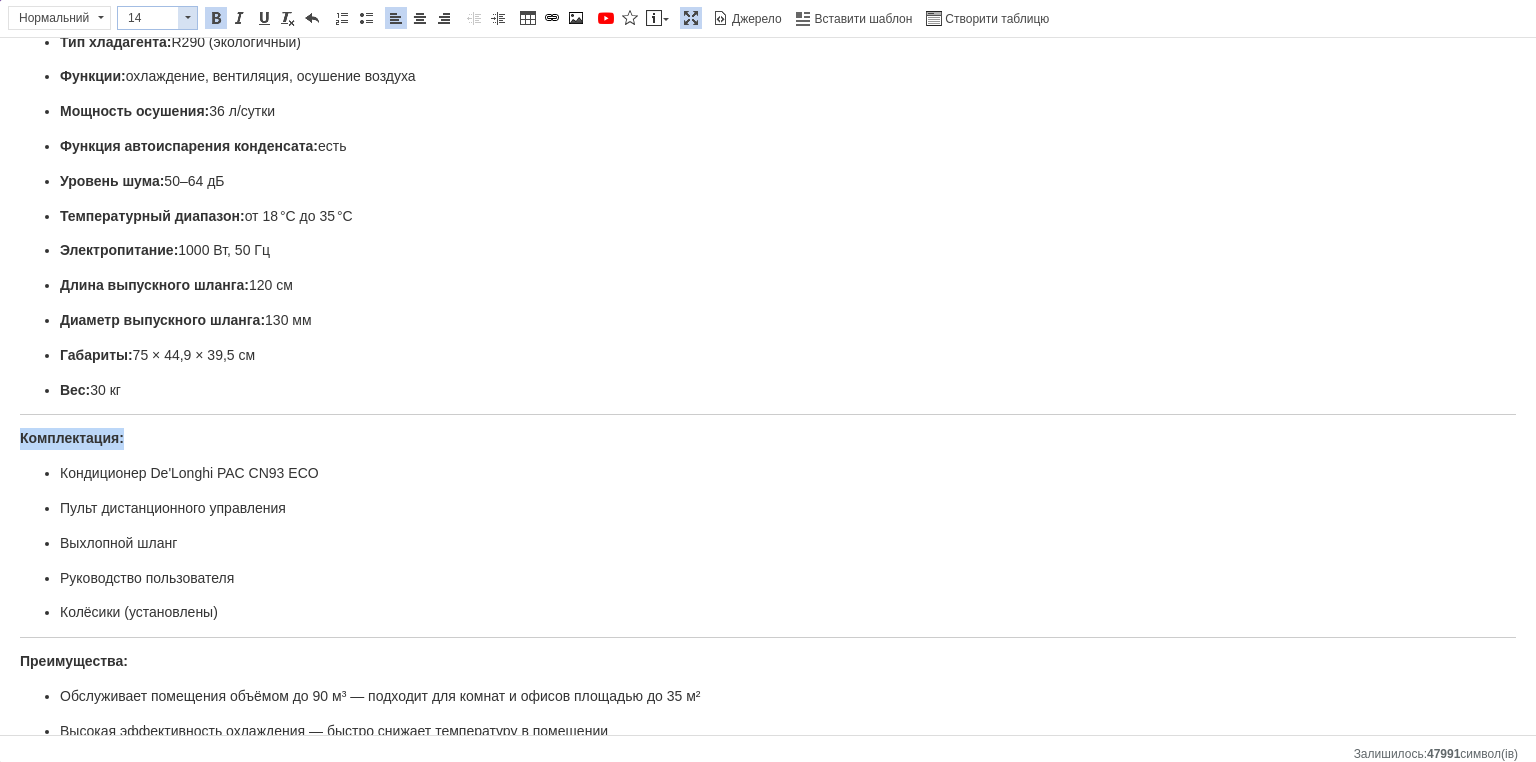 click on "14" at bounding box center [148, 18] 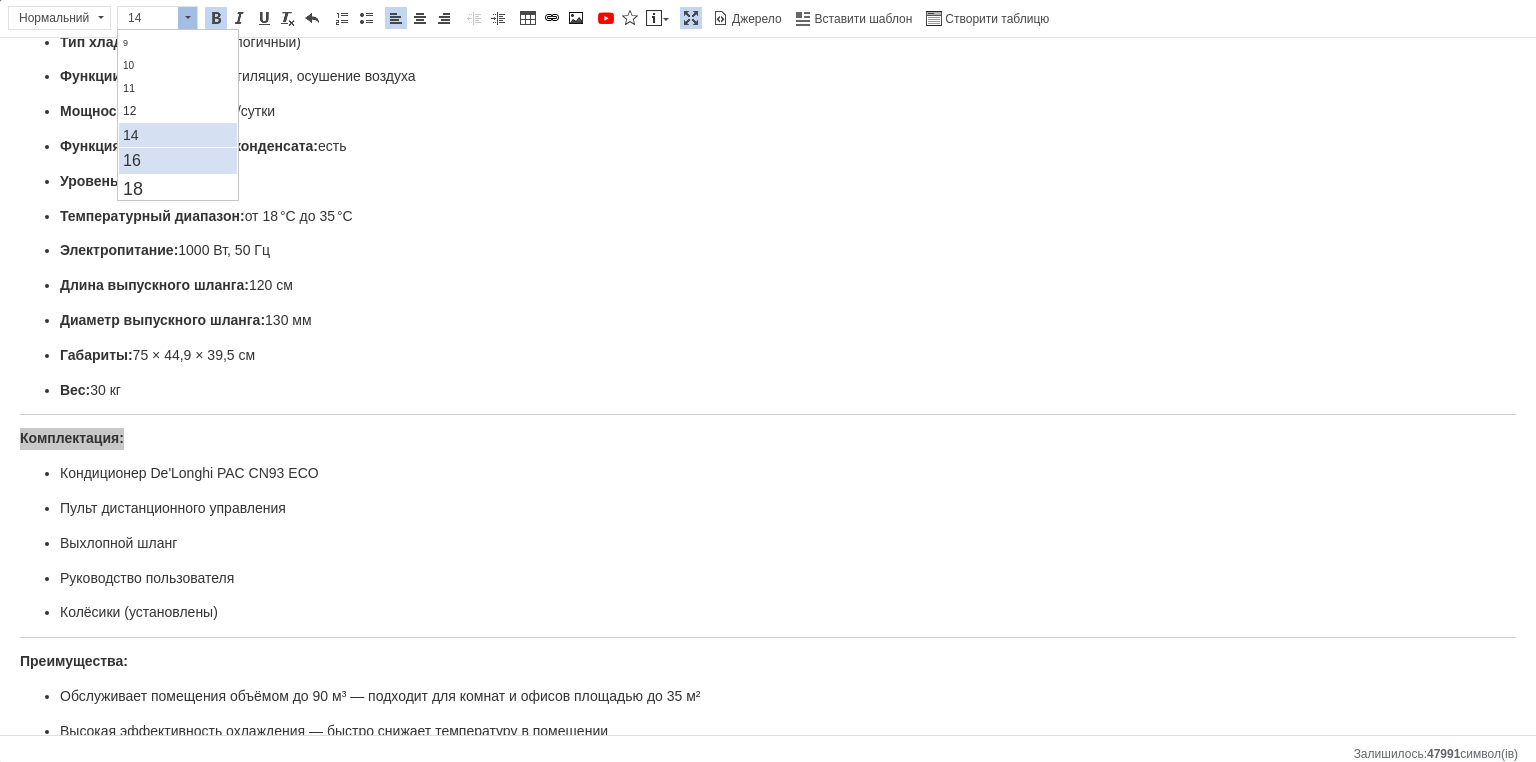 scroll, scrollTop: 100, scrollLeft: 0, axis: vertical 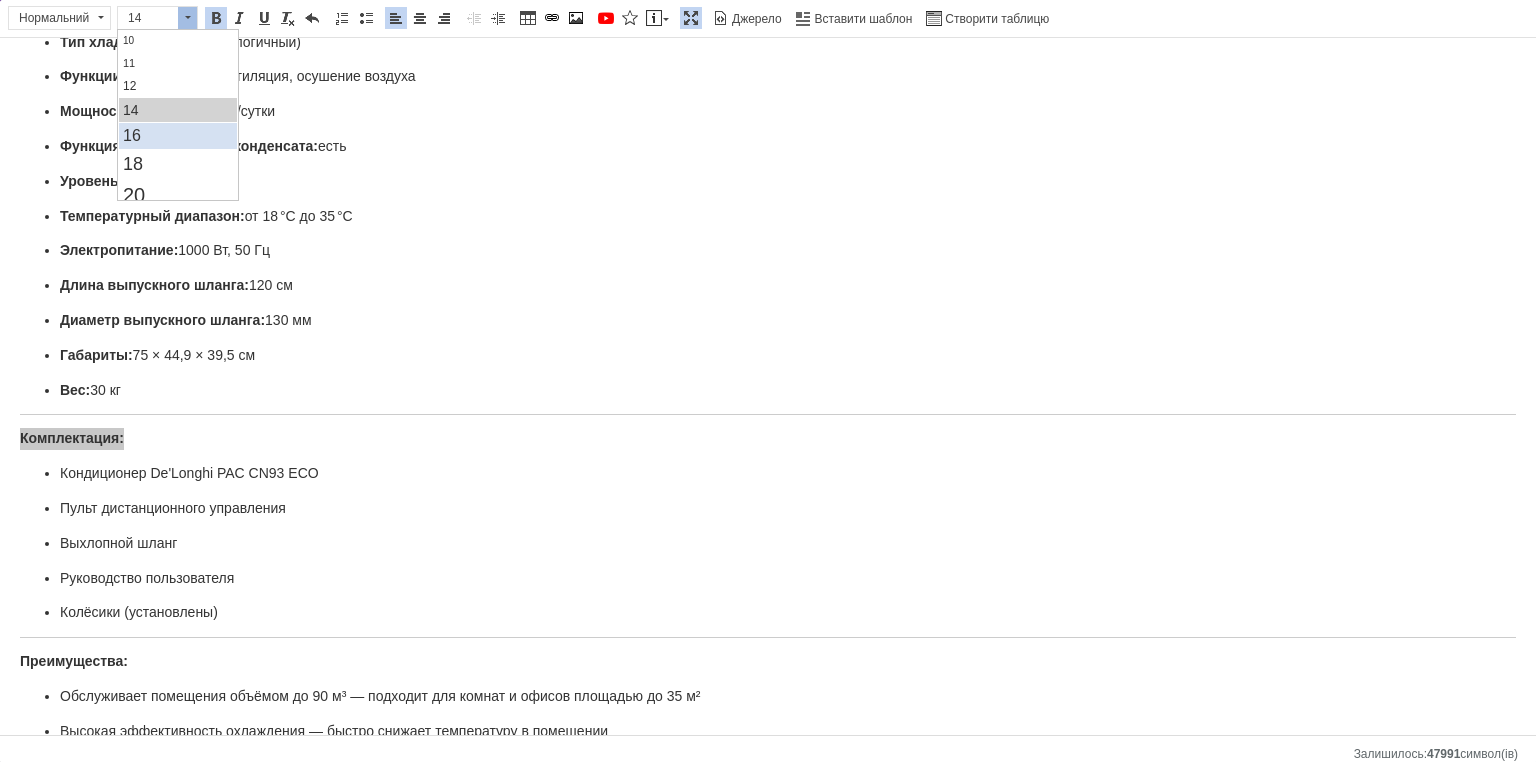 click on "16" at bounding box center [177, 136] 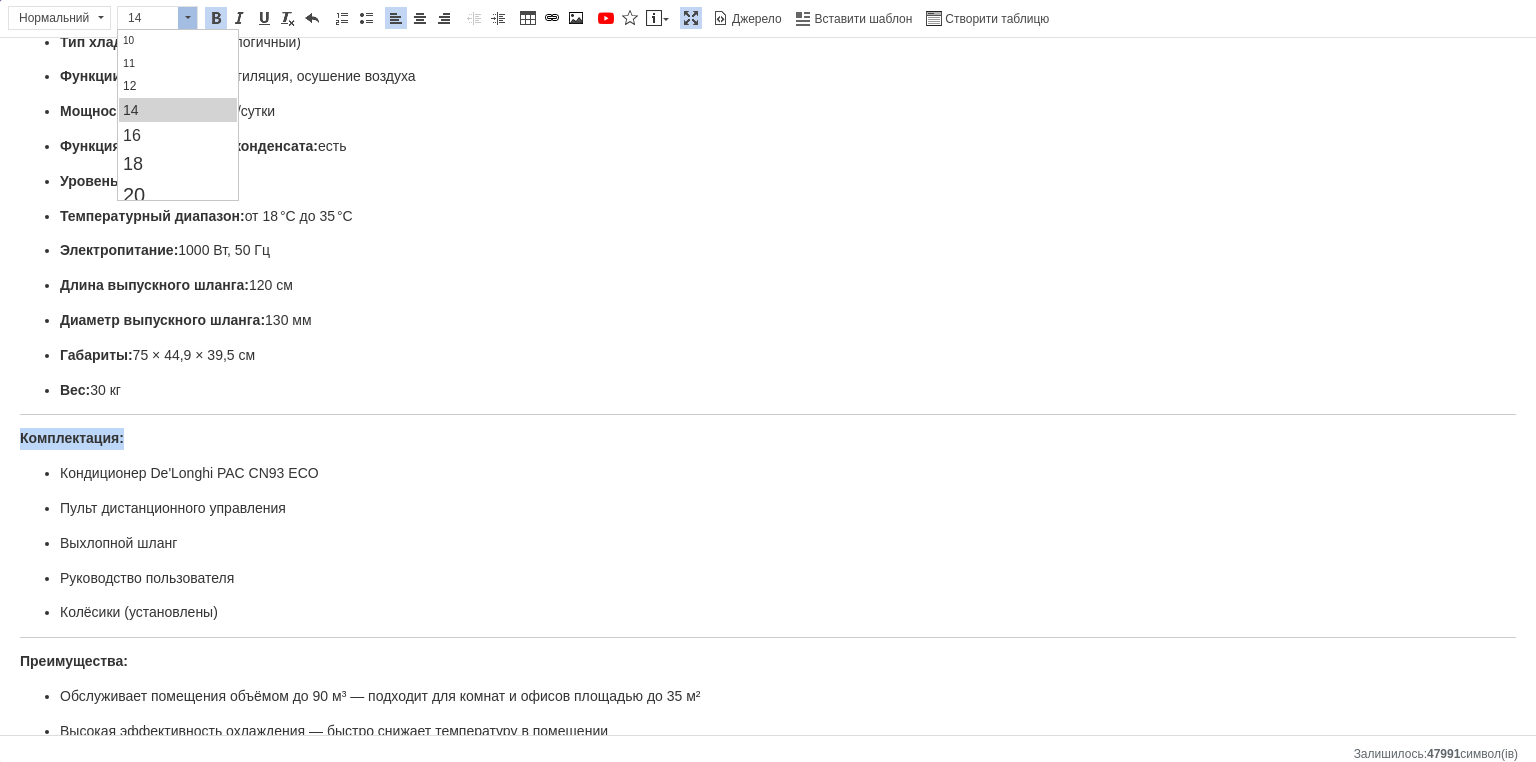 scroll, scrollTop: 0, scrollLeft: 0, axis: both 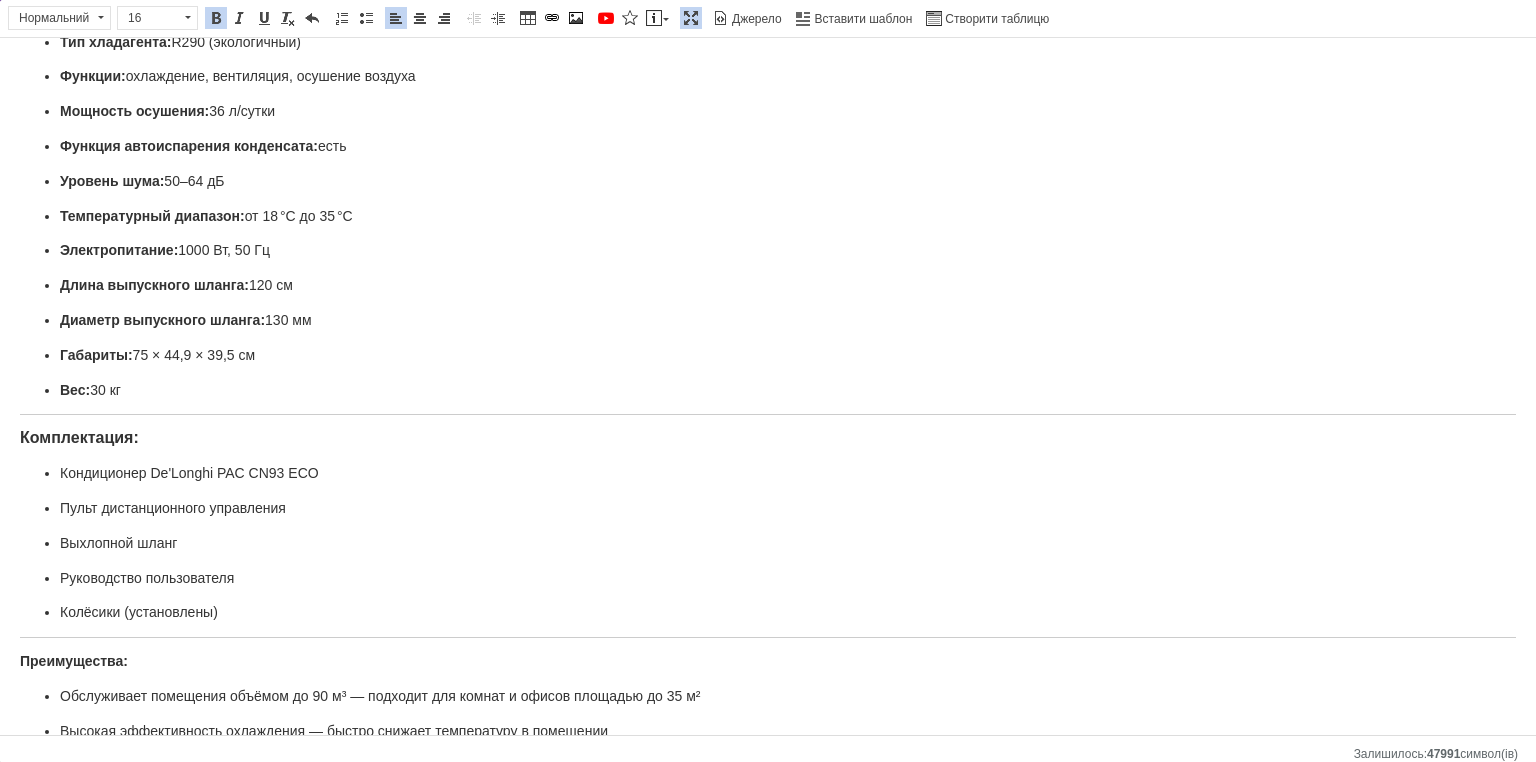 click on "Напольные кондиционеры De'Longhi охладители воздуха 2600вт комнатный кондиционер 350 куб.м/час Характеристики: Тип:  мобильный моноблочный кондиционер Охлаждающая мощность:  9800 BTU / 2,5 кВт Рекомендуемый объём помещения:  до 90 м³ (площадь — до 35 м²) Воздушный поток:  от 250 до 350 м³/ч Тип хладагента:  R290 (экологичный) Функции:  охлаждение, вентиляция, осушение воздуха Мощность осушения:  36 л/сутки Функция автоиспарения конденсата:  есть Уровень шума:  50–64 дБ Температурный диапазон:  от 18 °C до 35 °C Электропитание:  1000 Вт, 50 Гц Длина выпускного шланга:  120 см  130 мм Габариты:" at bounding box center [768, 483] 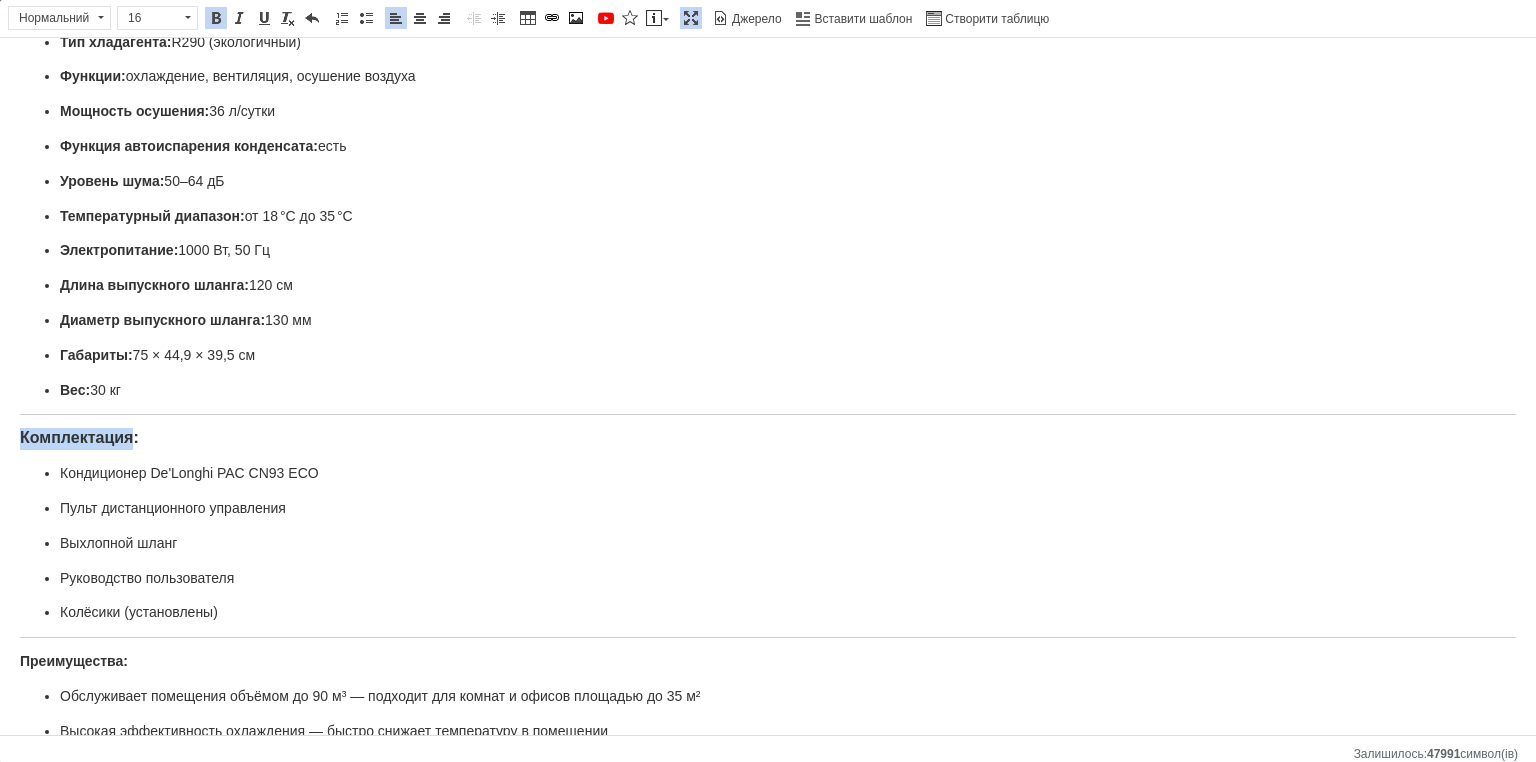 click on "Напольные кондиционеры De'Longhi охладители воздуха 2600вт комнатный кондиционер 350 куб.м/час Характеристики: Тип:  мобильный моноблочный кондиционер Охлаждающая мощность:  9800 BTU / 2,5 кВт Рекомендуемый объём помещения:  до 90 м³ (площадь — до 35 м²) Воздушный поток:  от 250 до 350 м³/ч Тип хладагента:  R290 (экологичный) Функции:  охлаждение, вентиляция, осушение воздуха Мощность осушения:  36 л/сутки Функция автоиспарения конденсата:  есть Уровень шума:  50–64 дБ Температурный диапазон:  от 18 °C до 35 °C Электропитание:  1000 Вт, 50 Гц Длина выпускного шланга:  120 см  130 мм Габариты:" at bounding box center [768, 483] 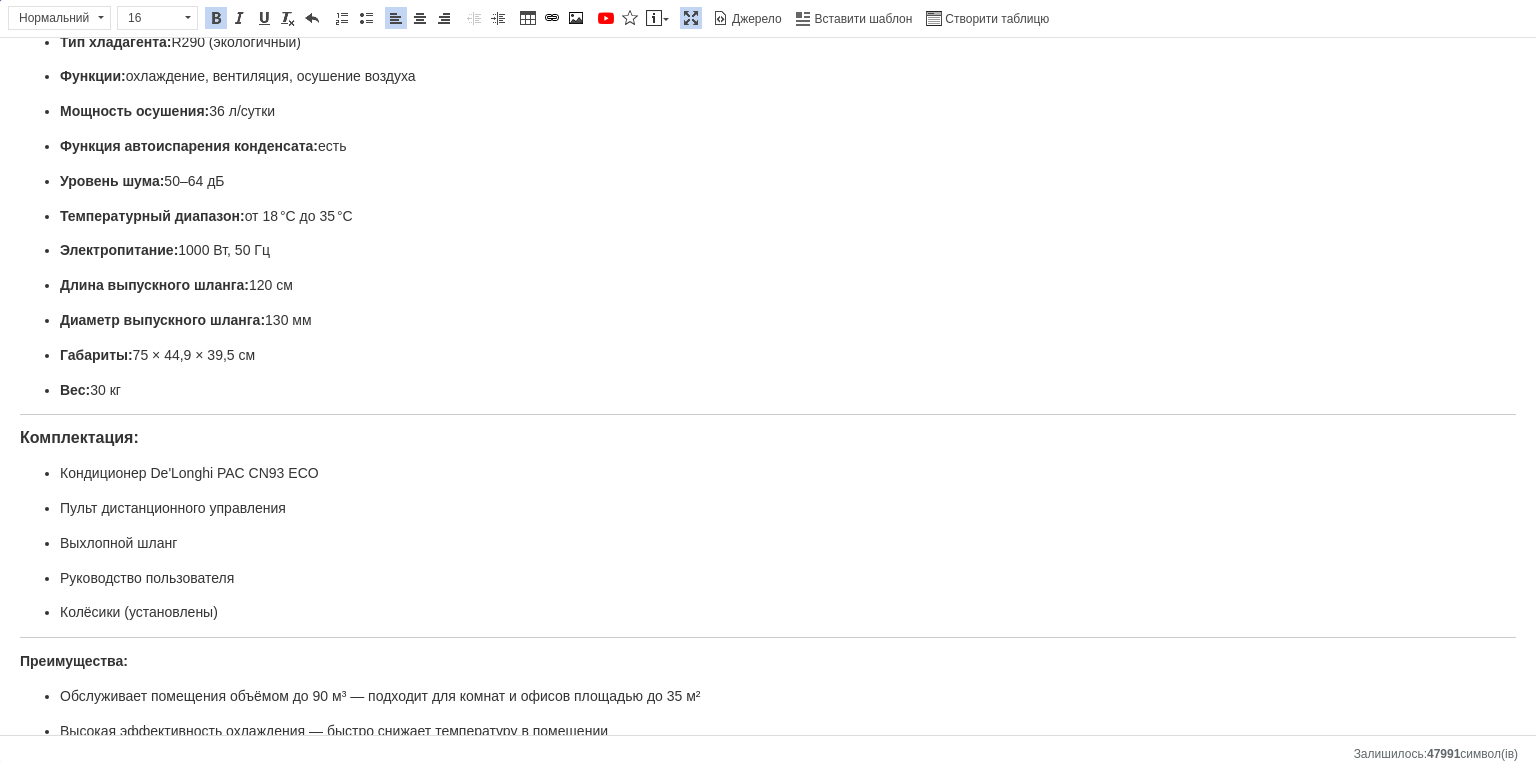 click on "Комплектация:" at bounding box center [79, 437] 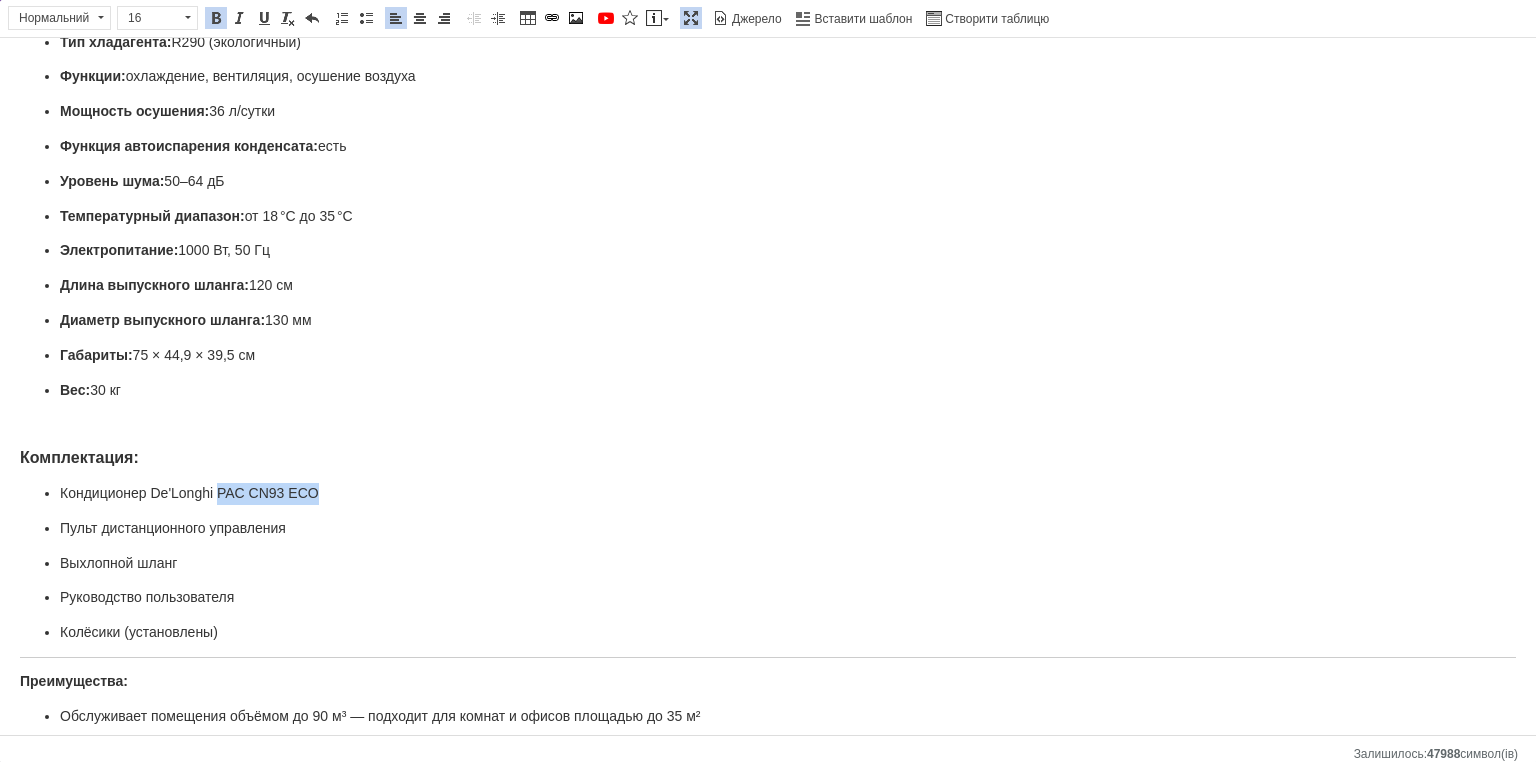 click on "Кондиционер De'Longhi PAC CN93 ECO" at bounding box center (768, 494) 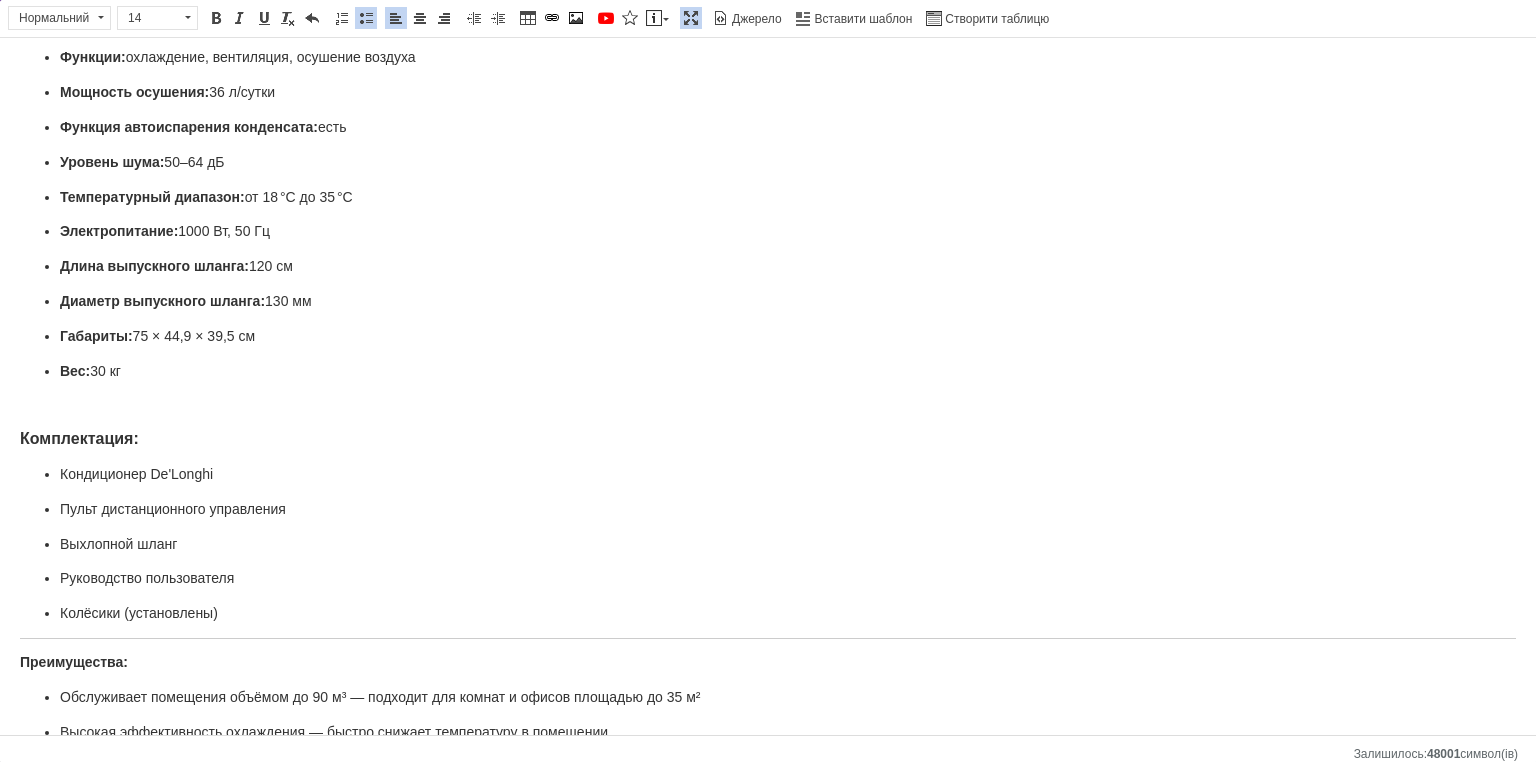 scroll, scrollTop: 480, scrollLeft: 0, axis: vertical 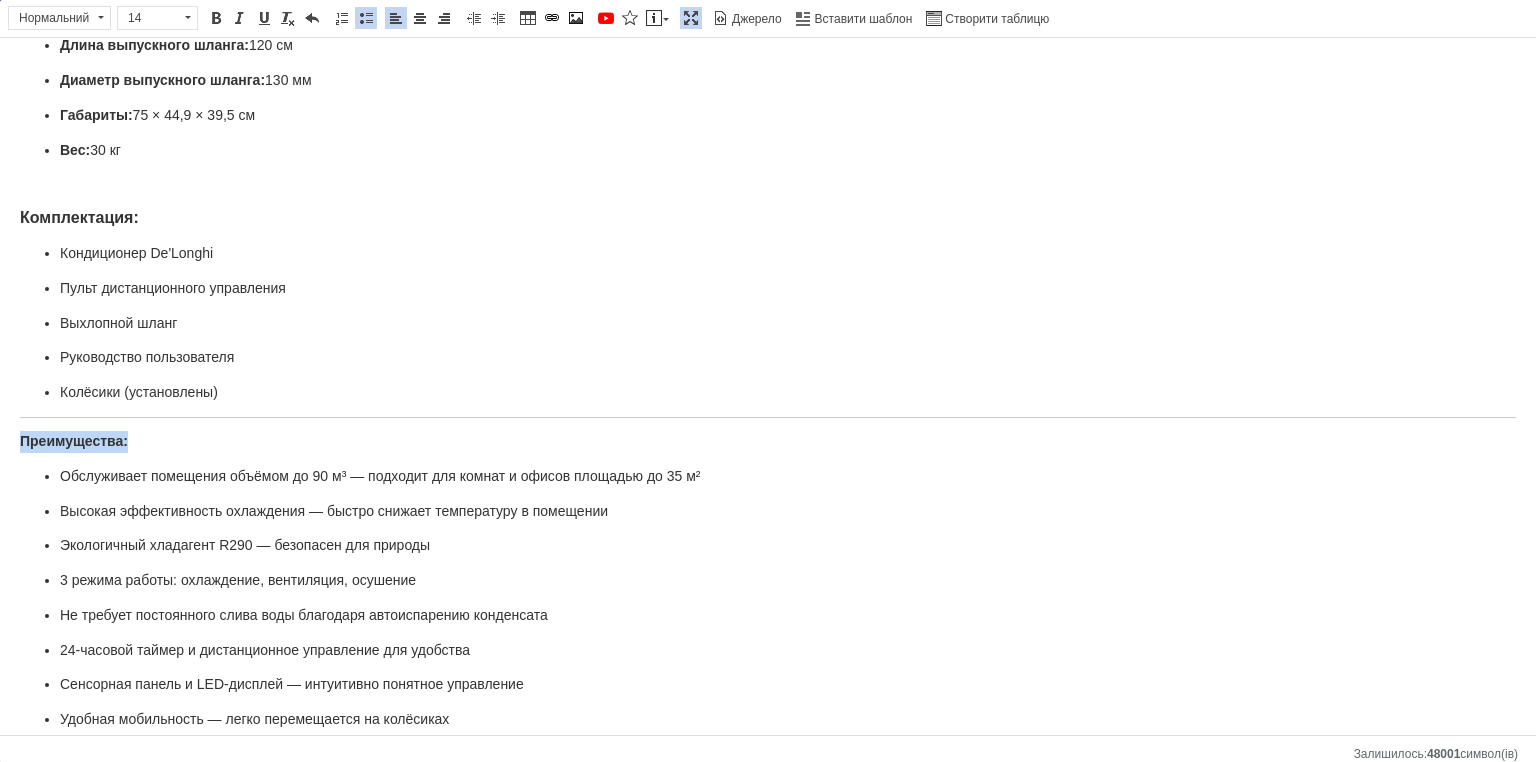 drag, startPoint x: 153, startPoint y: 427, endPoint x: 0, endPoint y: 410, distance: 153.94154 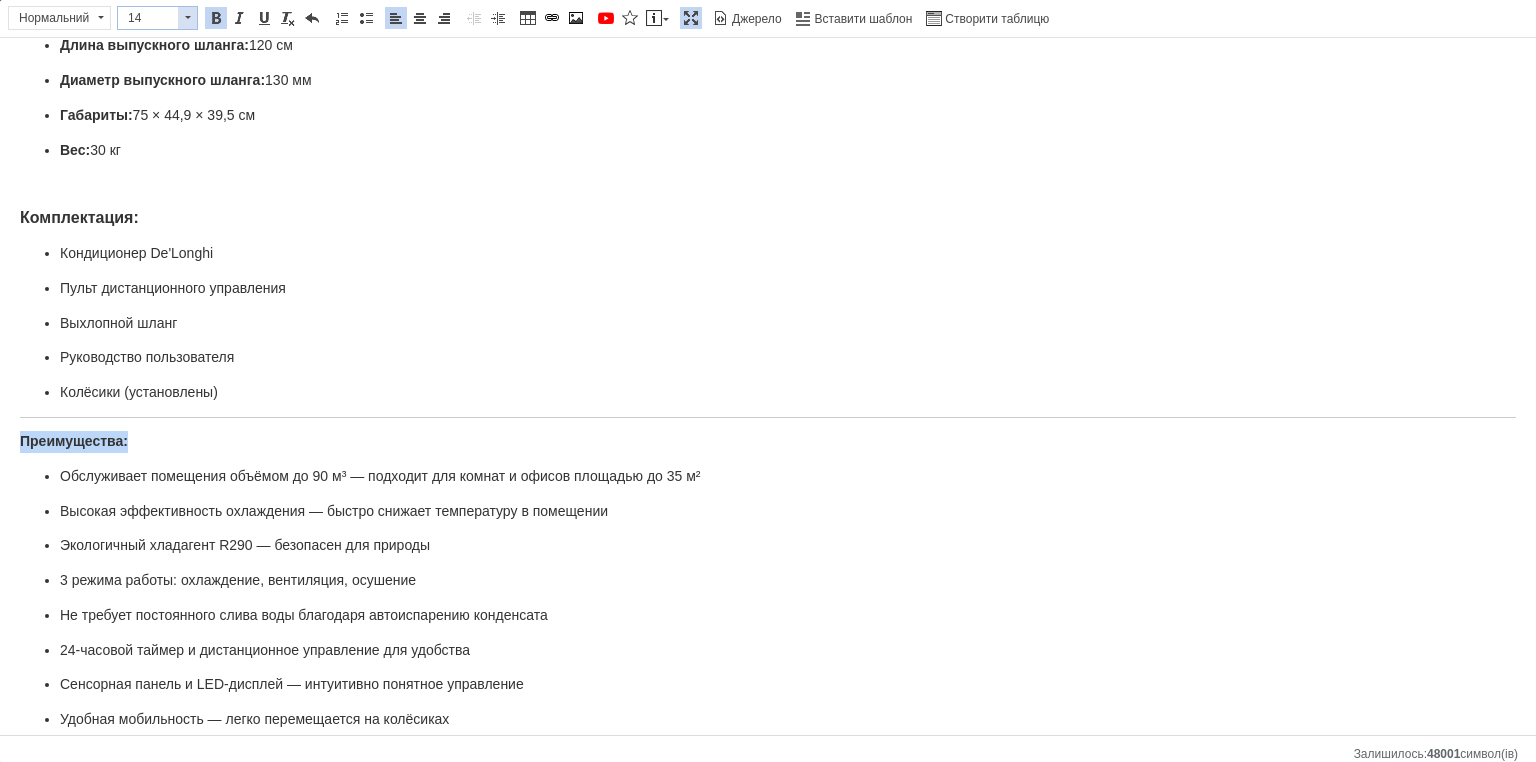 click at bounding box center (187, 18) 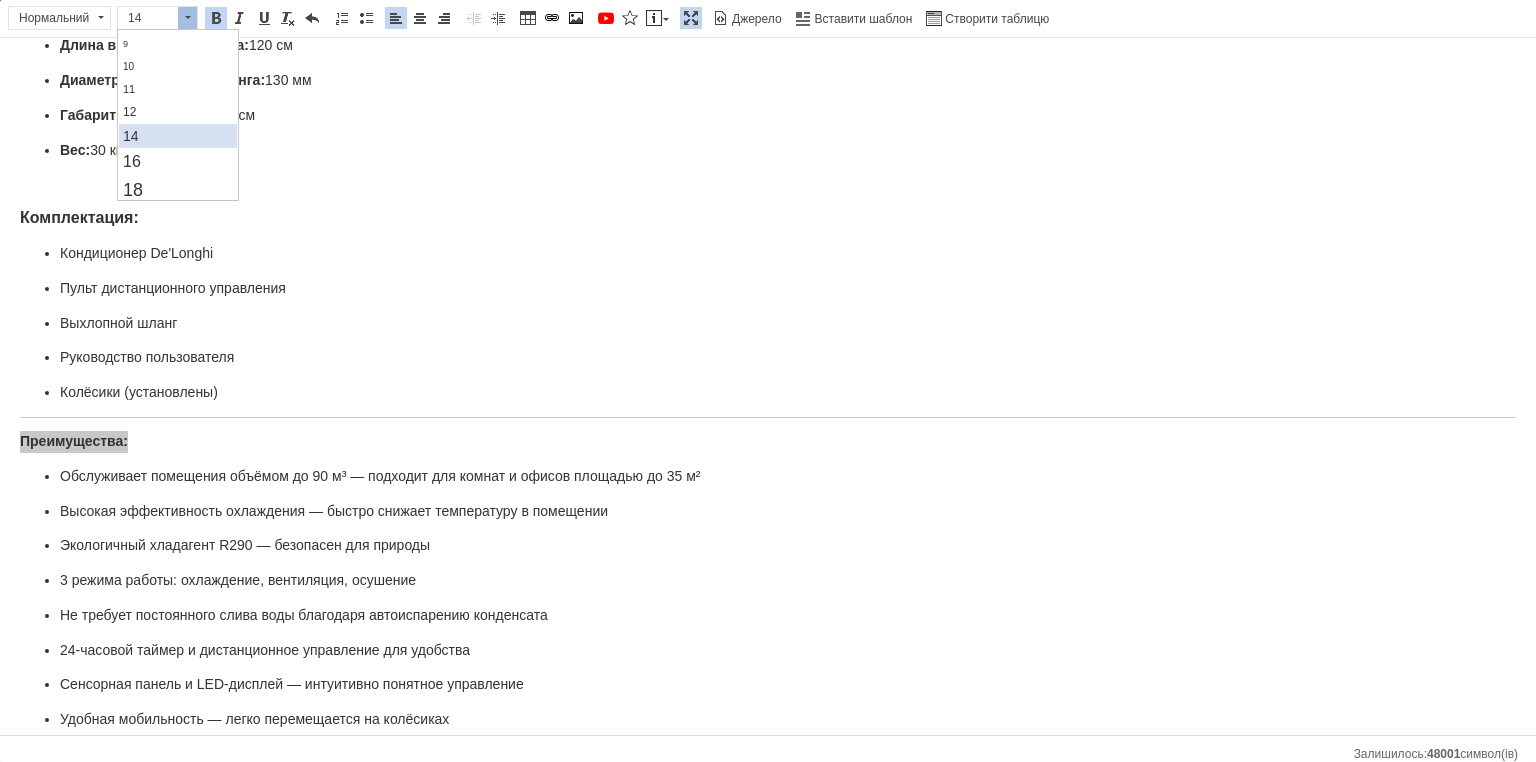 scroll, scrollTop: 100, scrollLeft: 0, axis: vertical 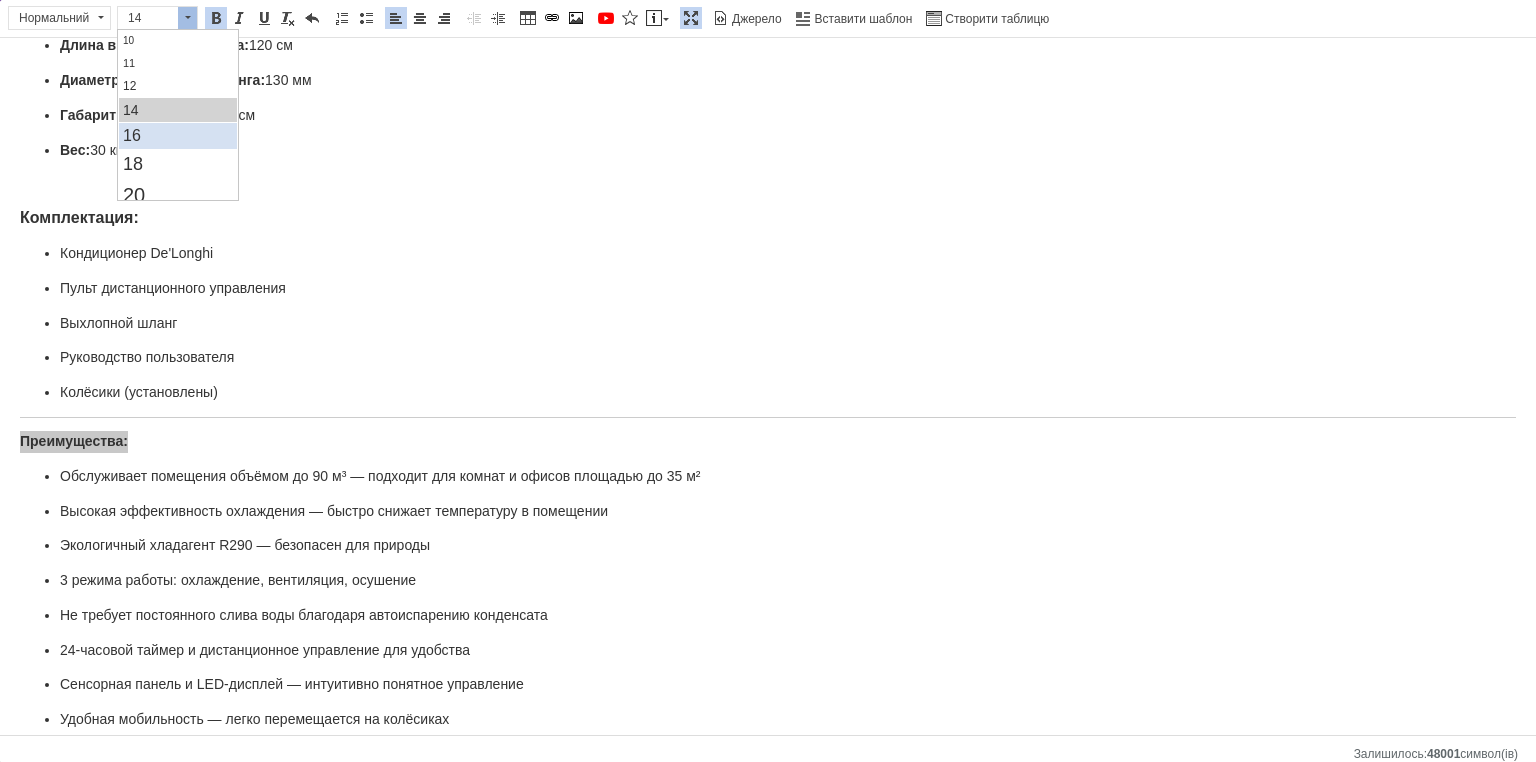 click on "16" at bounding box center (177, 136) 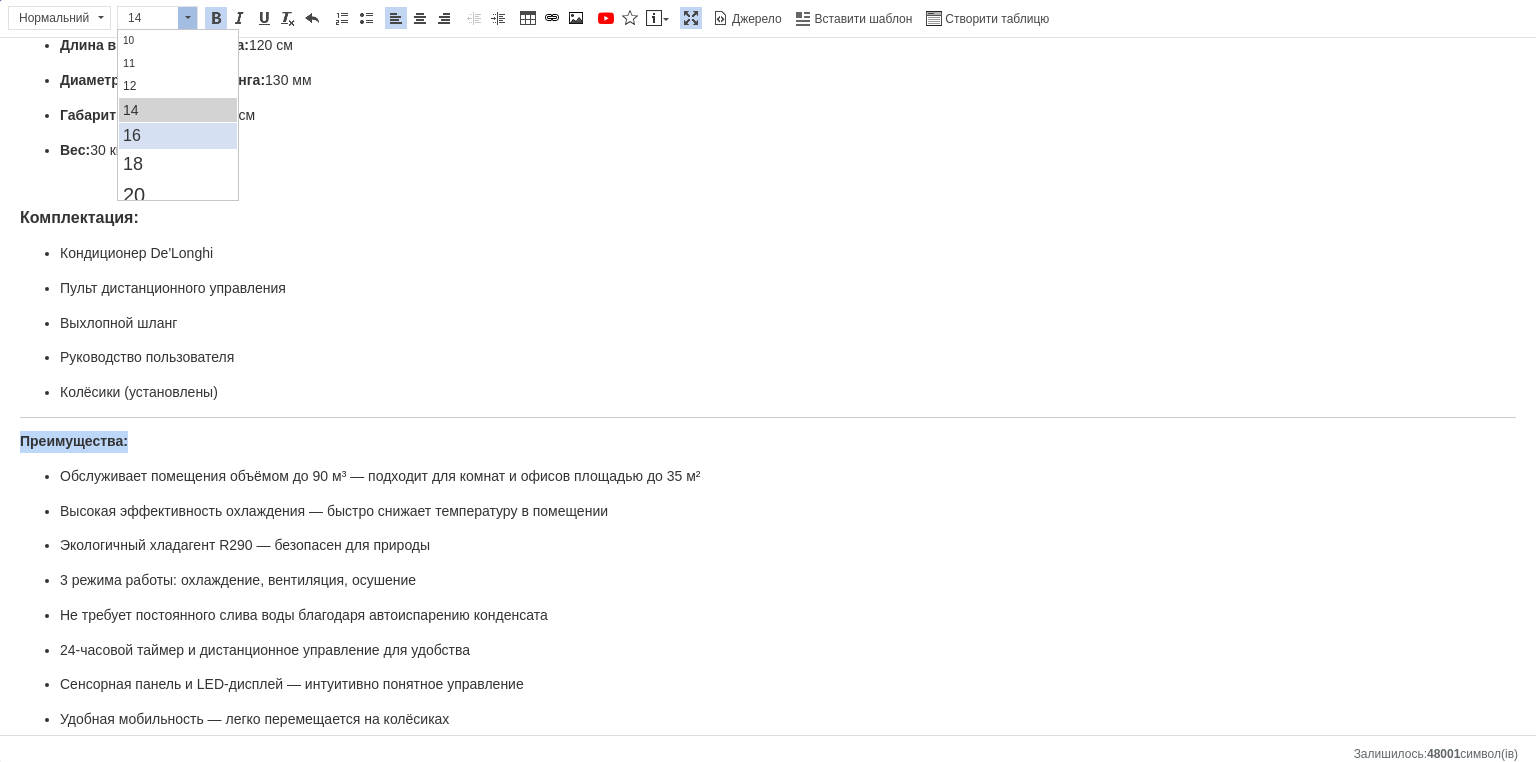 scroll, scrollTop: 0, scrollLeft: 0, axis: both 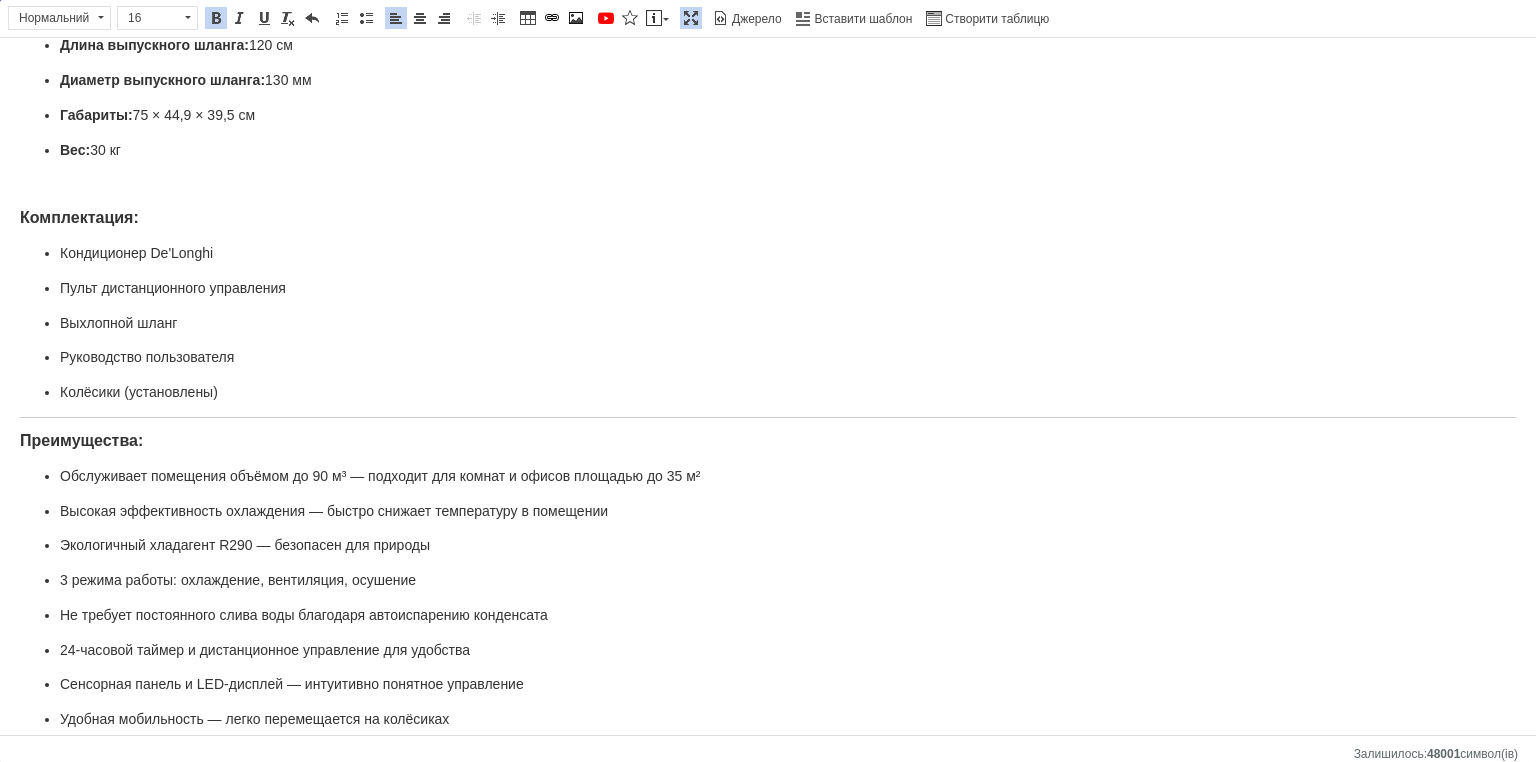 click on "Преимущества:" at bounding box center (81, 440) 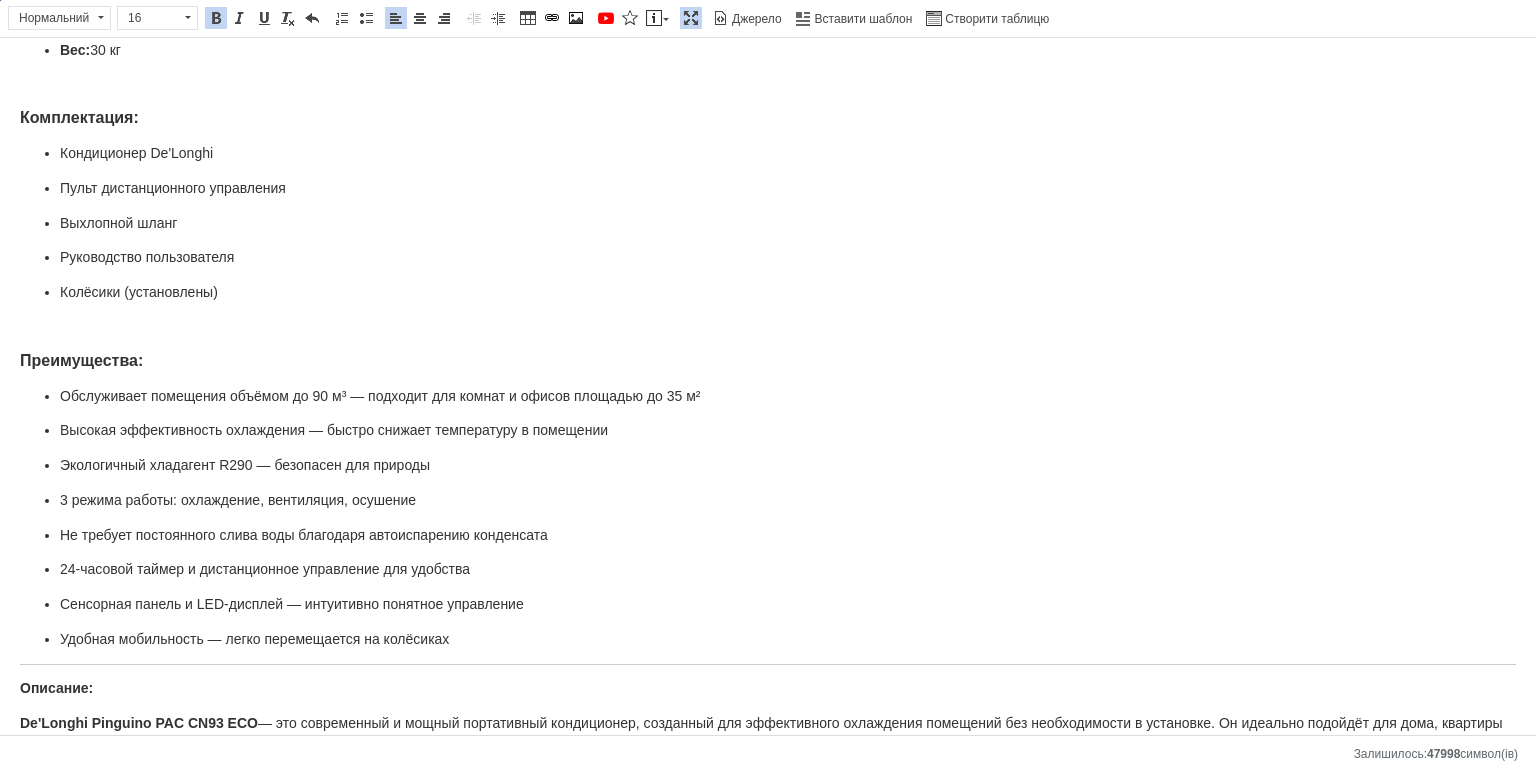 scroll, scrollTop: 678, scrollLeft: 0, axis: vertical 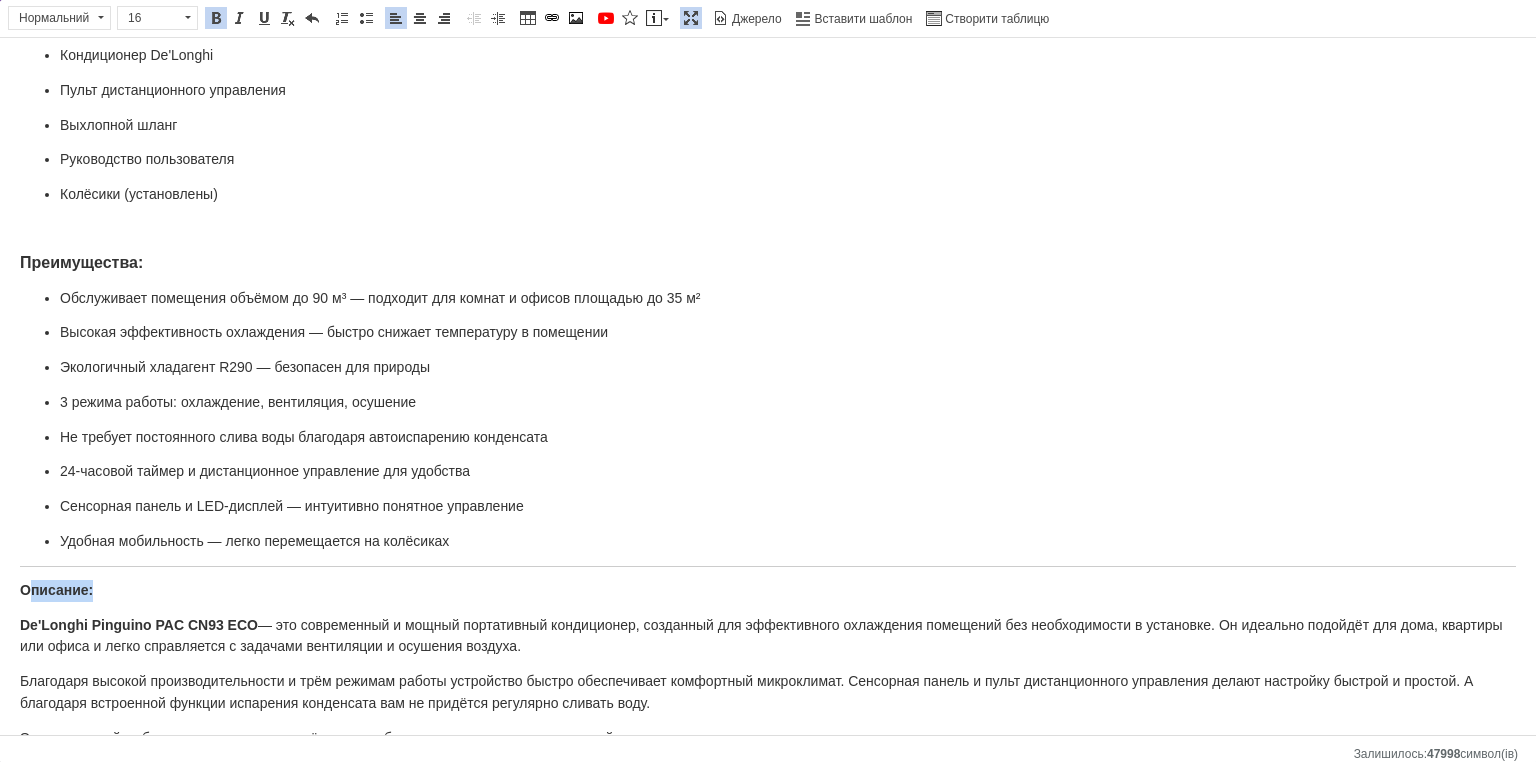 drag, startPoint x: 101, startPoint y: 563, endPoint x: 1, endPoint y: 556, distance: 100.2447 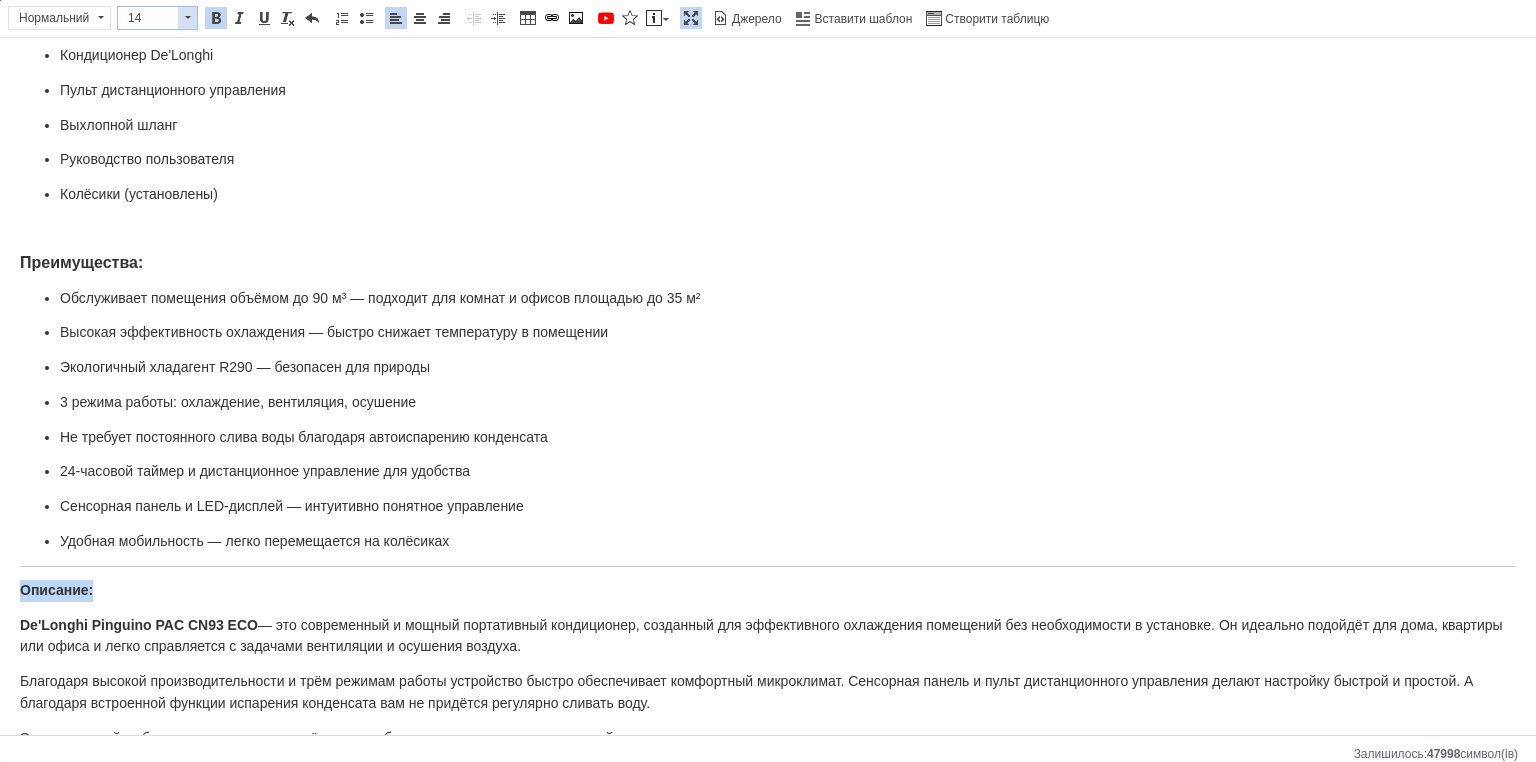 click at bounding box center (187, 18) 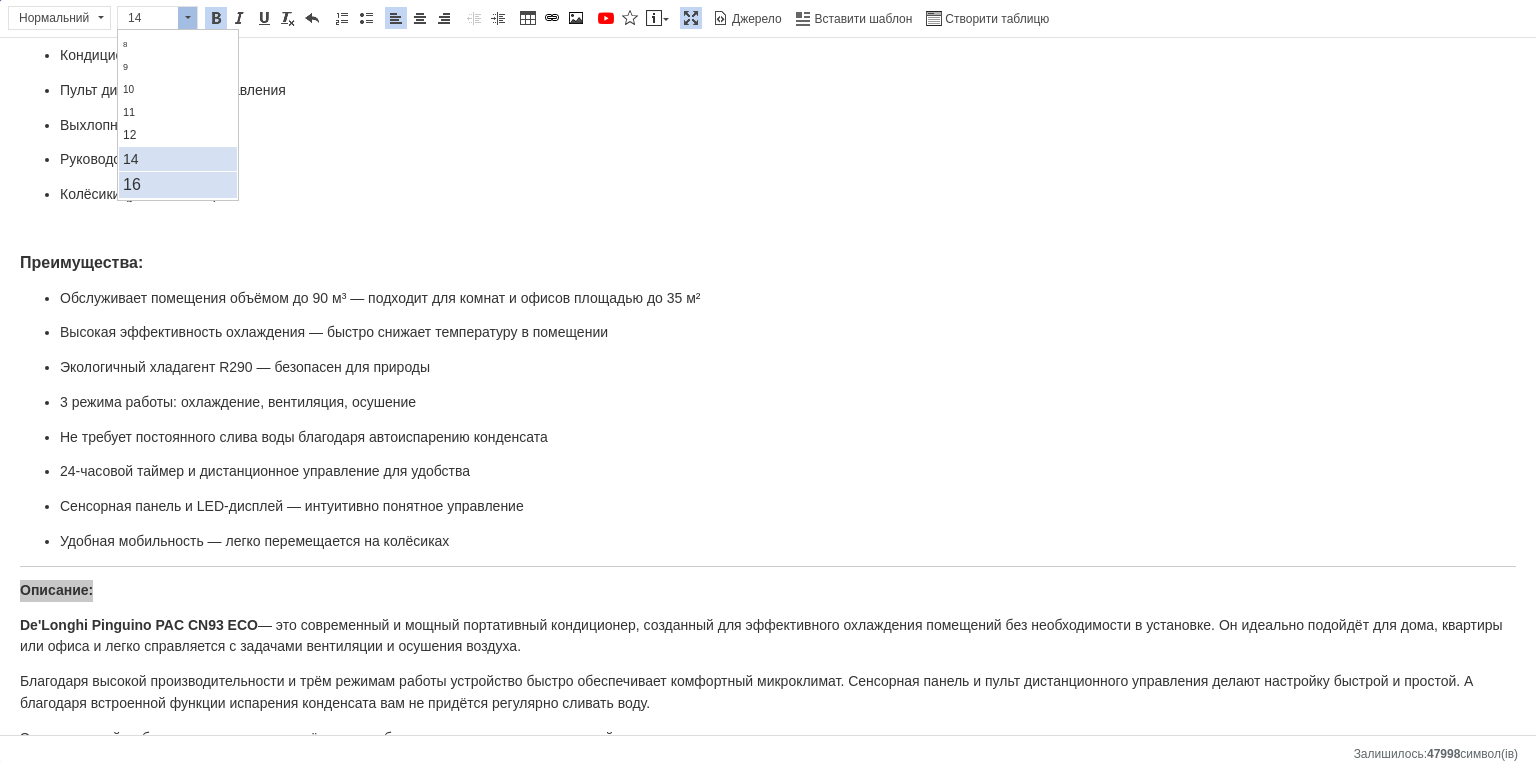 scroll, scrollTop: 100, scrollLeft: 0, axis: vertical 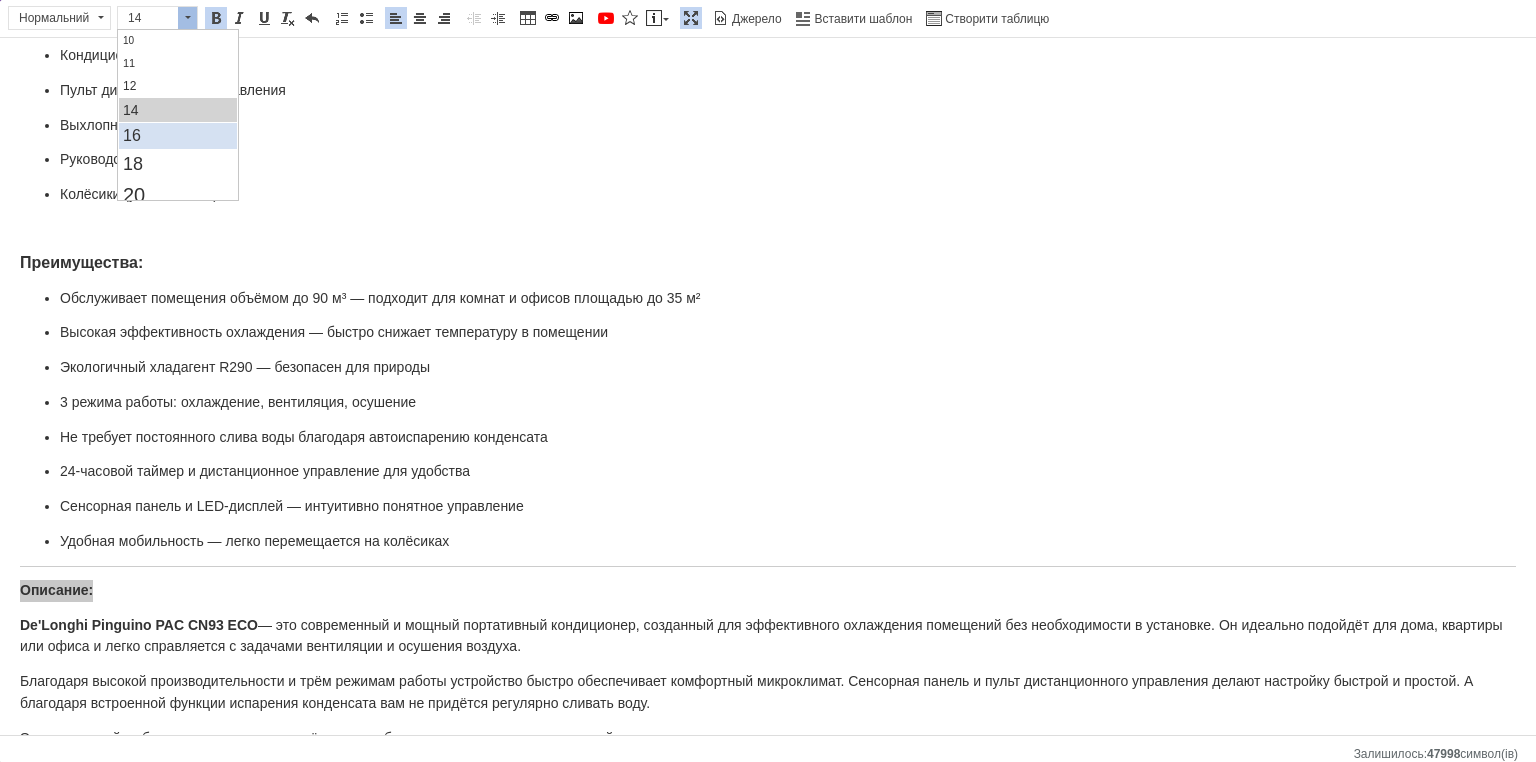 click on "16" at bounding box center (177, 136) 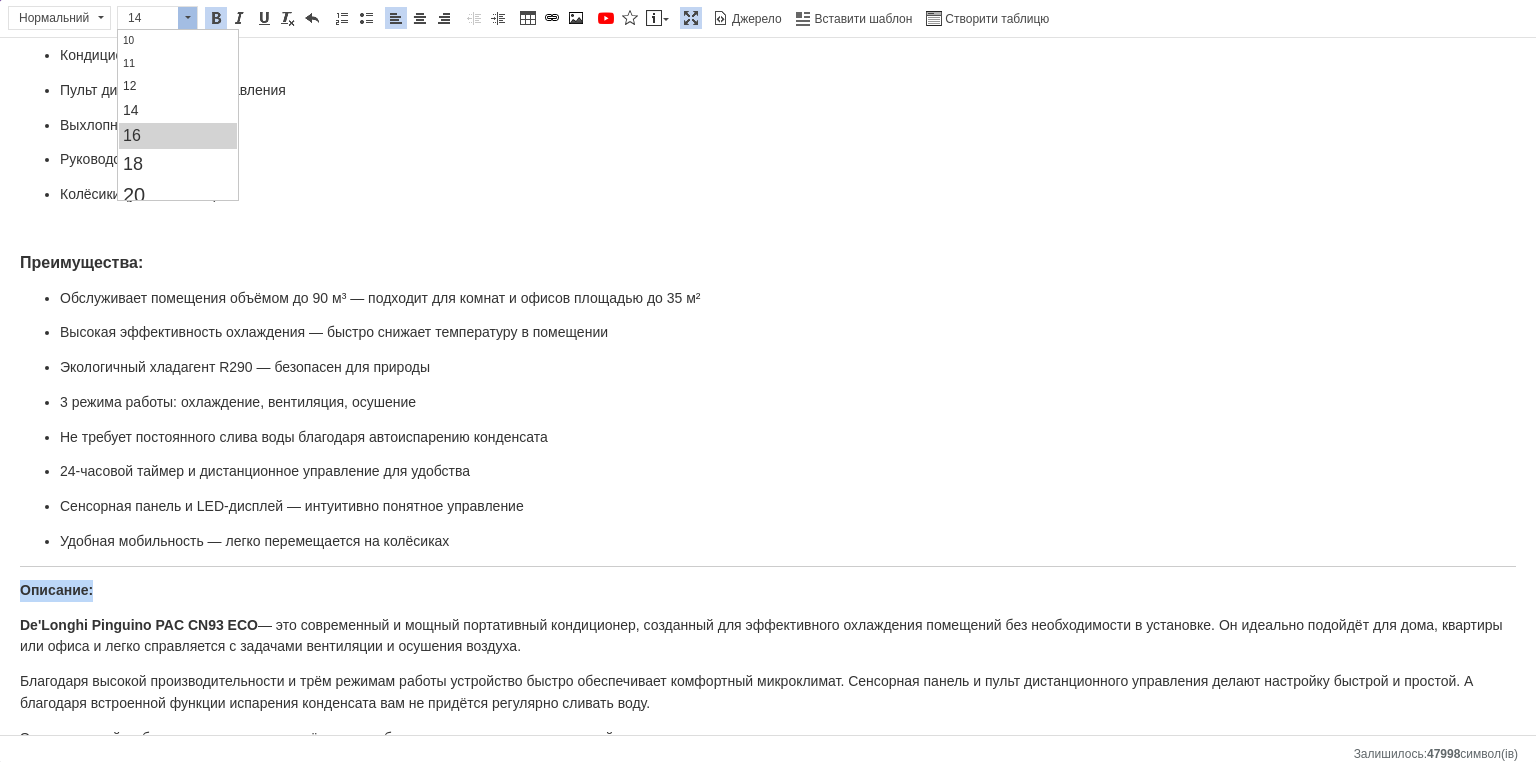 scroll, scrollTop: 0, scrollLeft: 0, axis: both 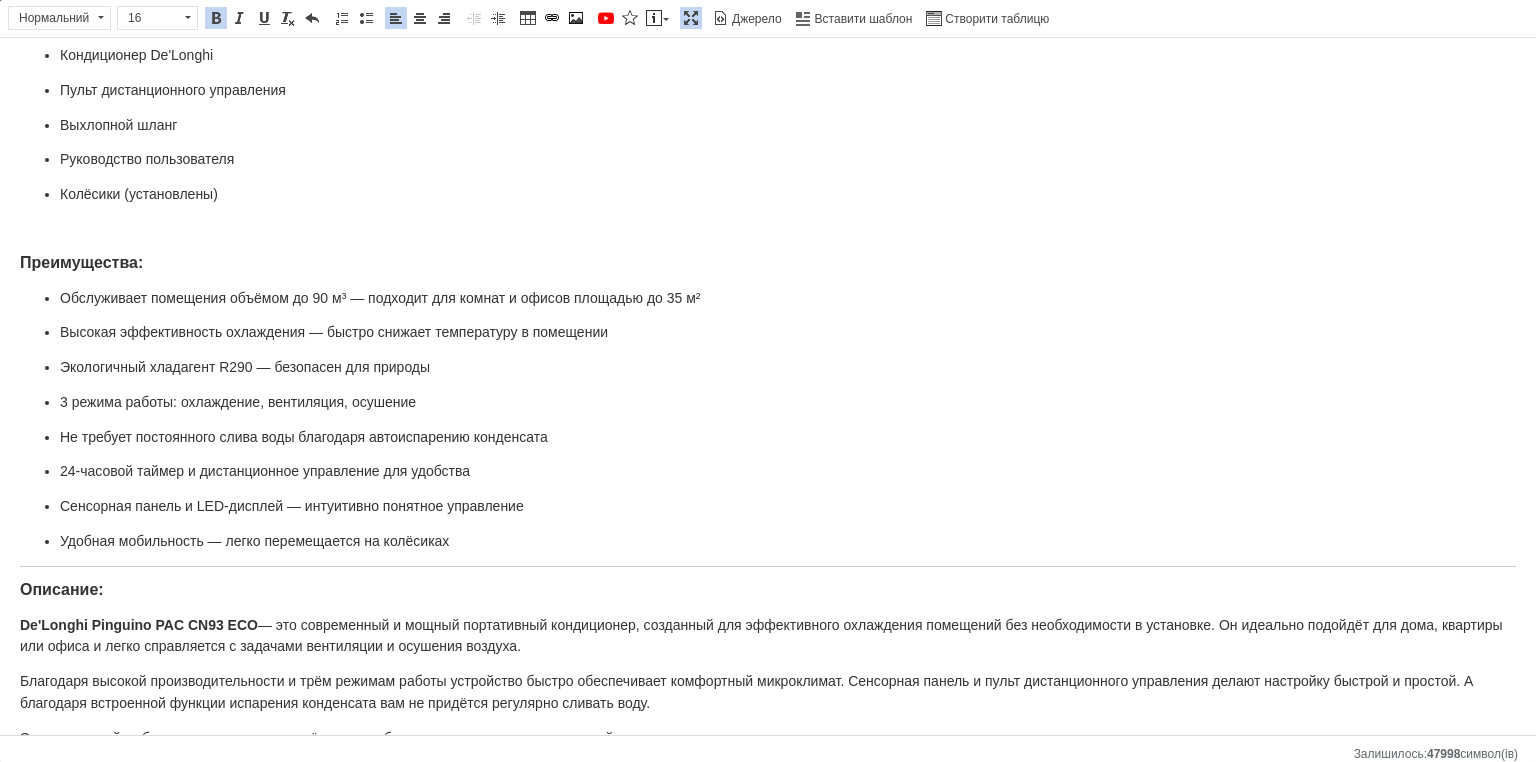 click on "Напольные кондиционеры De'Longhi охладители воздуха 2600вт комнатный кондиционер 350 куб.м/час Характеристики: Тип:  мобильный моноблочный кондиционер Охлаждающая мощность:  9800 BTU / 2,5 кВт Рекомендуемый объём помещения:  до 90 м³ (площадь — до 35 м²) Воздушный поток:  от 250 до 350 м³/ч Тип хладагента:  R290 (экологичный) Функции:  охлаждение, вентиляция, осушение воздуха Мощность осушения:  36 л/сутки Функция автоиспарения конденсата:  есть Уровень шума:  50–64 дБ Температурный диапазон:  от 18 °C до 35 °C Электропитание:  1000 Вт, 50 Гц Длина выпускного шланга:  120 см  130 мм Габариты:" at bounding box center [768, 65] 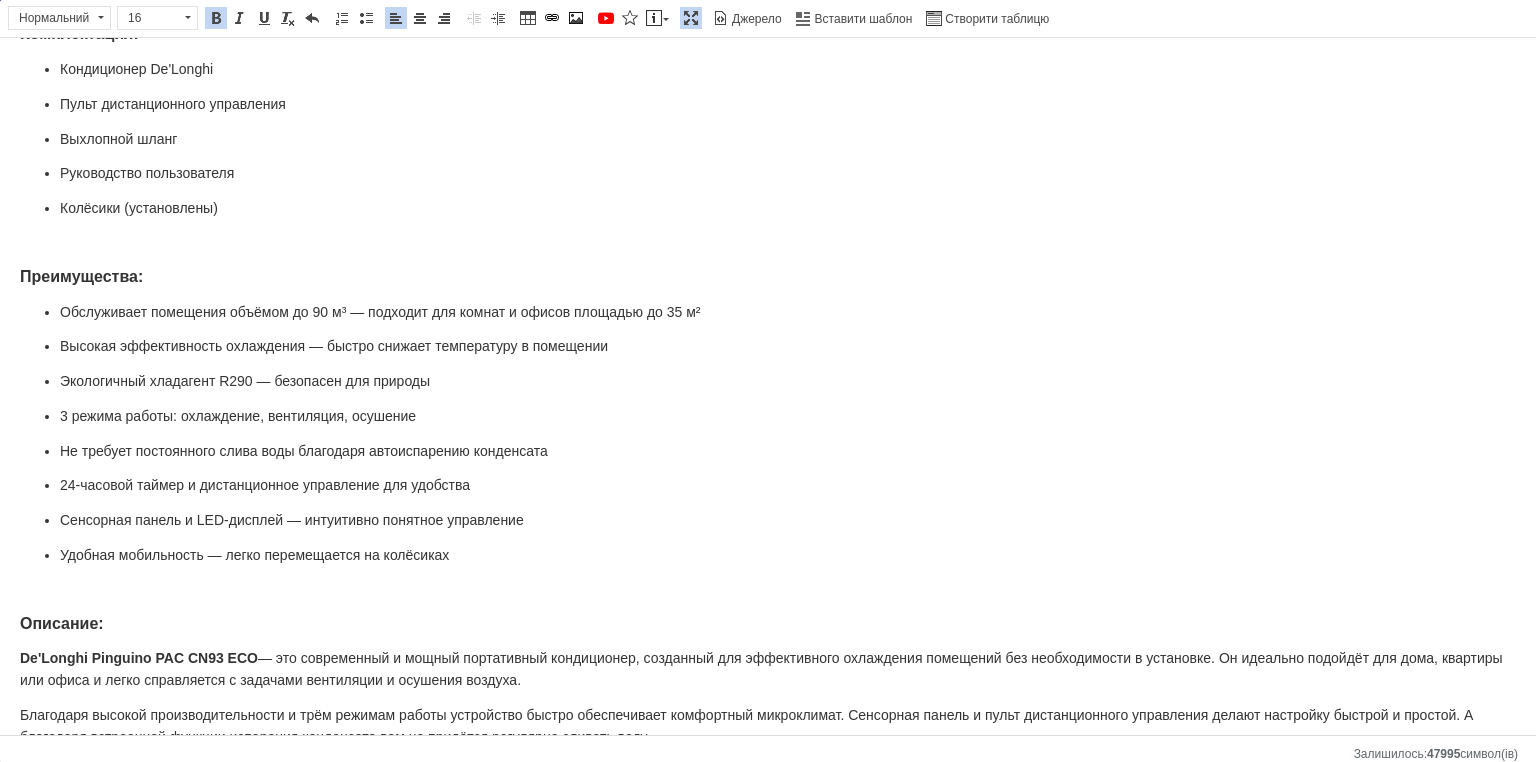 scroll, scrollTop: 678, scrollLeft: 0, axis: vertical 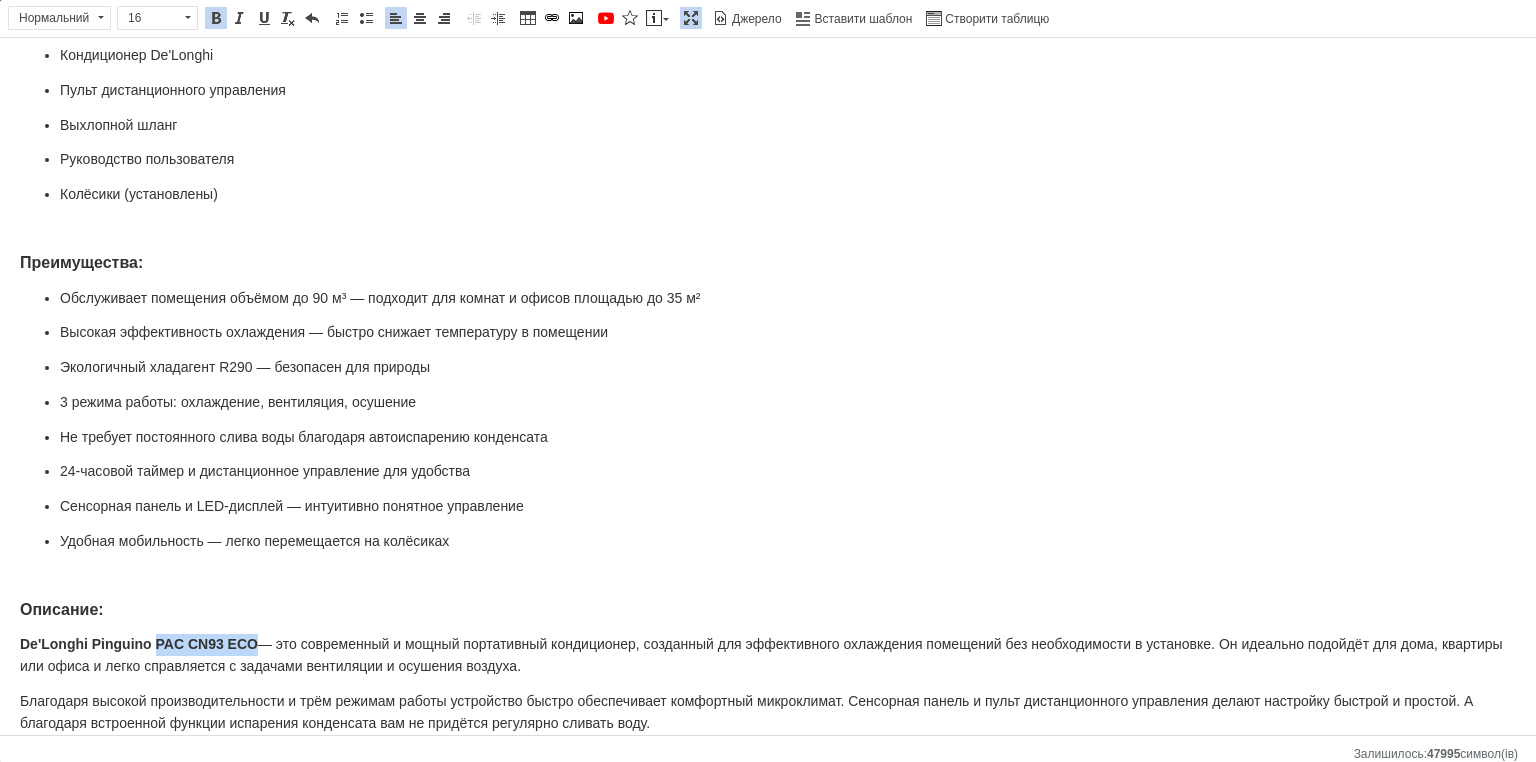 drag, startPoint x: 256, startPoint y: 618, endPoint x: 154, endPoint y: 615, distance: 102.044106 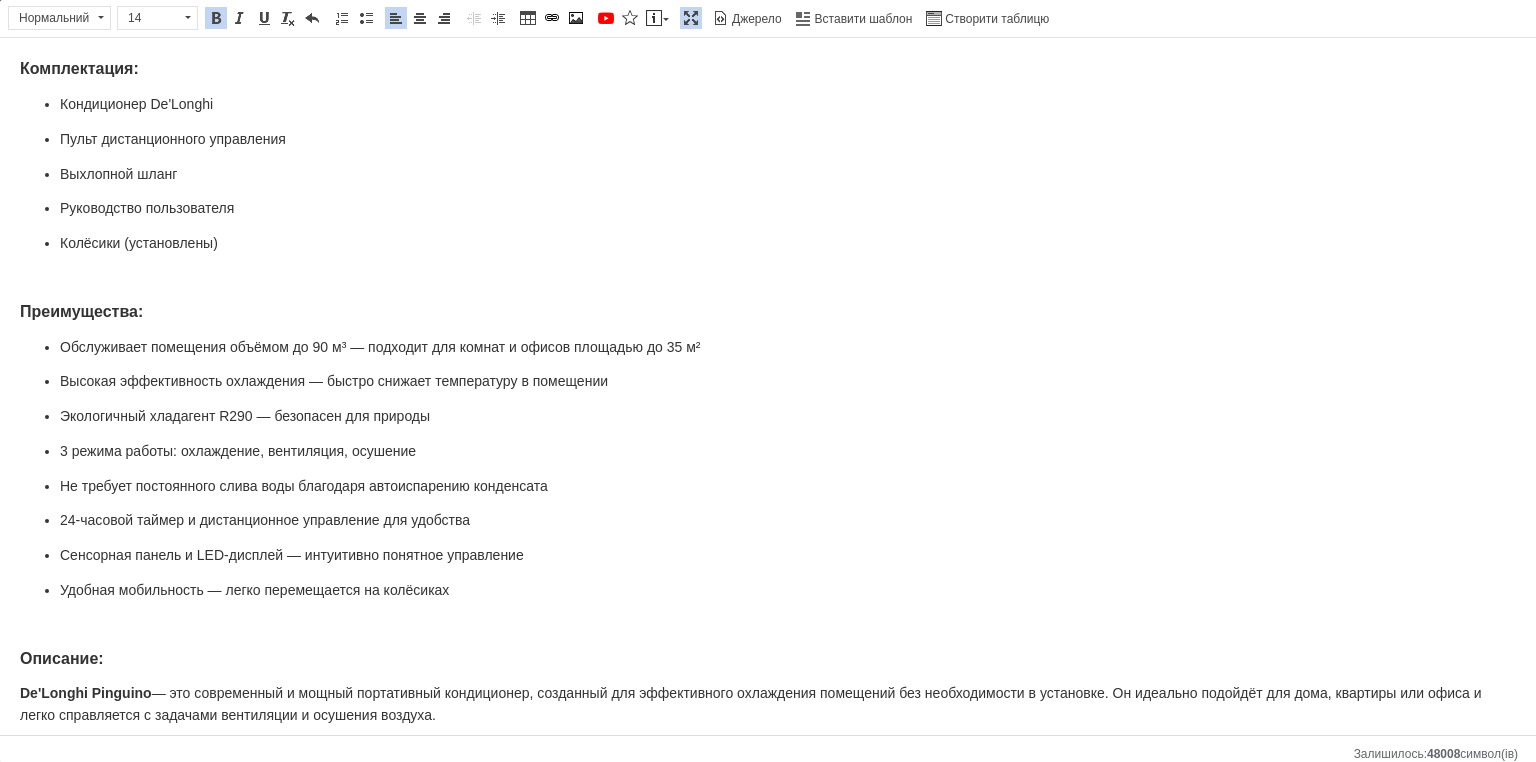 scroll, scrollTop: 379, scrollLeft: 0, axis: vertical 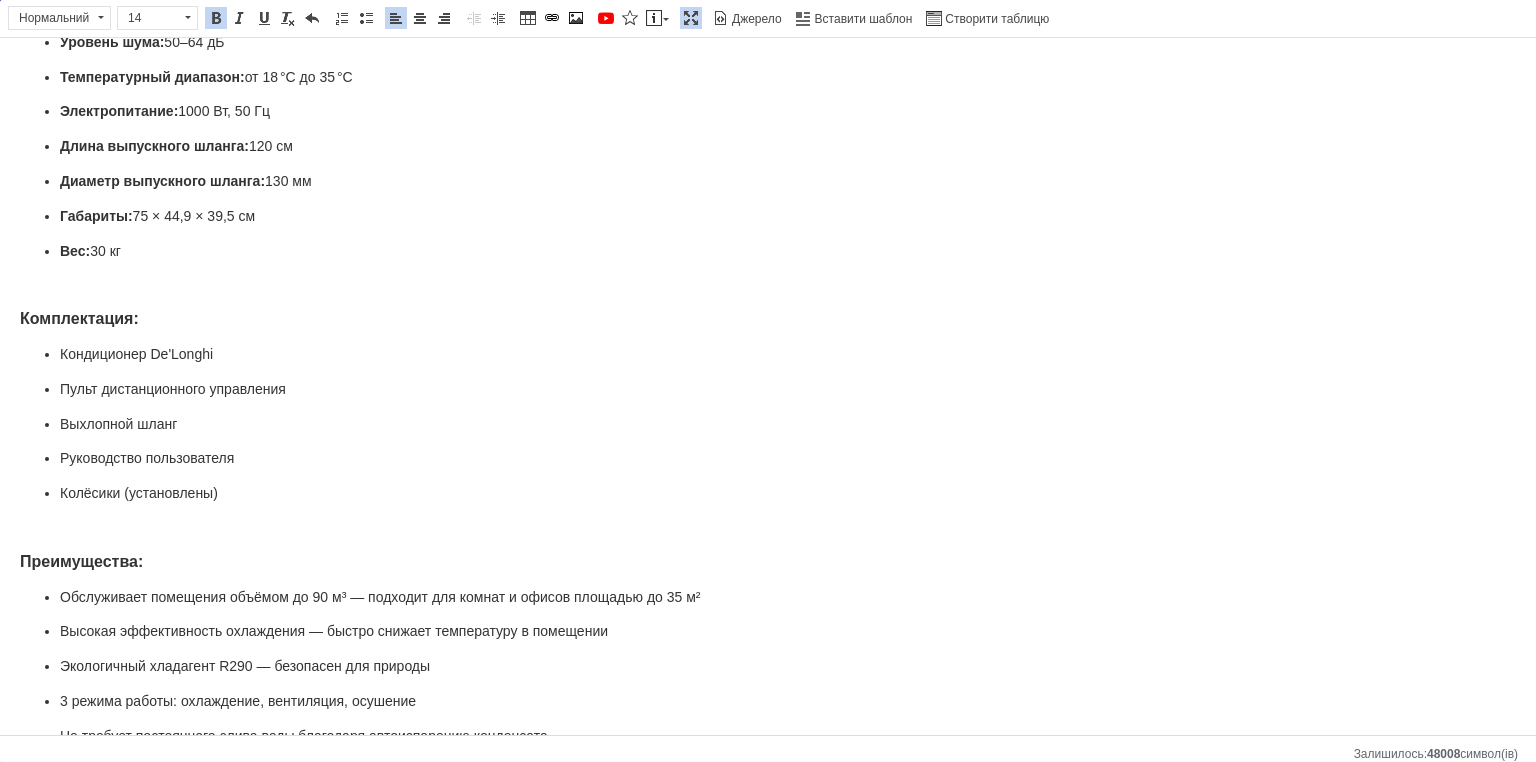 click at bounding box center [768, 285] 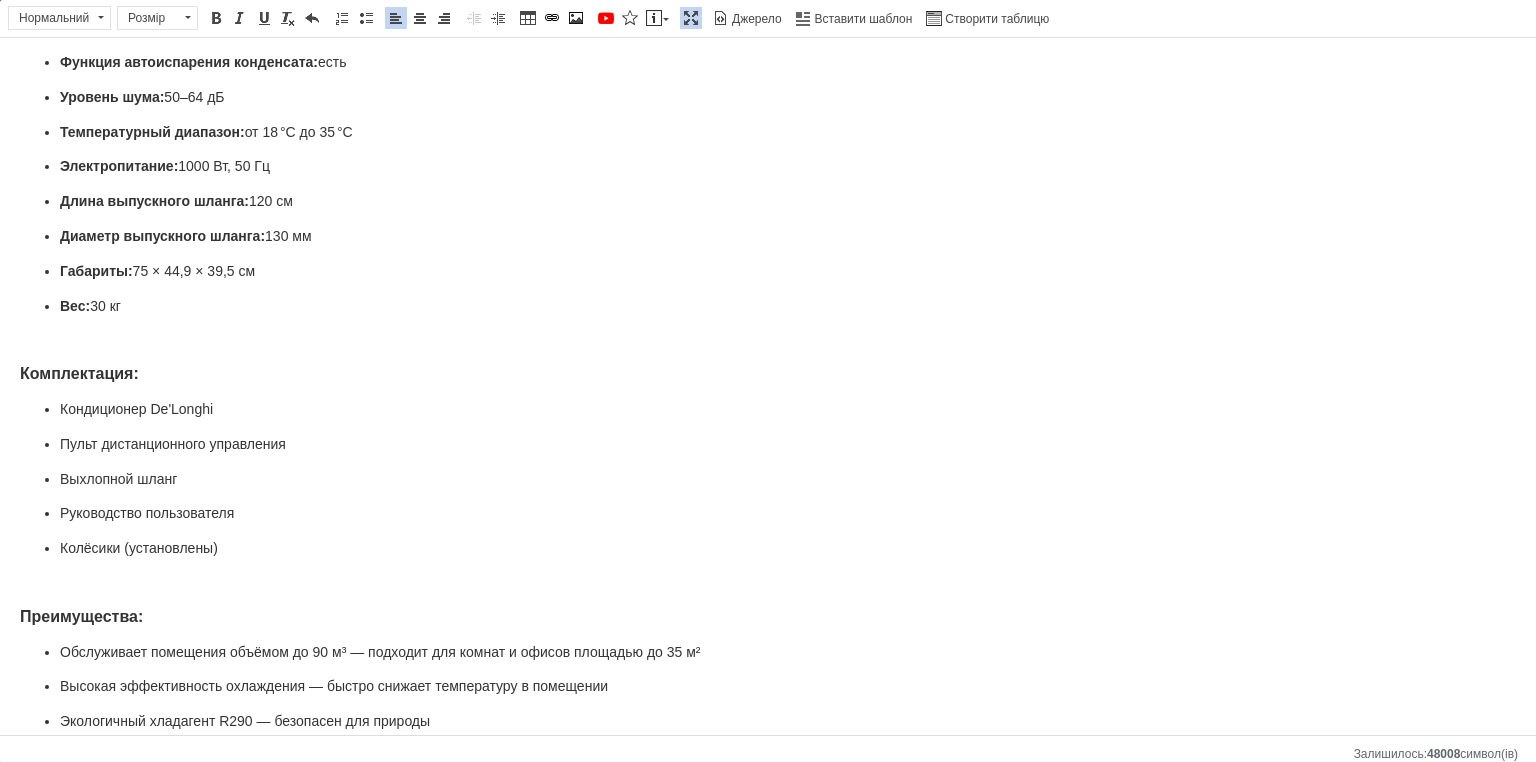 scroll, scrollTop: 219, scrollLeft: 0, axis: vertical 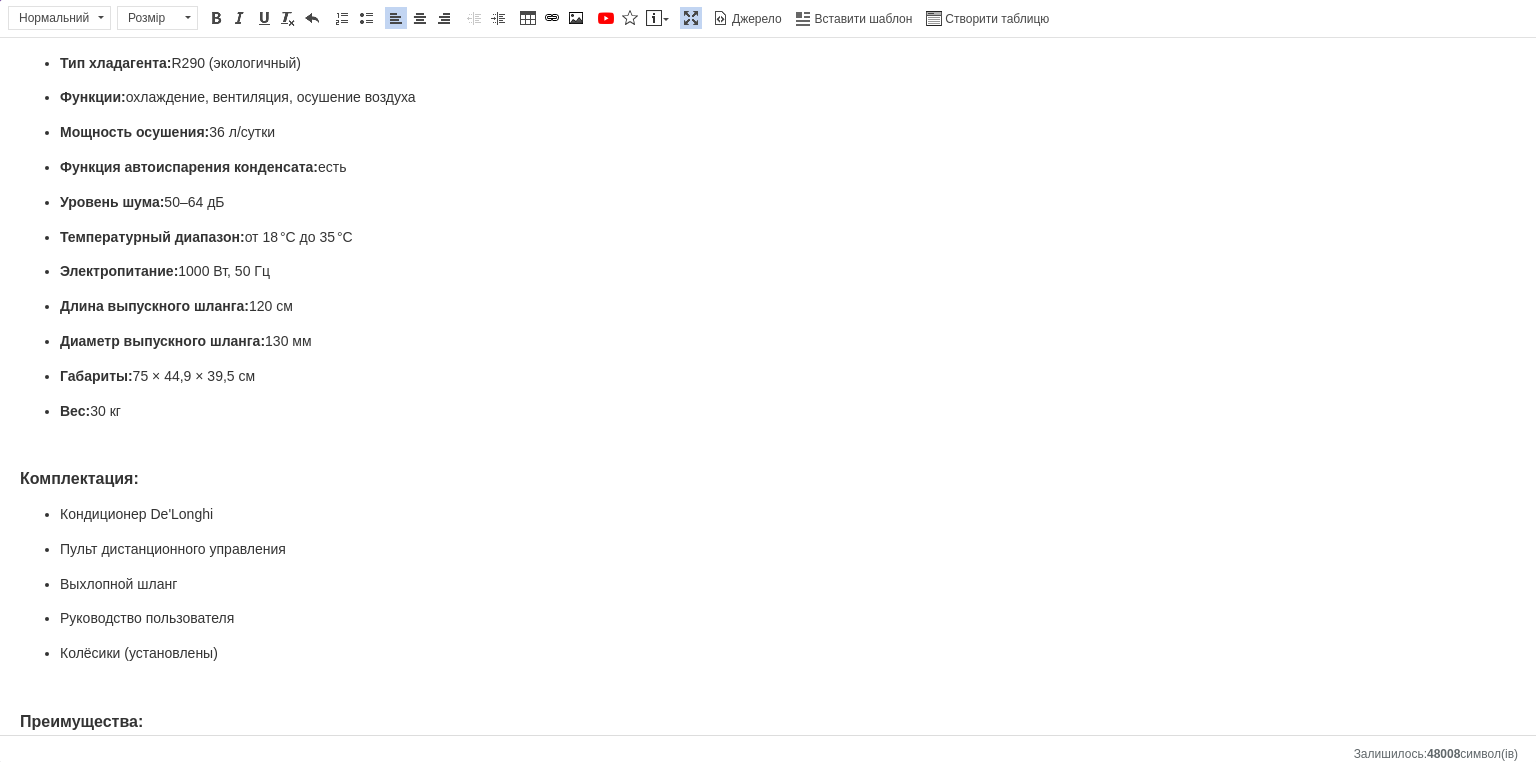 click on "Напольные кондиционеры De'Longhi охладители воздуха 2600вт комнатный кондиционер 350 куб.м/час Характеристики: Тип:  мобильный моноблочный кондиционер Охлаждающая мощность:  9800 BTU / 2,5 кВт Рекомендуемый объём помещения:  до 90 м³ (площадь — до 35 м²) Воздушный поток:  от 250 до 350 м³/ч Тип хладагента:  R290 (экологичный) Функции:  охлаждение, вентиляция, осушение воздуха Мощность осушения:  36 л/сутки Функция автоиспарения конденсата:  есть Уровень шума:  50–64 дБ Температурный диапазон:  от 18 °C до 35 °C Электропитание:  1000 Вт, 50 Гц Длина выпускного шланга:  120 см  130 мм Габариты:" at bounding box center [768, 533] 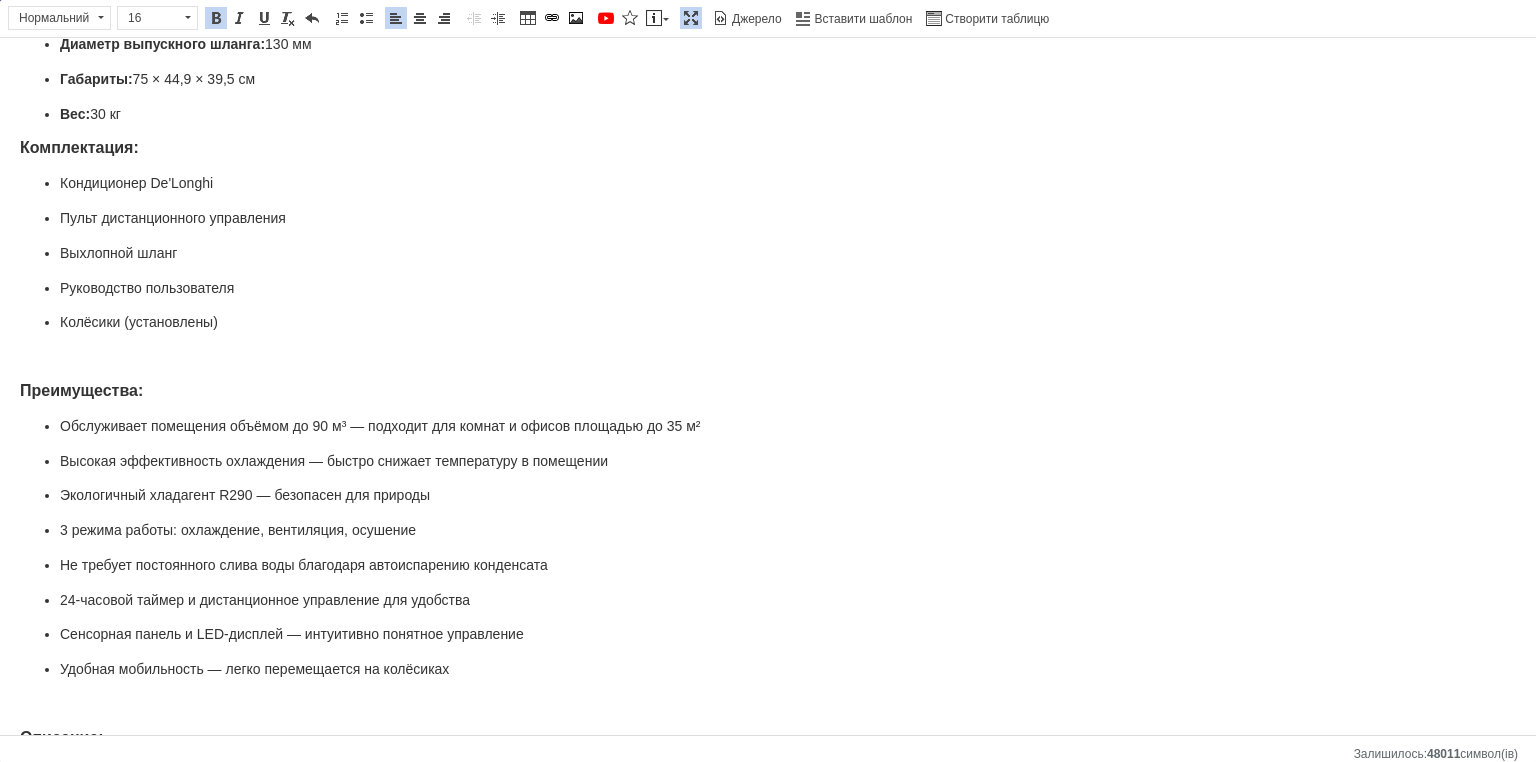 scroll, scrollTop: 560, scrollLeft: 0, axis: vertical 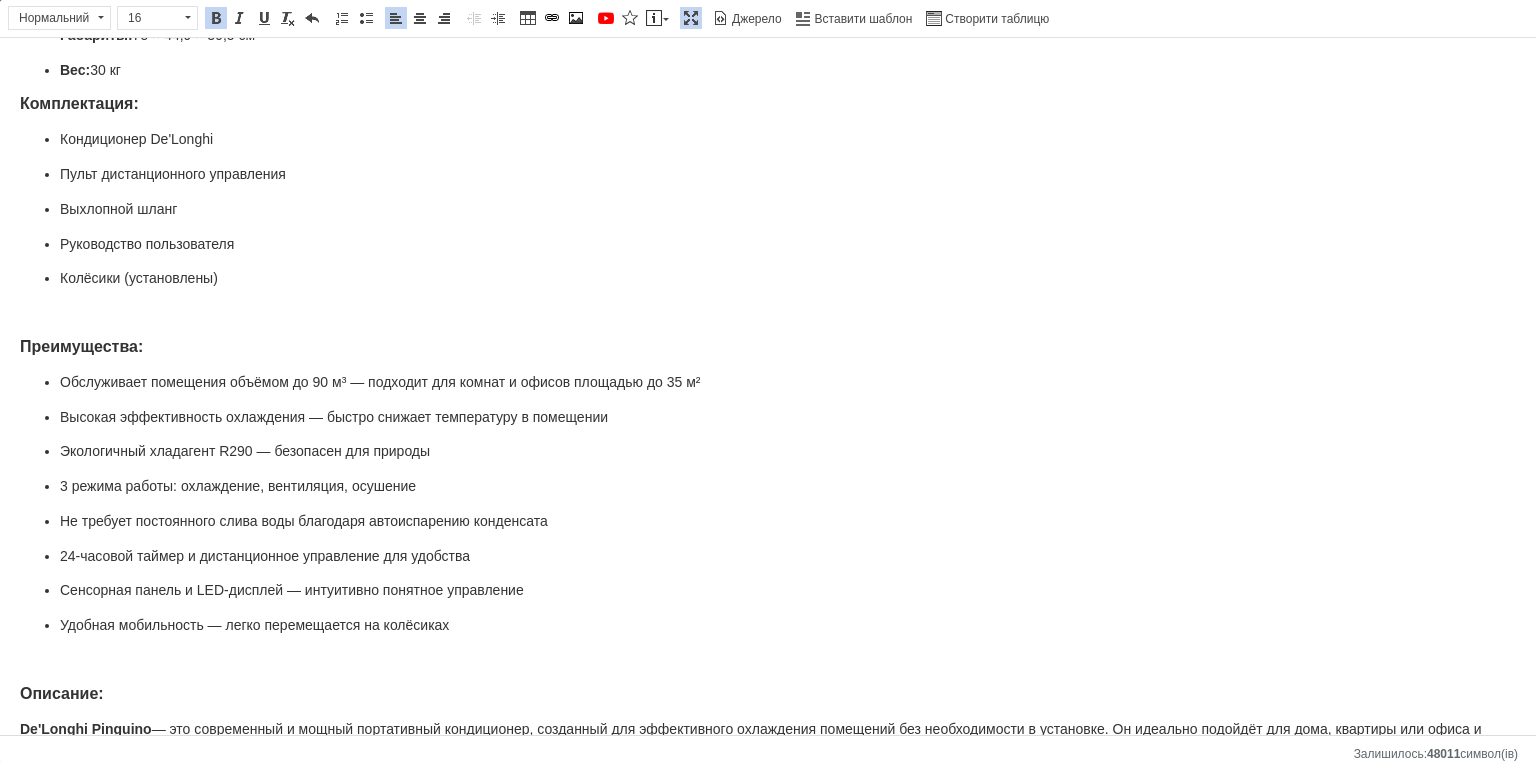 drag, startPoint x: 144, startPoint y: 287, endPoint x: 184, endPoint y: 250, distance: 54.48853 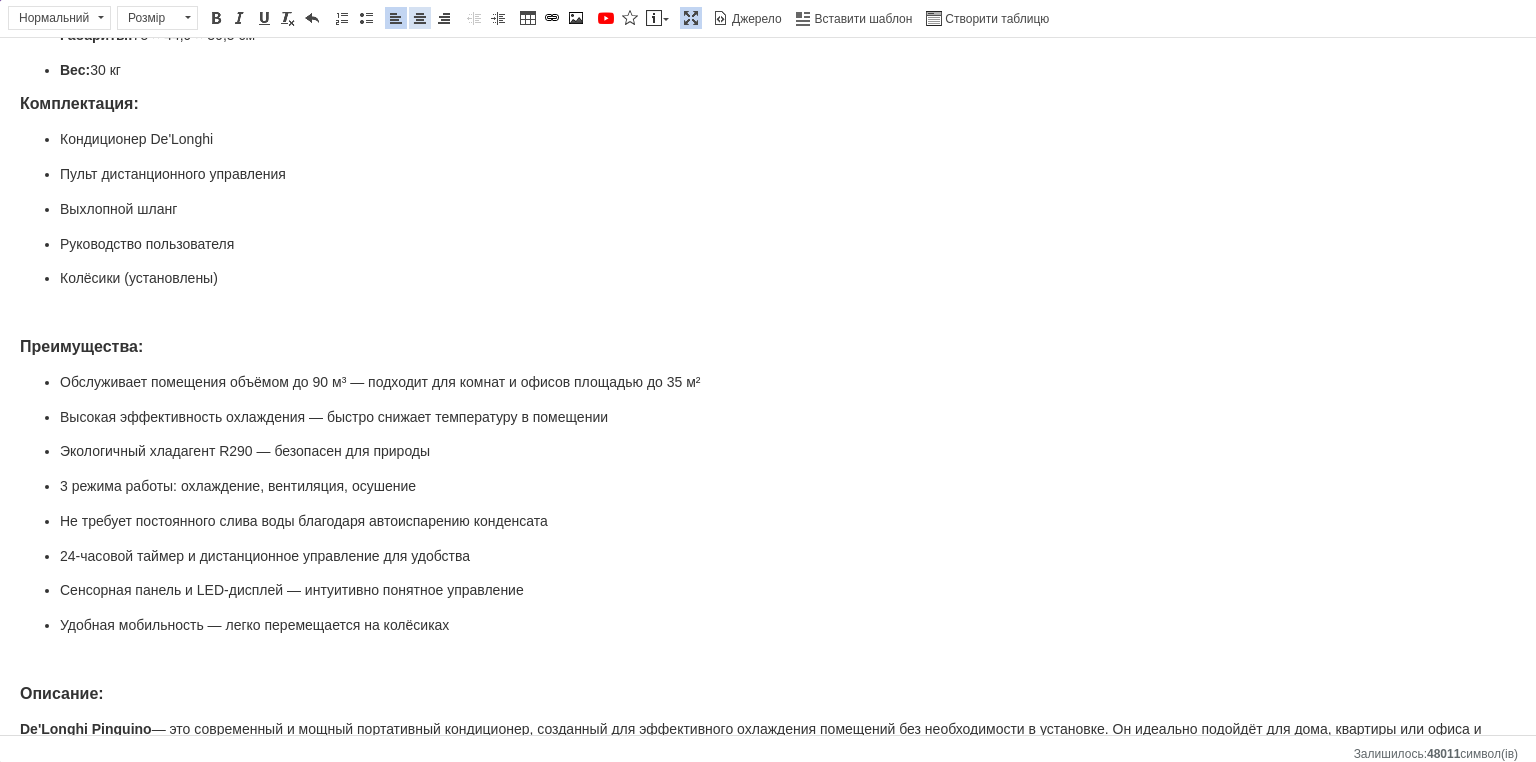 click at bounding box center [420, 18] 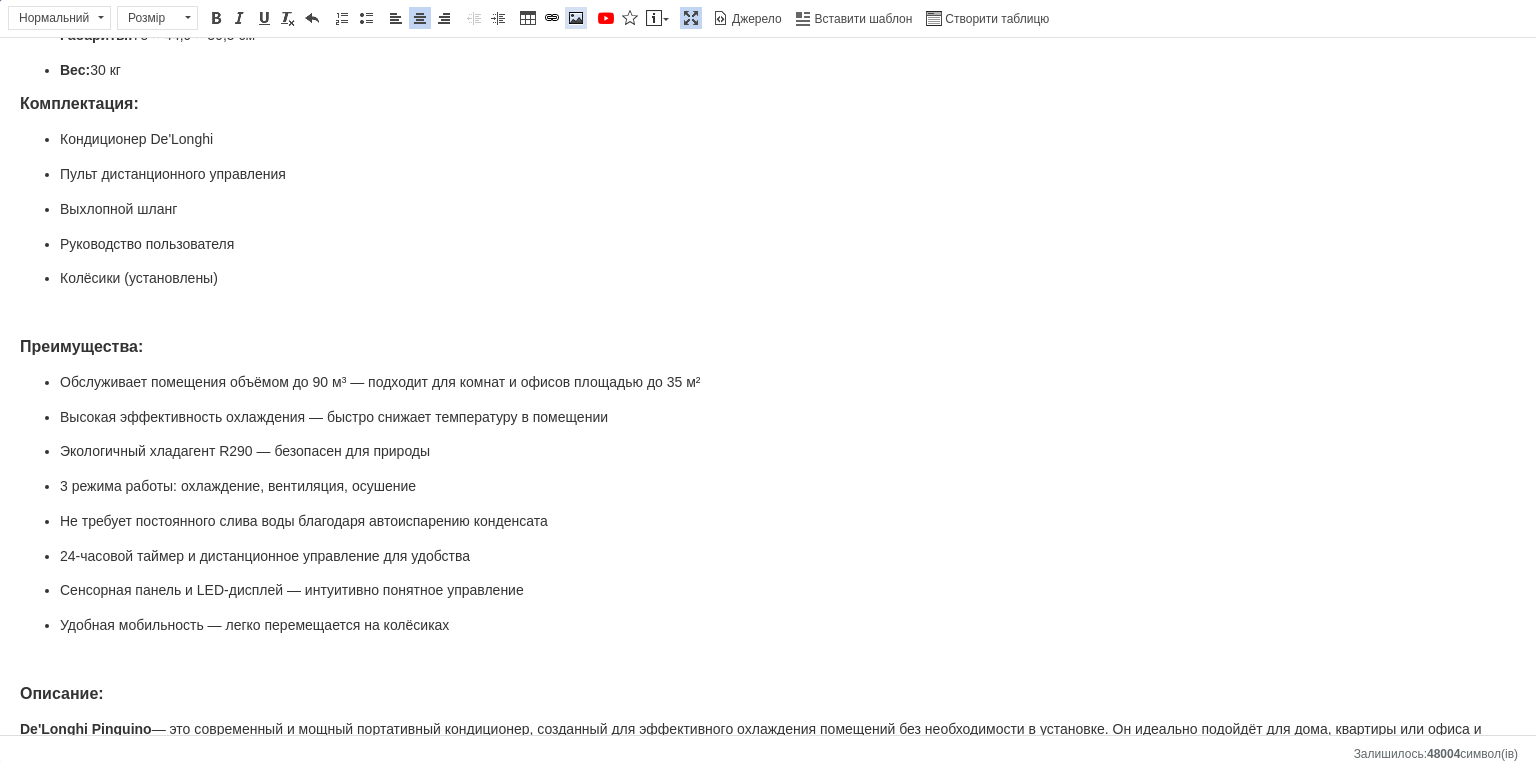 click at bounding box center (576, 18) 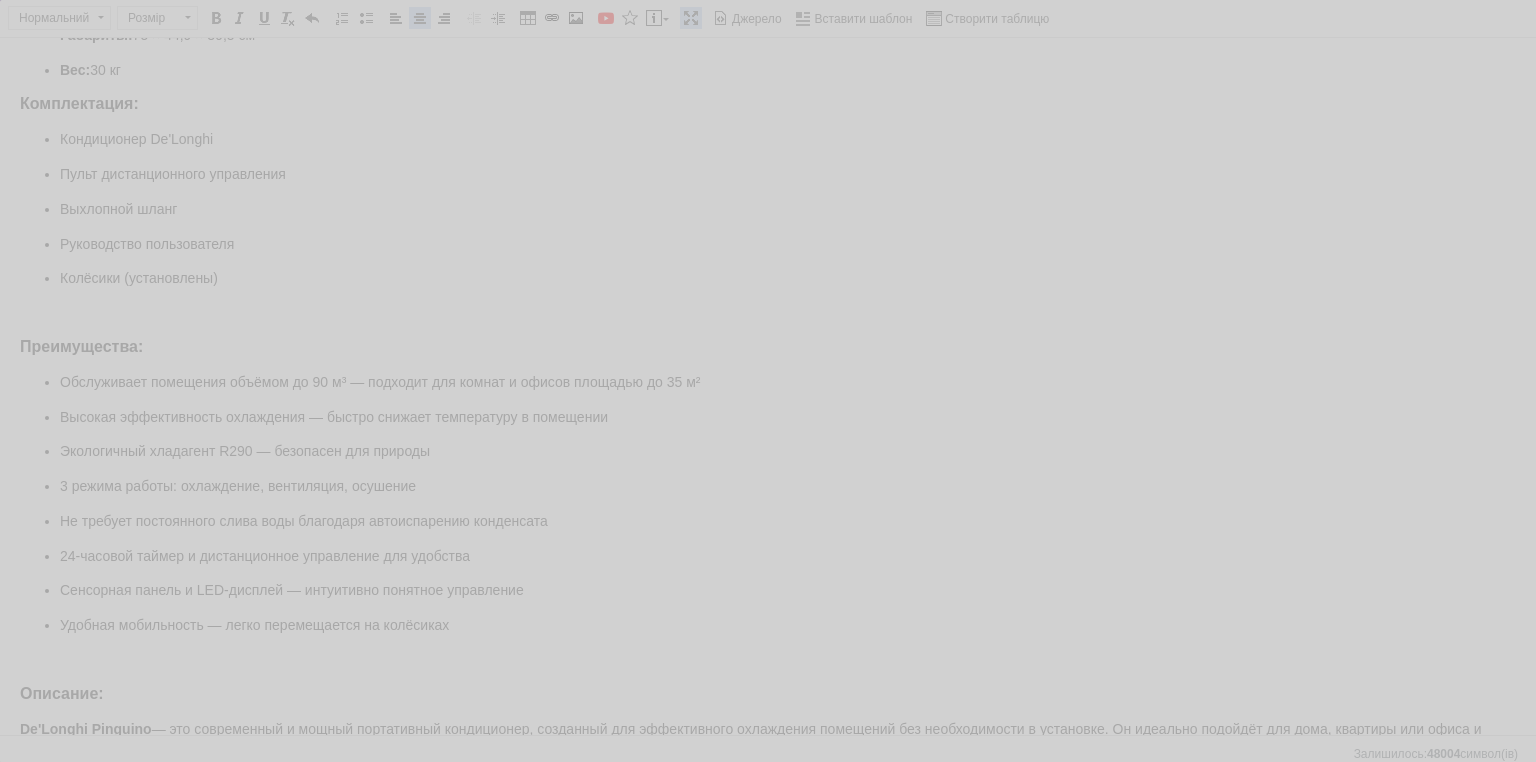 select 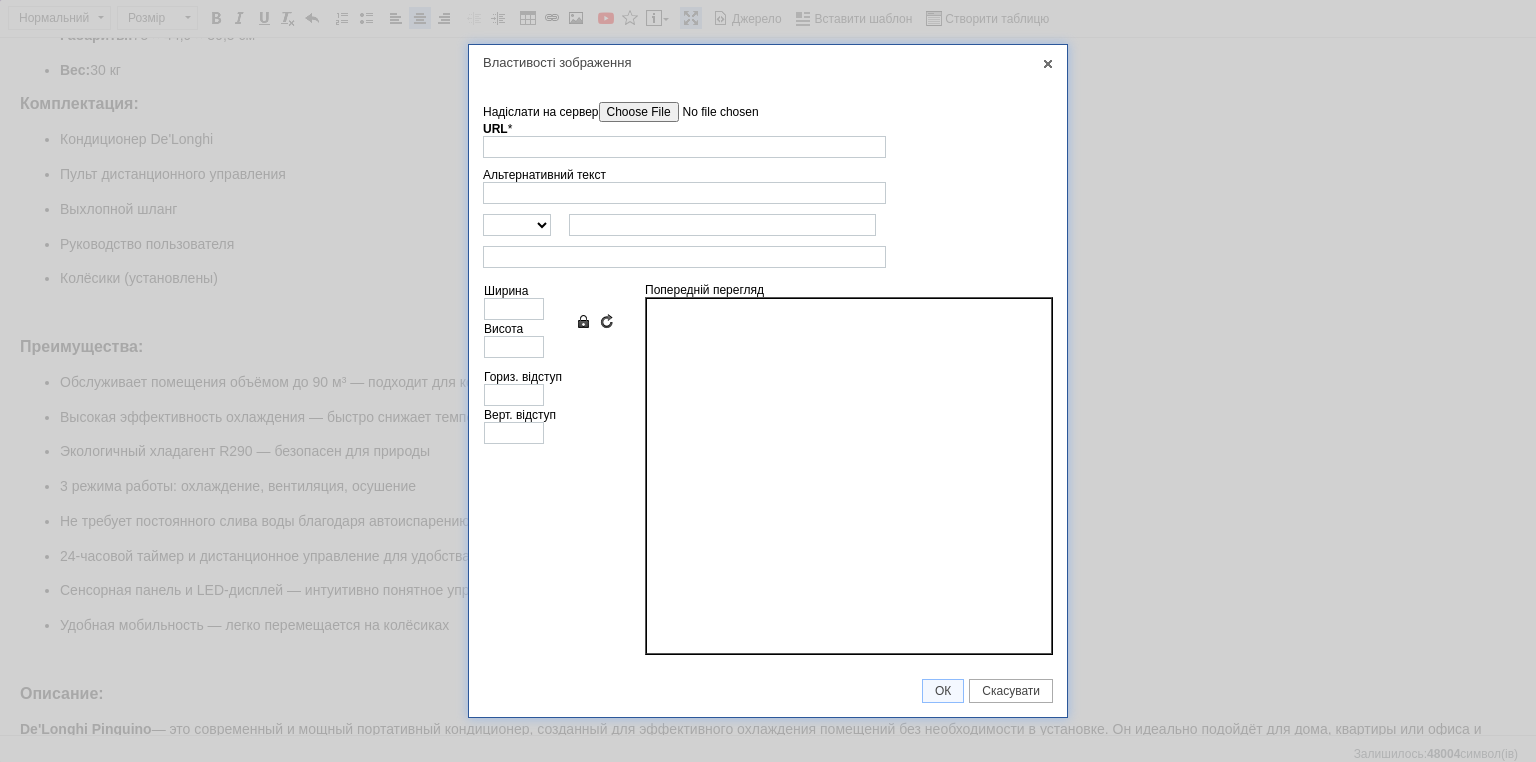 click on "Надіслати на сервер" at bounding box center [712, 112] 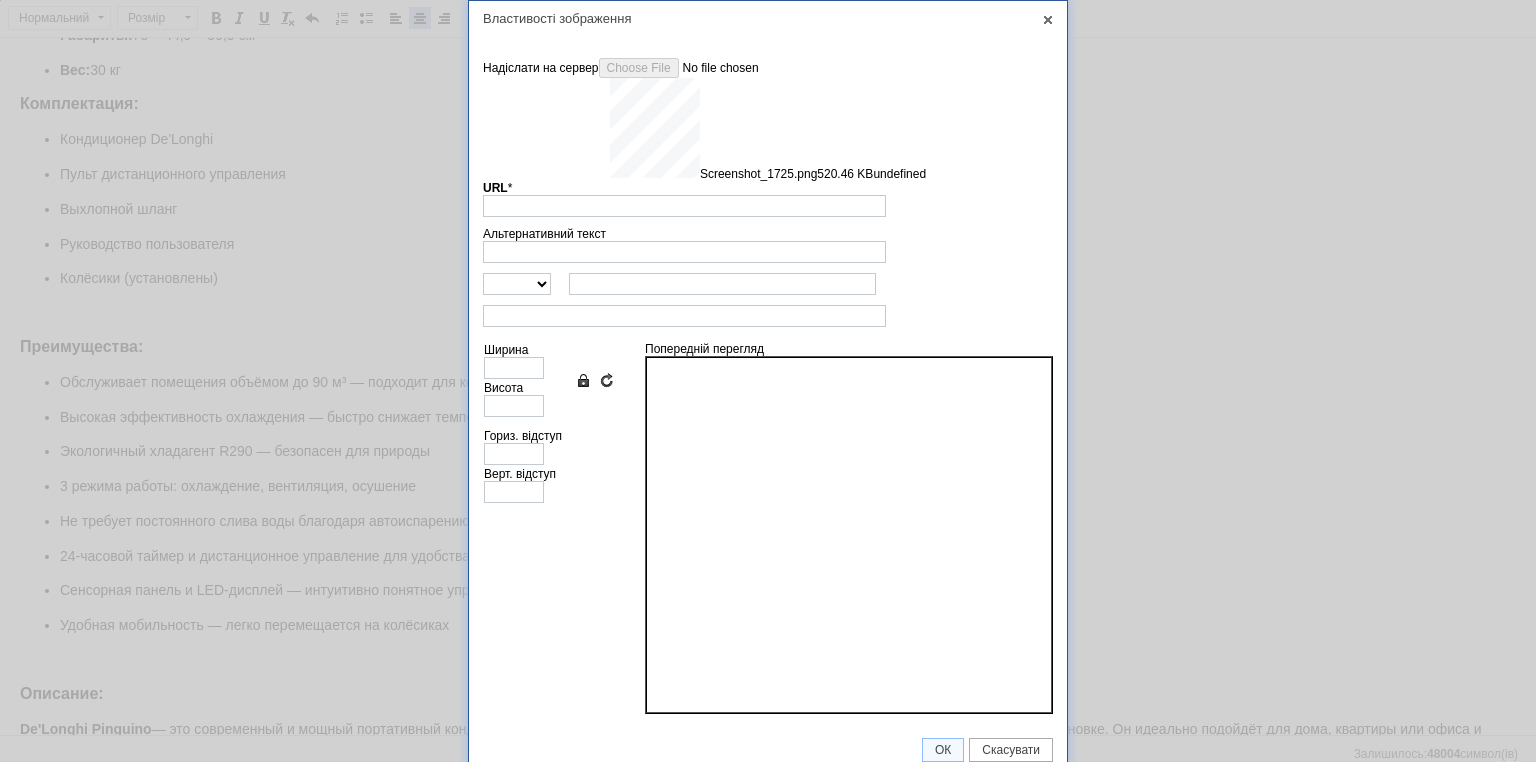 click on "http://  https://  ftp://  news://" at bounding box center [768, 284] 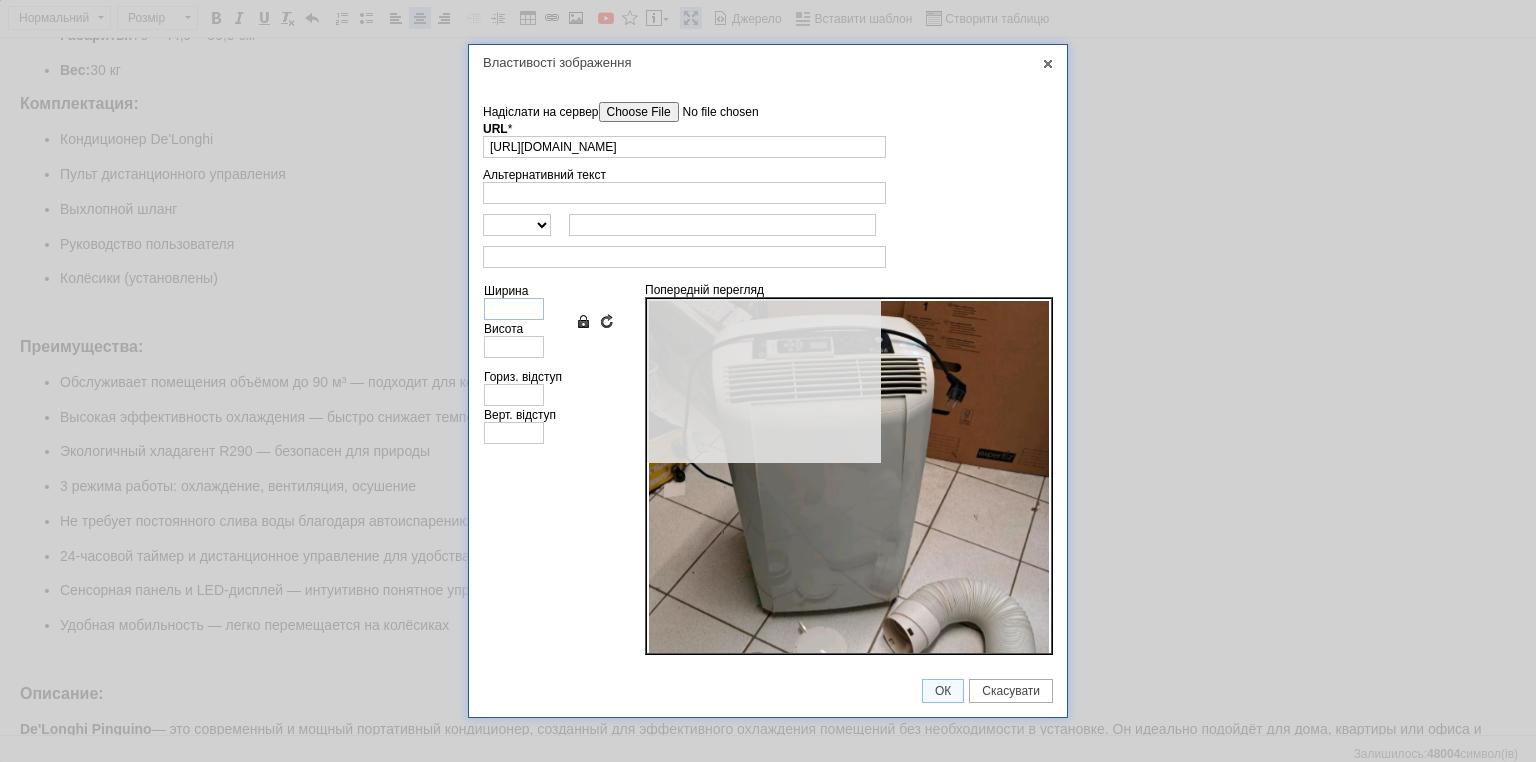 type on "480" 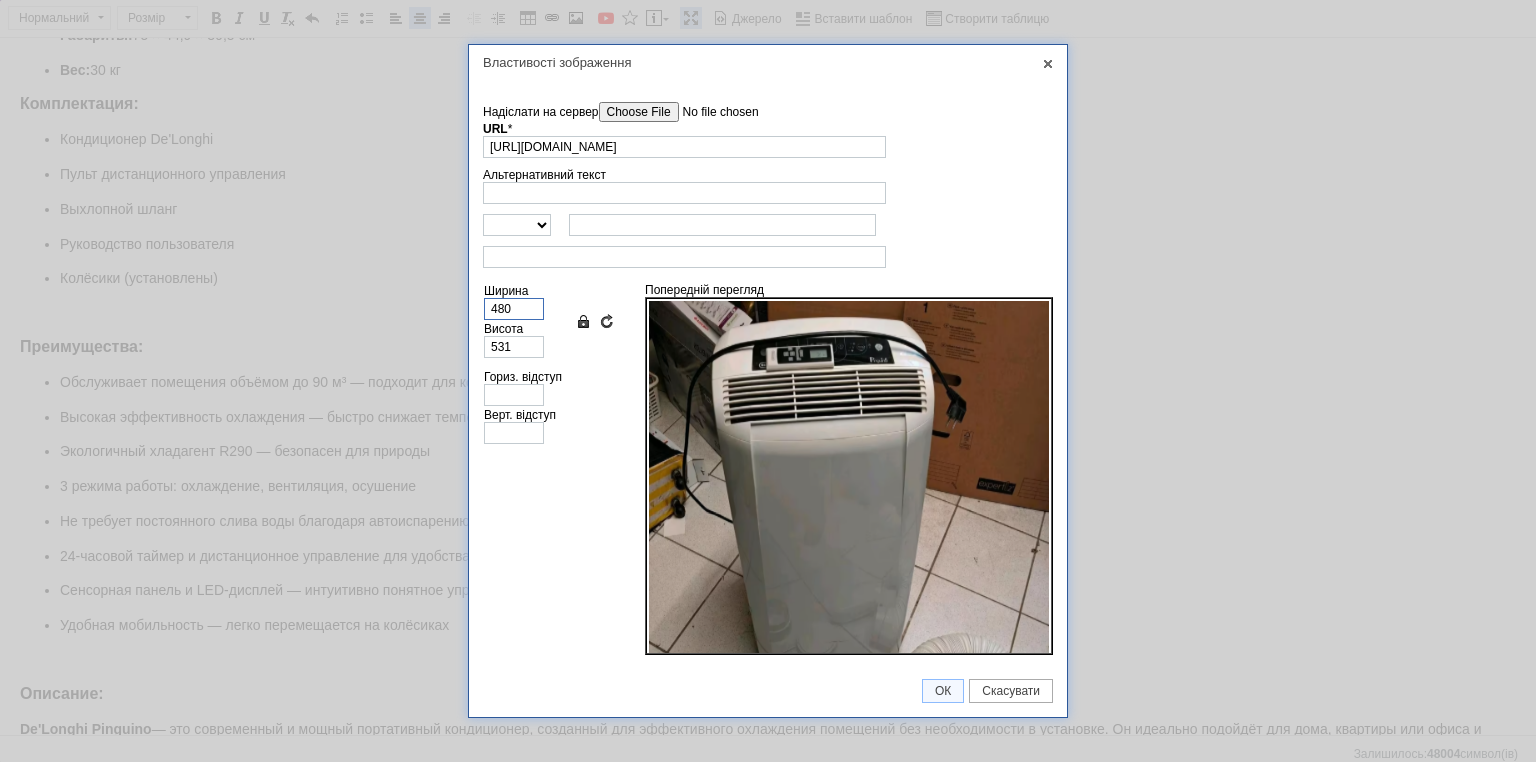 drag, startPoint x: 522, startPoint y: 305, endPoint x: 432, endPoint y: 295, distance: 90.55385 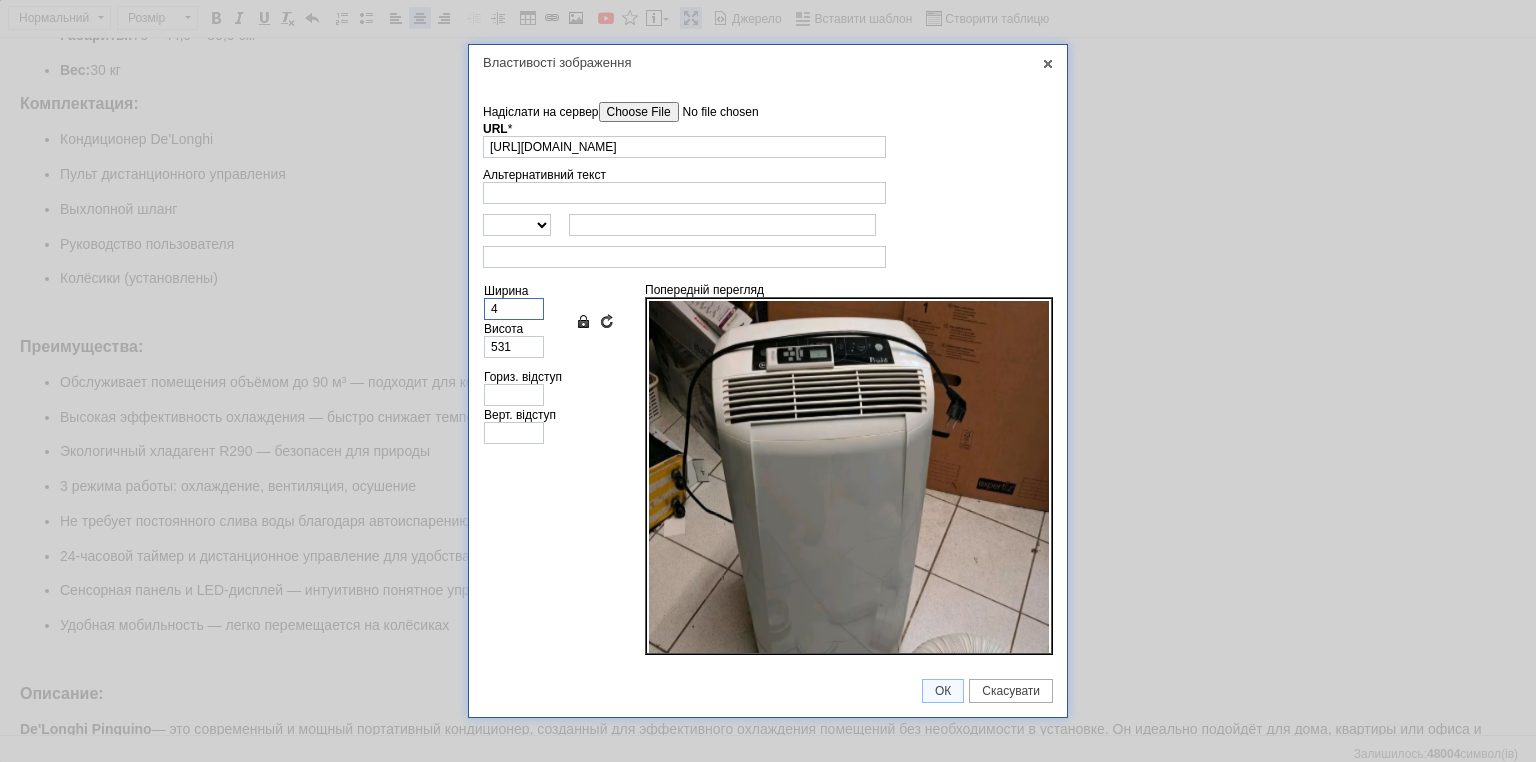 type on "4" 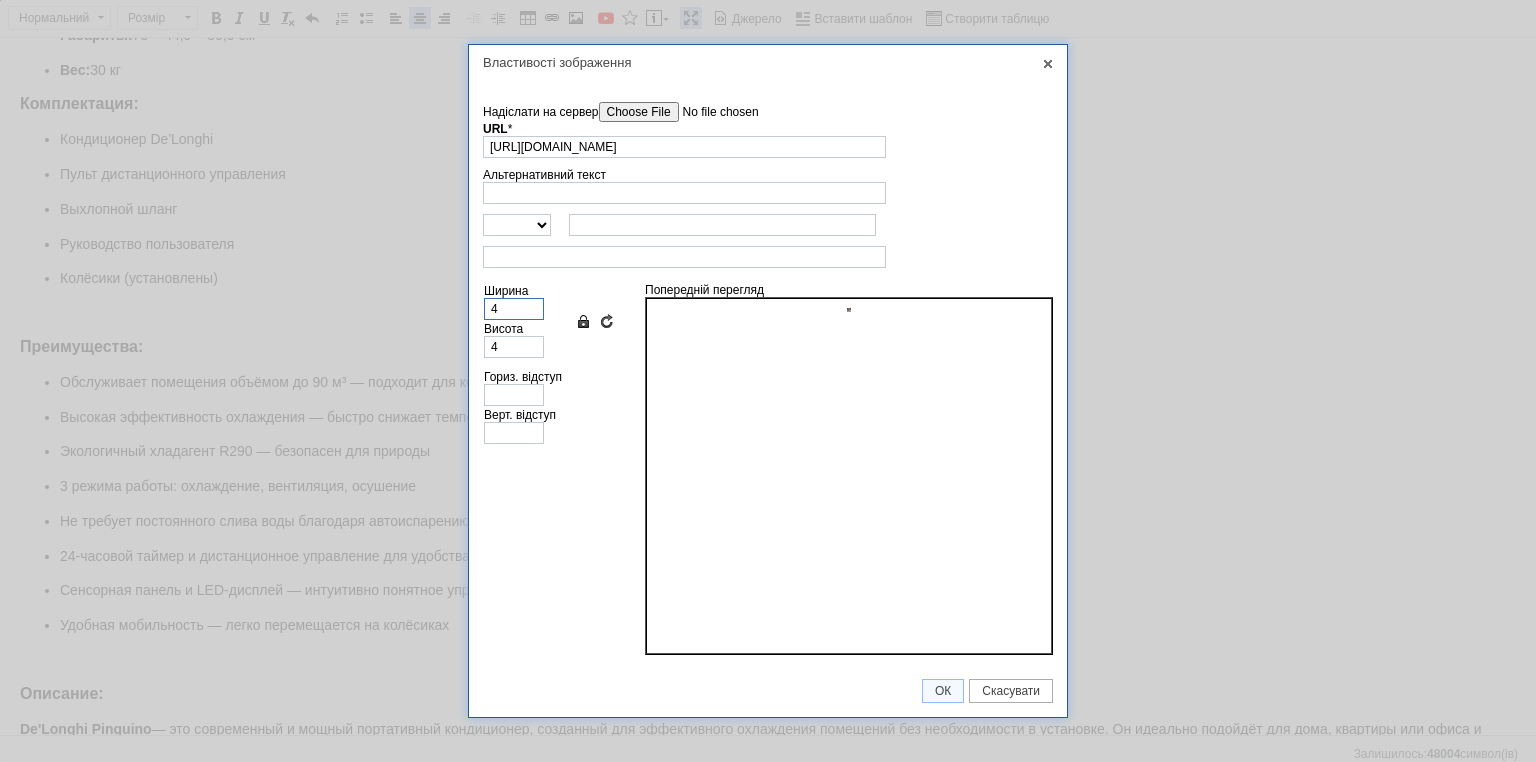 type on "40" 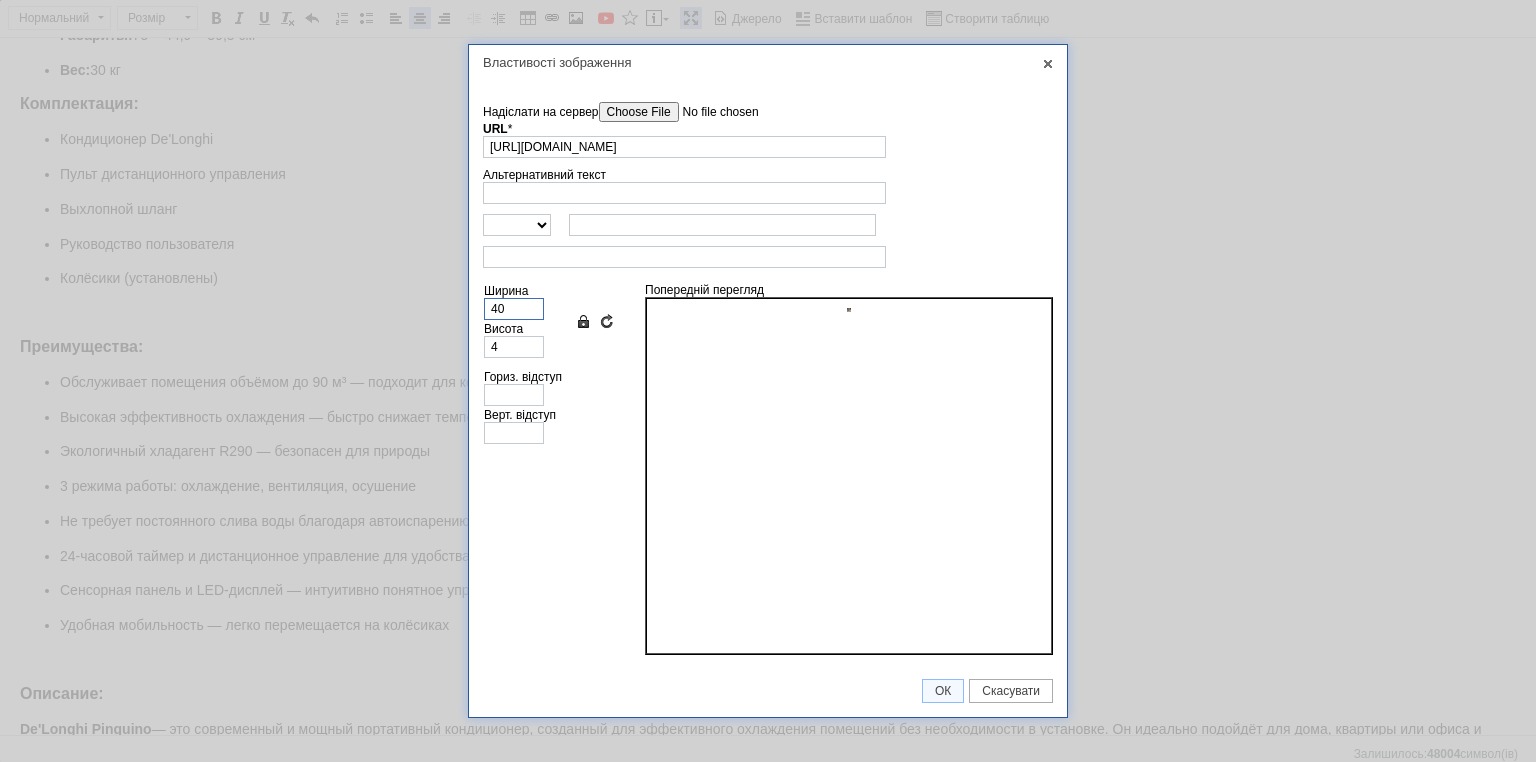 type on "44" 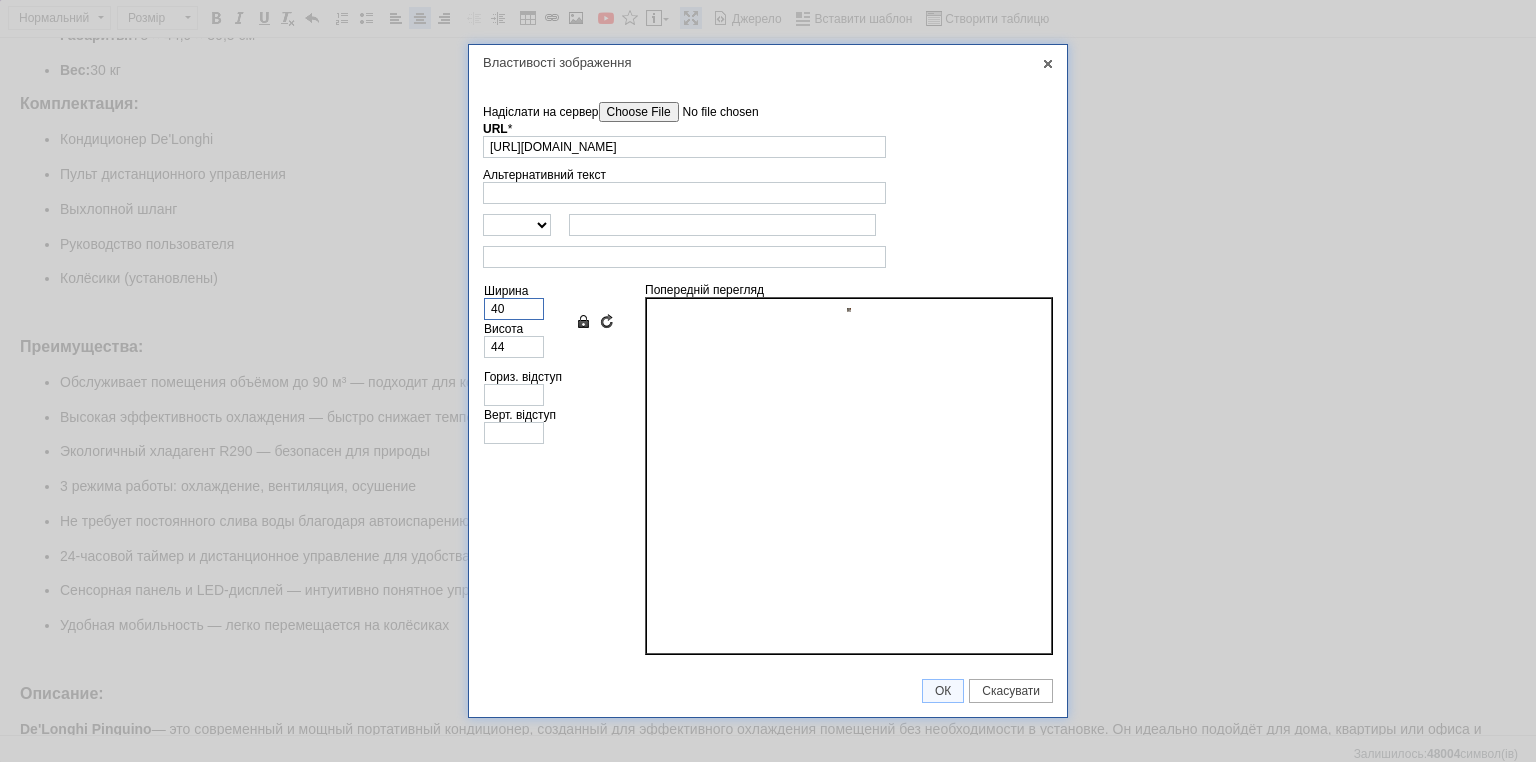 type on "400" 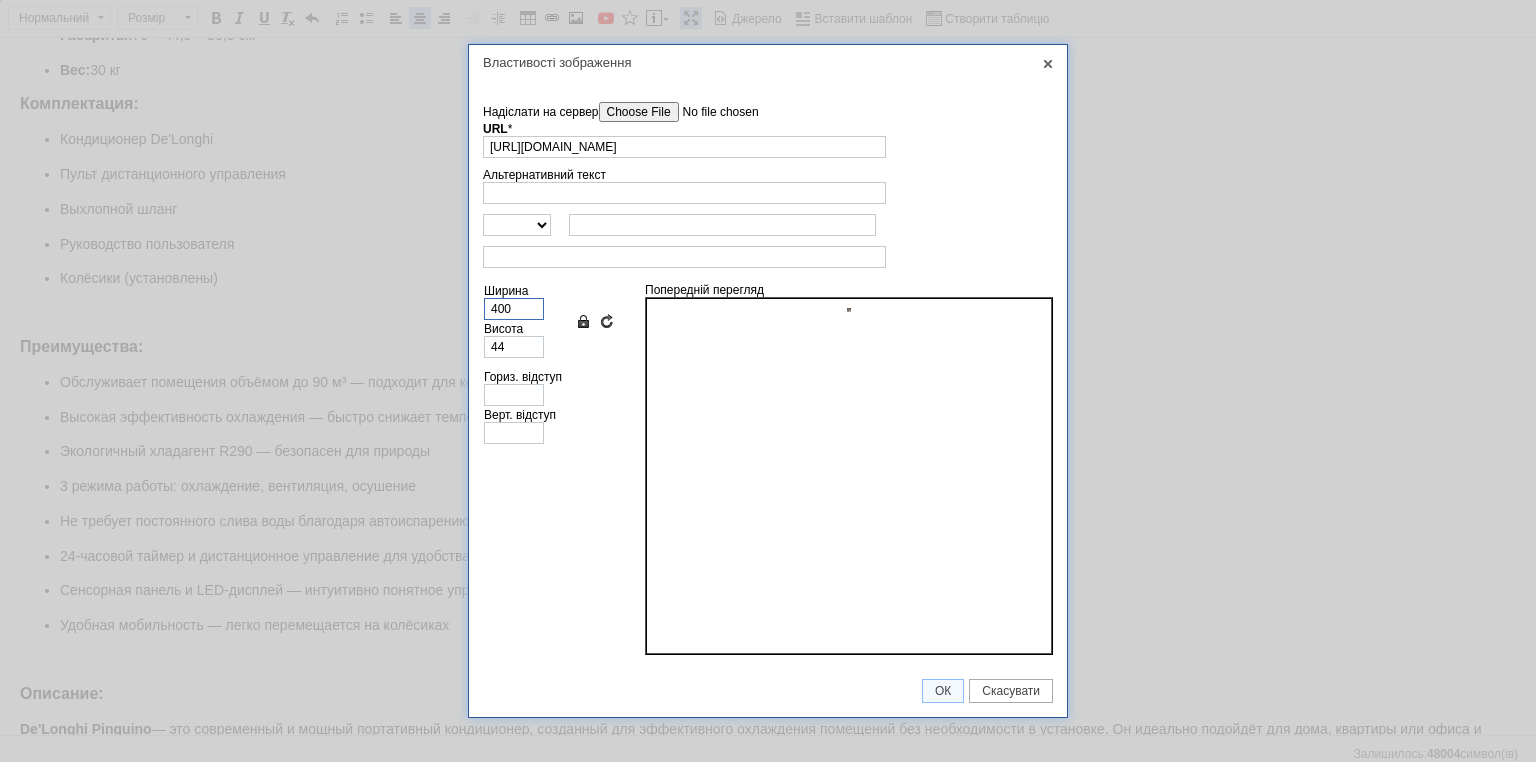 type on "443" 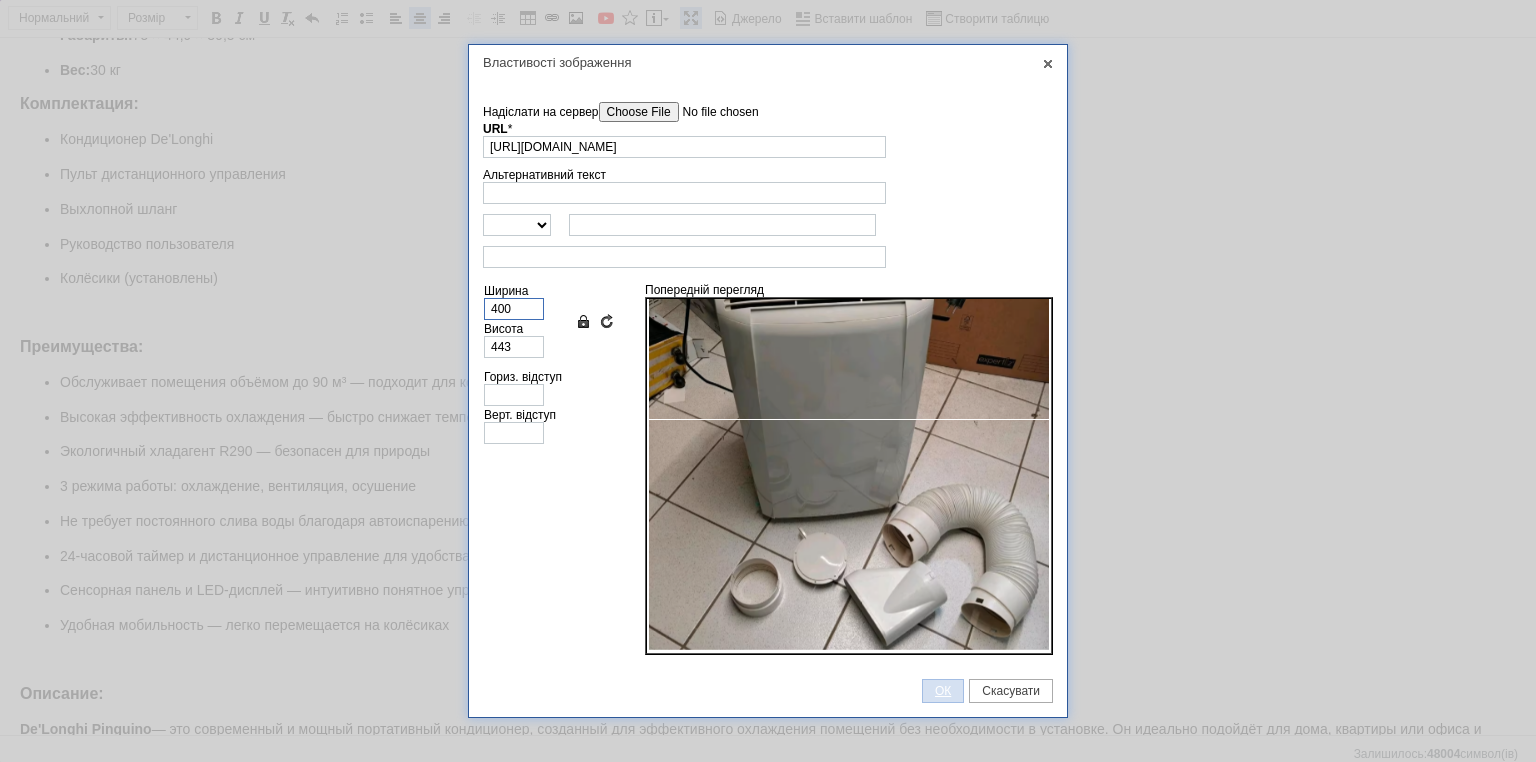 scroll, scrollTop: 100, scrollLeft: 0, axis: vertical 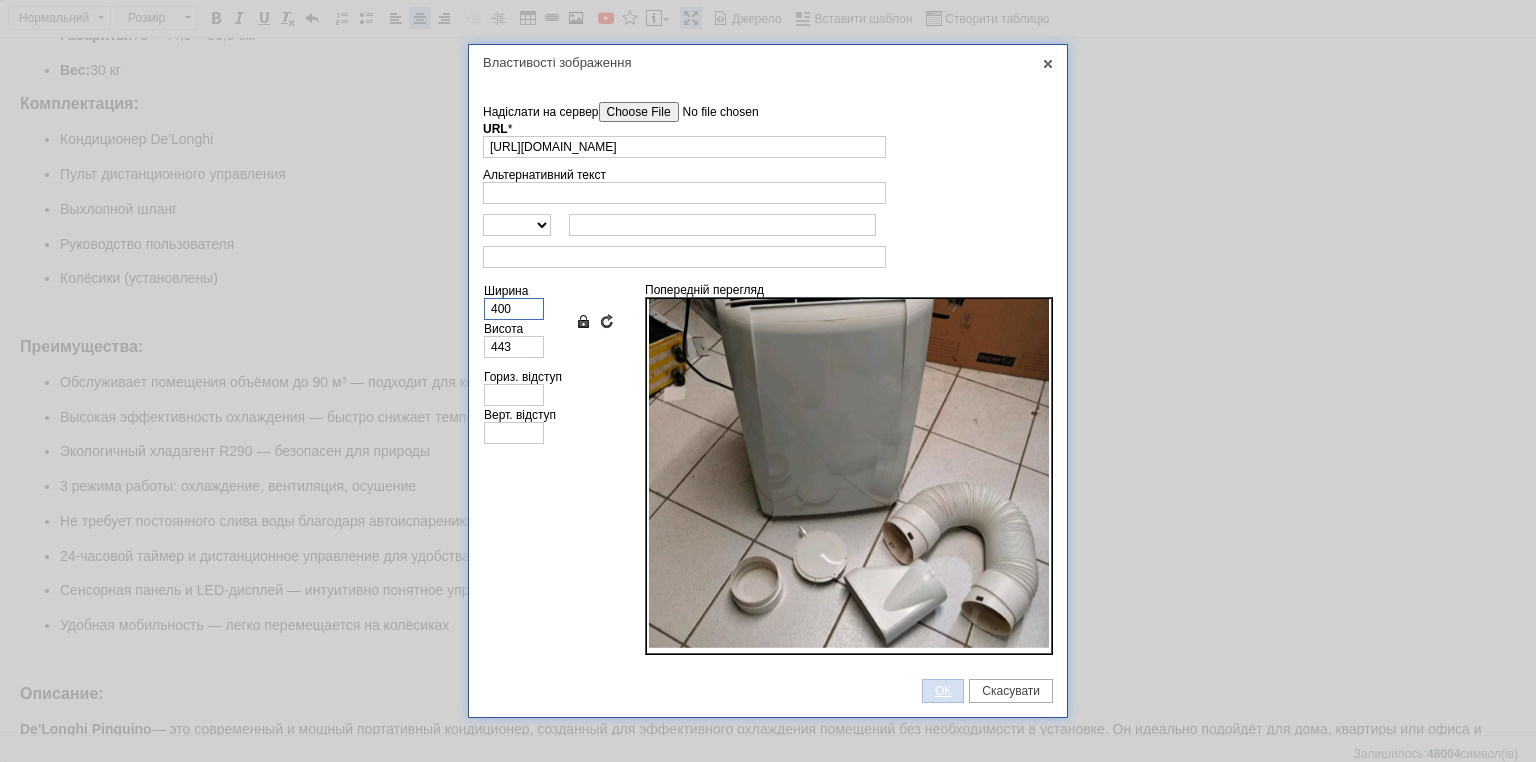 type on "400" 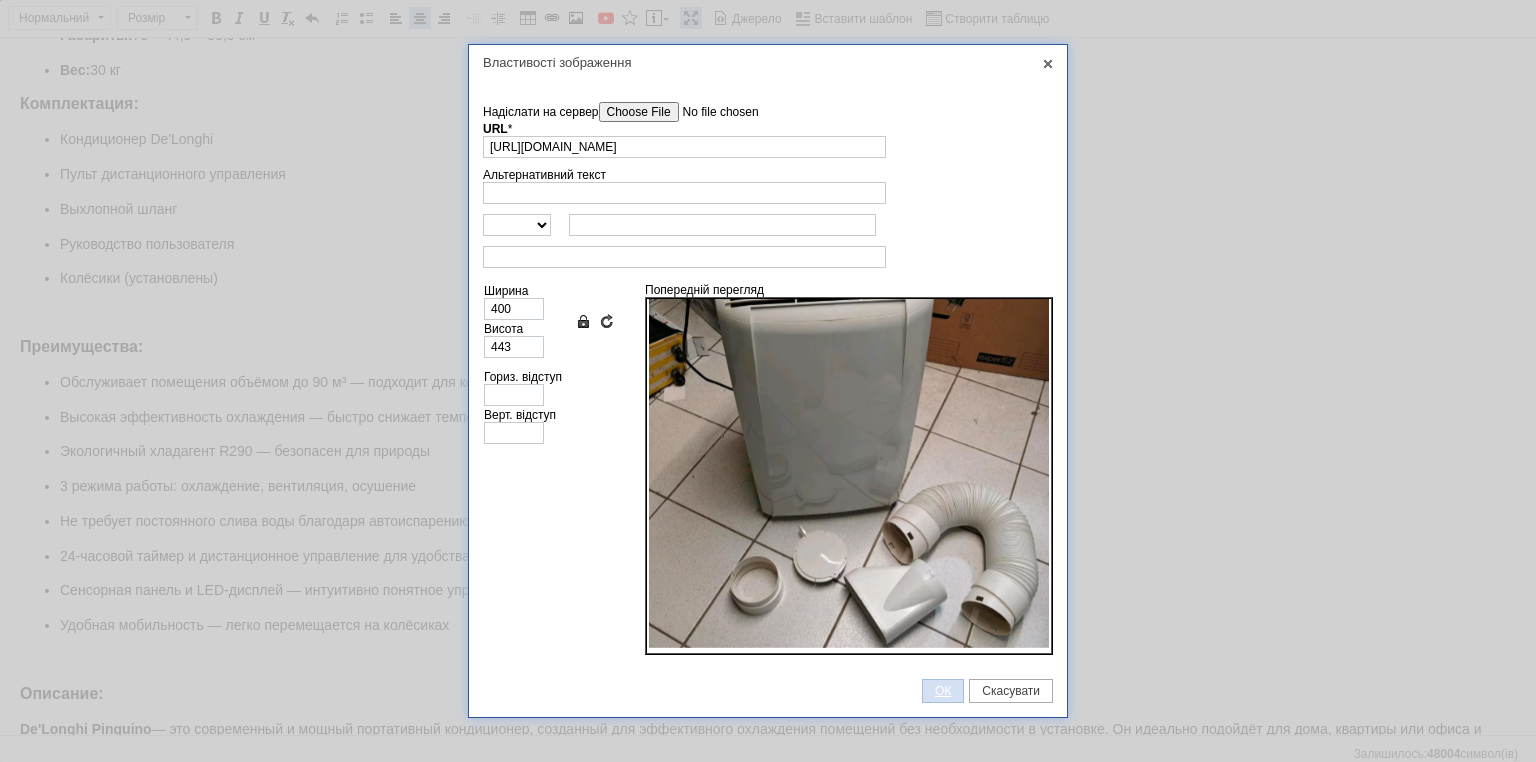 click on "ОК" at bounding box center [943, 691] 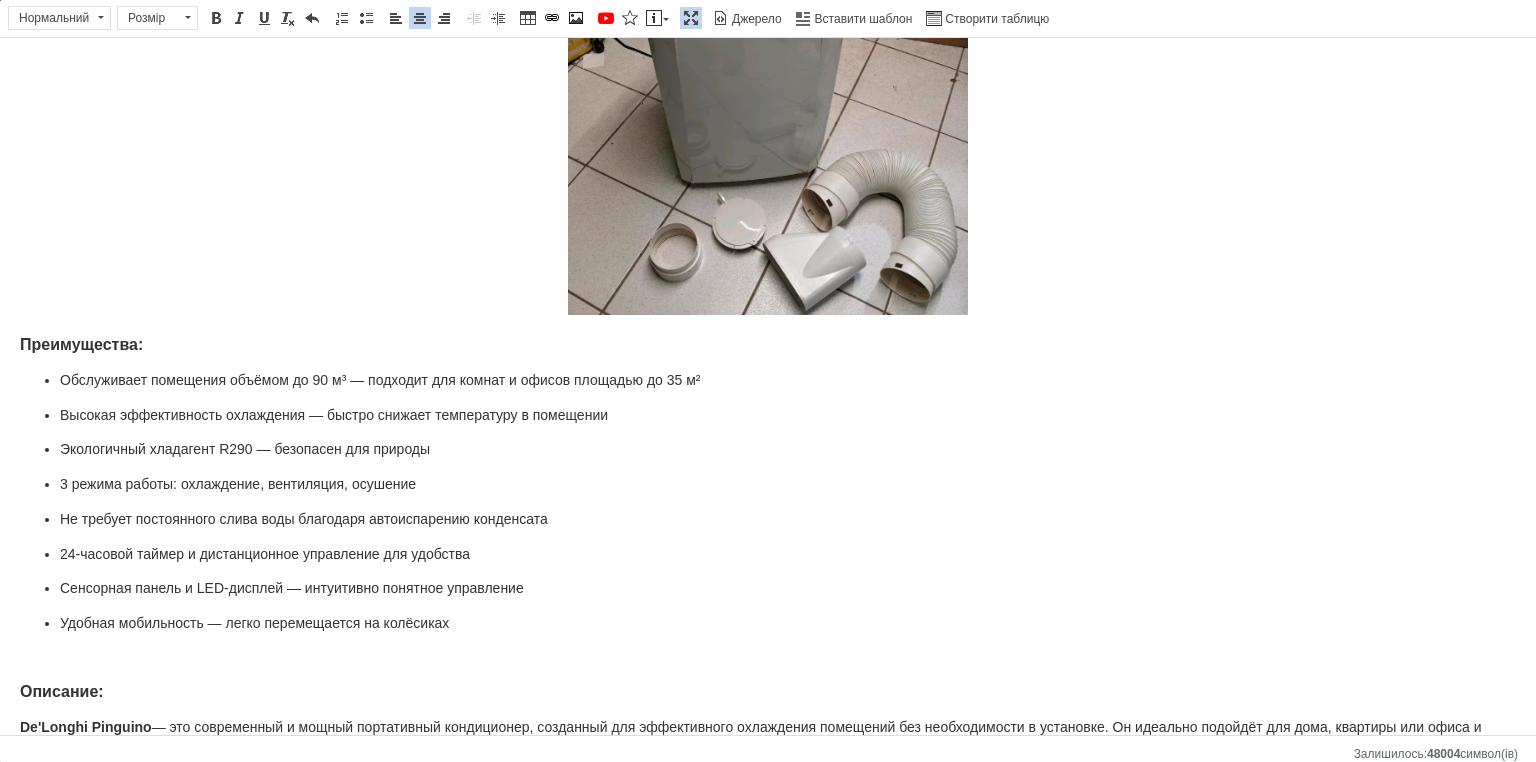 scroll, scrollTop: 1092, scrollLeft: 0, axis: vertical 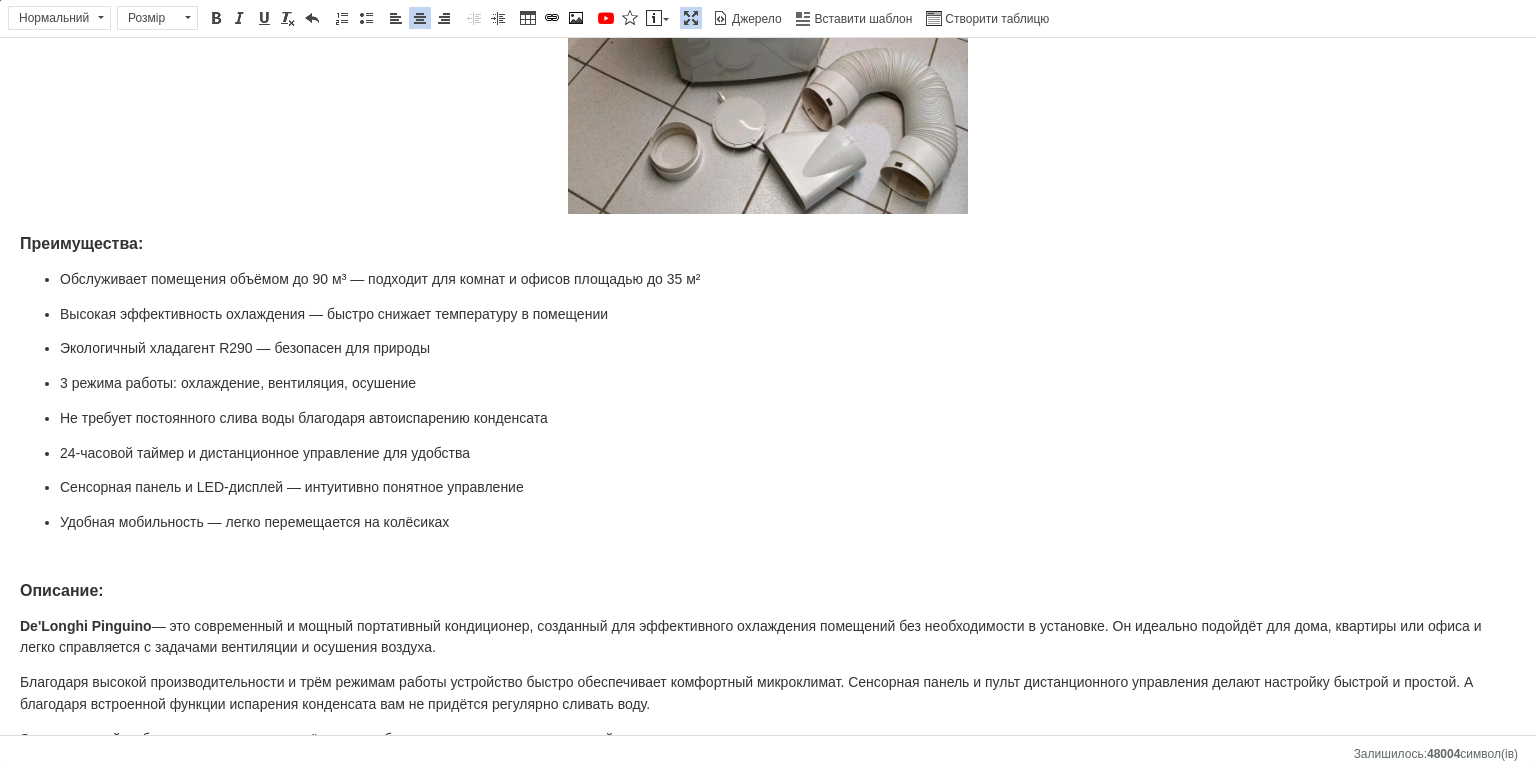 click at bounding box center (768, 557) 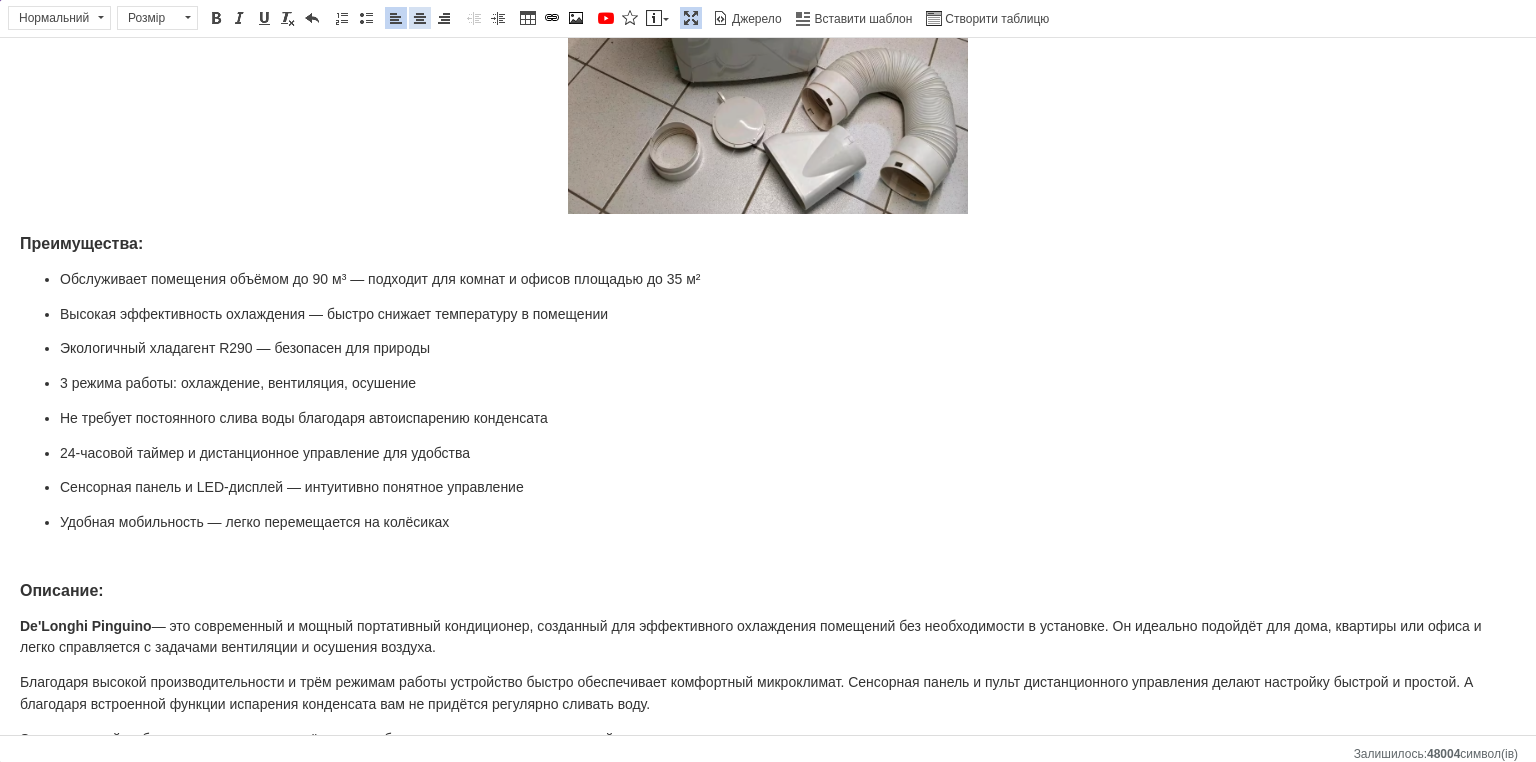 click at bounding box center [420, 18] 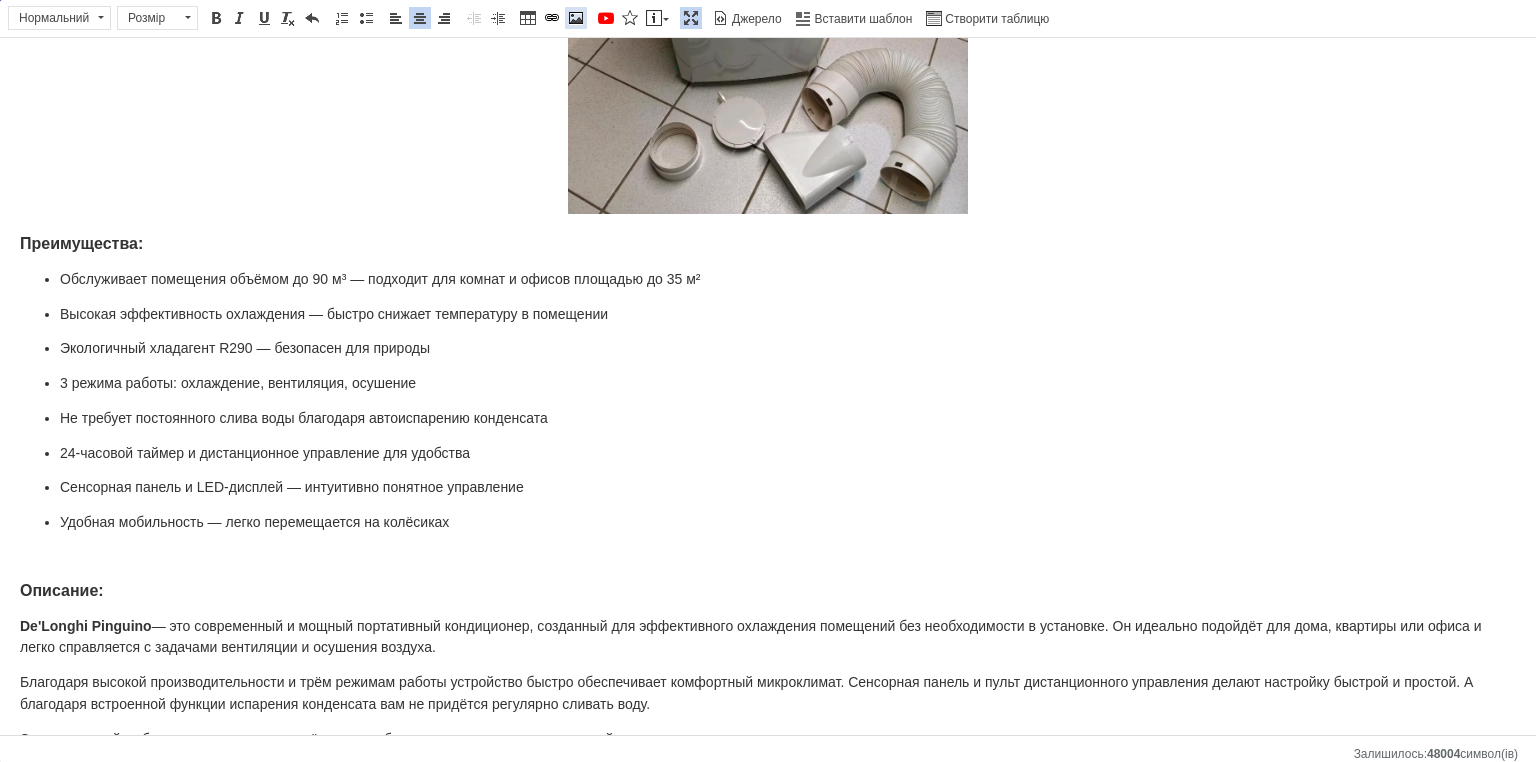 click at bounding box center (576, 18) 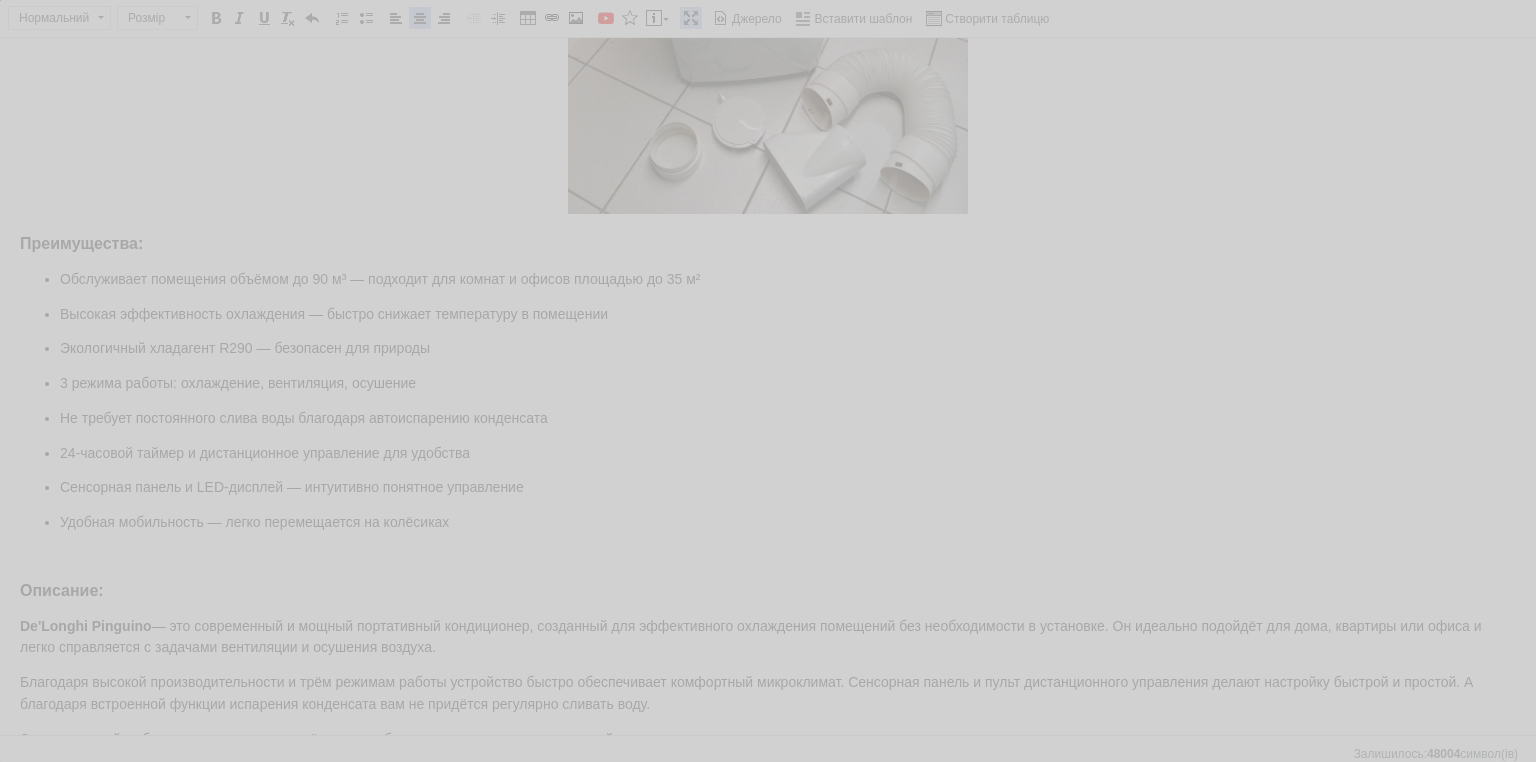 scroll, scrollTop: 0, scrollLeft: 0, axis: both 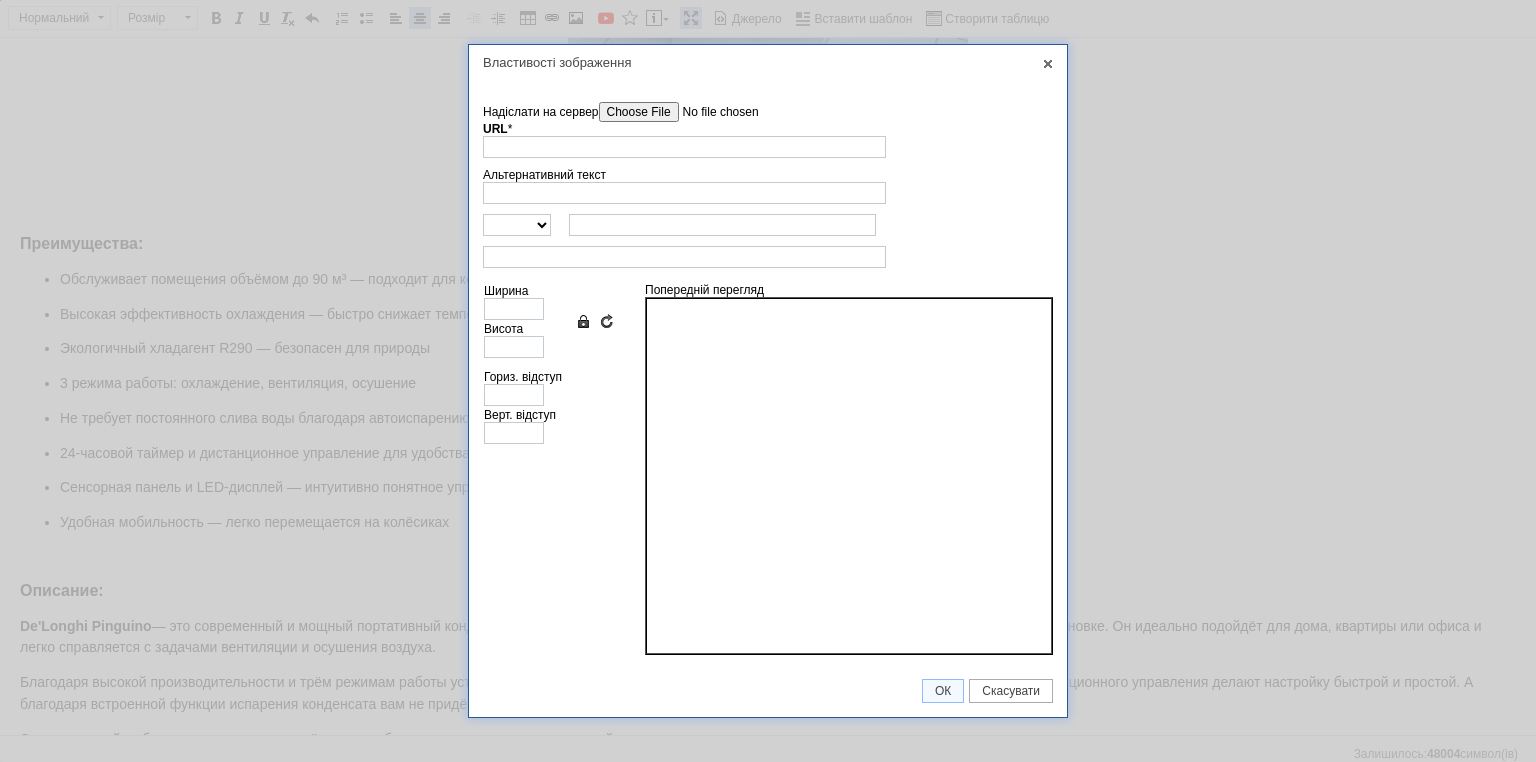 click on "Надіслати на сервер" at bounding box center (712, 112) 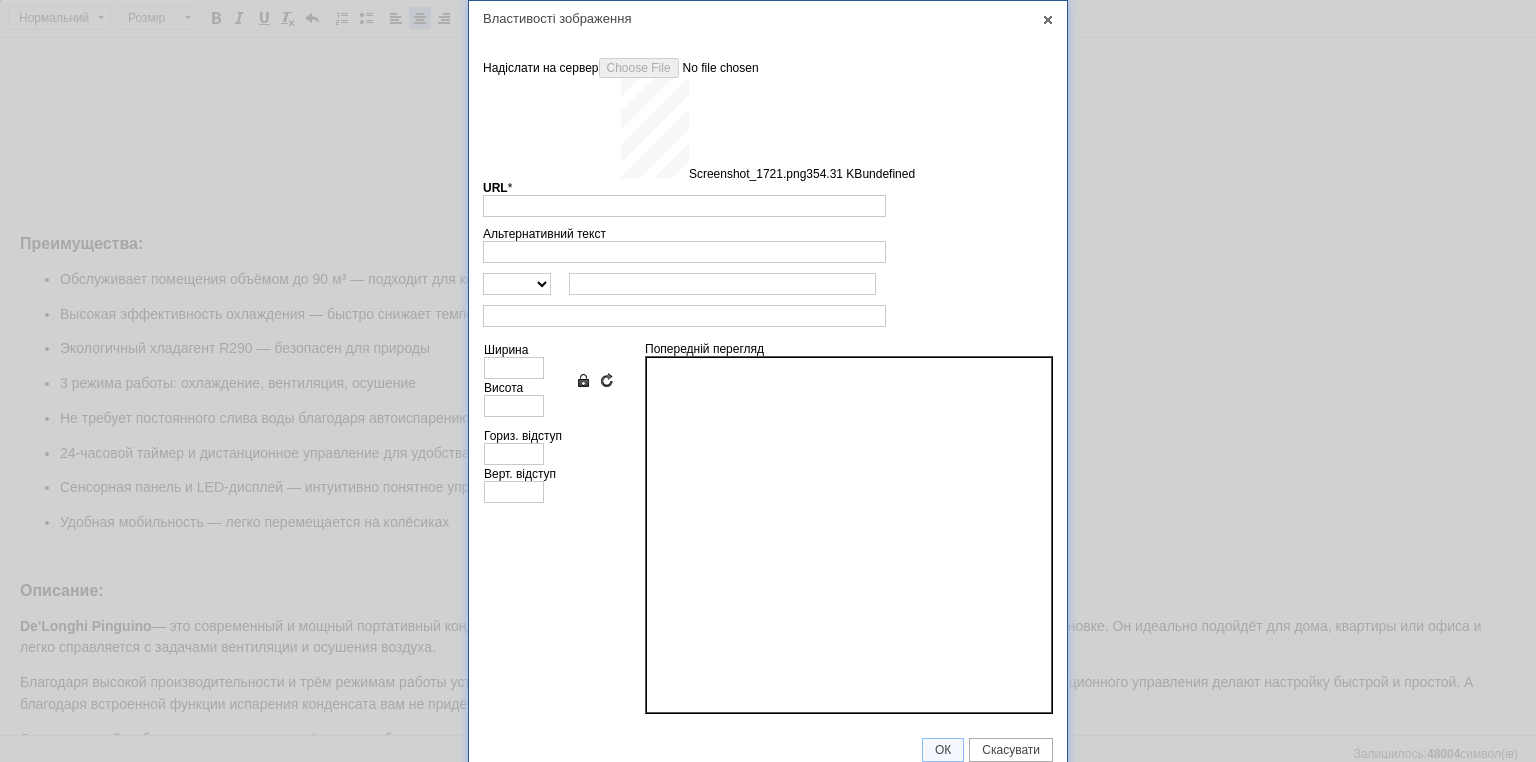 click on "Альтернативний текст" at bounding box center [768, 245] 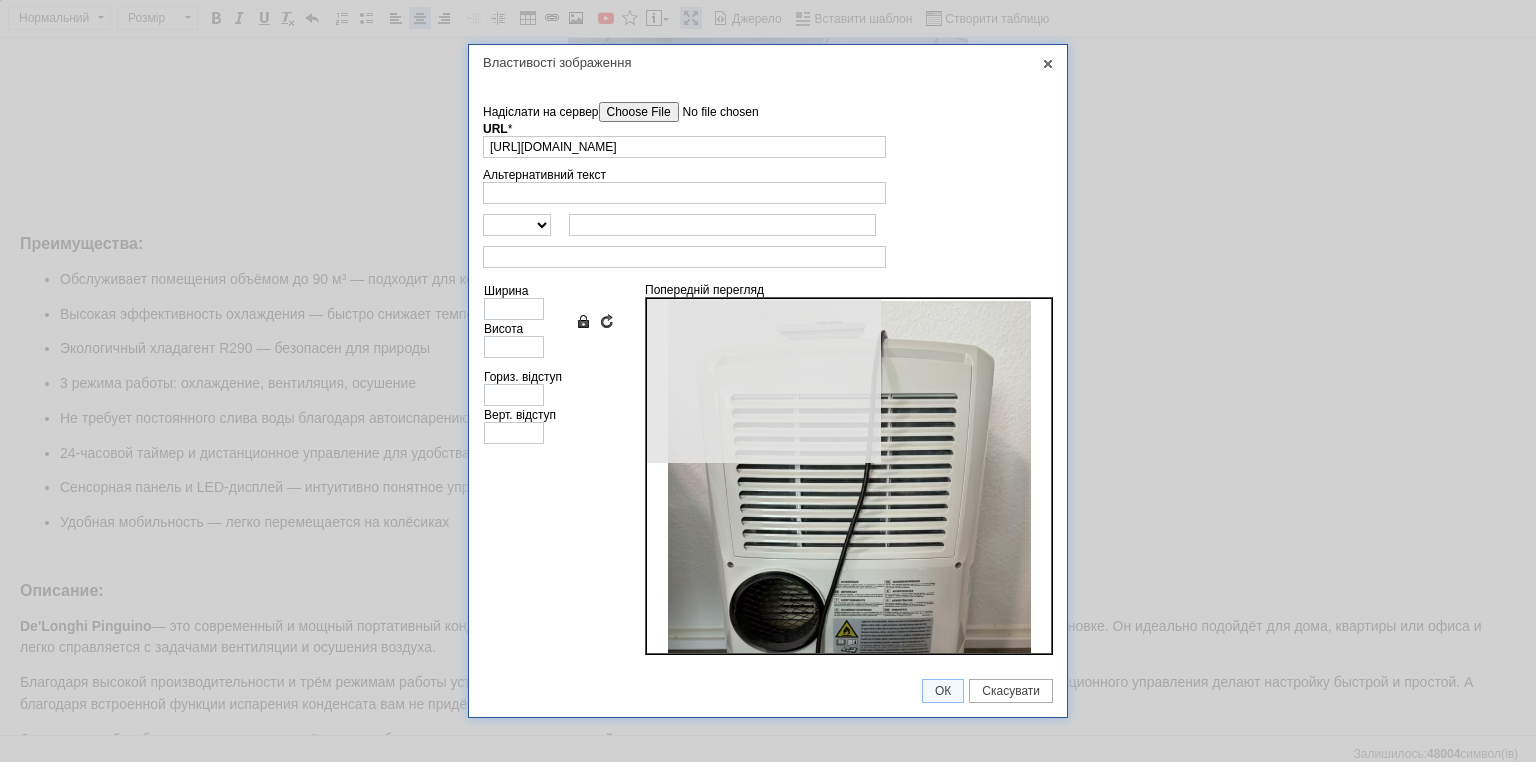 type on "363" 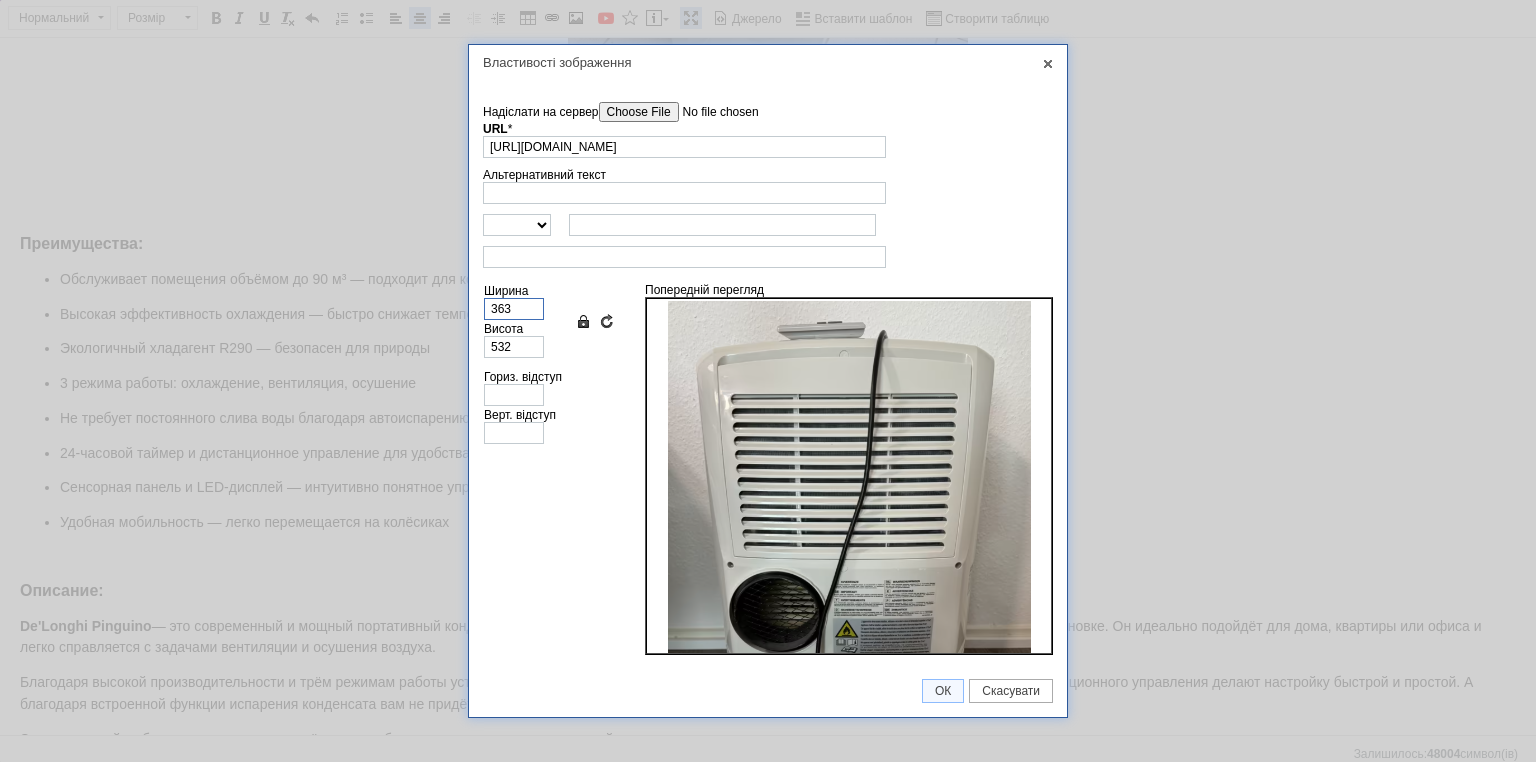 drag, startPoint x: 516, startPoint y: 304, endPoint x: 460, endPoint y: 301, distance: 56.0803 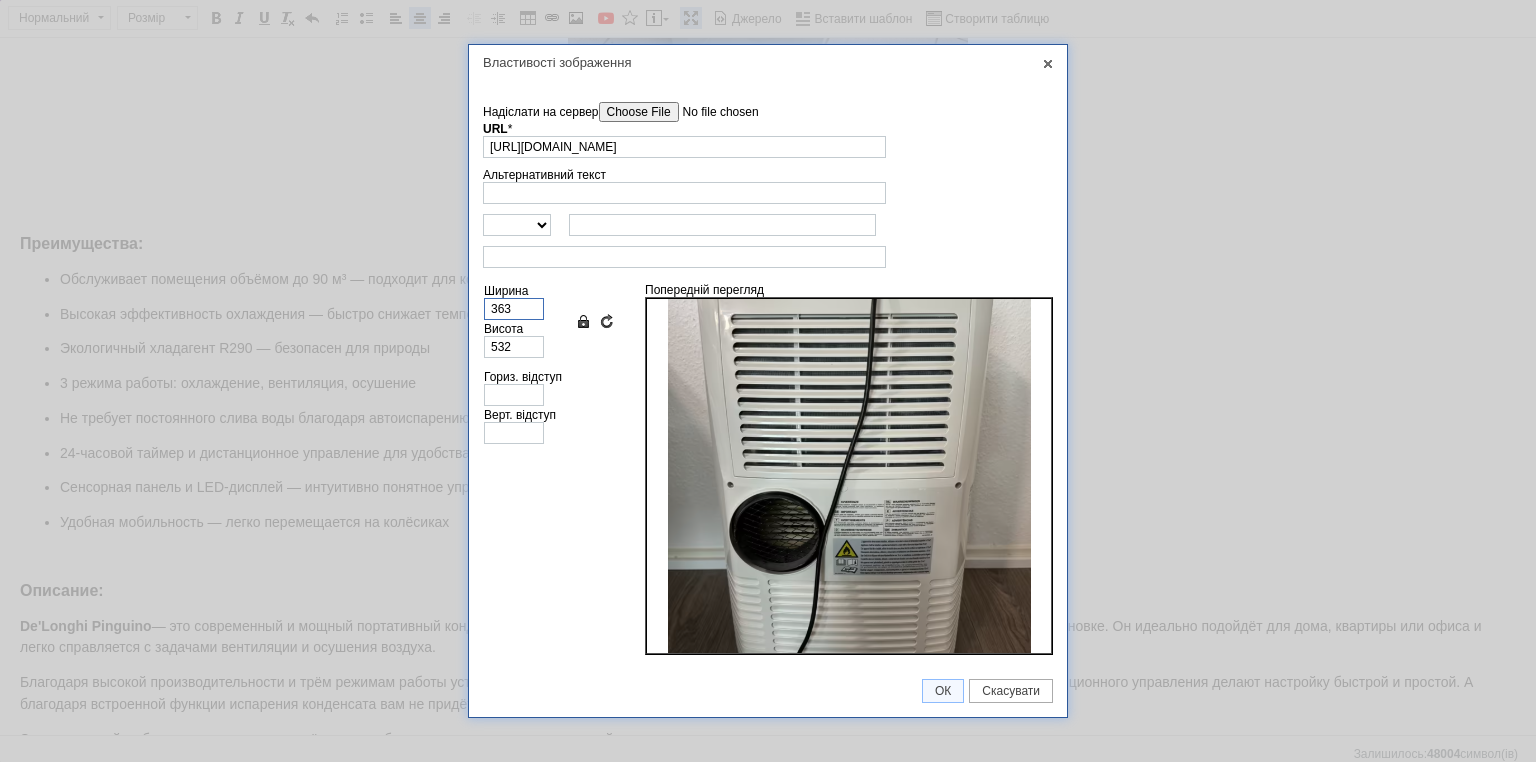 scroll, scrollTop: 189, scrollLeft: 0, axis: vertical 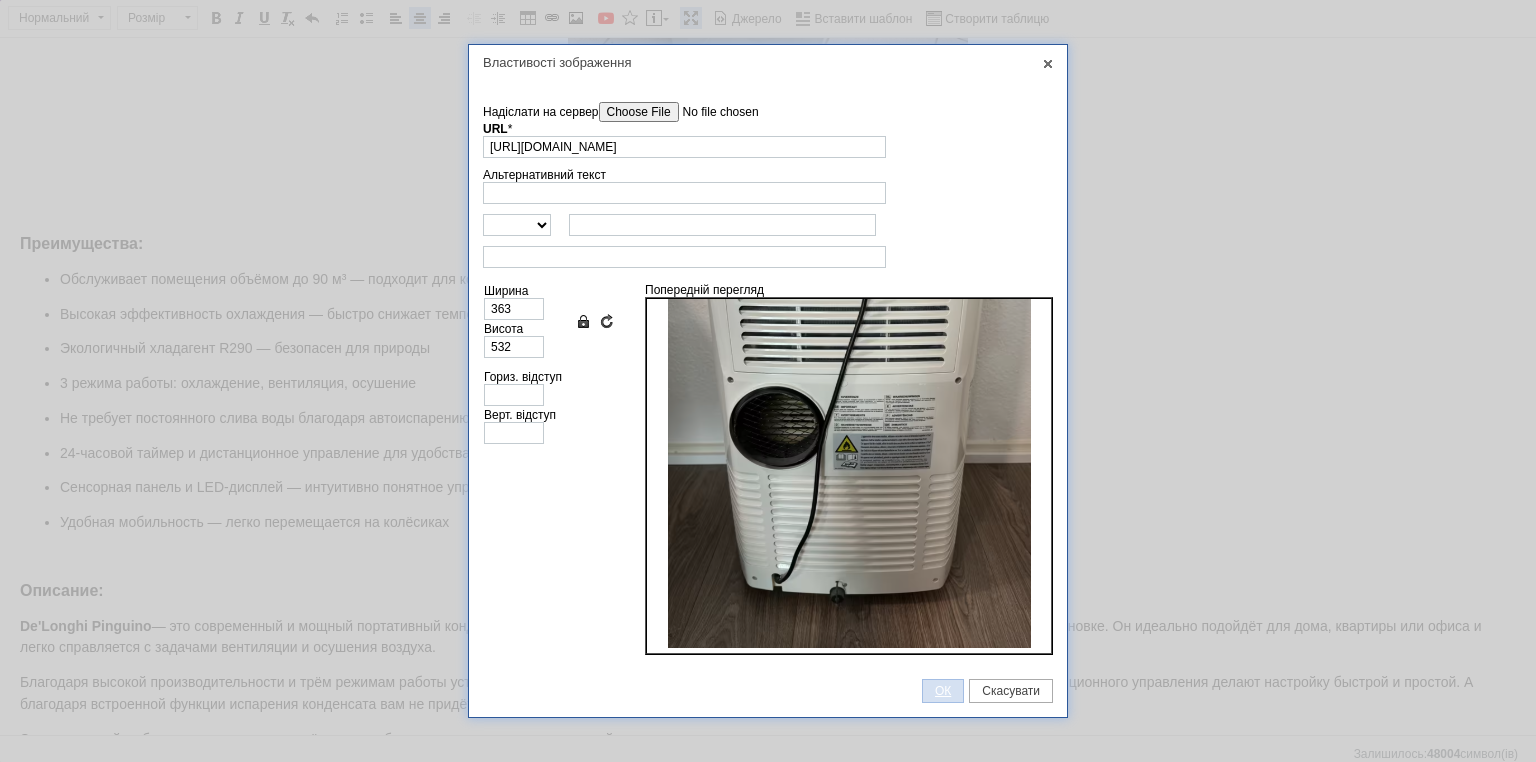 click on "ОК" at bounding box center [943, 691] 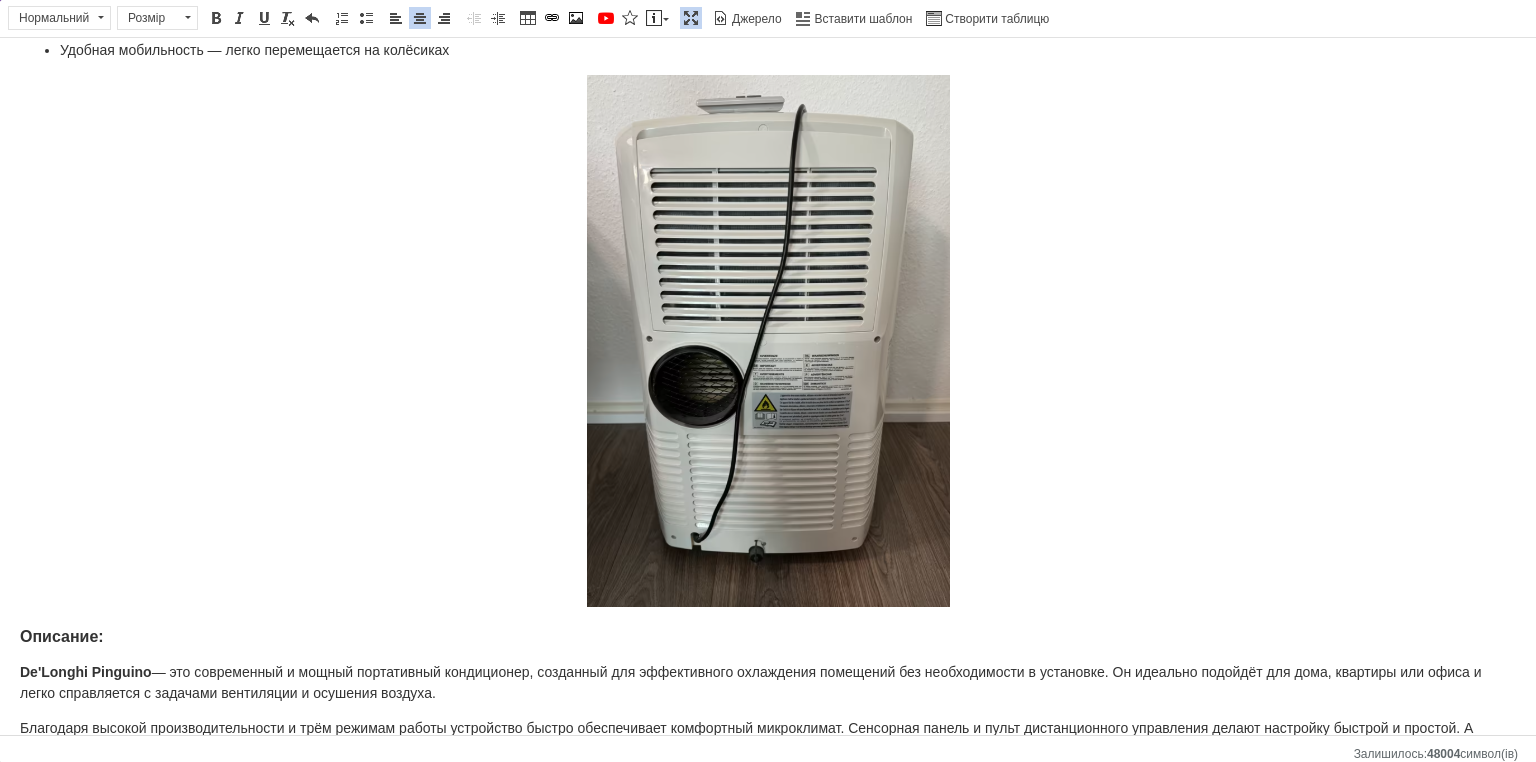 scroll 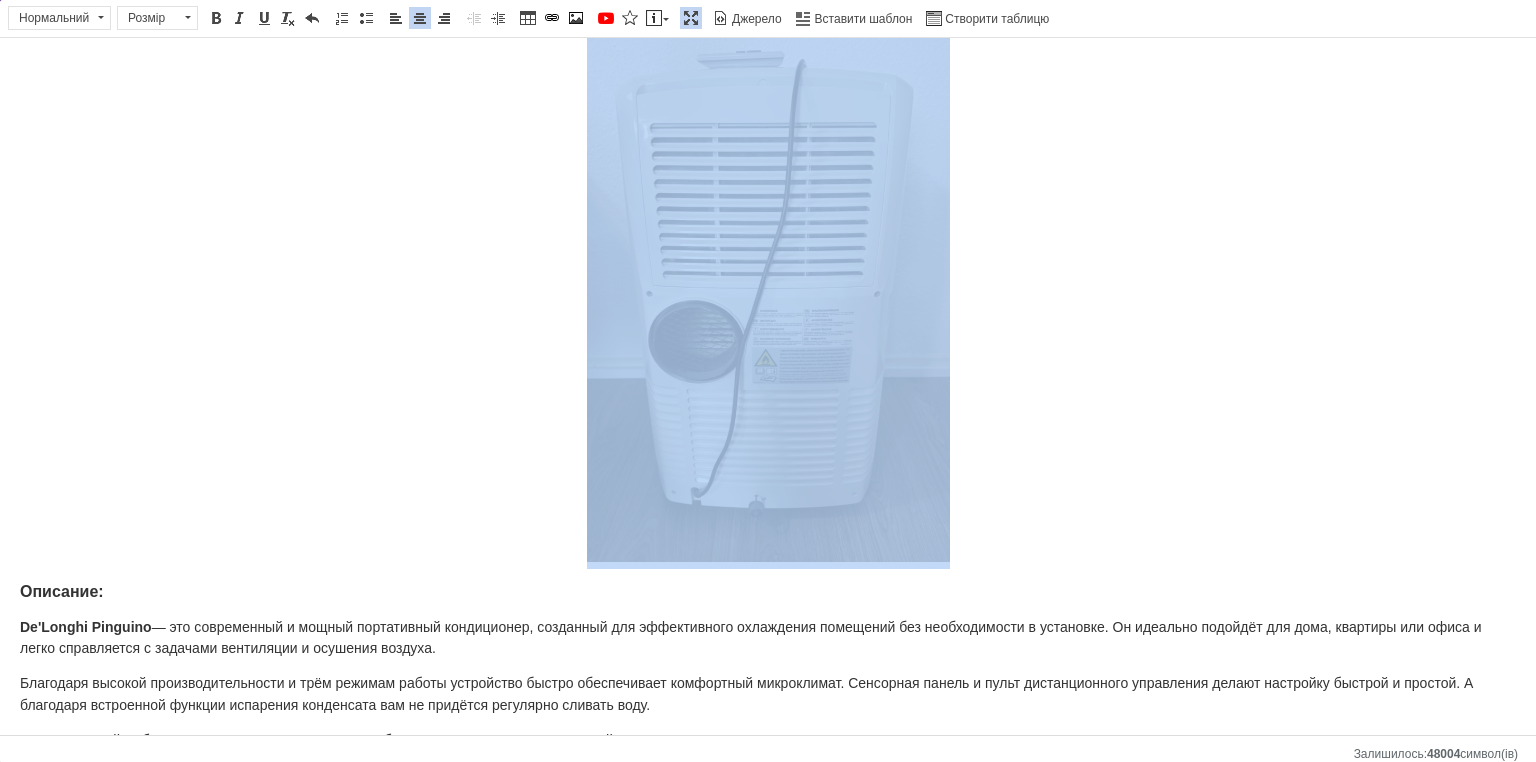 click 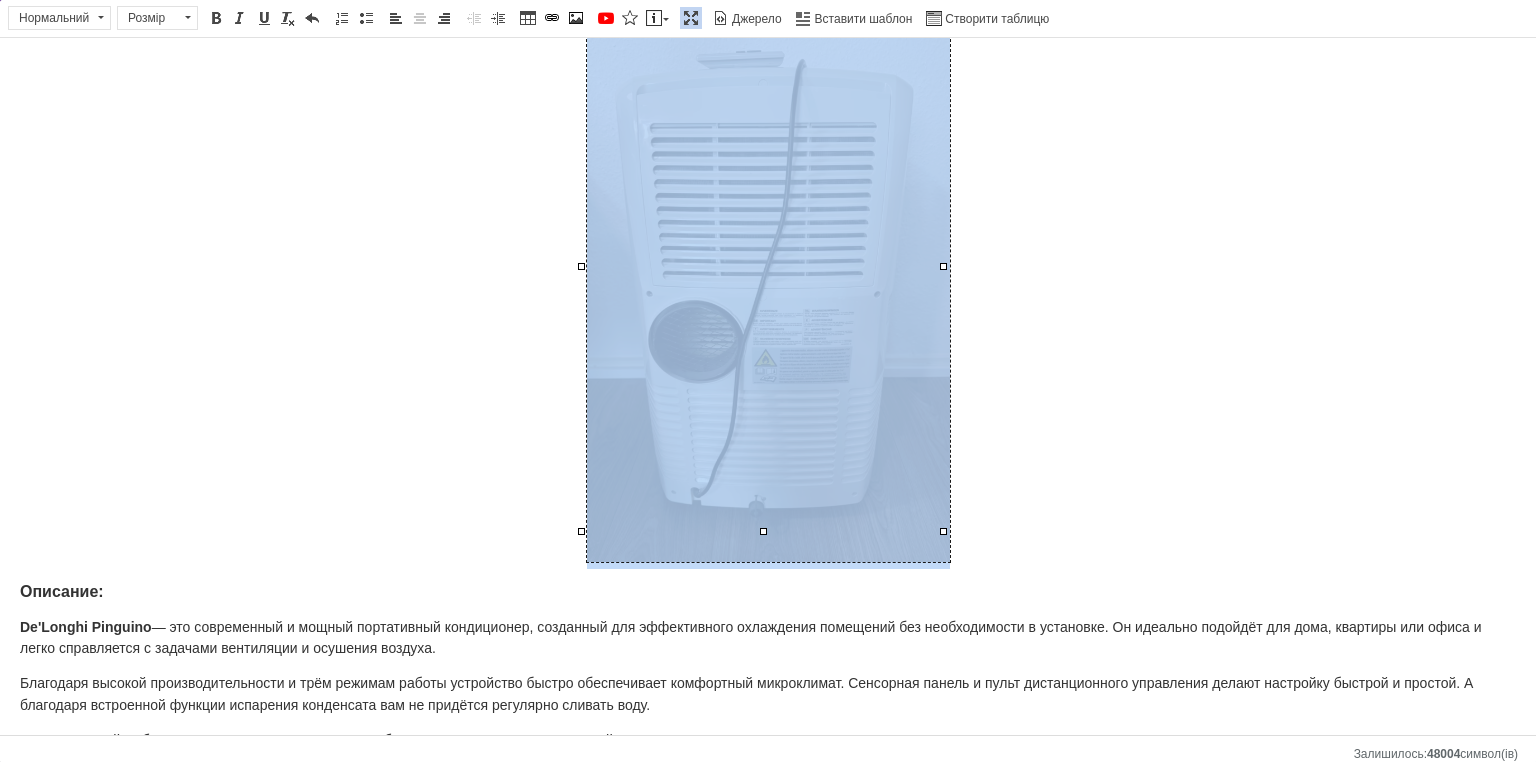 click 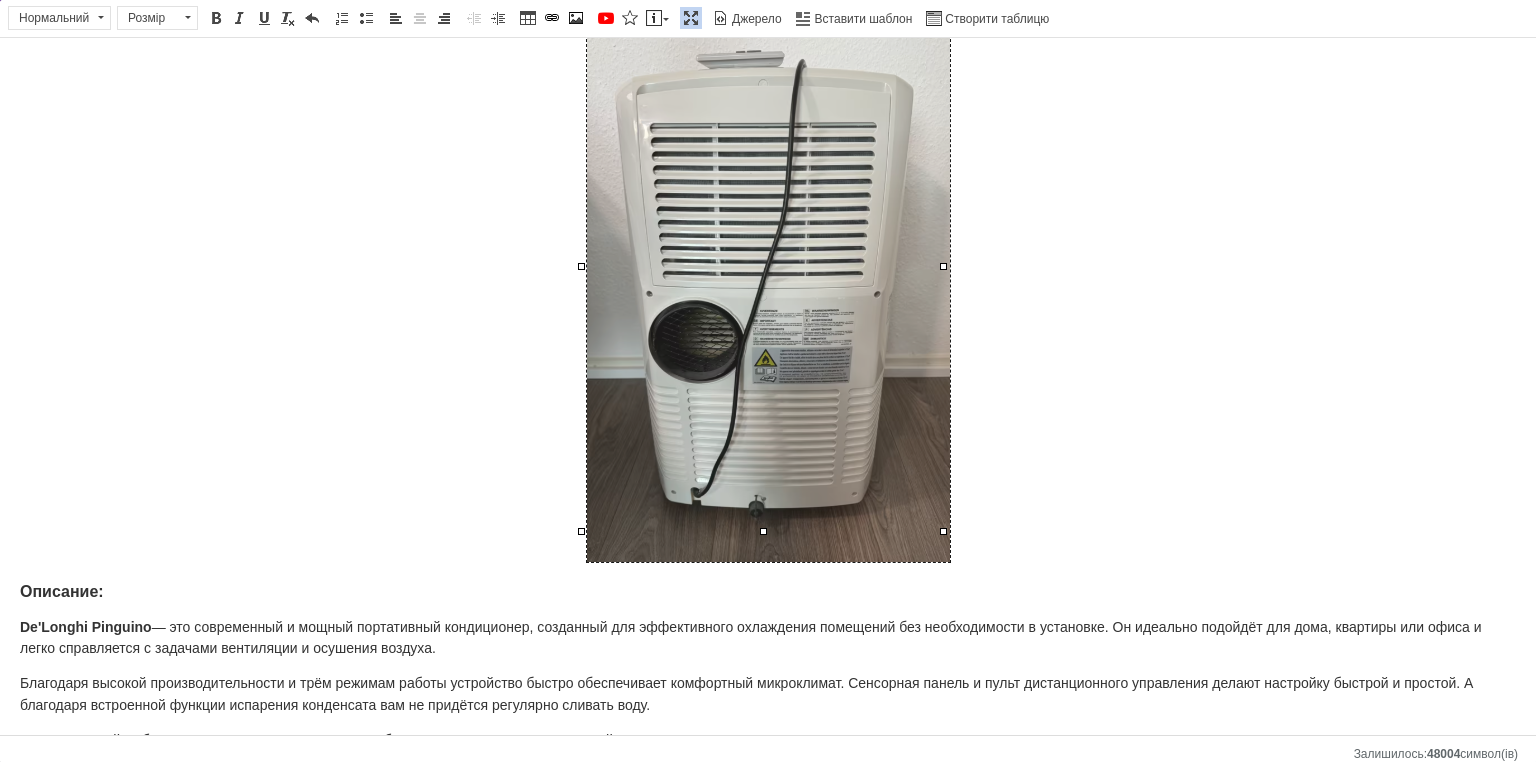 type 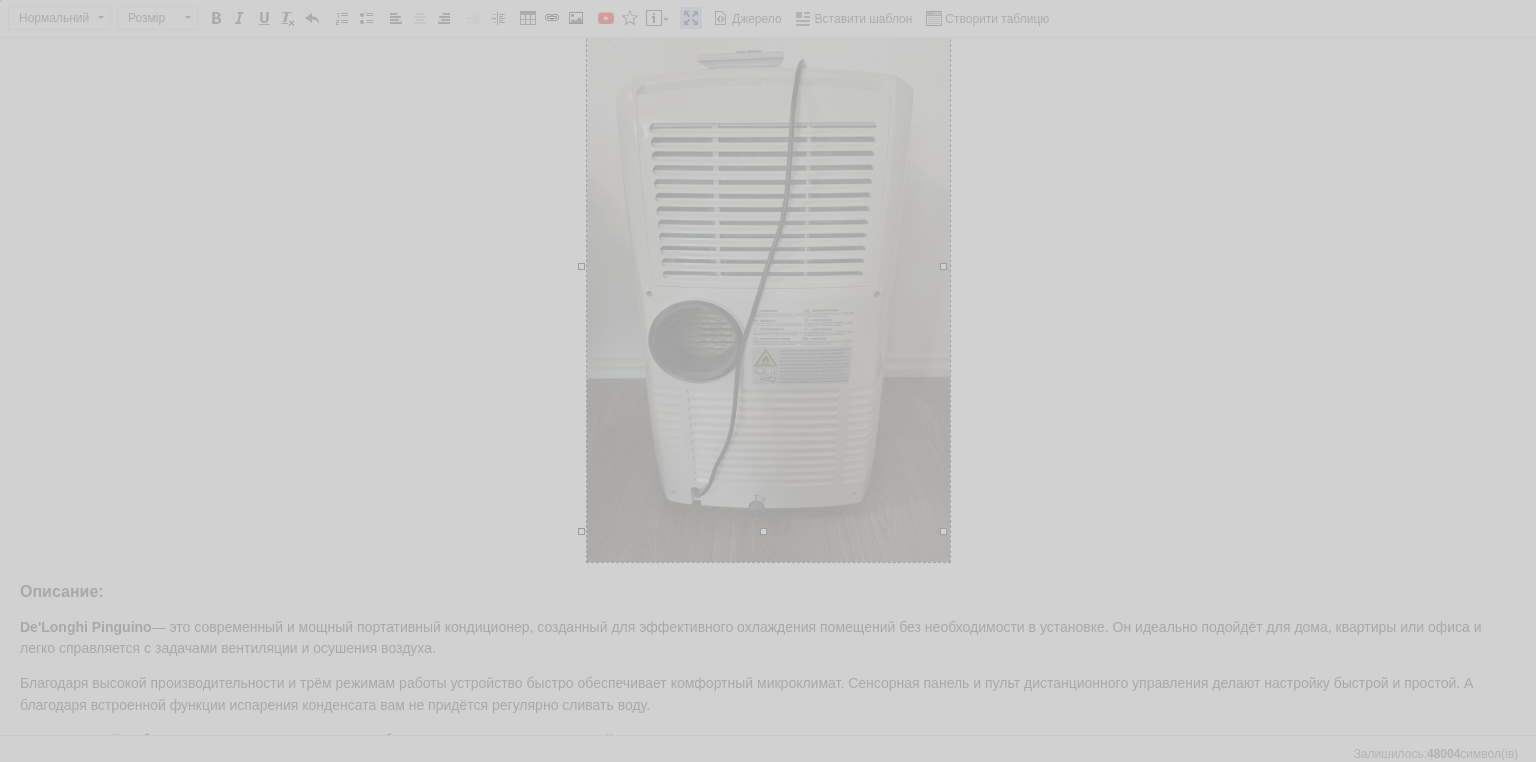 type on "[URL][DOMAIN_NAME]" 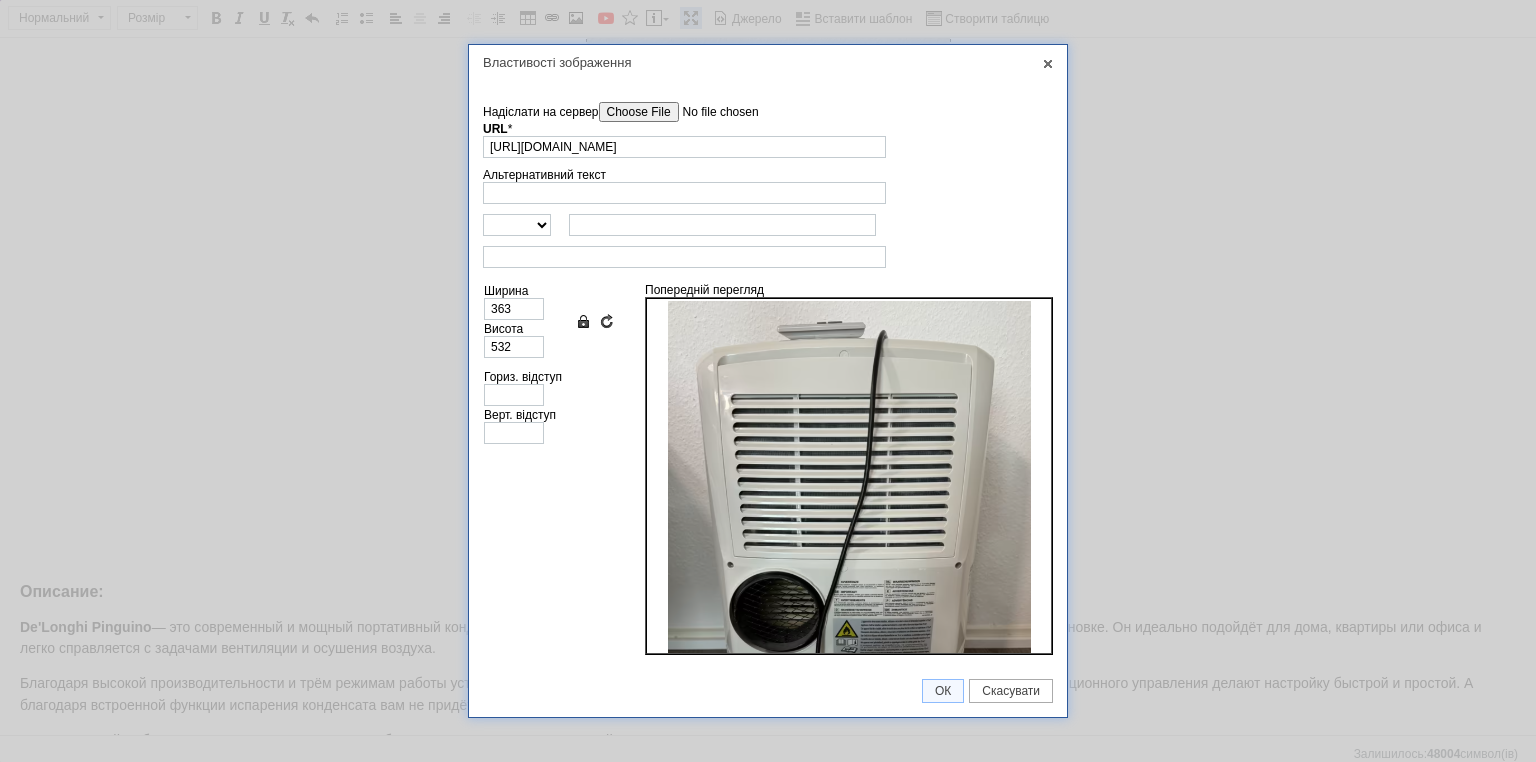 click on "Надіслати на сервер" at bounding box center (712, 112) 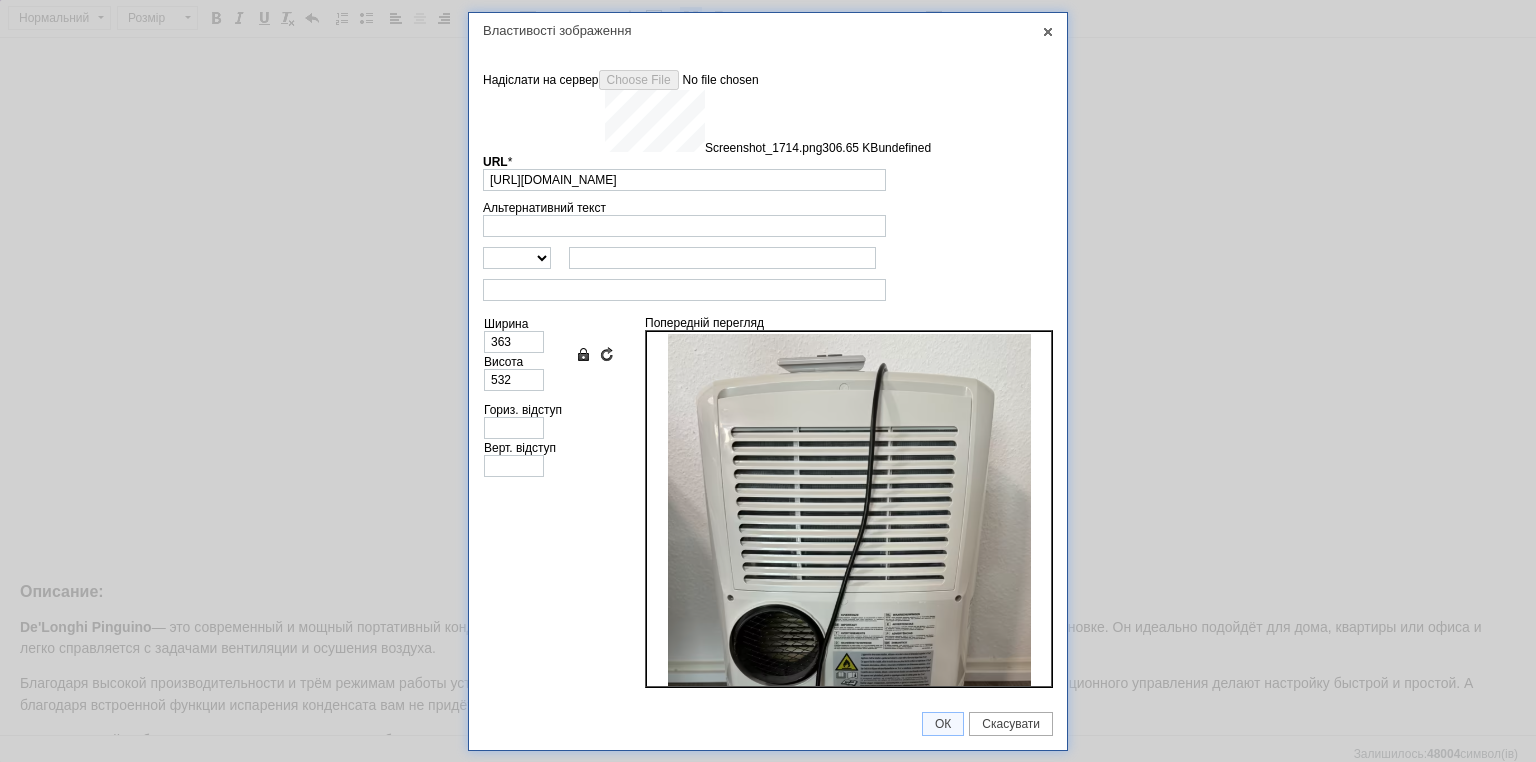 click on "Надіслати на сервер undefined Screenshot_1714.png 306.65 KB undefined URL * [URL][DOMAIN_NAME] Огляд [PERSON_NAME]" at bounding box center [768, 130] 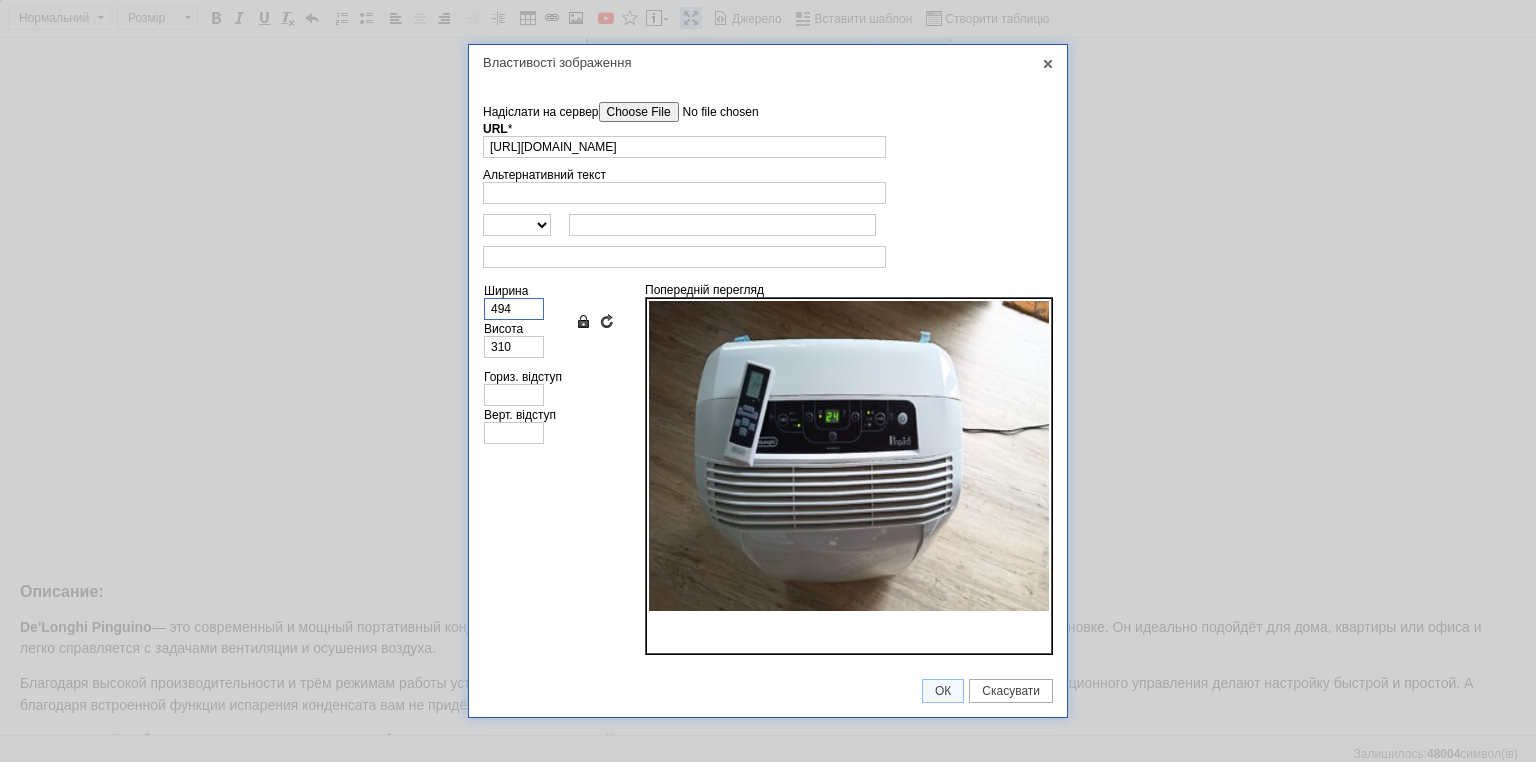 drag, startPoint x: 508, startPoint y: 308, endPoint x: 452, endPoint y: 305, distance: 56.0803 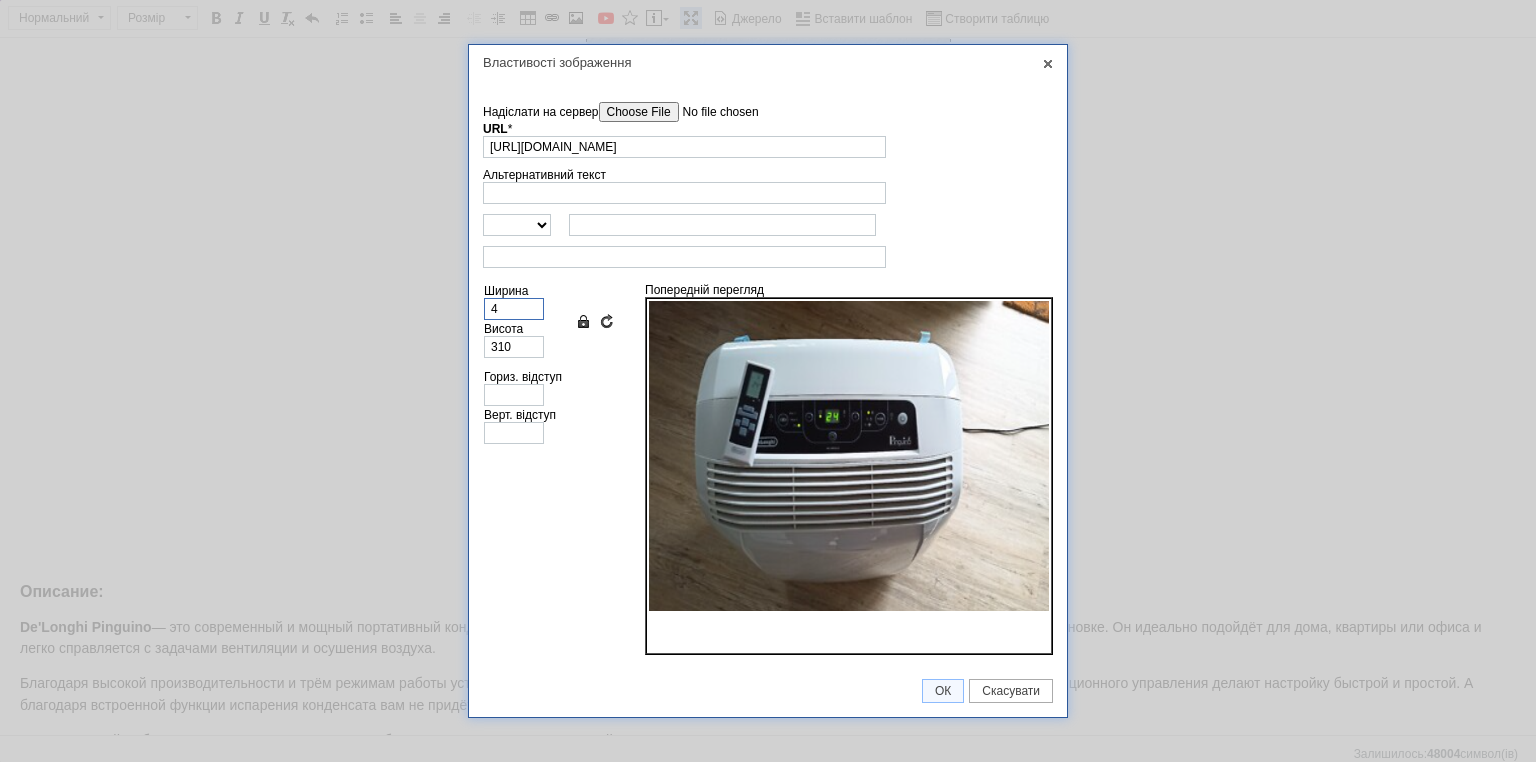 type on "3" 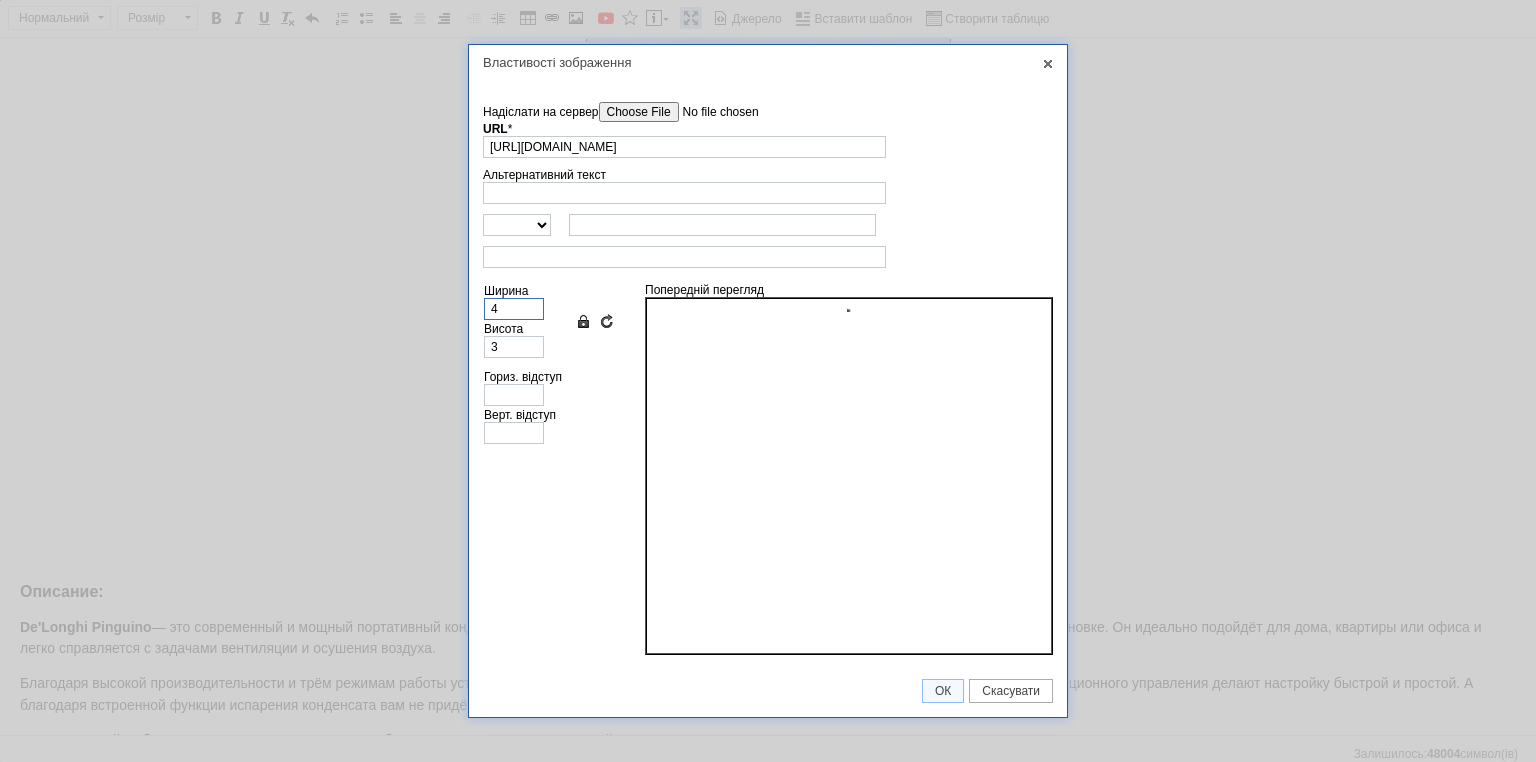 type on "40" 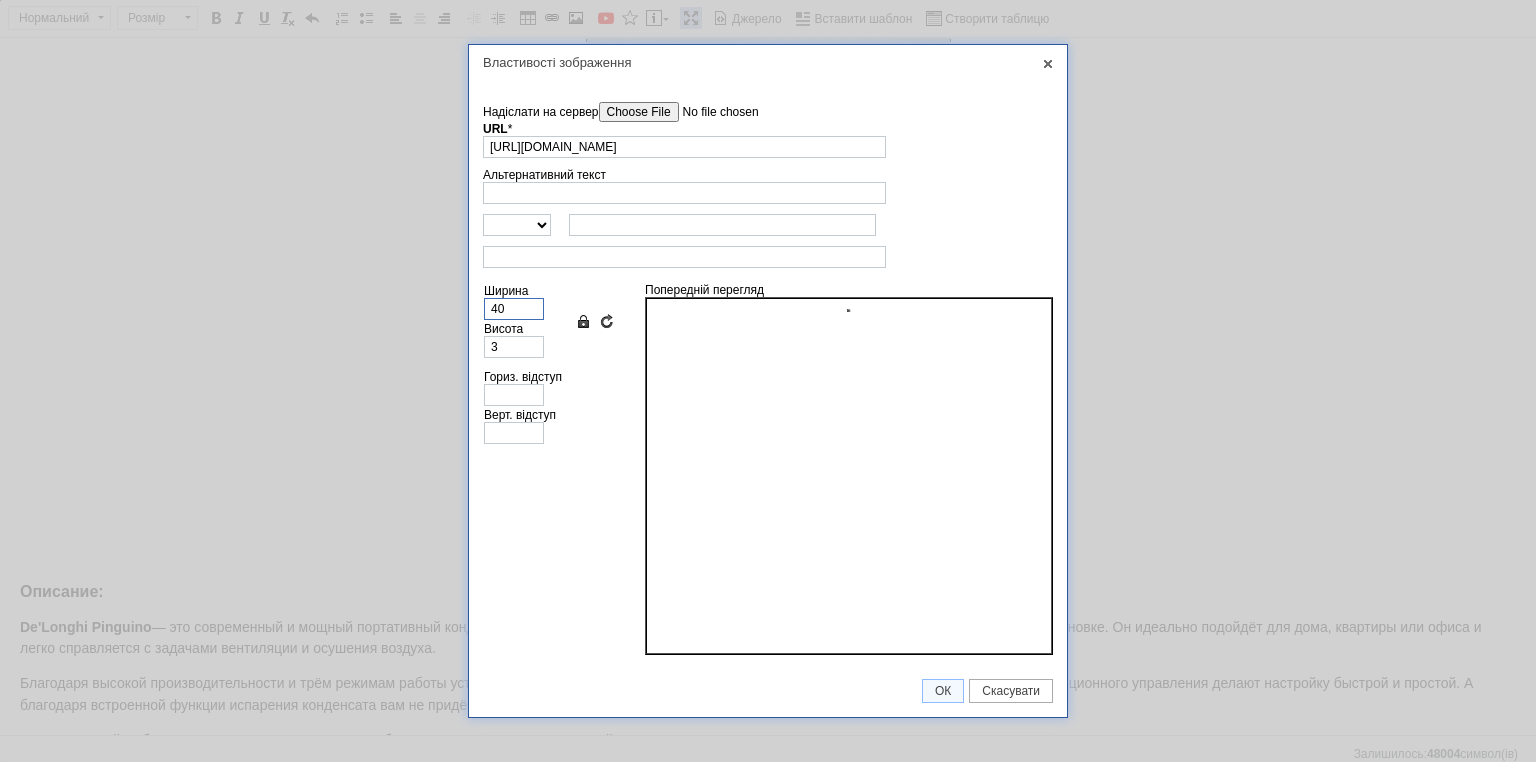 type on "25" 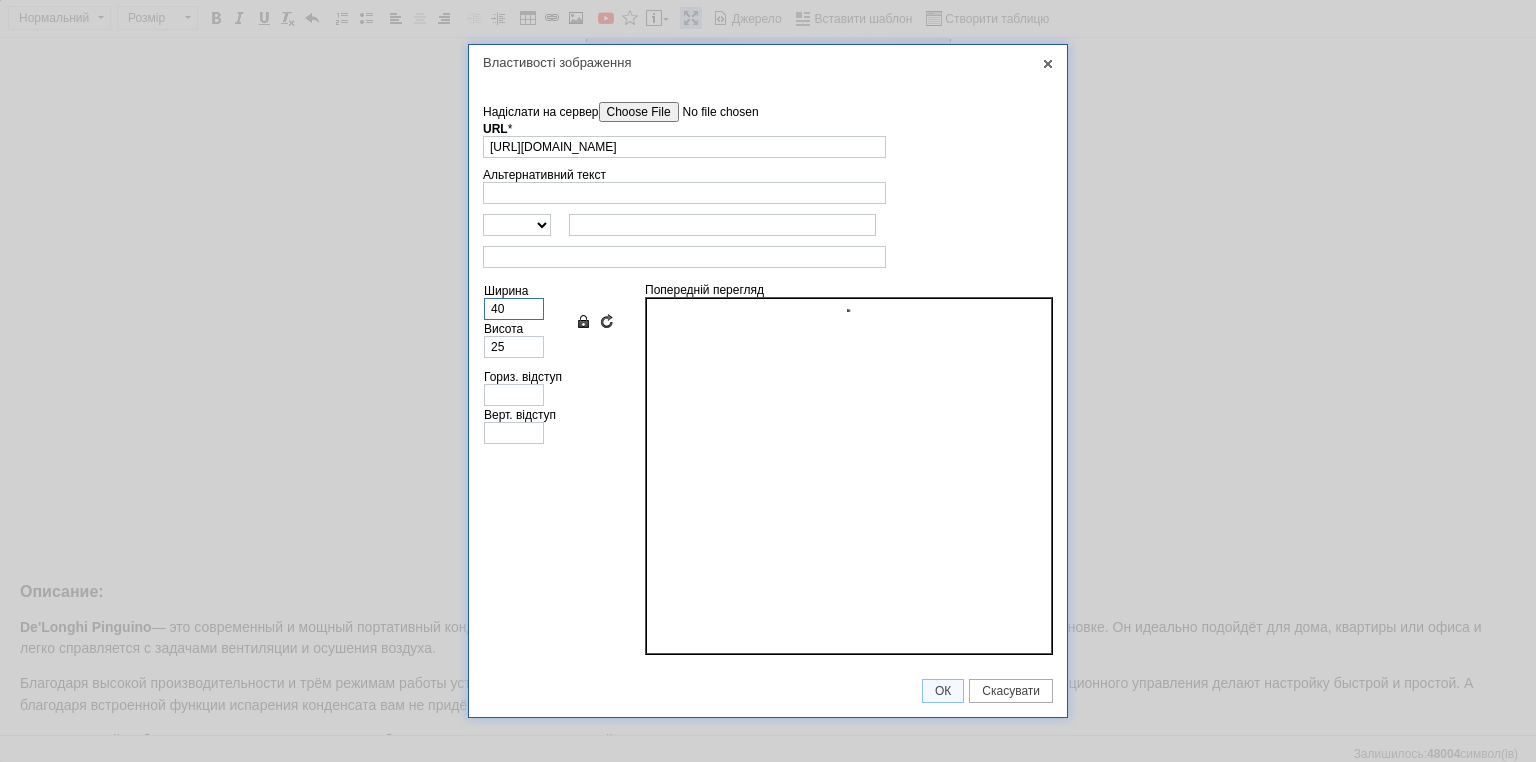 type on "400" 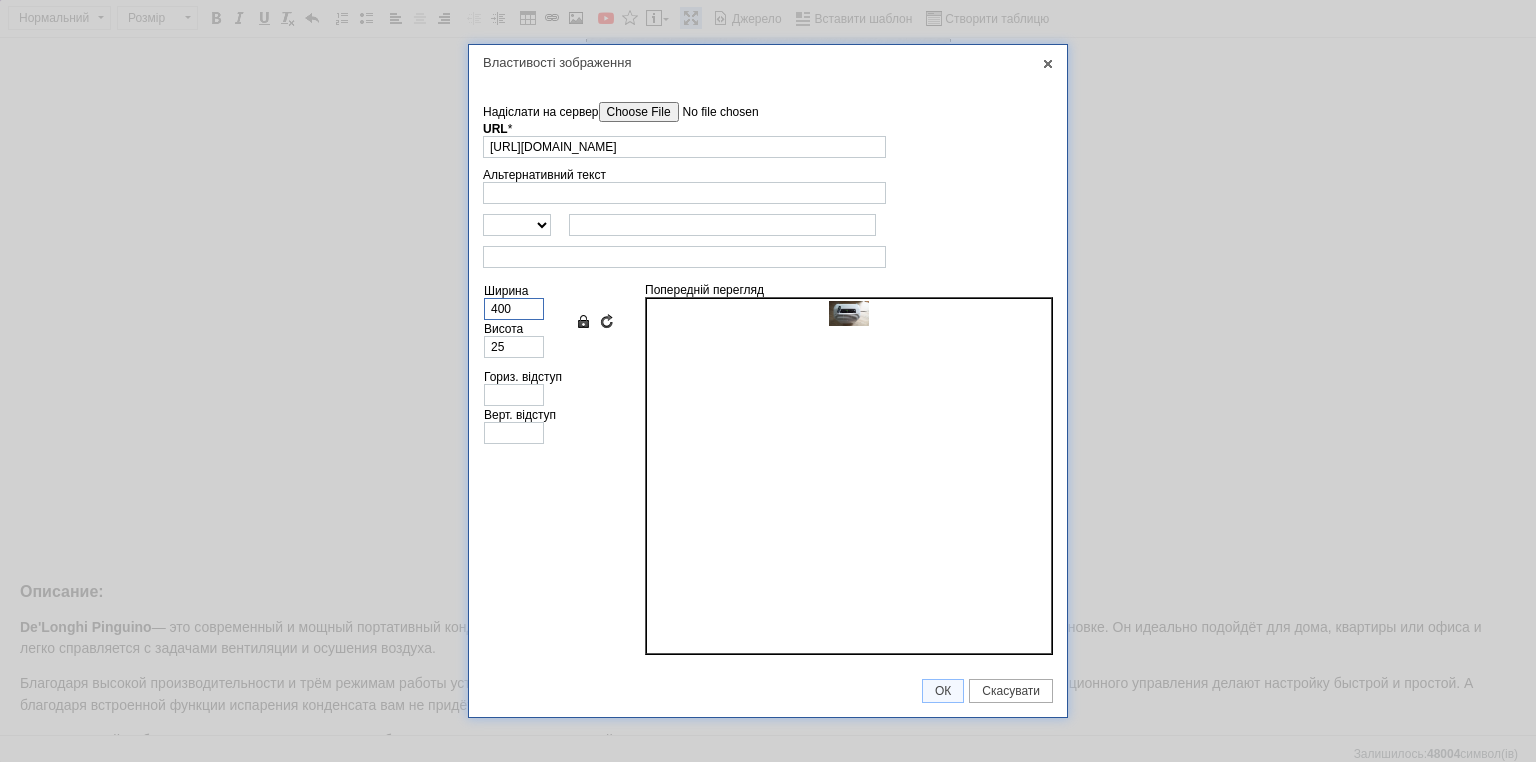 type on "251" 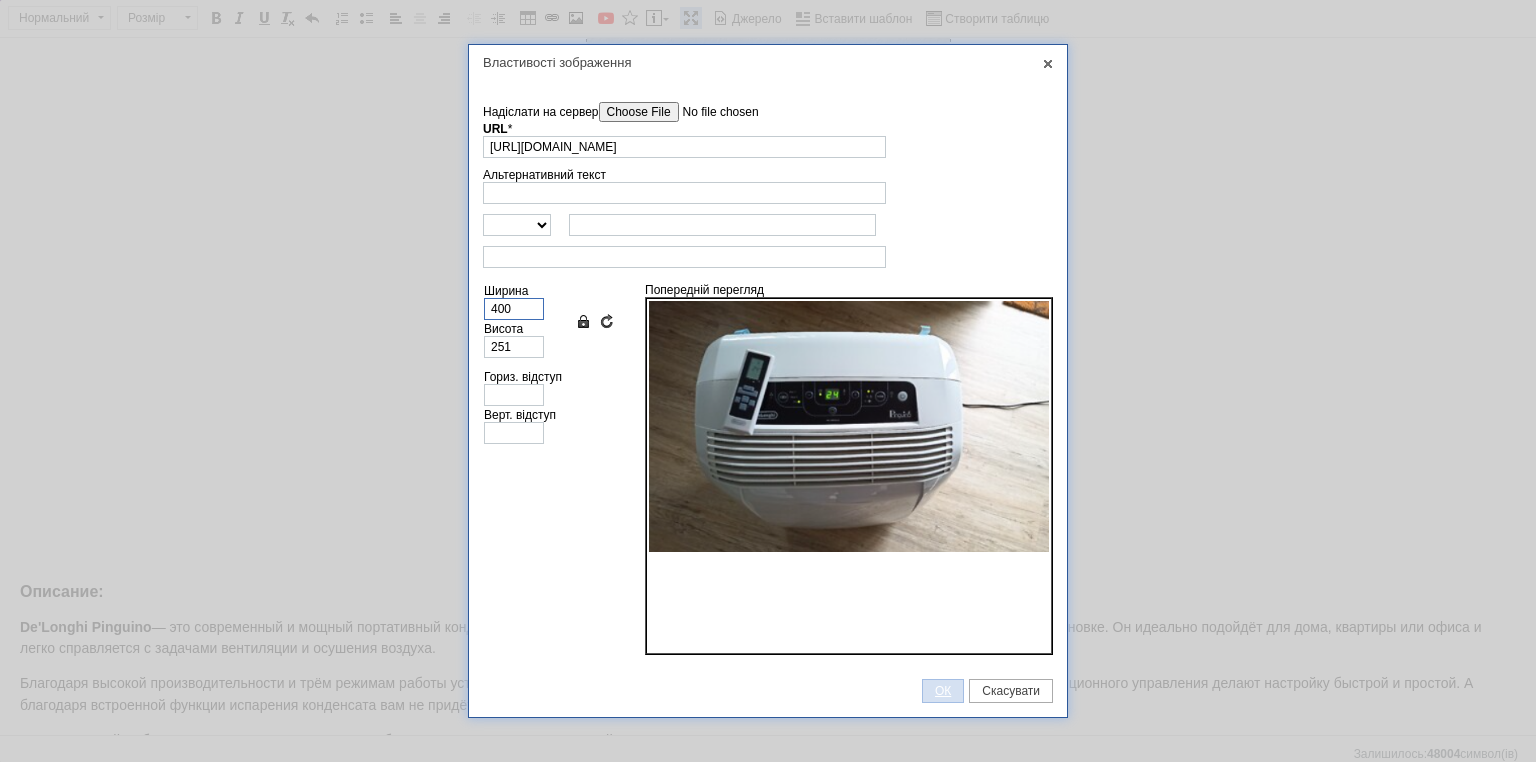 type on "400" 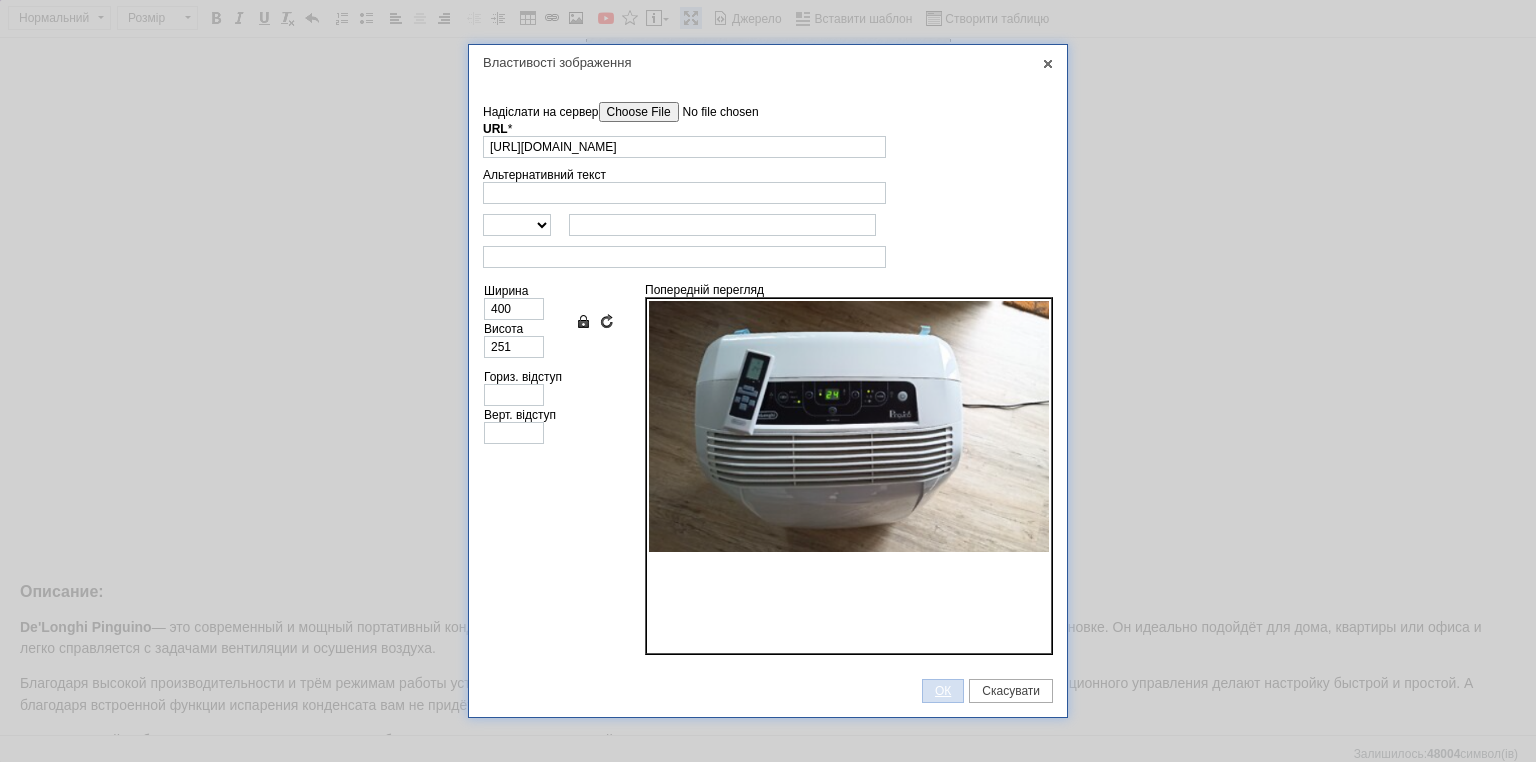 drag, startPoint x: 933, startPoint y: 678, endPoint x: 919, endPoint y: 586, distance: 93.05912 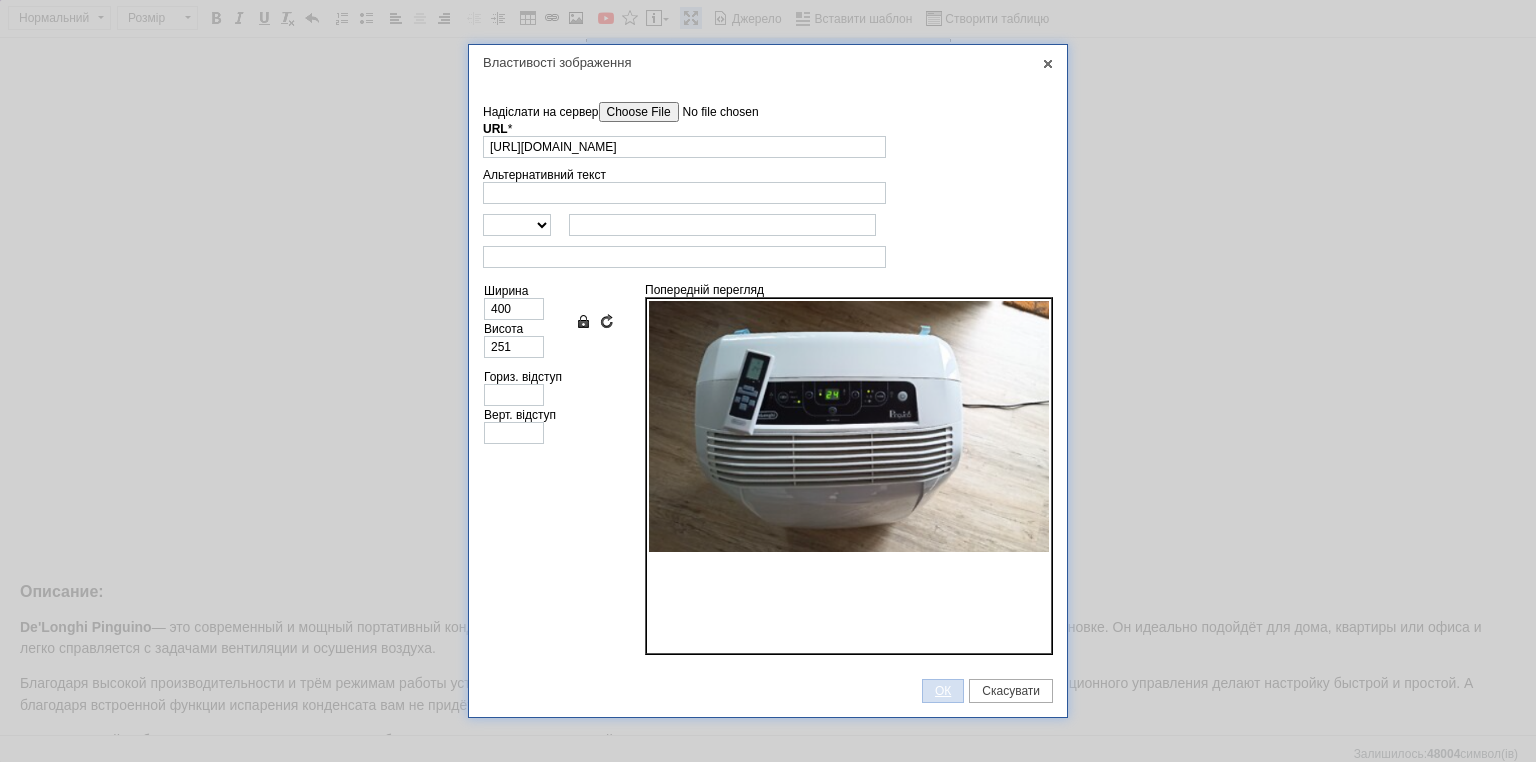scroll, scrollTop: 1328, scrollLeft: 0, axis: vertical 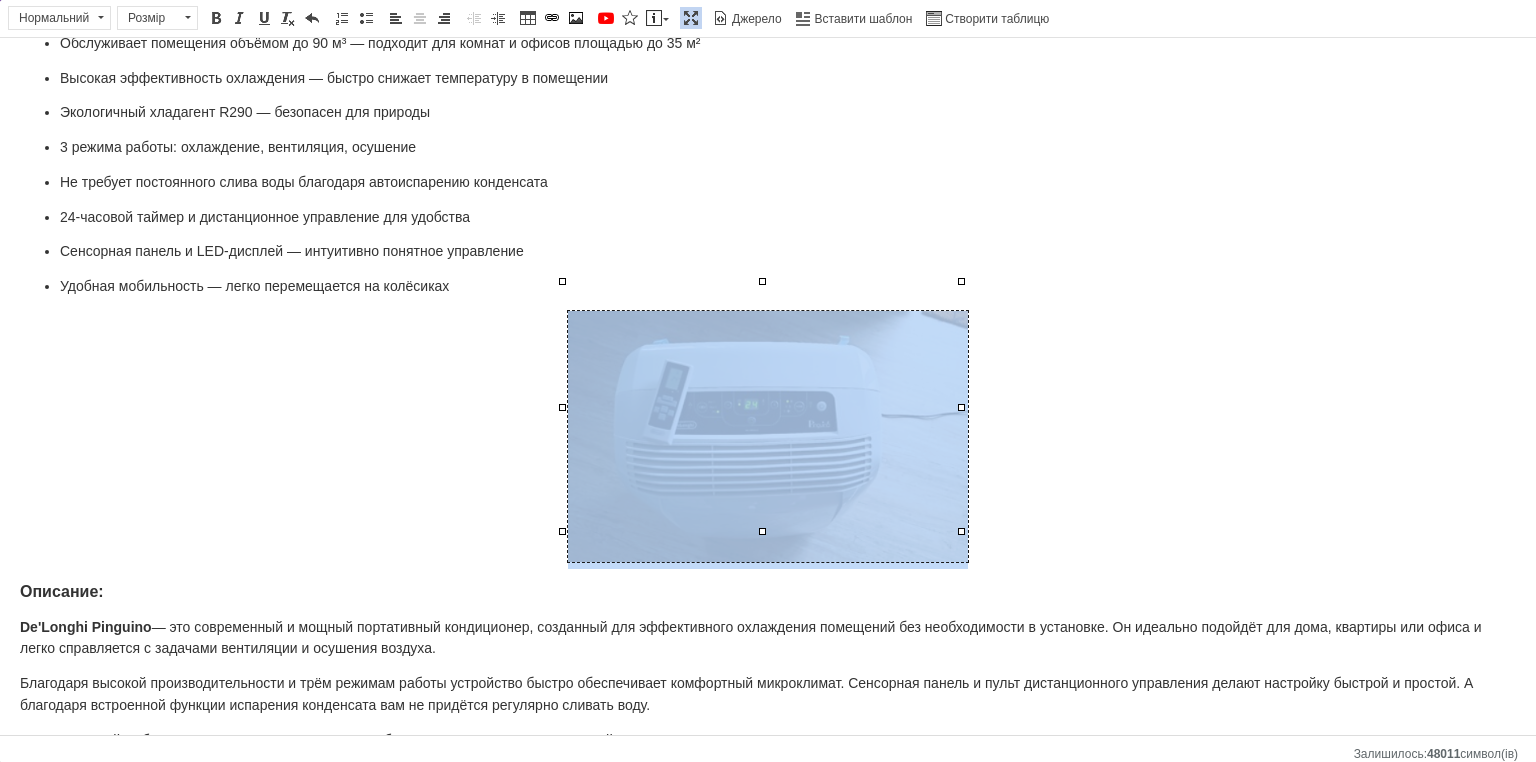 click 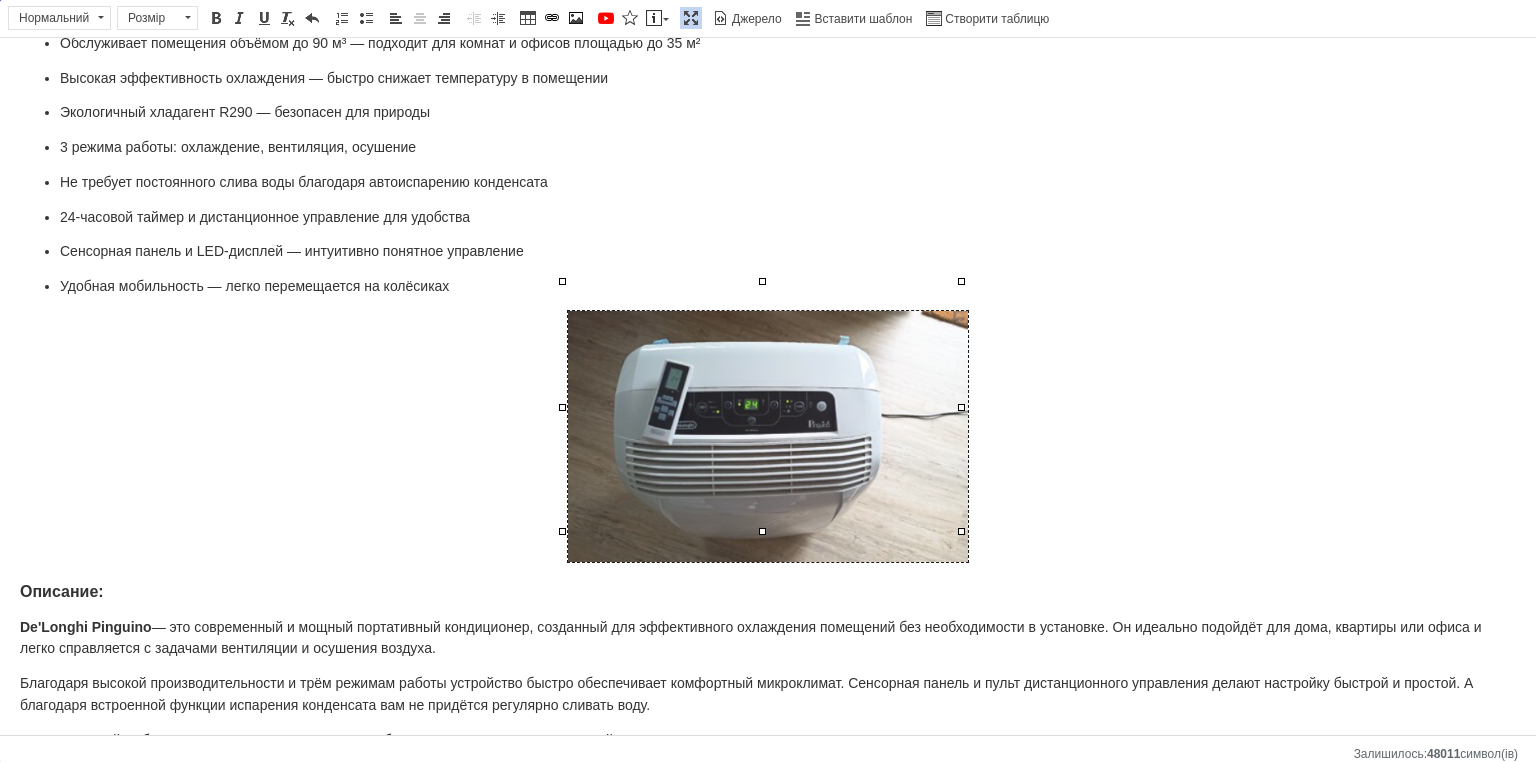 type 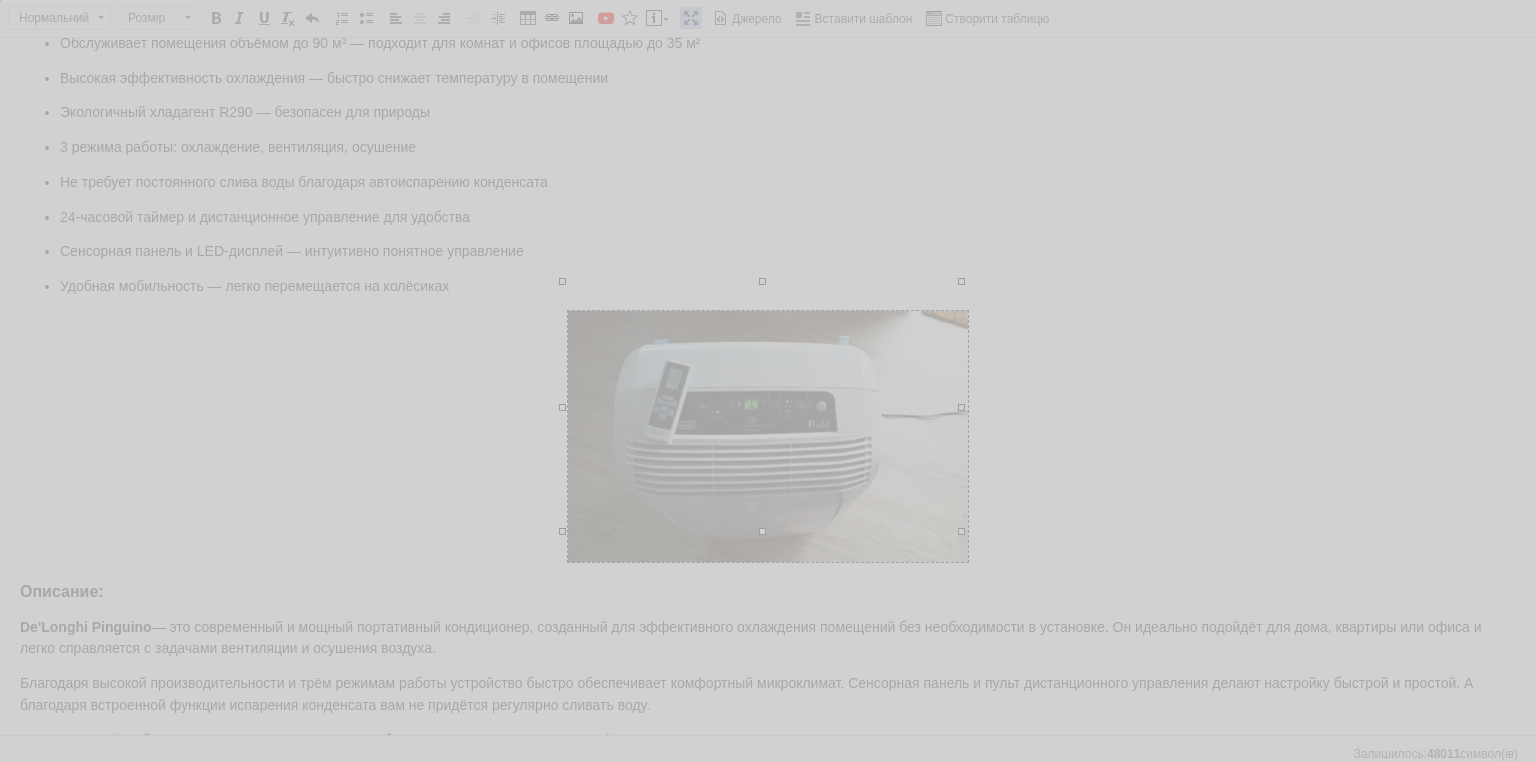 type on "[URL][DOMAIN_NAME]" 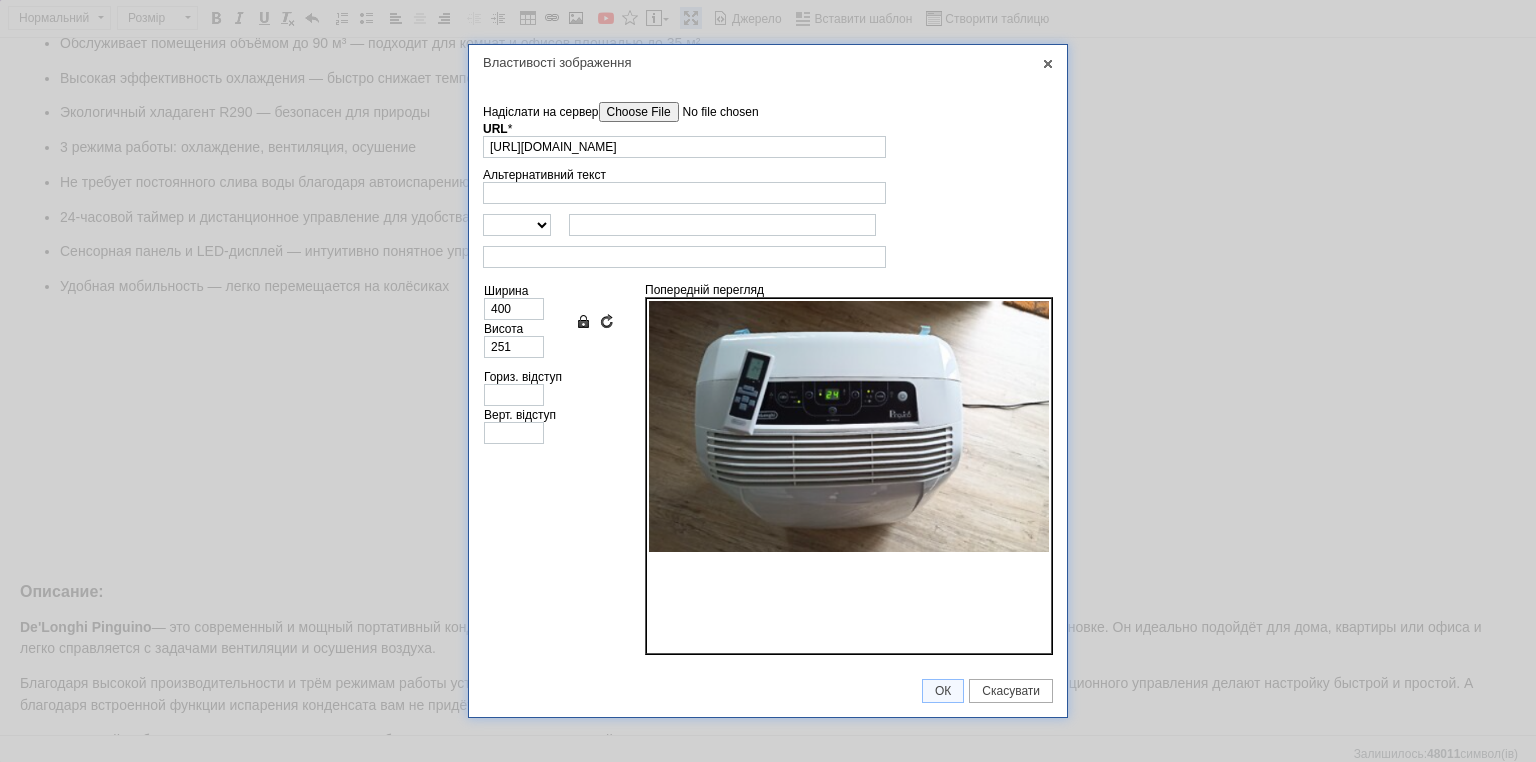 click on "Надіслати на сервер undefined URL * [URL][DOMAIN_NAME] Огляд [PERSON_NAME]" at bounding box center [768, 130] 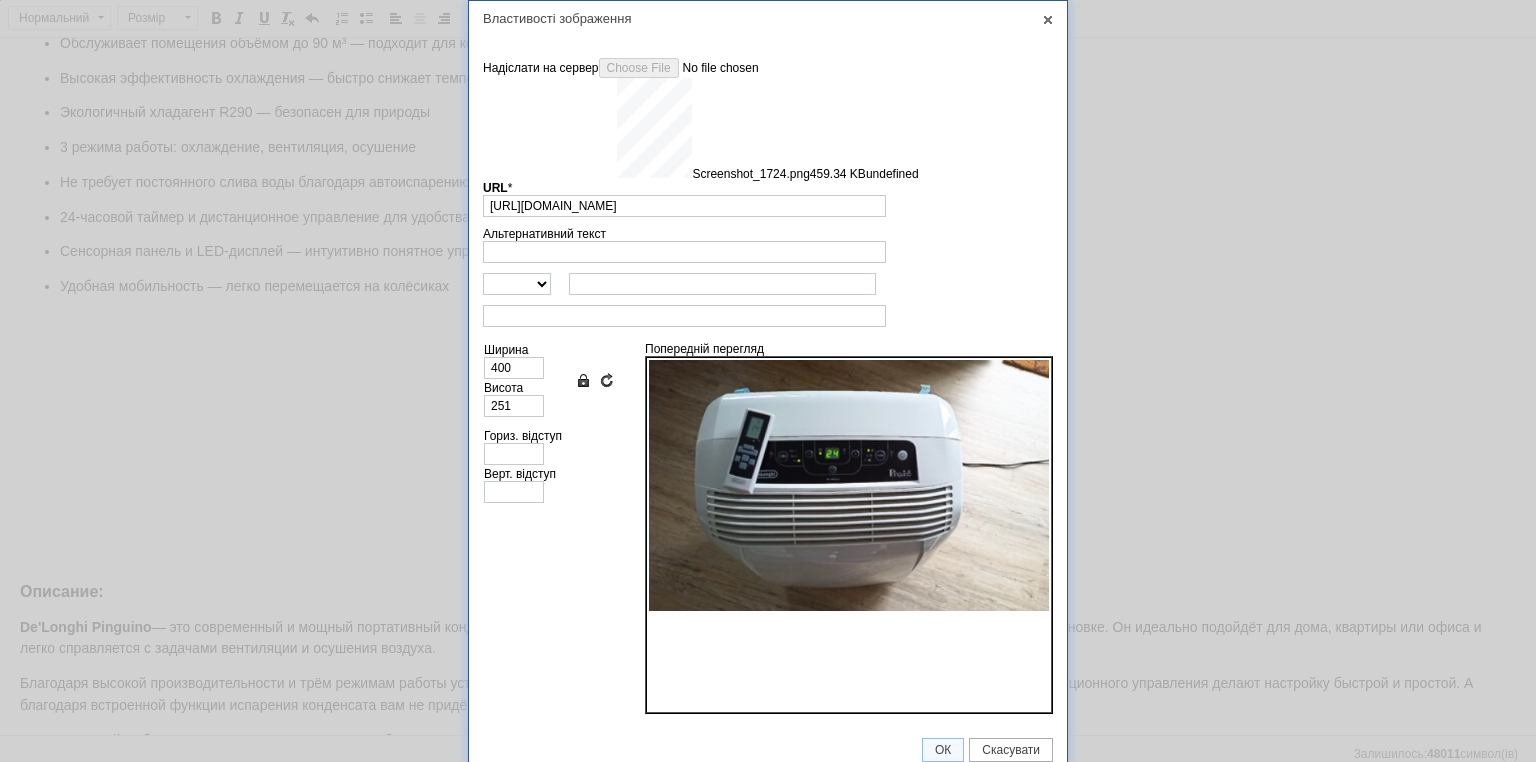 click on "http://  https://  ftp://  news://" at bounding box center [768, 284] 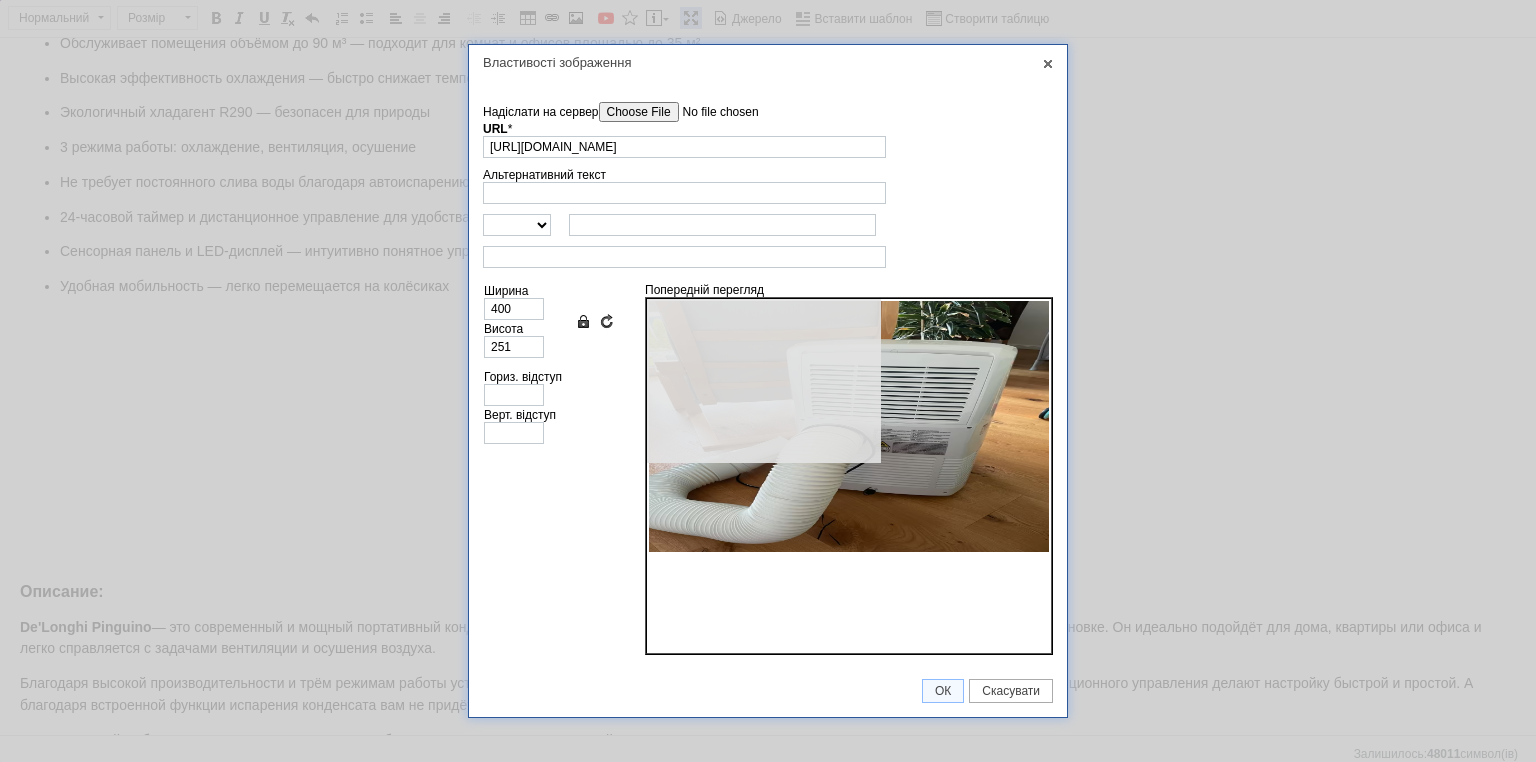 type on "533" 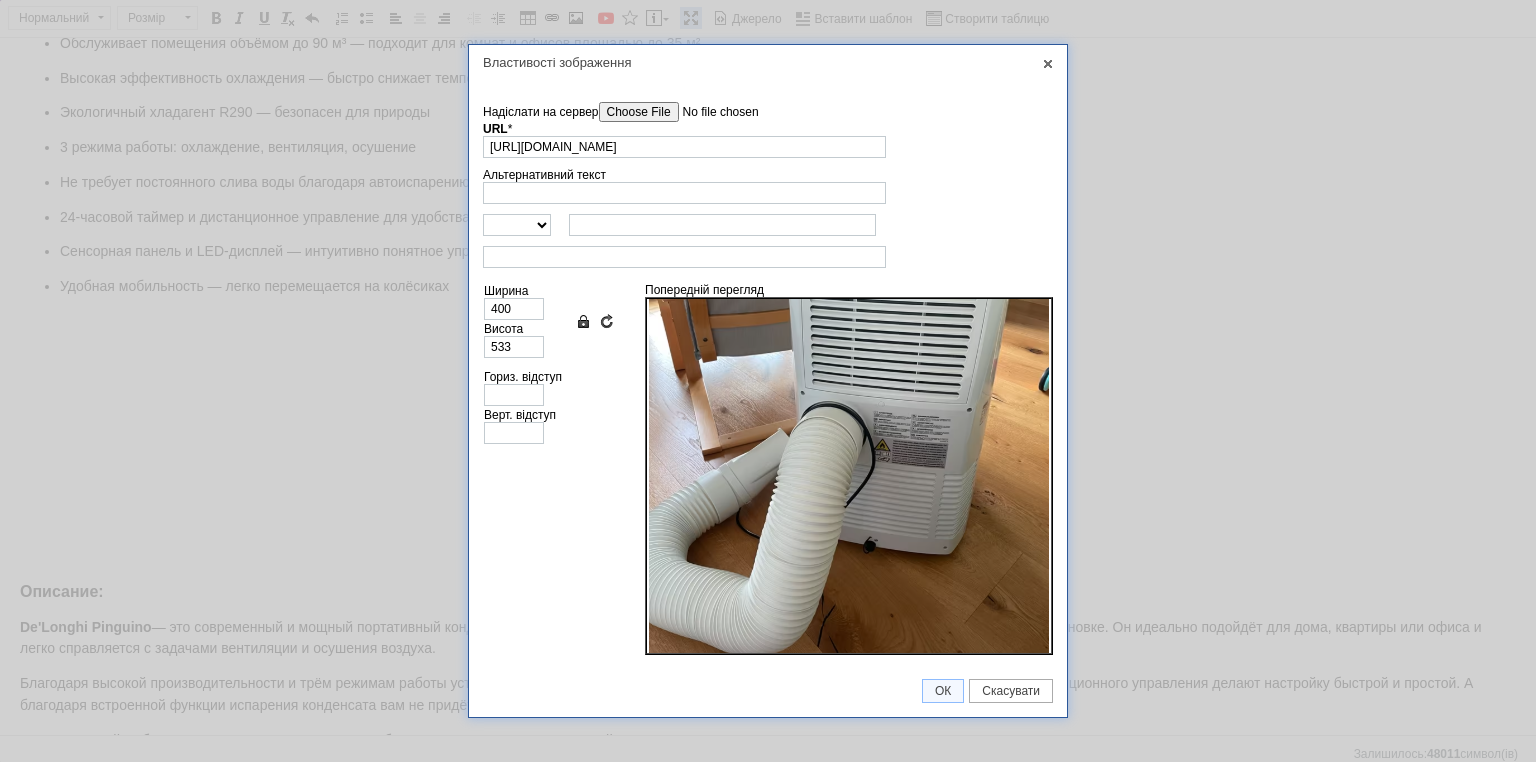 scroll, scrollTop: 190, scrollLeft: 0, axis: vertical 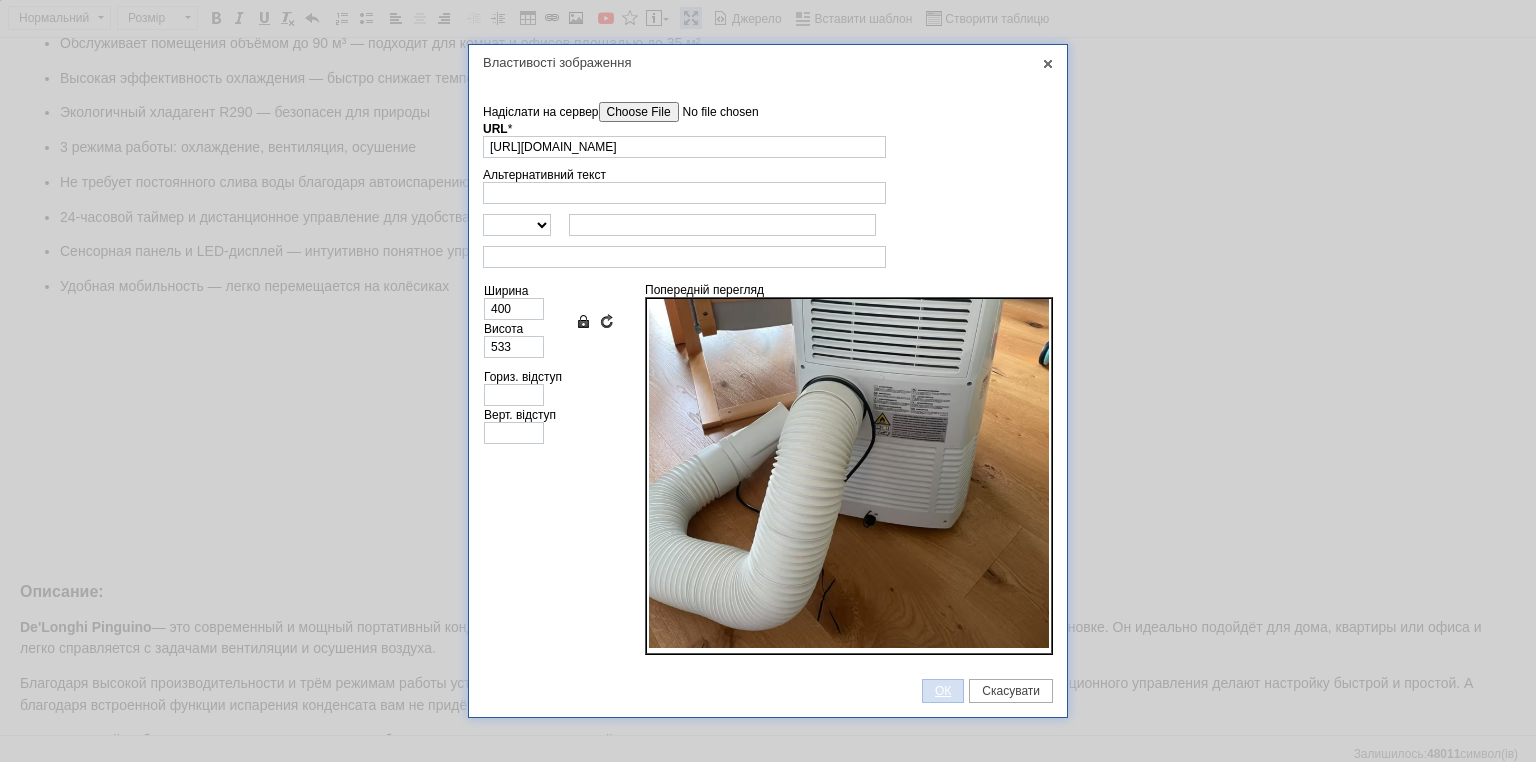 click on "ОК" at bounding box center [943, 691] 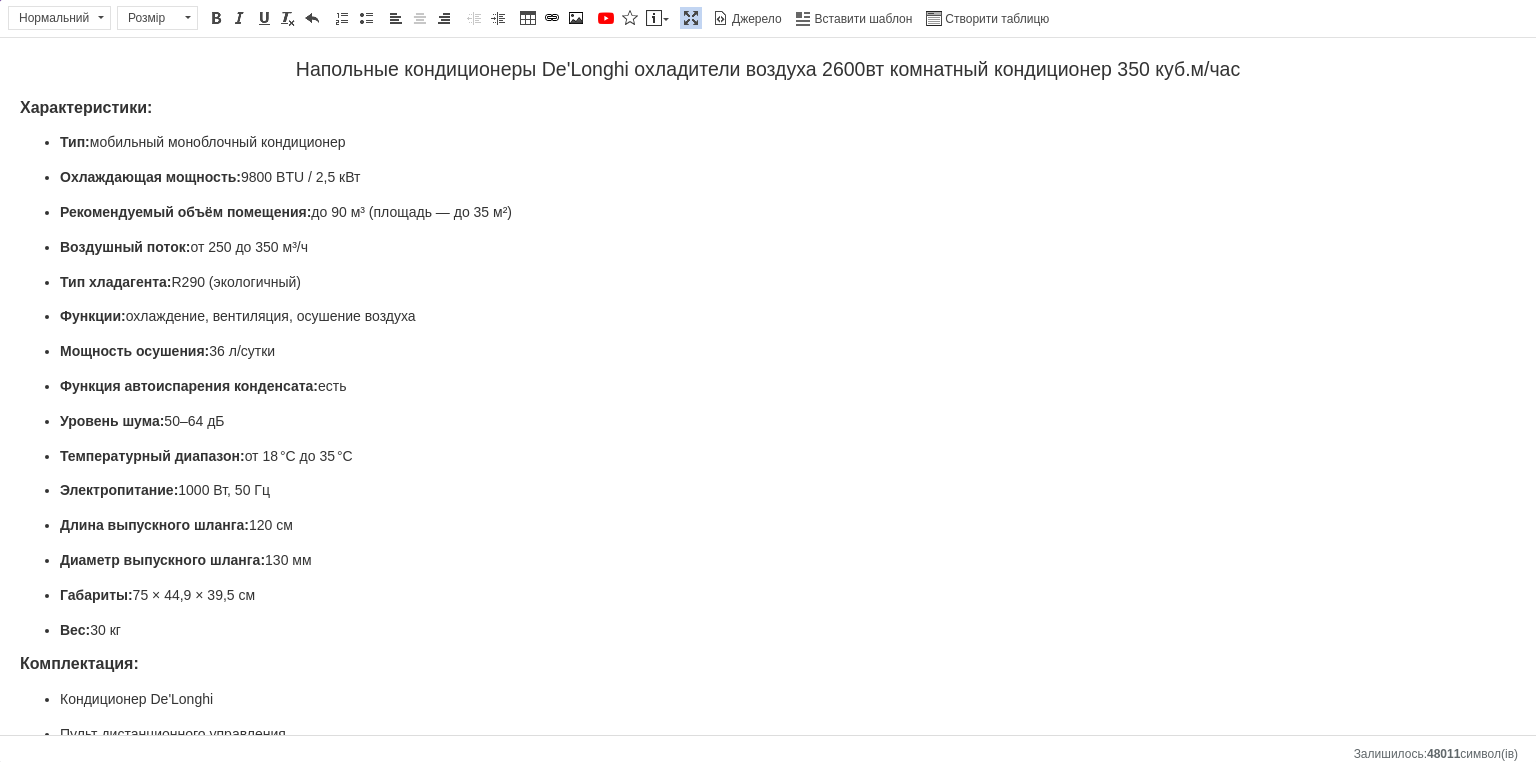 scroll, scrollTop: 0, scrollLeft: 0, axis: both 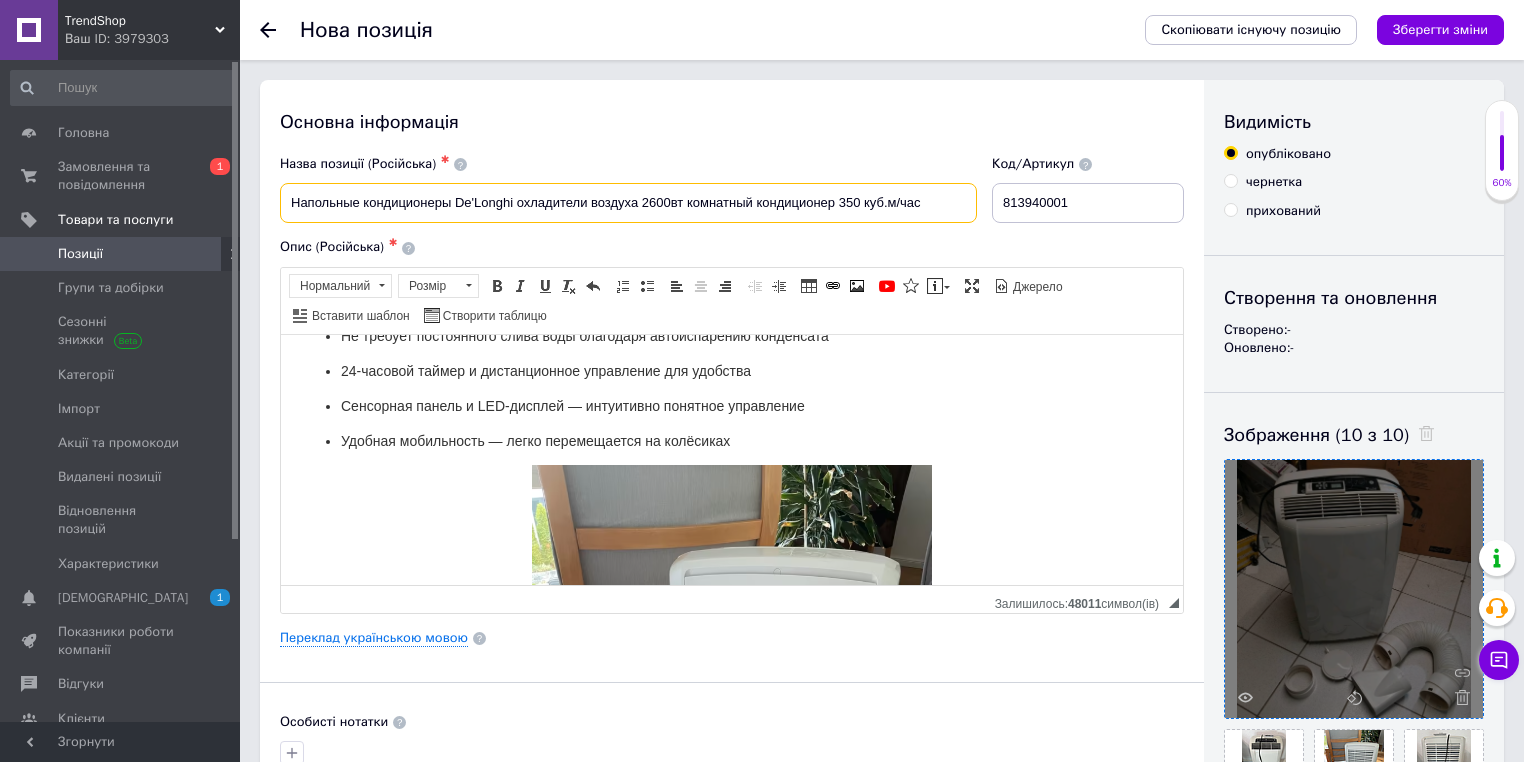 drag, startPoint x: 925, startPoint y: 198, endPoint x: 287, endPoint y: 192, distance: 638.0282 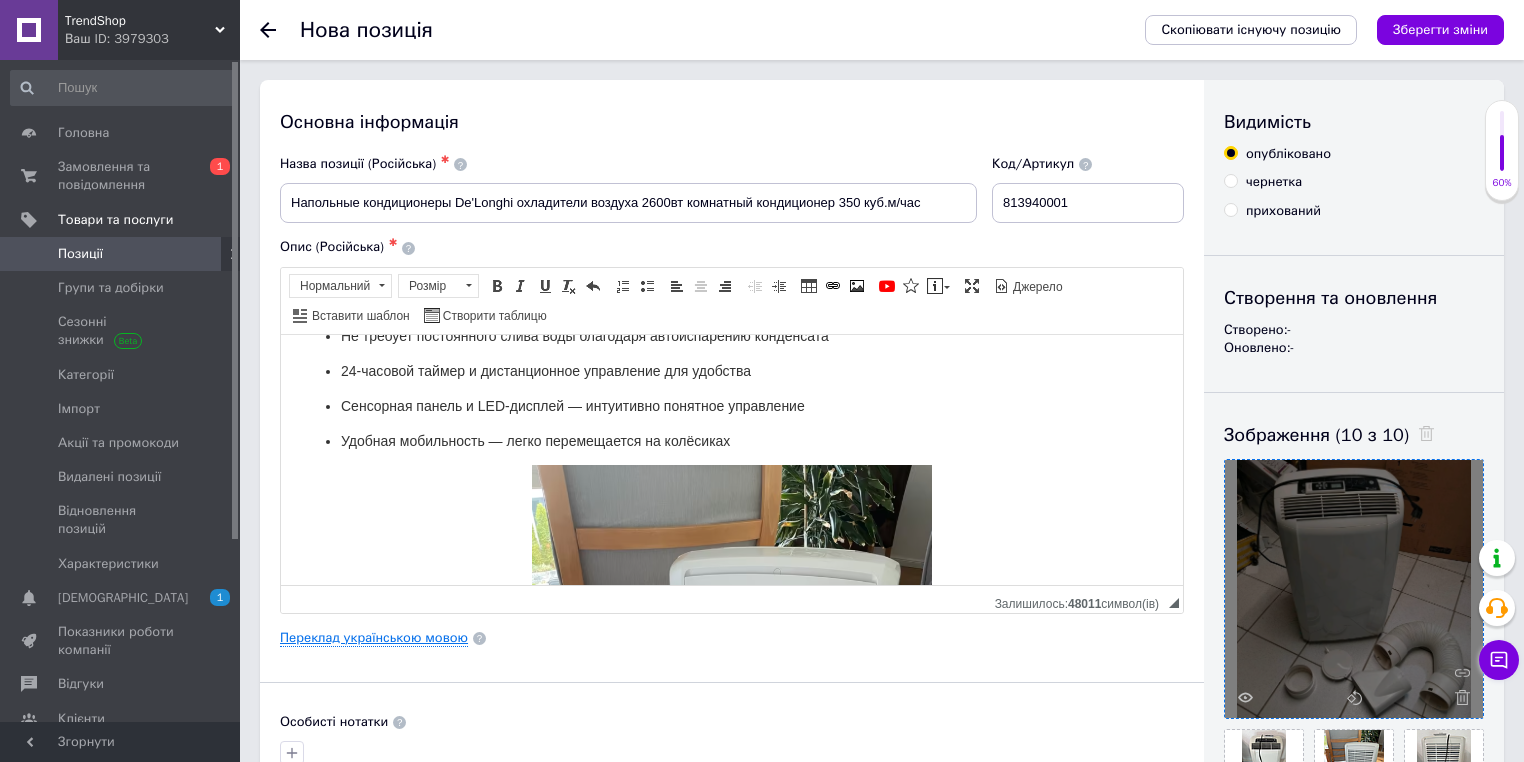 click on "Переклад українською мовою" at bounding box center [374, 638] 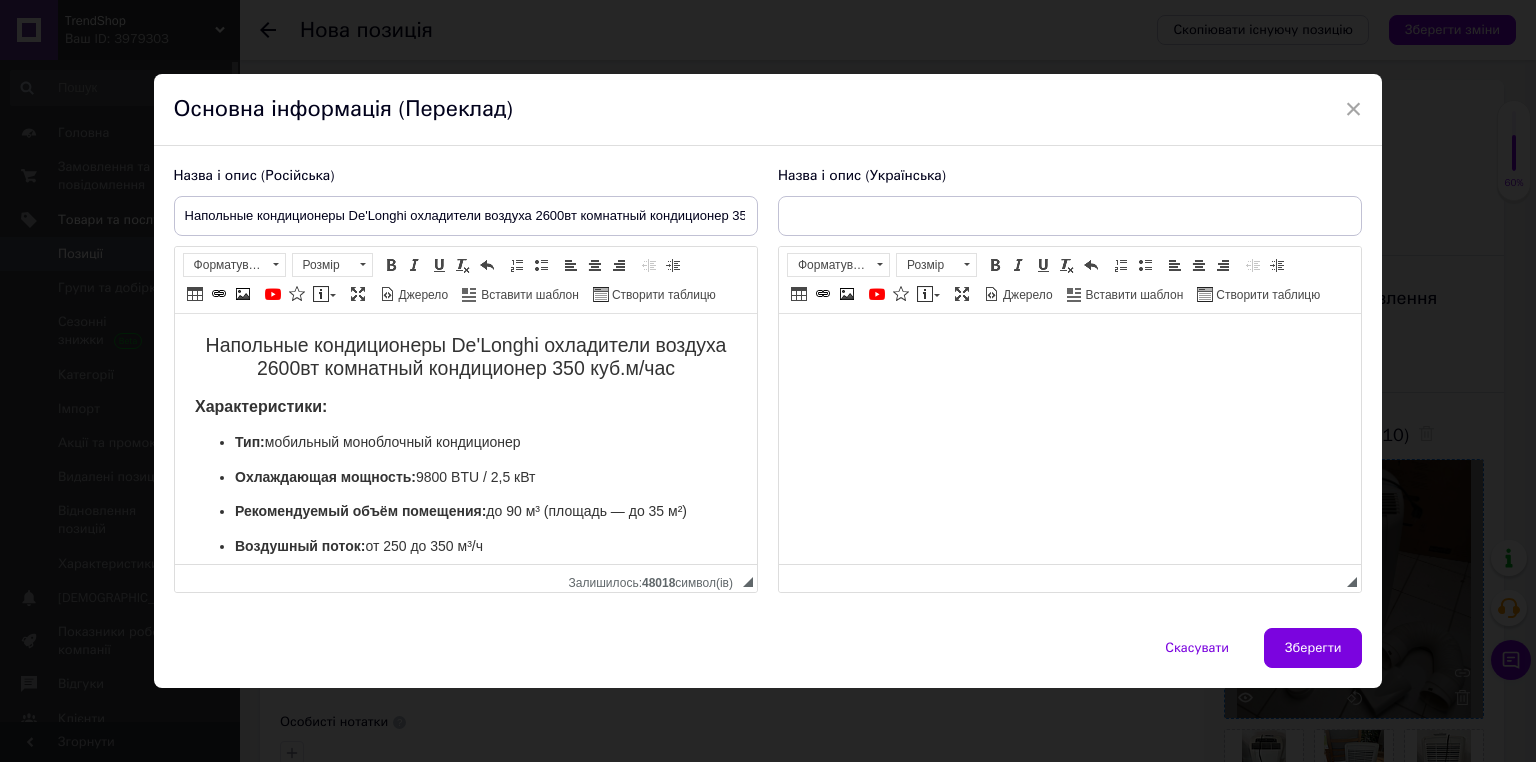 scroll, scrollTop: 0, scrollLeft: 0, axis: both 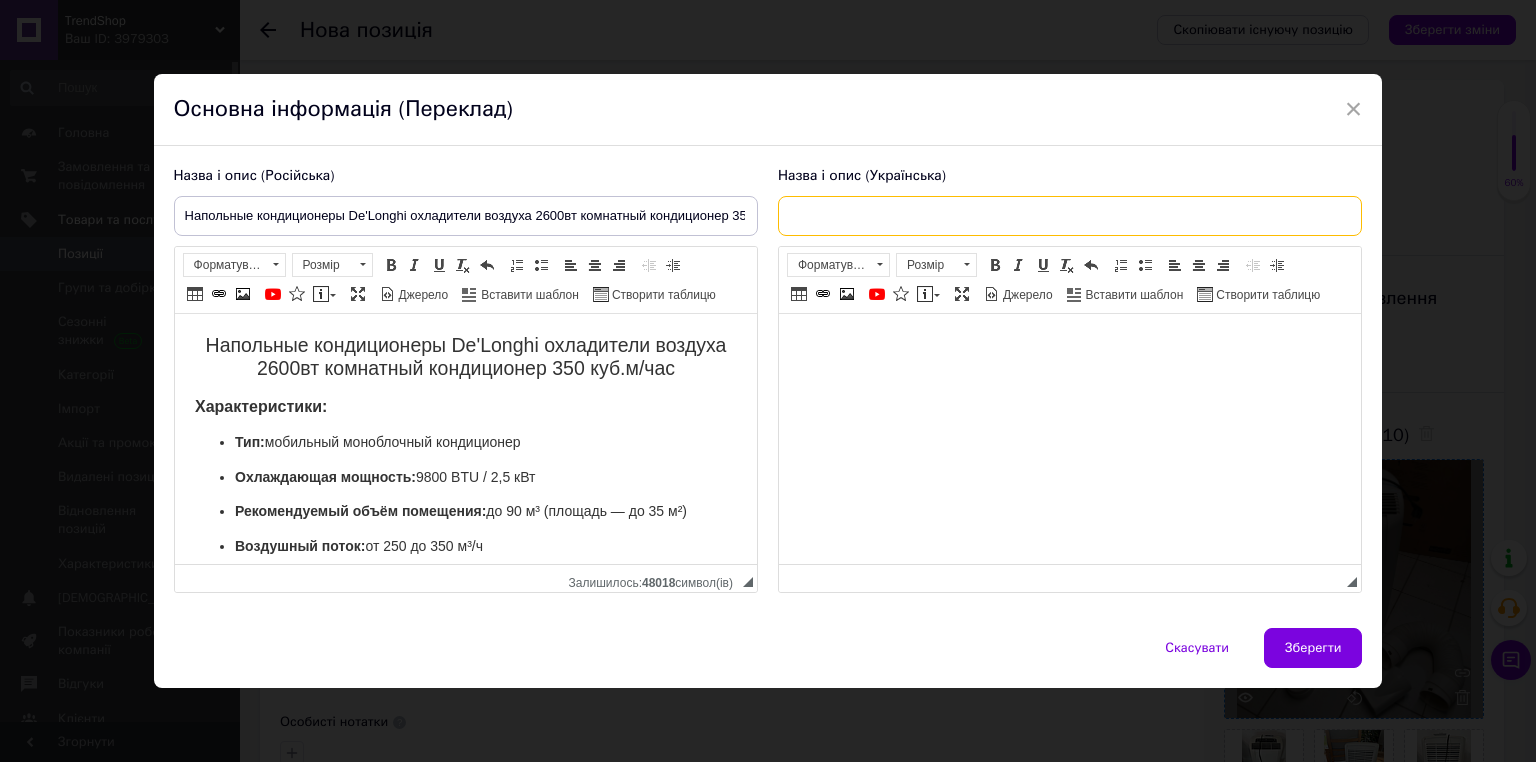 click at bounding box center [1070, 216] 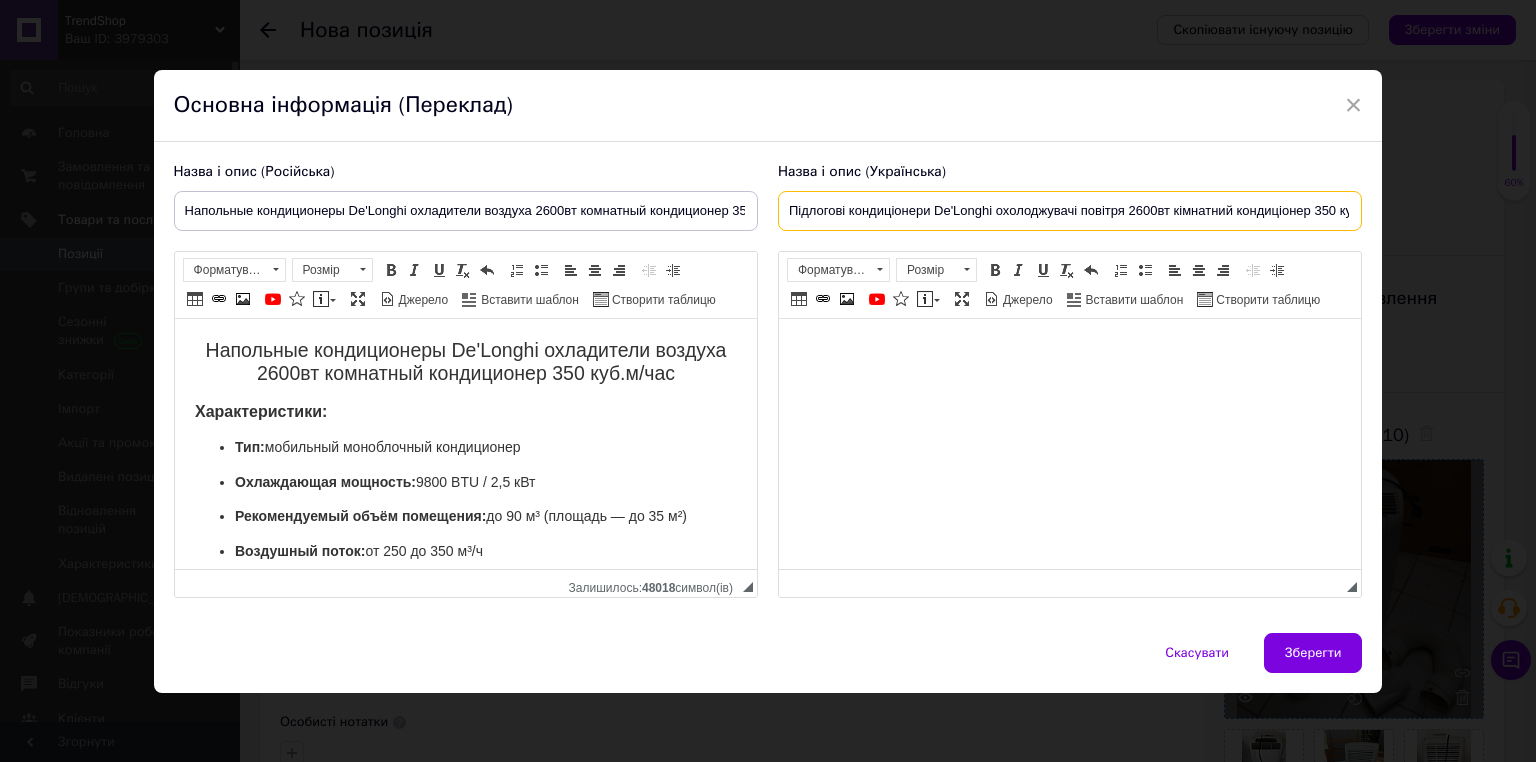 scroll, scrollTop: 0, scrollLeft: 47, axis: horizontal 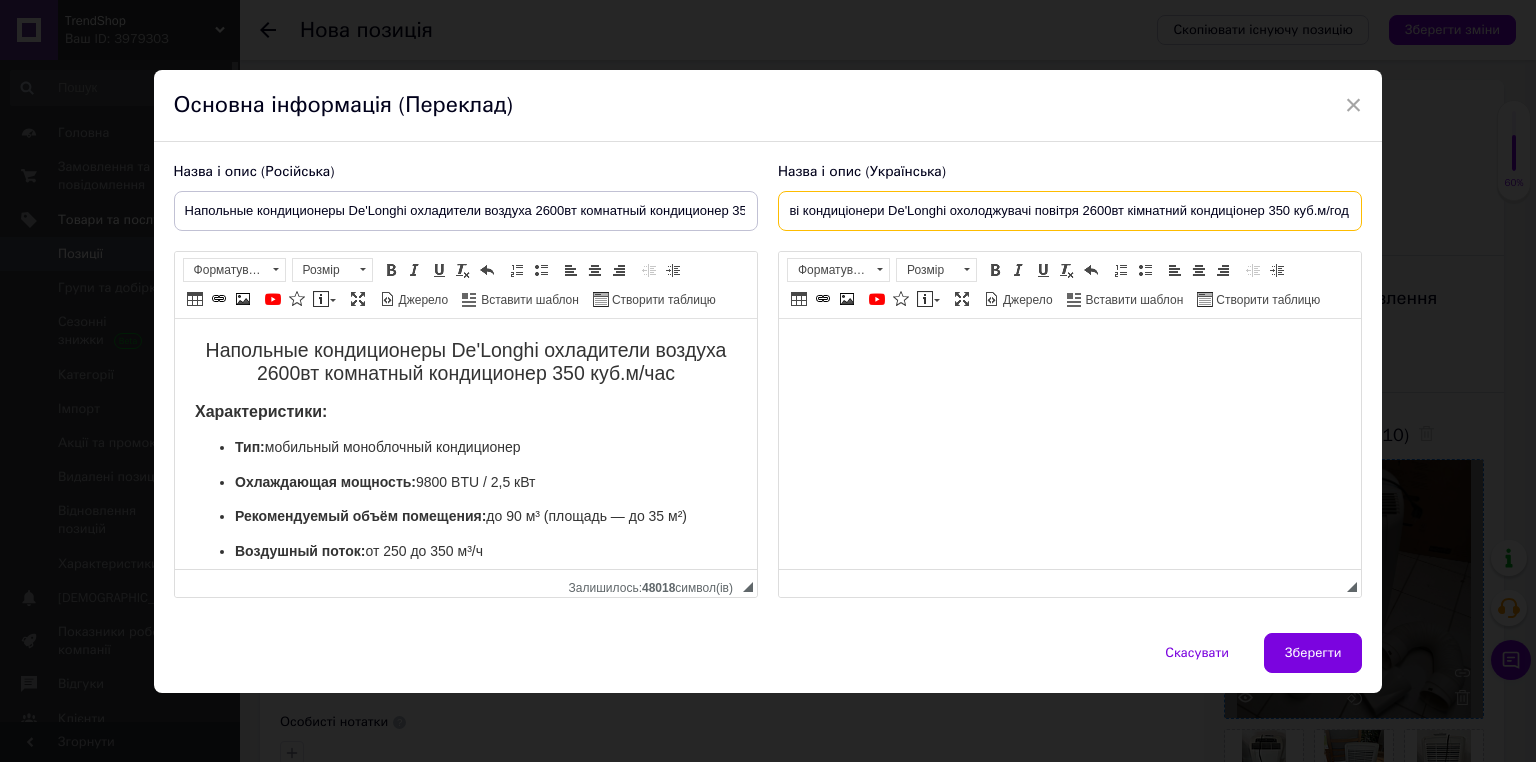 type on "Підлогові кондиціонери De'Longhi охолоджувачі повітря 2600вт кімнатний кондиціонер 350 куб.м/год" 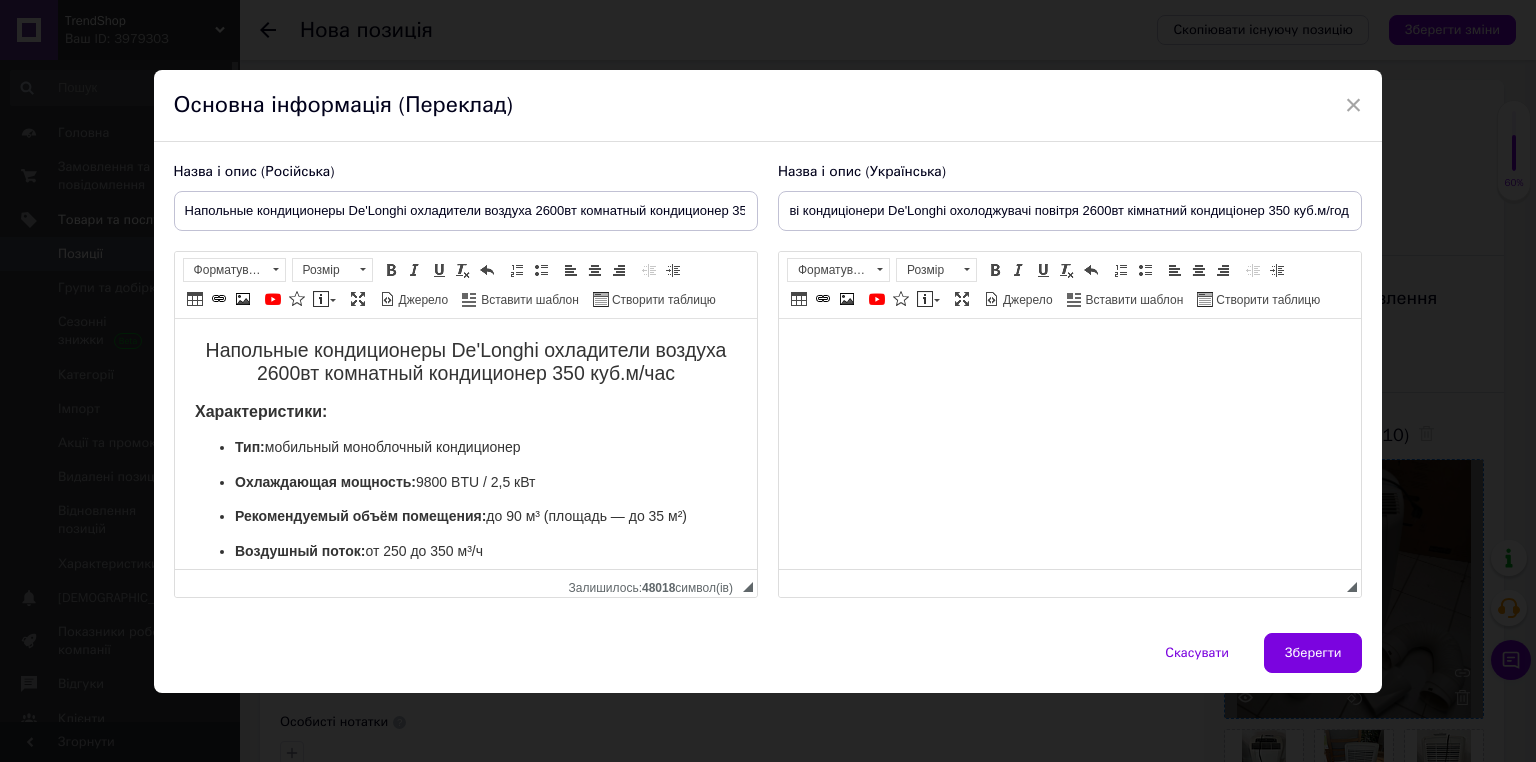click on "Зберегти" at bounding box center [1313, 653] 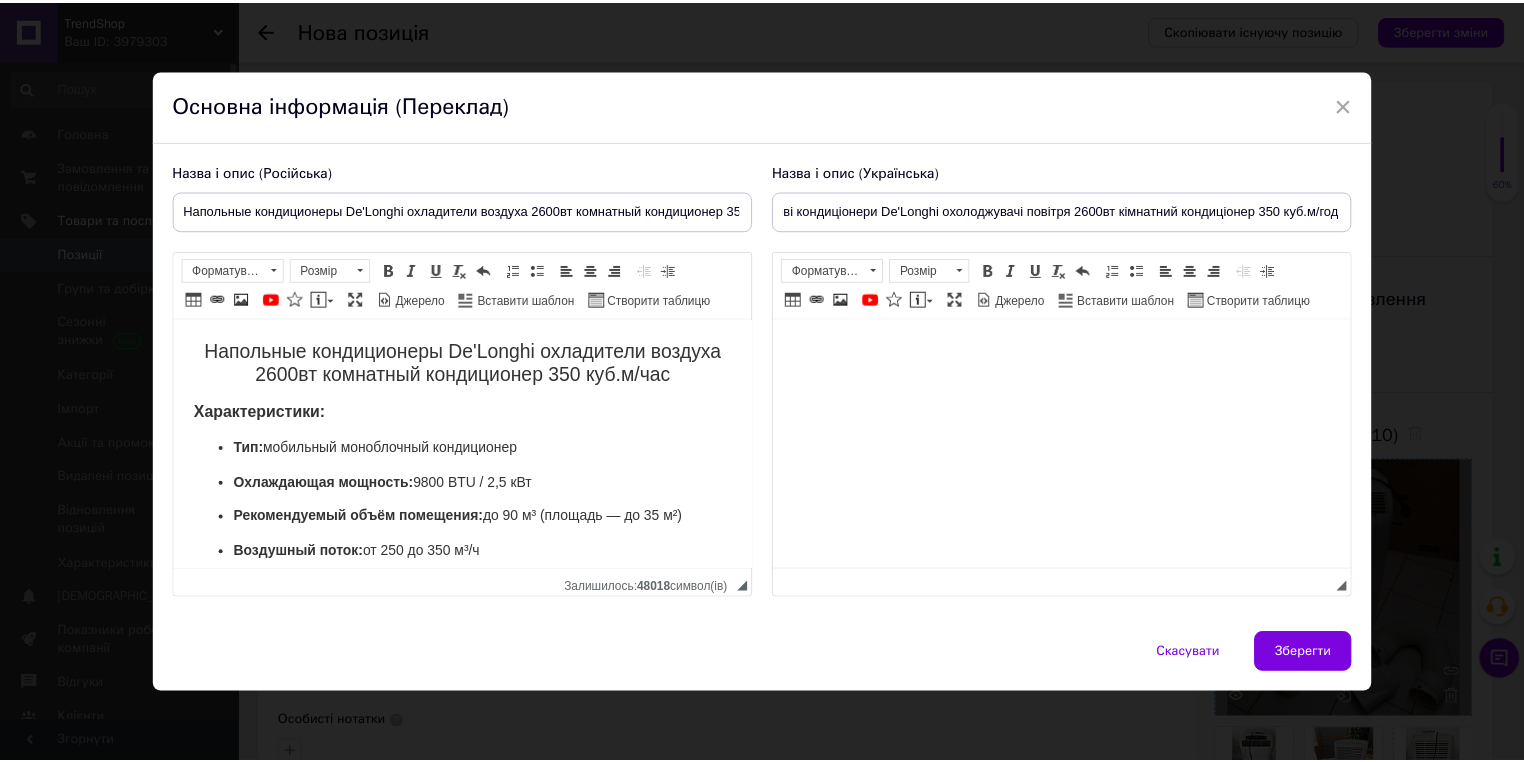 scroll, scrollTop: 0, scrollLeft: 0, axis: both 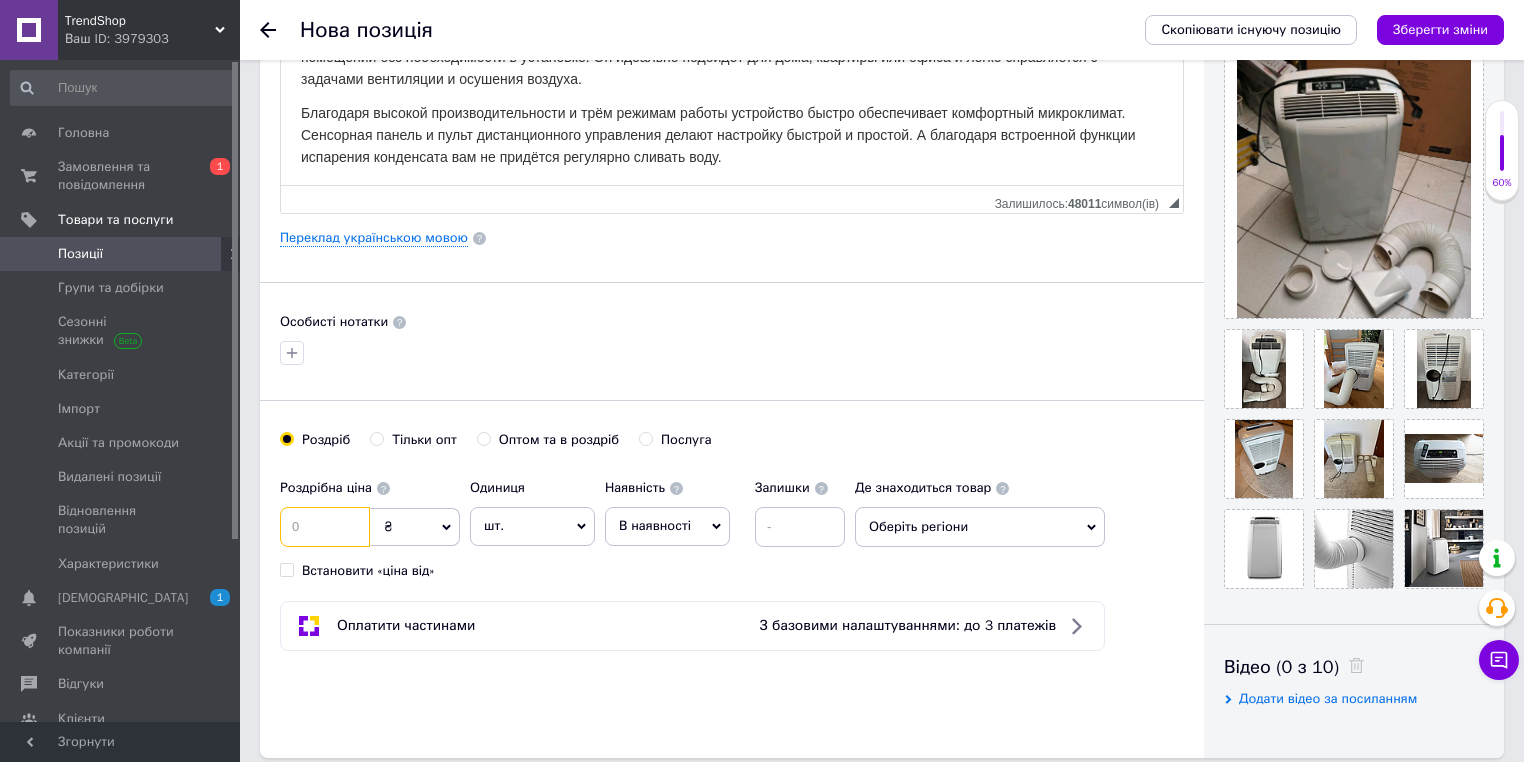 click at bounding box center (325, 527) 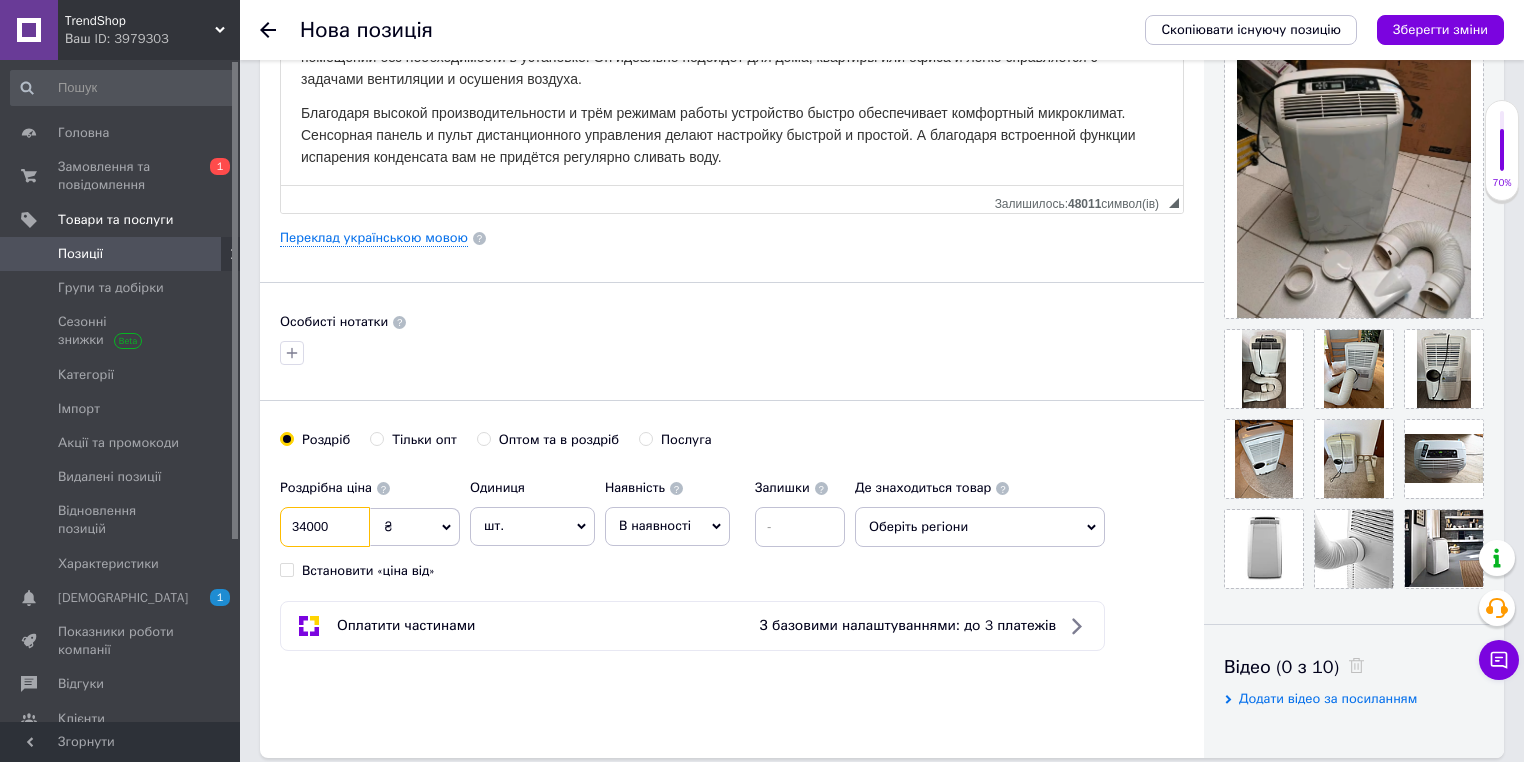 type on "34000" 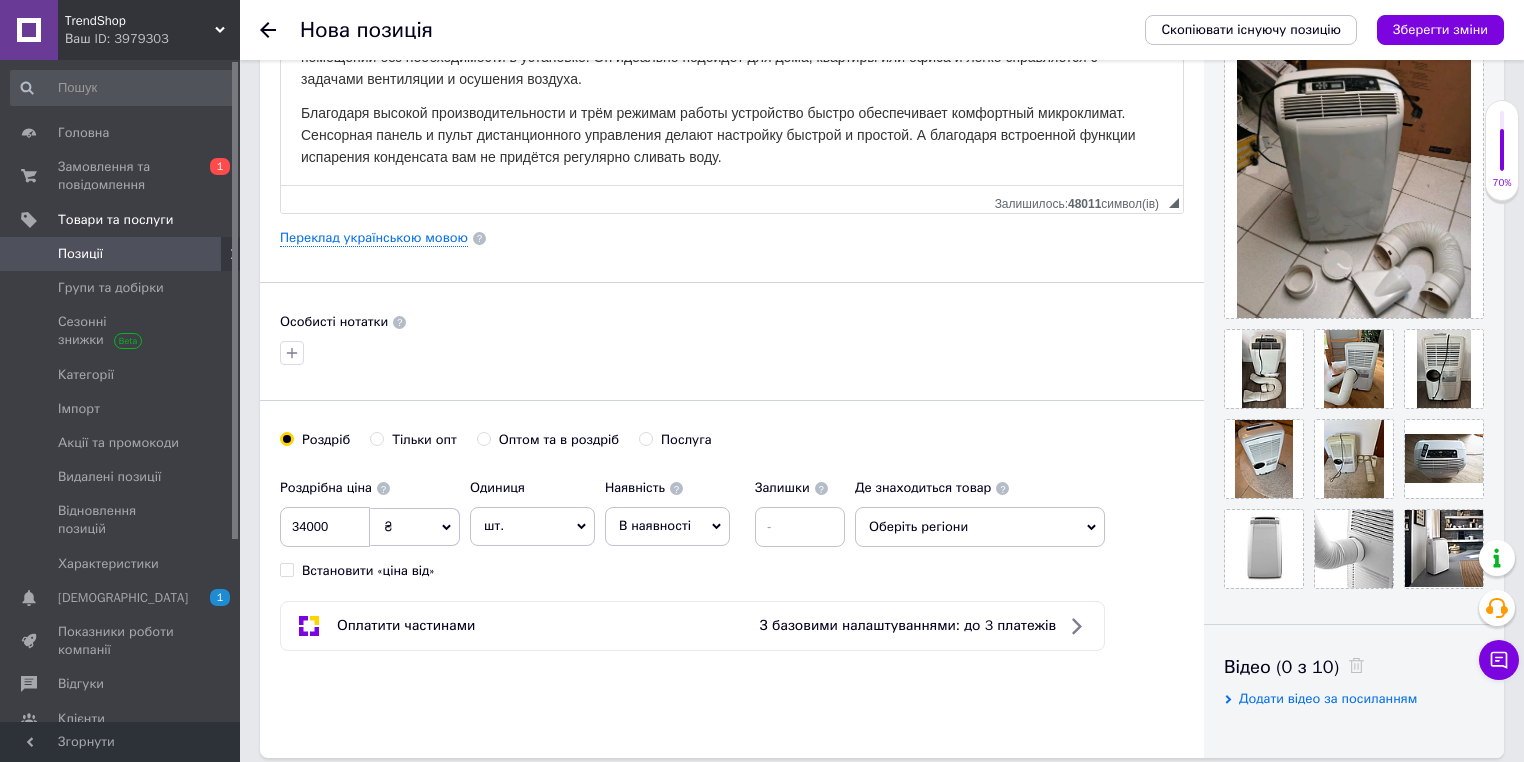 click on "Оптом та в роздріб" at bounding box center (559, 440) 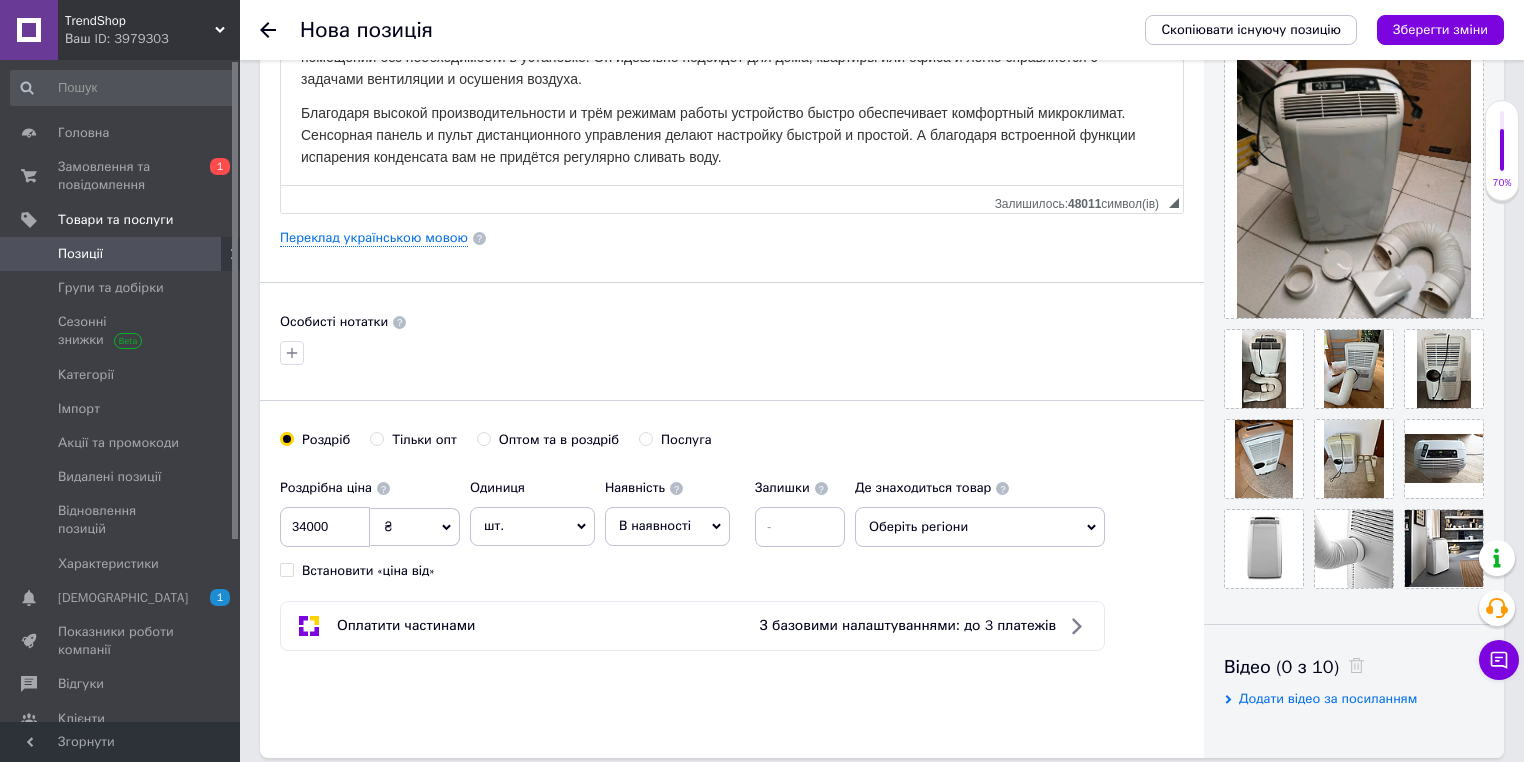 click on "Оптом та в роздріб" at bounding box center (483, 438) 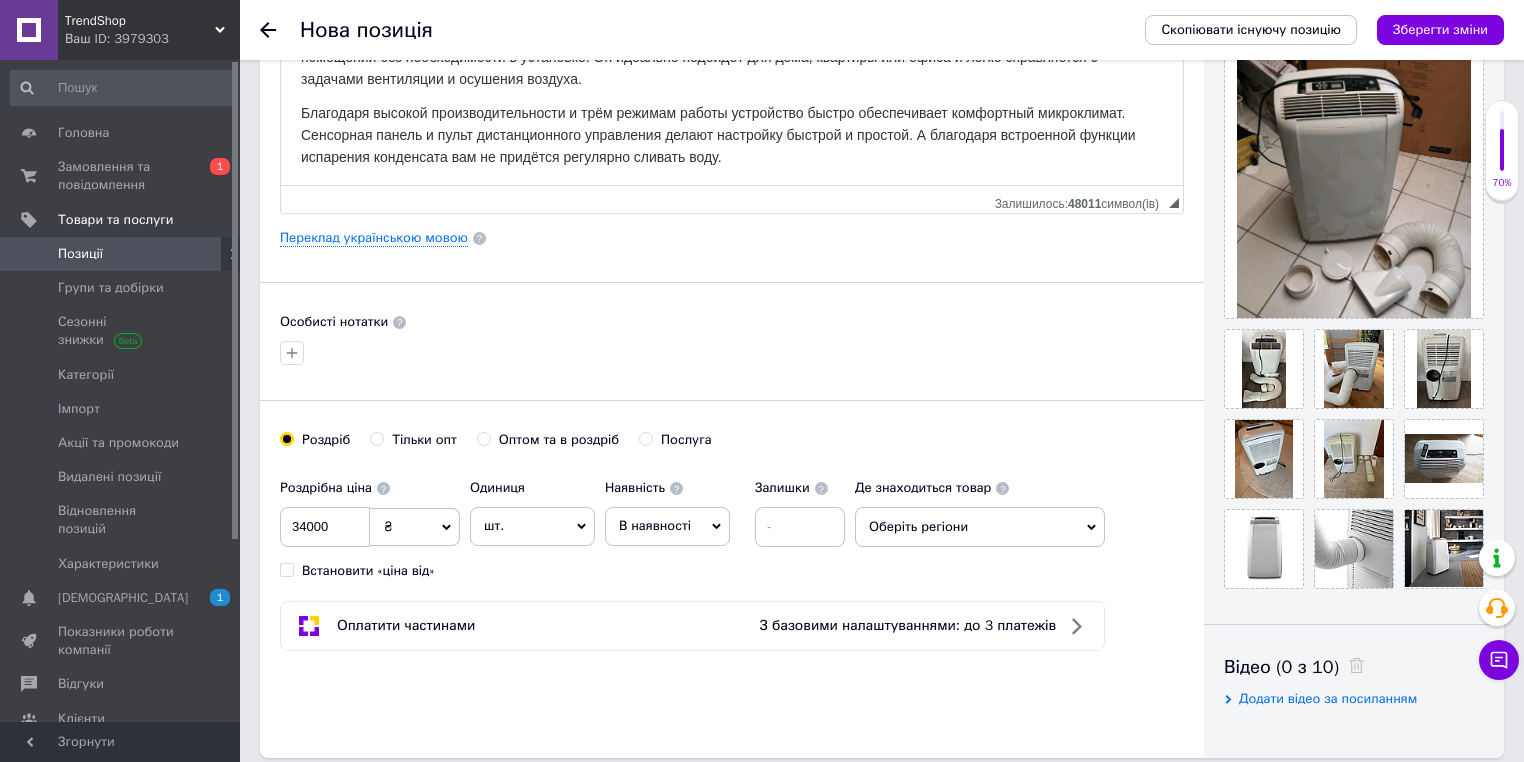 radio on "true" 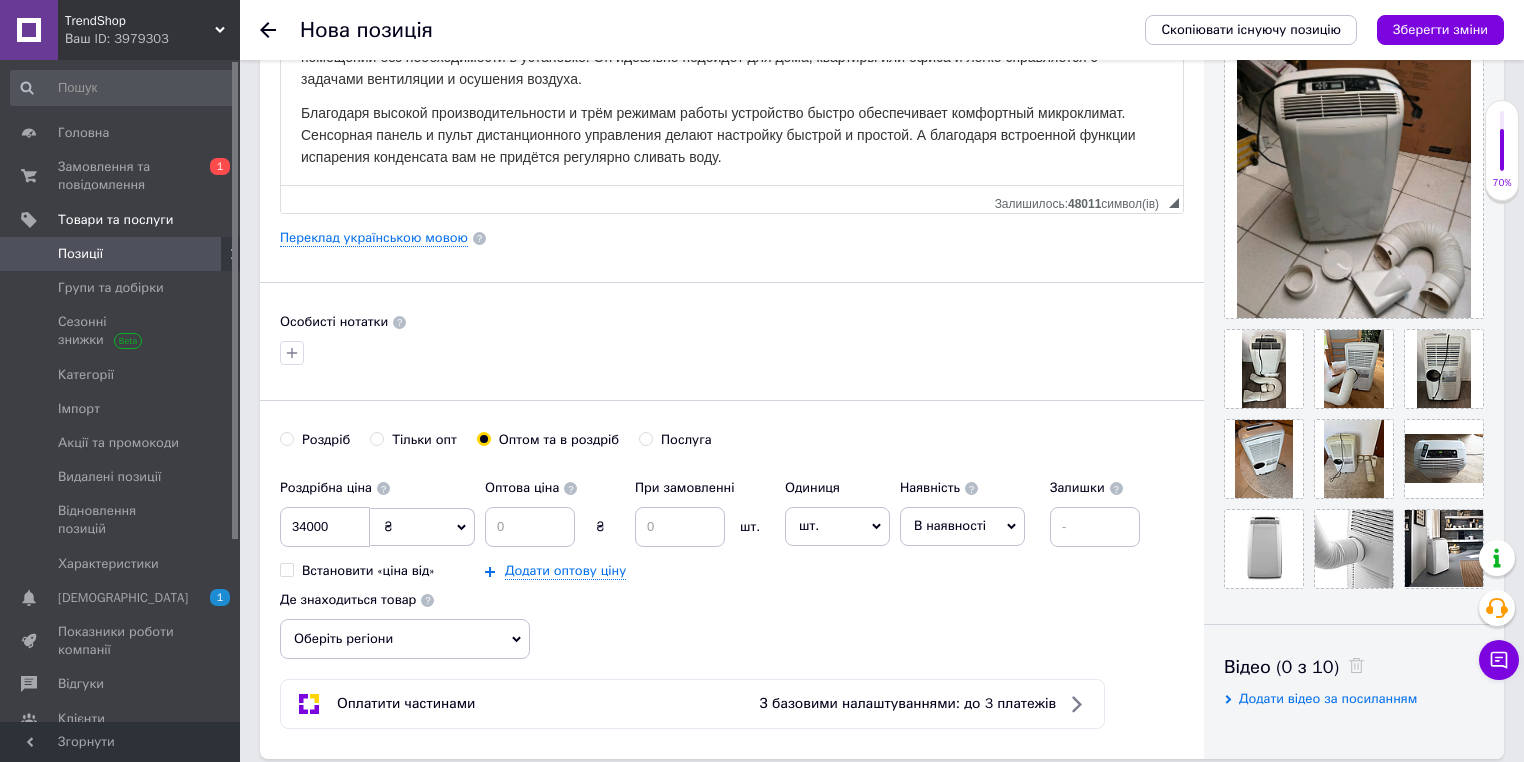 click on "шт." at bounding box center (837, 526) 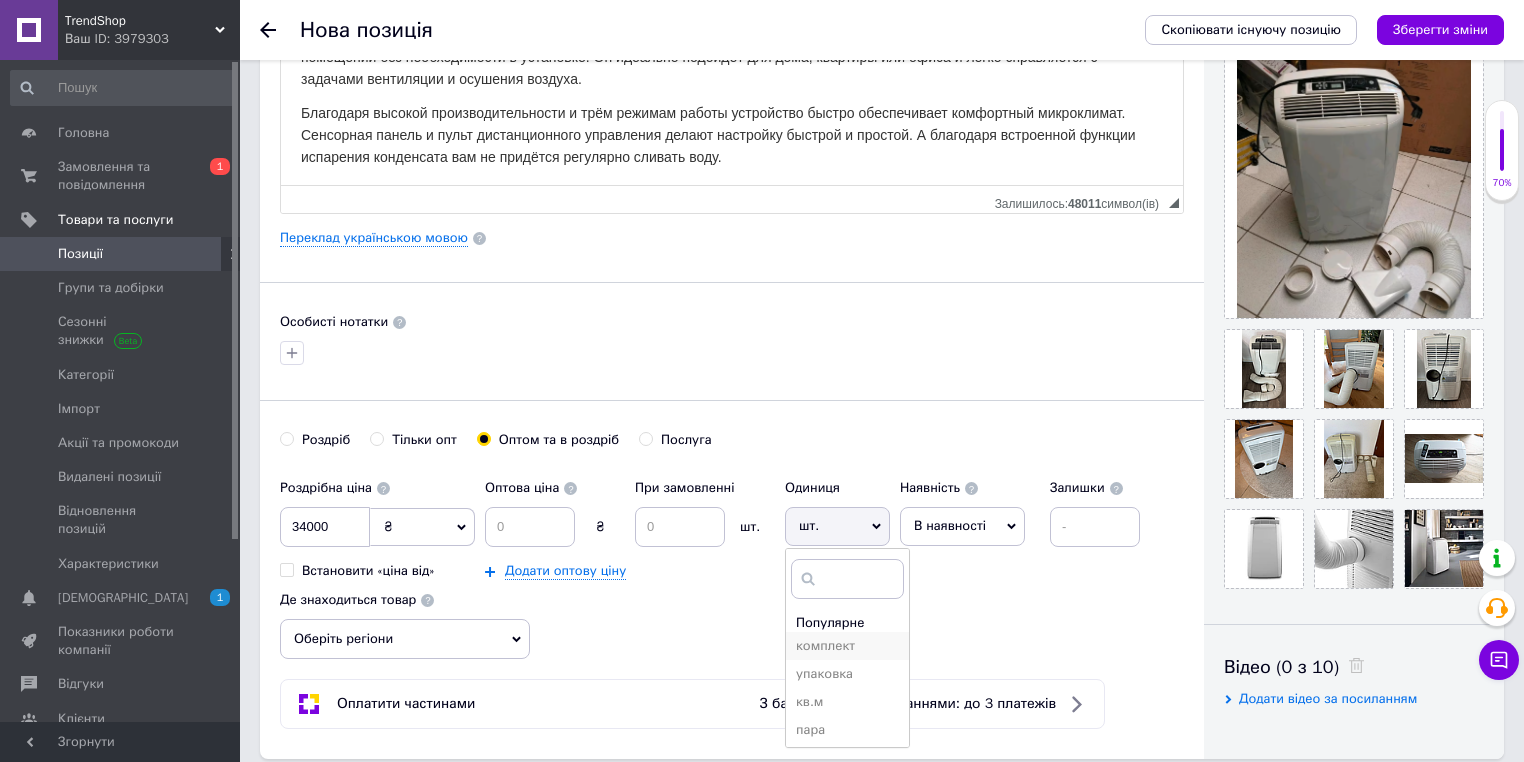 click on "комплект" at bounding box center (847, 646) 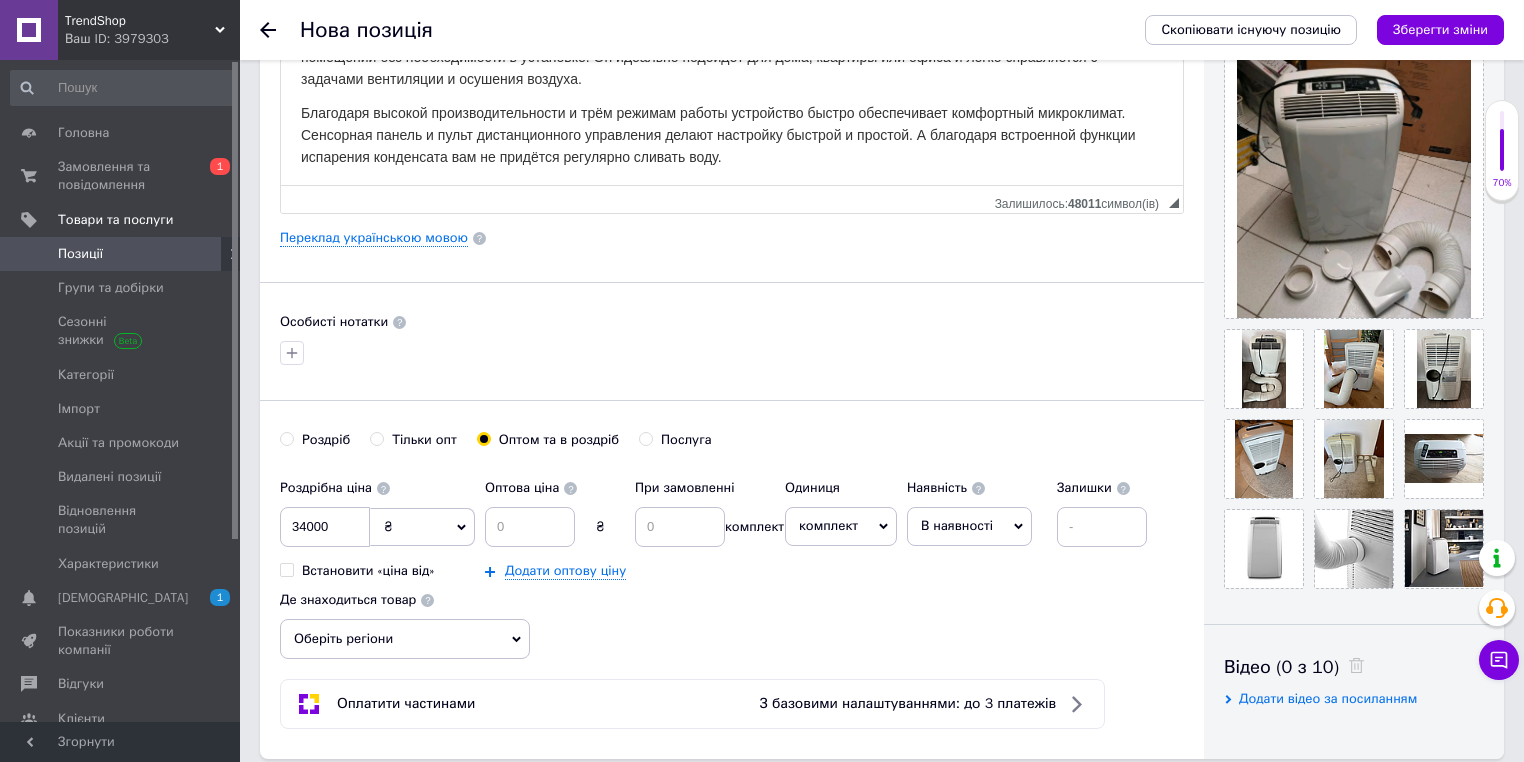 click on "В наявності" at bounding box center [957, 525] 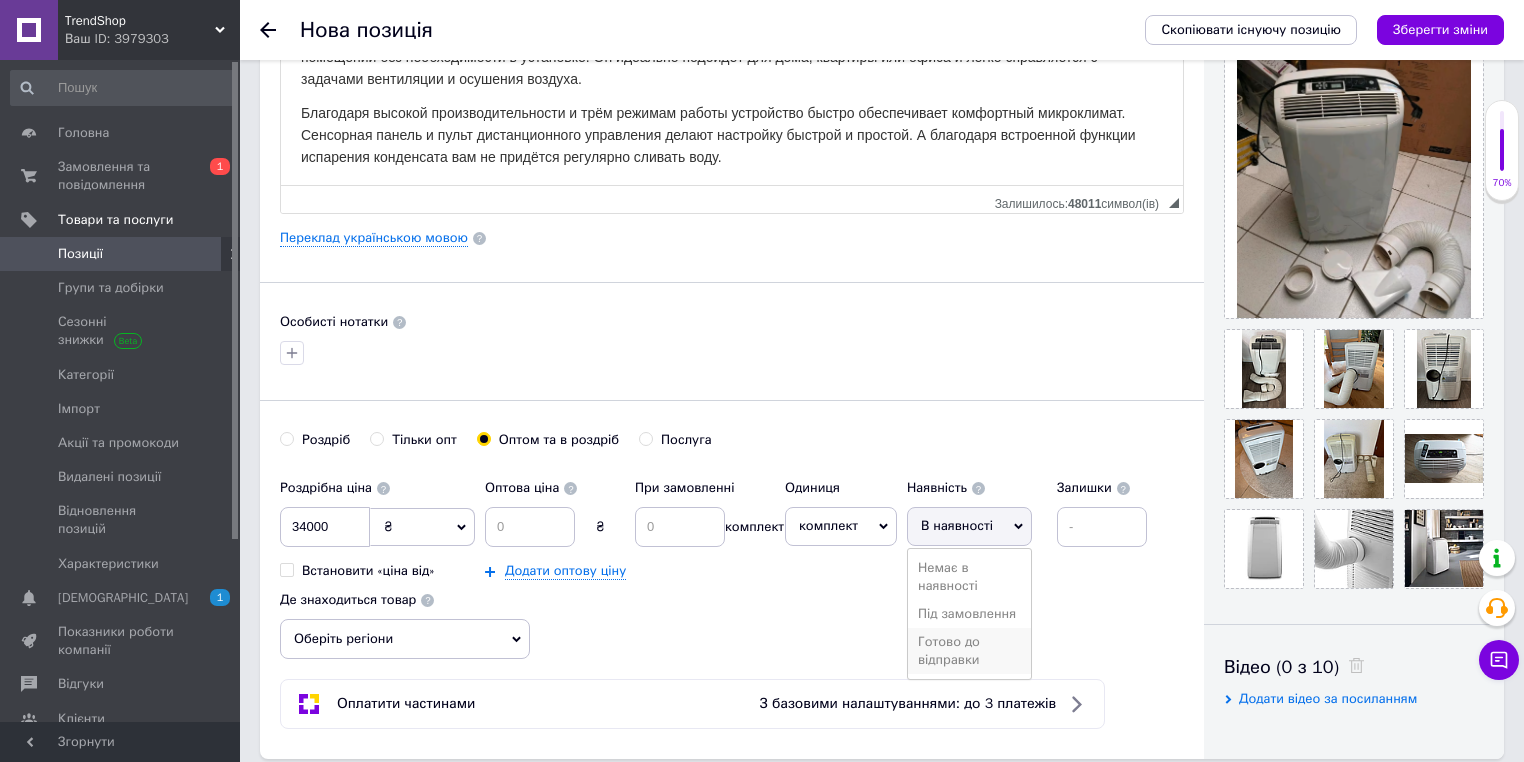 click on "Готово до відправки" at bounding box center [969, 651] 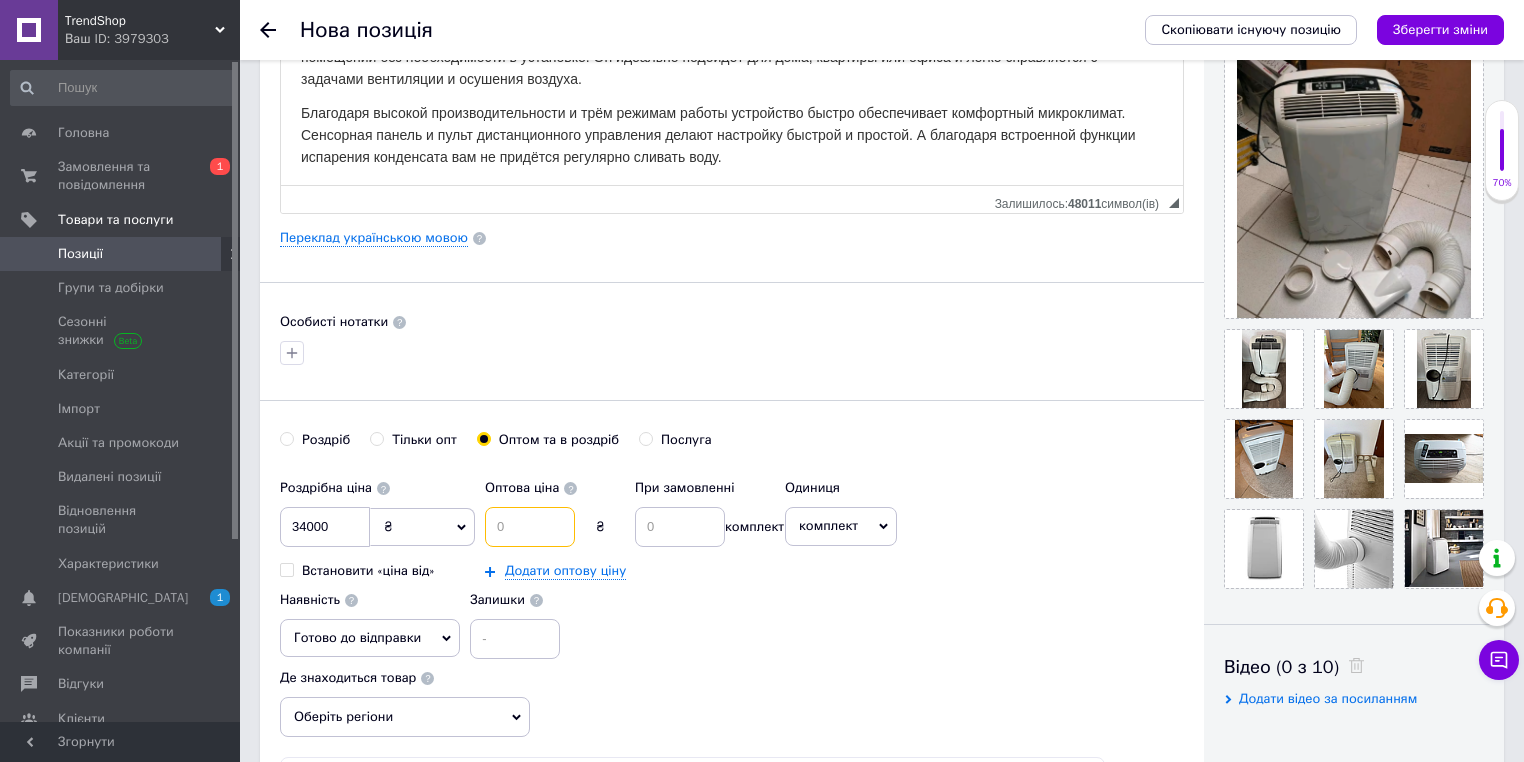 click at bounding box center (530, 527) 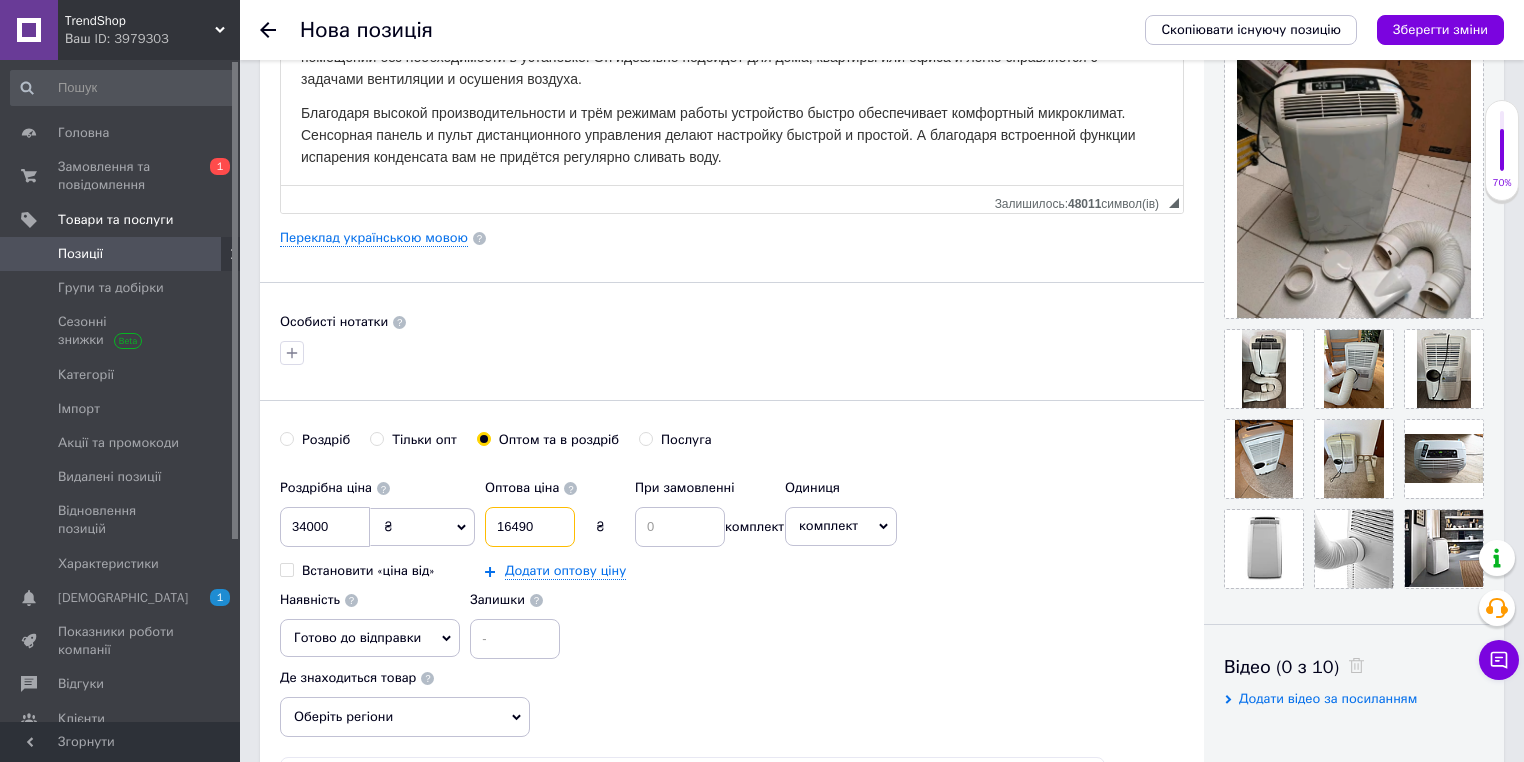 type on "16490" 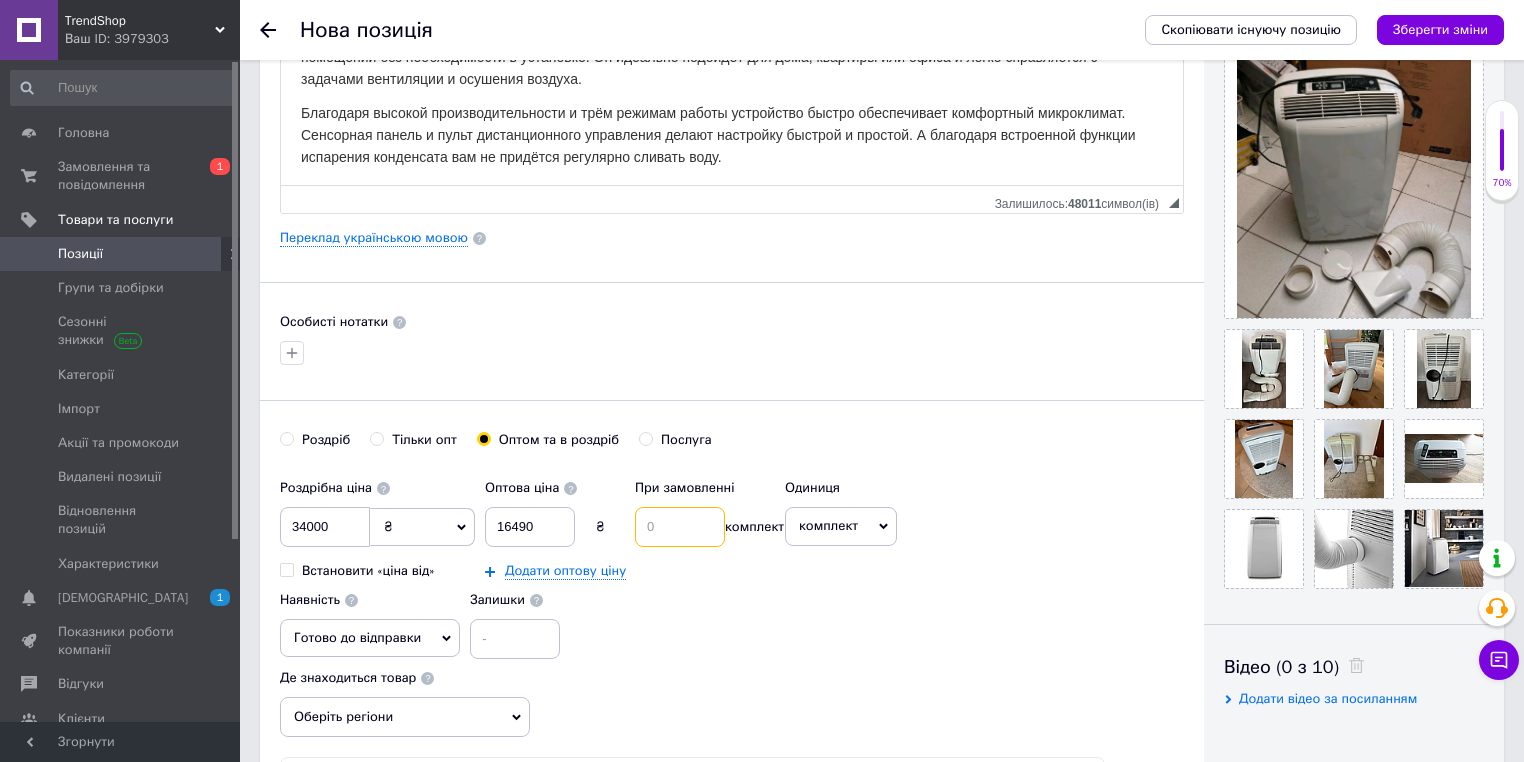 click at bounding box center [680, 527] 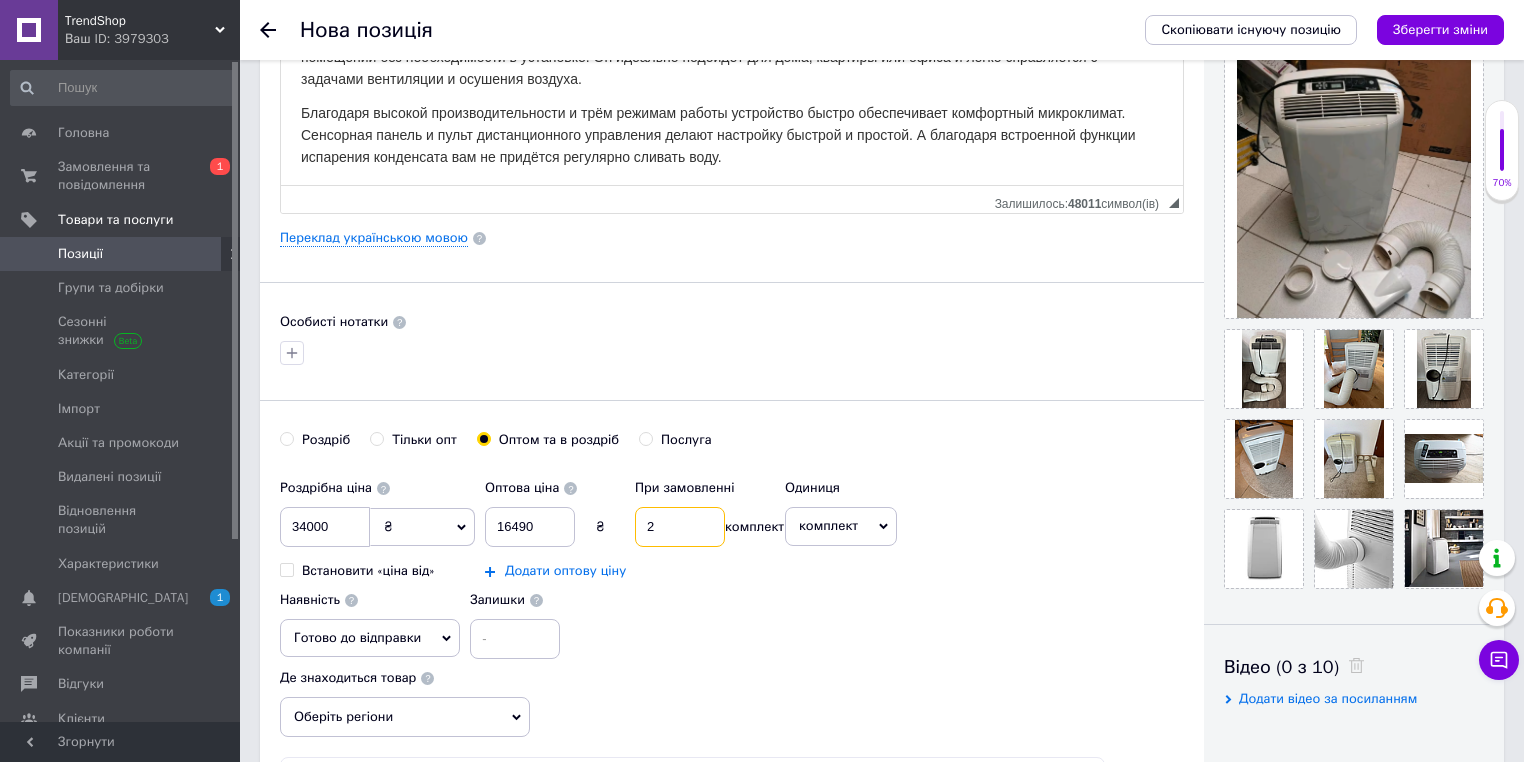 type on "2" 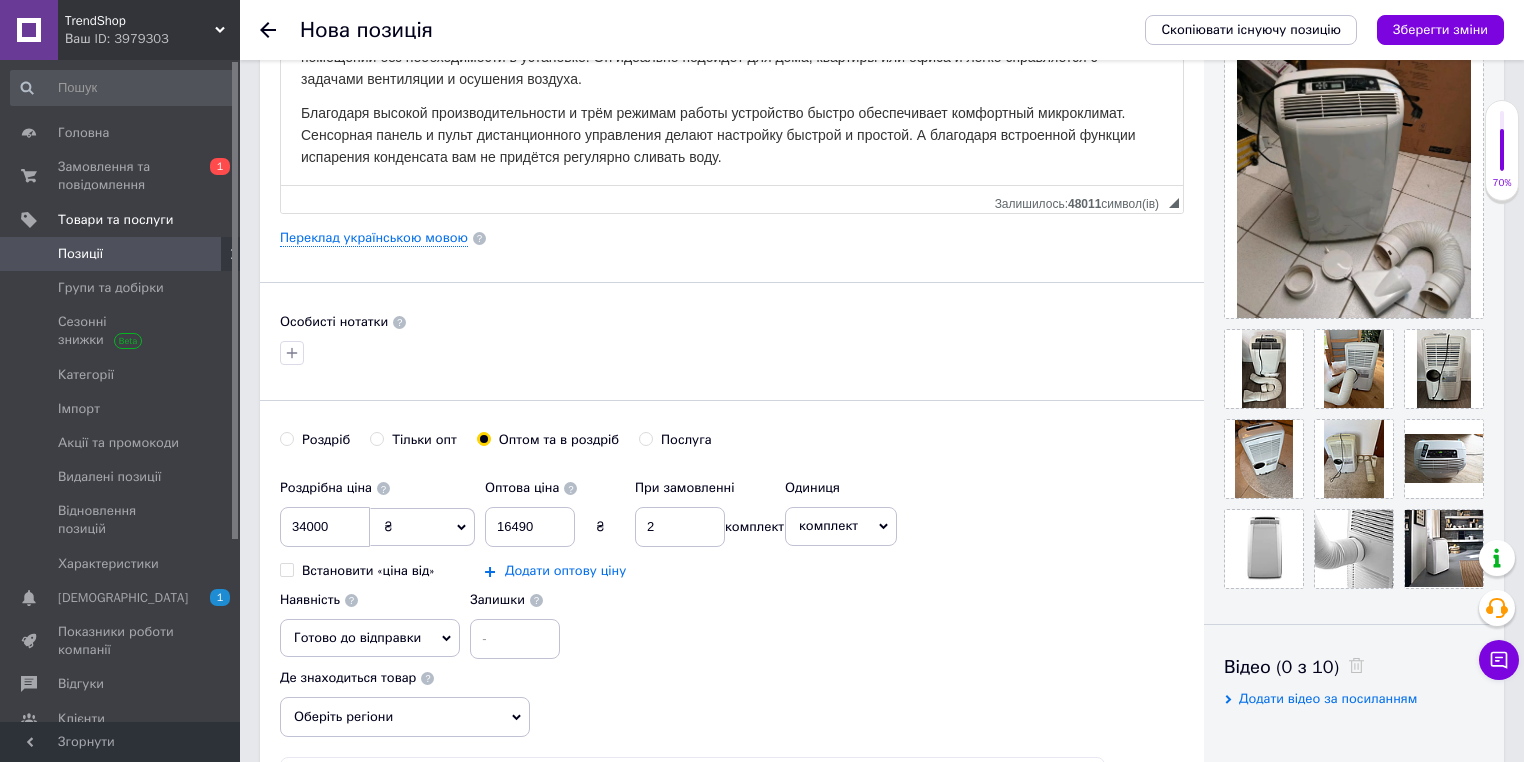 click on "Додати оптову ціну" at bounding box center [565, 571] 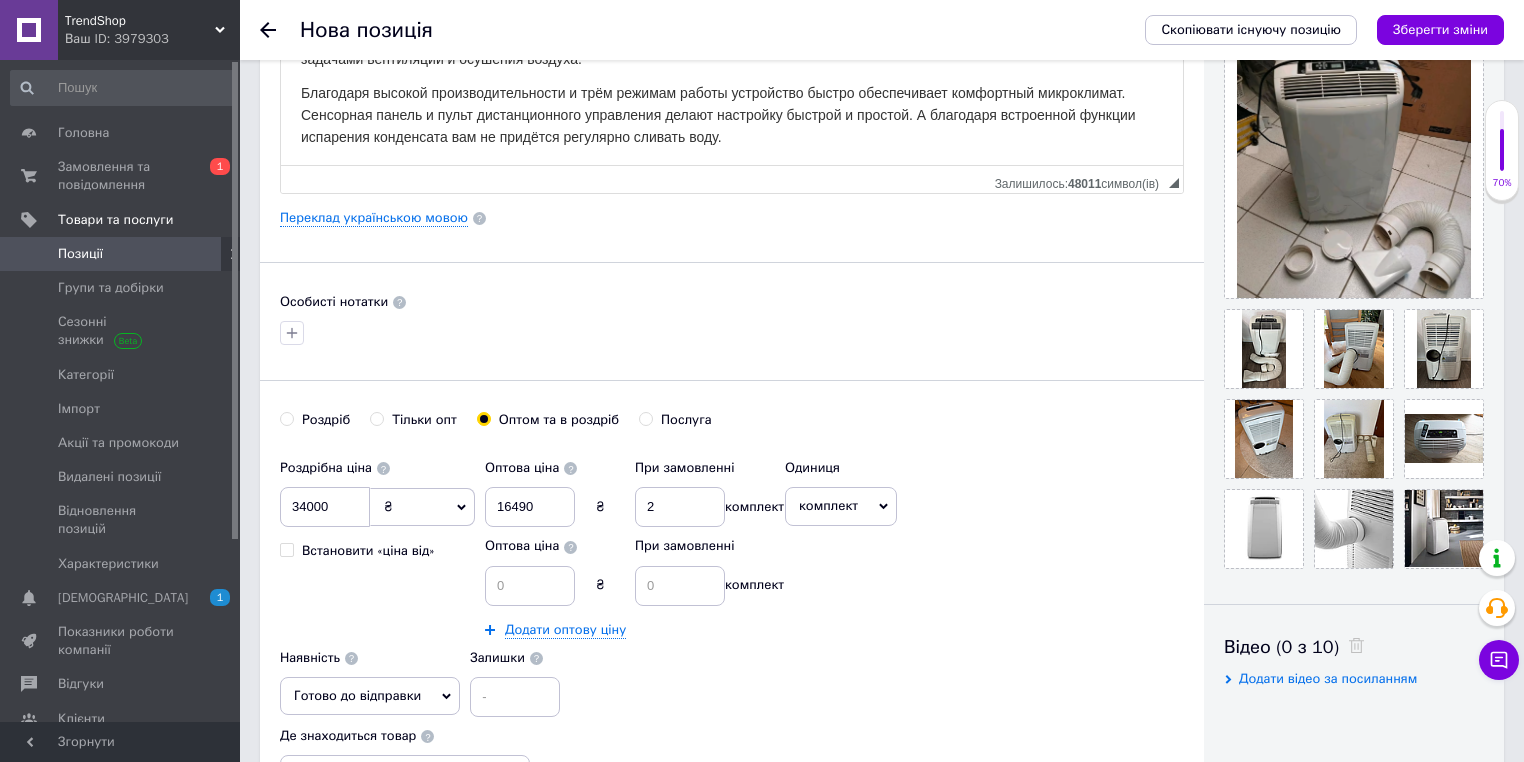 scroll, scrollTop: 480, scrollLeft: 0, axis: vertical 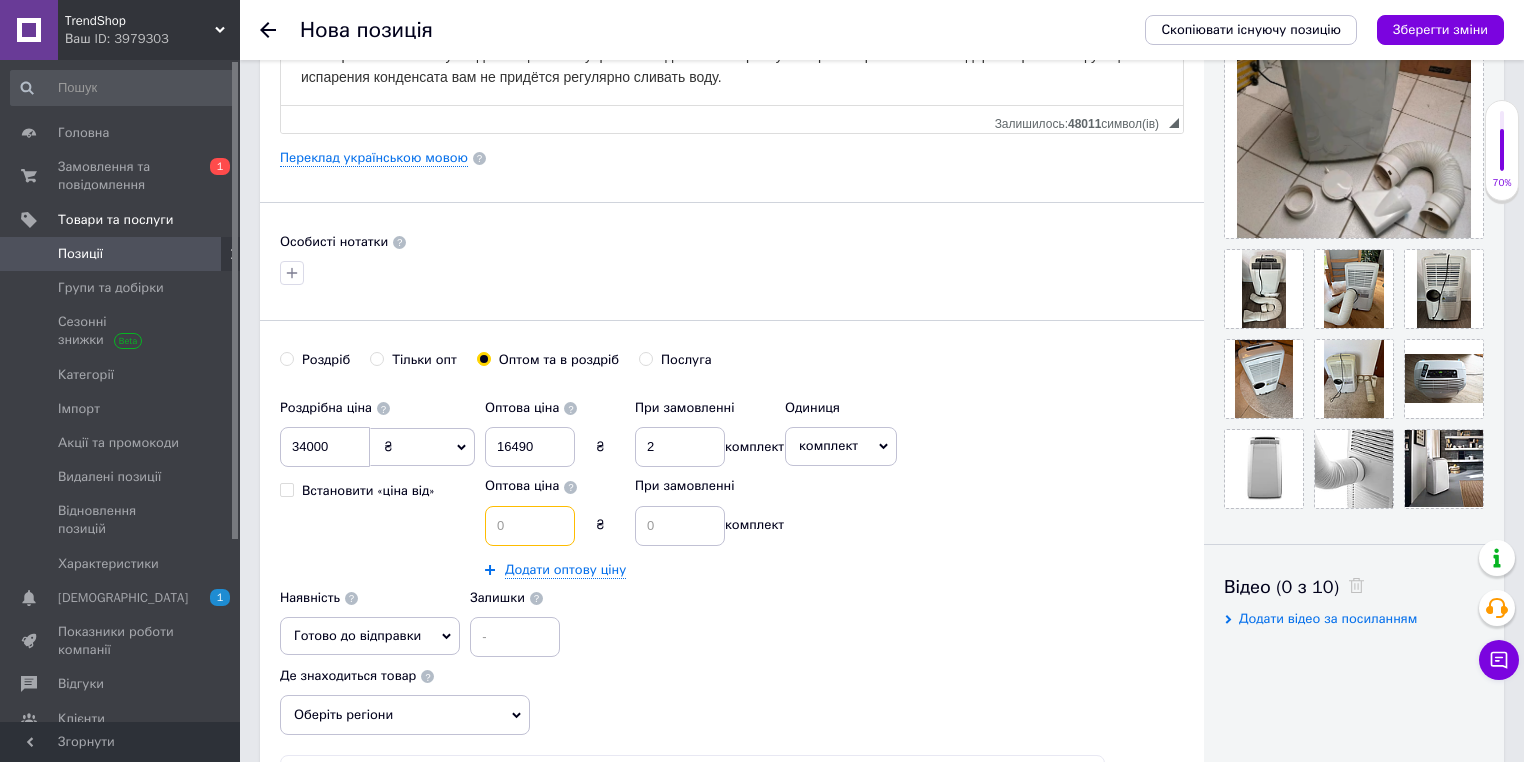 click at bounding box center (530, 526) 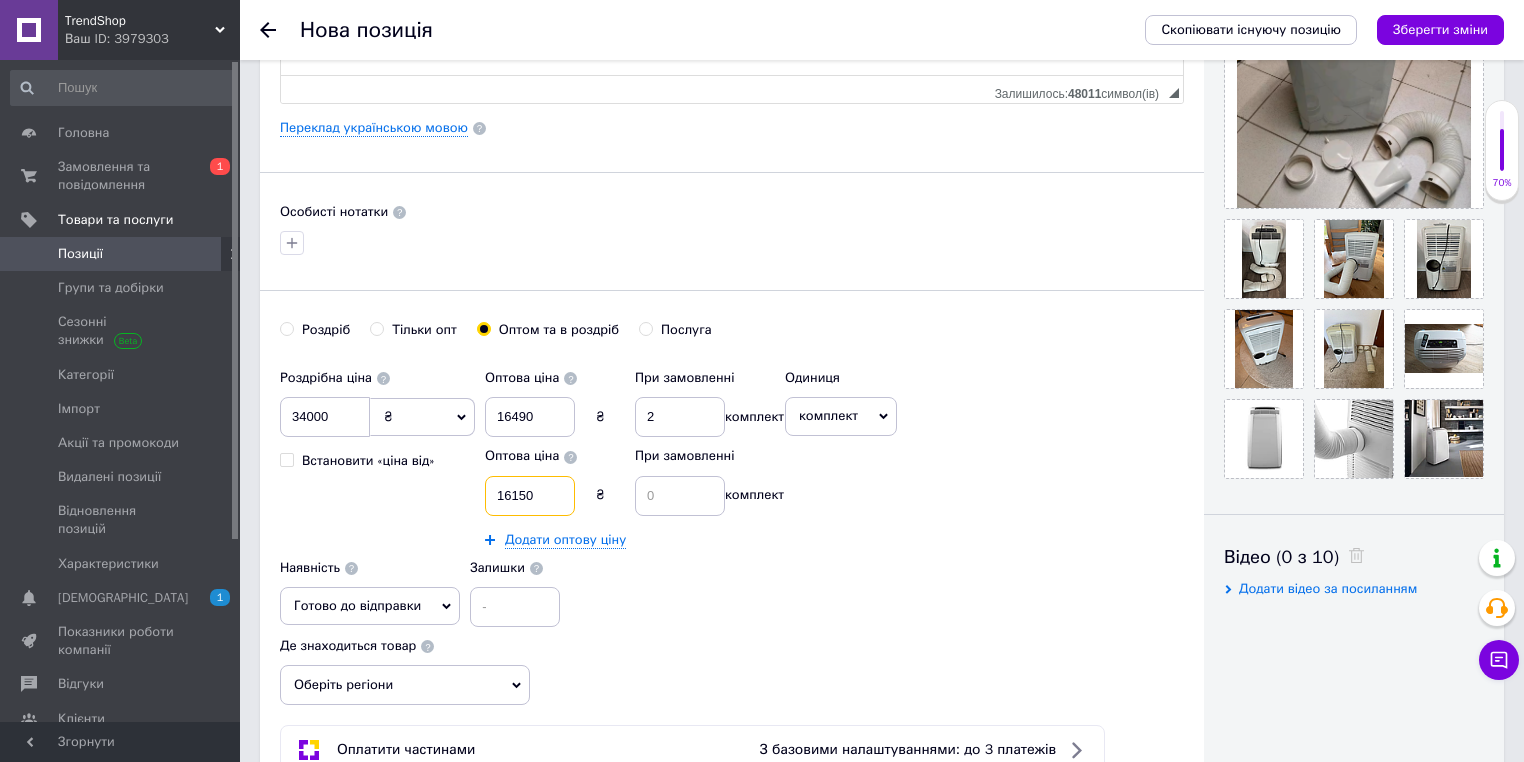 scroll, scrollTop: 560, scrollLeft: 0, axis: vertical 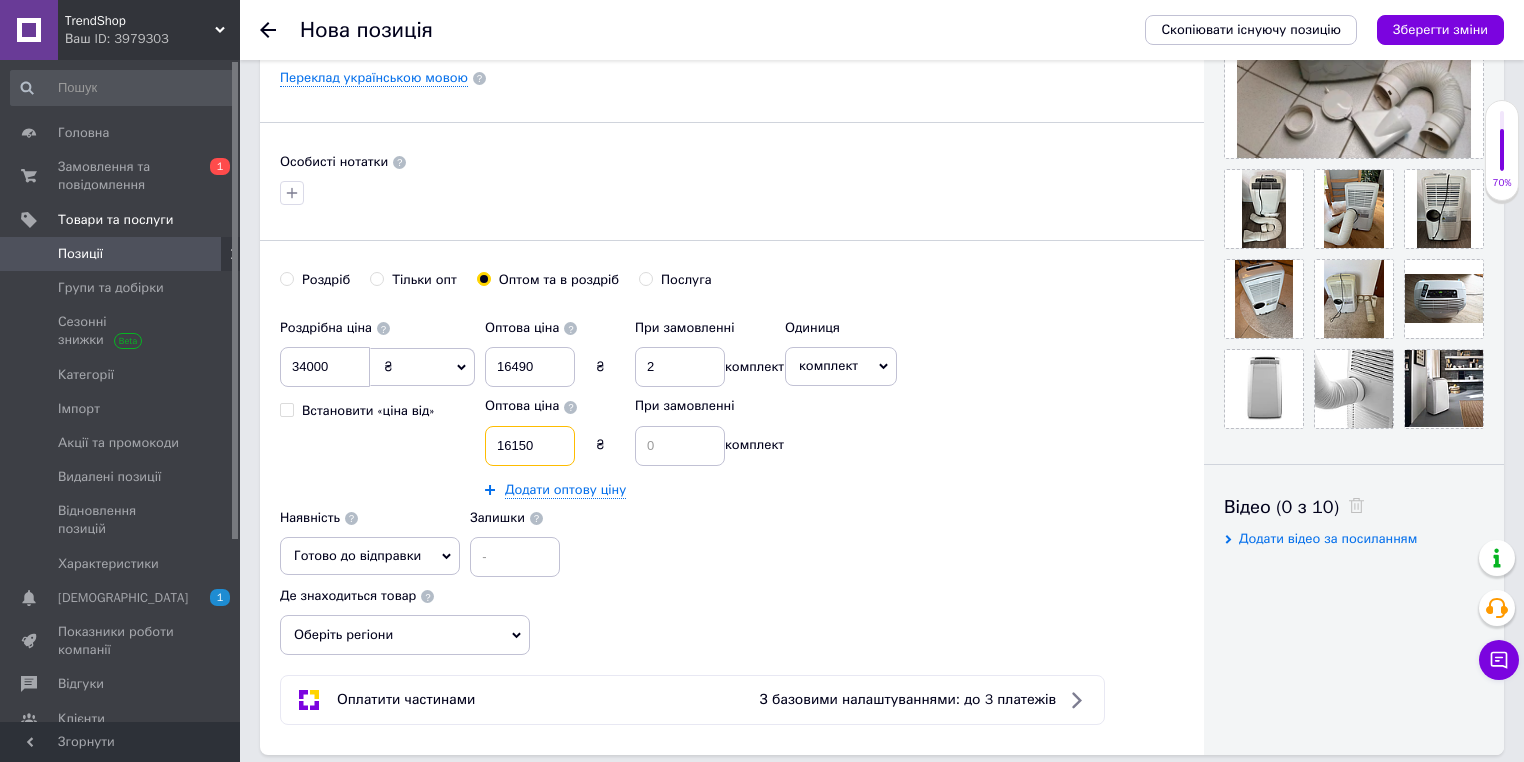 type on "16150" 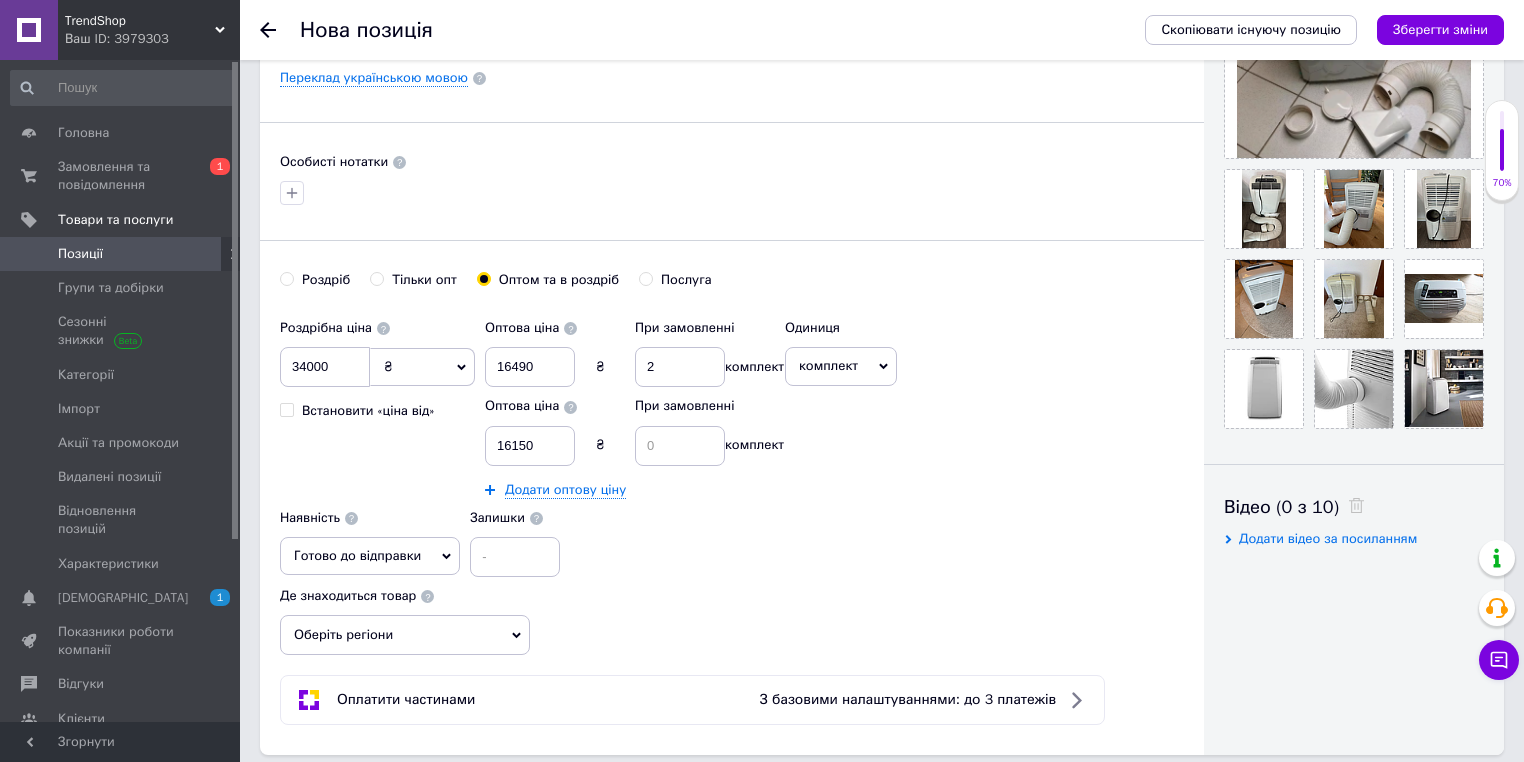 click on "Оптова ціна 16490 ₴ При замовленні 2 комплект Оптова ціна 16150 ₴ При замовленні комплект Додати оптову ціну" at bounding box center [630, 404] 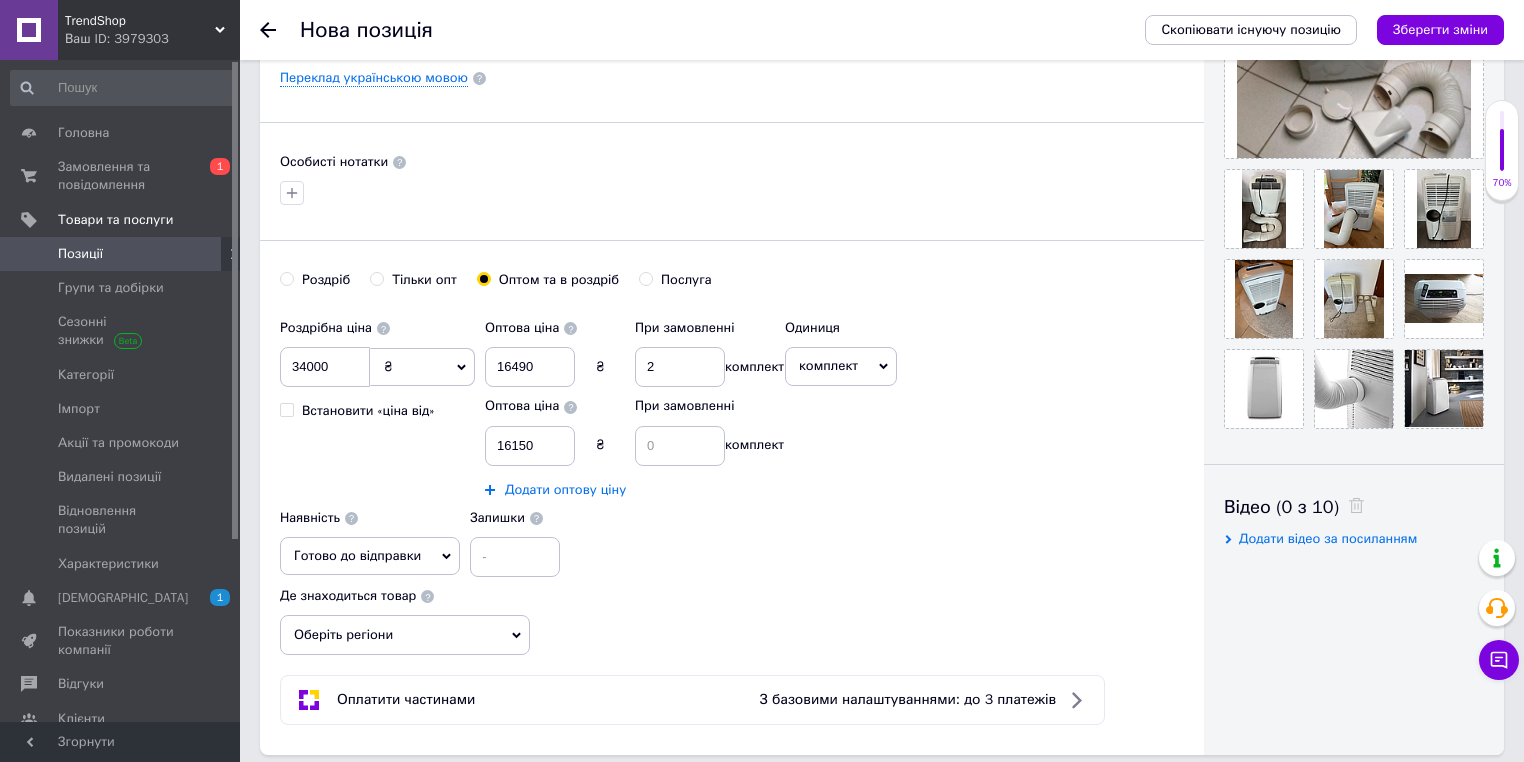 click on "Додати оптову ціну" at bounding box center [565, 490] 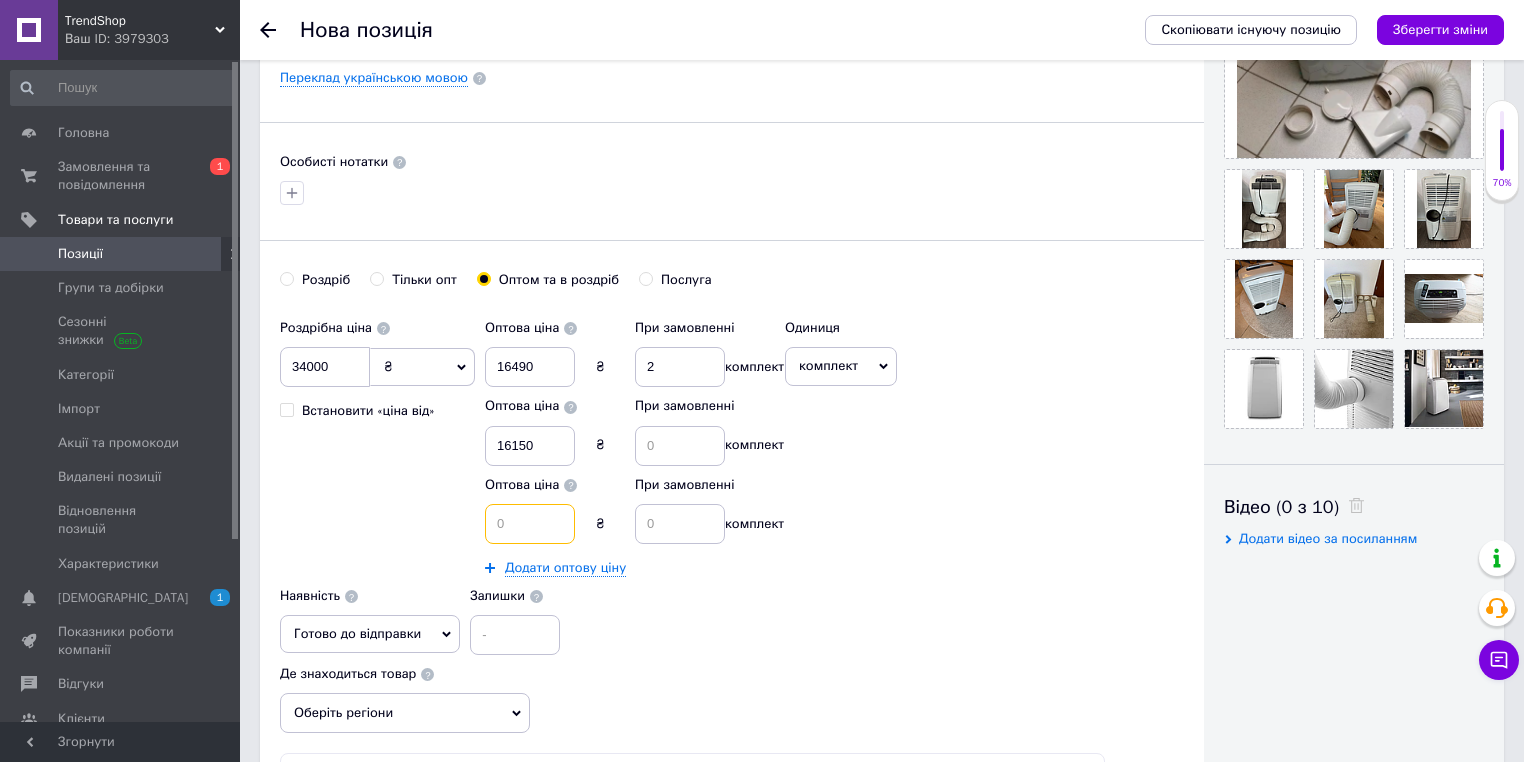 click at bounding box center [530, 524] 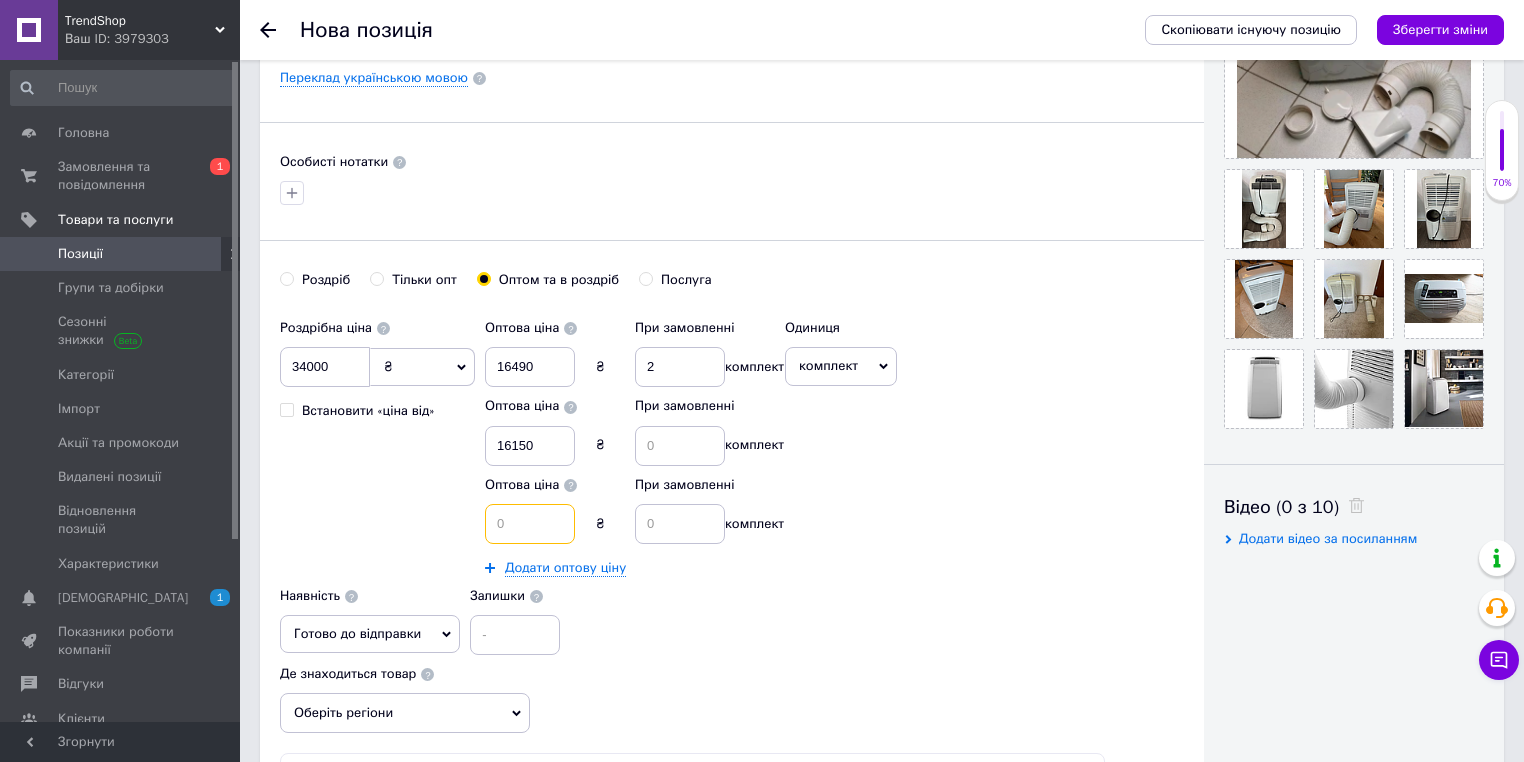click at bounding box center [530, 524] 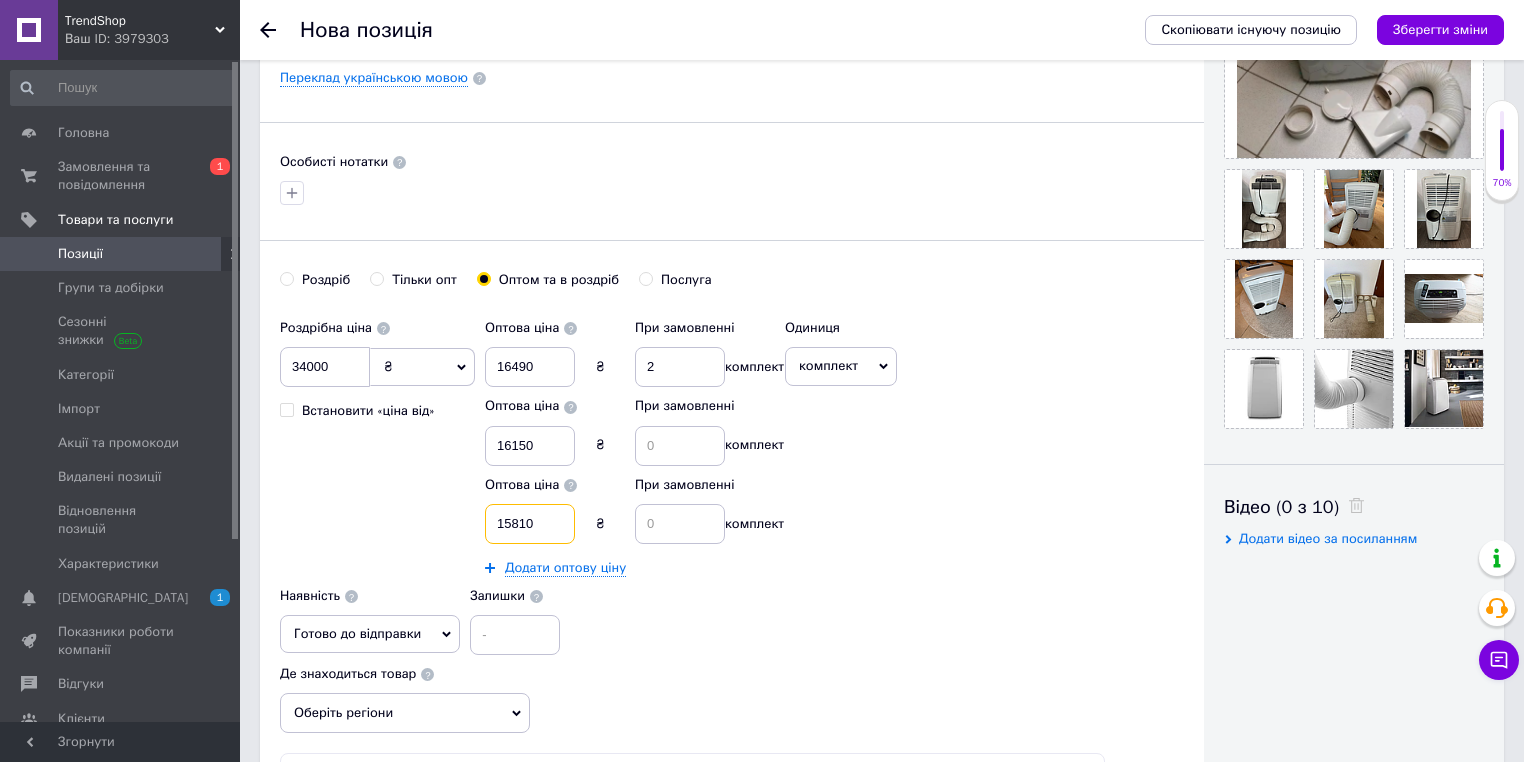 type on "15810" 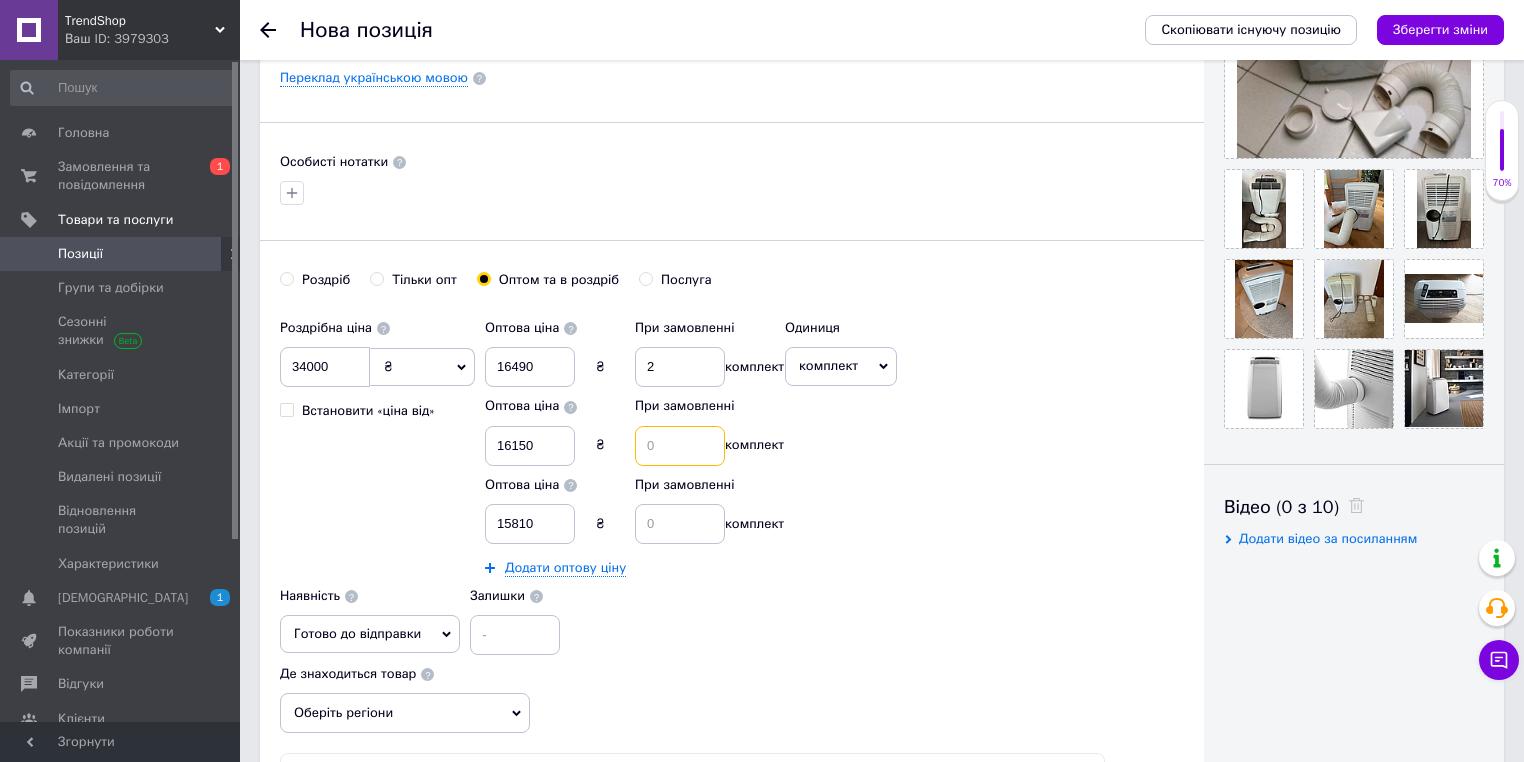 click at bounding box center (680, 446) 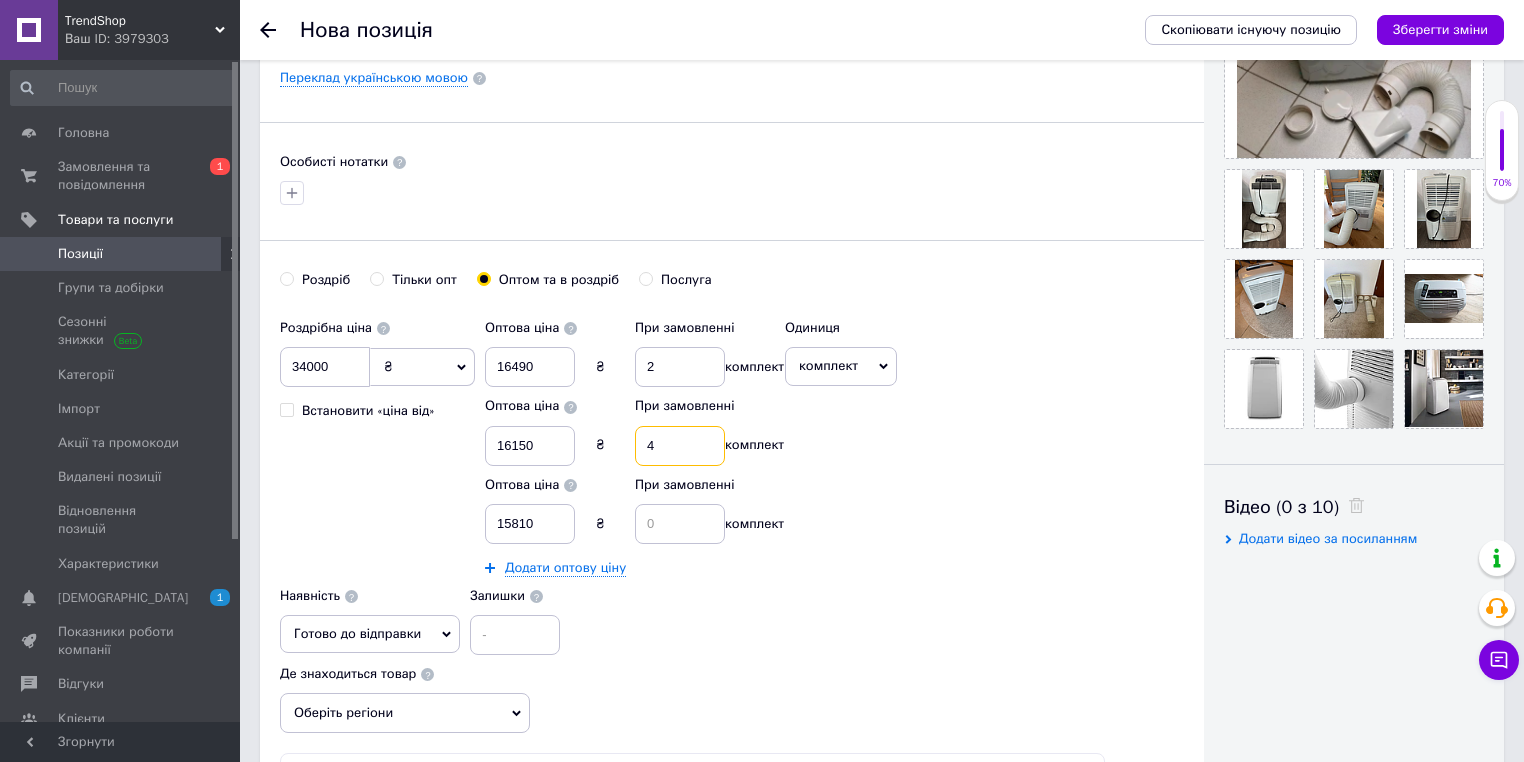 type on "4" 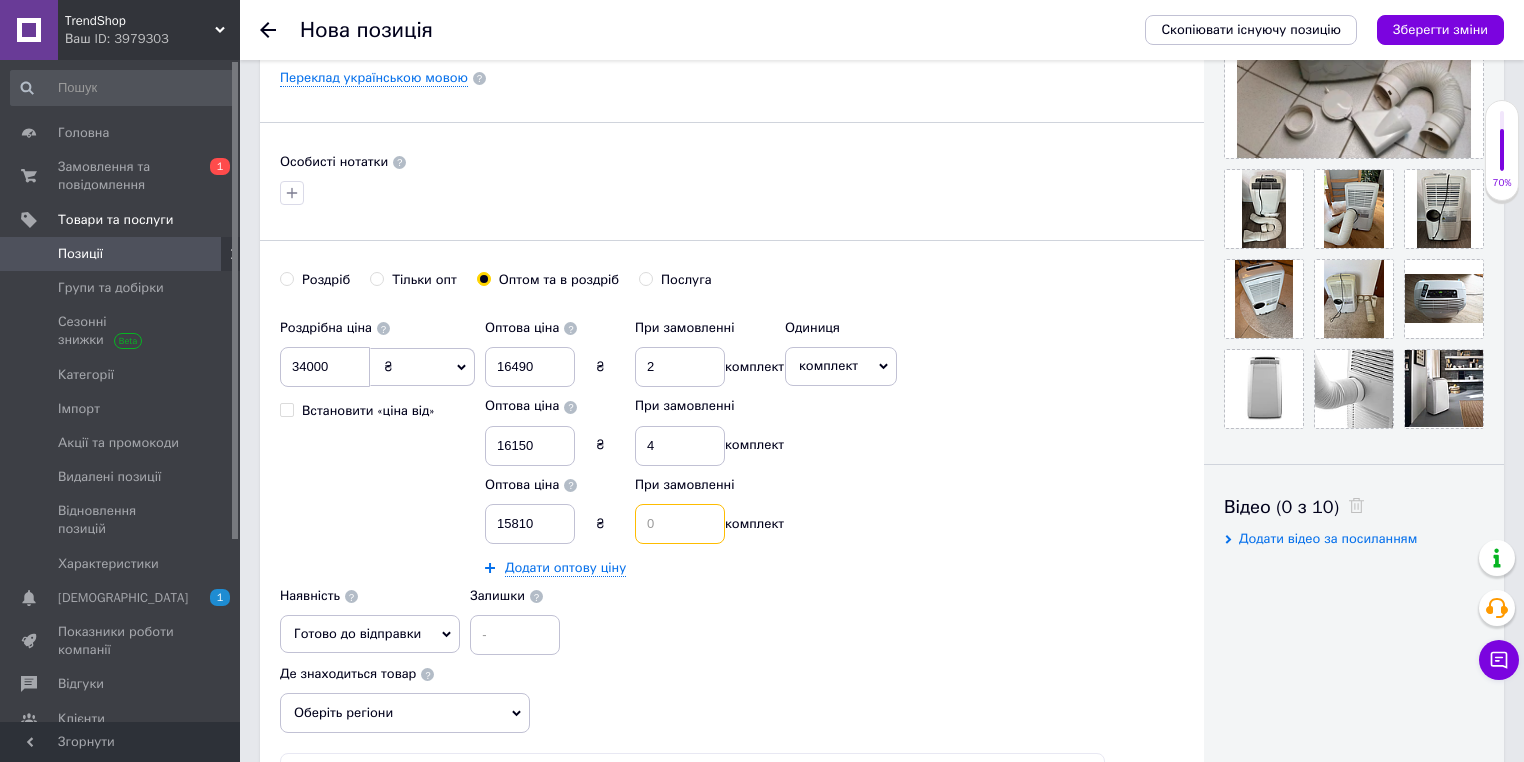 click at bounding box center (680, 524) 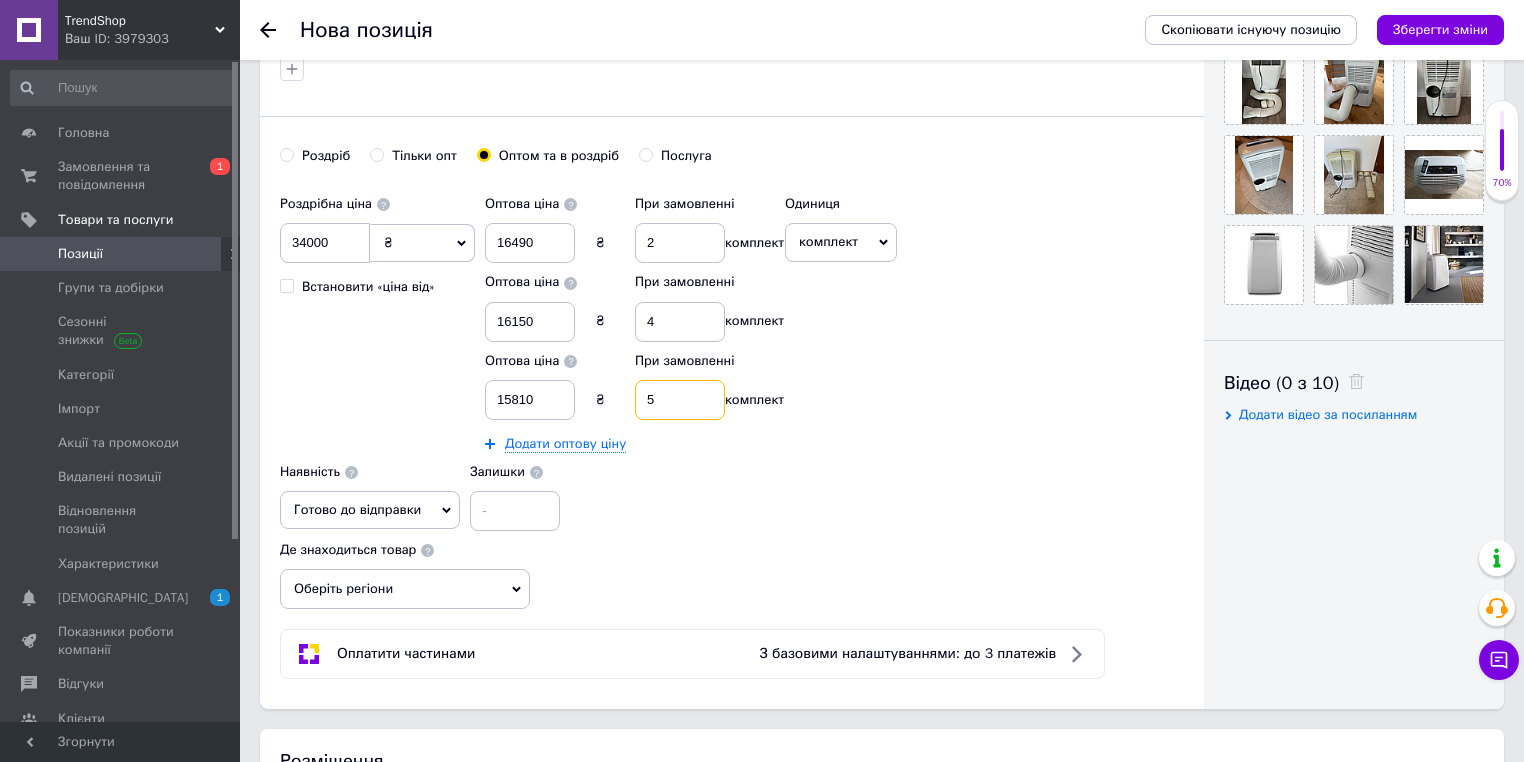scroll, scrollTop: 800, scrollLeft: 0, axis: vertical 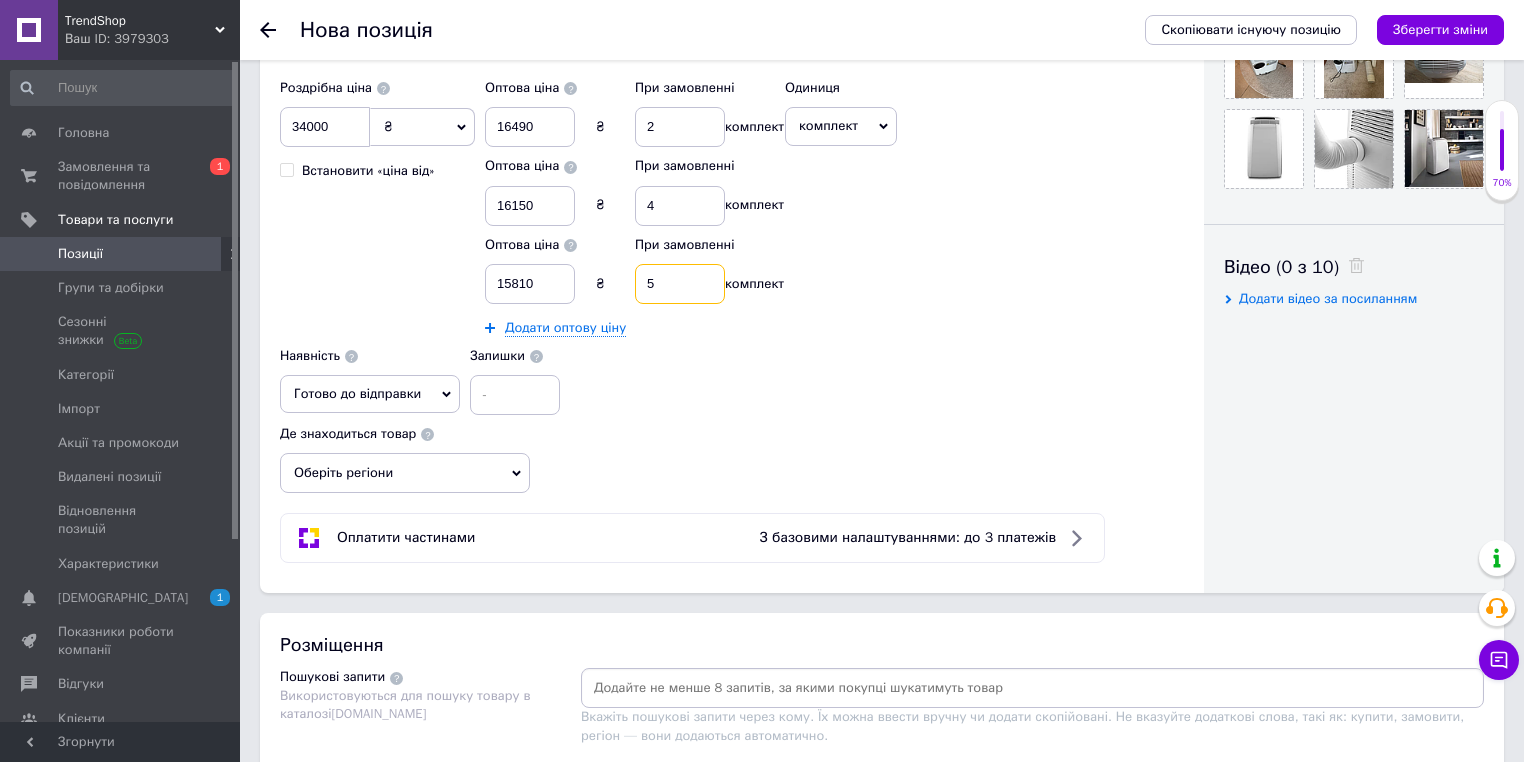 type on "5" 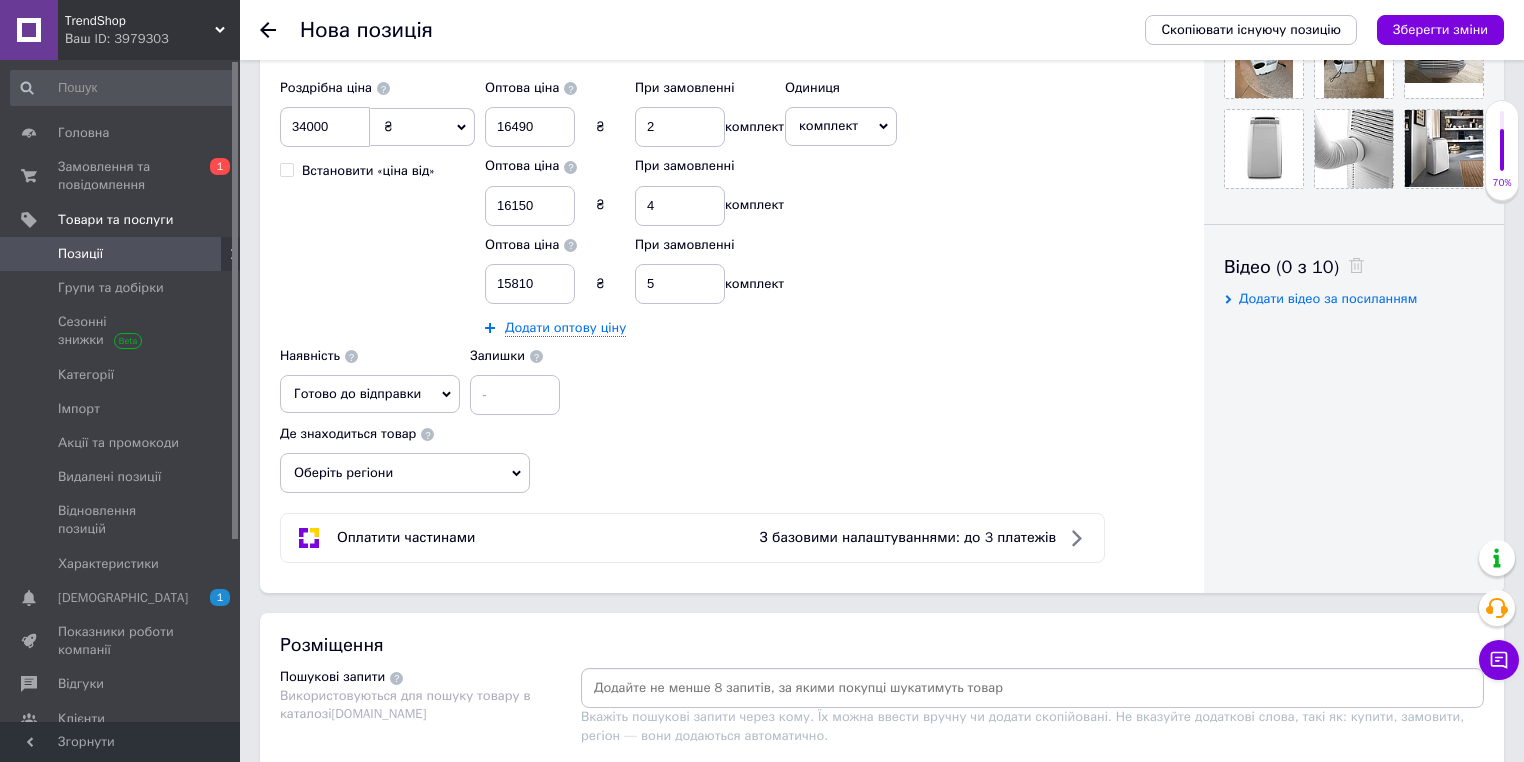 click on "Оберіть регіони" at bounding box center [405, 473] 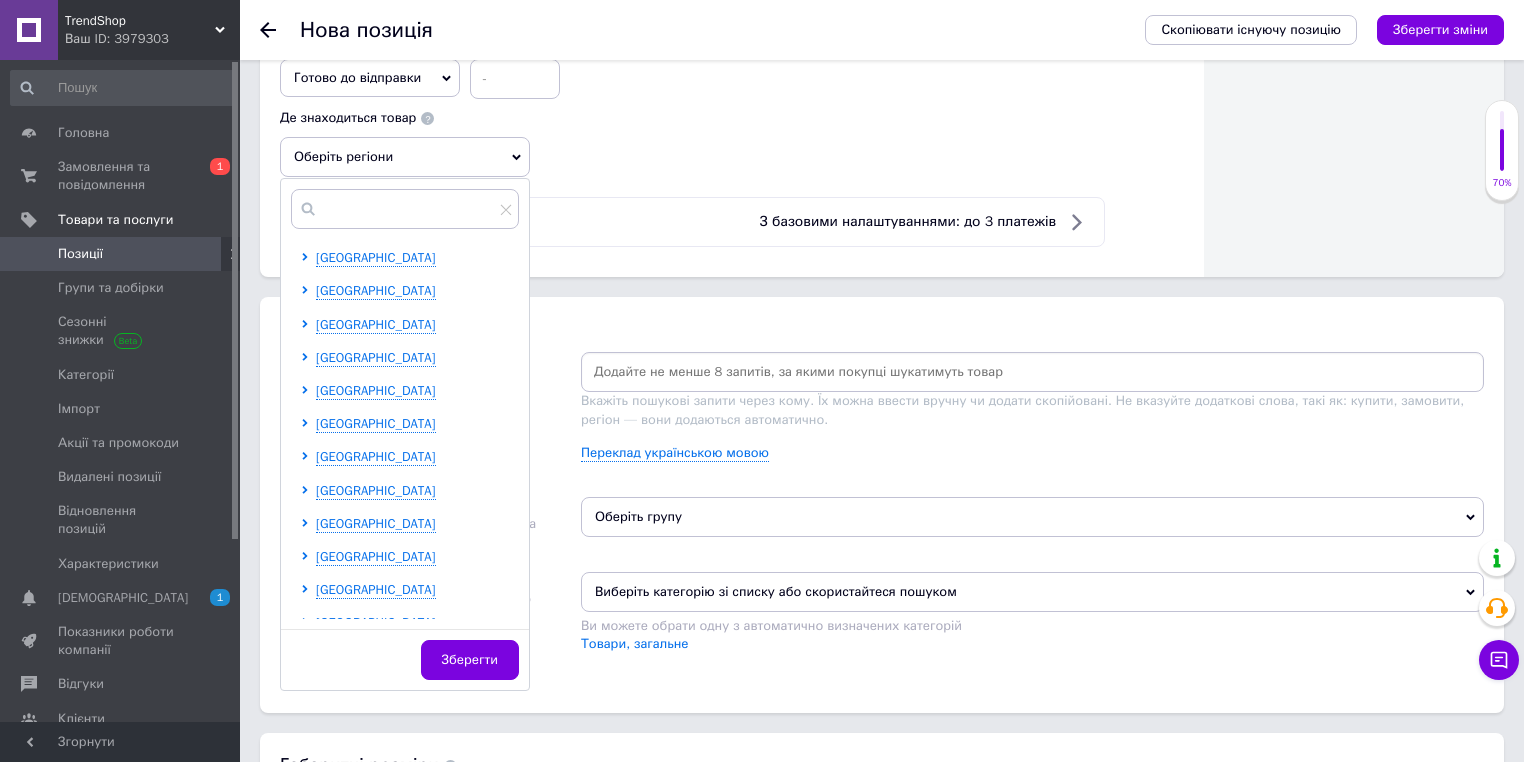 scroll, scrollTop: 1120, scrollLeft: 0, axis: vertical 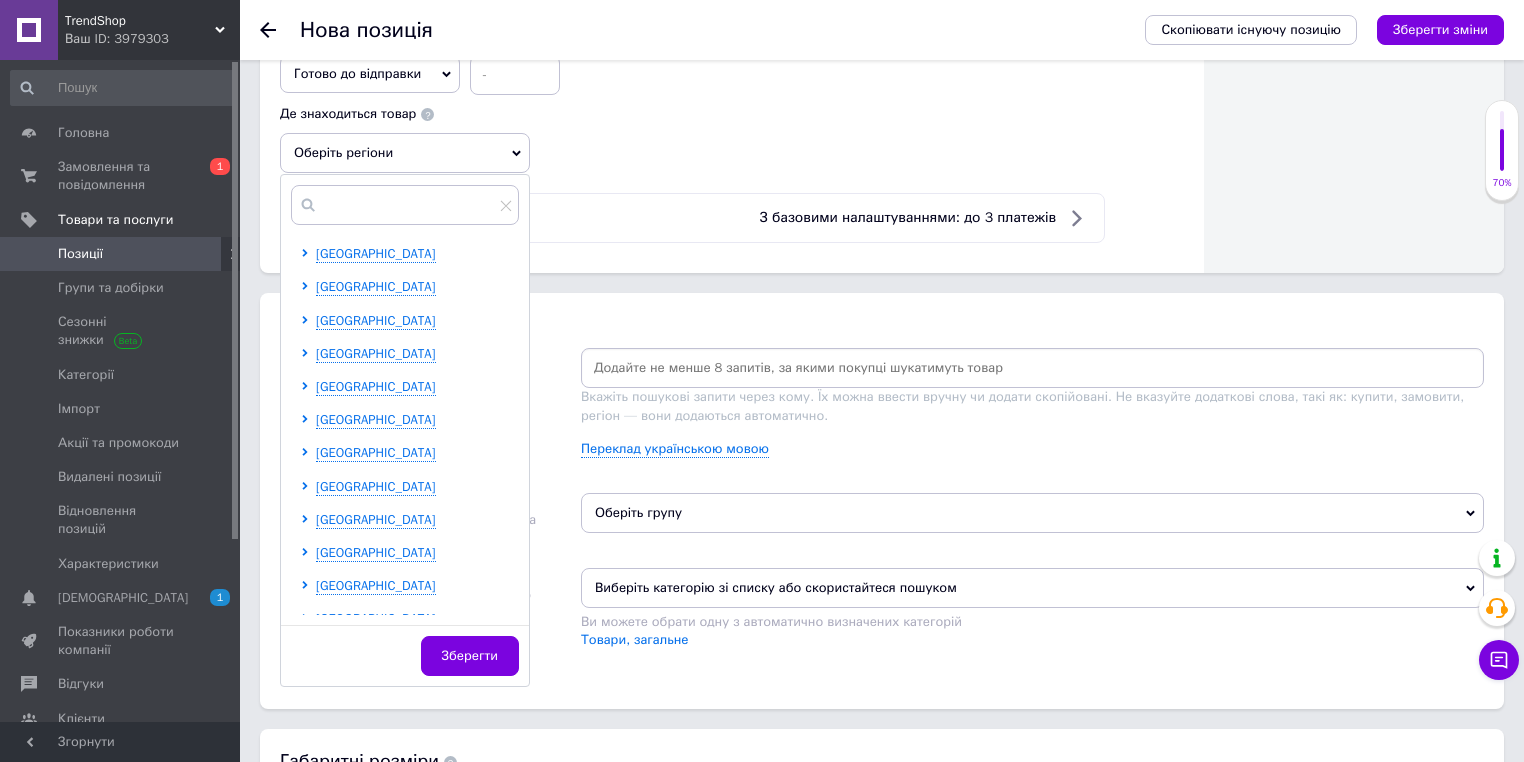 click on "[GEOGRAPHIC_DATA] [GEOGRAPHIC_DATA] [GEOGRAPHIC_DATA] [GEOGRAPHIC_DATA] [GEOGRAPHIC_DATA] [GEOGRAPHIC_DATA] [GEOGRAPHIC_DATA] [GEOGRAPHIC_DATA] [GEOGRAPHIC_DATA] [GEOGRAPHIC_DATA] [GEOGRAPHIC_DATA] [GEOGRAPHIC_DATA] [GEOGRAPHIC_DATA] [GEOGRAPHIC_DATA] [GEOGRAPHIC_DATA] [GEOGRAPHIC_DATA] [GEOGRAPHIC_DATA] [GEOGRAPHIC_DATA] [GEOGRAPHIC_DATA] [GEOGRAPHIC_DATA] [GEOGRAPHIC_DATA] [GEOGRAPHIC_DATA] [GEOGRAPHIC_DATA] [GEOGRAPHIC_DATA]" at bounding box center [409, 636] 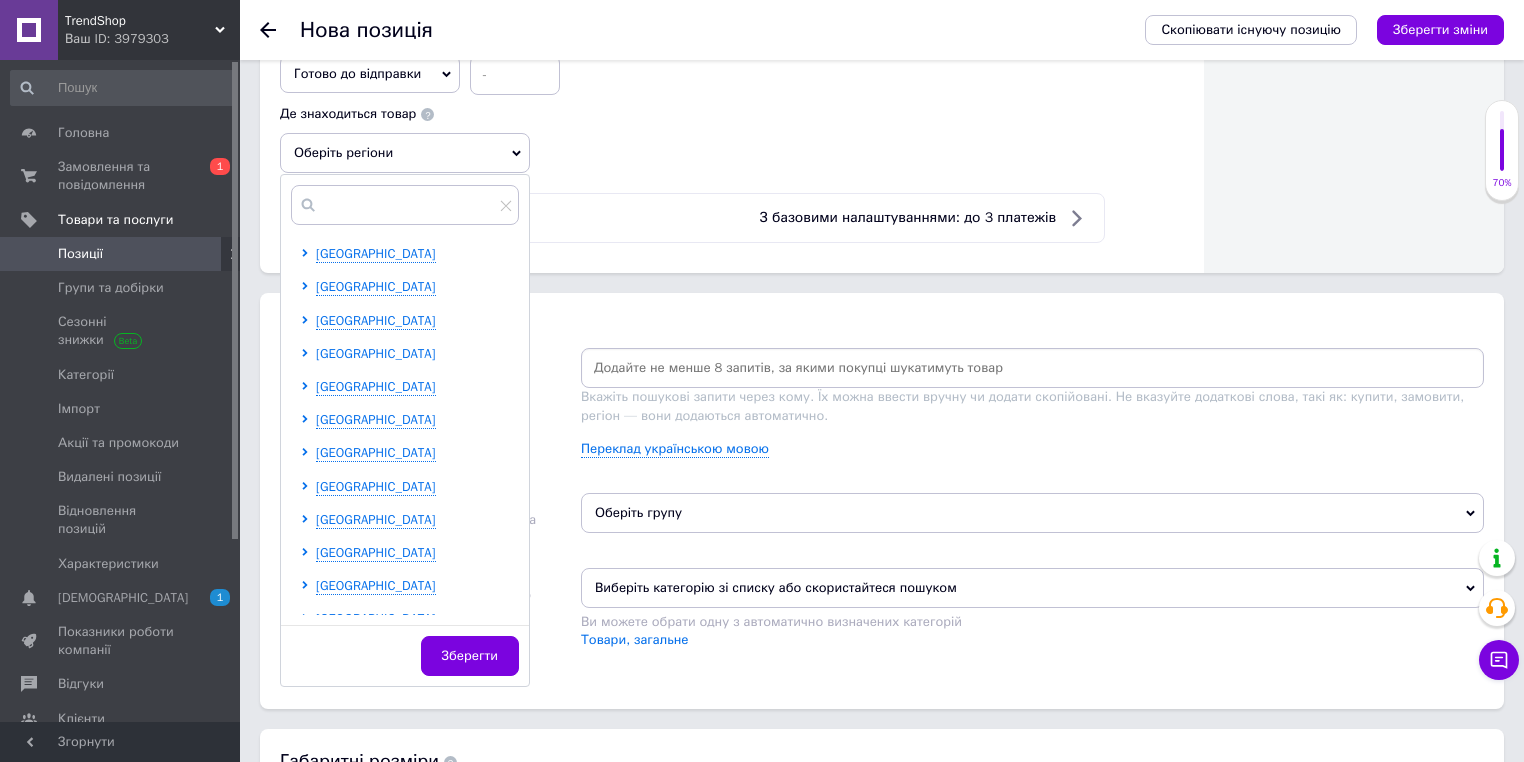 click on "[GEOGRAPHIC_DATA]" at bounding box center [376, 353] 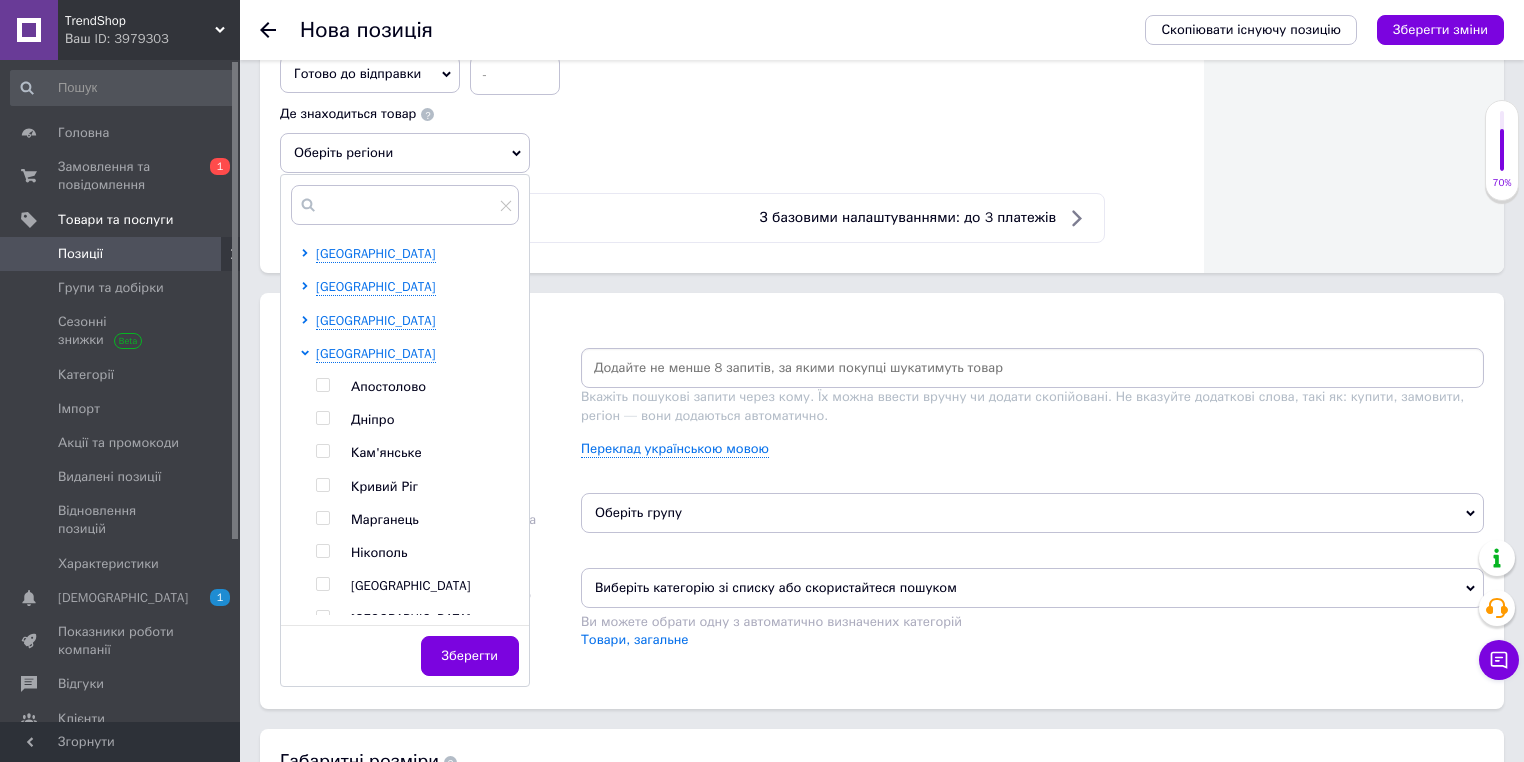 click at bounding box center (322, 418) 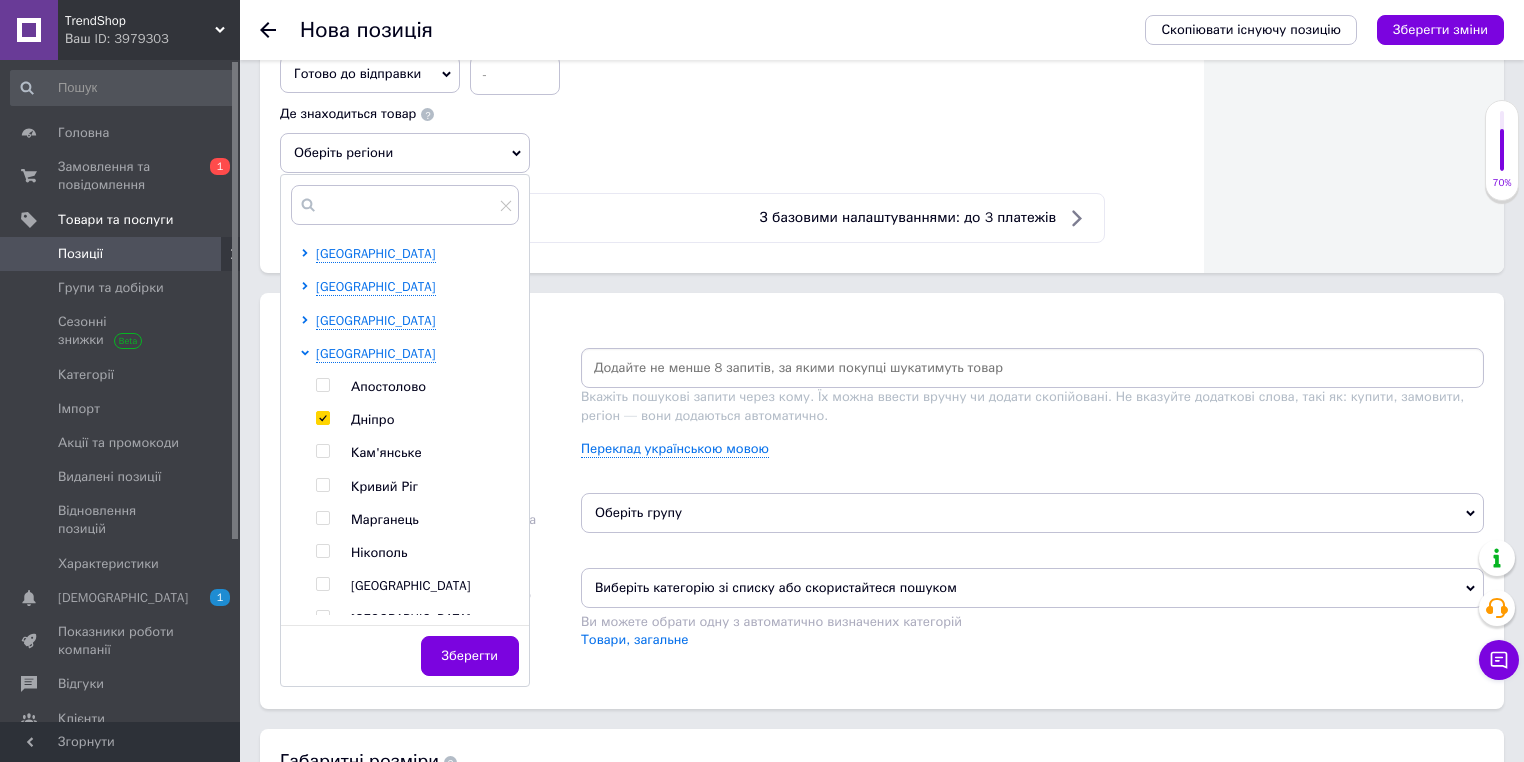 checkbox on "true" 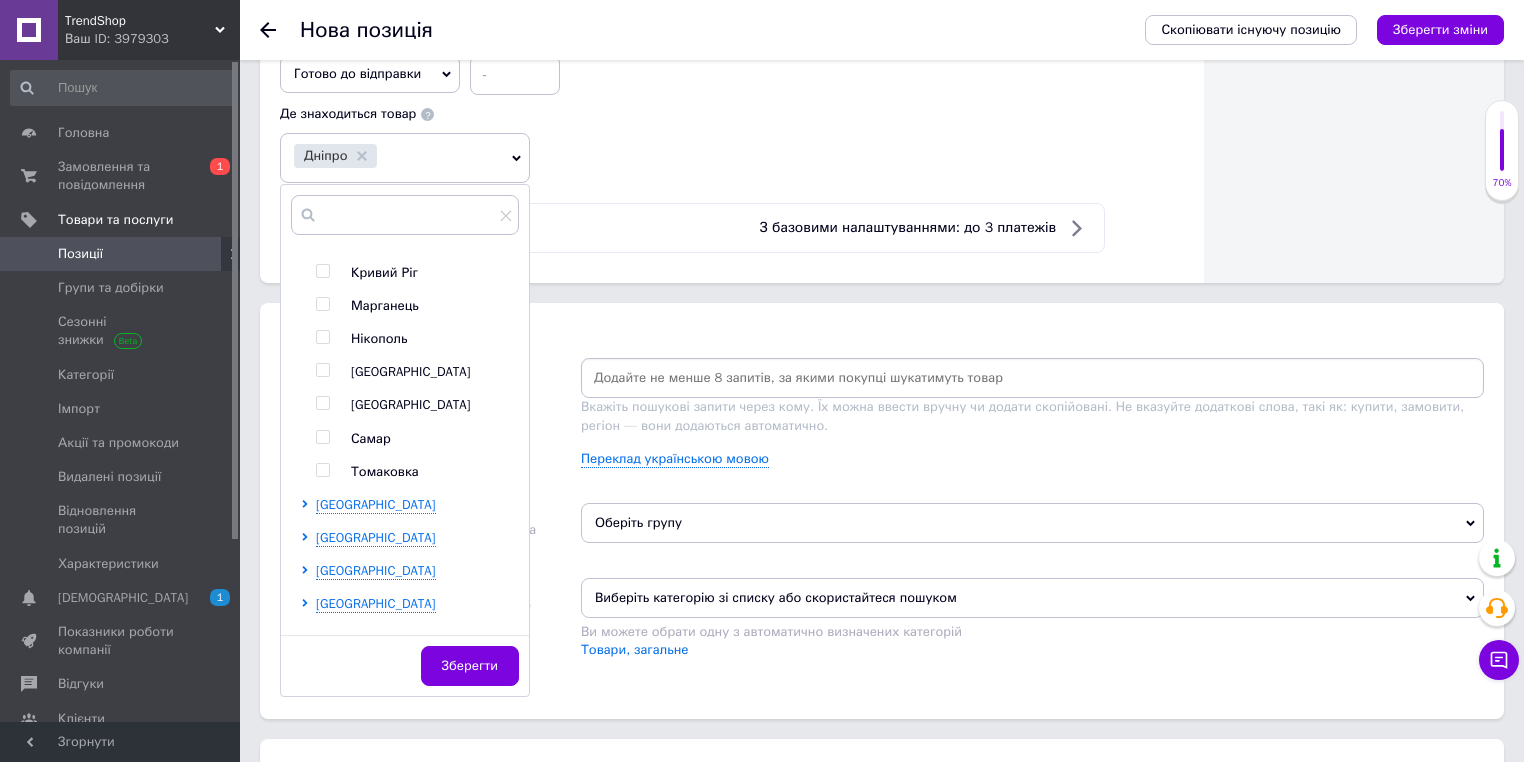scroll, scrollTop: 400, scrollLeft: 0, axis: vertical 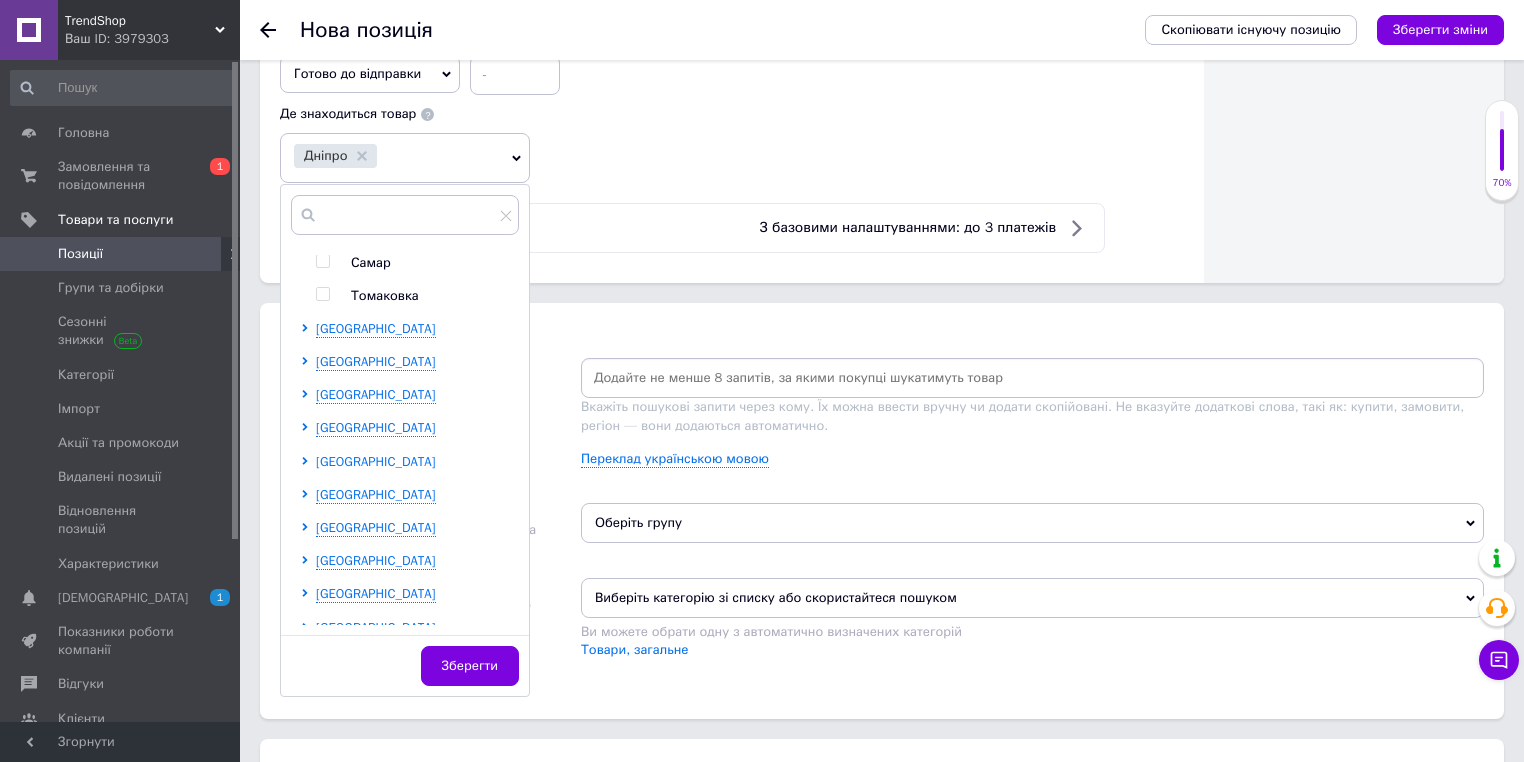 click on "[GEOGRAPHIC_DATA]" at bounding box center (376, 461) 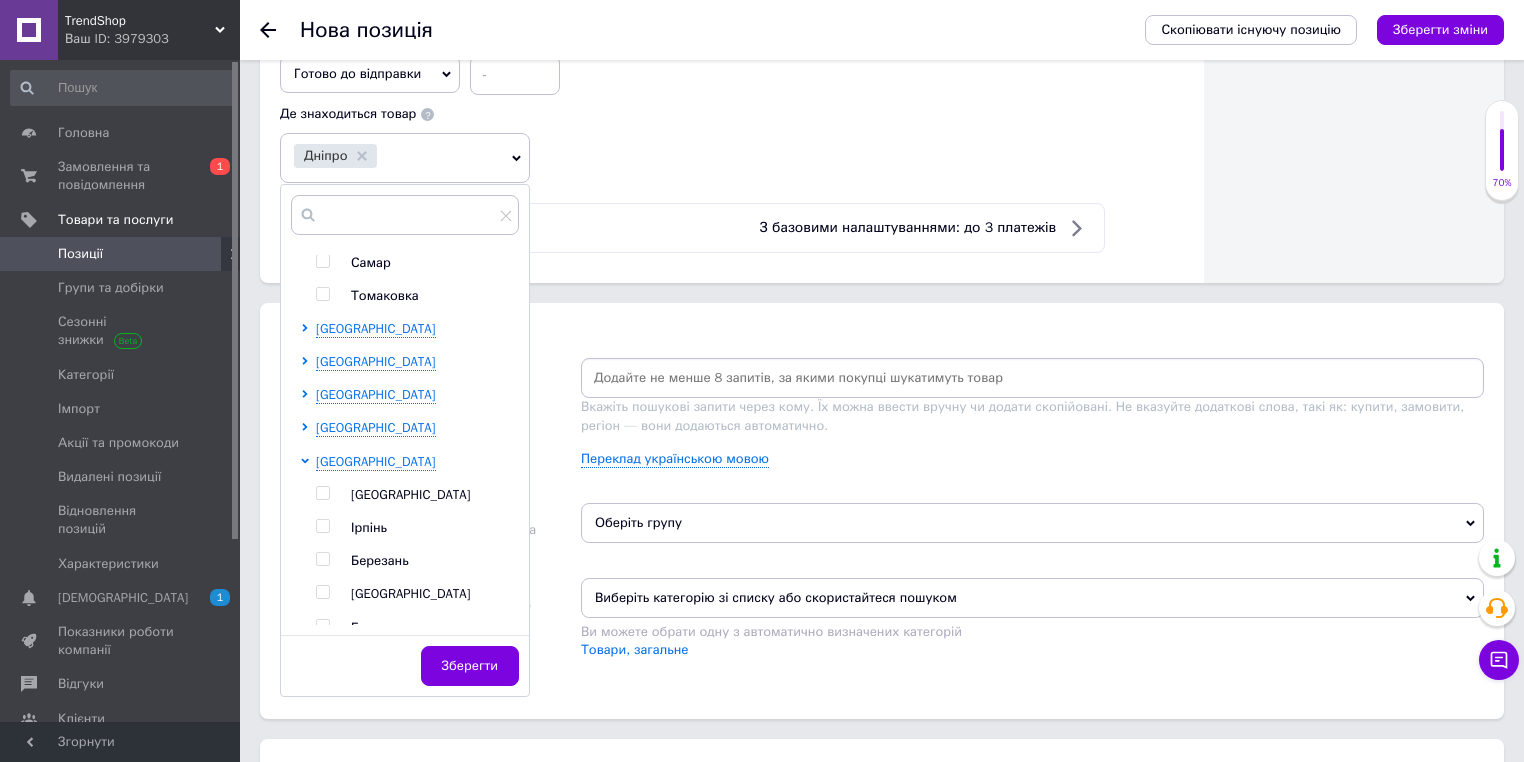 click at bounding box center [322, 493] 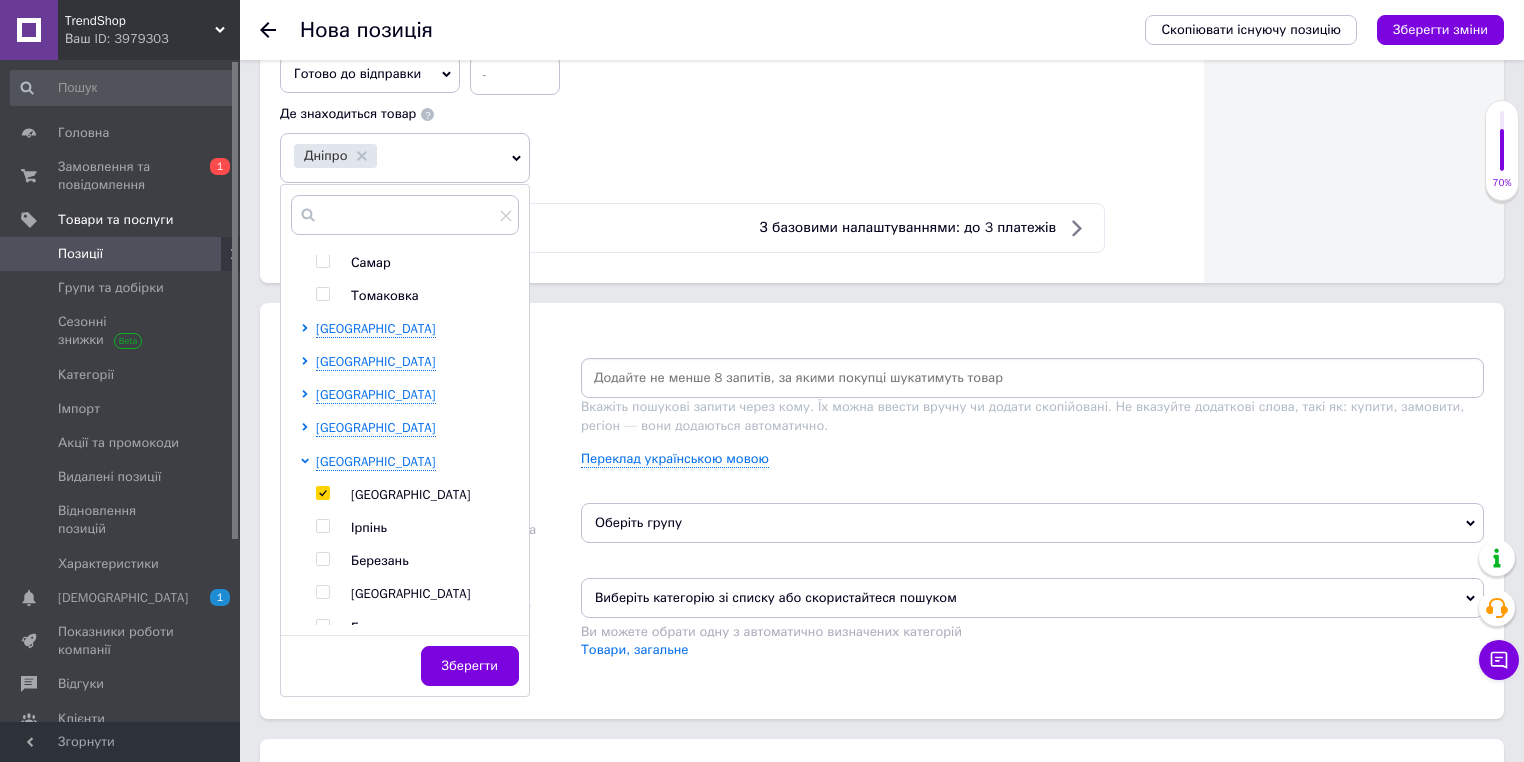 checkbox on "true" 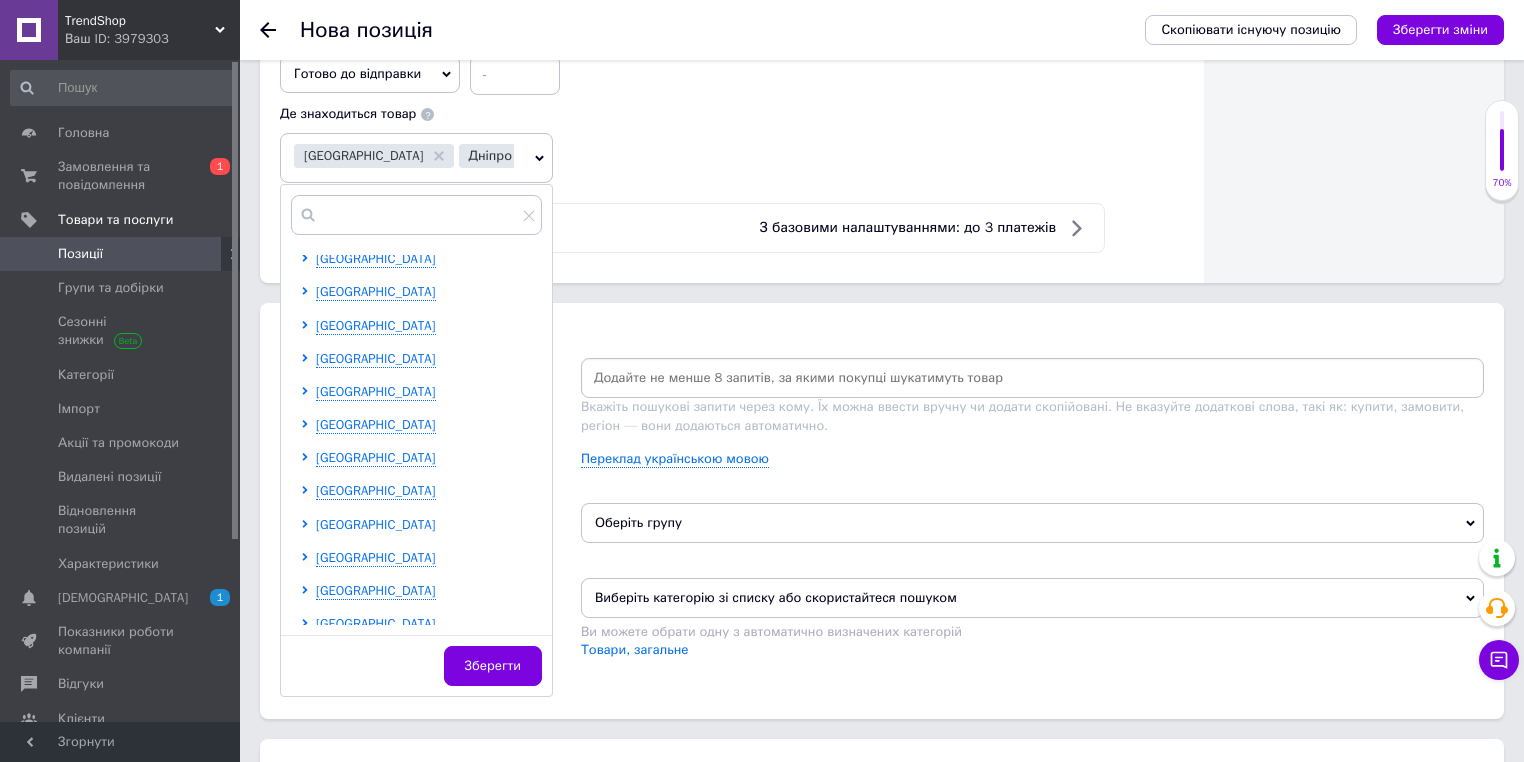 scroll, scrollTop: 1459, scrollLeft: 0, axis: vertical 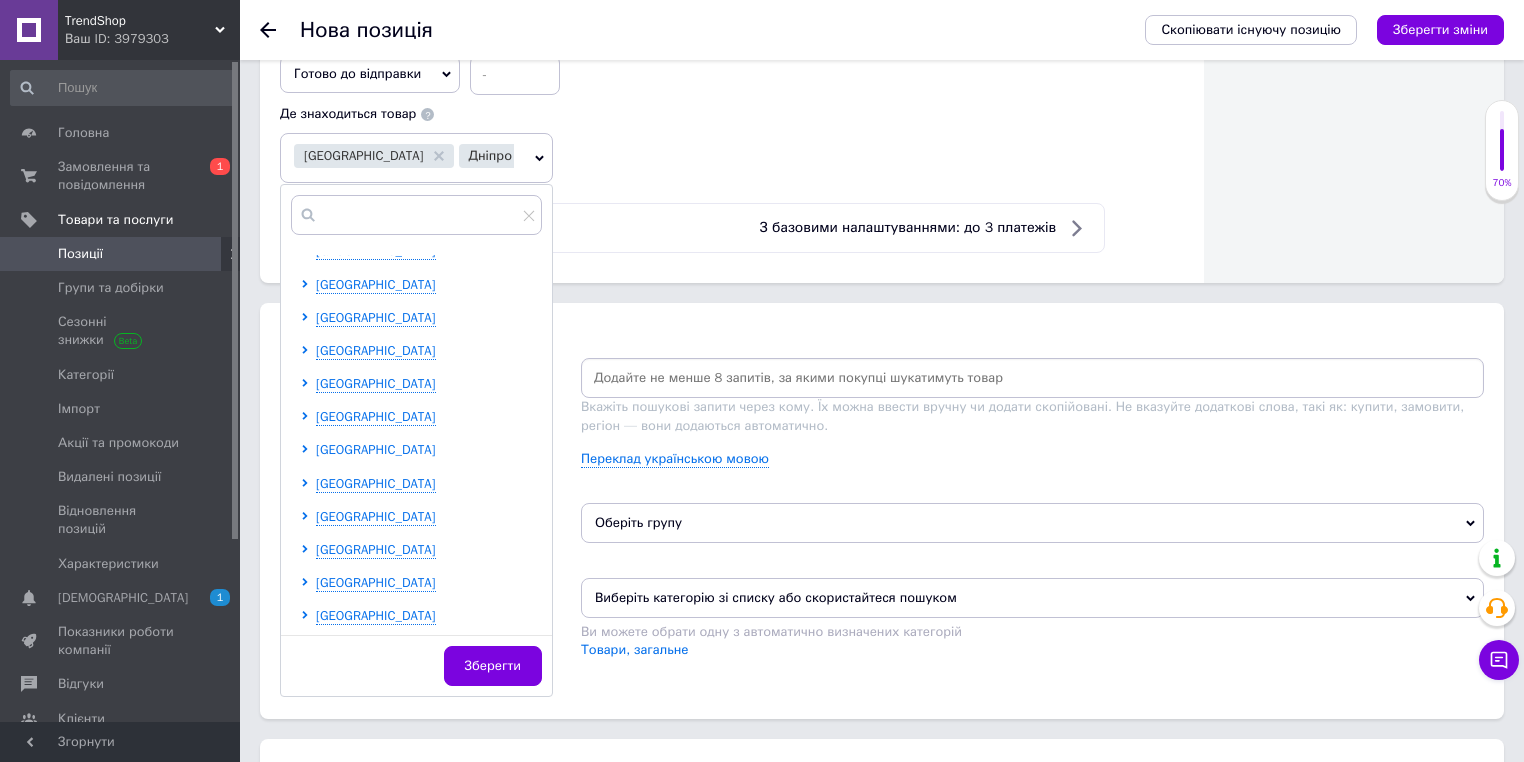 click on "[GEOGRAPHIC_DATA]" at bounding box center (376, 449) 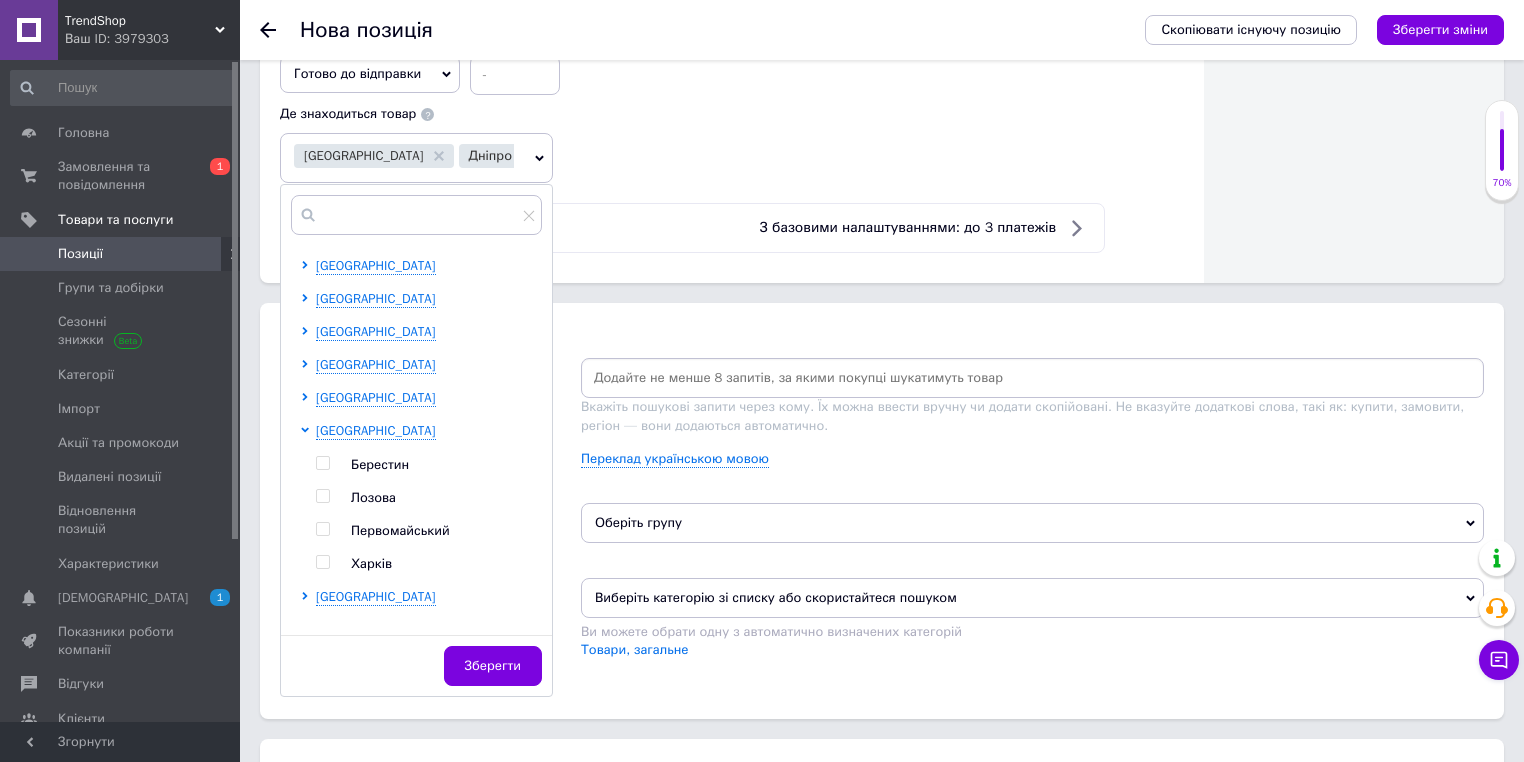 click at bounding box center (322, 562) 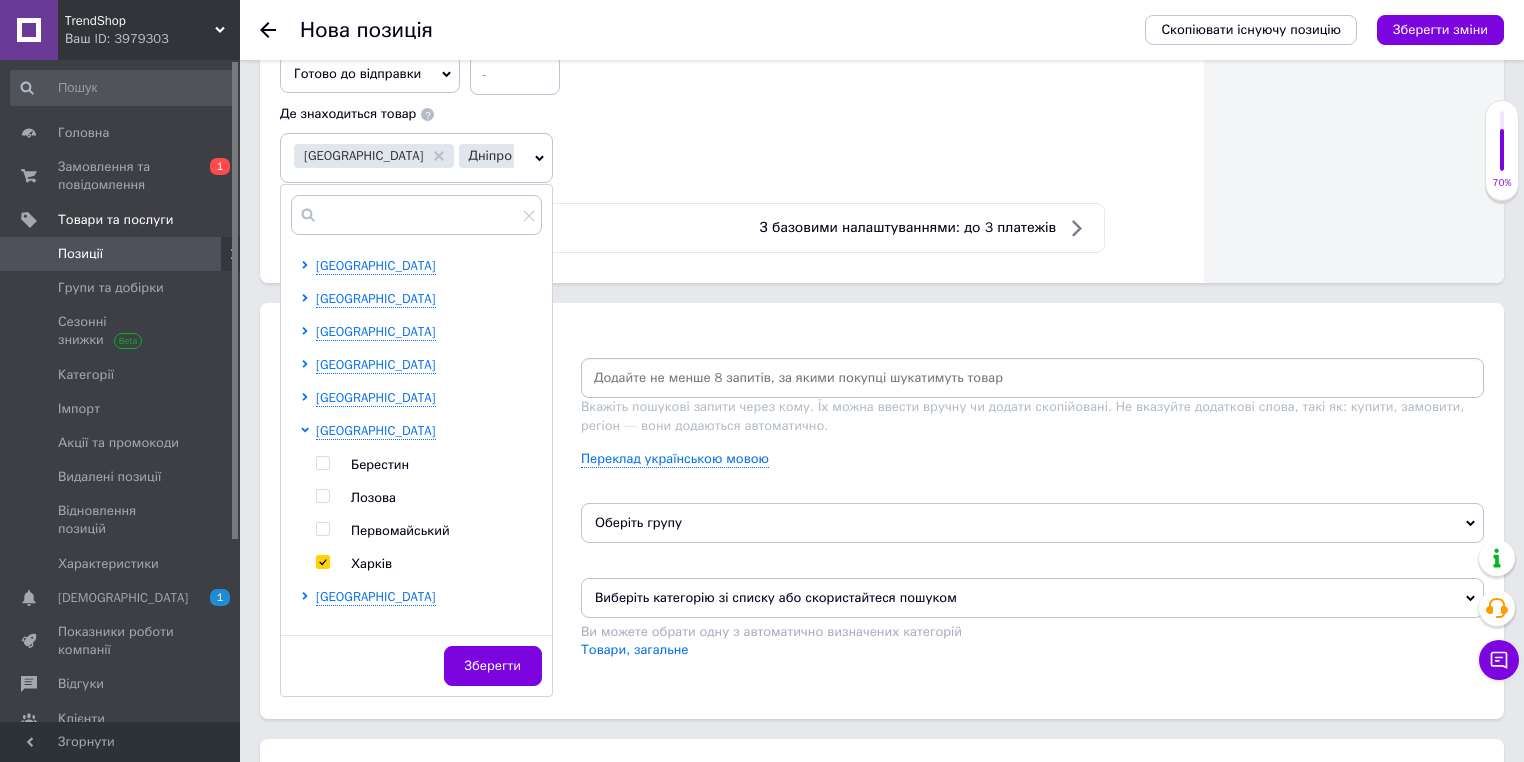 checkbox on "true" 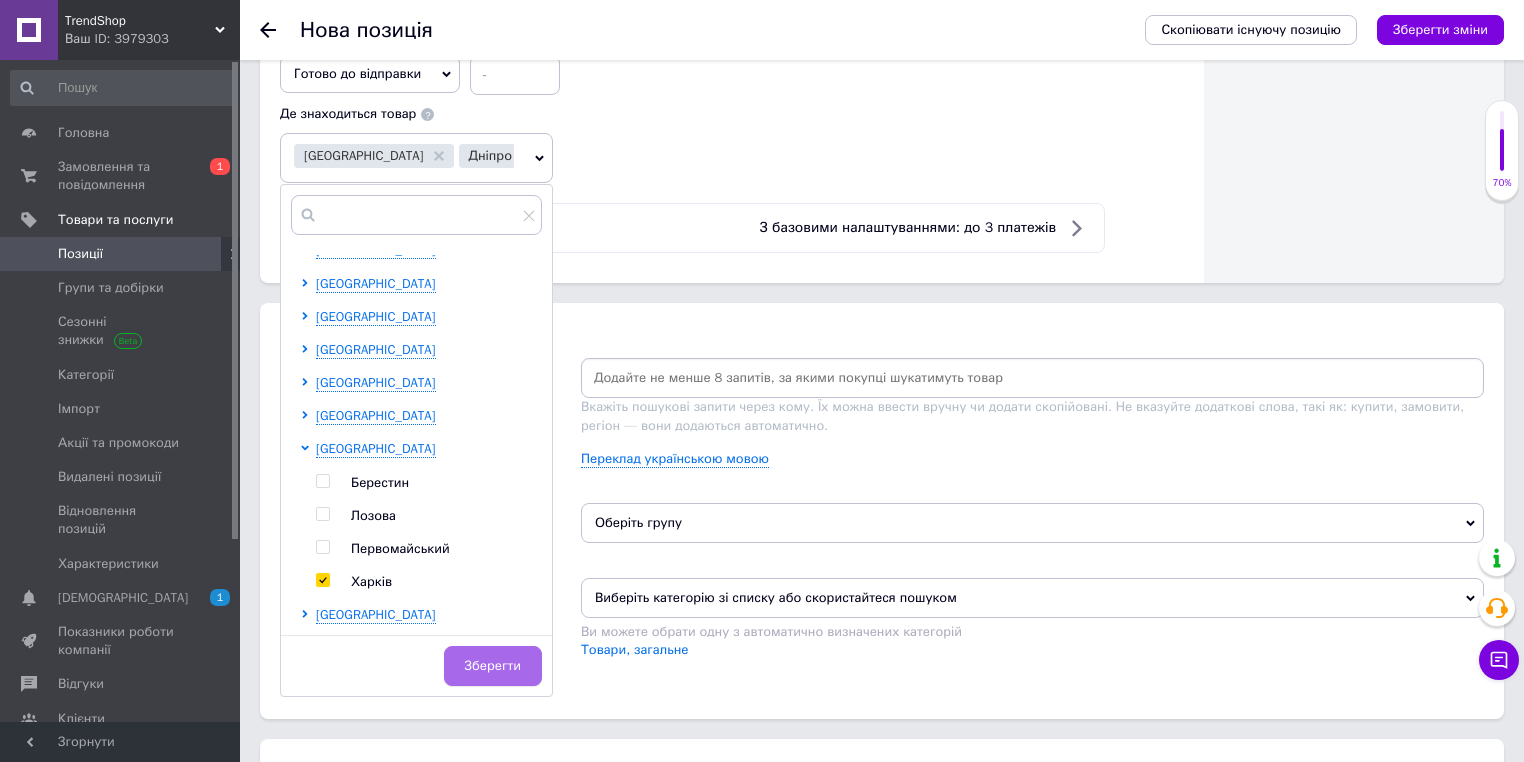 click on "Зберегти" at bounding box center (493, 666) 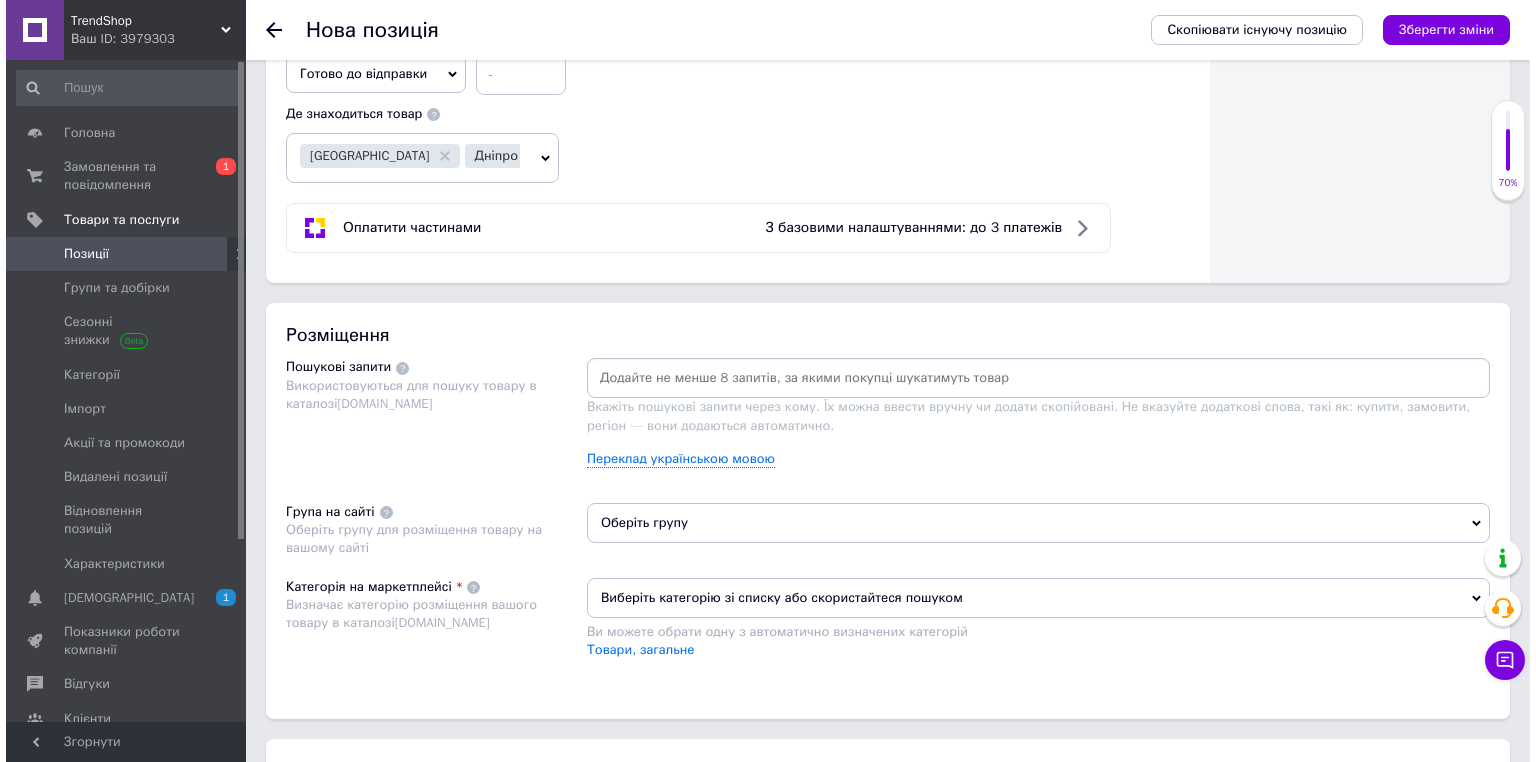 scroll, scrollTop: 1040, scrollLeft: 0, axis: vertical 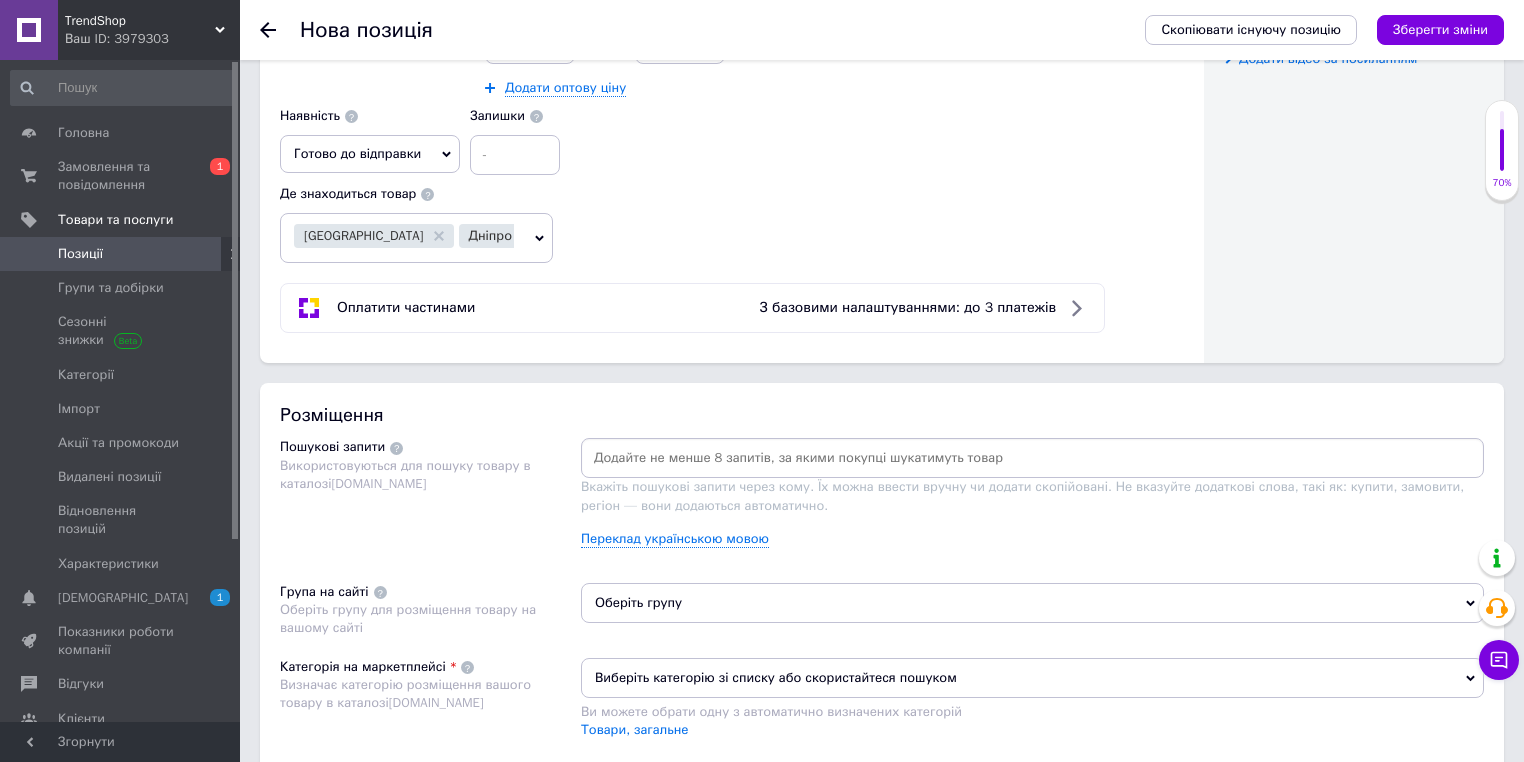 click on "Розміщення" at bounding box center [882, 415] 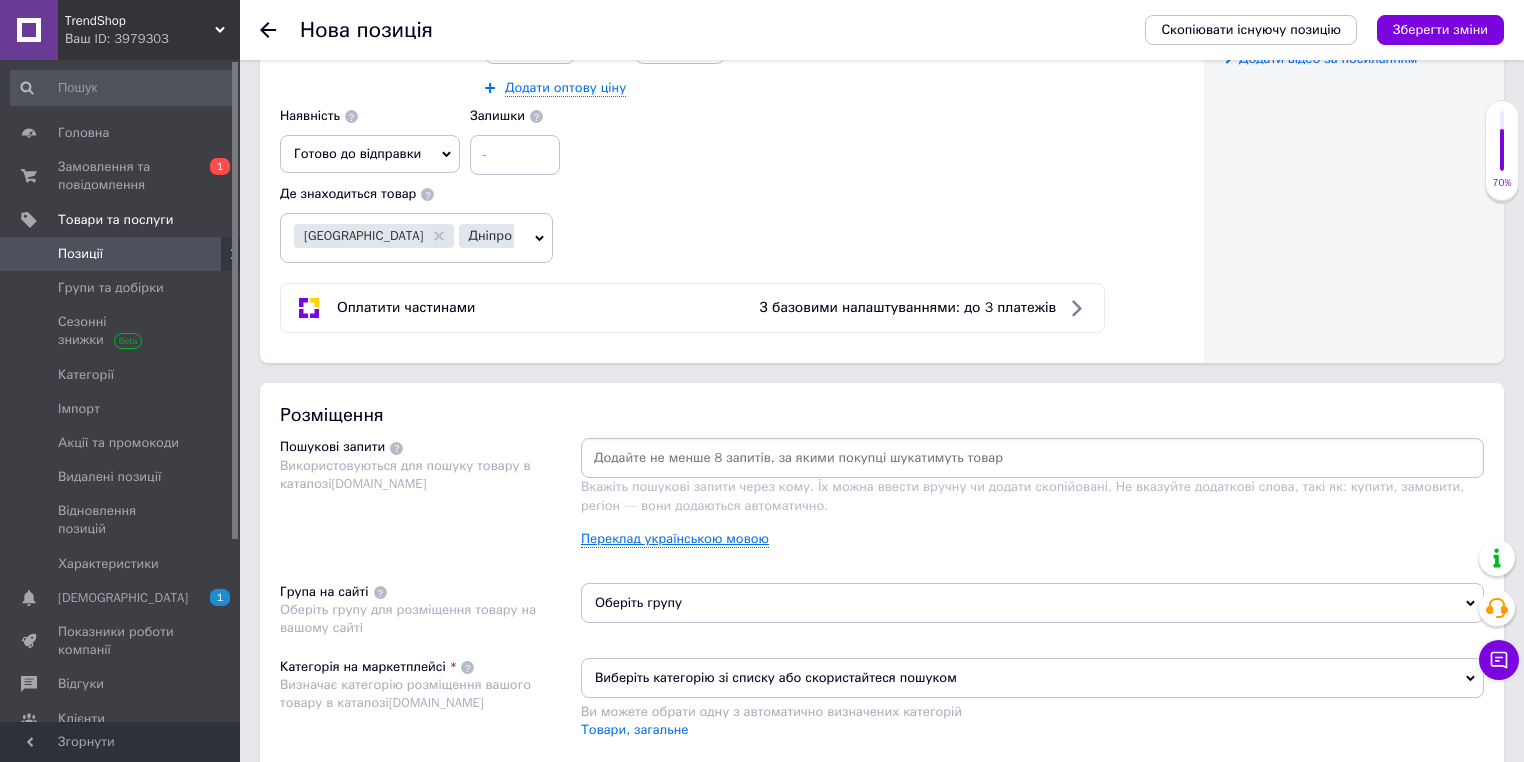 click on "Переклад українською мовою" at bounding box center [675, 539] 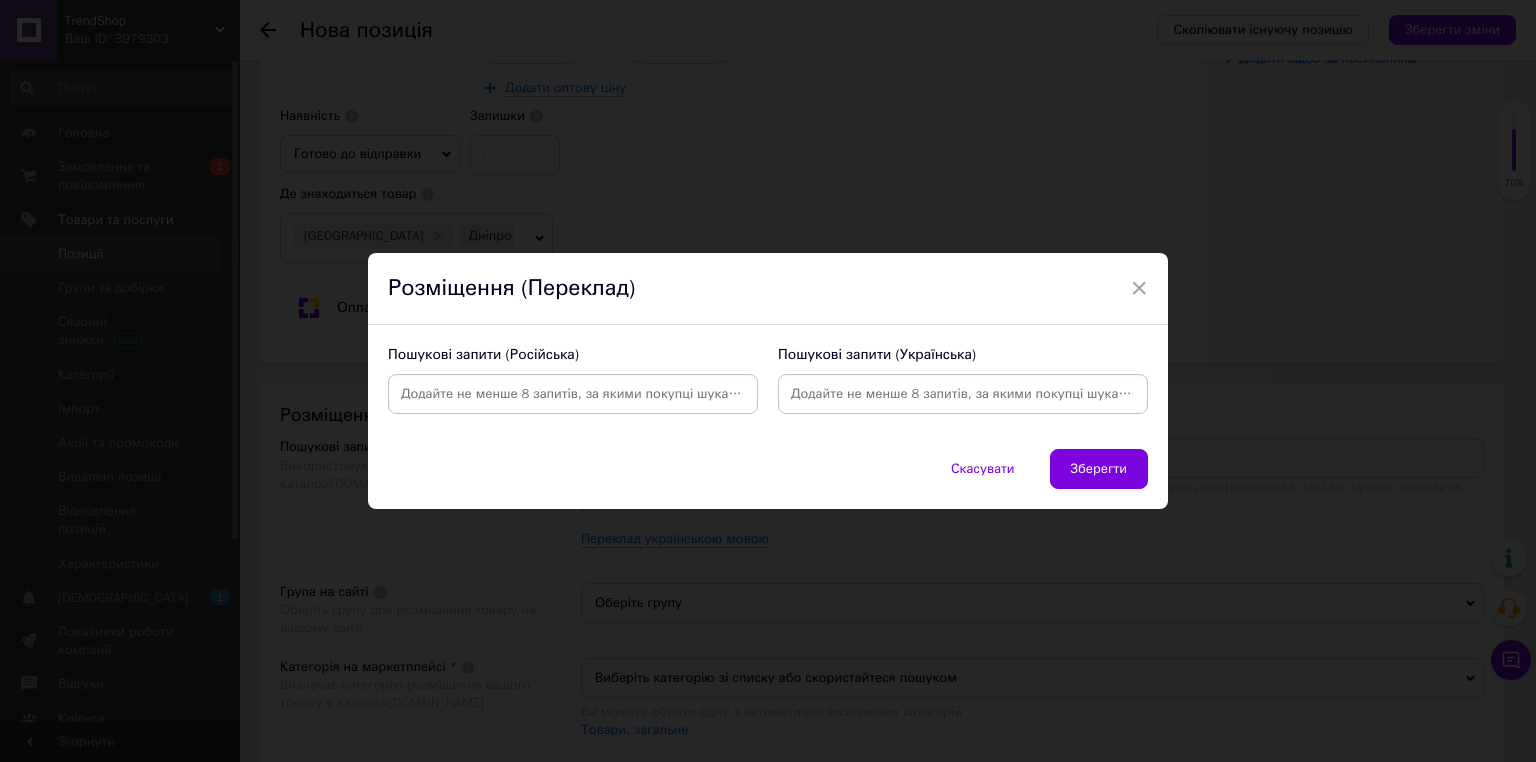 click at bounding box center [573, 394] 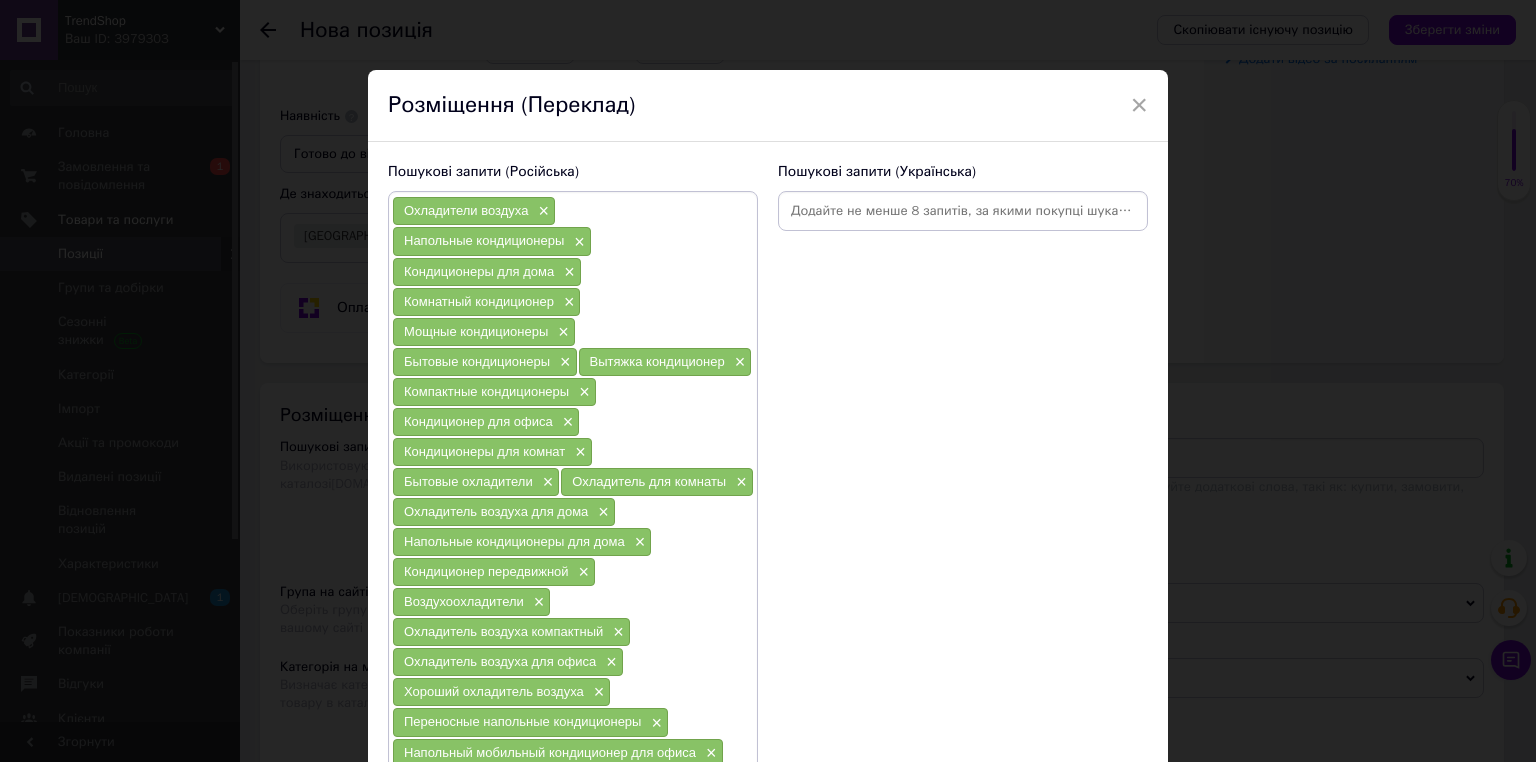 click at bounding box center [963, 211] 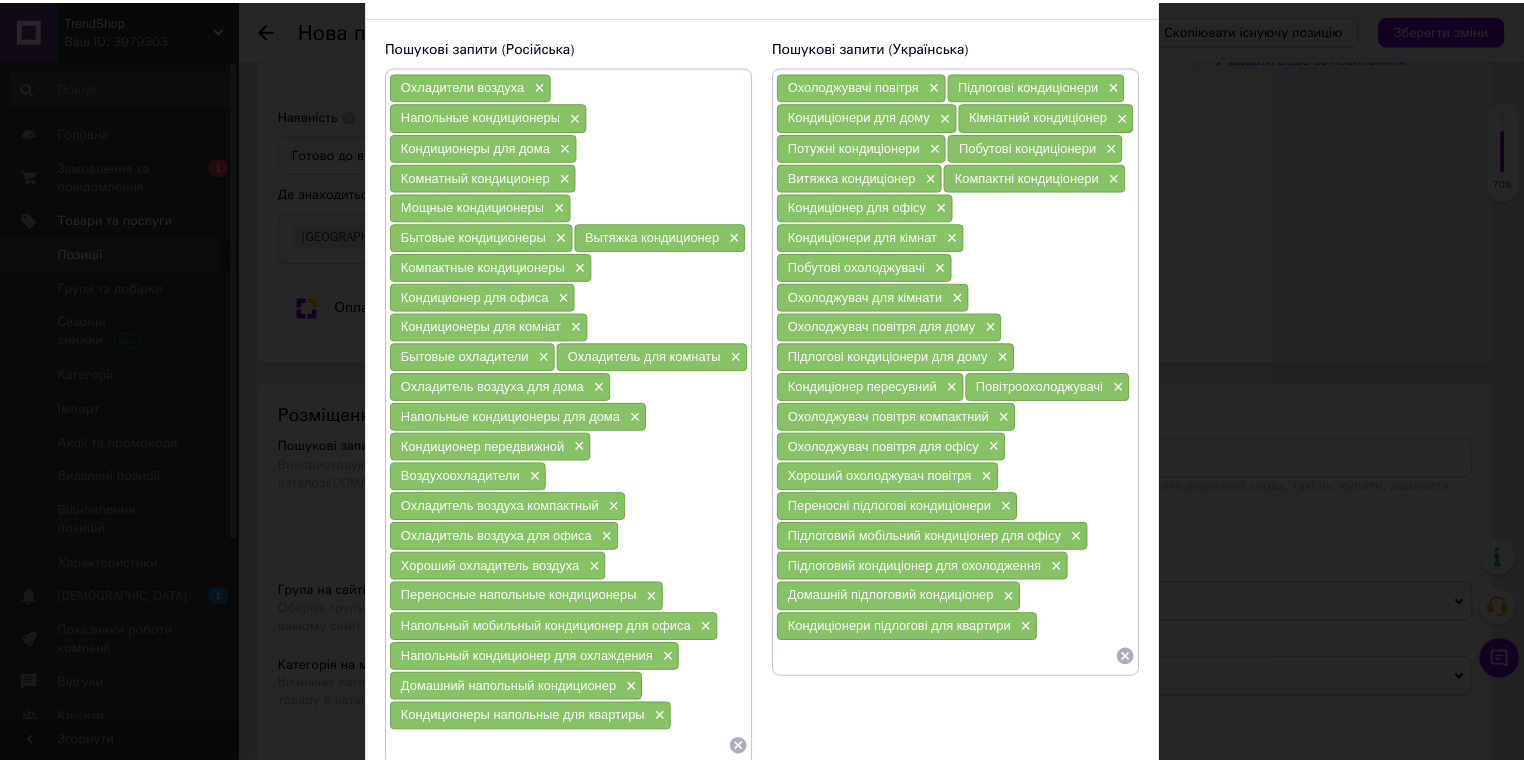 scroll, scrollTop: 283, scrollLeft: 0, axis: vertical 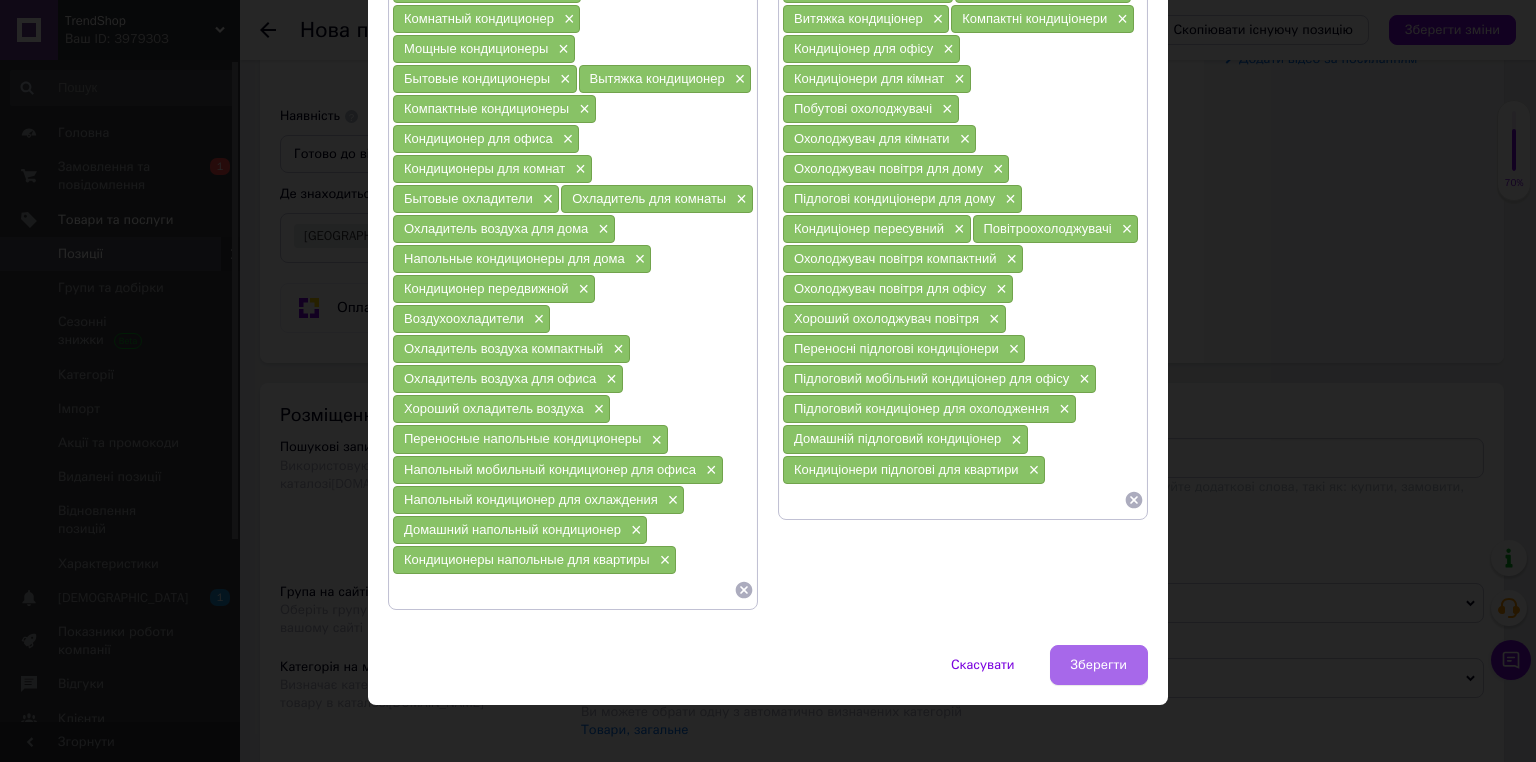 click on "Зберегти" at bounding box center [1099, 665] 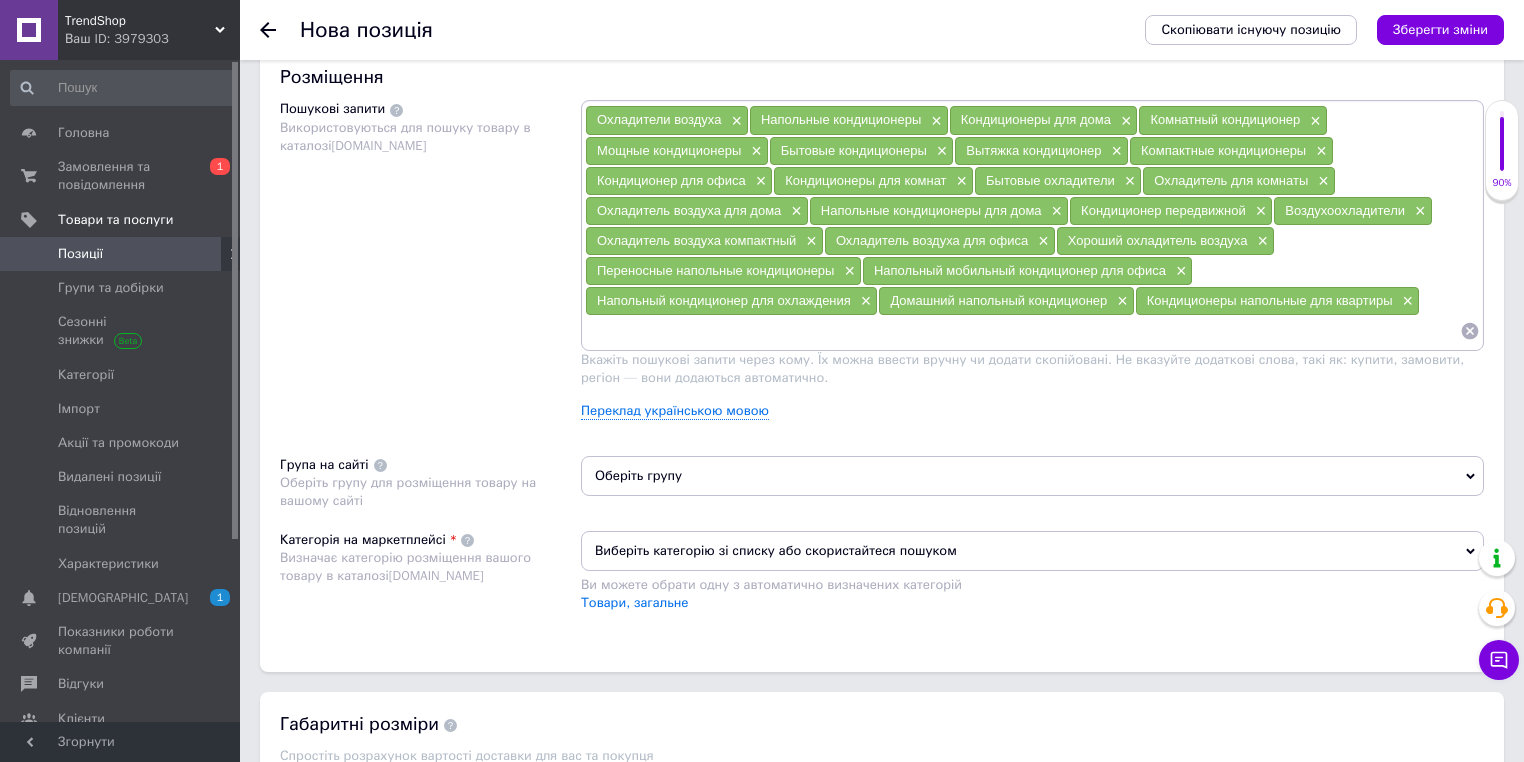 scroll, scrollTop: 1520, scrollLeft: 0, axis: vertical 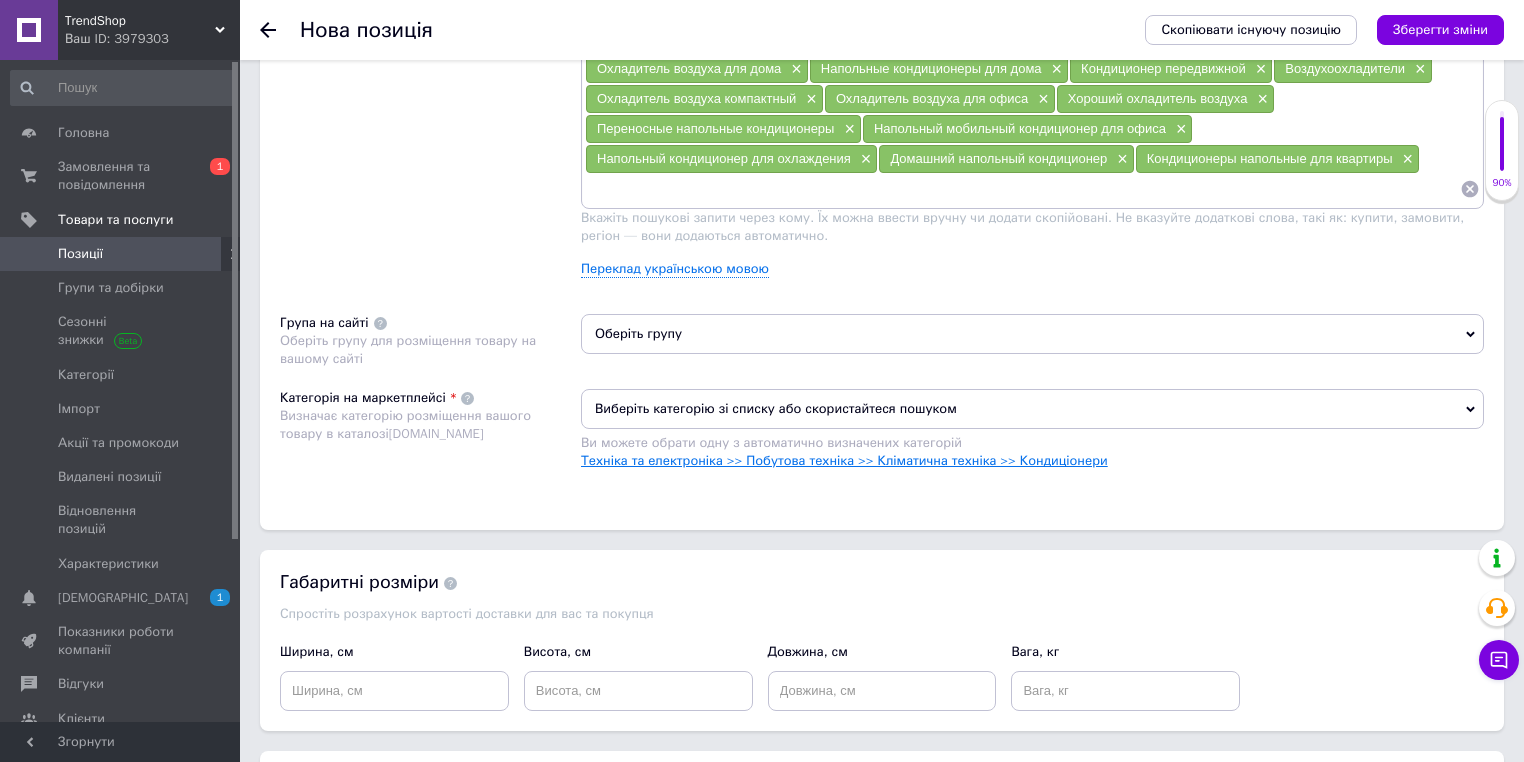click on "Техніка та електроніка >> Побутова техніка >> Кліматична техніка >> Кондиціонери" at bounding box center (844, 460) 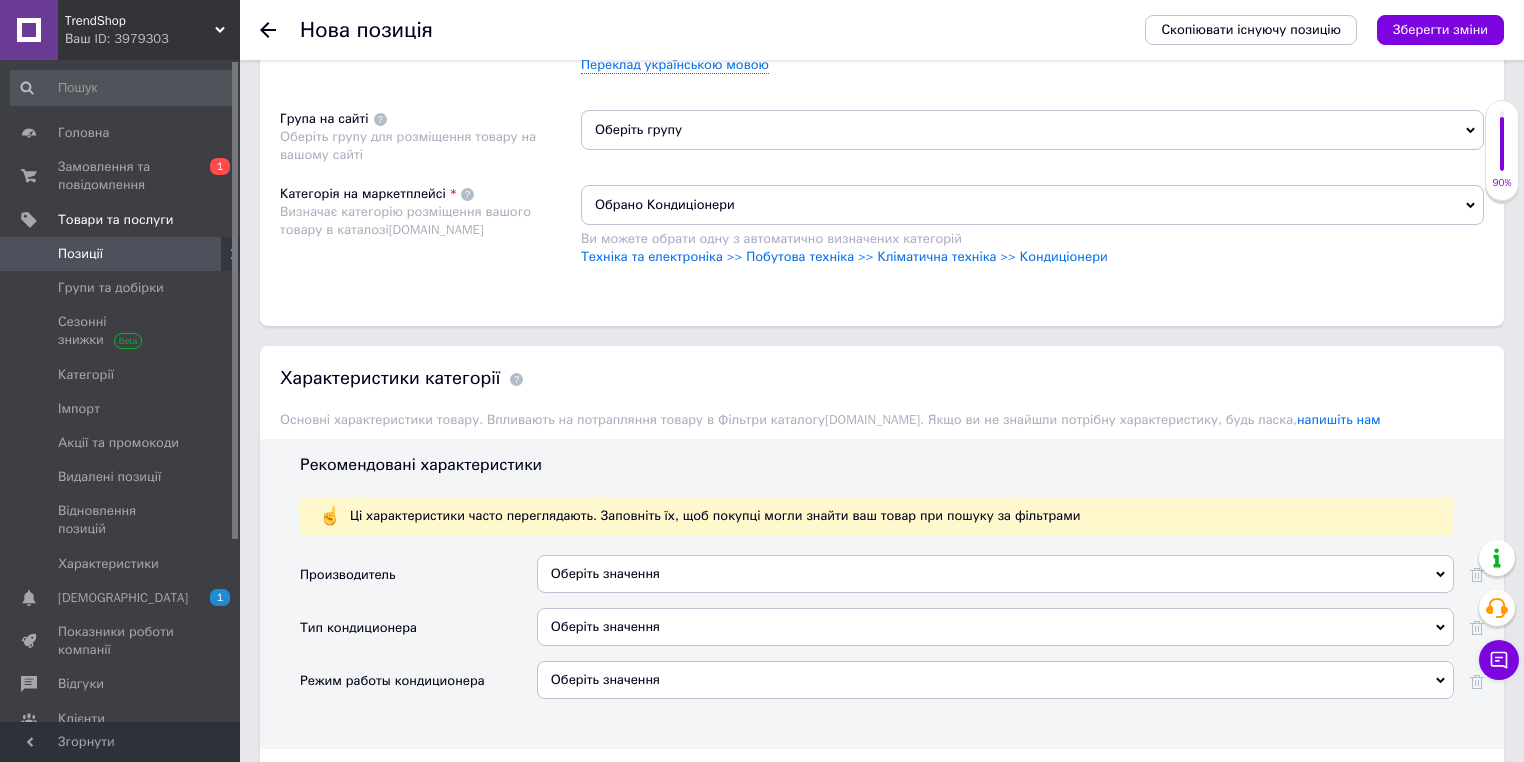 scroll, scrollTop: 1840, scrollLeft: 0, axis: vertical 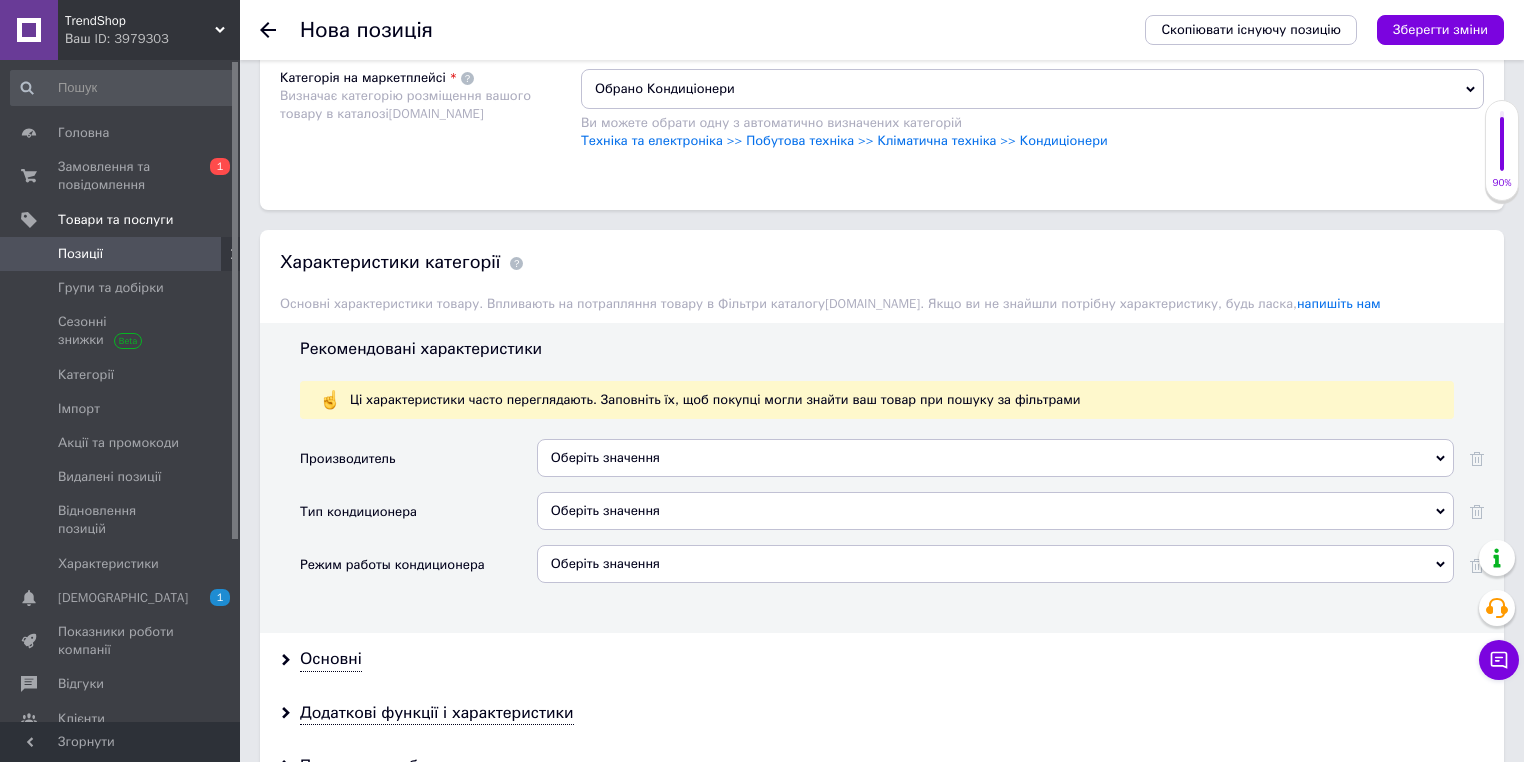 click on "Оберіть значення" at bounding box center [995, 458] 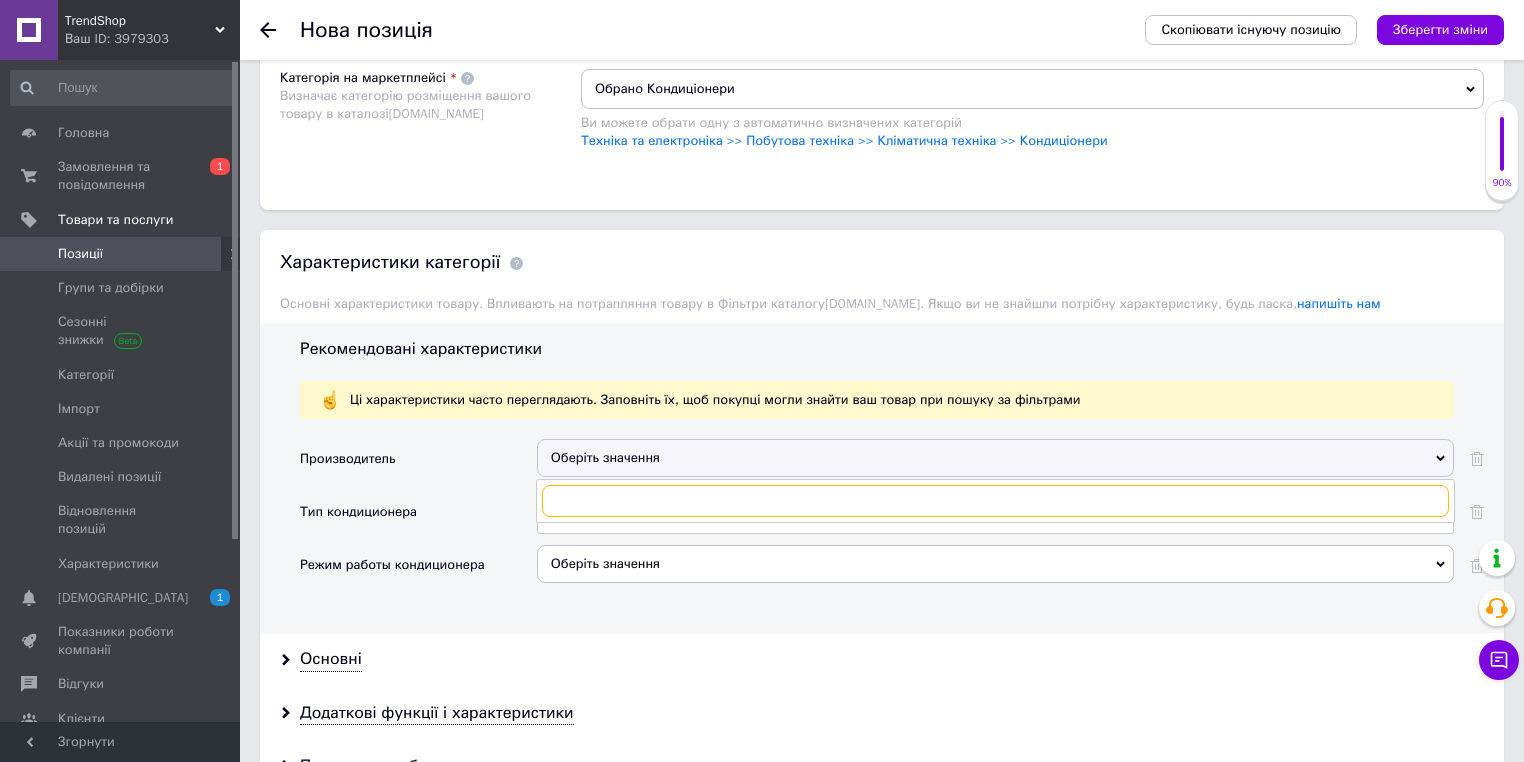 paste on "De'Longhi" 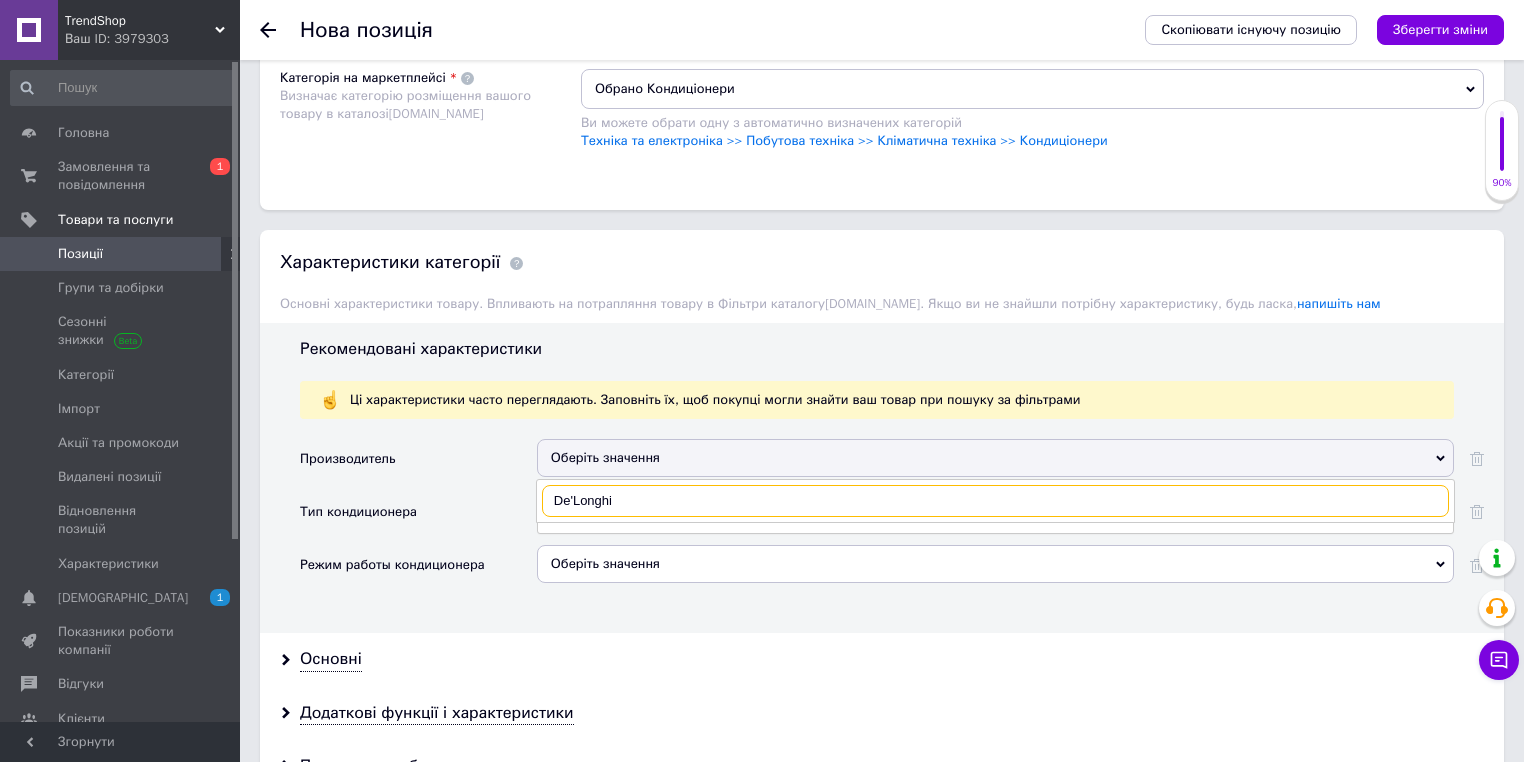 click on "De'Longhi" at bounding box center [995, 501] 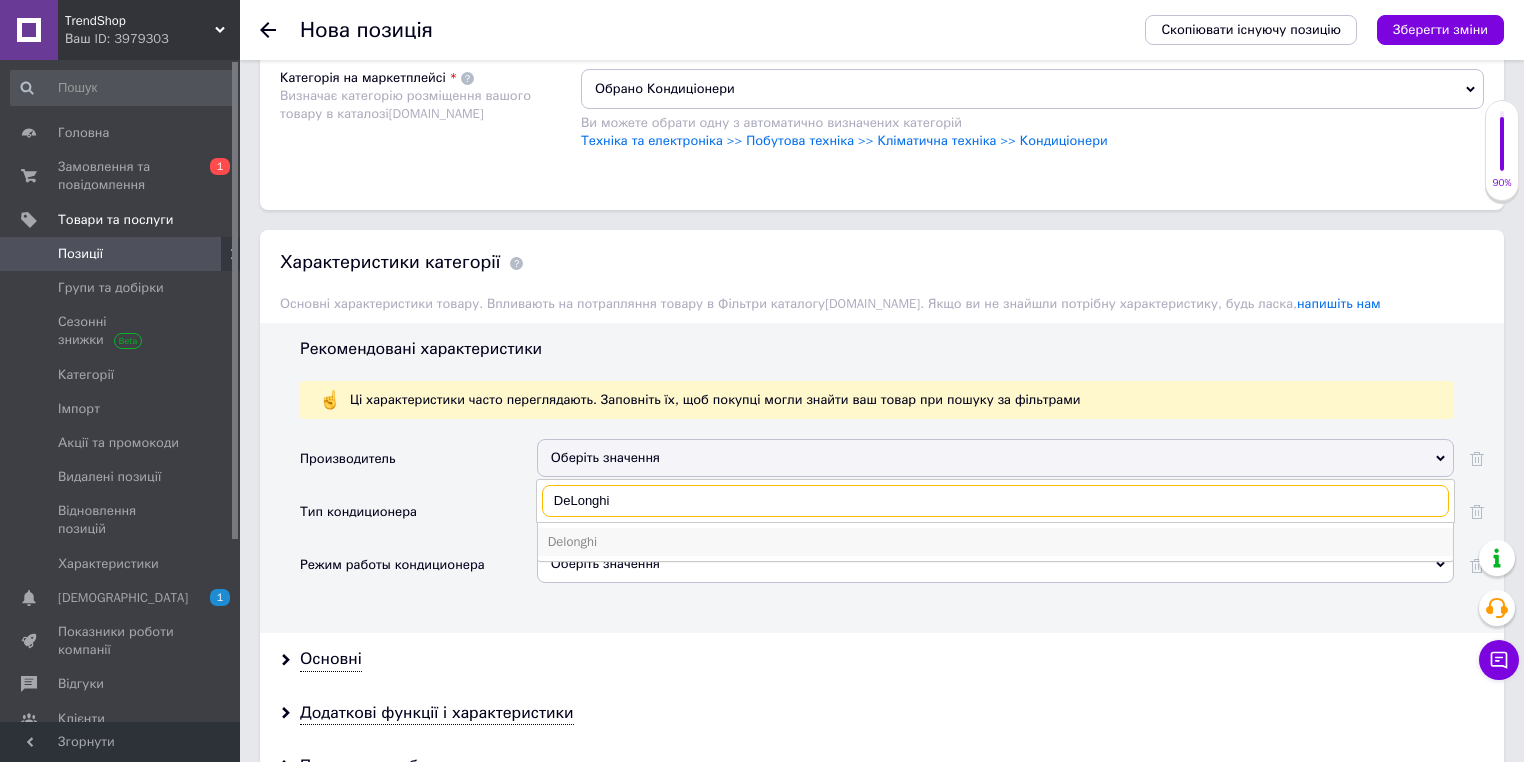 type on "DeLonghi" 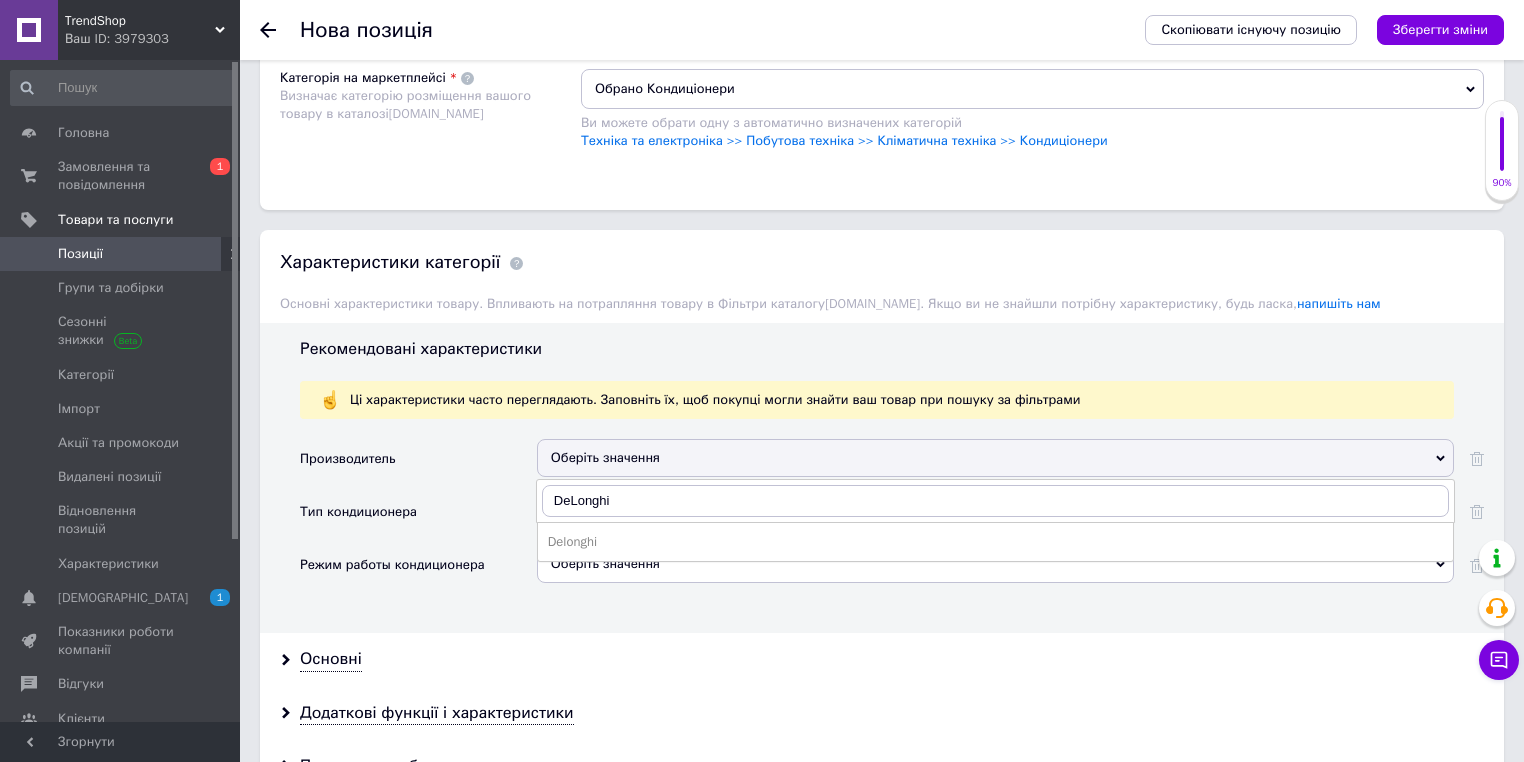 click on "Delonghi" at bounding box center (995, 542) 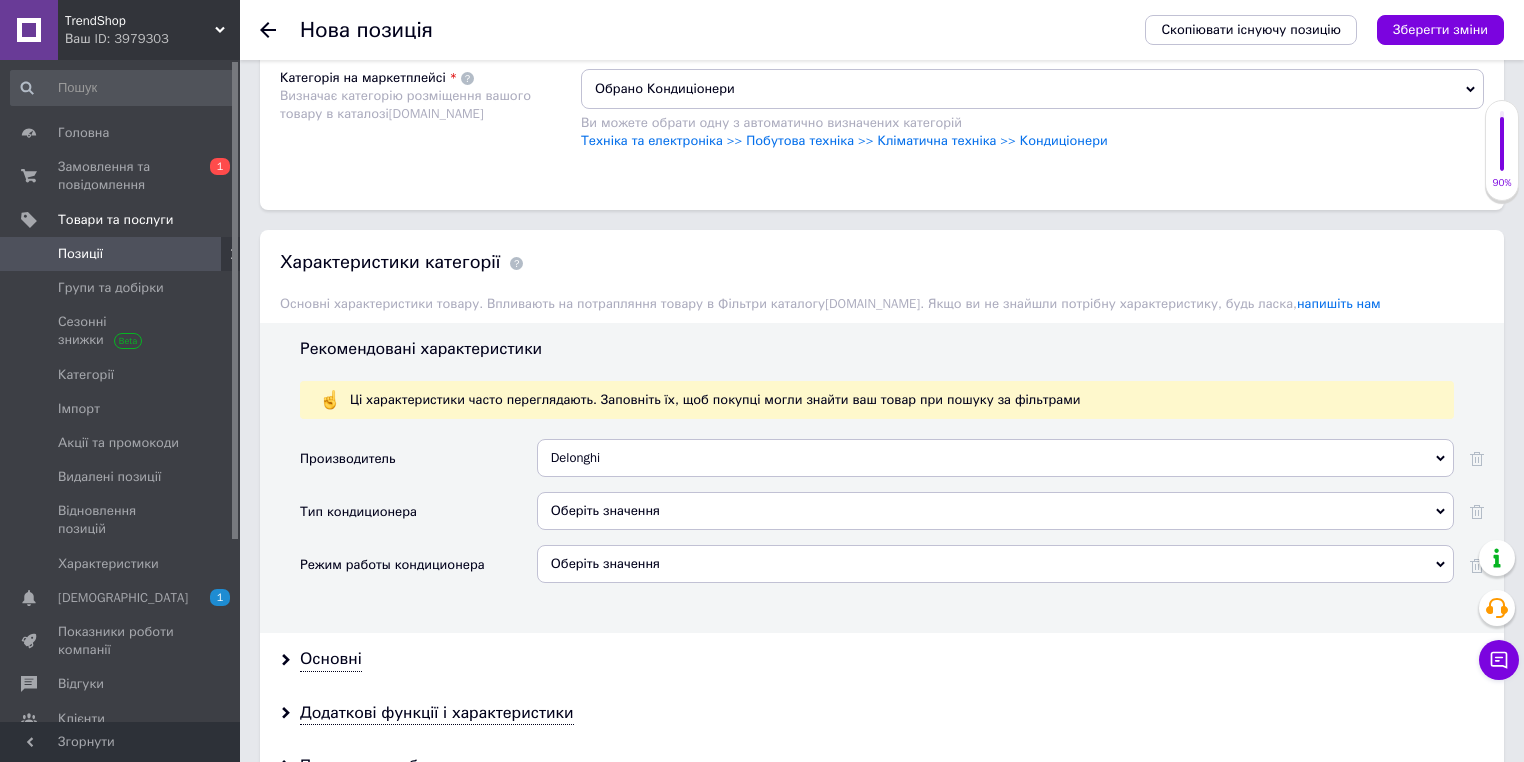 click on "Оберіть значення" at bounding box center [995, 511] 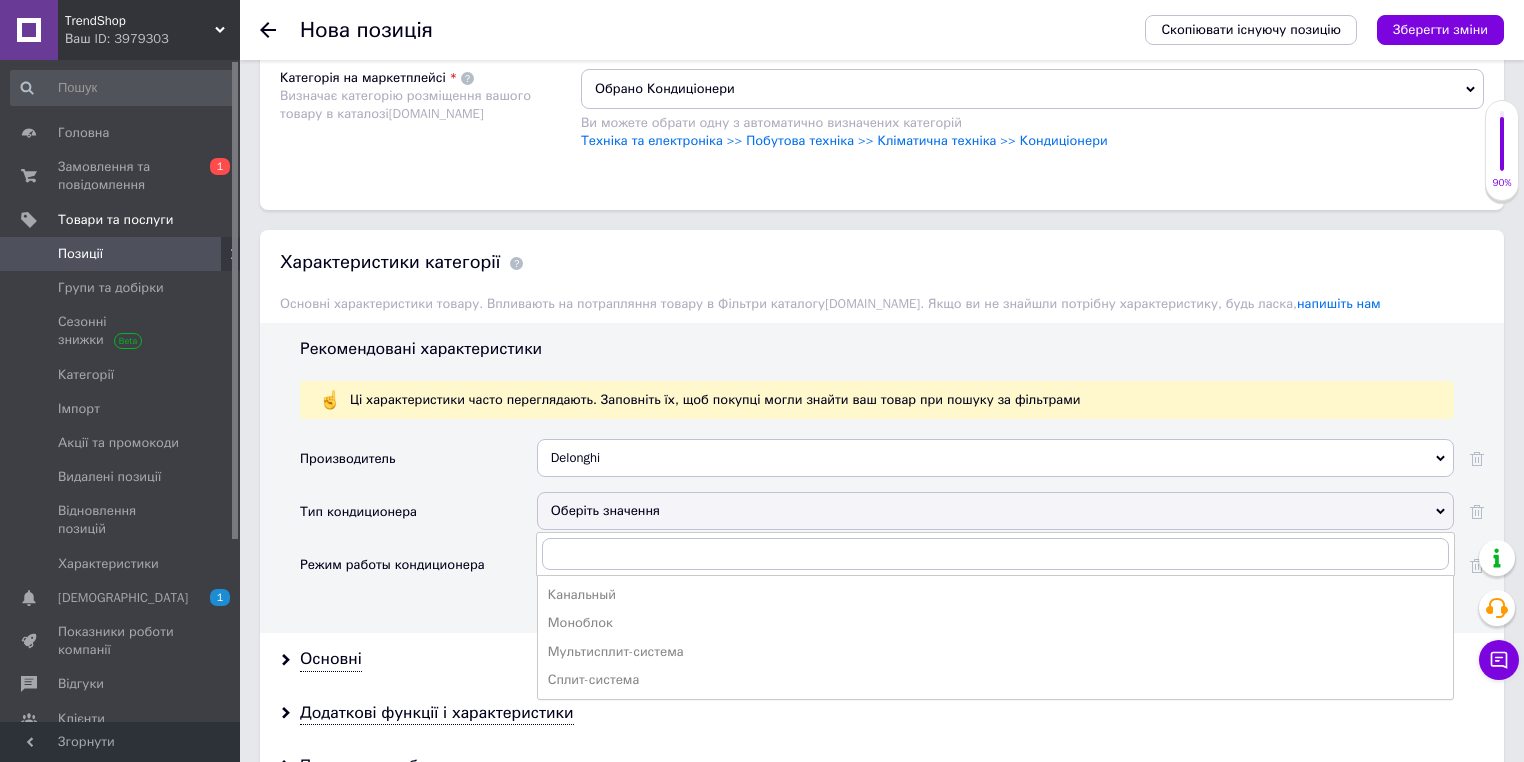 click on "Моноблок" at bounding box center (995, 623) 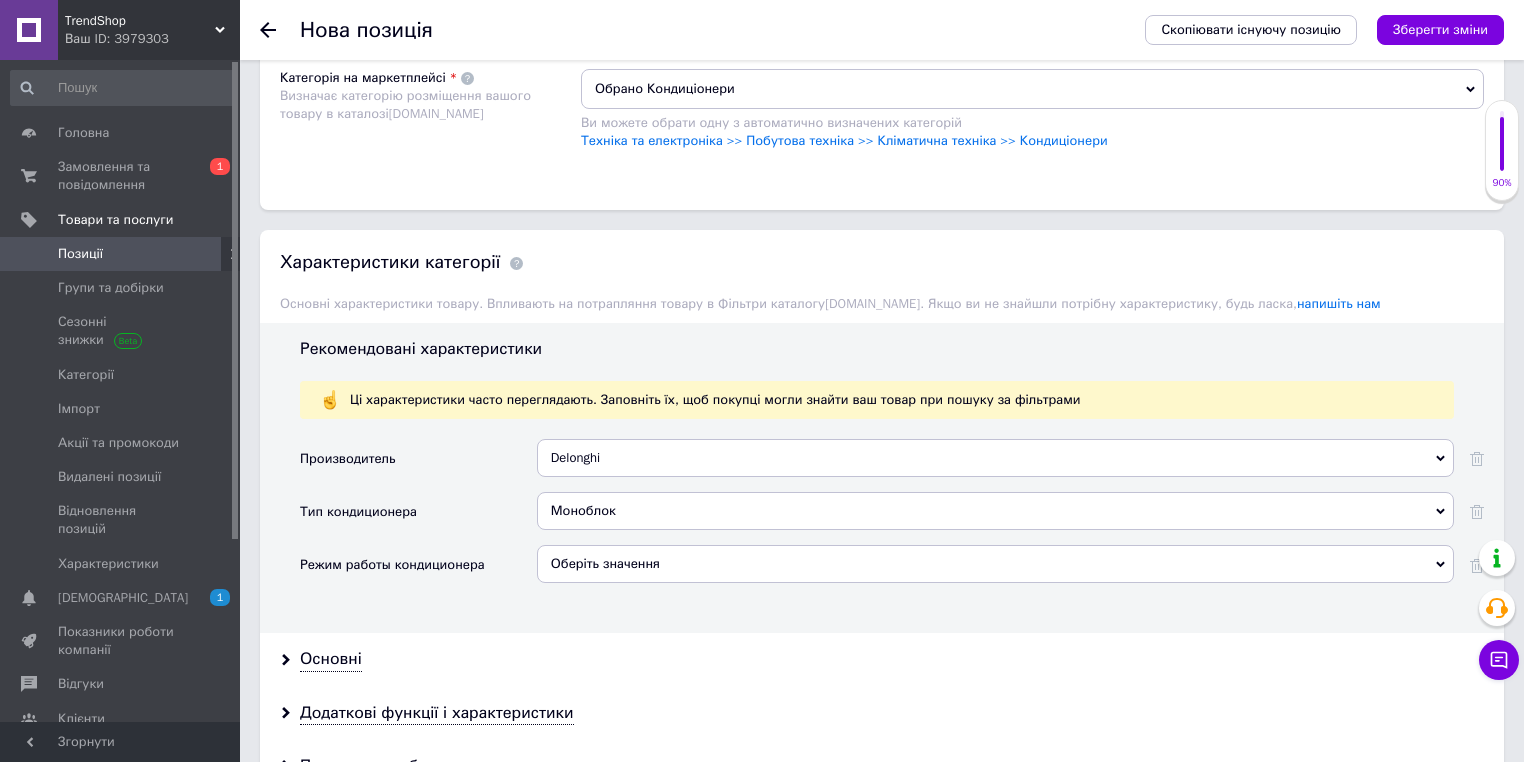 click on "Оберіть значення" at bounding box center [995, 564] 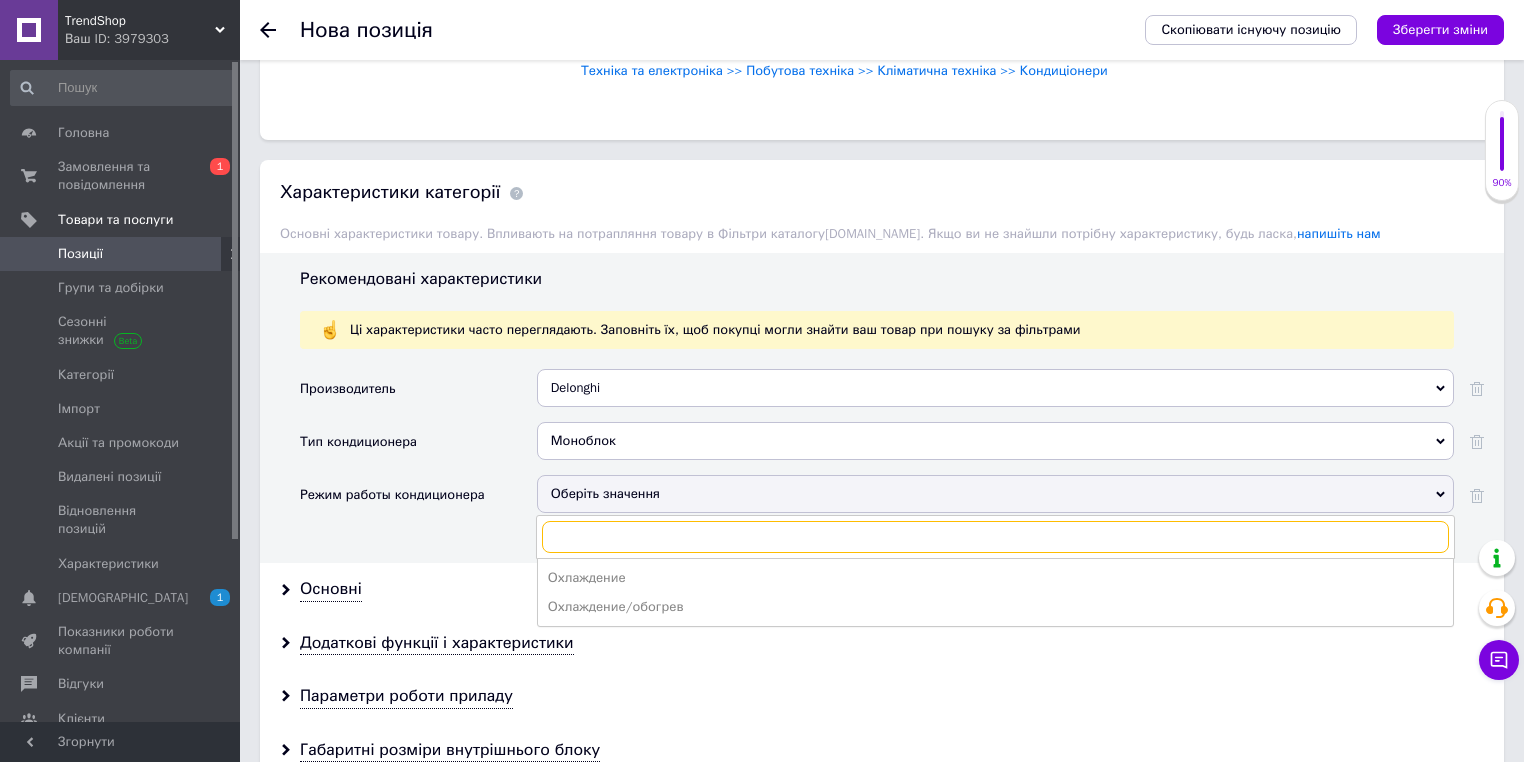 scroll, scrollTop: 1920, scrollLeft: 0, axis: vertical 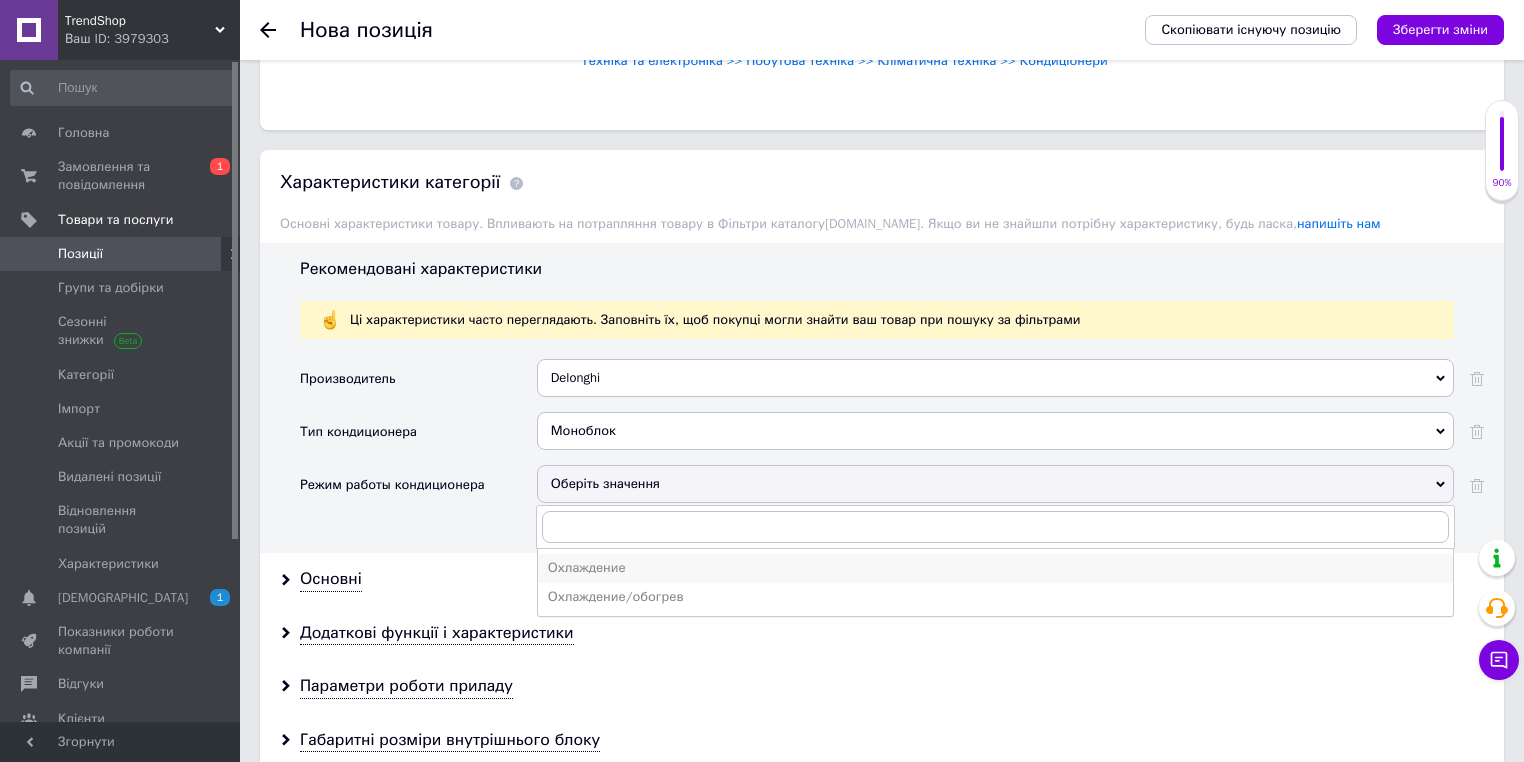 click on "Охлаждение" at bounding box center (995, 568) 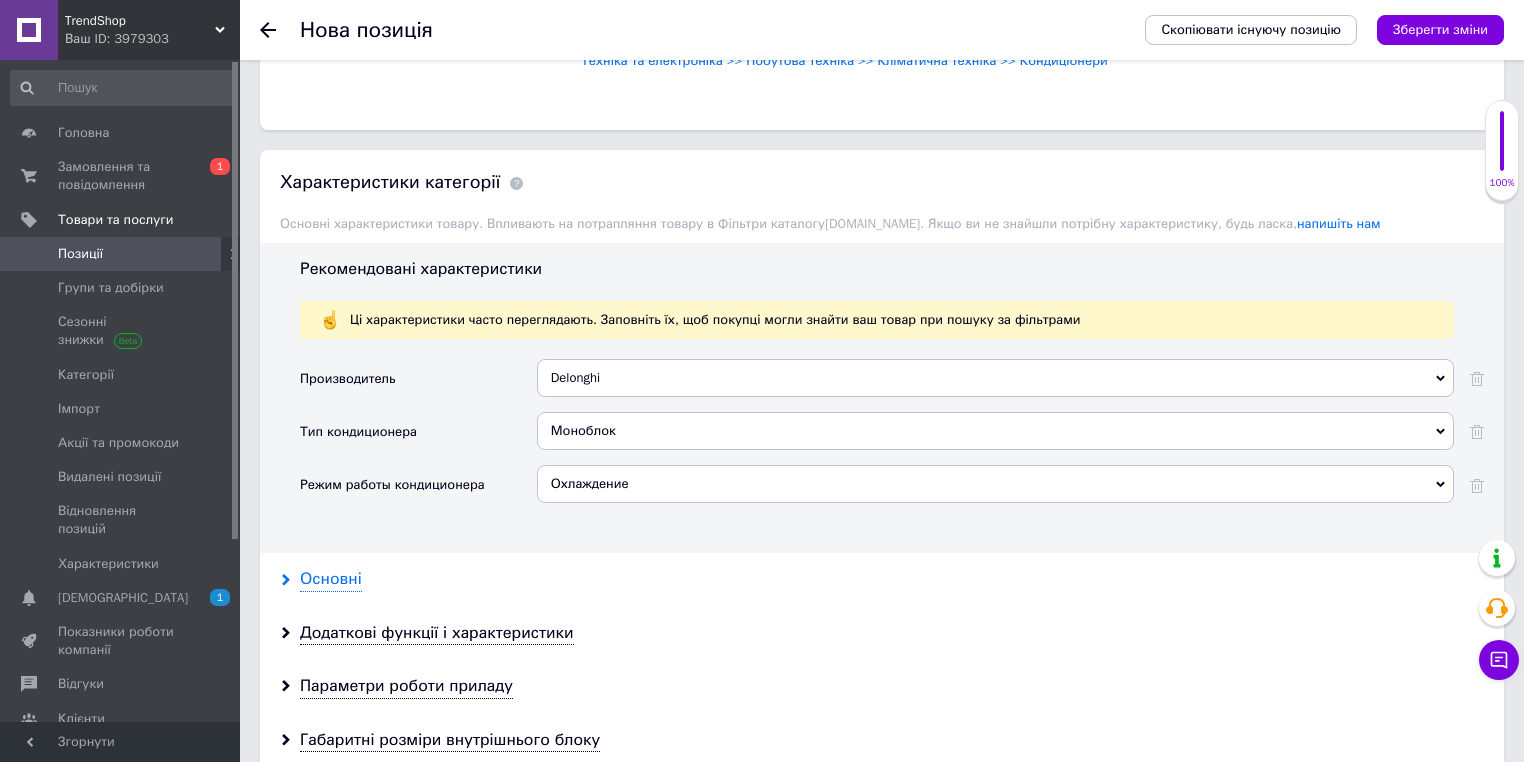 click on "Основні" at bounding box center [331, 579] 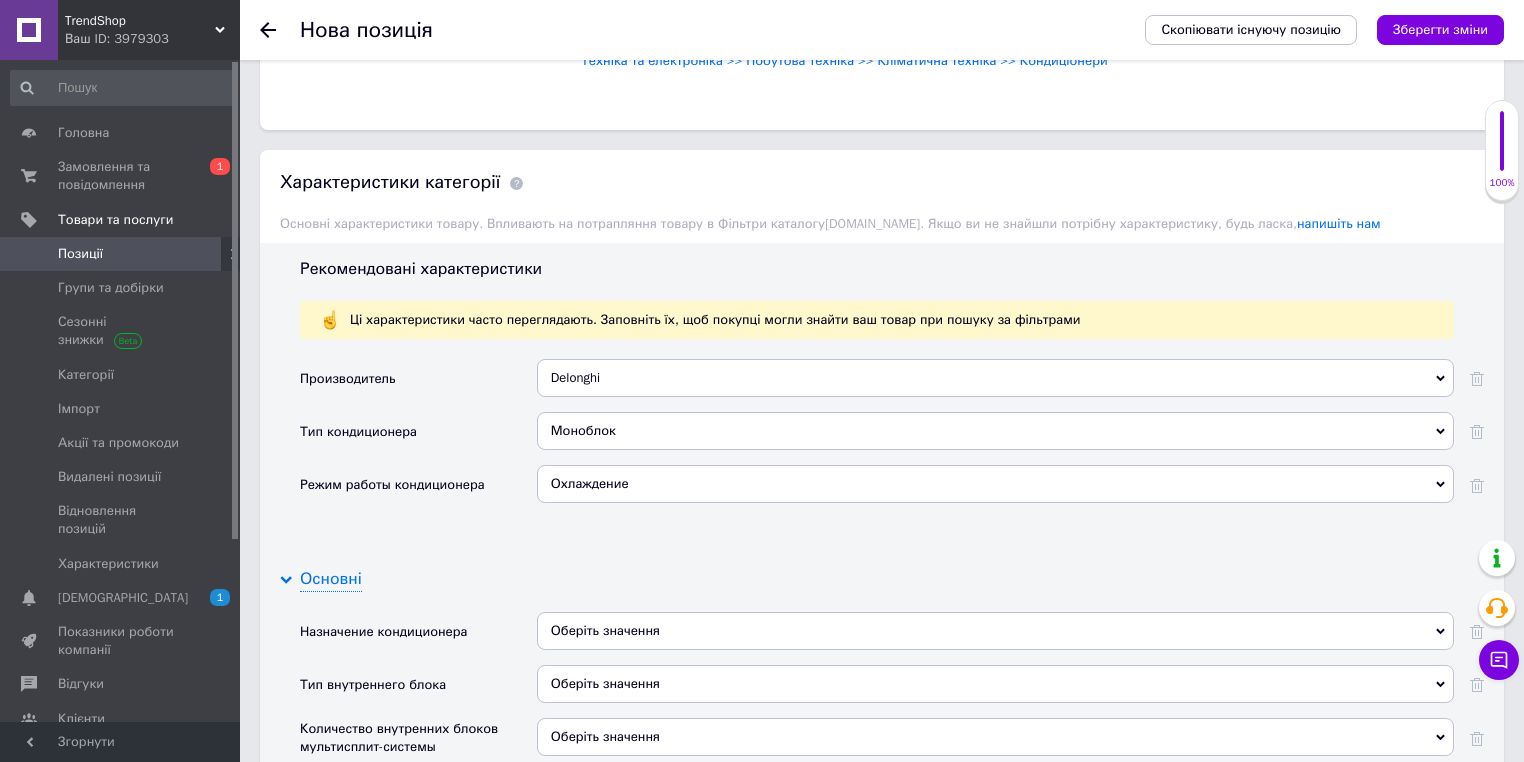 click on "Основні" at bounding box center [331, 579] 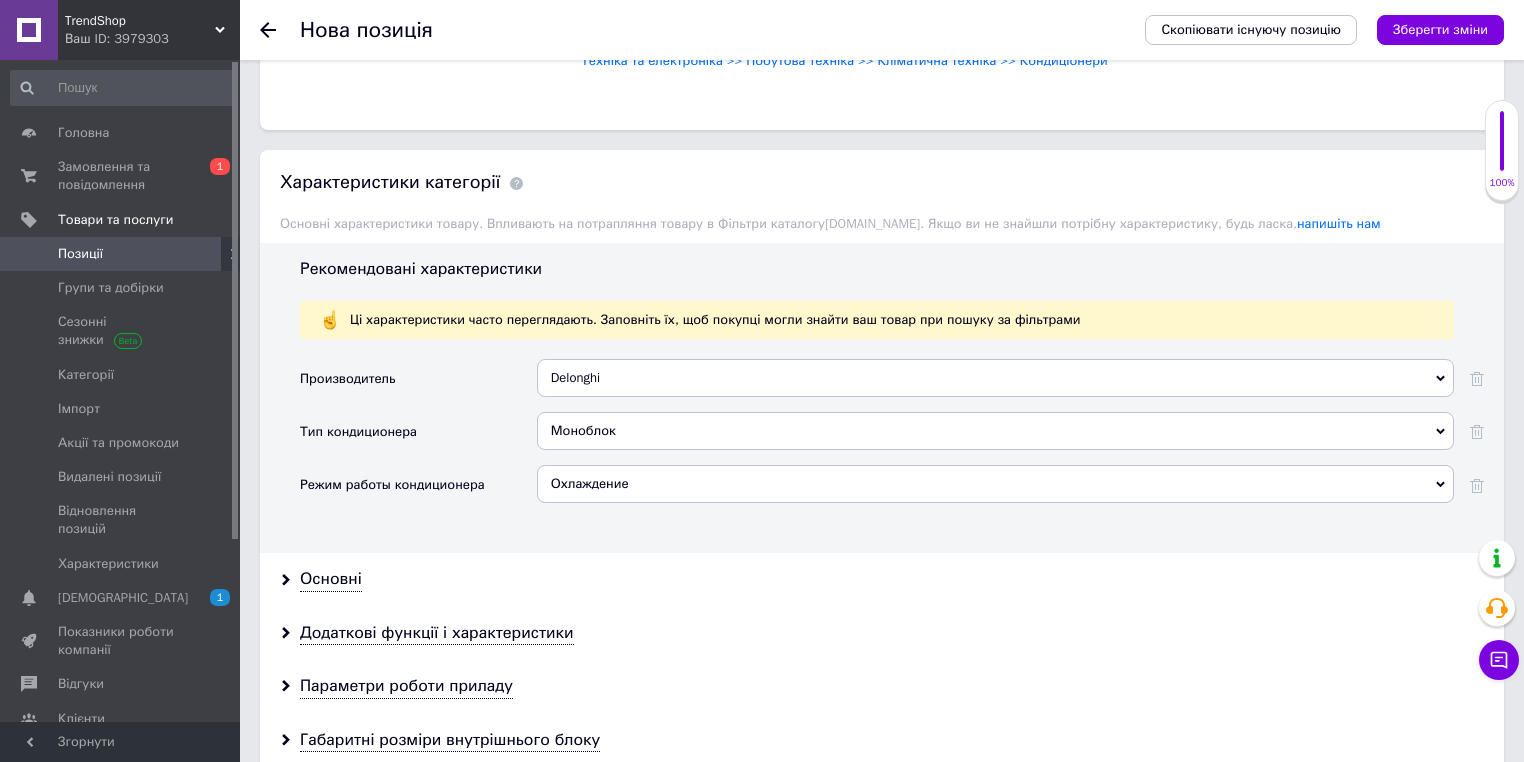 click on "Основні" at bounding box center [882, 579] 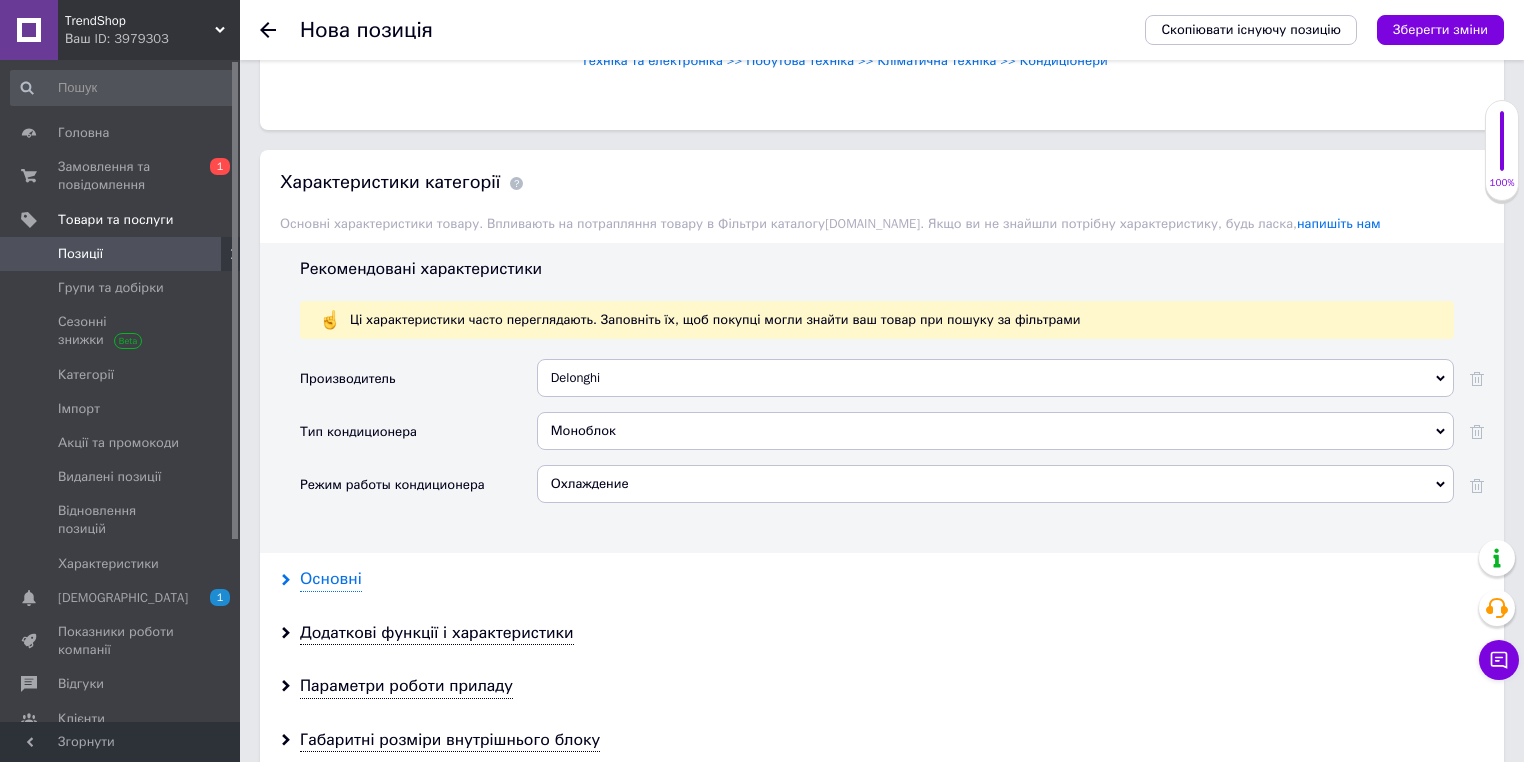 click on "Основні" at bounding box center (331, 579) 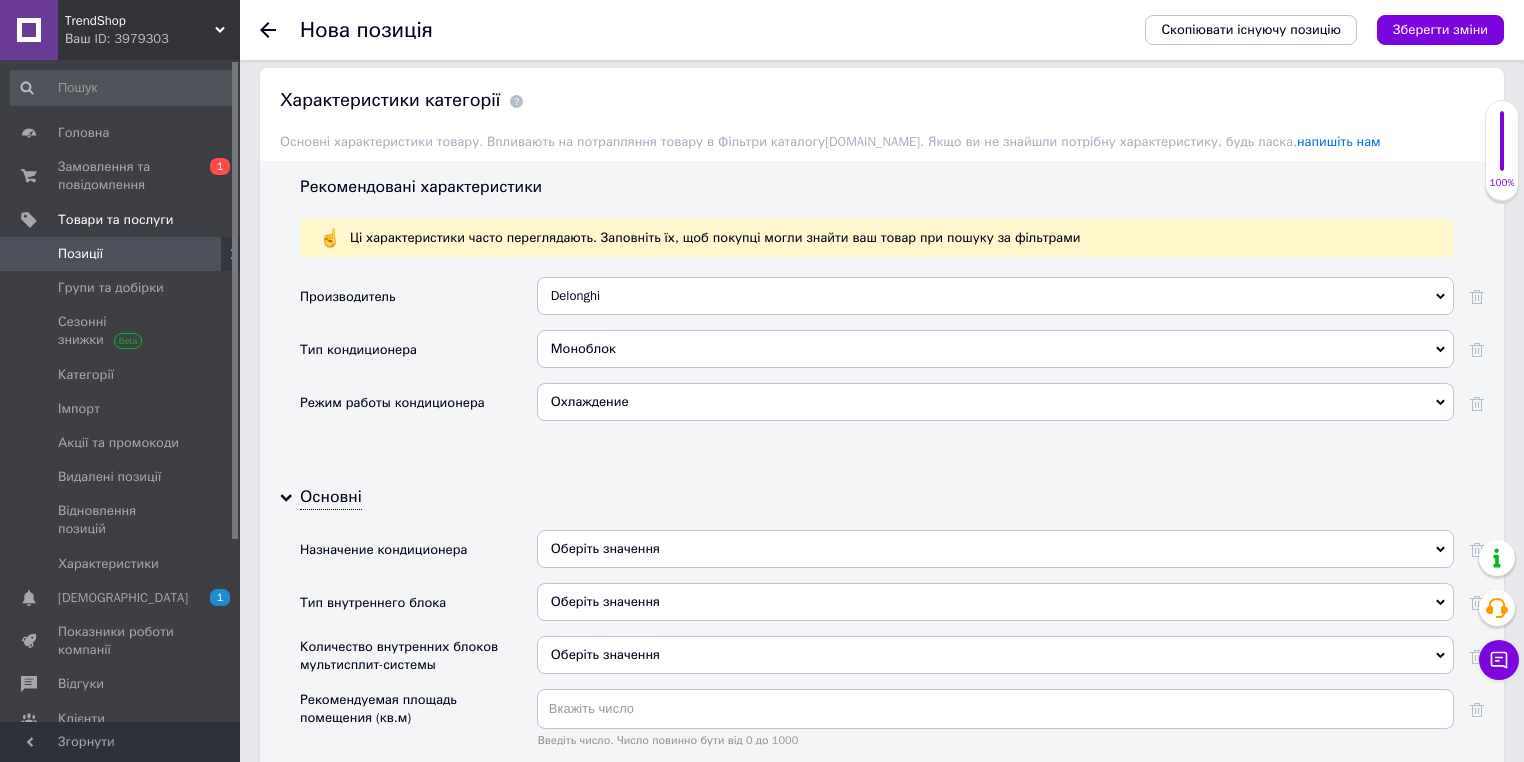 scroll, scrollTop: 2080, scrollLeft: 0, axis: vertical 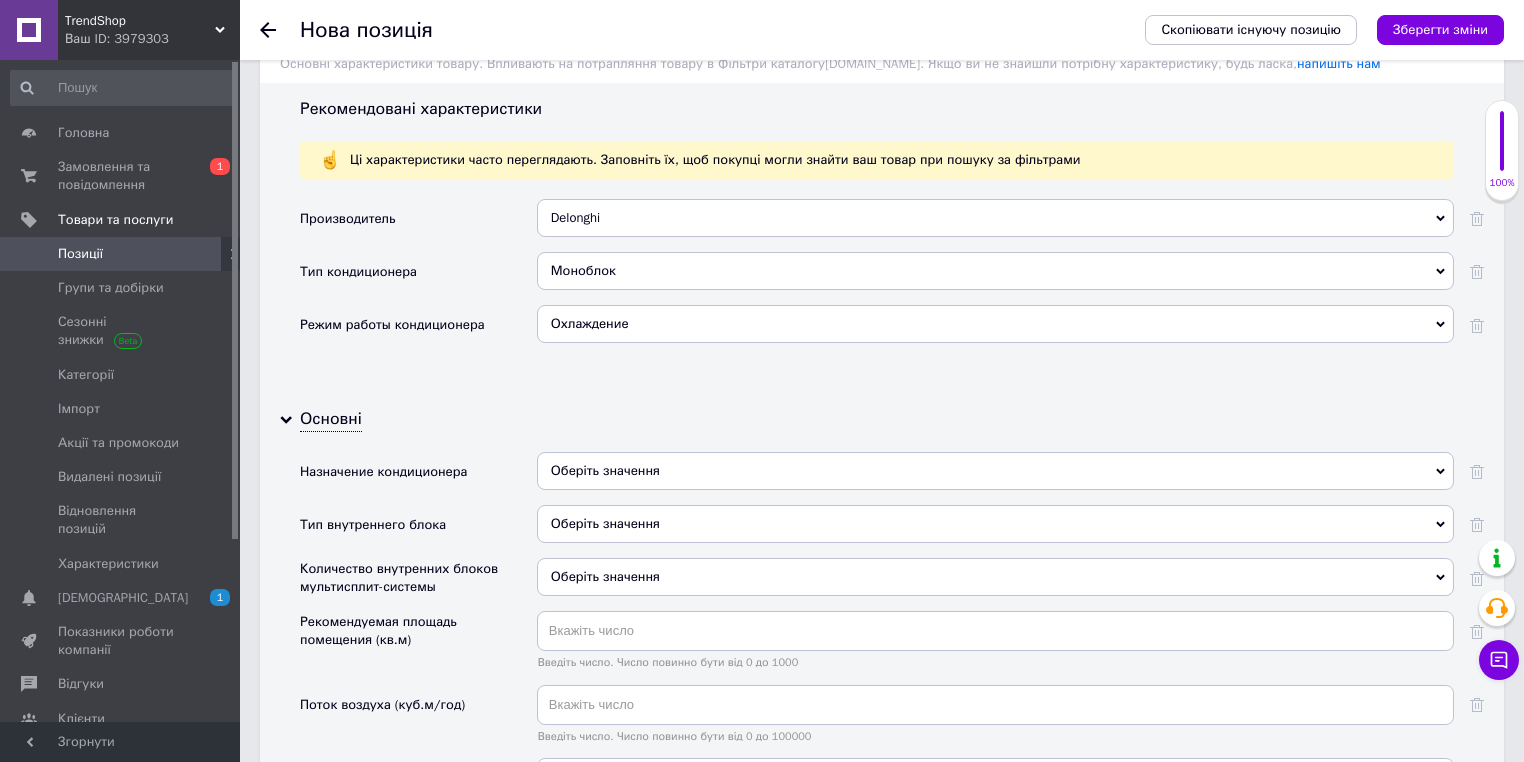 click on "Оберіть значення" at bounding box center (995, 471) 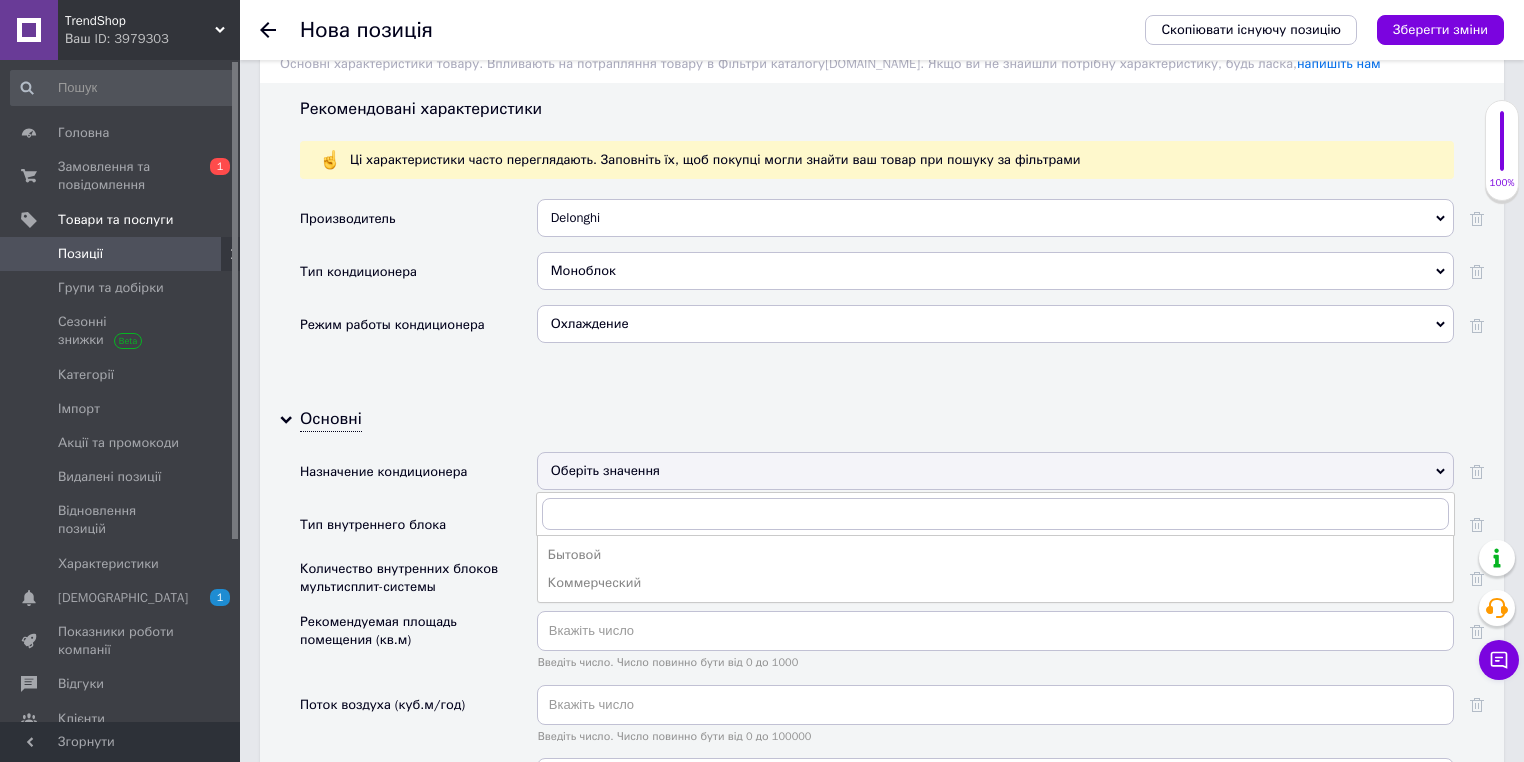 click on "Бытовой Коммерческий" at bounding box center (995, 569) 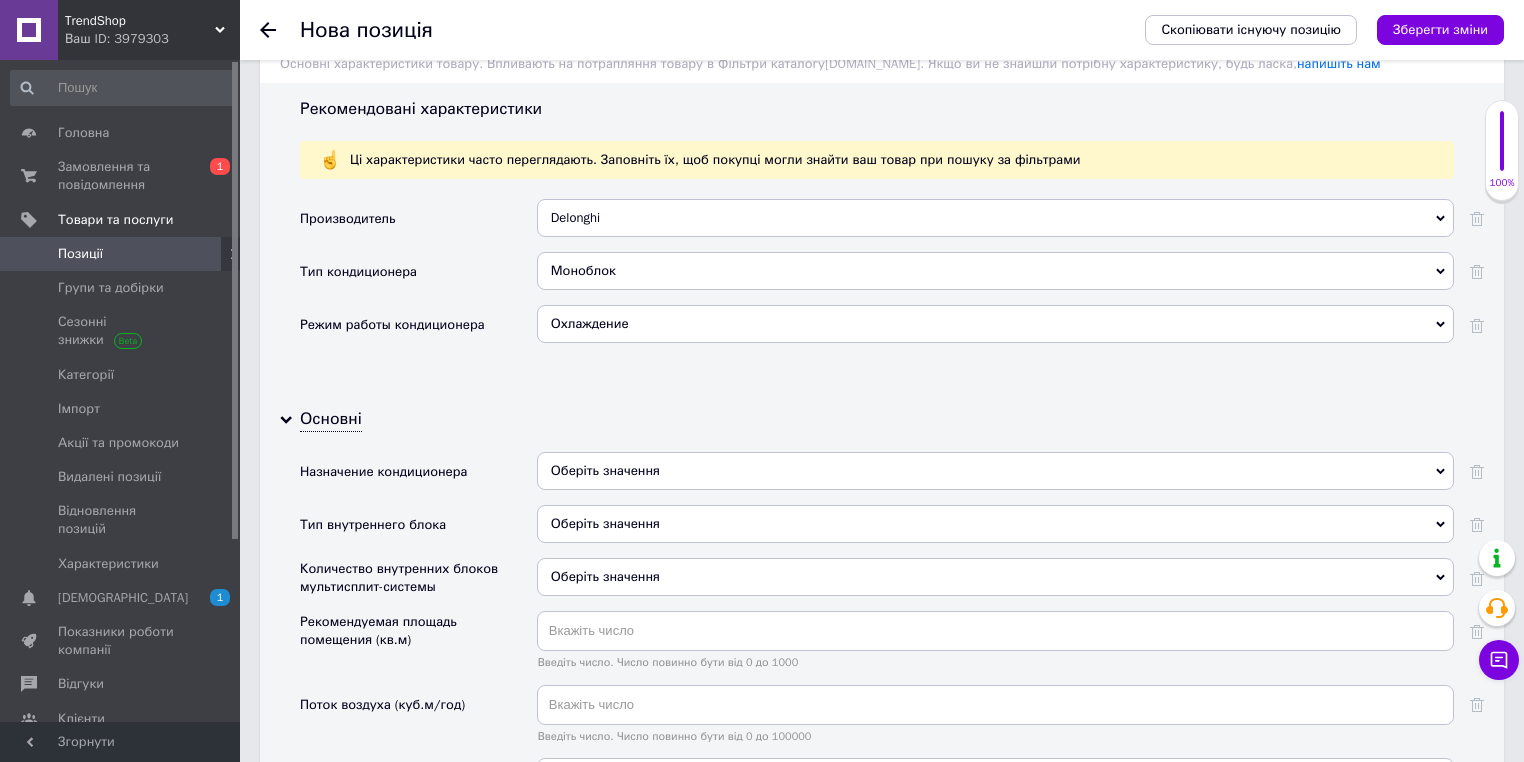 click on "Оберіть значення" at bounding box center (995, 471) 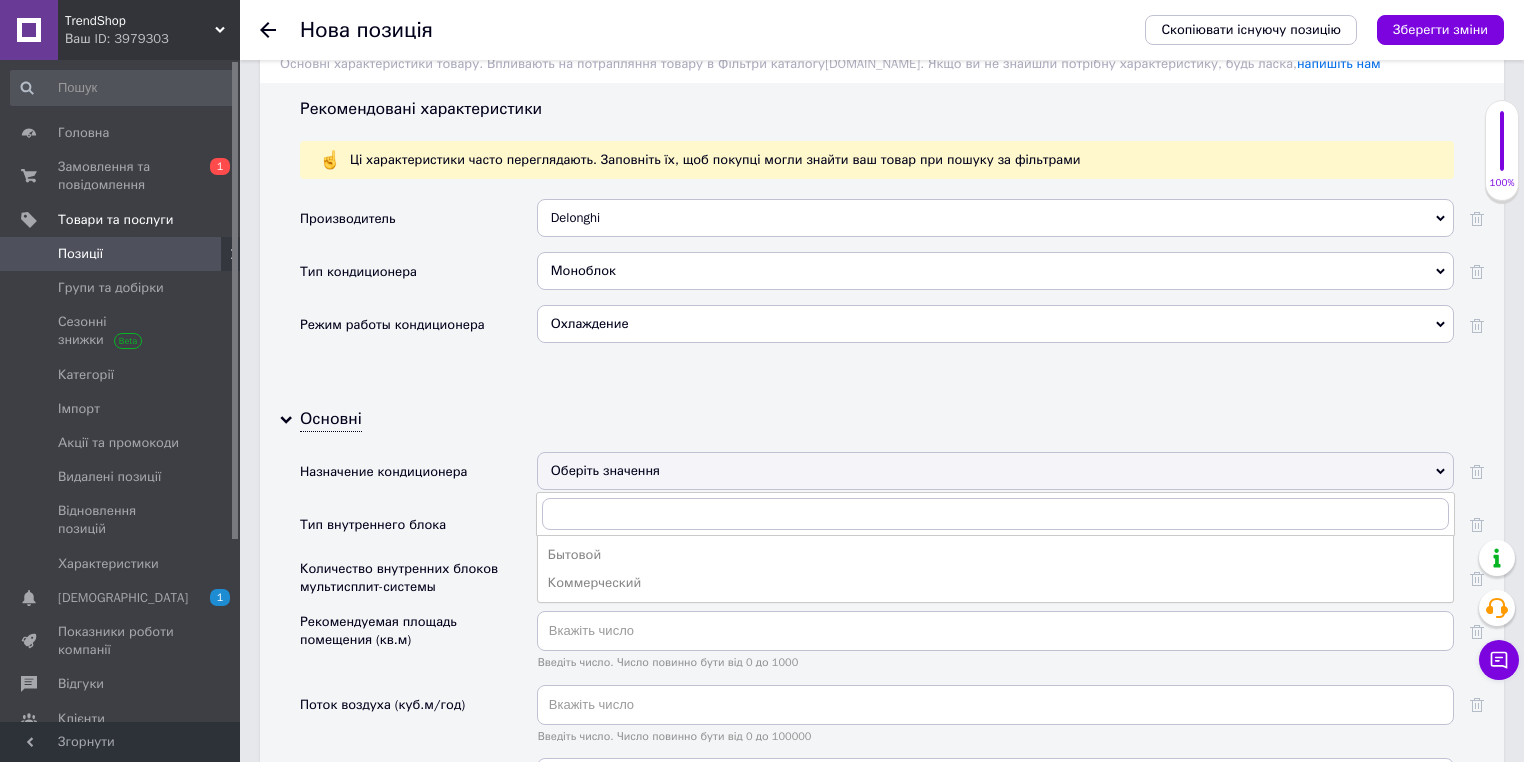 click on "Бытовой Коммерческий" at bounding box center (995, 569) 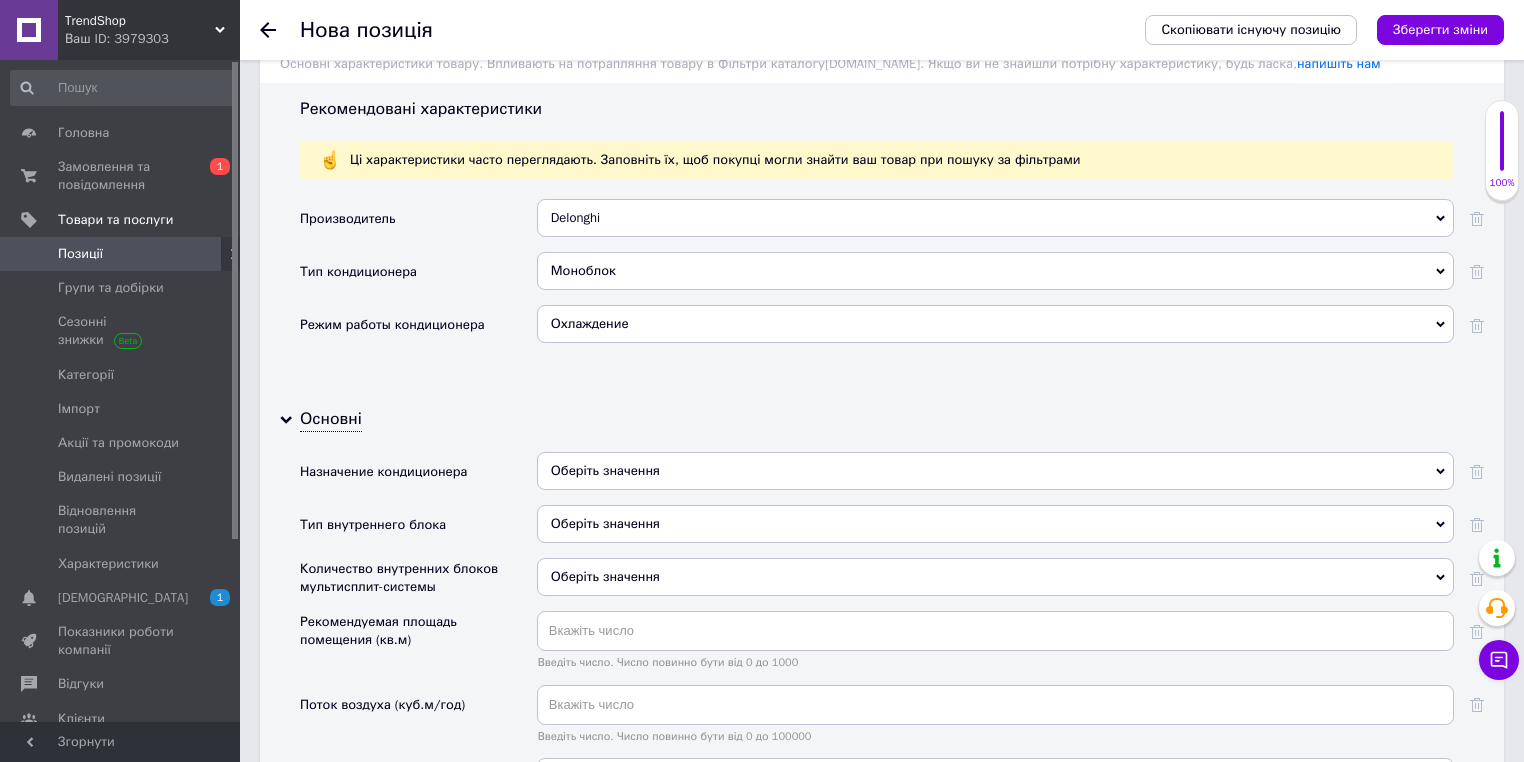 click on "Оберіть значення" at bounding box center [995, 471] 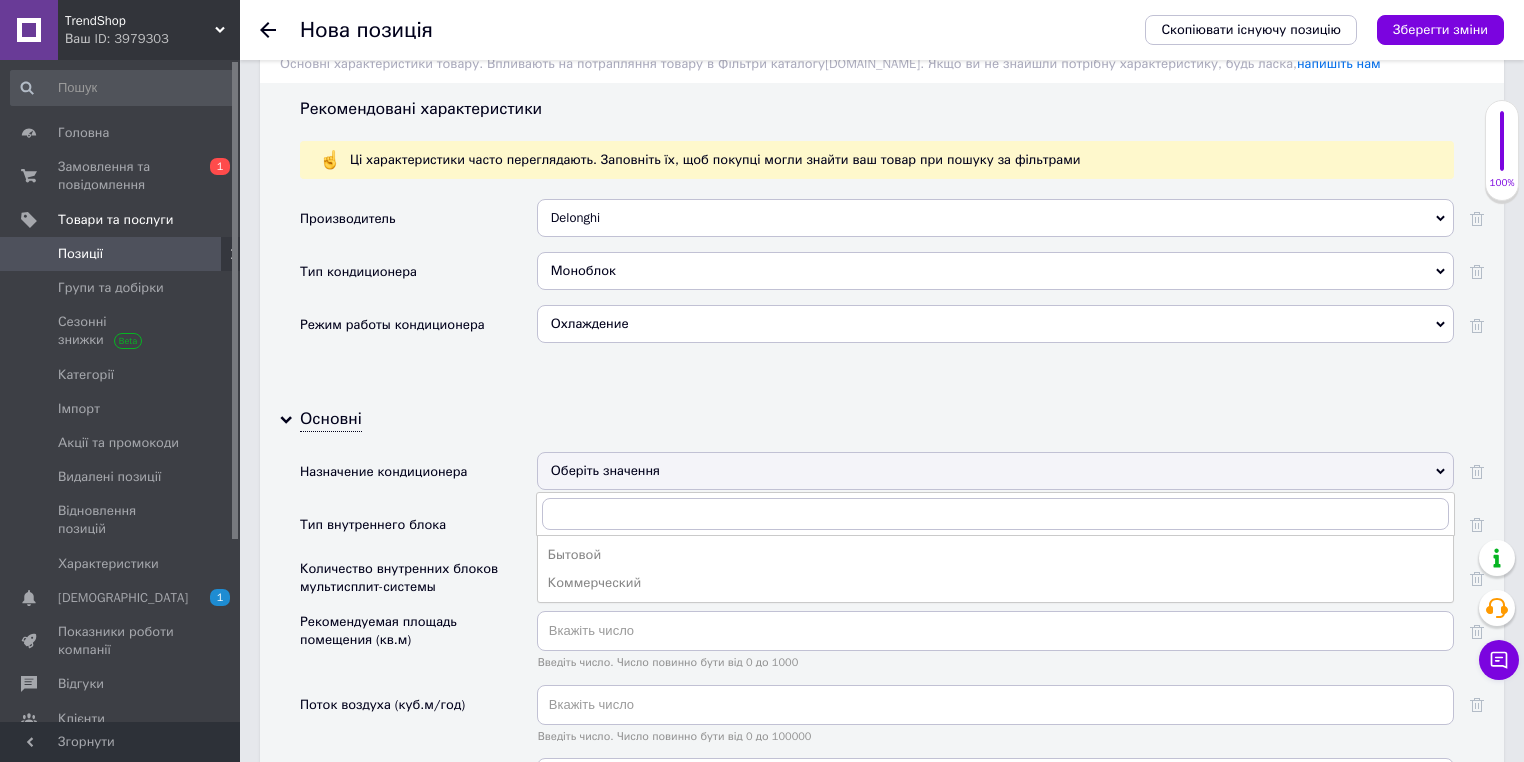 click on "Бытовой" at bounding box center (995, 555) 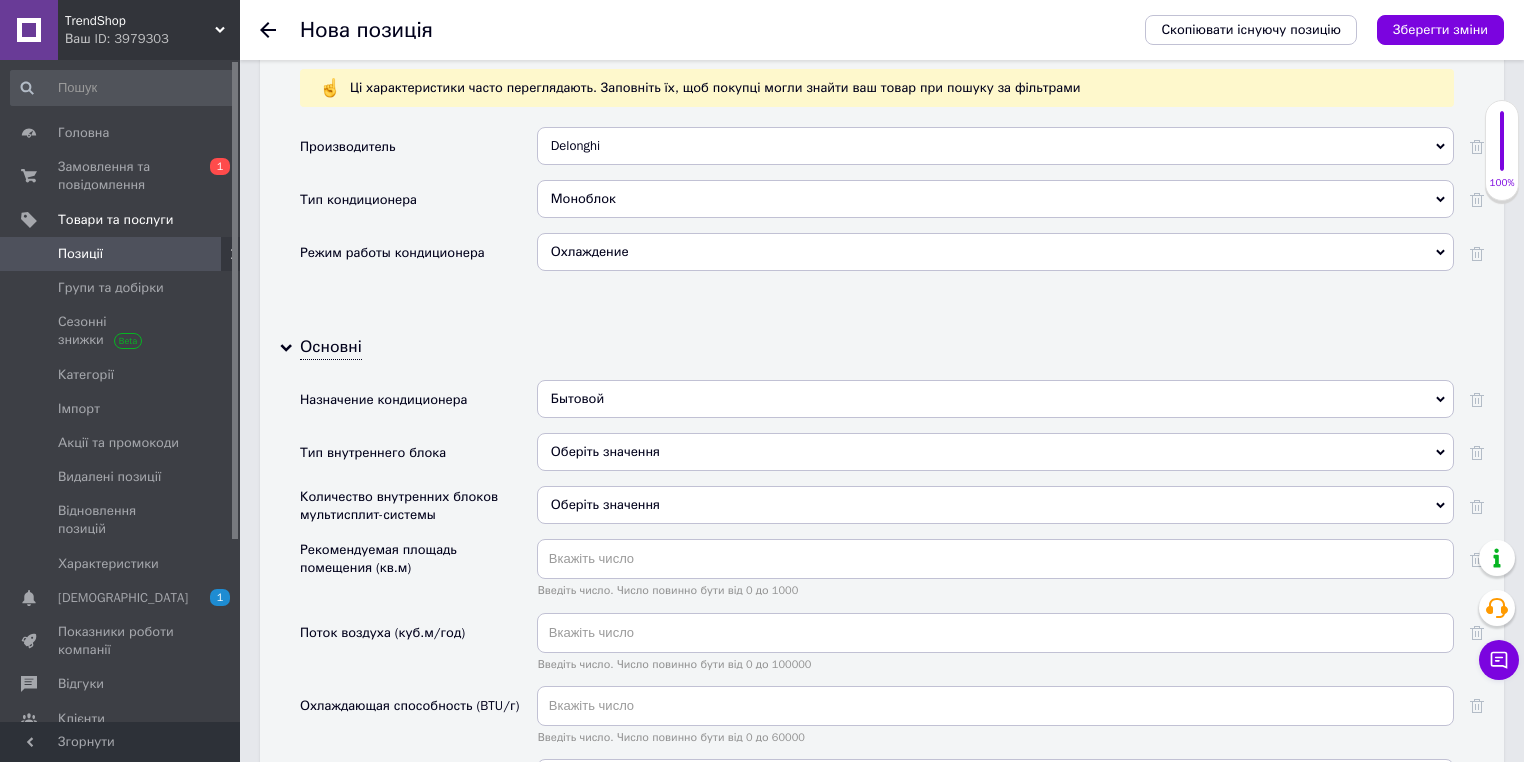scroll, scrollTop: 2240, scrollLeft: 0, axis: vertical 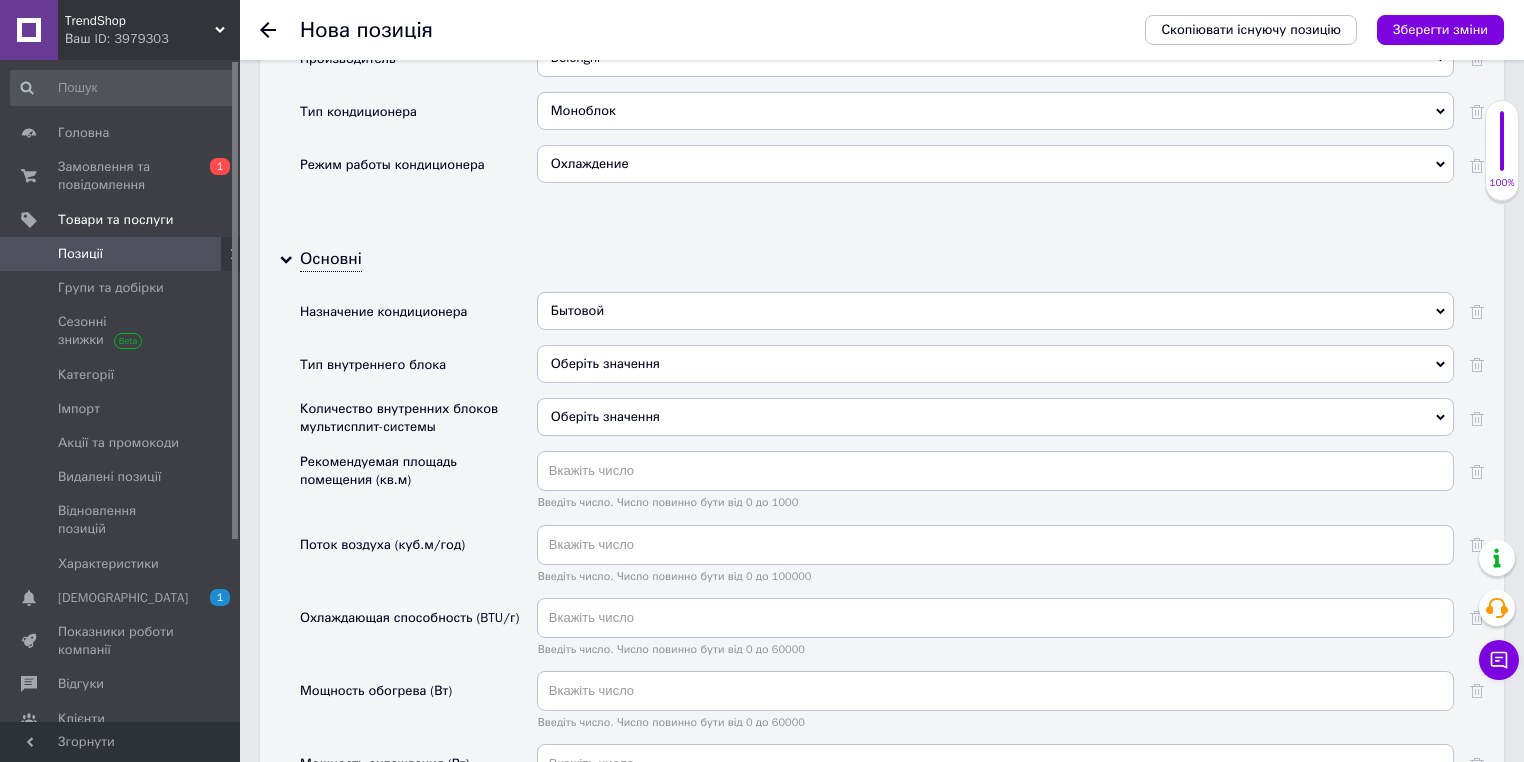 click on "Оберіть значення" at bounding box center (995, 364) 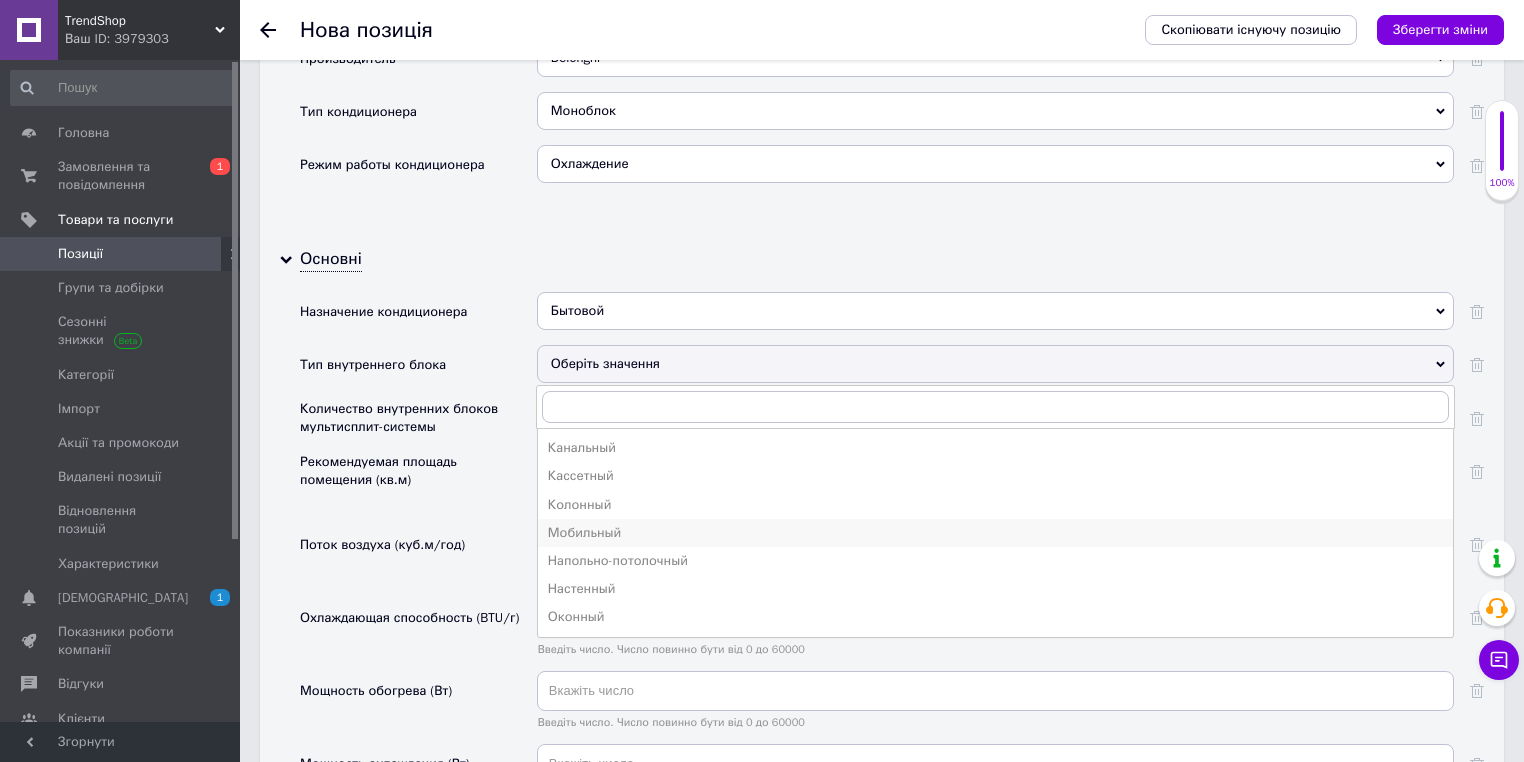 click on "Мобильный" at bounding box center (995, 533) 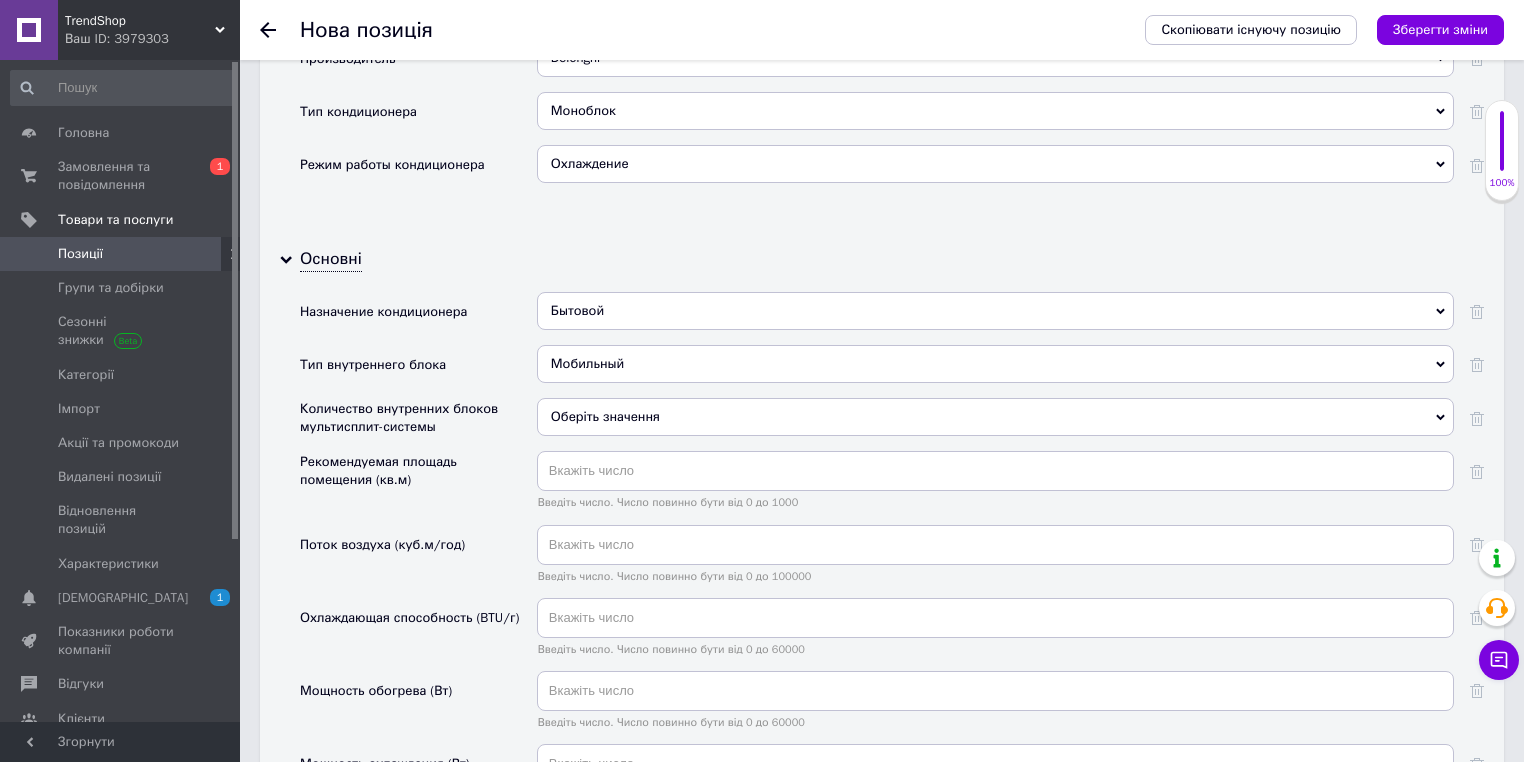 click on "Оберіть значення" at bounding box center (995, 417) 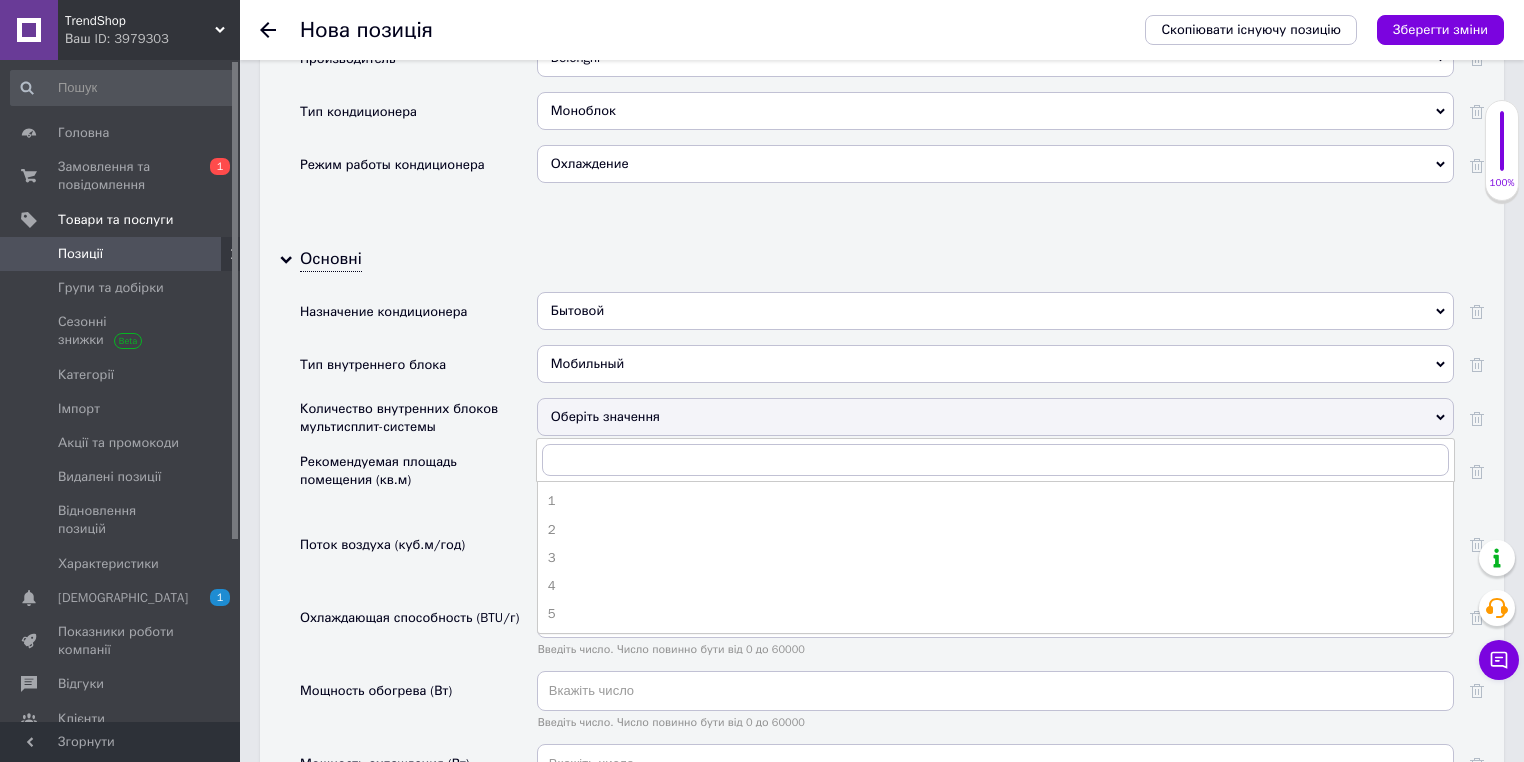 click on "Рекомендуемая площадь помещения (кв.м)" at bounding box center (413, 471) 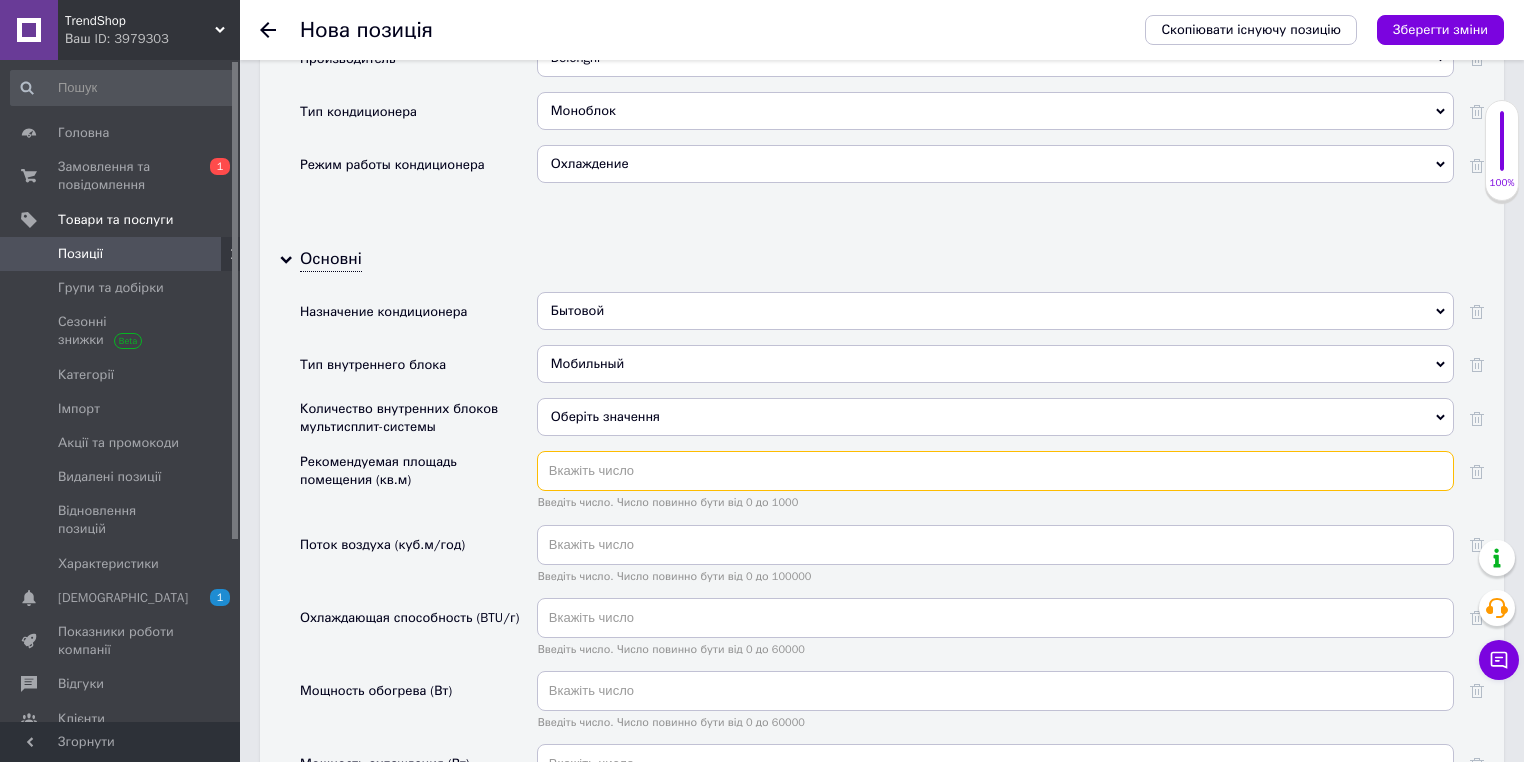 click at bounding box center (995, 471) 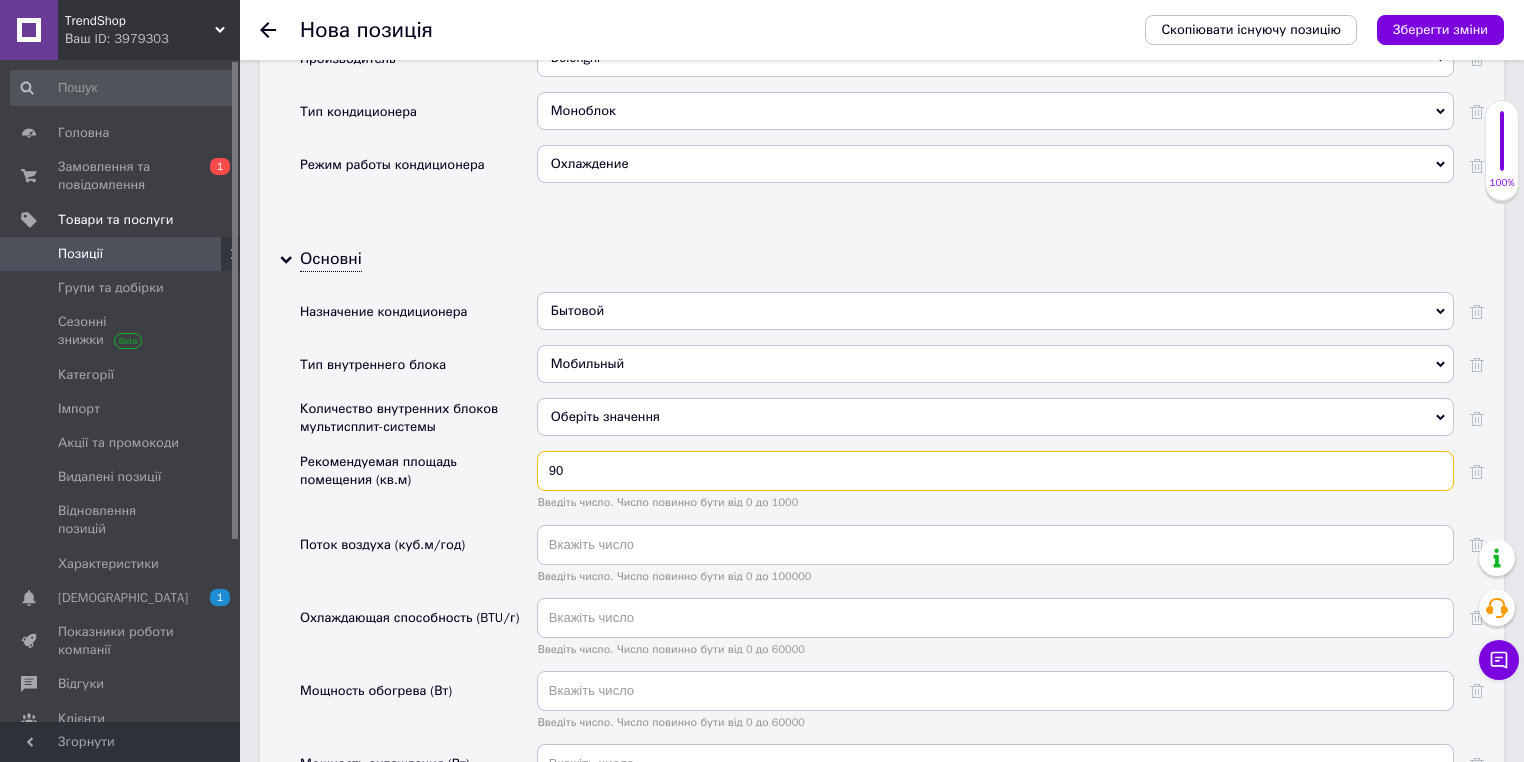 type on "90" 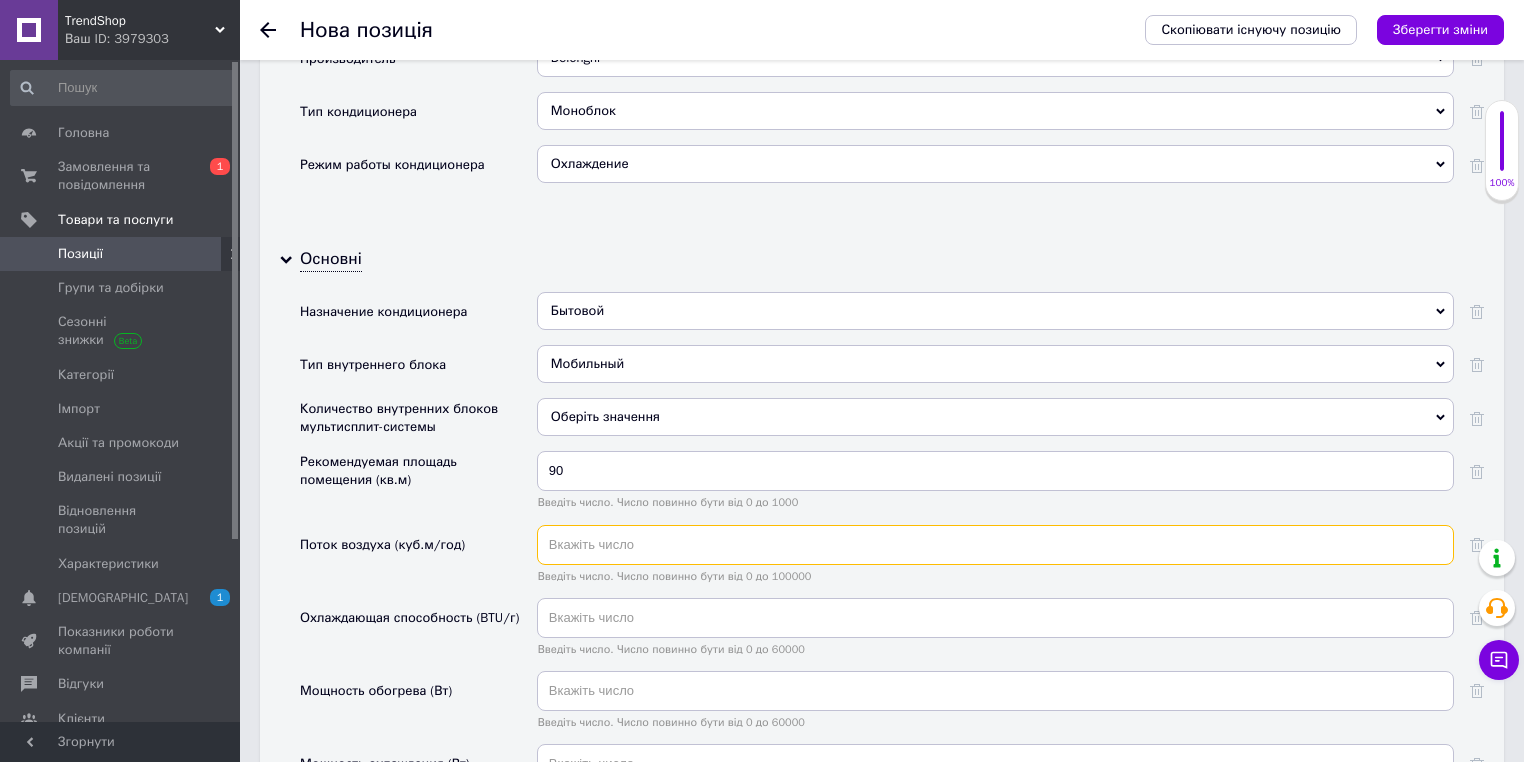 click at bounding box center (995, 545) 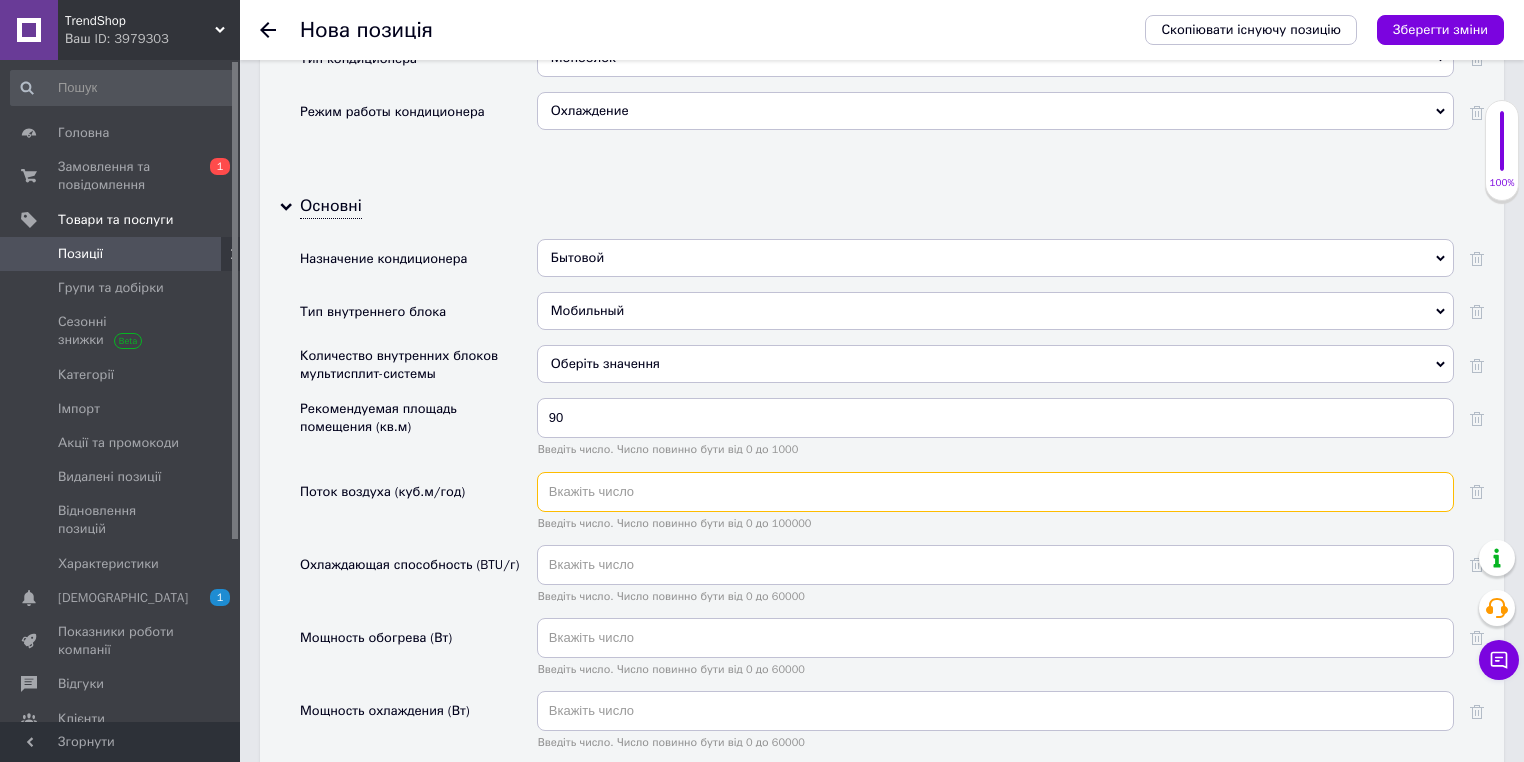 scroll, scrollTop: 2320, scrollLeft: 0, axis: vertical 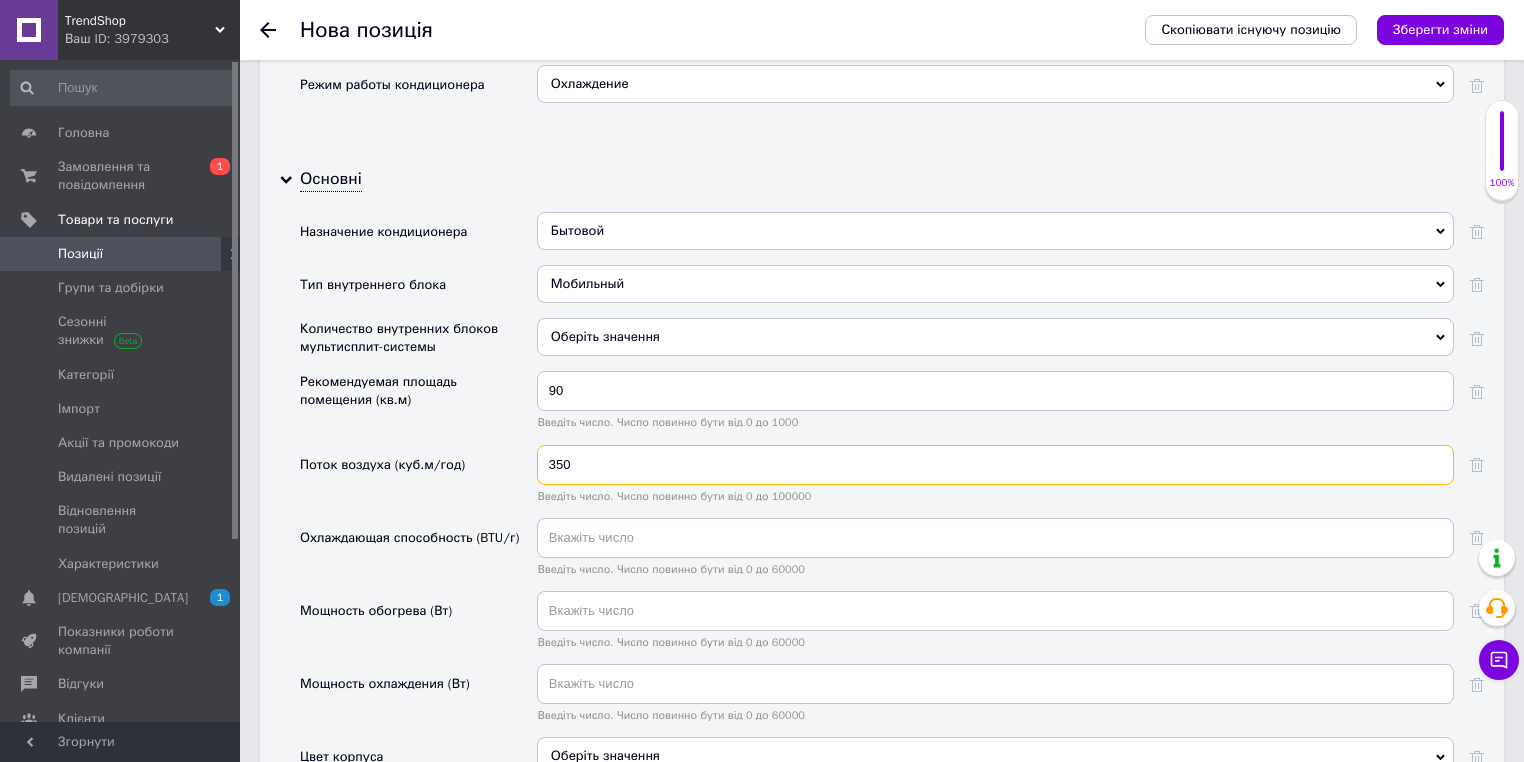 type on "350" 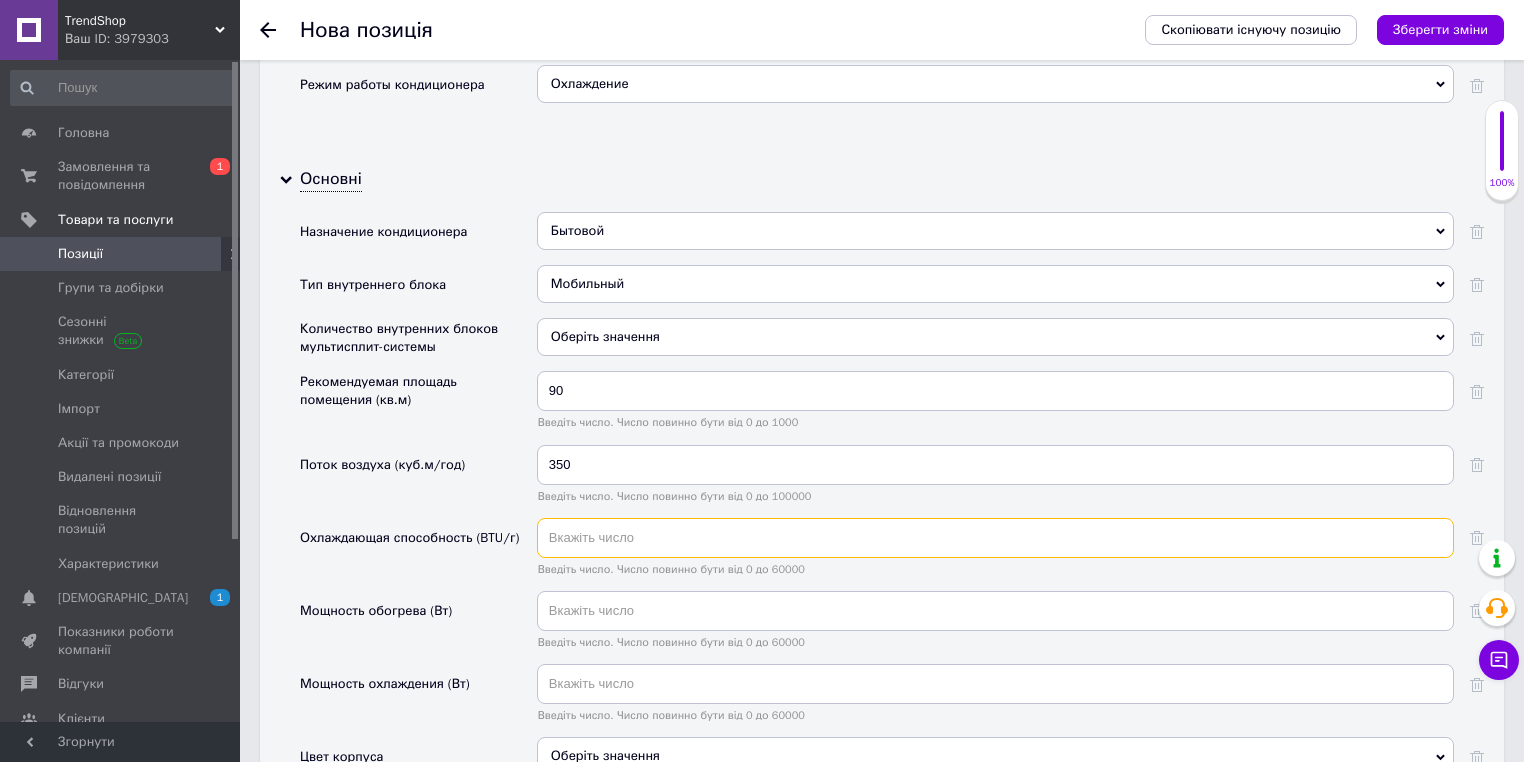 click at bounding box center (995, 538) 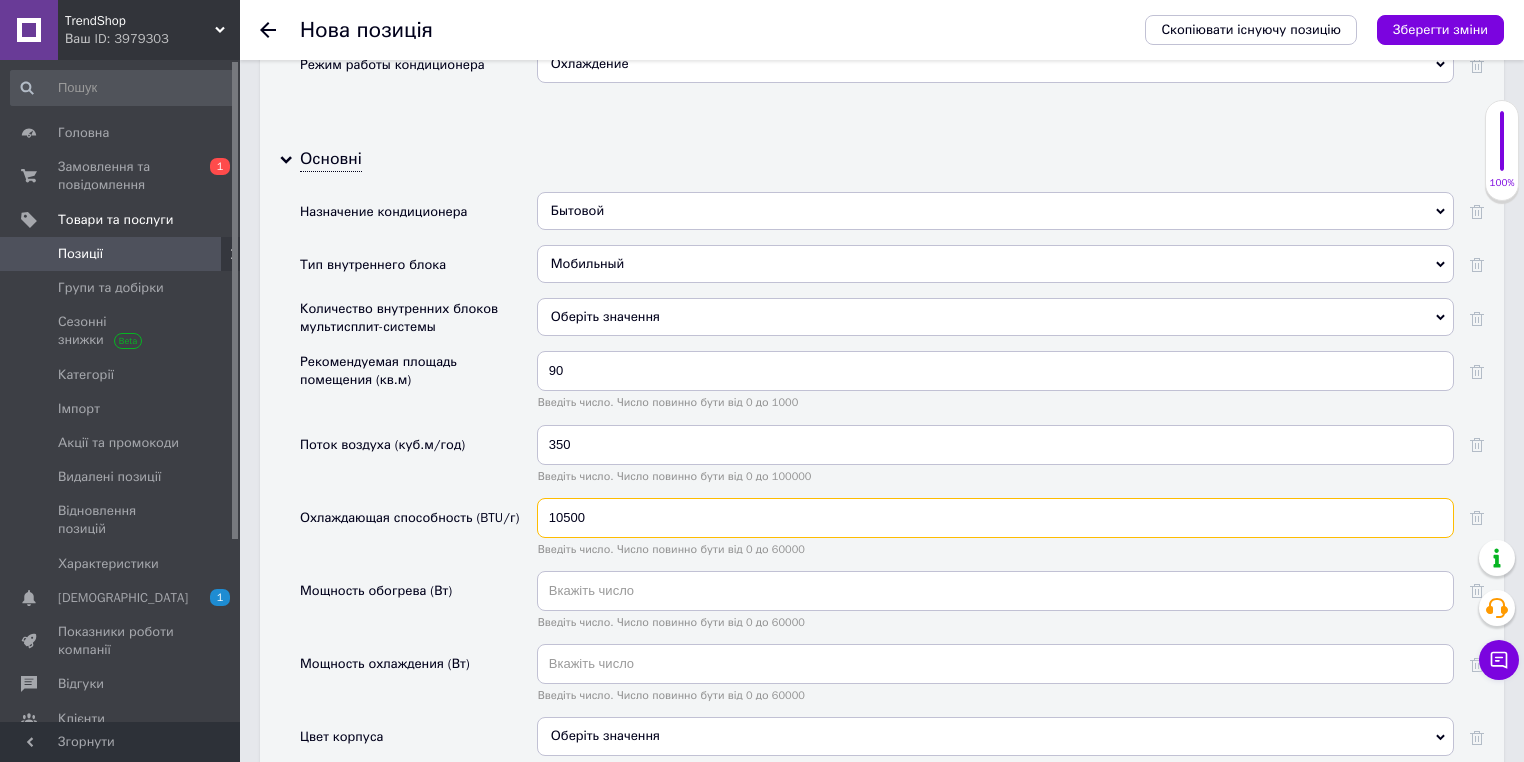 scroll, scrollTop: 2400, scrollLeft: 0, axis: vertical 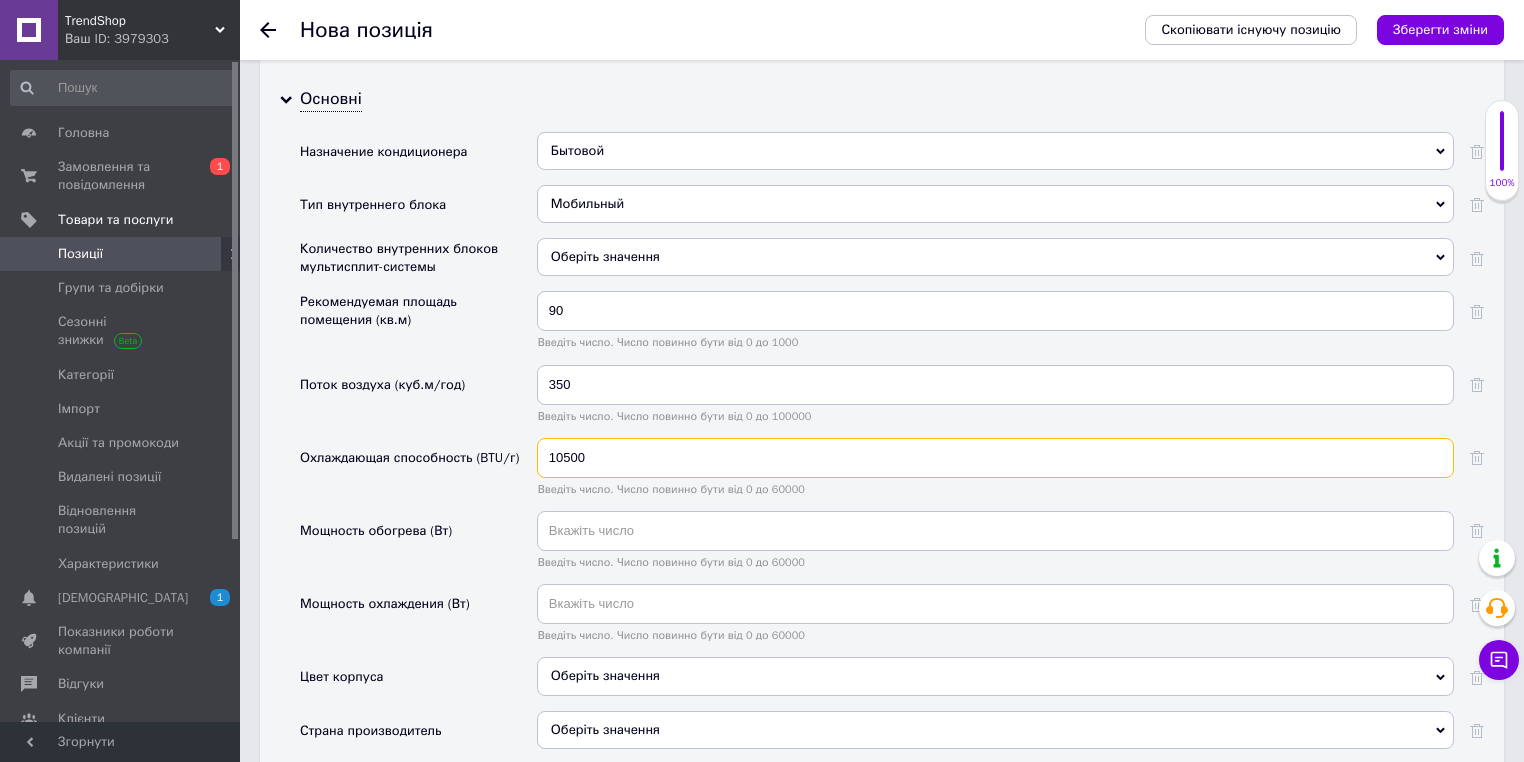 type on "10500" 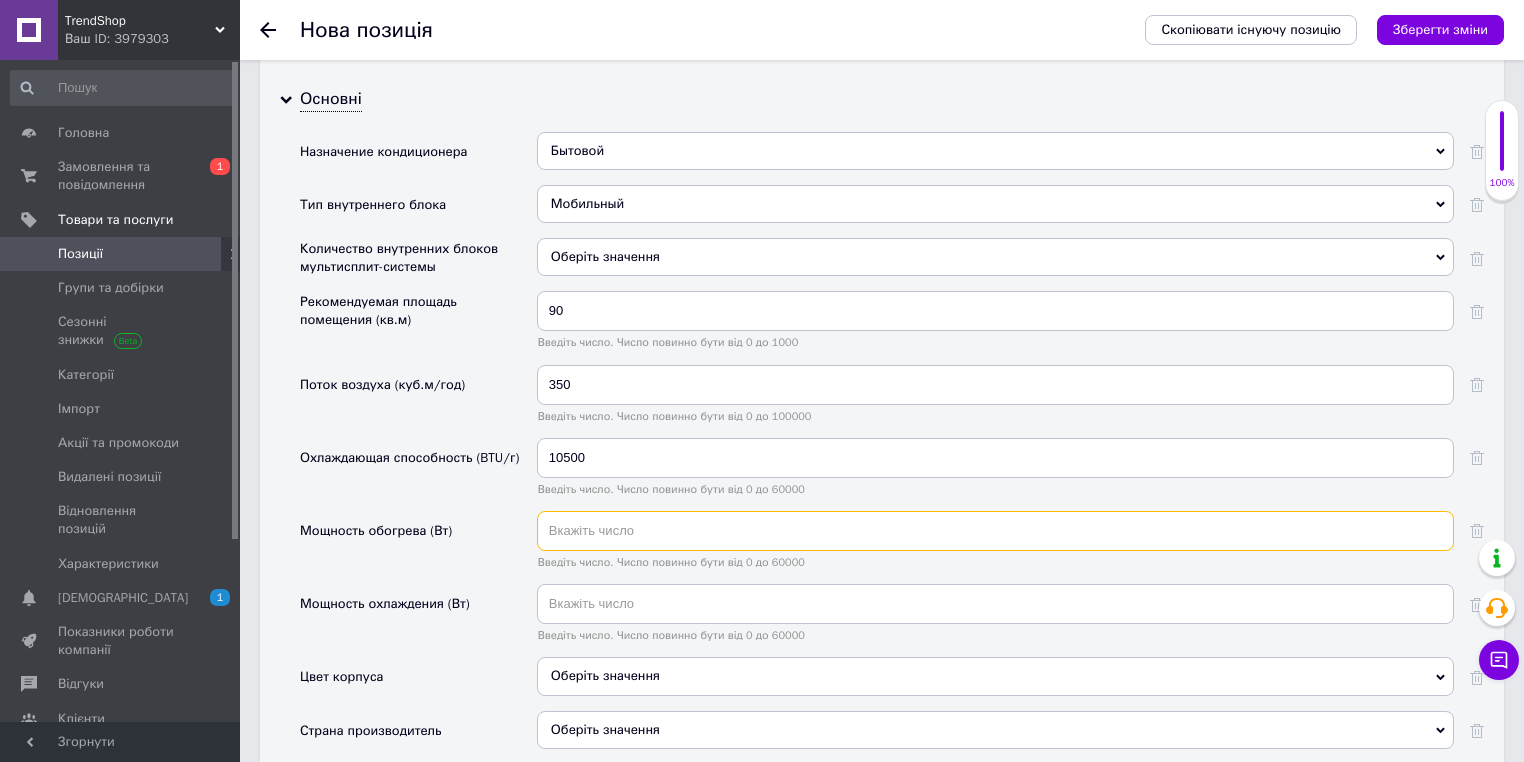 click at bounding box center (995, 531) 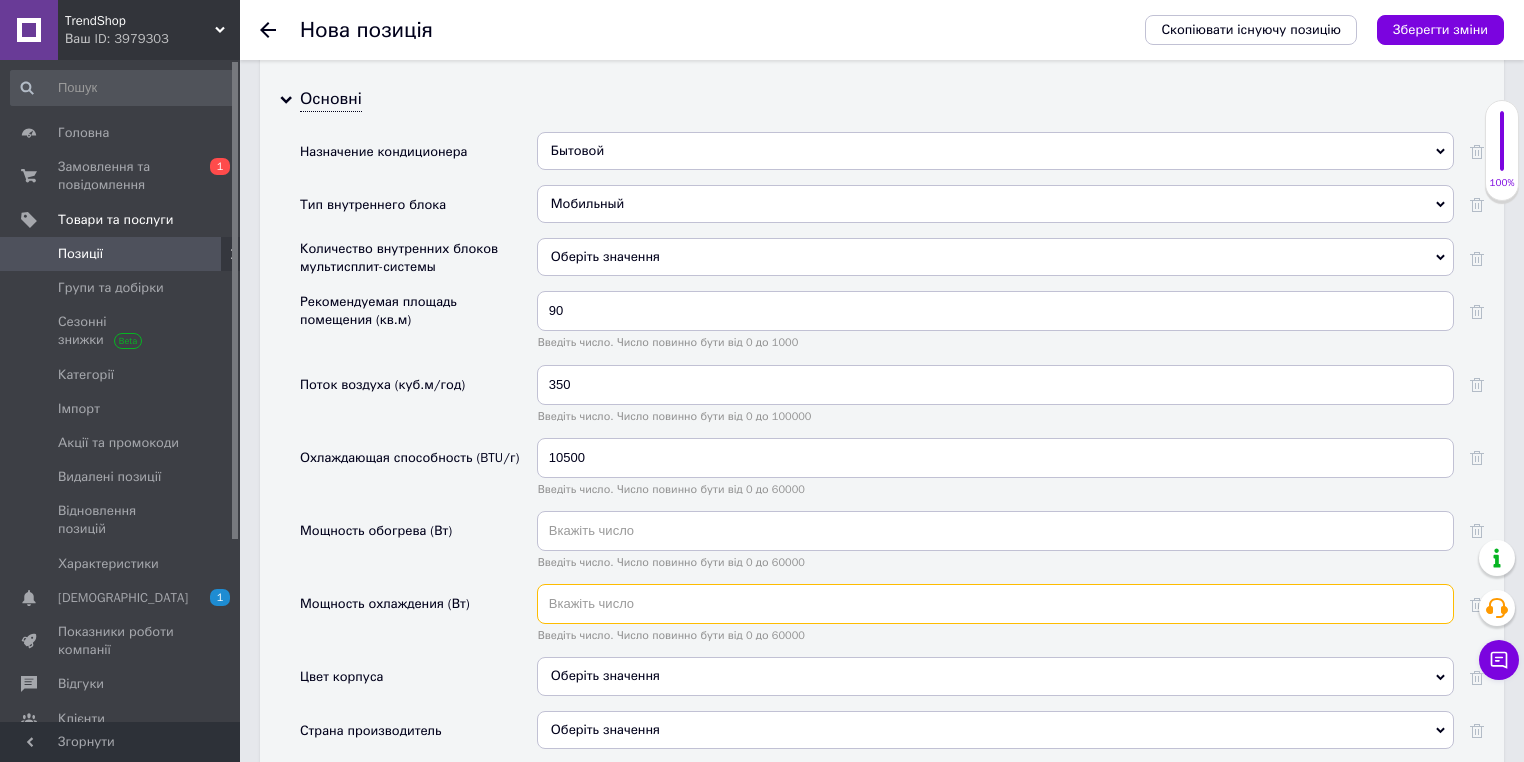 click at bounding box center (995, 604) 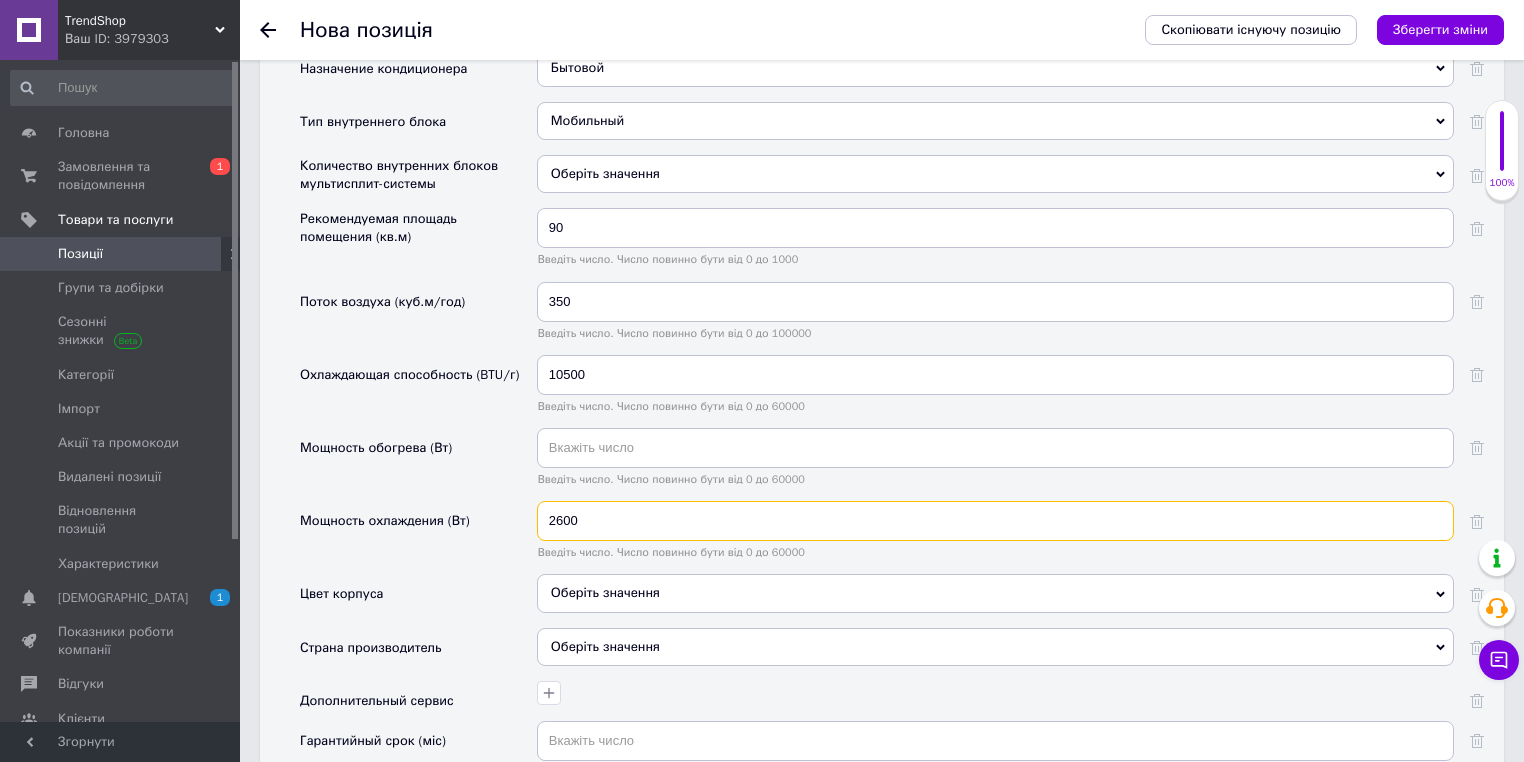 scroll, scrollTop: 2560, scrollLeft: 0, axis: vertical 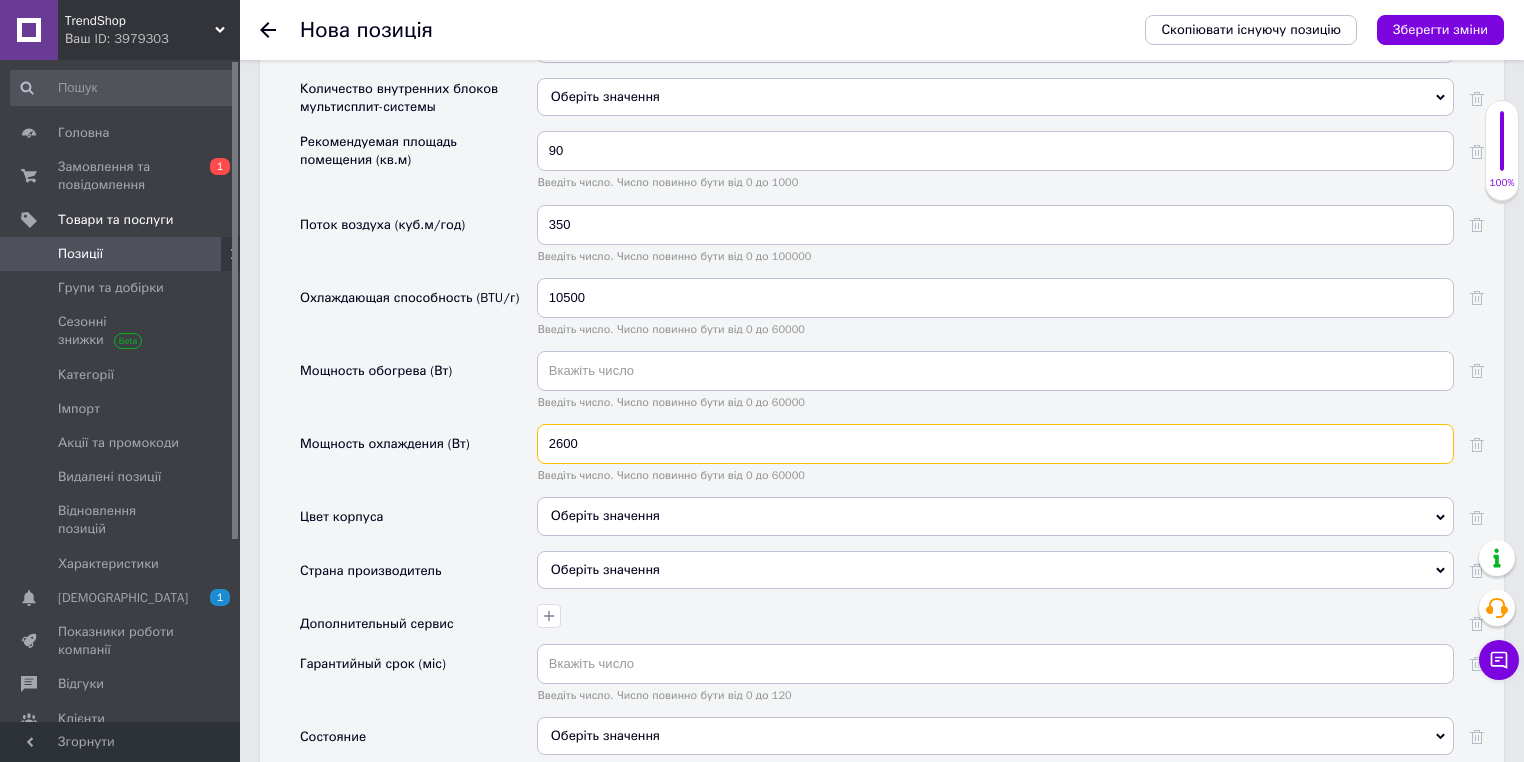 type on "2600" 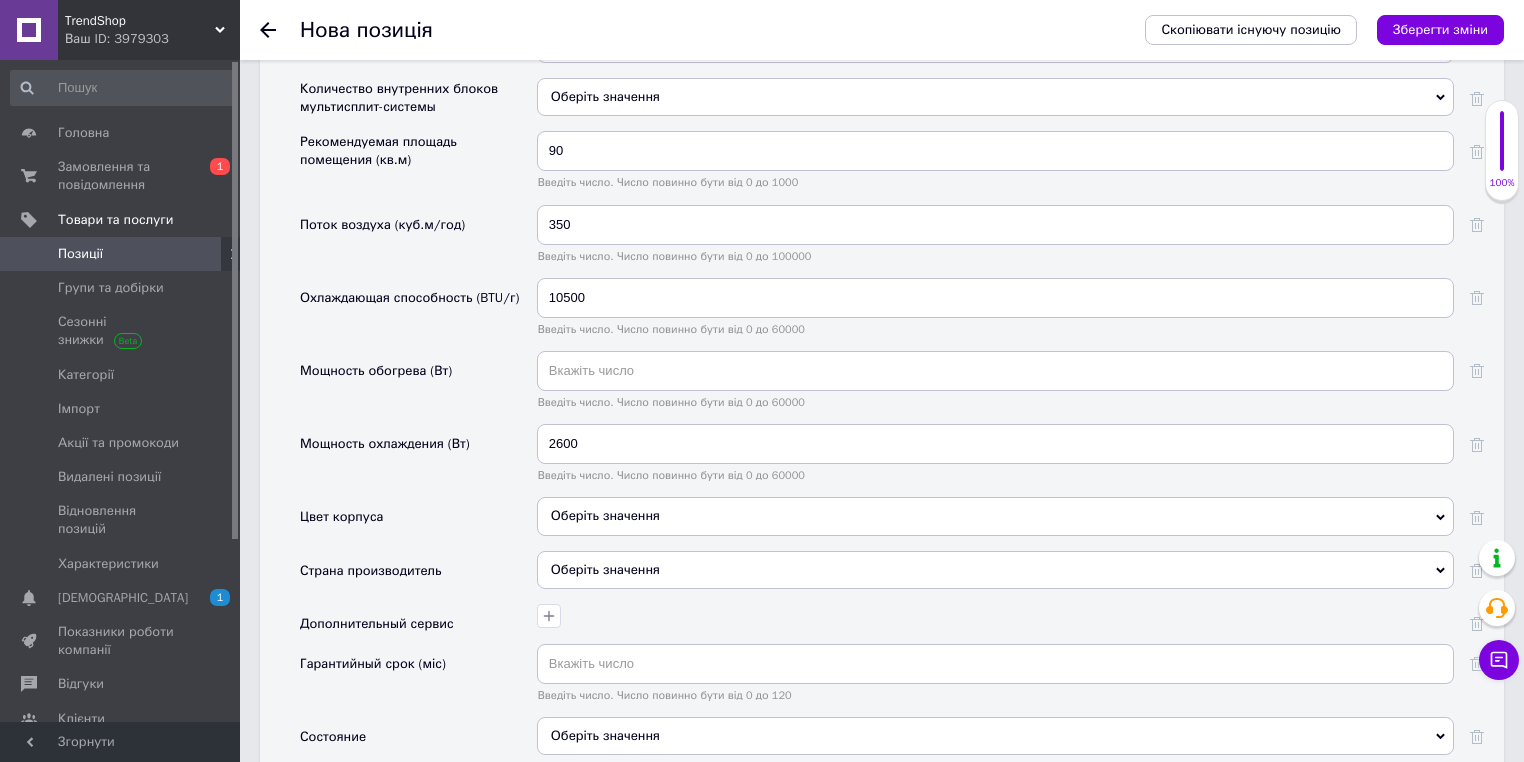 click on "Оберіть значення" at bounding box center (995, 516) 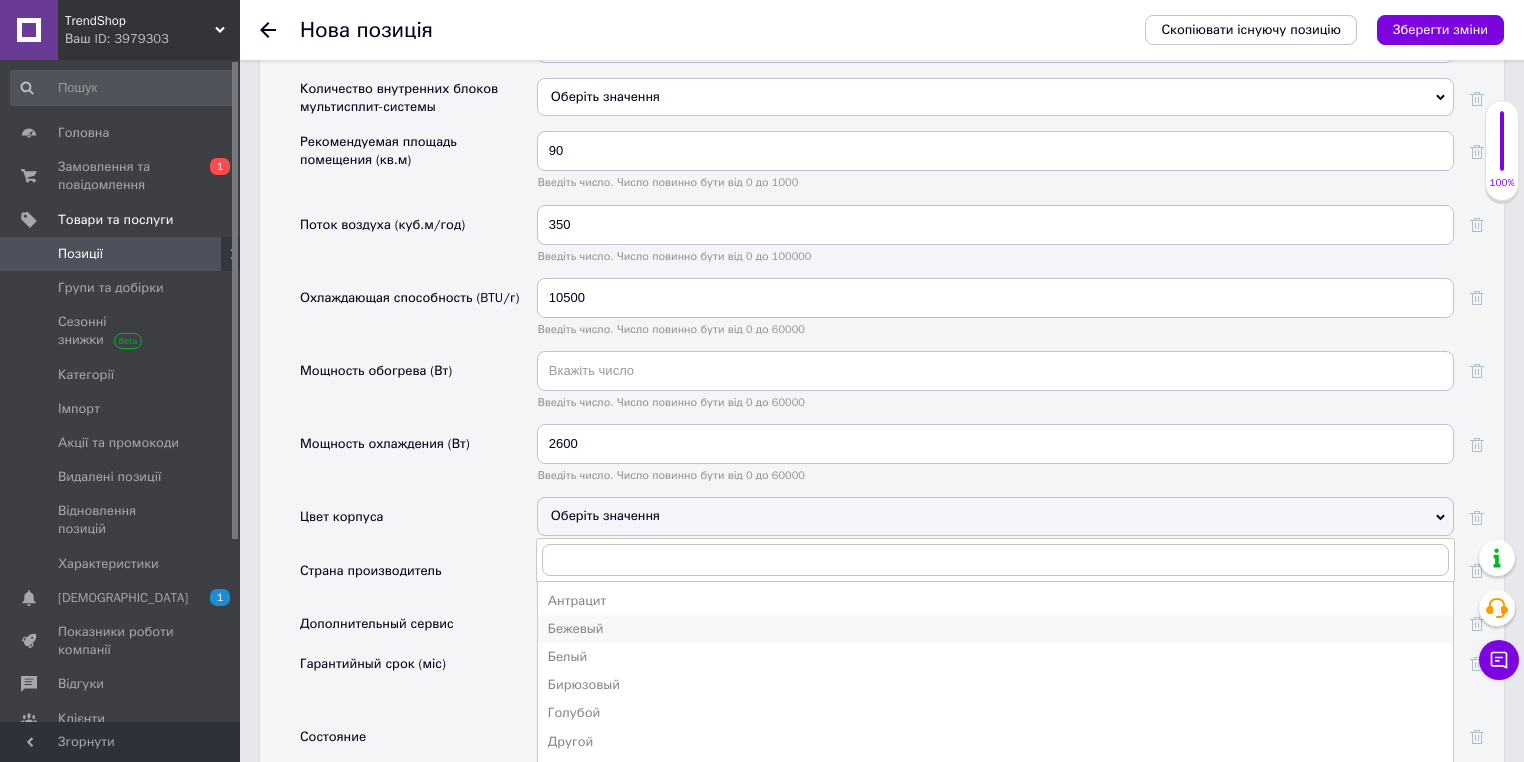 click on "Бежевый" at bounding box center (995, 629) 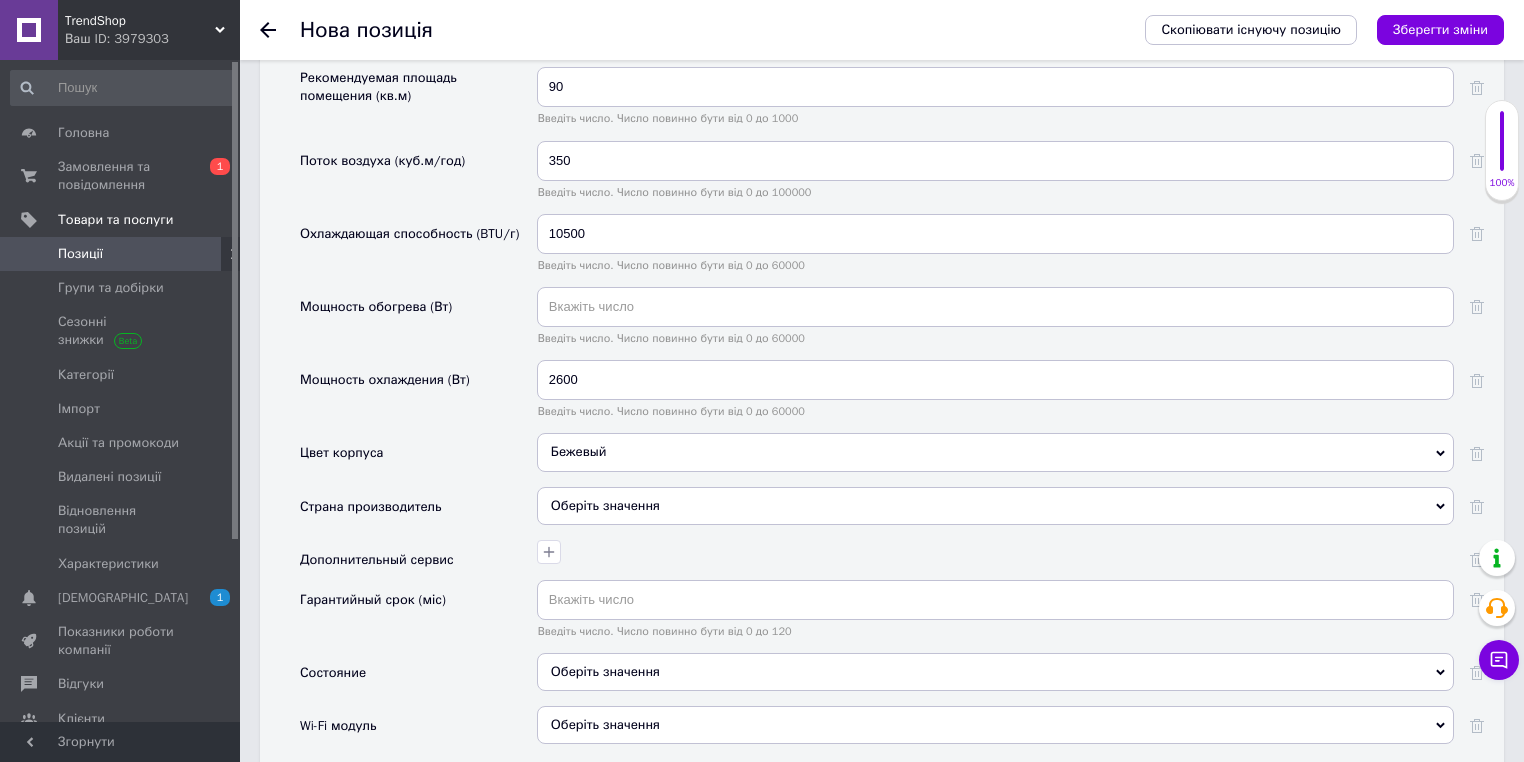 scroll, scrollTop: 2720, scrollLeft: 0, axis: vertical 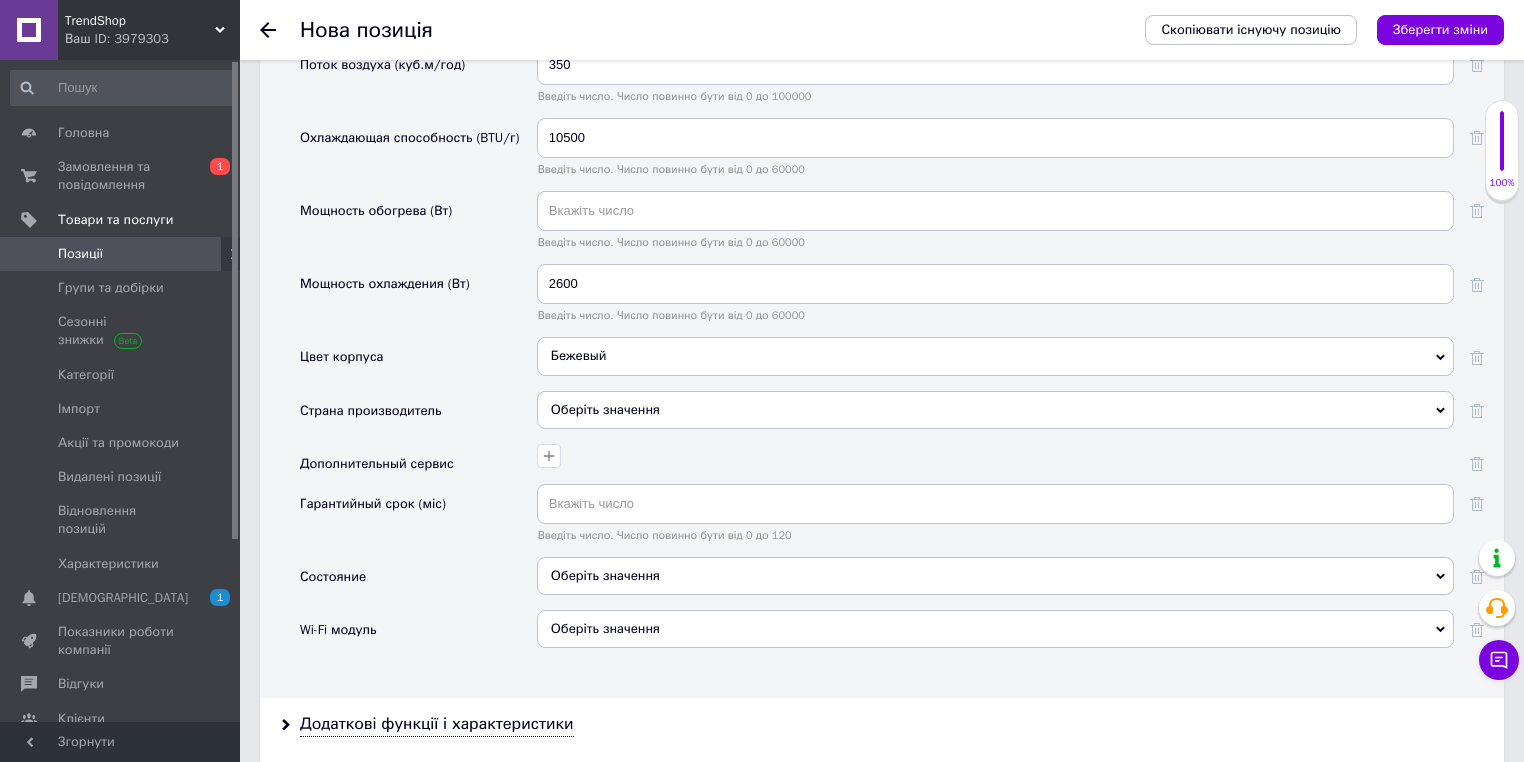 click on "Бежевый" at bounding box center (995, 356) 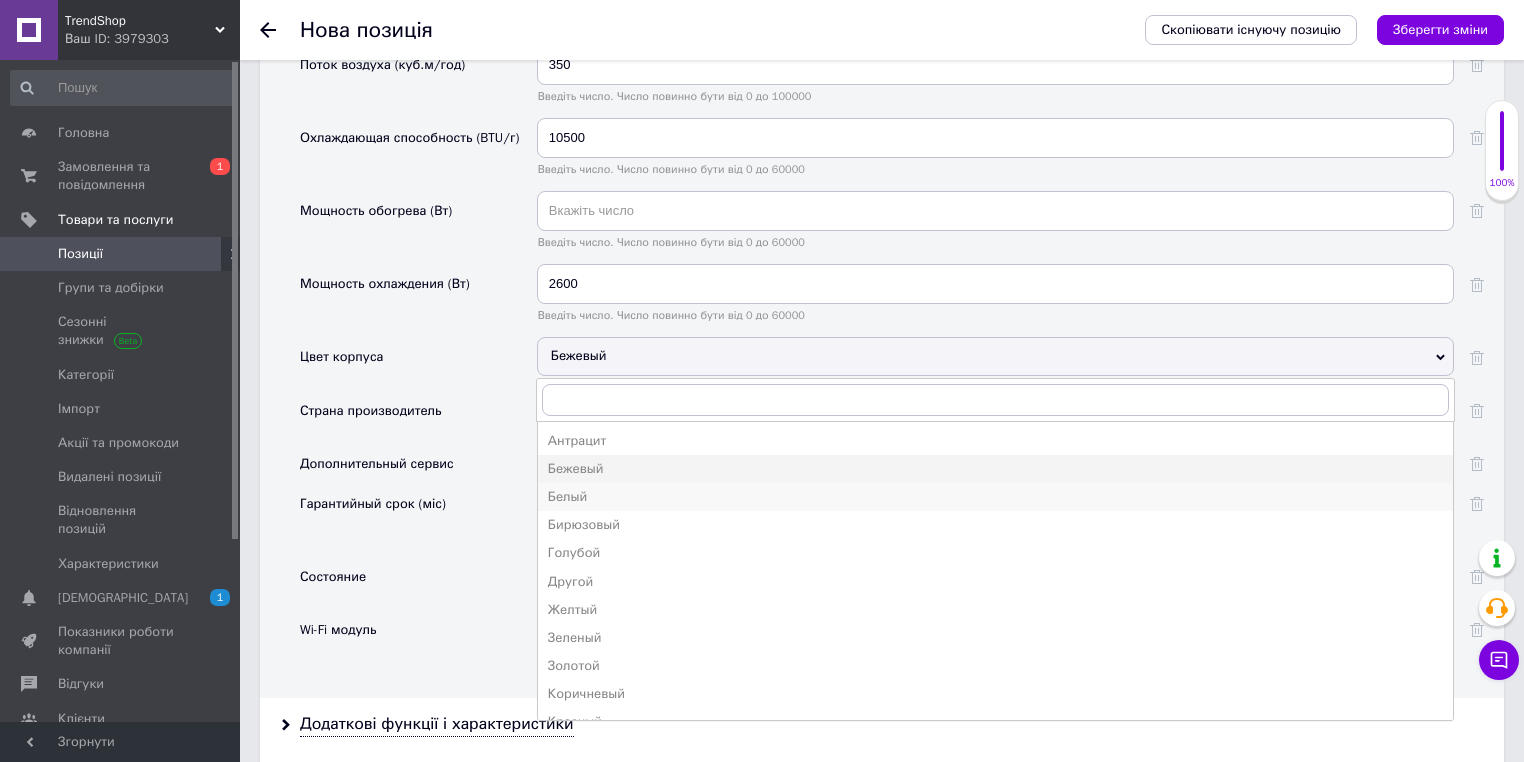 click on "Белый" at bounding box center (995, 497) 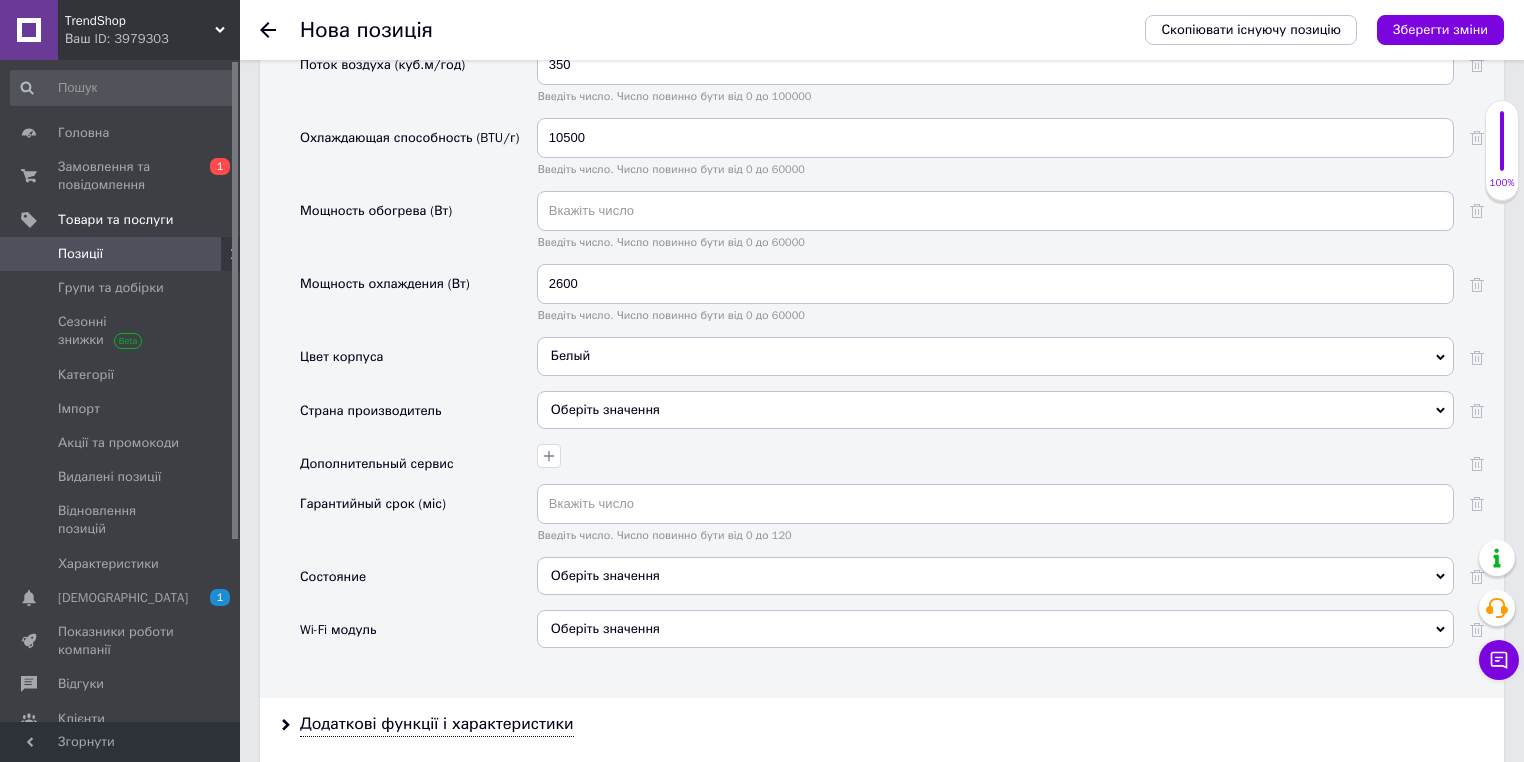 click on "Оберіть значення" at bounding box center (995, 410) 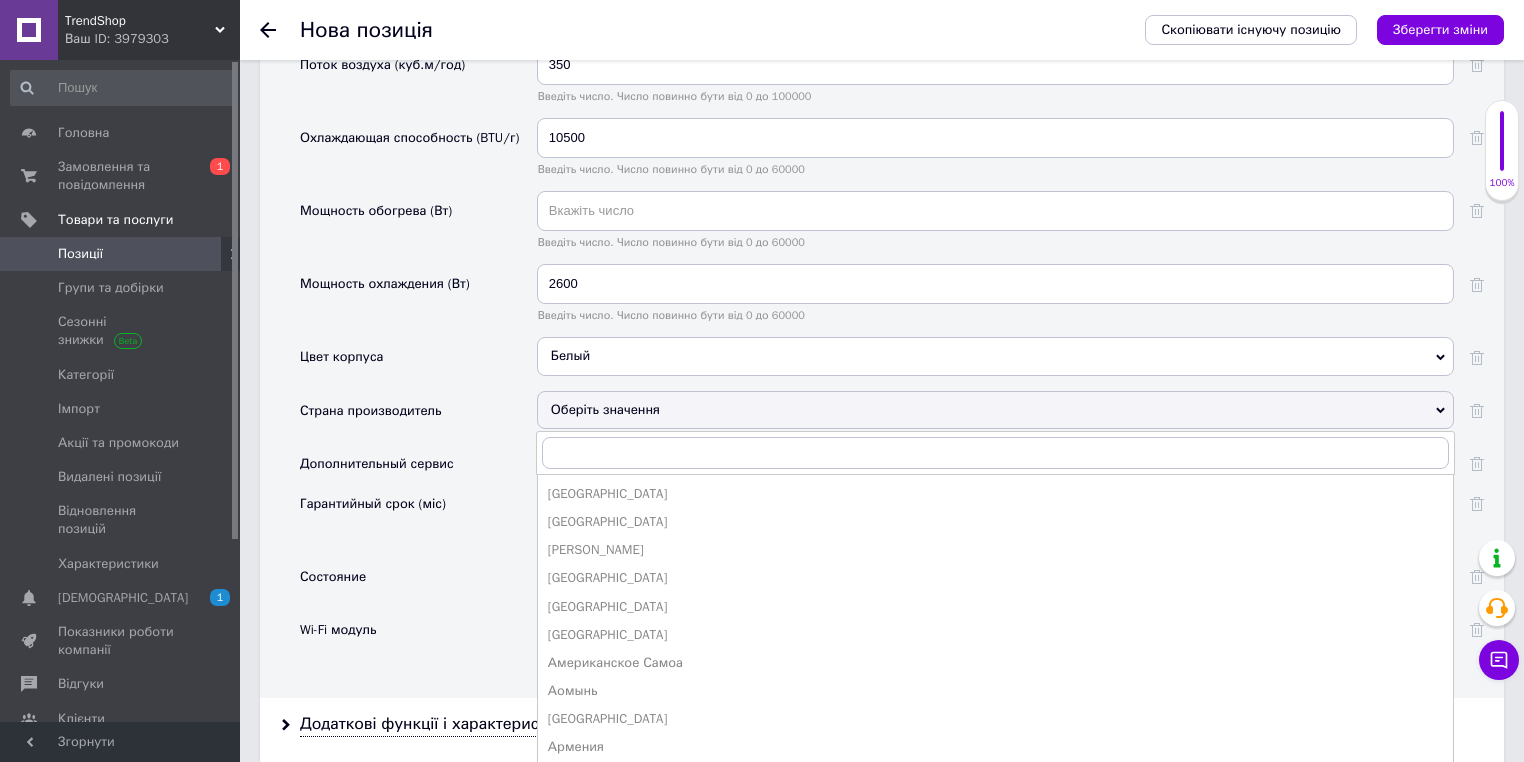 click on "Дополнительный сервис" at bounding box center (418, 464) 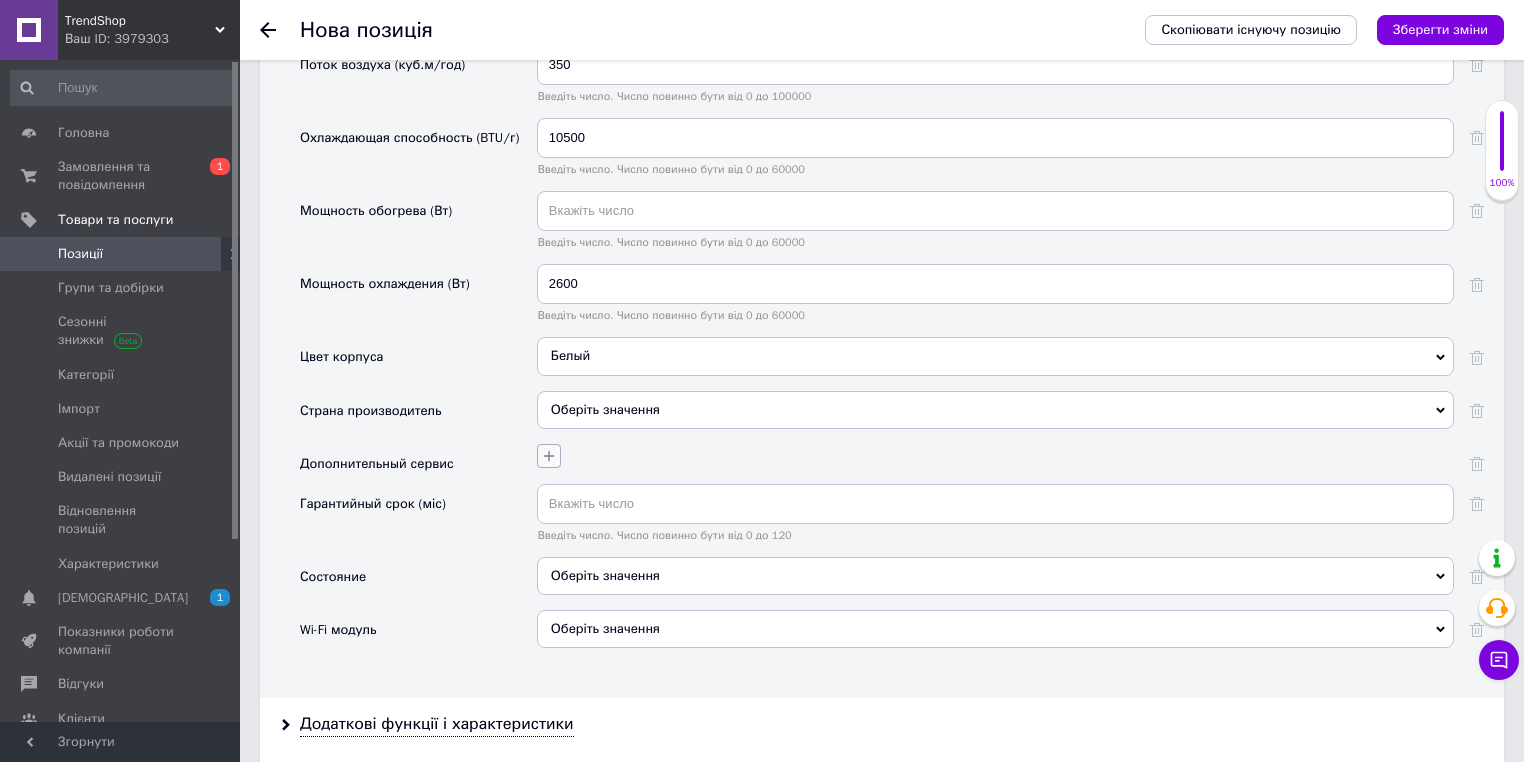 click 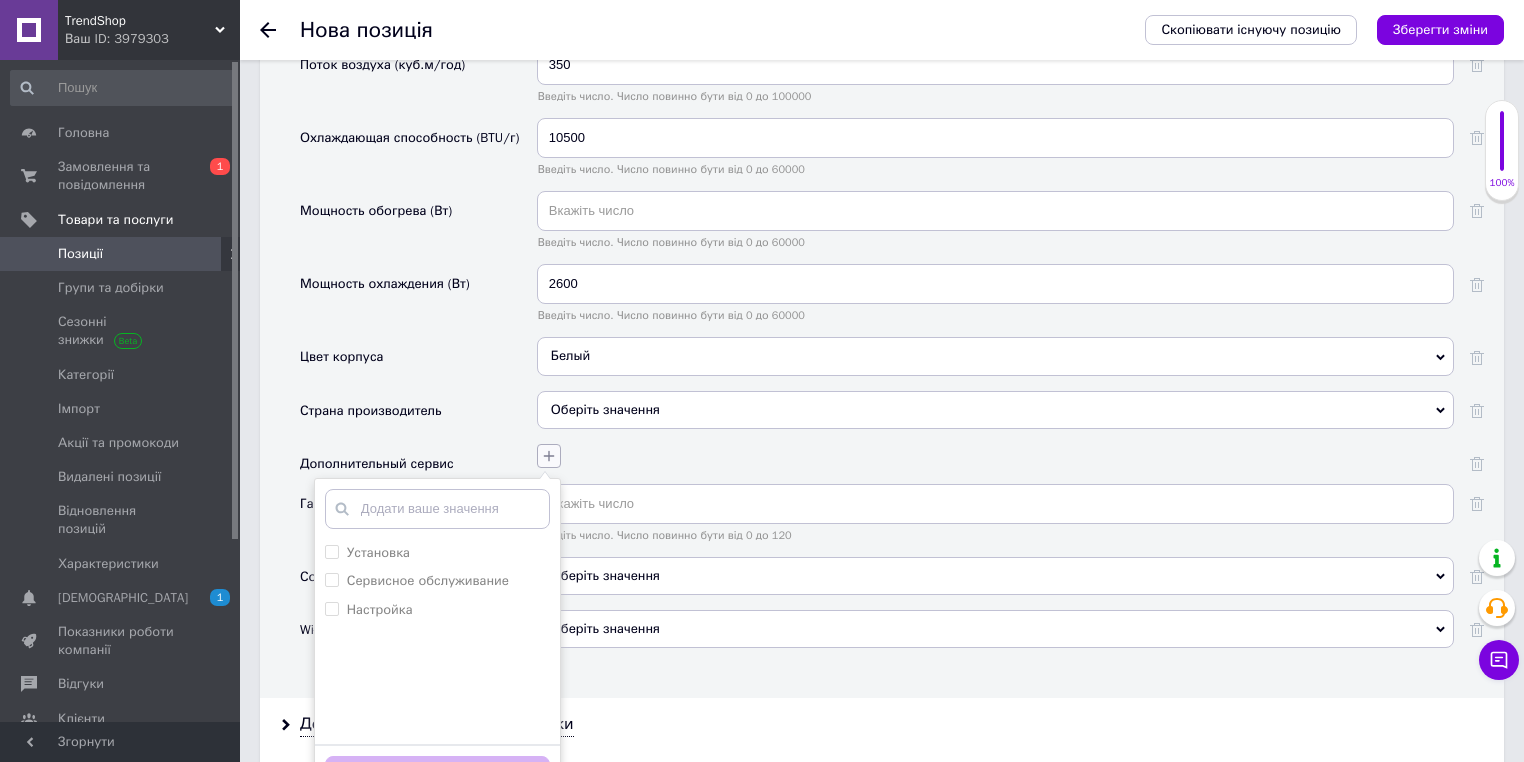 click 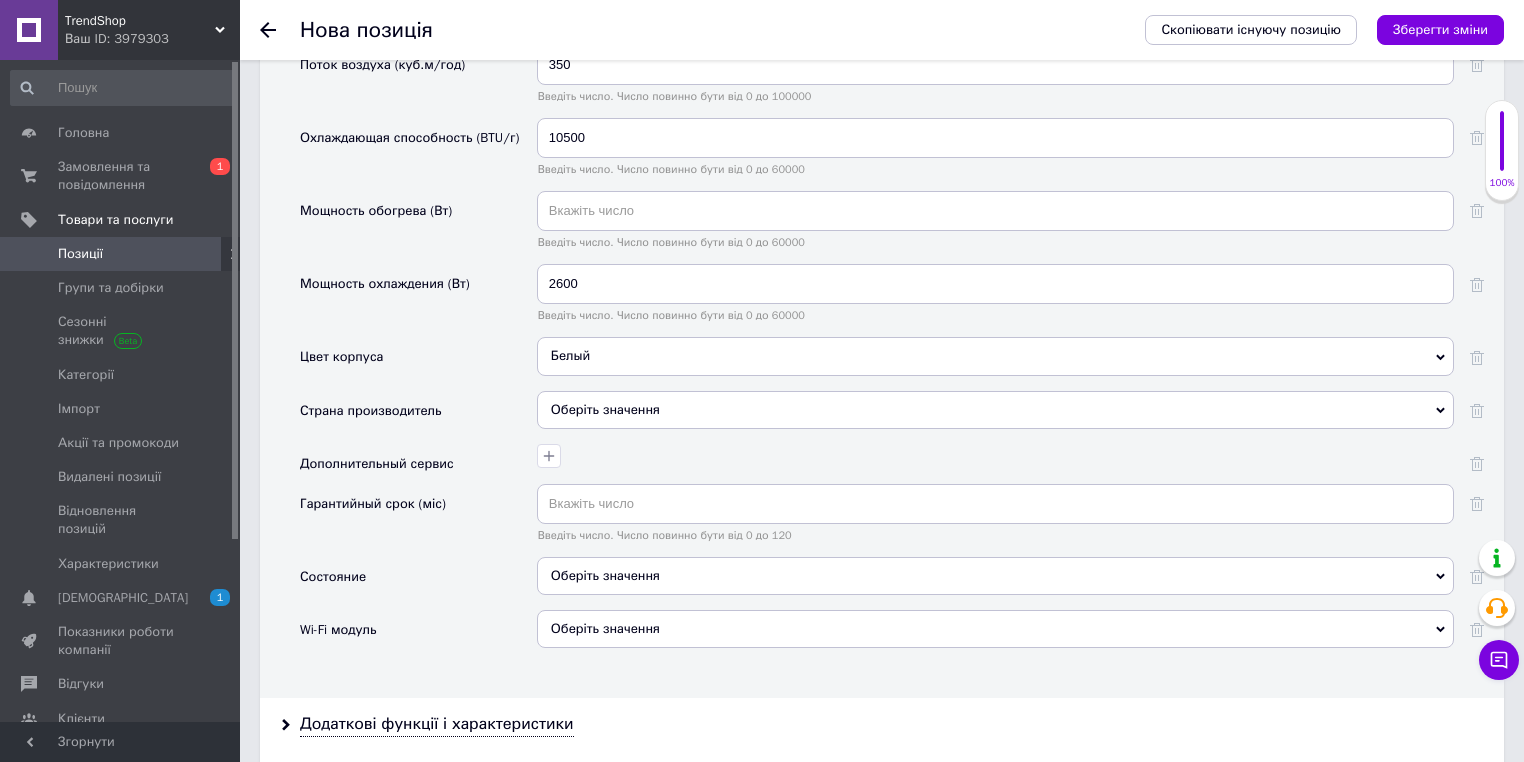 click on "Оберіть значення" at bounding box center [995, 576] 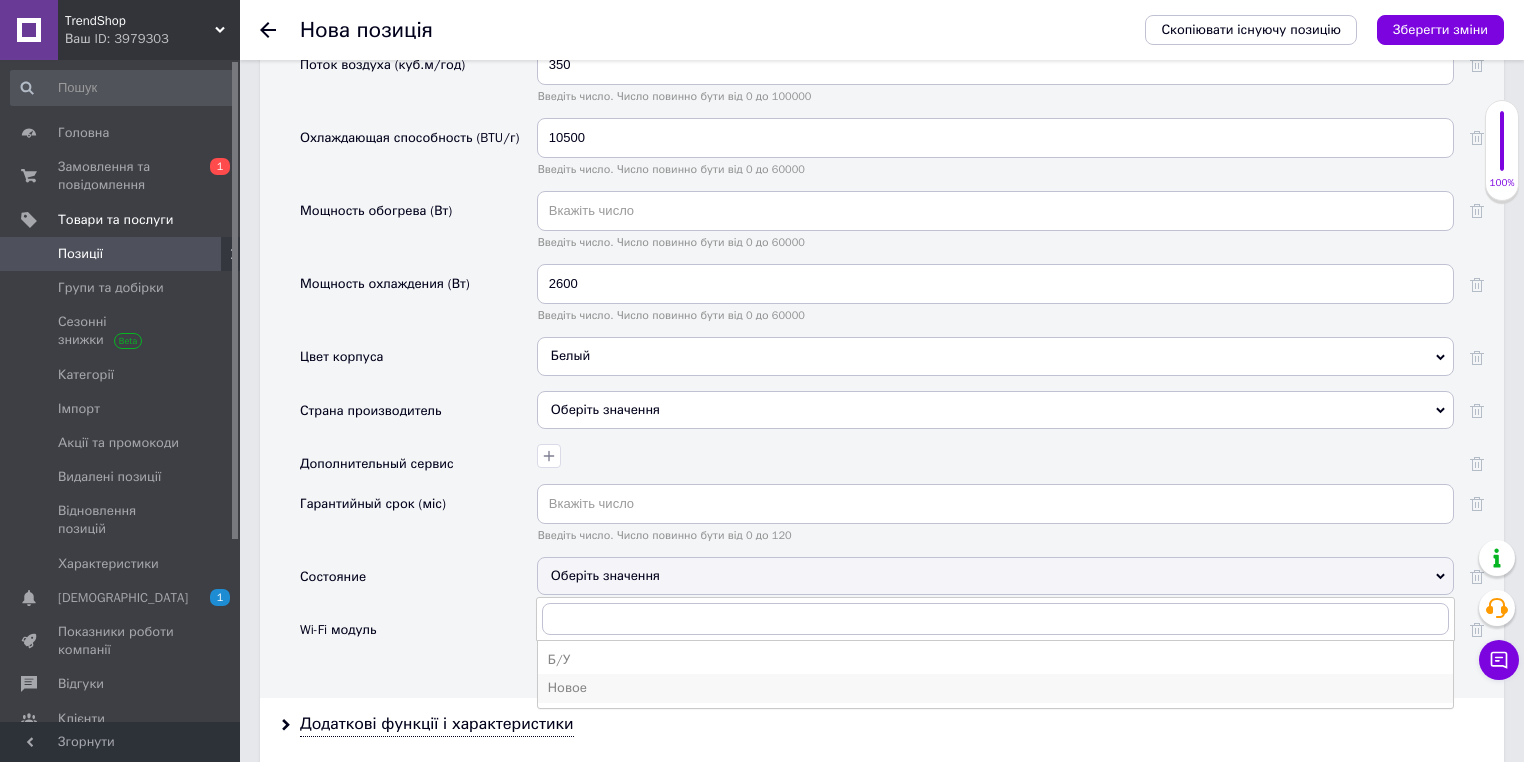 click on "Новое" at bounding box center (995, 688) 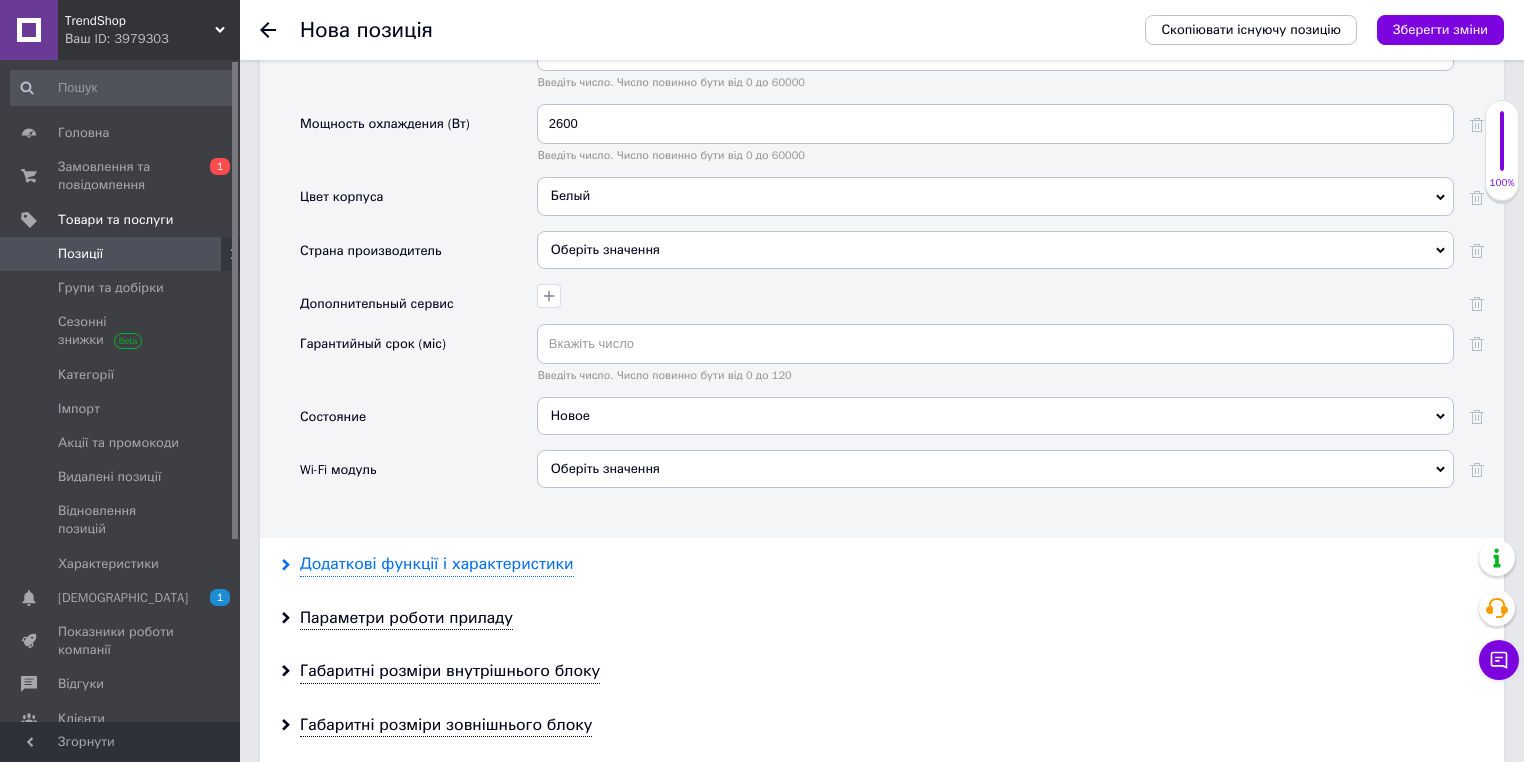 click on "Додаткові функції і характеристики" at bounding box center [437, 564] 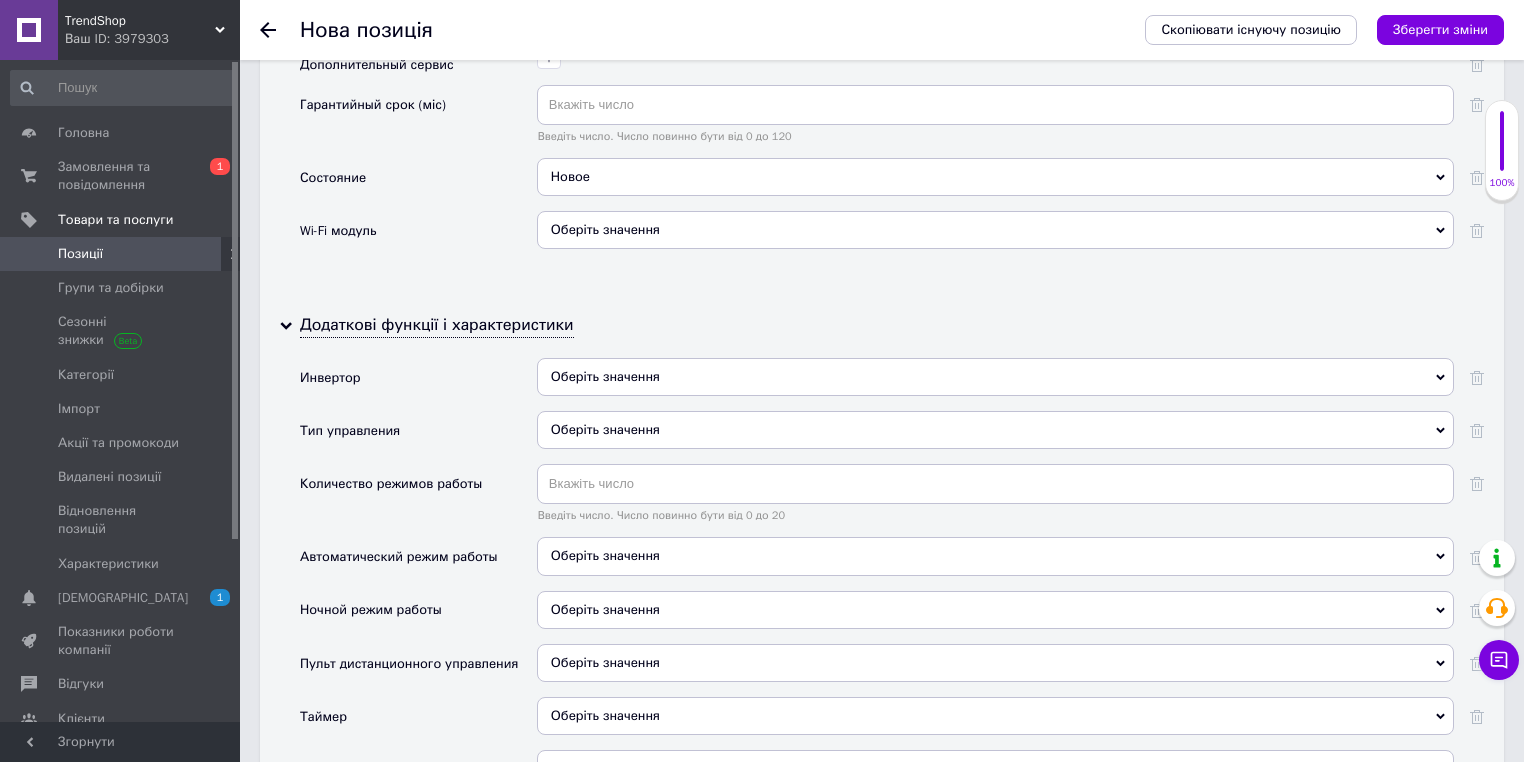 scroll, scrollTop: 3120, scrollLeft: 0, axis: vertical 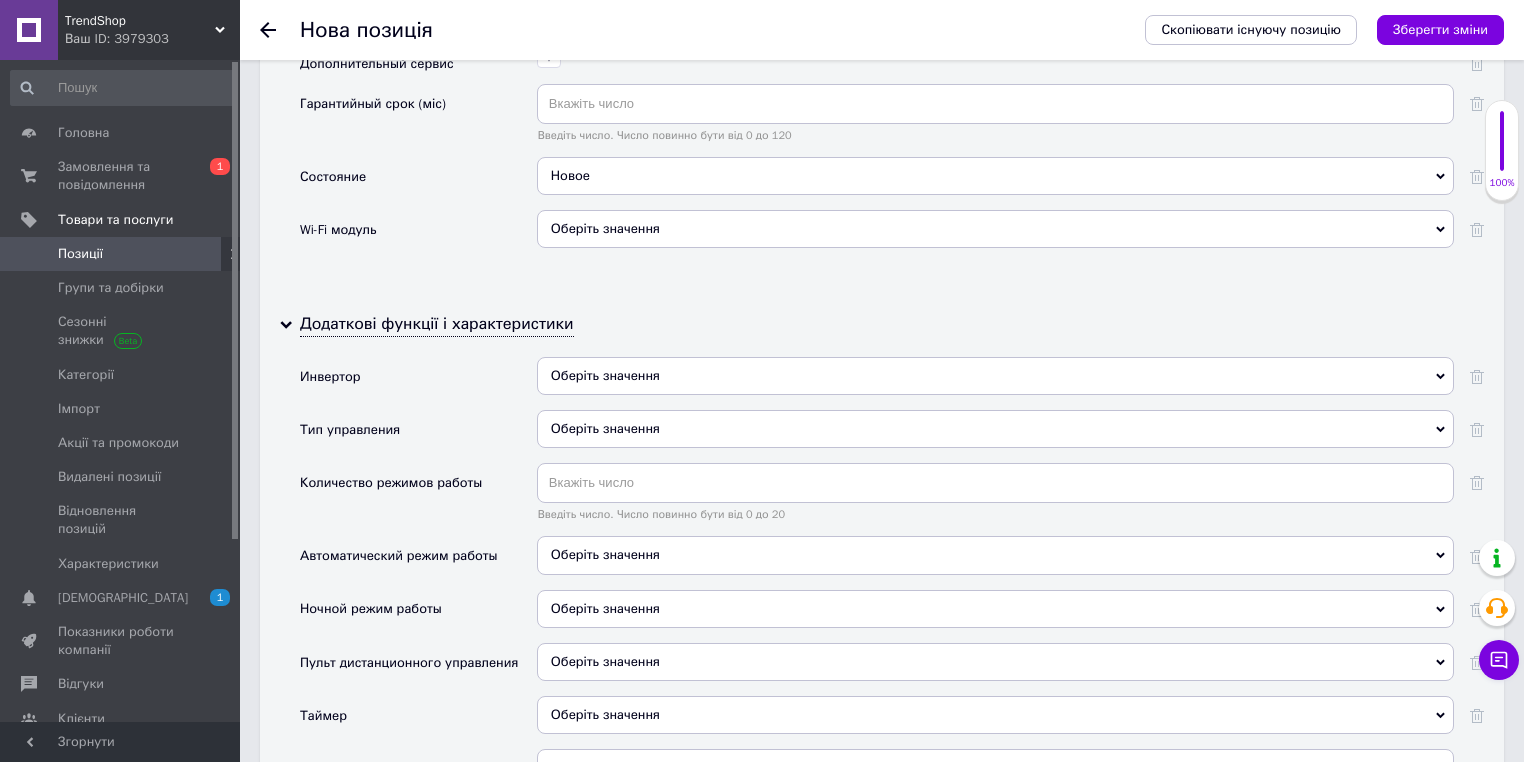 click on "Оберіть значення" at bounding box center (995, 429) 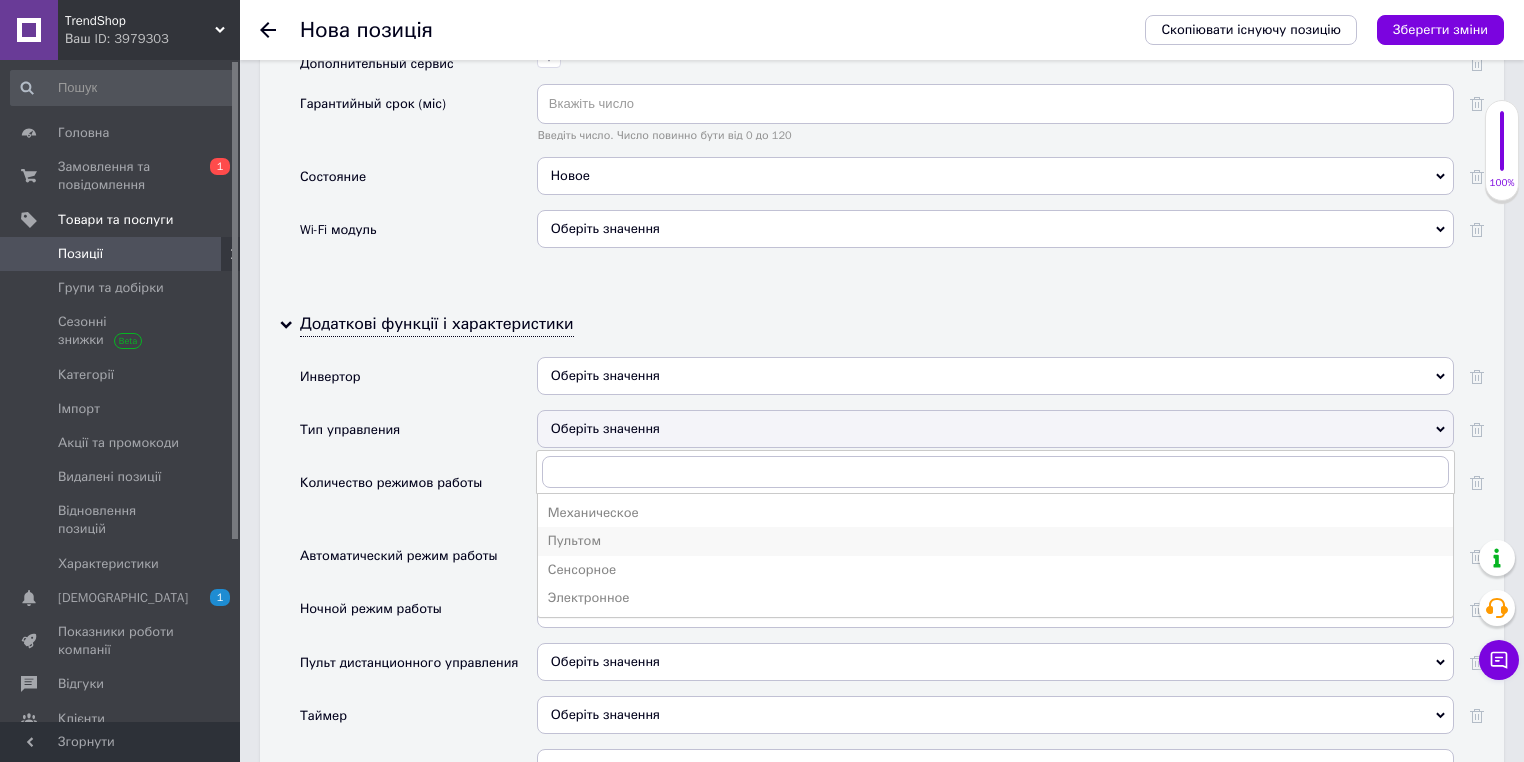 click on "Пультом" at bounding box center [995, 541] 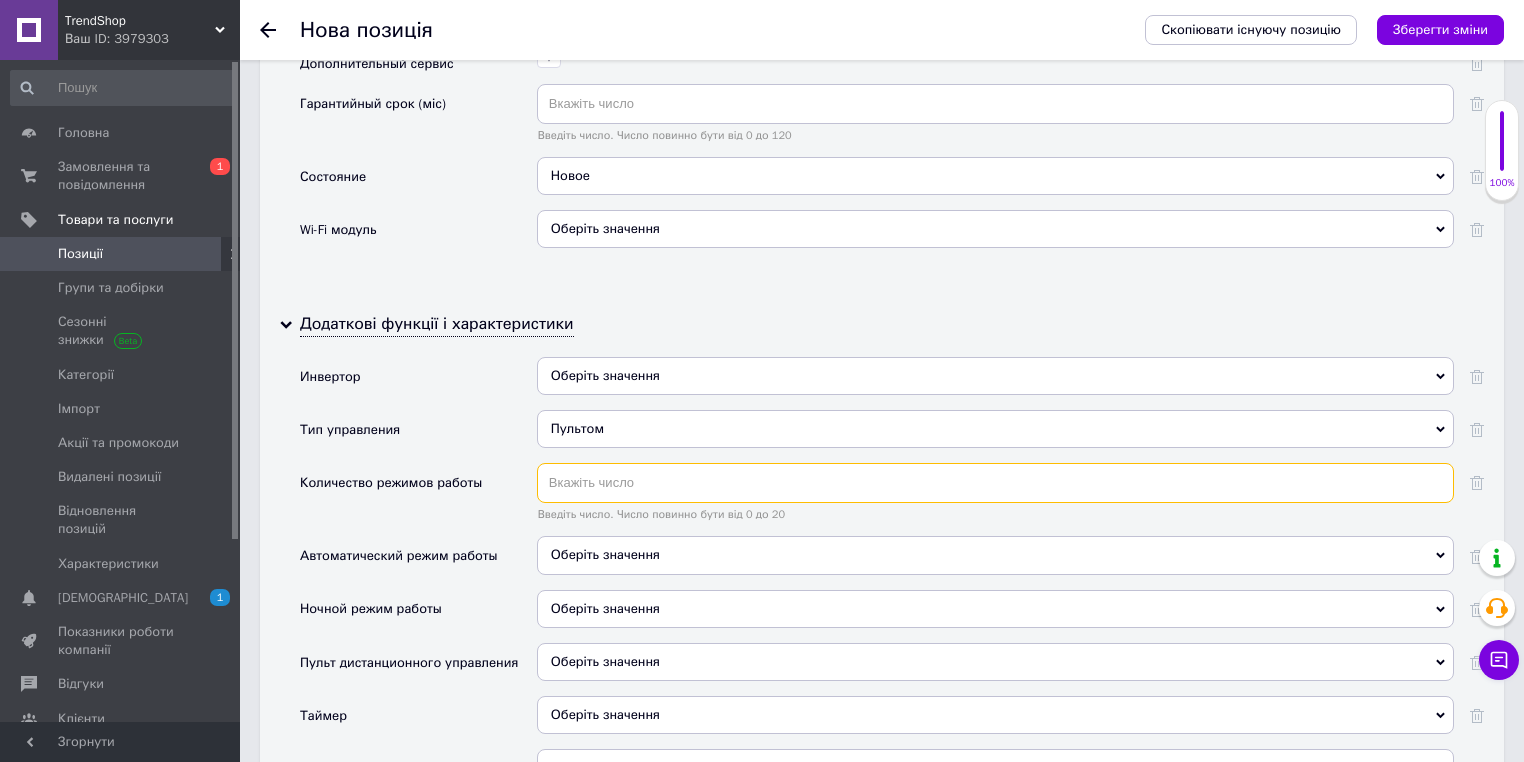 click at bounding box center [995, 483] 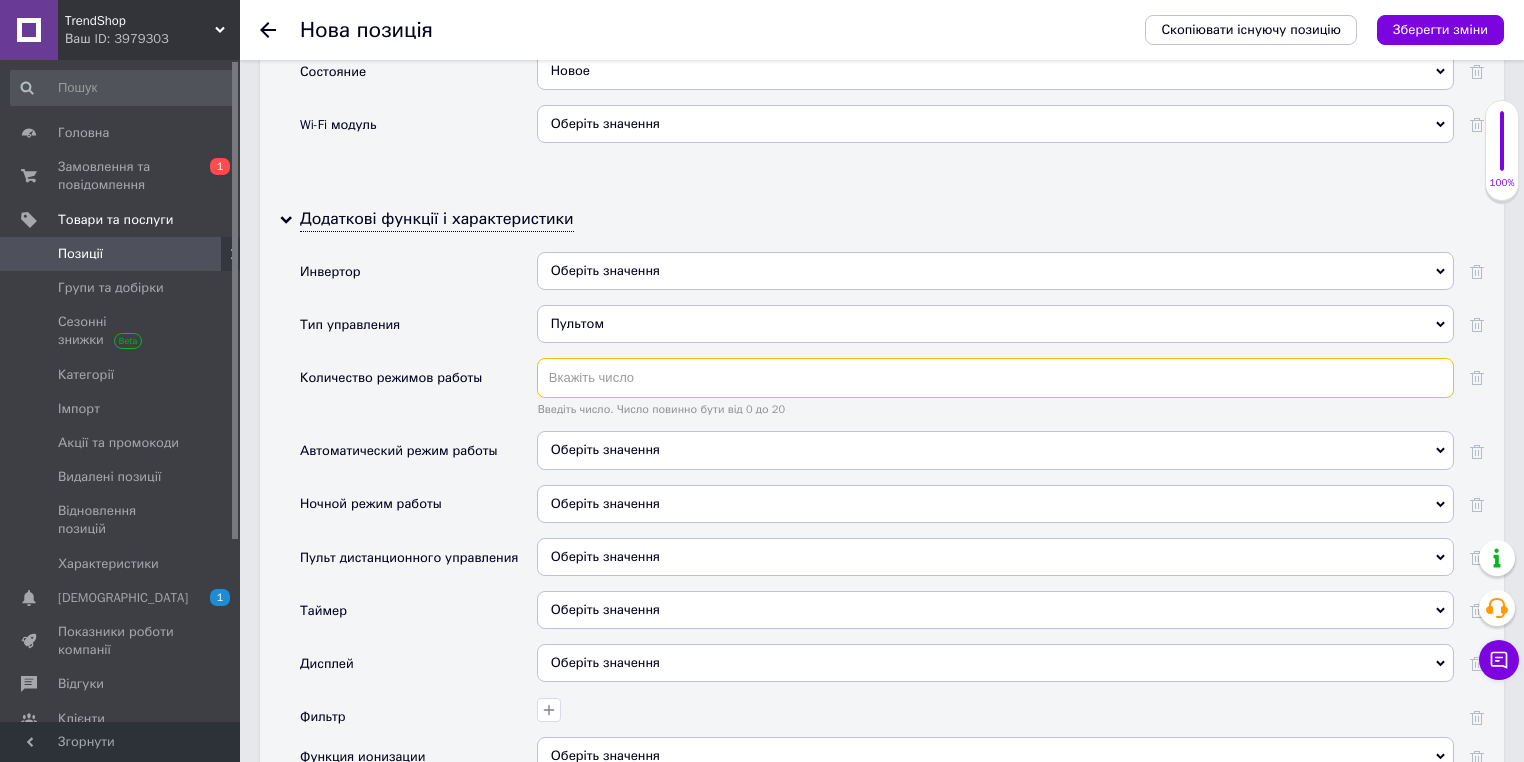 scroll, scrollTop: 3280, scrollLeft: 0, axis: vertical 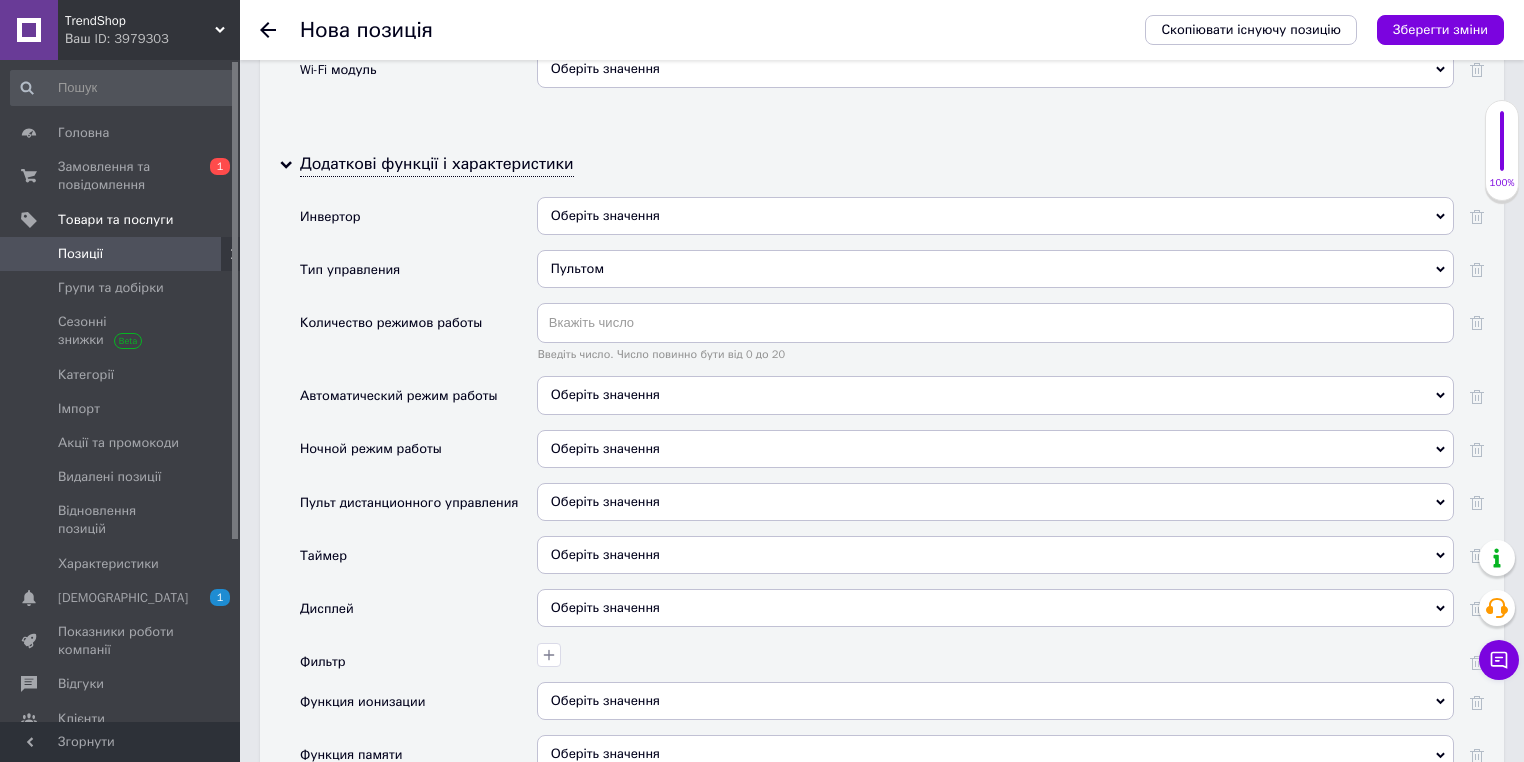 drag, startPoint x: 612, startPoint y: 482, endPoint x: 608, endPoint y: 511, distance: 29.274563 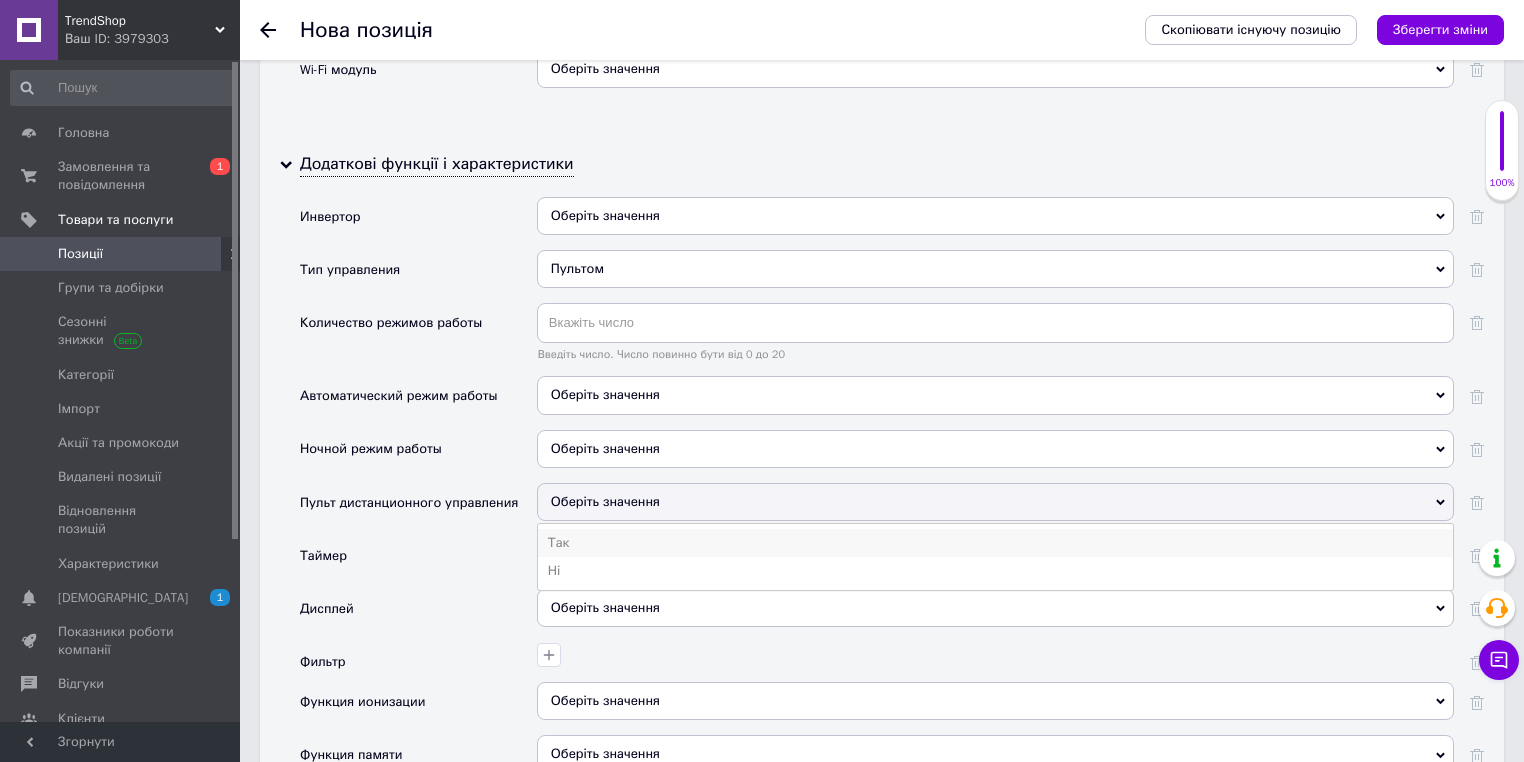 click on "Так" at bounding box center [995, 543] 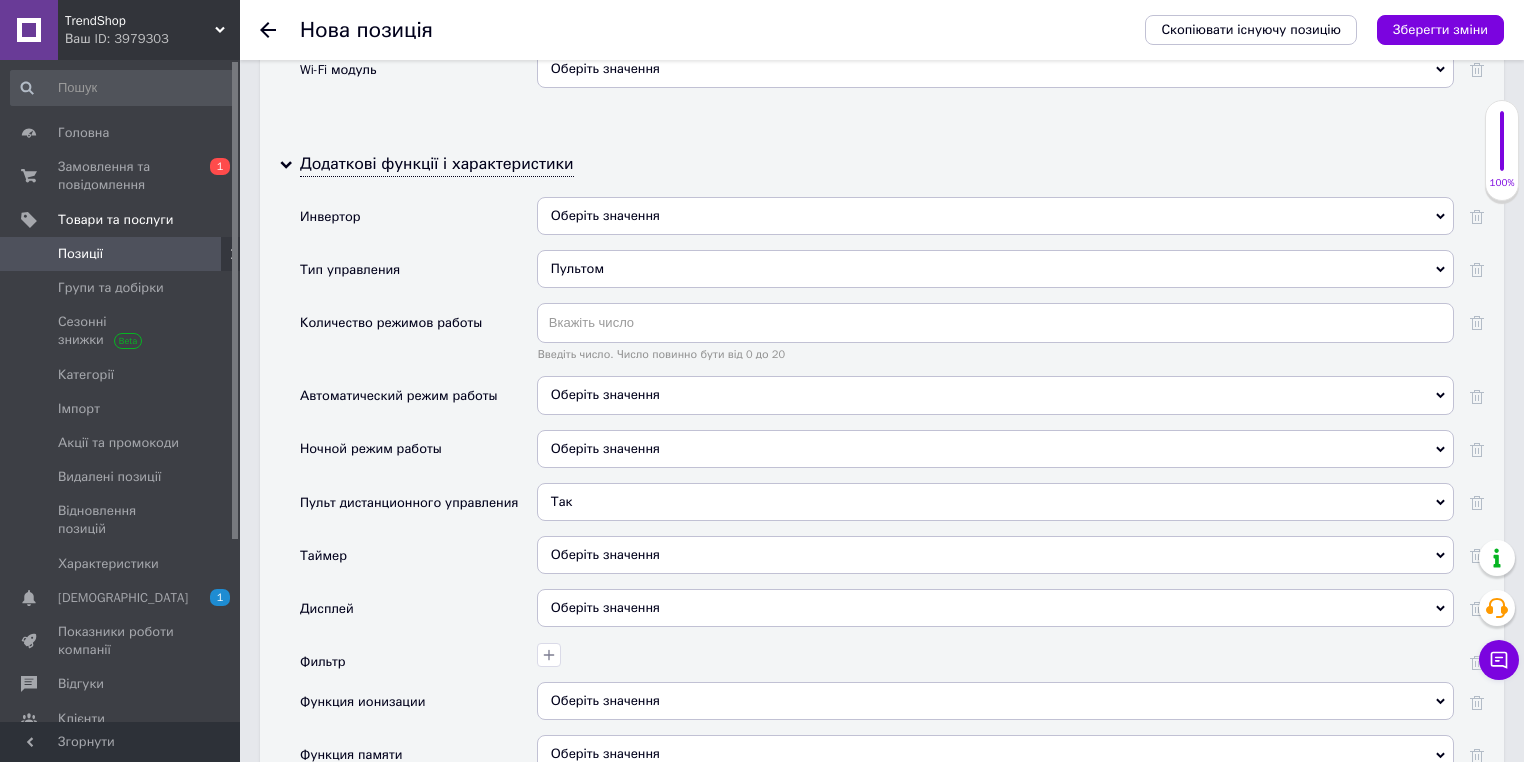 click on "Оберіть значення" at bounding box center (995, 555) 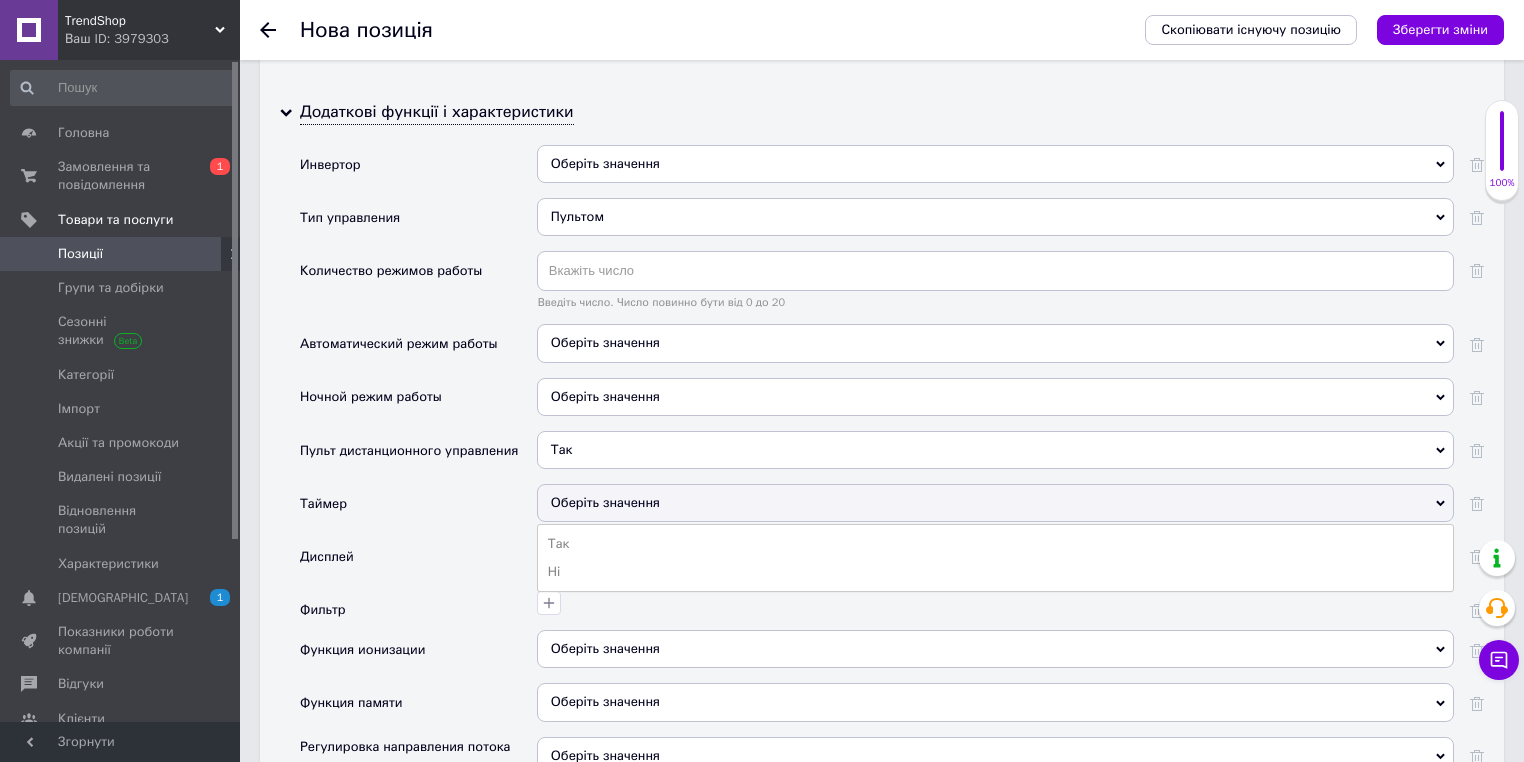 scroll, scrollTop: 3360, scrollLeft: 0, axis: vertical 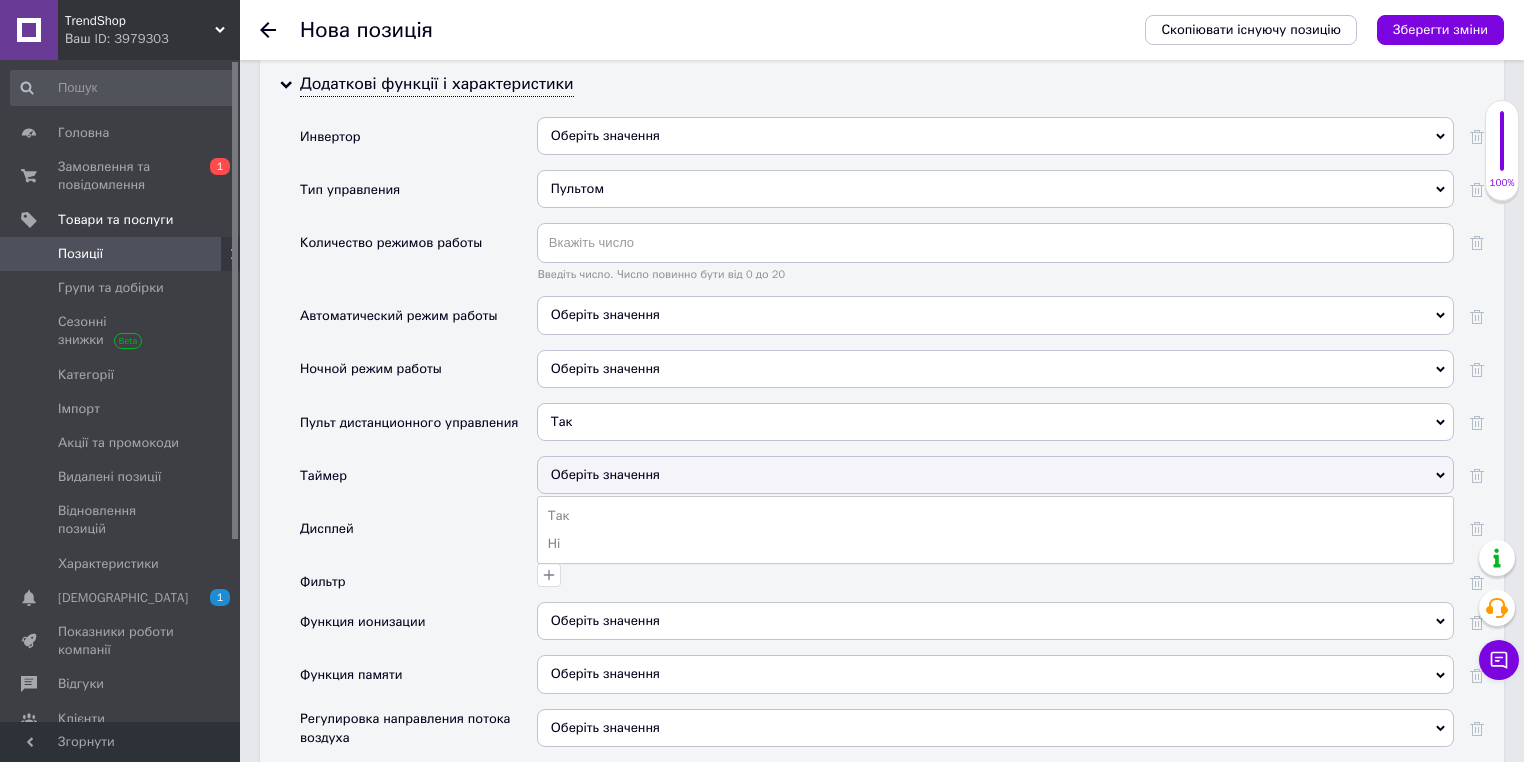 click on "Дисплей" at bounding box center (418, 535) 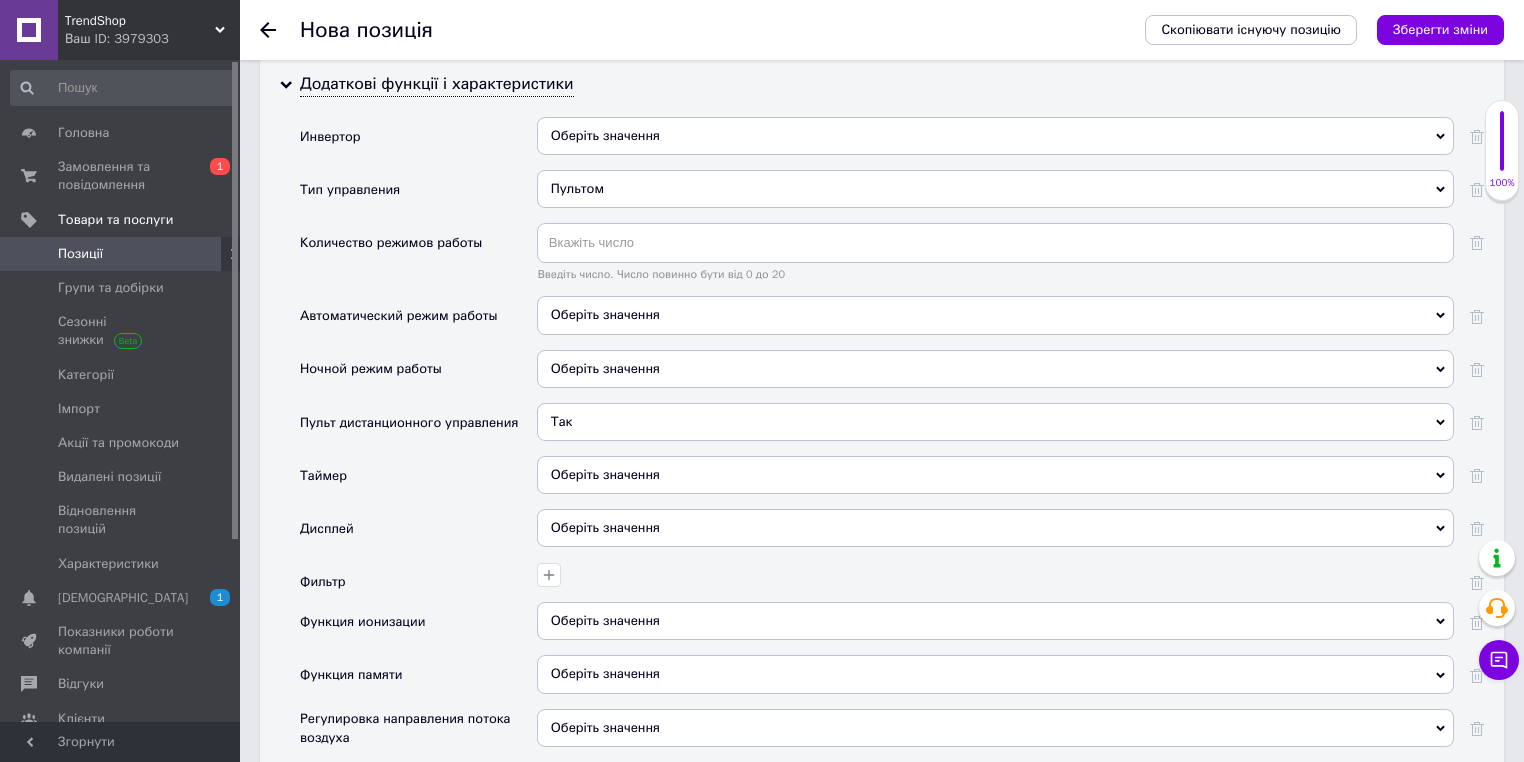 click on "Оберіть значення" at bounding box center [605, 527] 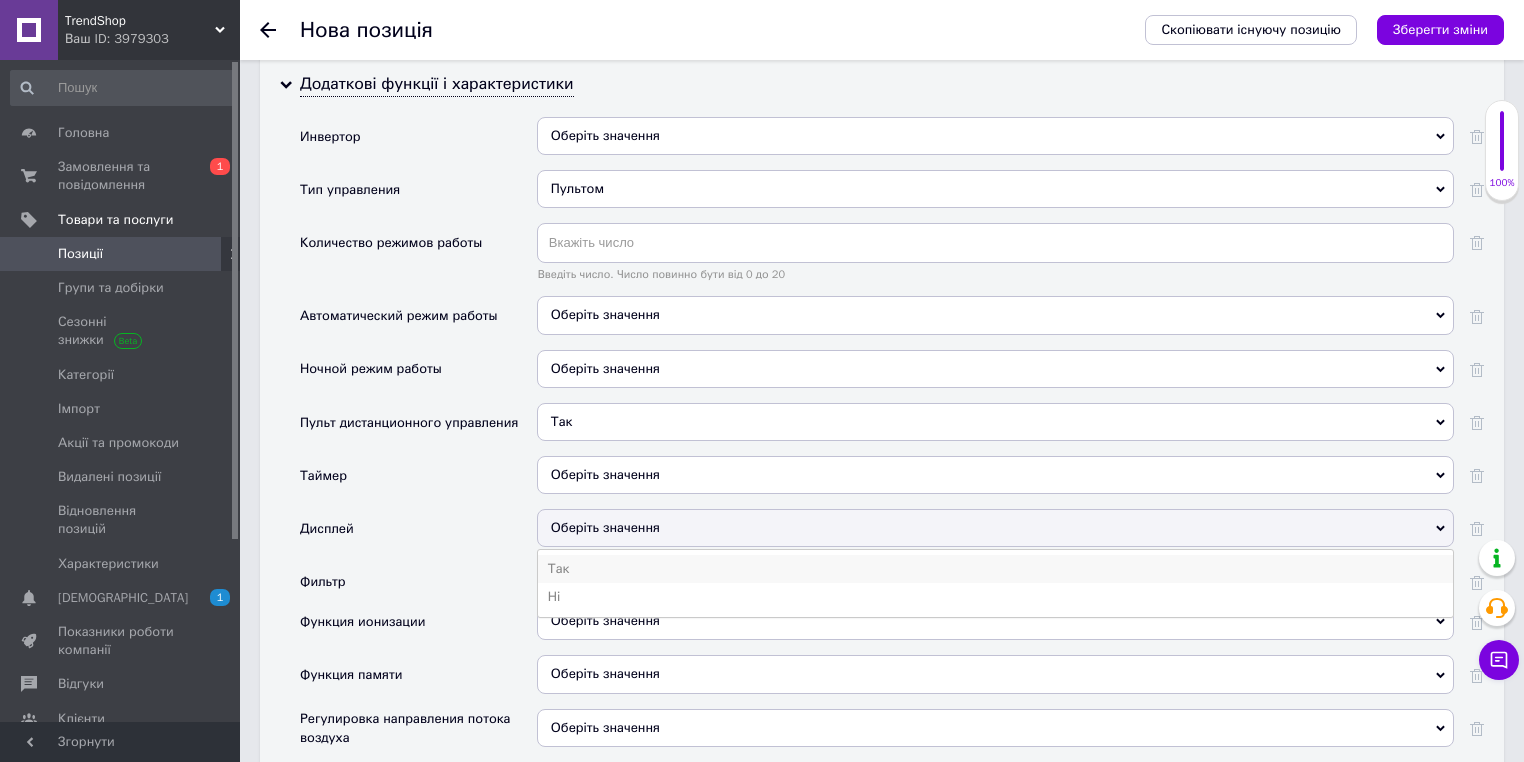 click on "Так" at bounding box center (995, 569) 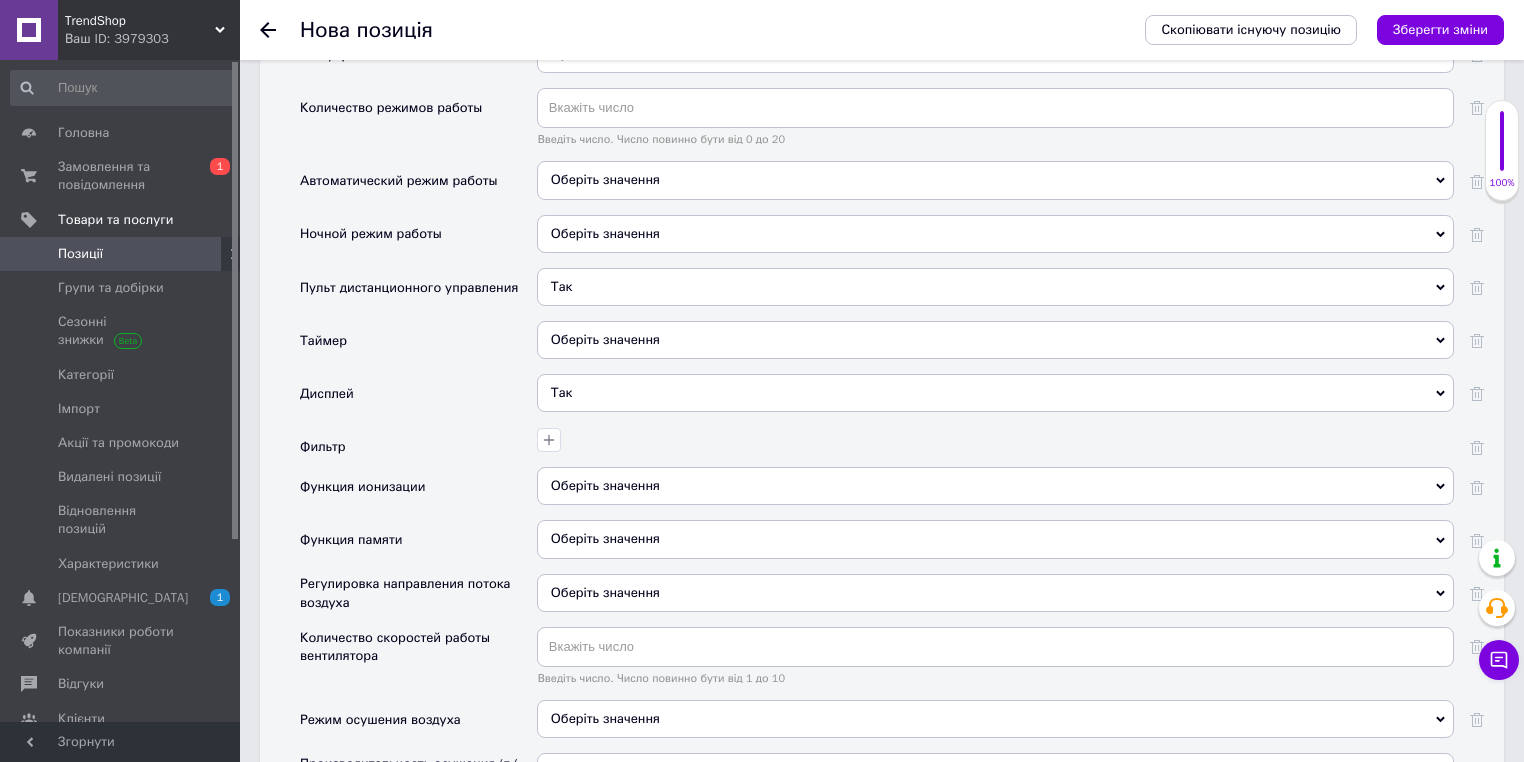 scroll, scrollTop: 3600, scrollLeft: 0, axis: vertical 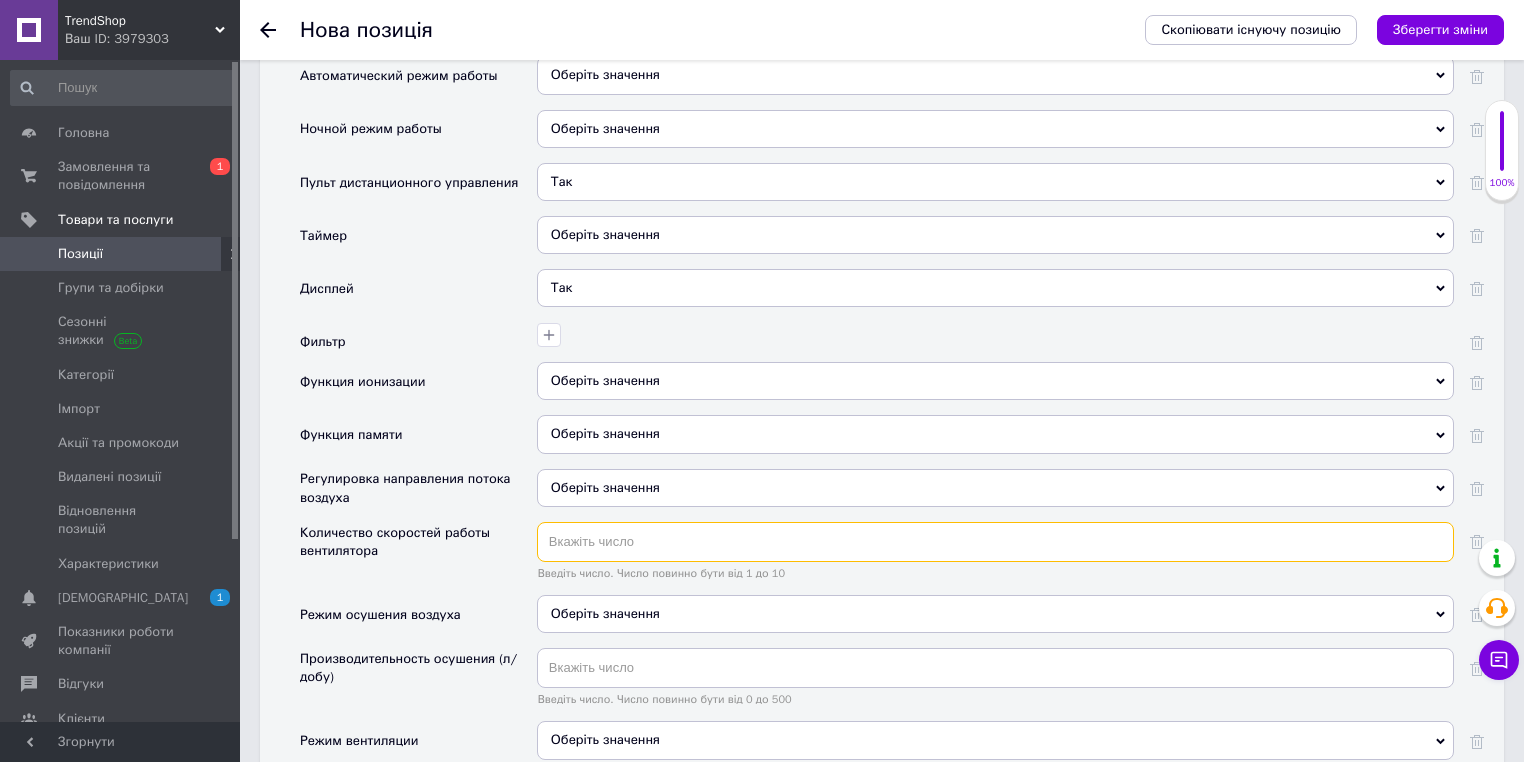 click at bounding box center (995, 542) 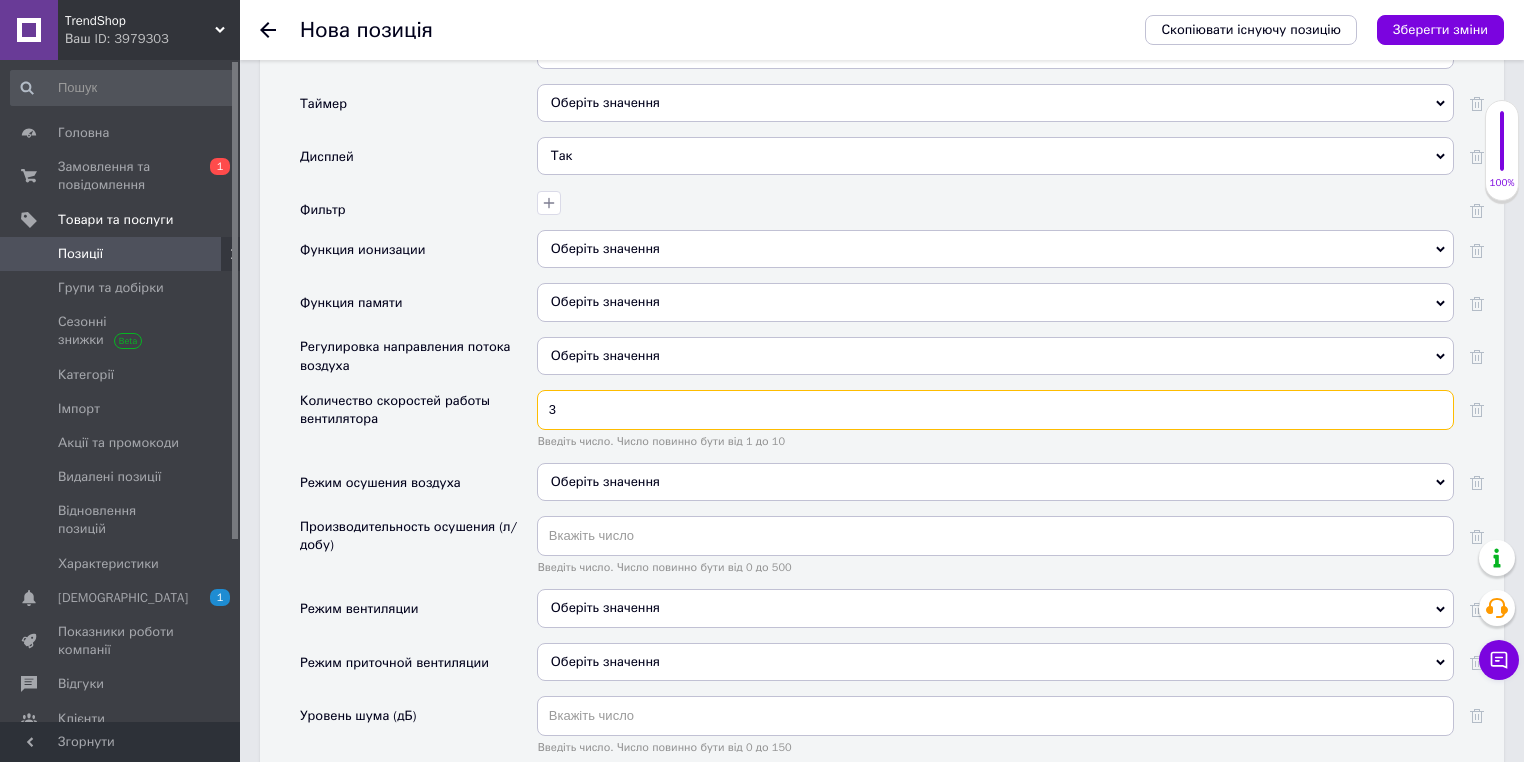 scroll, scrollTop: 3760, scrollLeft: 0, axis: vertical 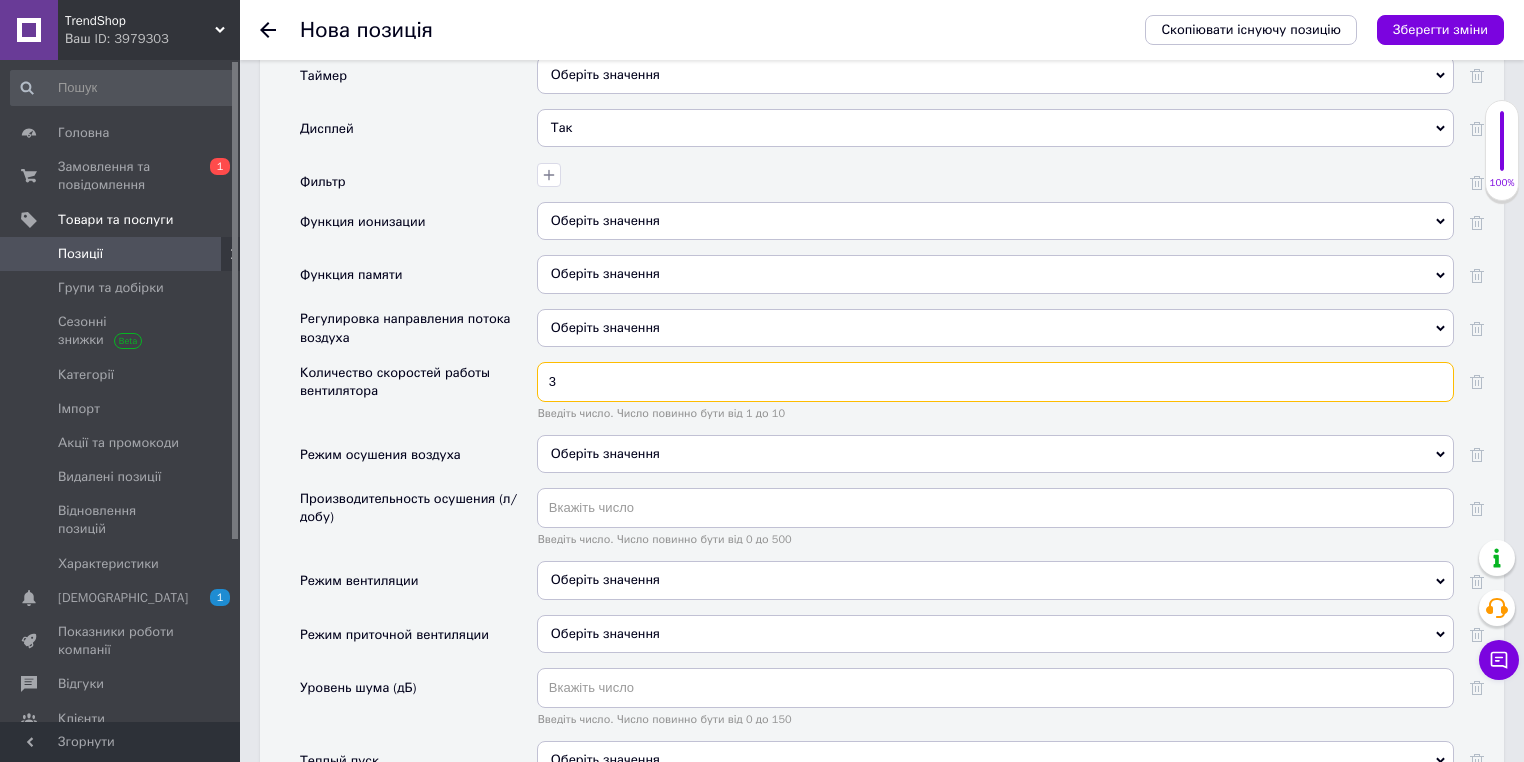 type on "3" 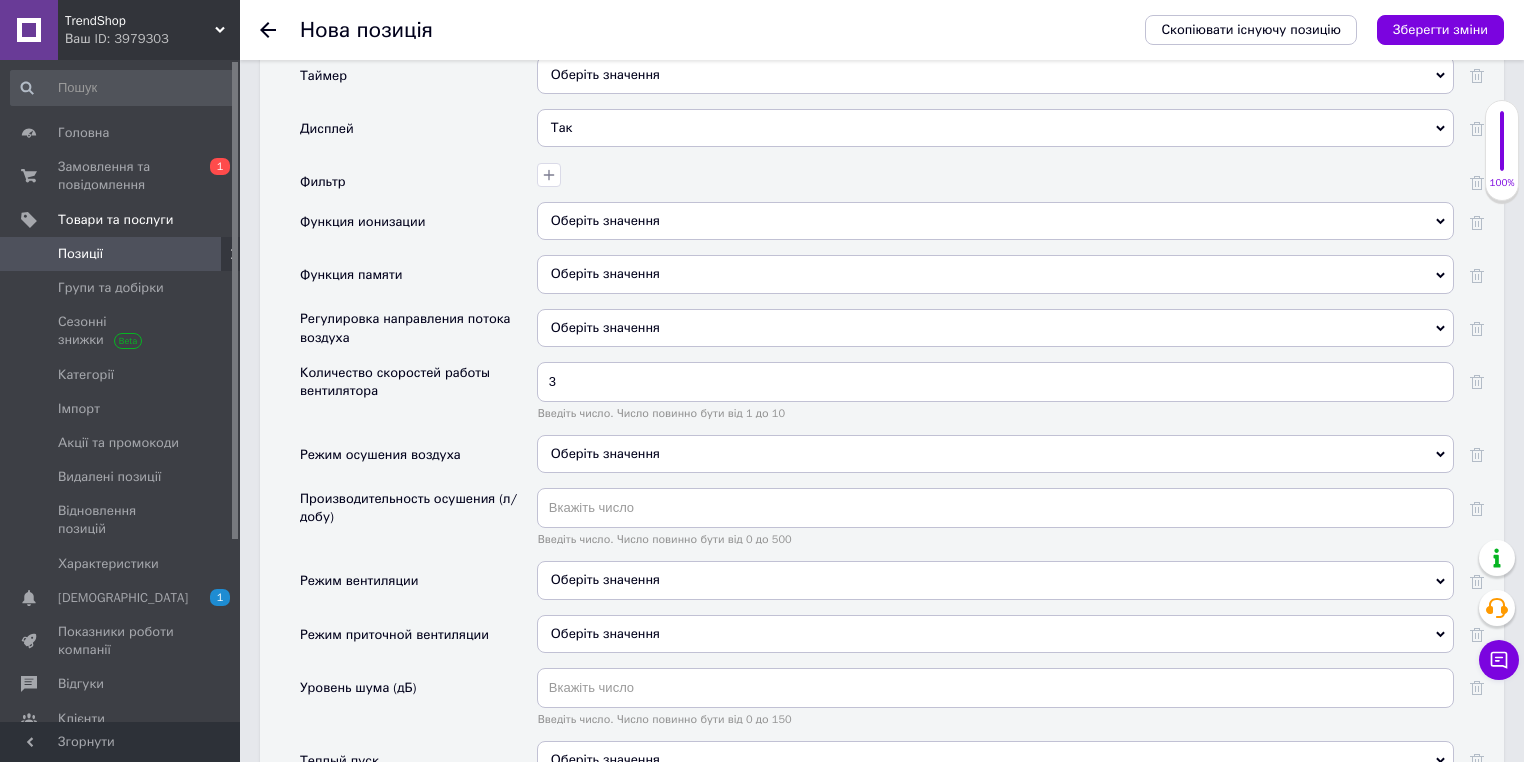 click on "Оберіть значення" at bounding box center [995, 454] 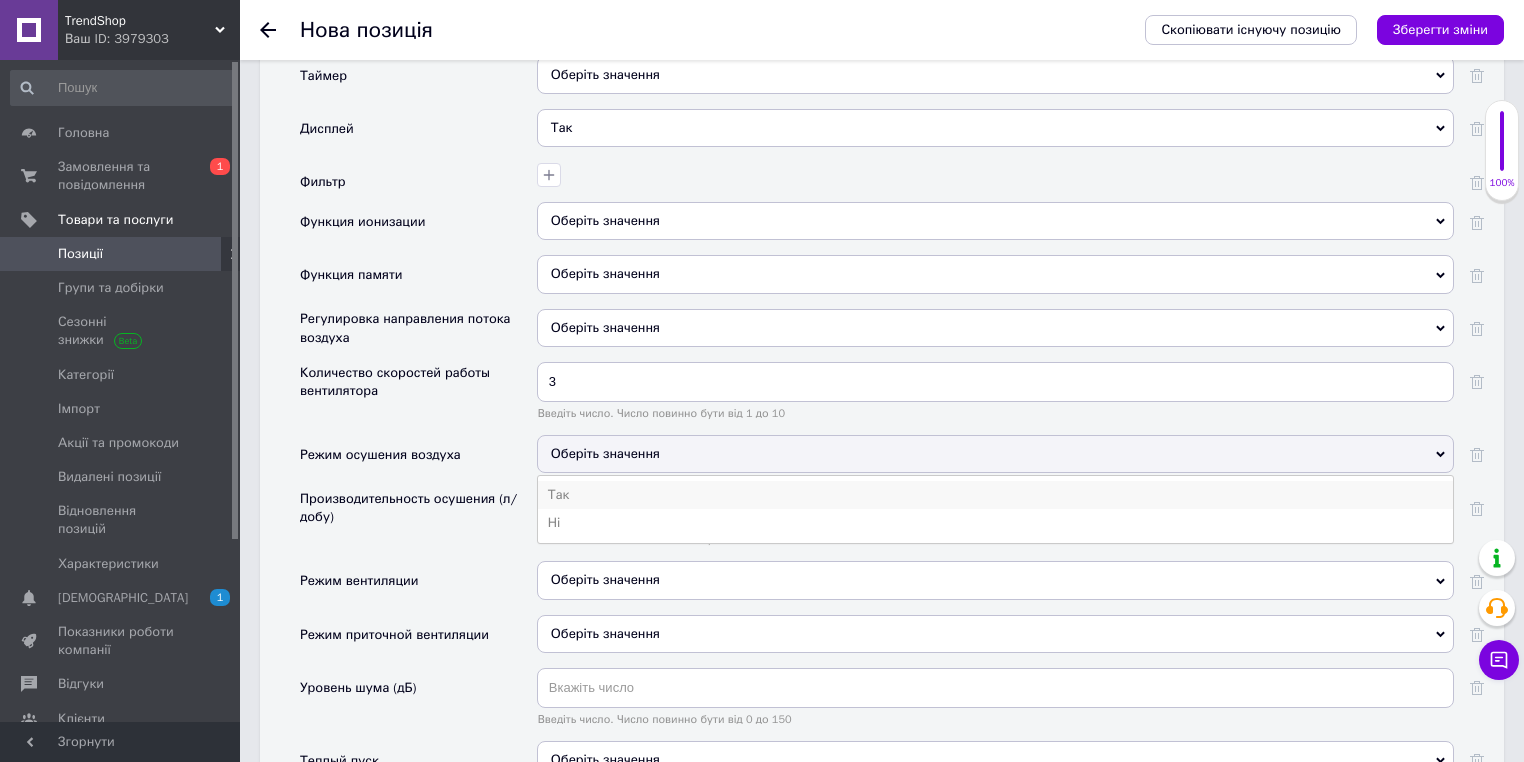 click on "Так" at bounding box center (995, 495) 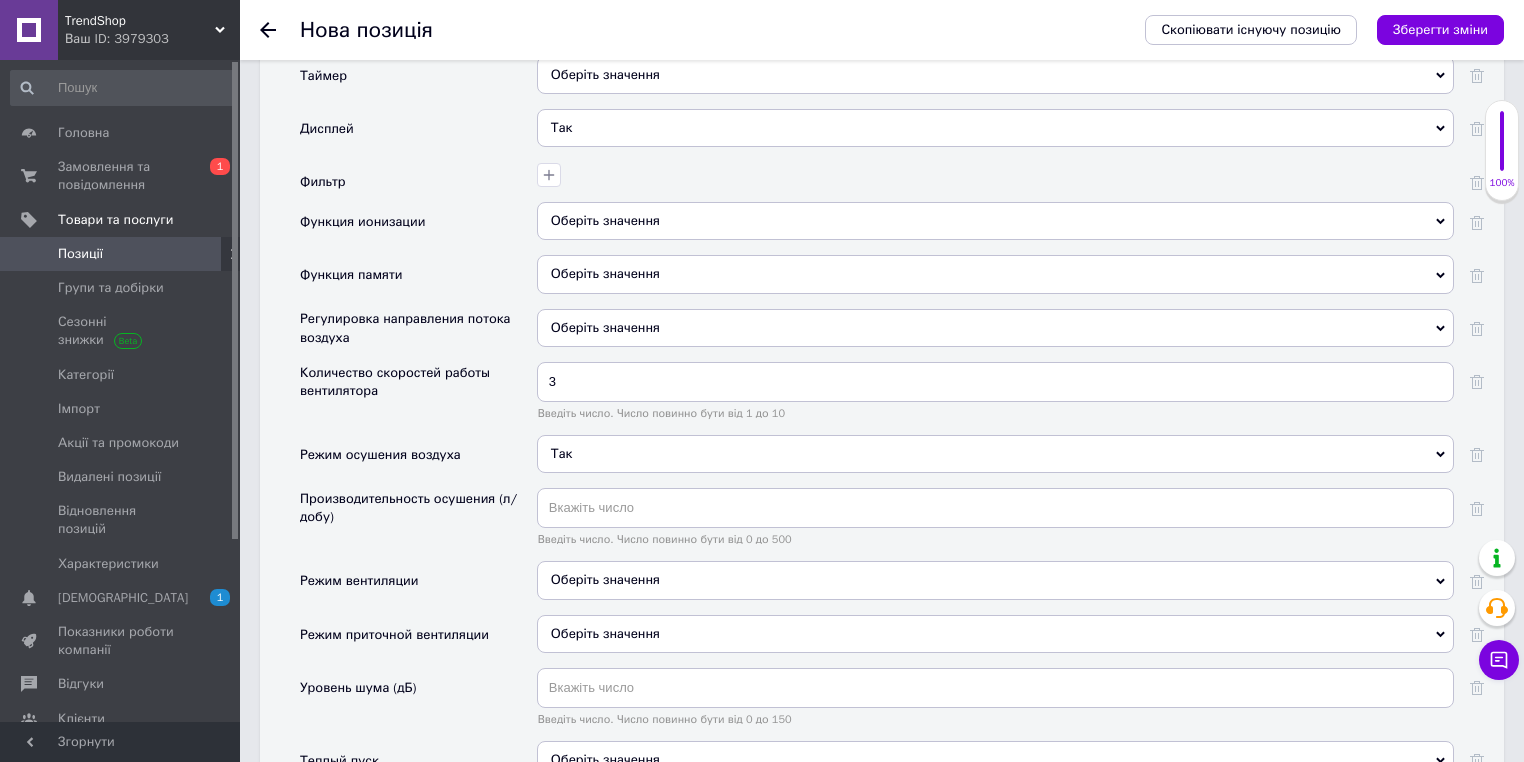 click on "Оберіть значення" at bounding box center (605, 579) 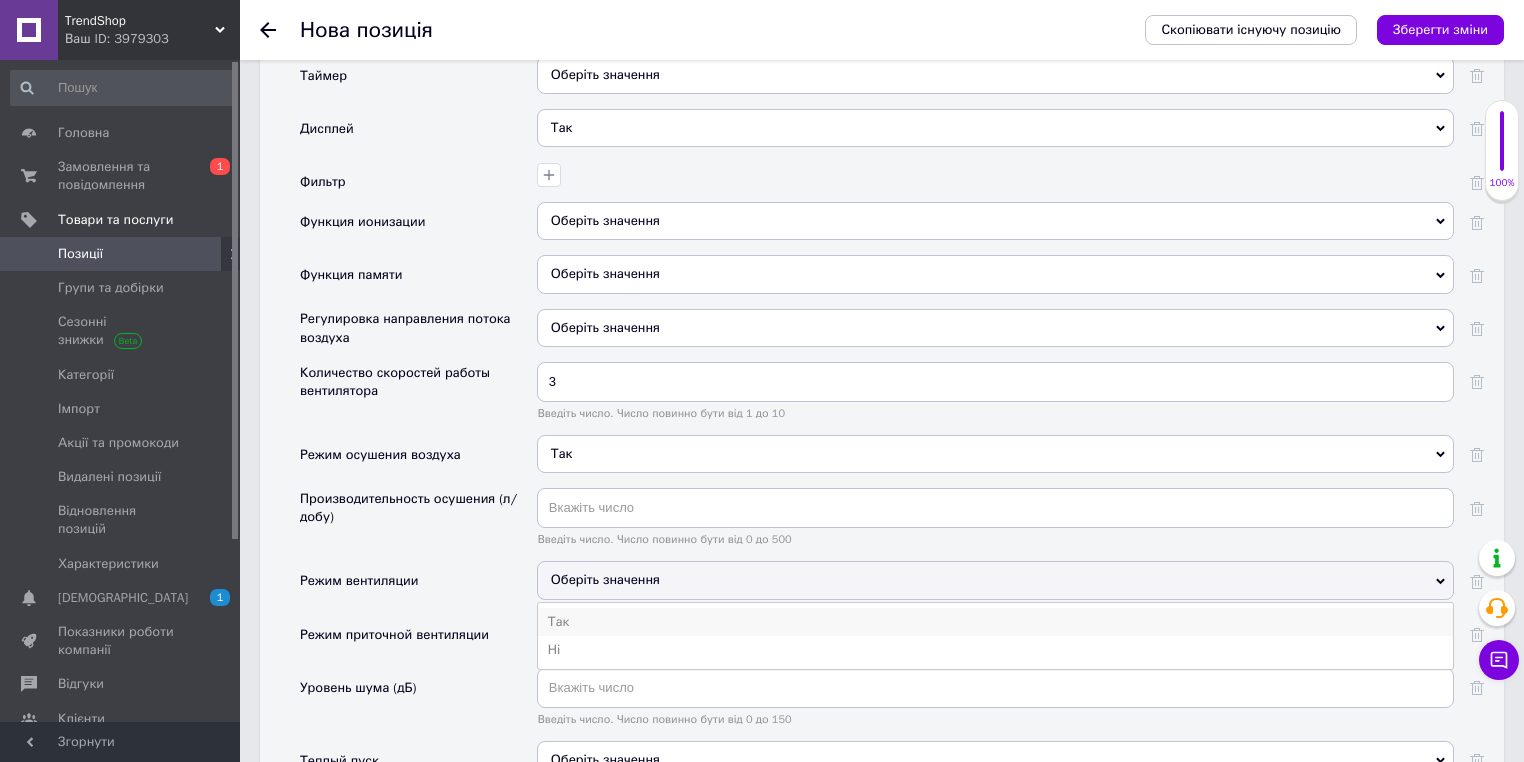 click on "Так" at bounding box center [995, 622] 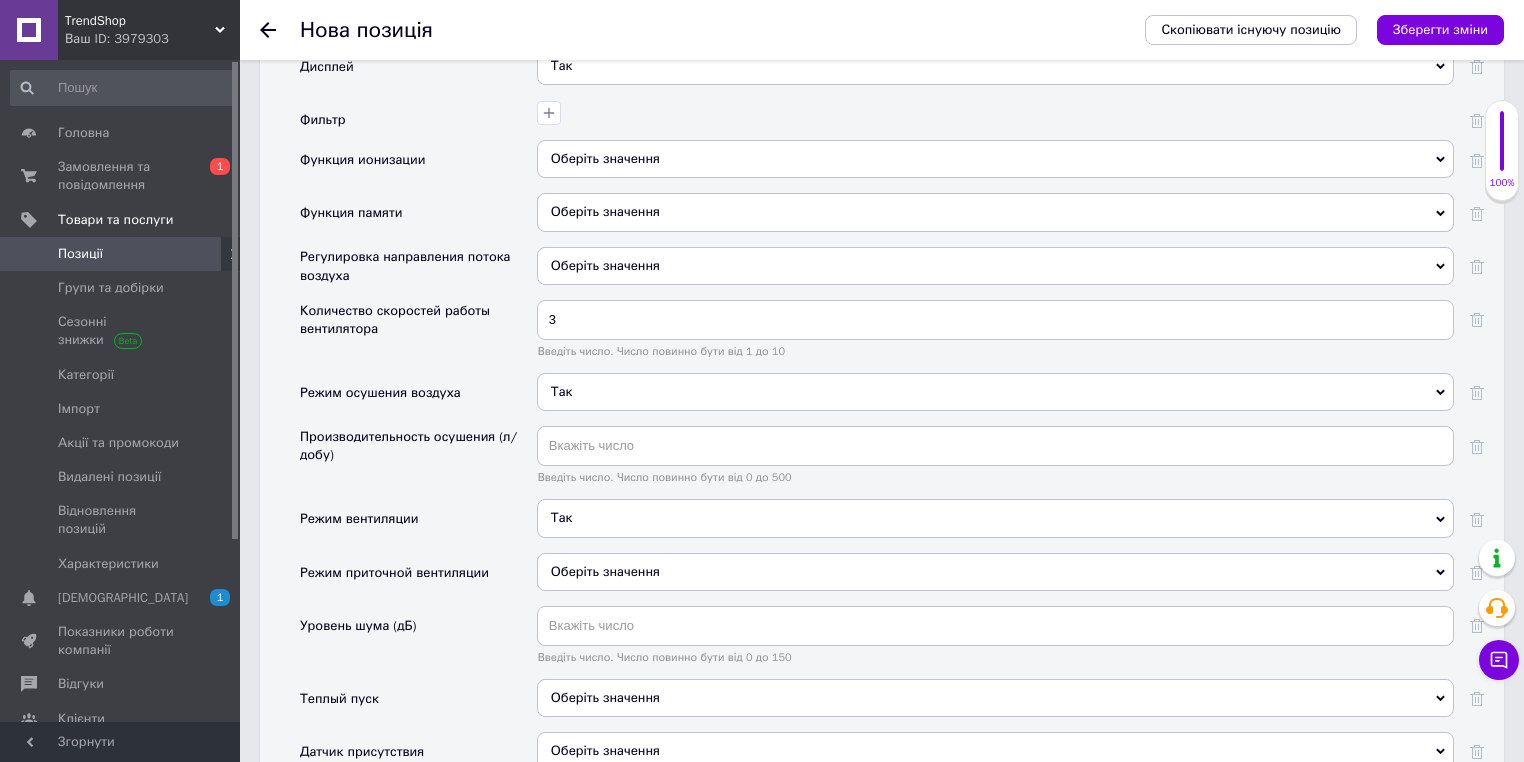 scroll, scrollTop: 3920, scrollLeft: 0, axis: vertical 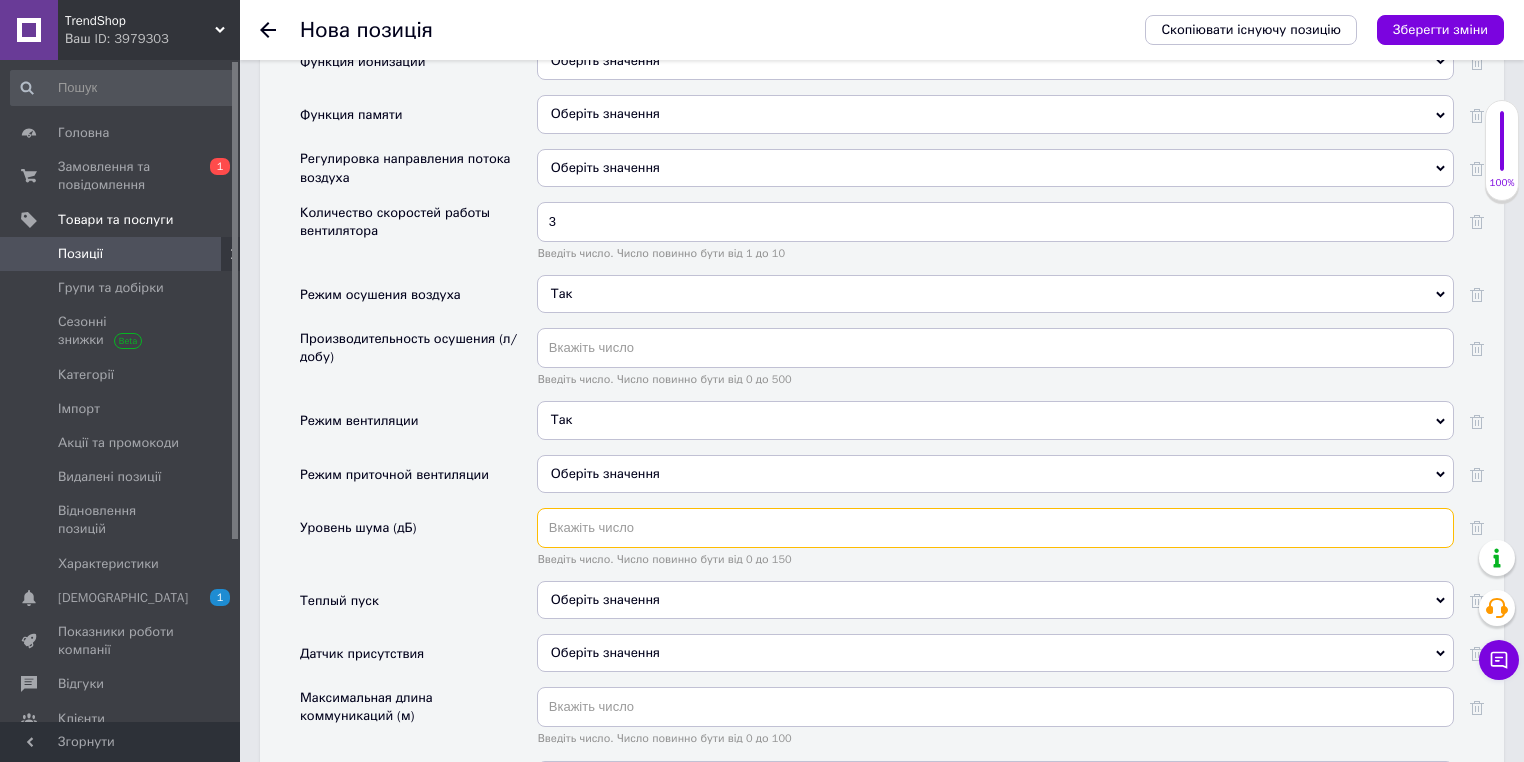 click at bounding box center [995, 528] 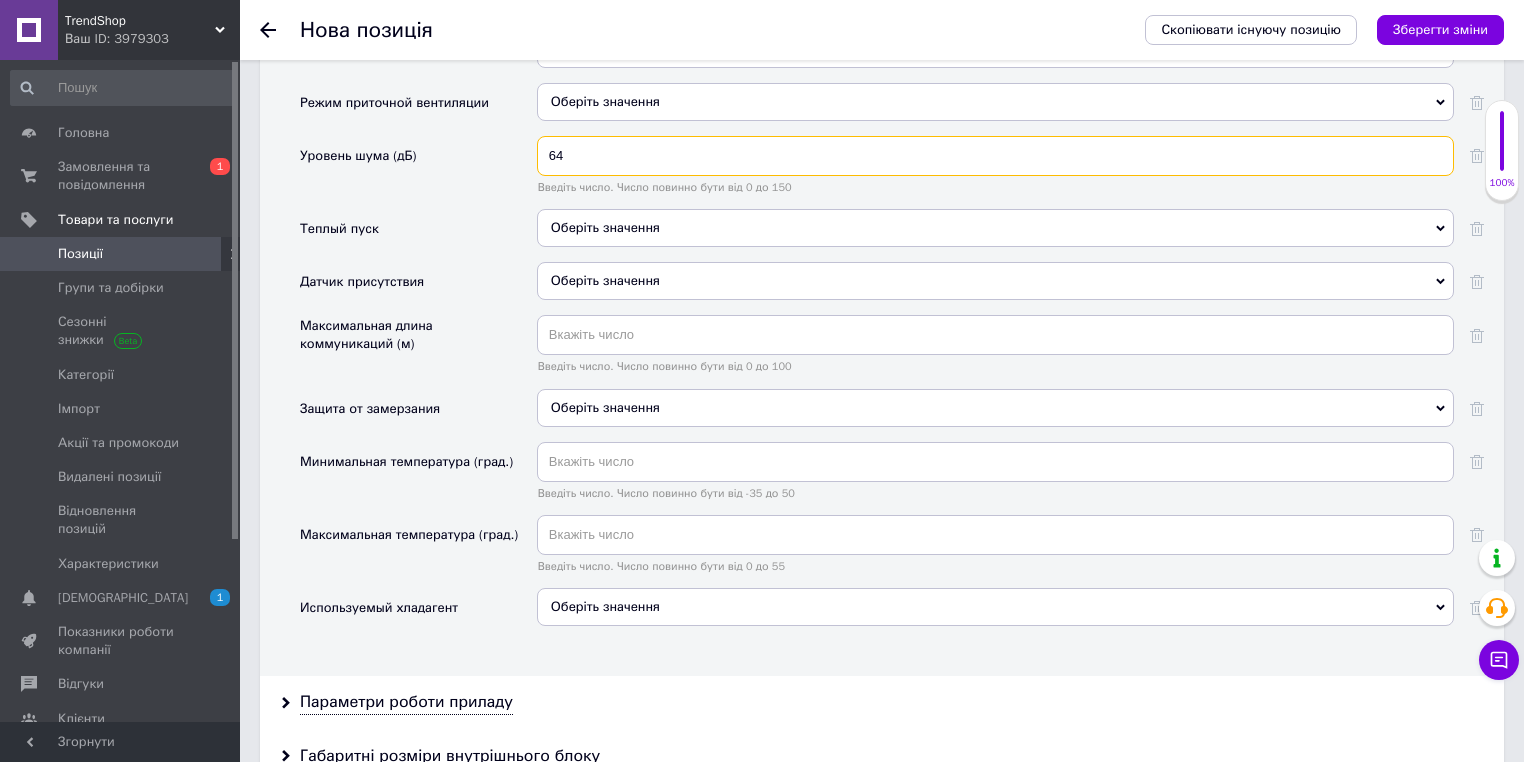 scroll, scrollTop: 4320, scrollLeft: 0, axis: vertical 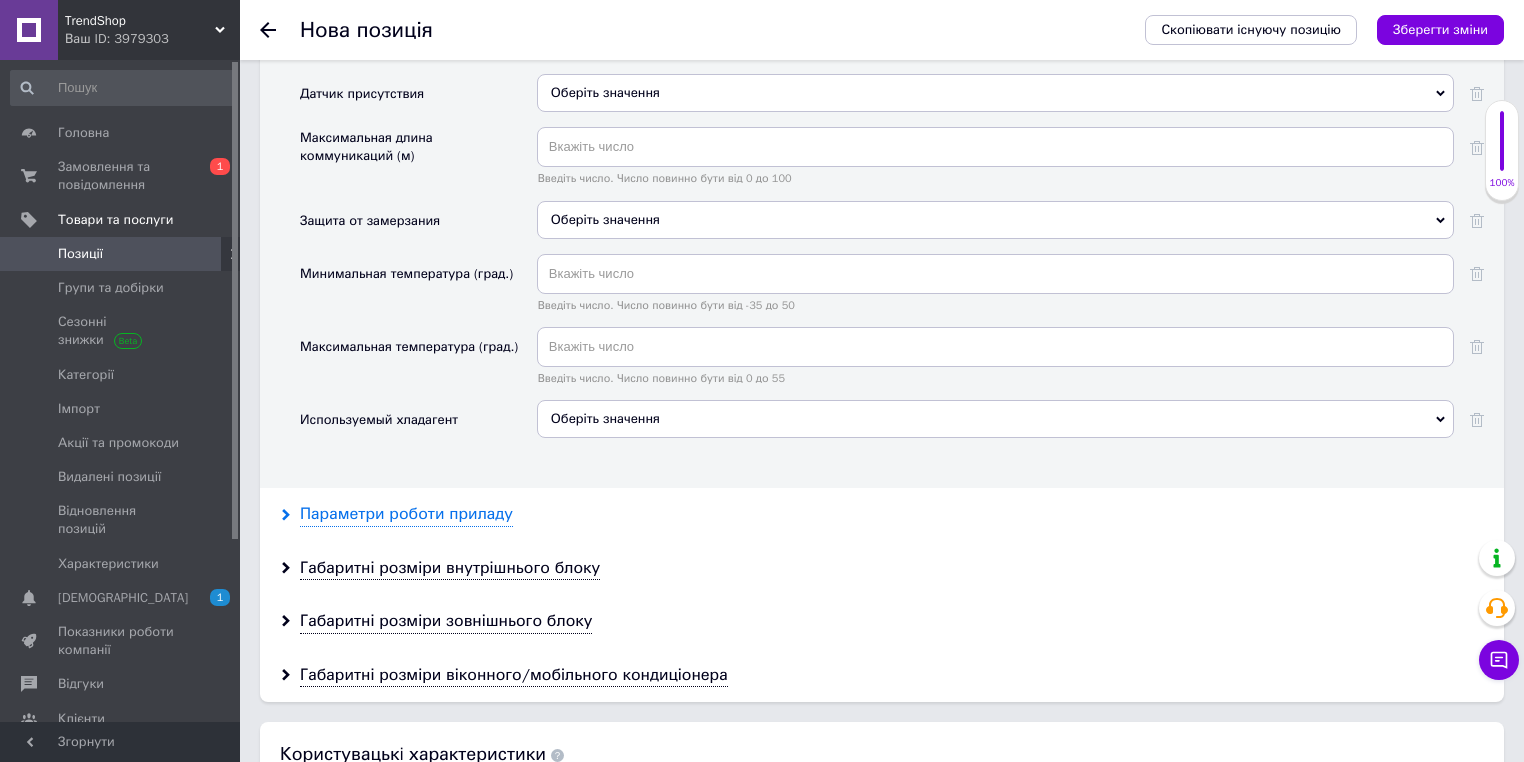 type on "64" 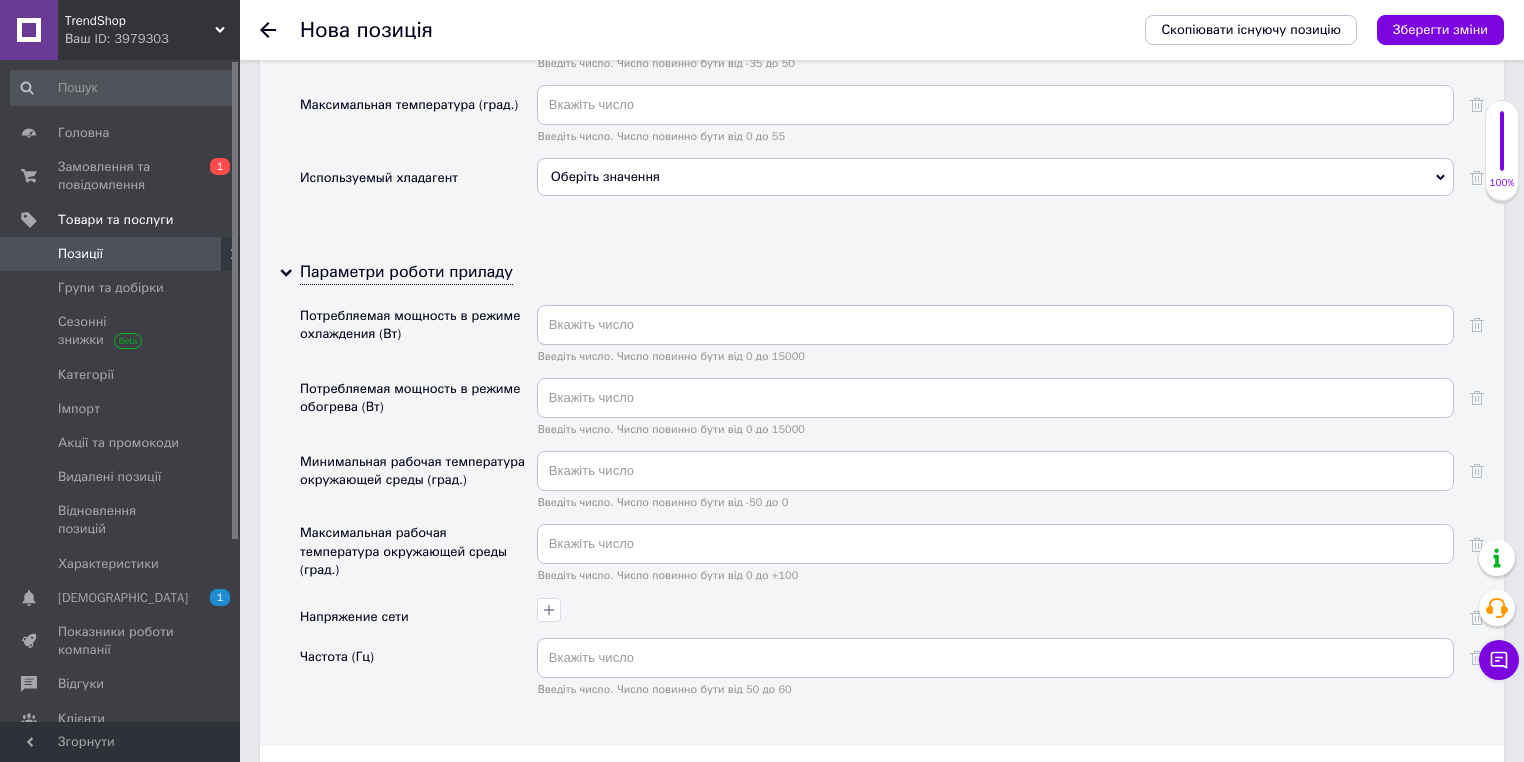 scroll, scrollTop: 4800, scrollLeft: 0, axis: vertical 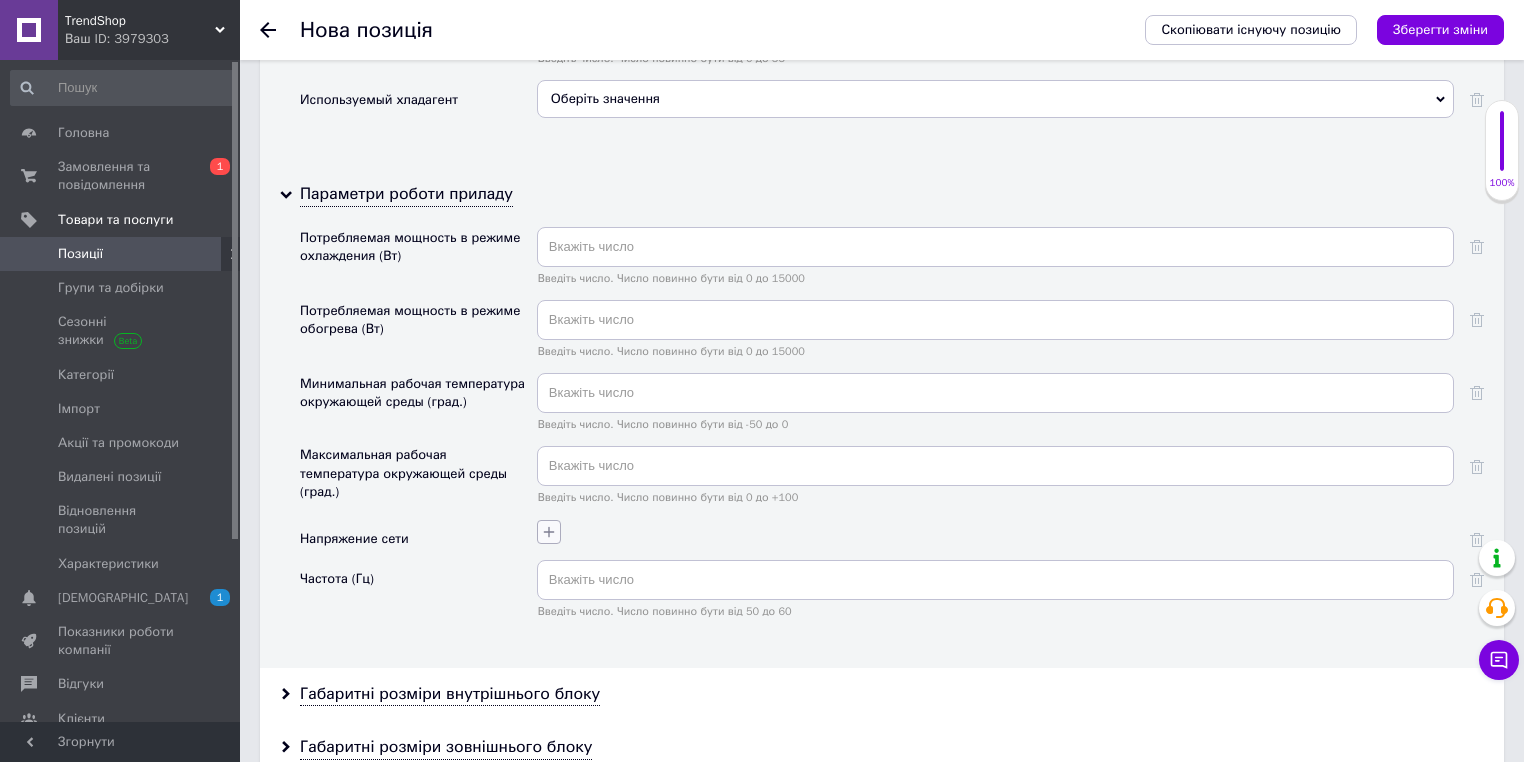 click 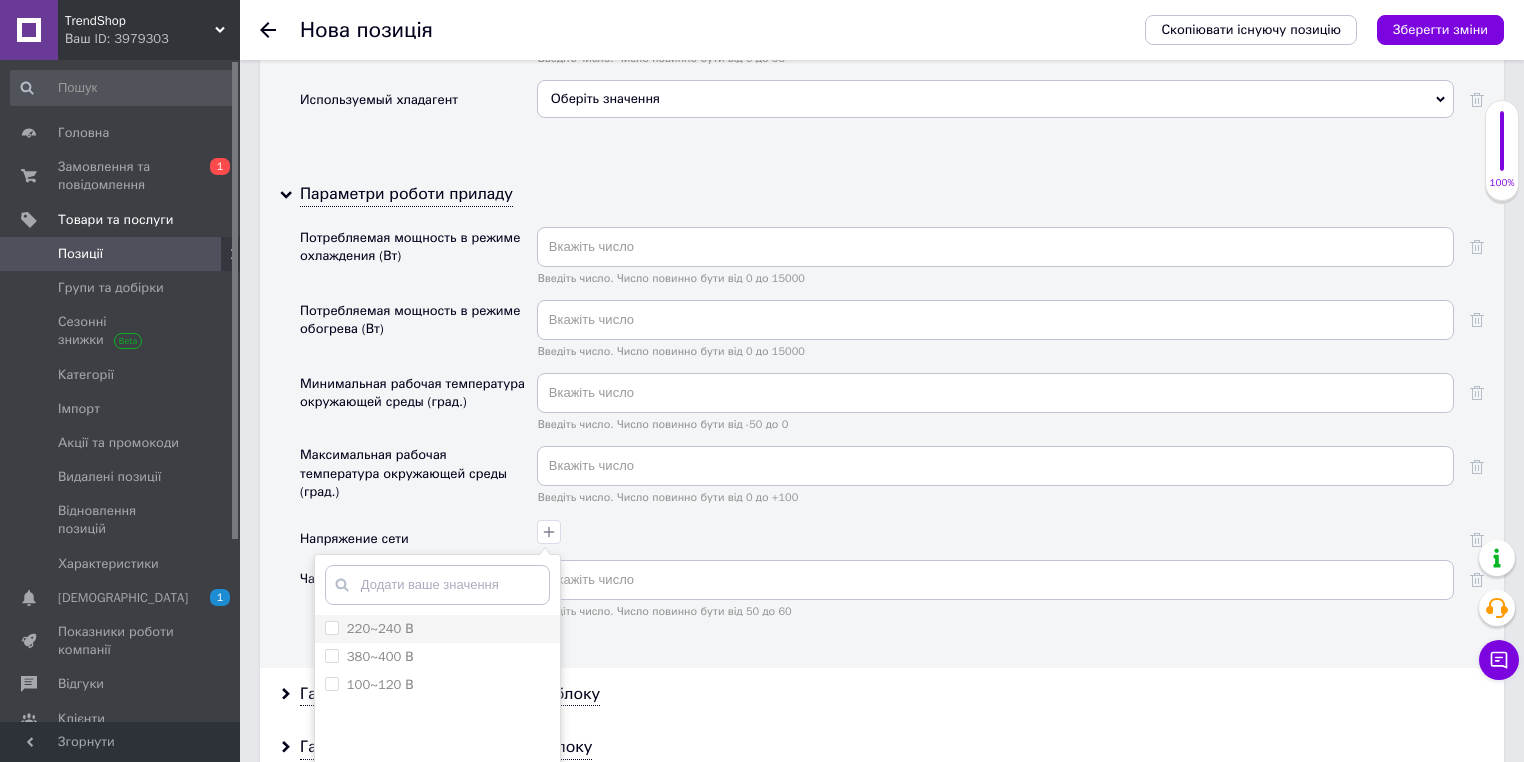 click on "220~240 В" at bounding box center (437, 629) 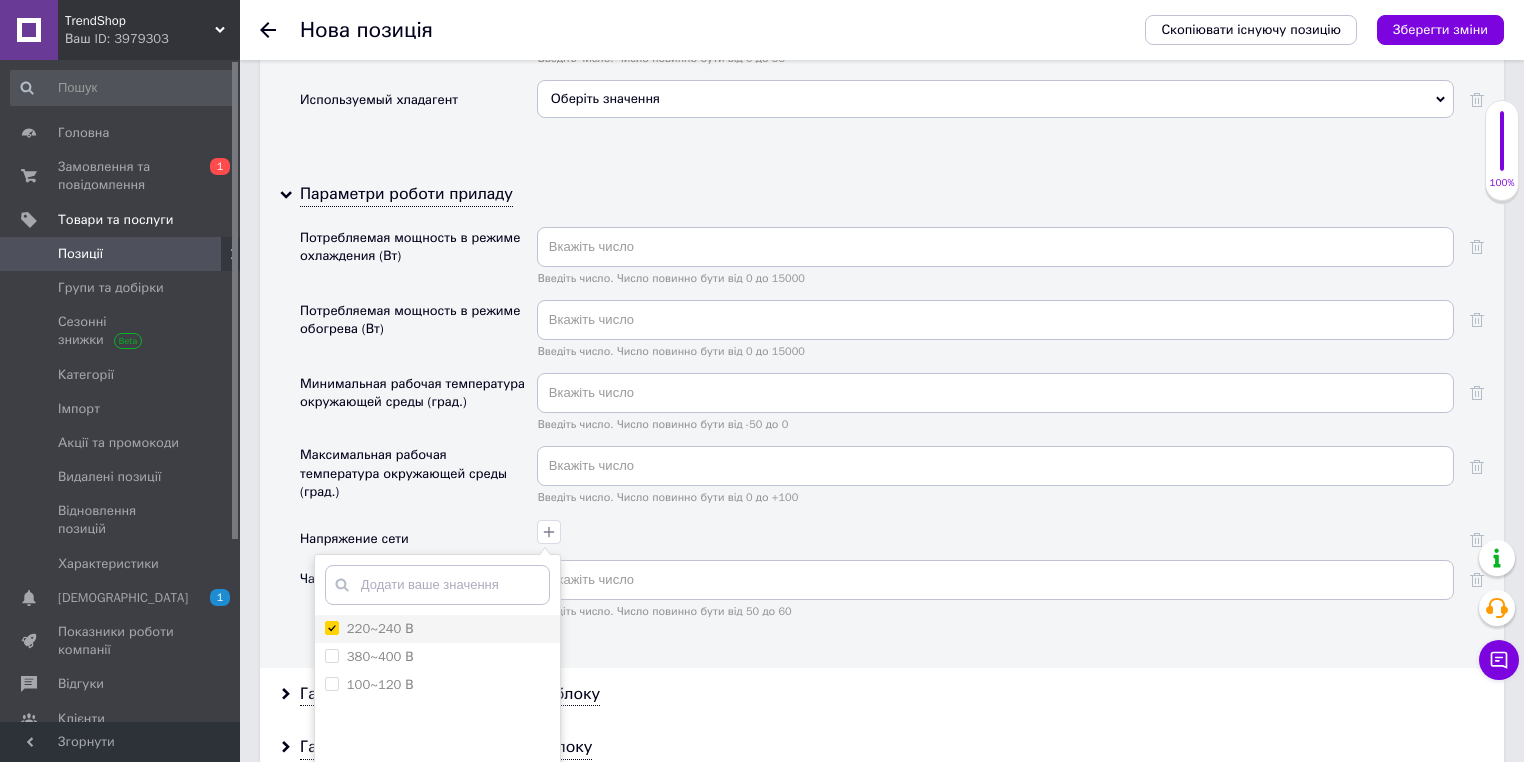 checkbox on "true" 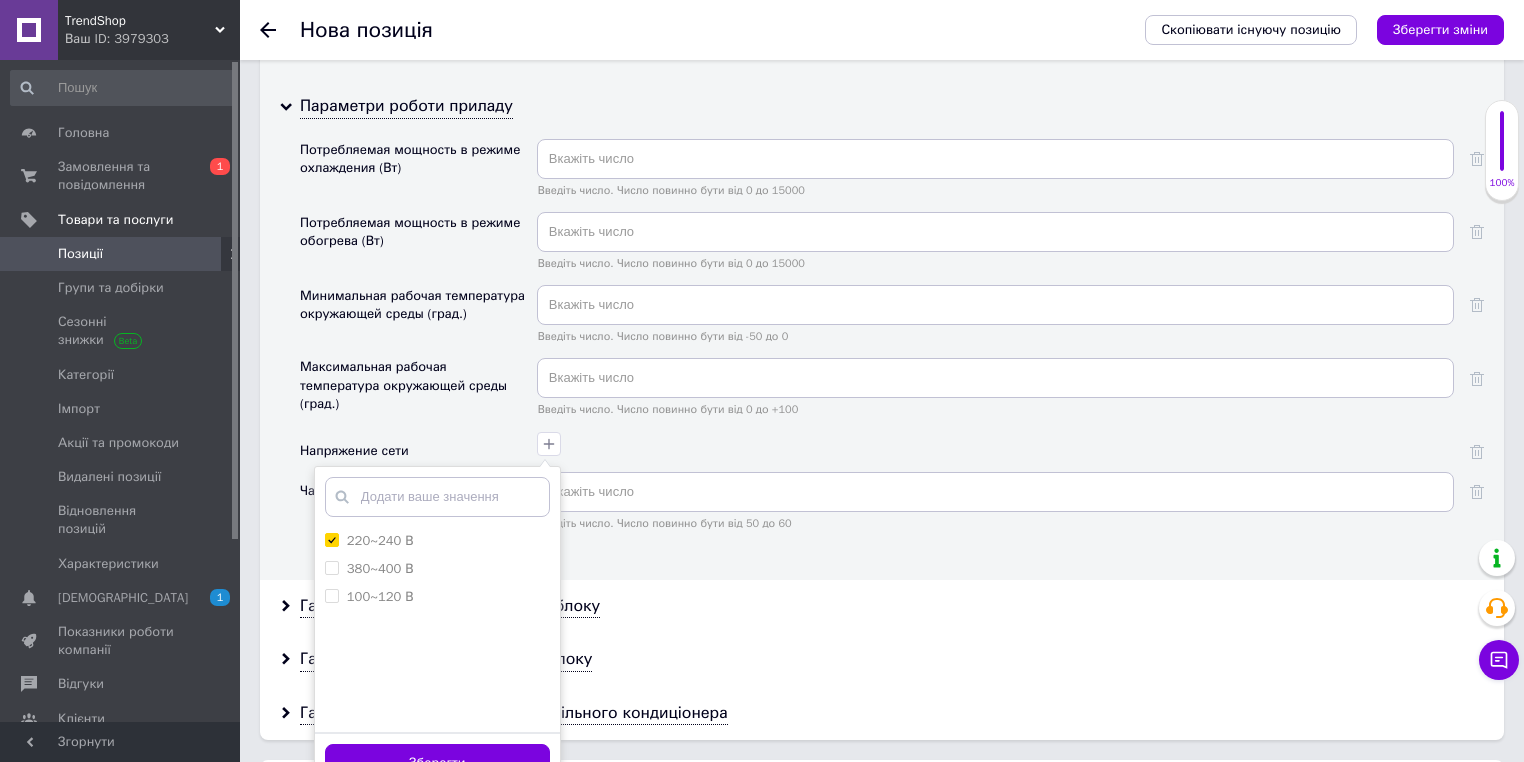 scroll, scrollTop: 4960, scrollLeft: 0, axis: vertical 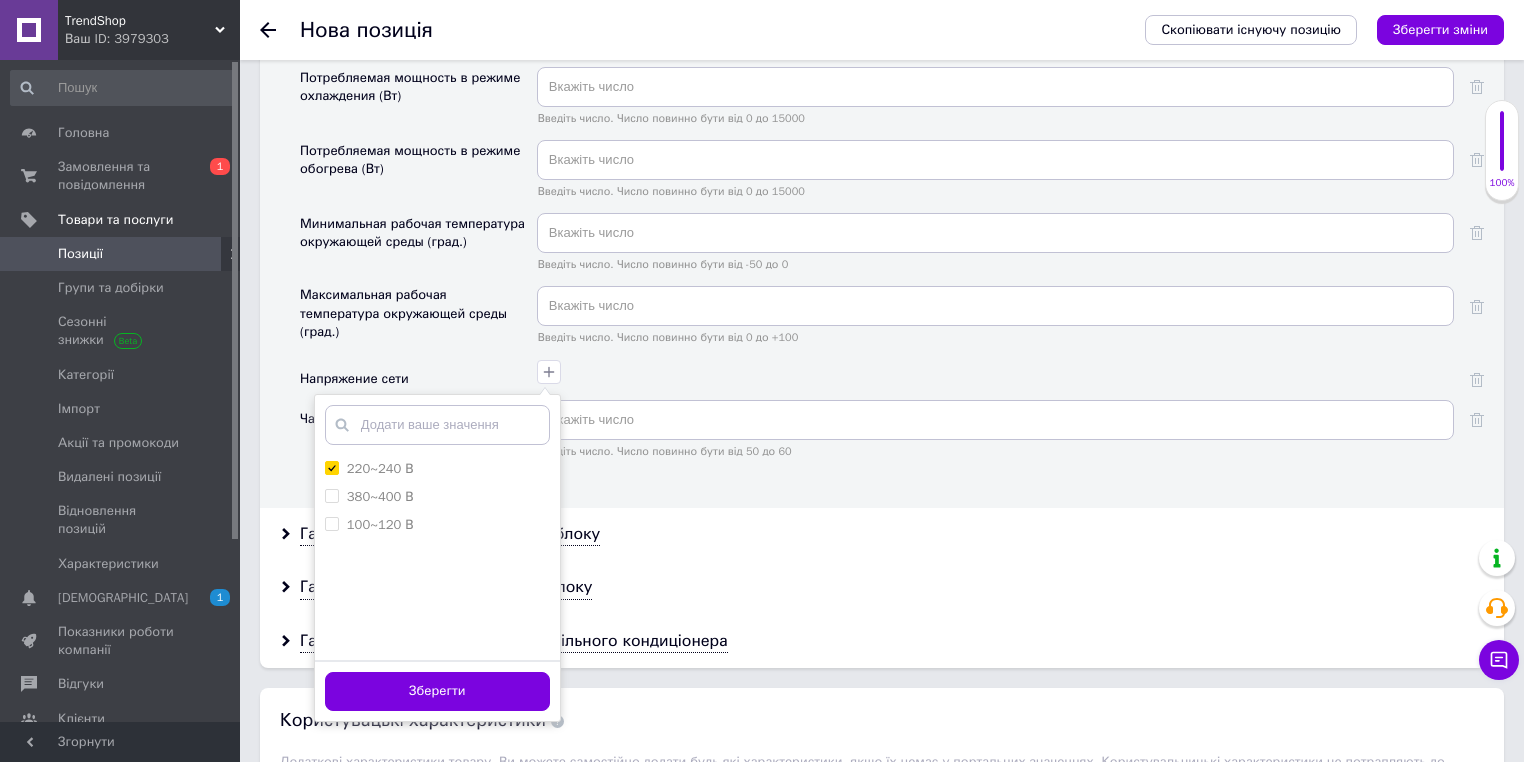 click on "Зберегти" at bounding box center [437, 691] 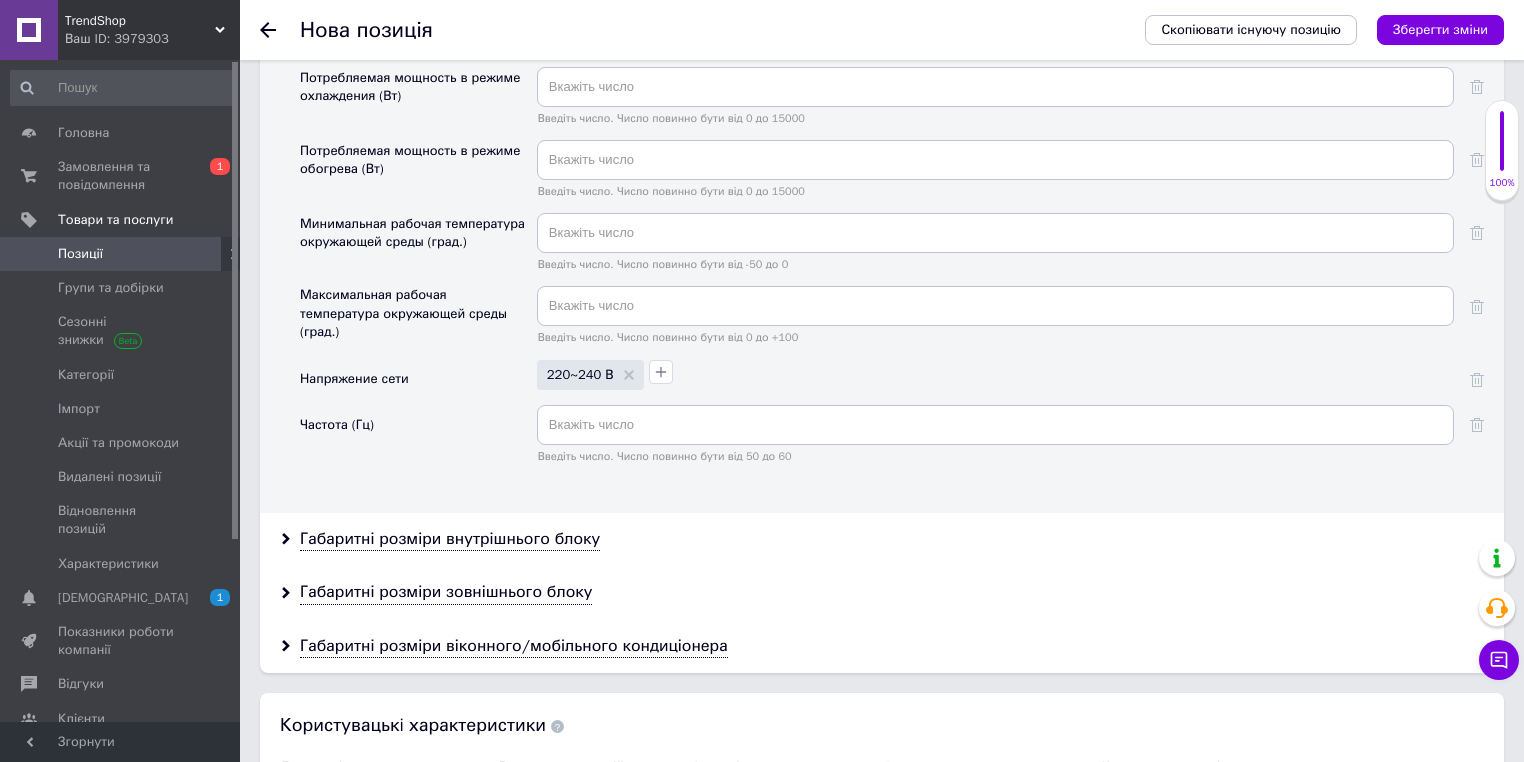click on "Основна інформація Назва позиції (Російська) ✱ Напольные кондиционеры De'Longhi охладители воздуха 2600вт комнатный кондиционер 350 куб.м/час Код/Артикул 813940001 Опис (Російська) ✱ Напольные кондиционеры De'Longhi охладители воздуха 2600вт комнатный кондиционер 350 куб.м/час
Характеристики:
Тип:  мобильный моноблочный кондиционер
Охлаждающая мощность:  9800 BTU / 2,5 кВт
Рекомендуемый объём помещения:  до 90 м³ (площадь — до 35 м²)
Воздушный поток:  от 250 до 350 м³/ч
Тип хладагента:  R290 (экологичный)
Функции:  охлаждение, вентиляция, осушение воздуха" at bounding box center [882, -1764] 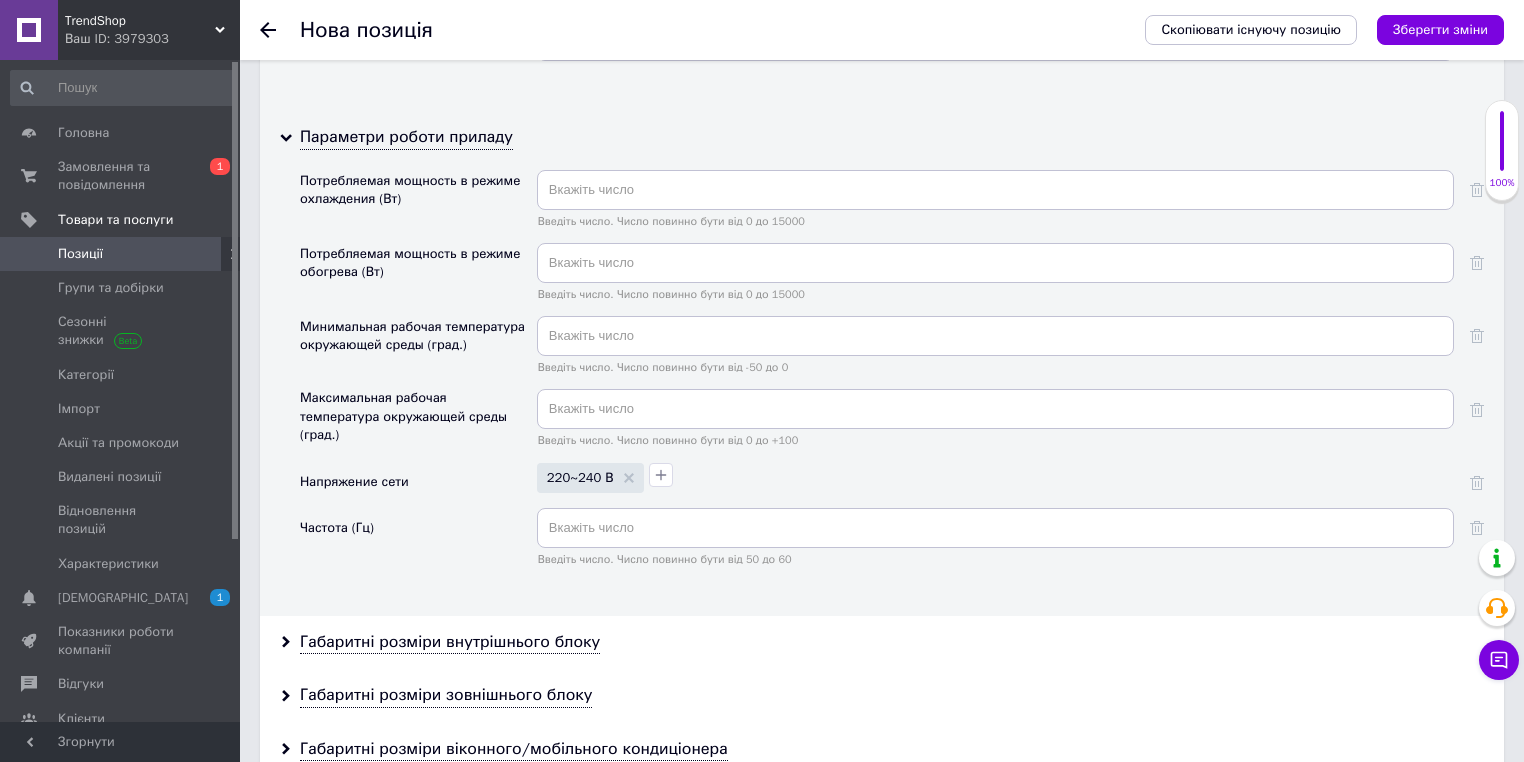 scroll, scrollTop: 4720, scrollLeft: 0, axis: vertical 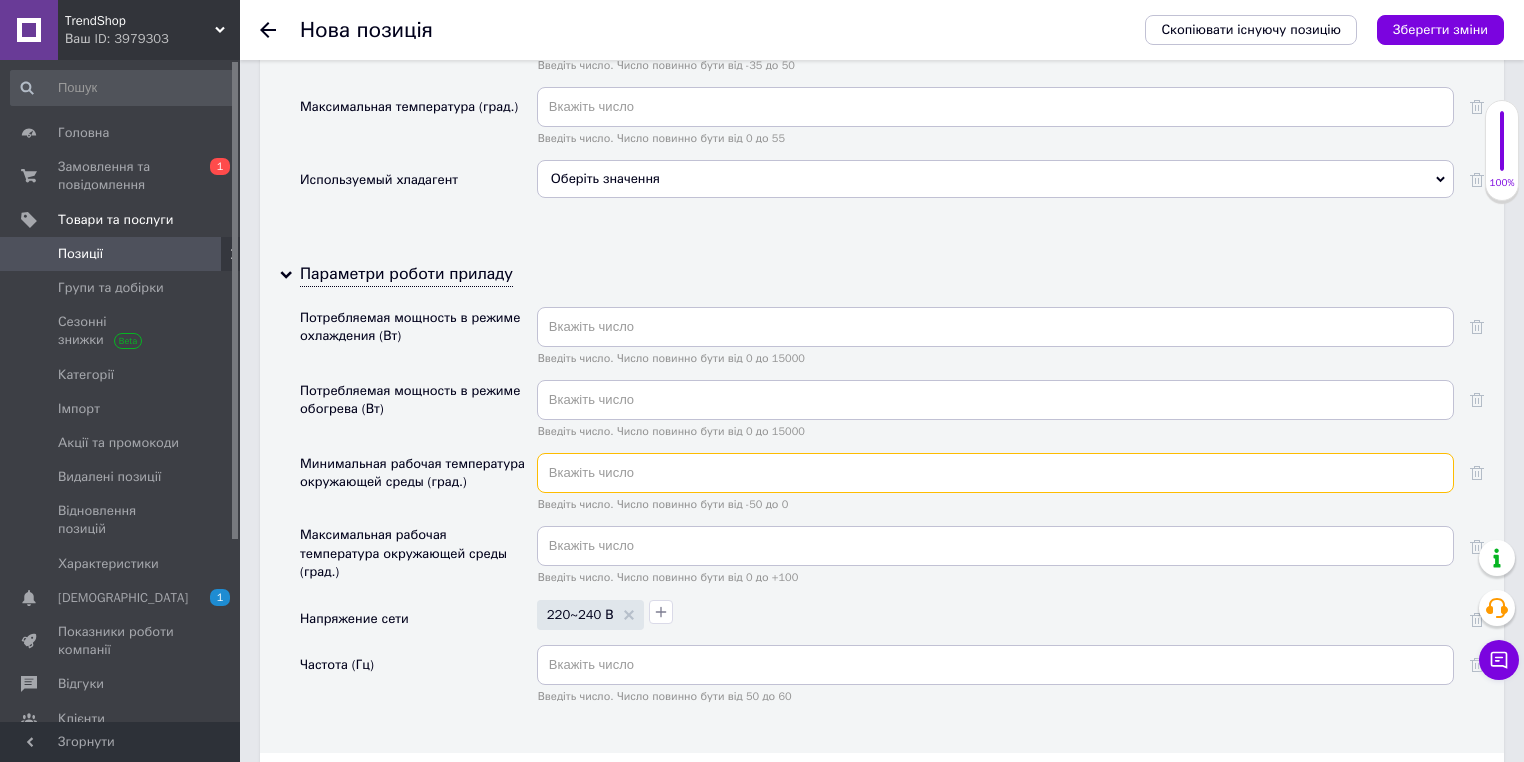 click at bounding box center [995, 473] 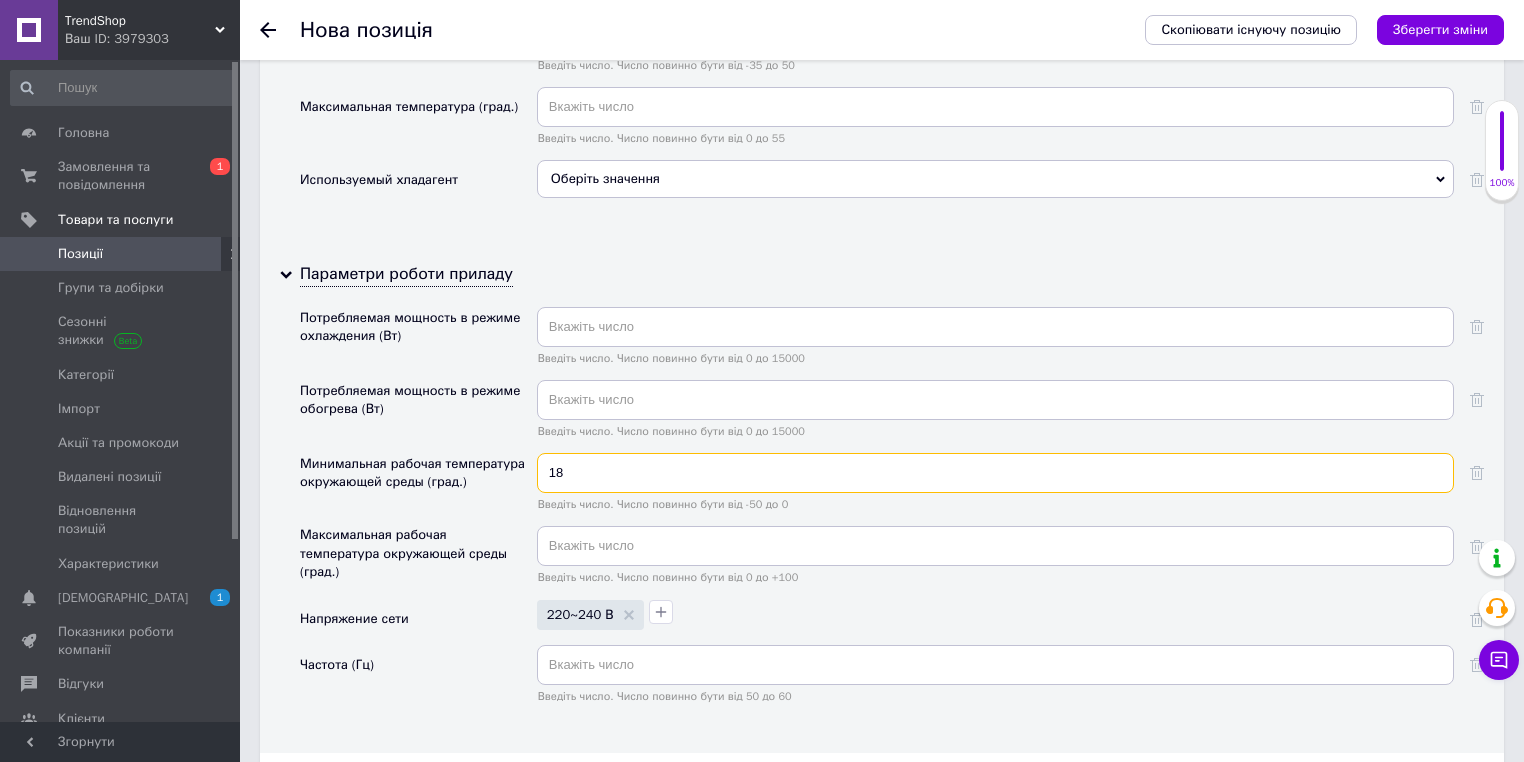 type on "18" 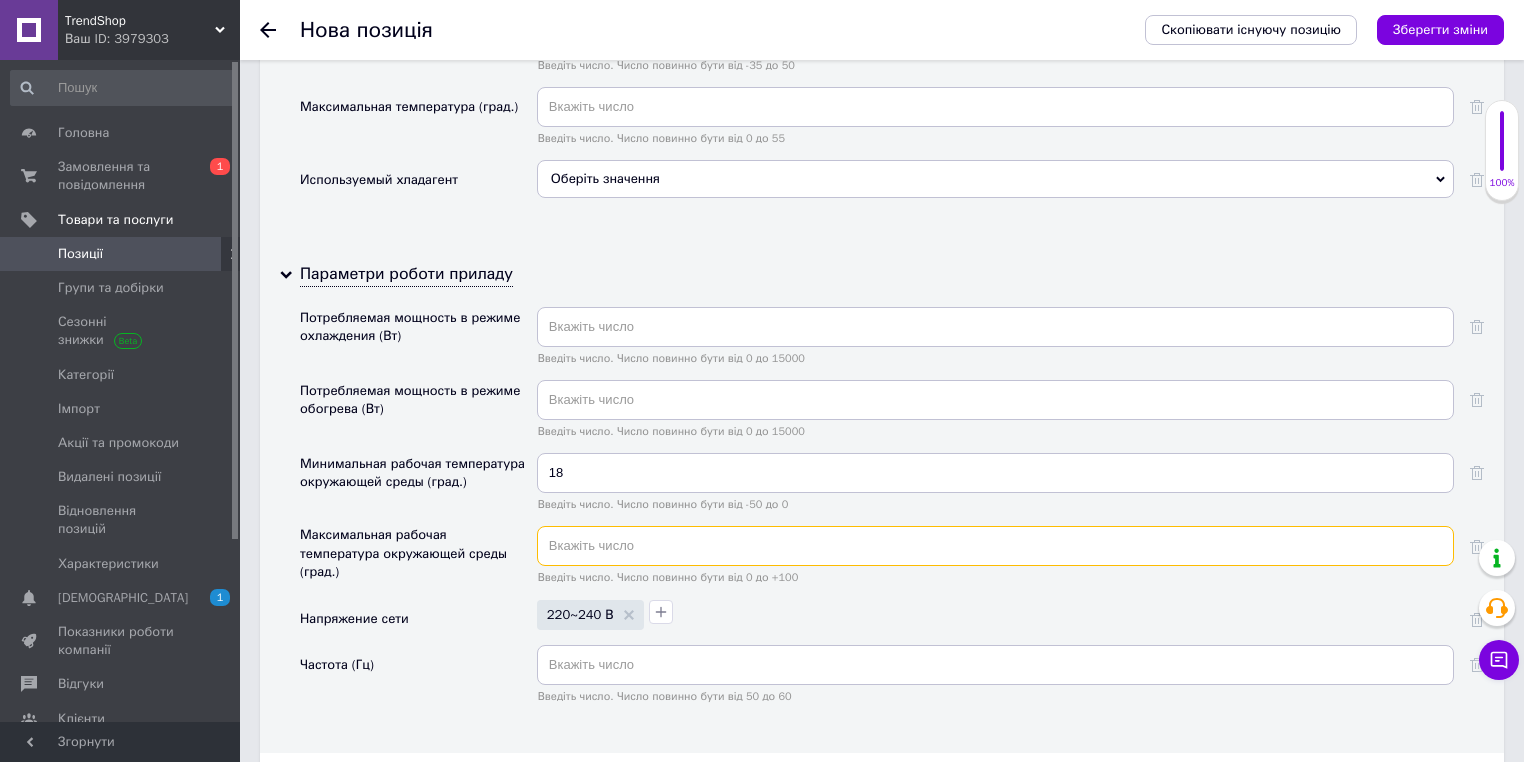 click at bounding box center [995, 546] 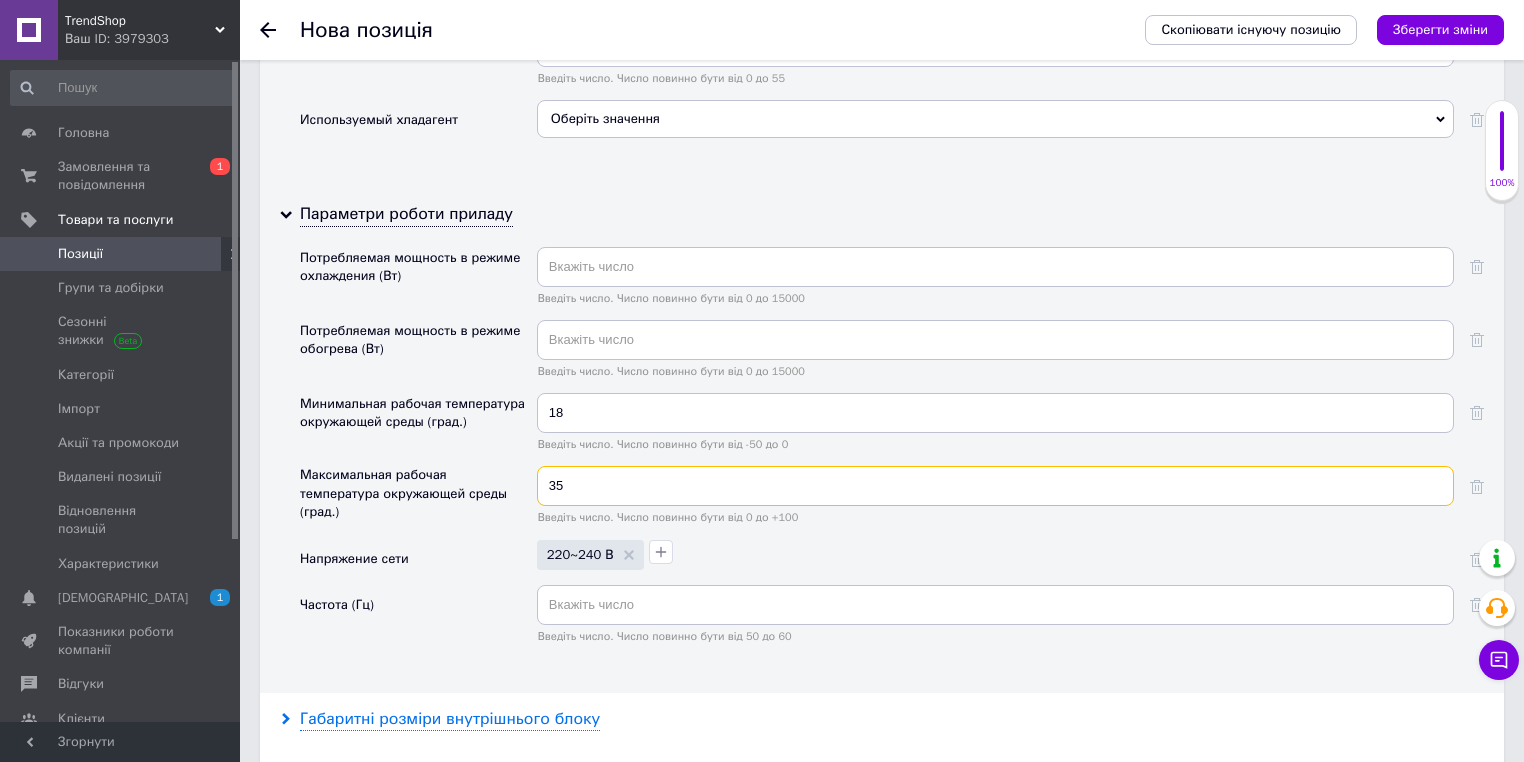 scroll, scrollTop: 4880, scrollLeft: 0, axis: vertical 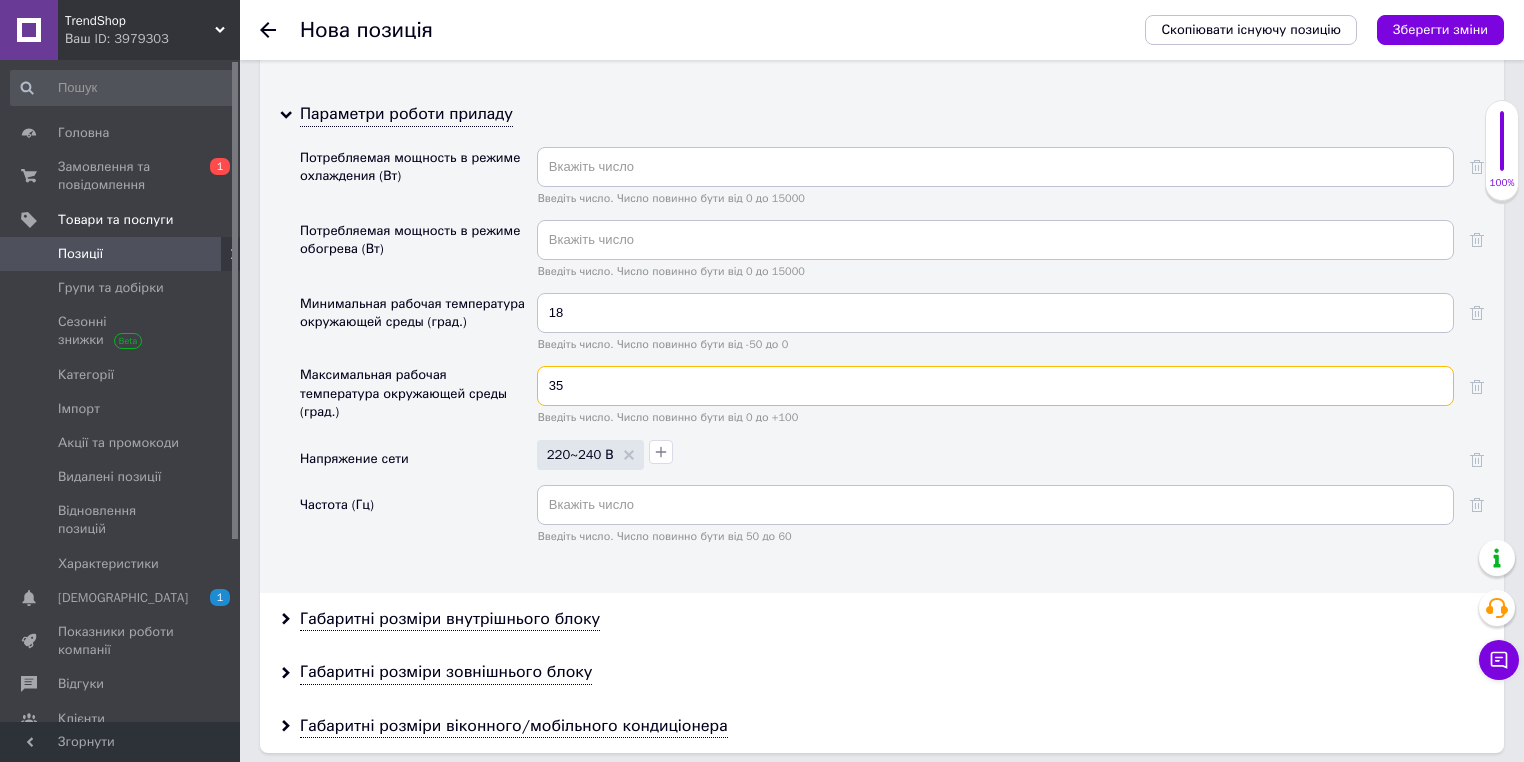 type on "35" 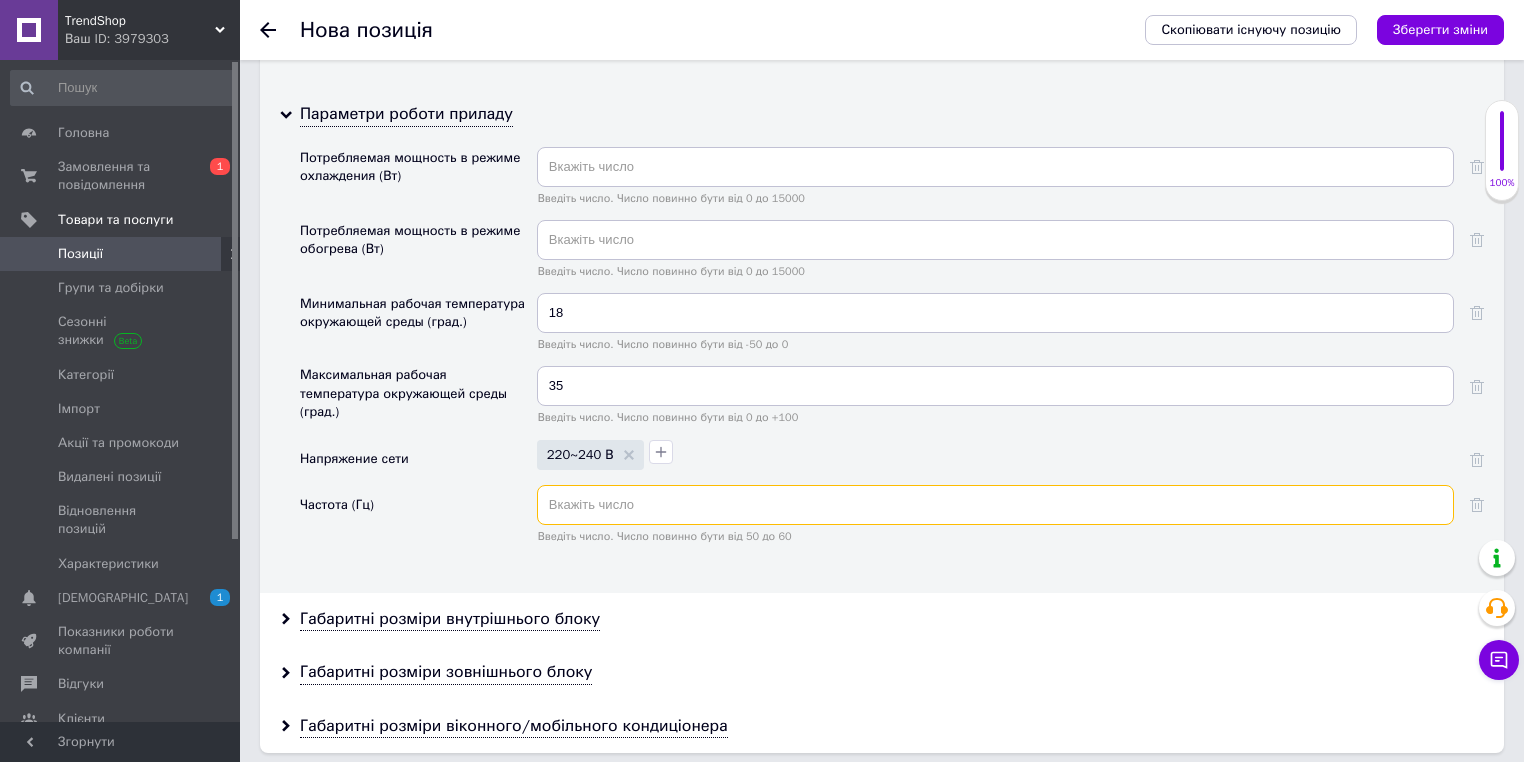 click at bounding box center (995, 505) 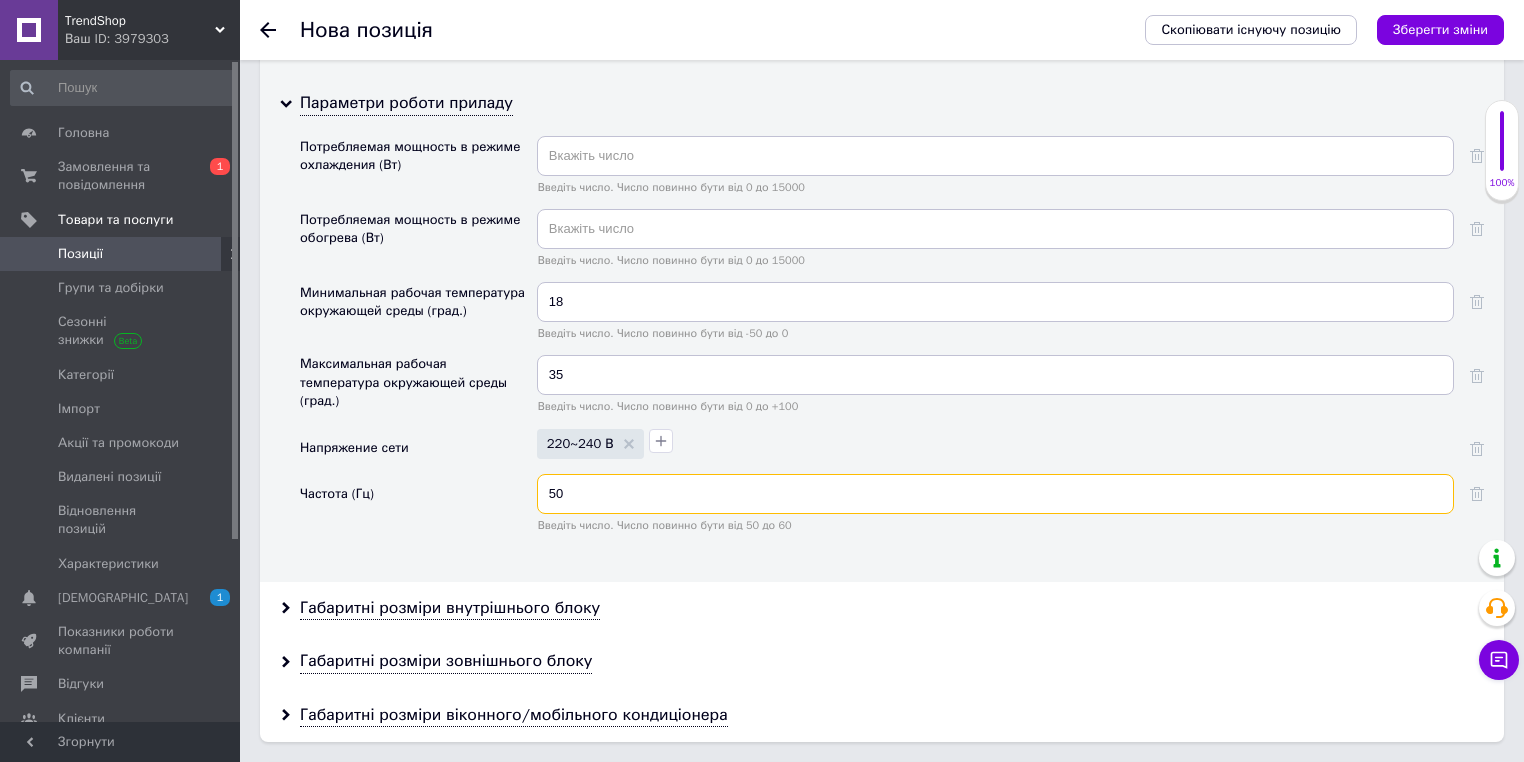 scroll, scrollTop: 5040, scrollLeft: 0, axis: vertical 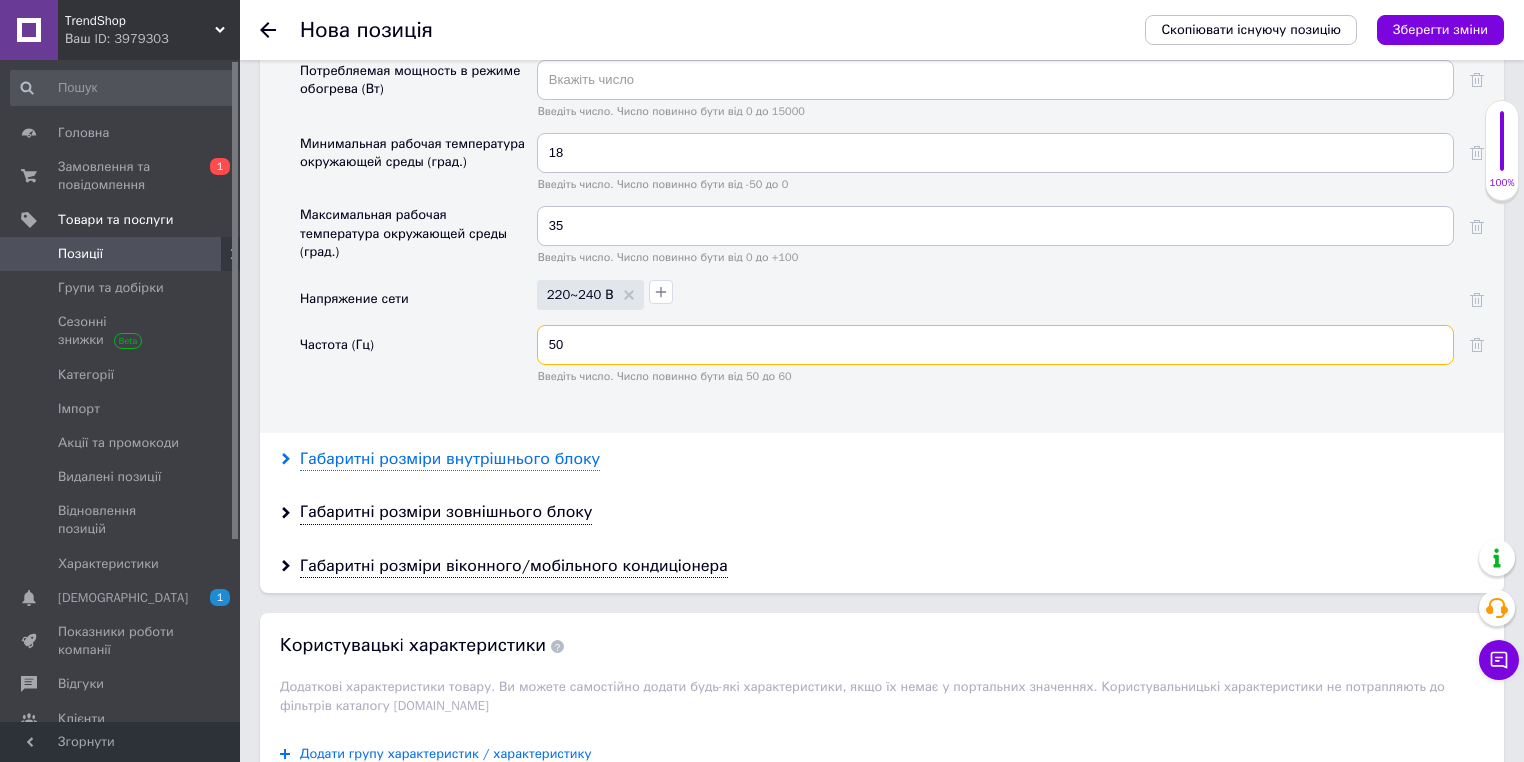 type on "50" 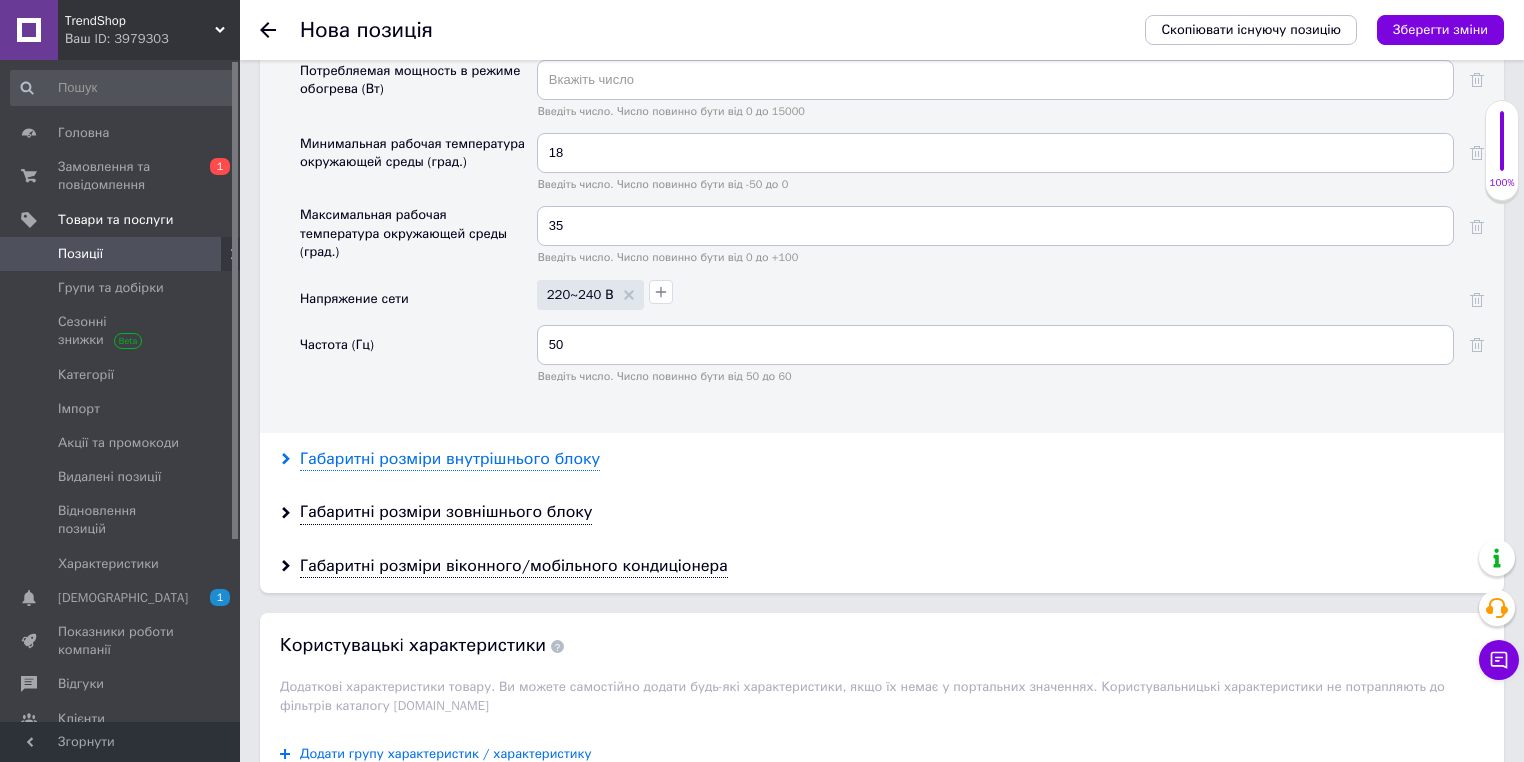 click on "Габаритні розміри внутрішнього блоку" at bounding box center [450, 459] 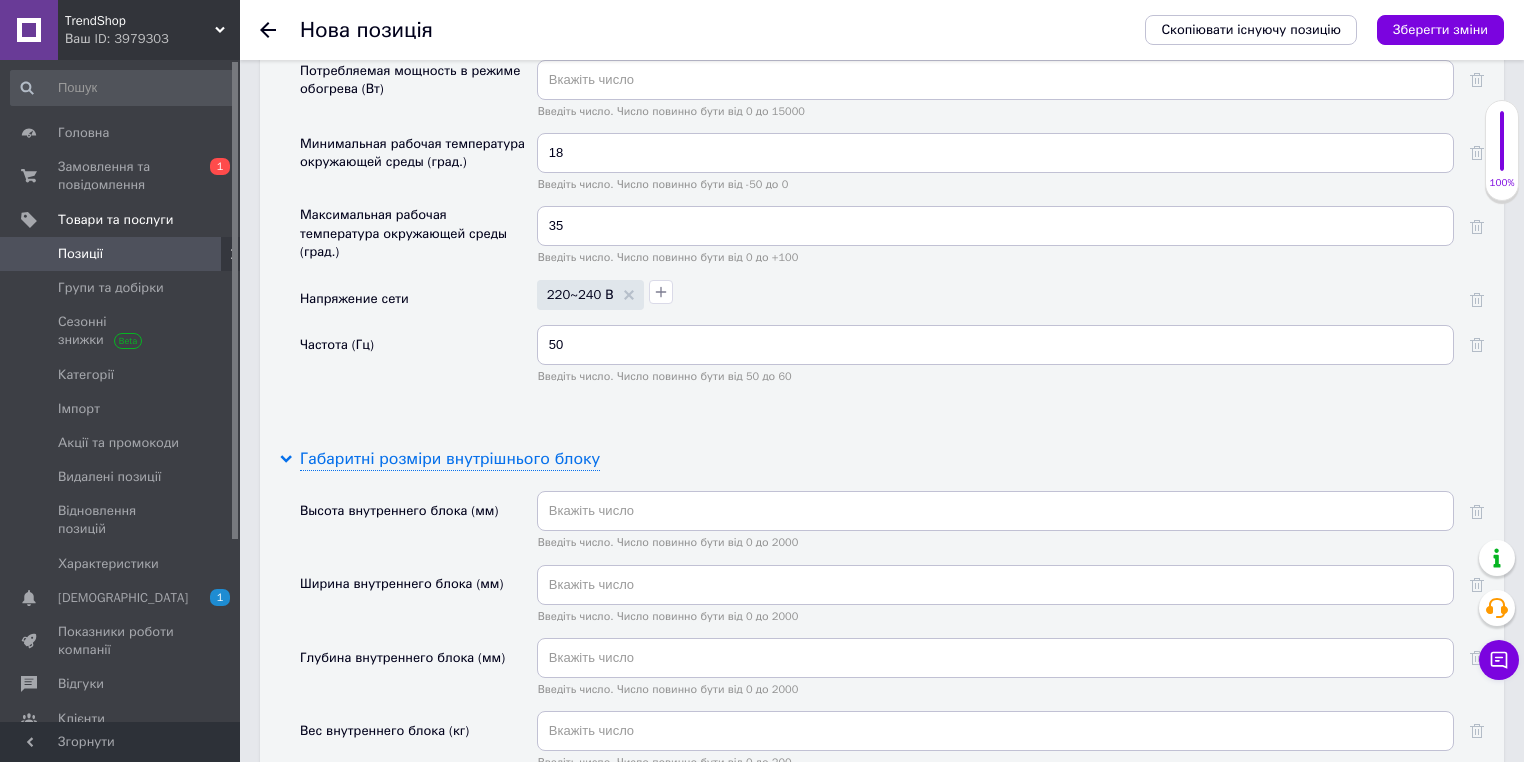 click on "Габаритні розміри внутрішнього блоку" at bounding box center [450, 459] 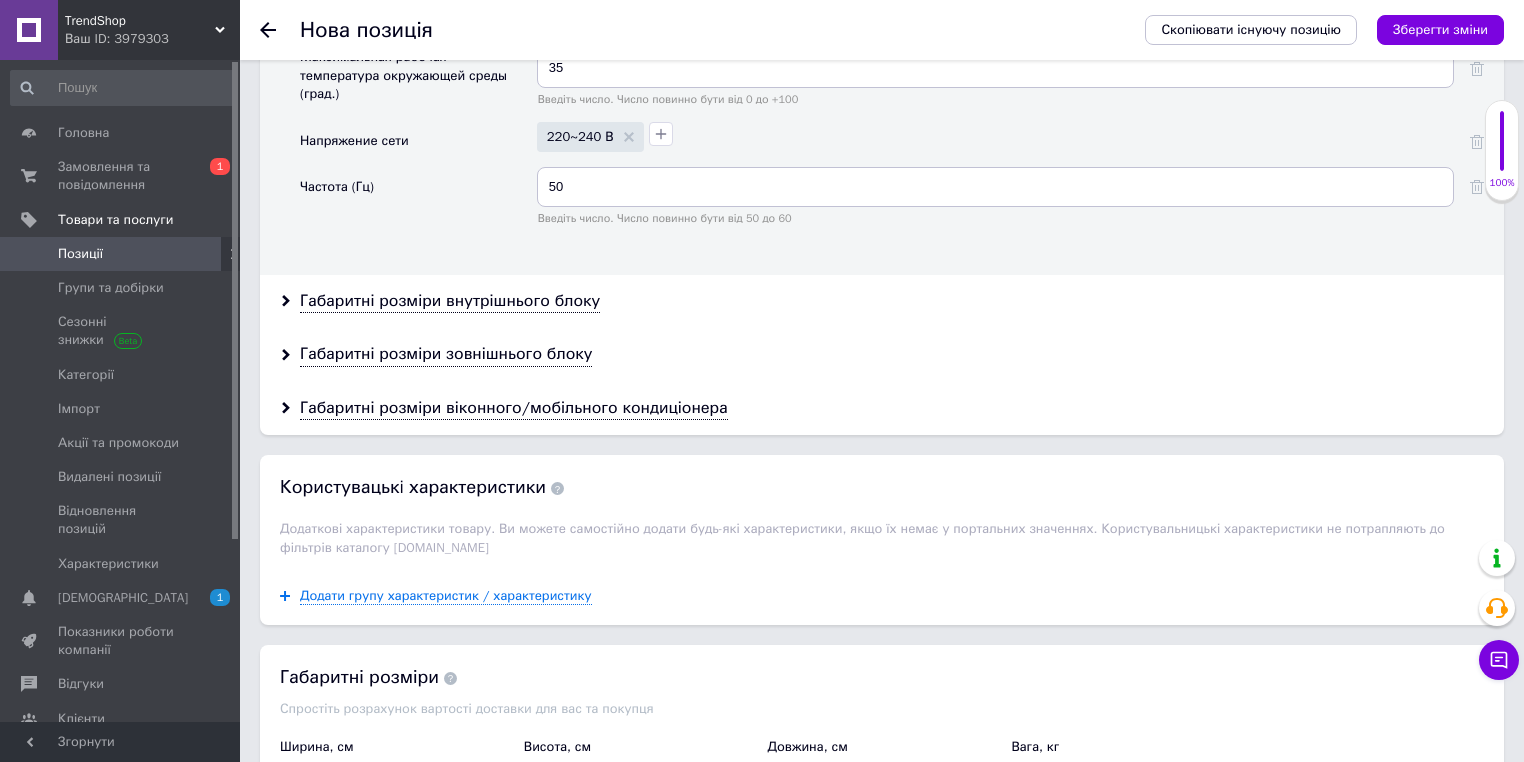 scroll, scrollTop: 5200, scrollLeft: 0, axis: vertical 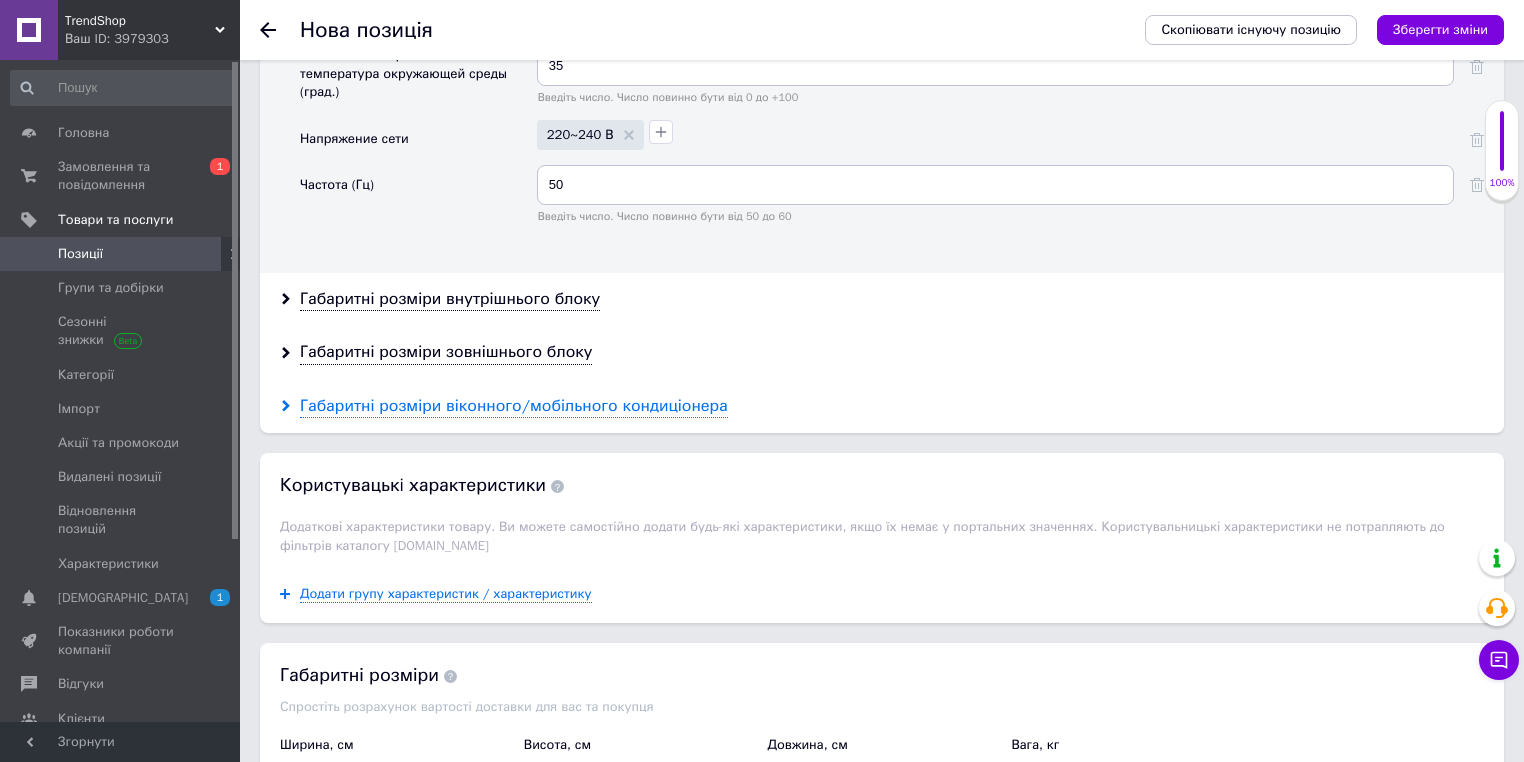 click on "Габаритні розміри віконного/мобільного кондиціонера" at bounding box center (514, 406) 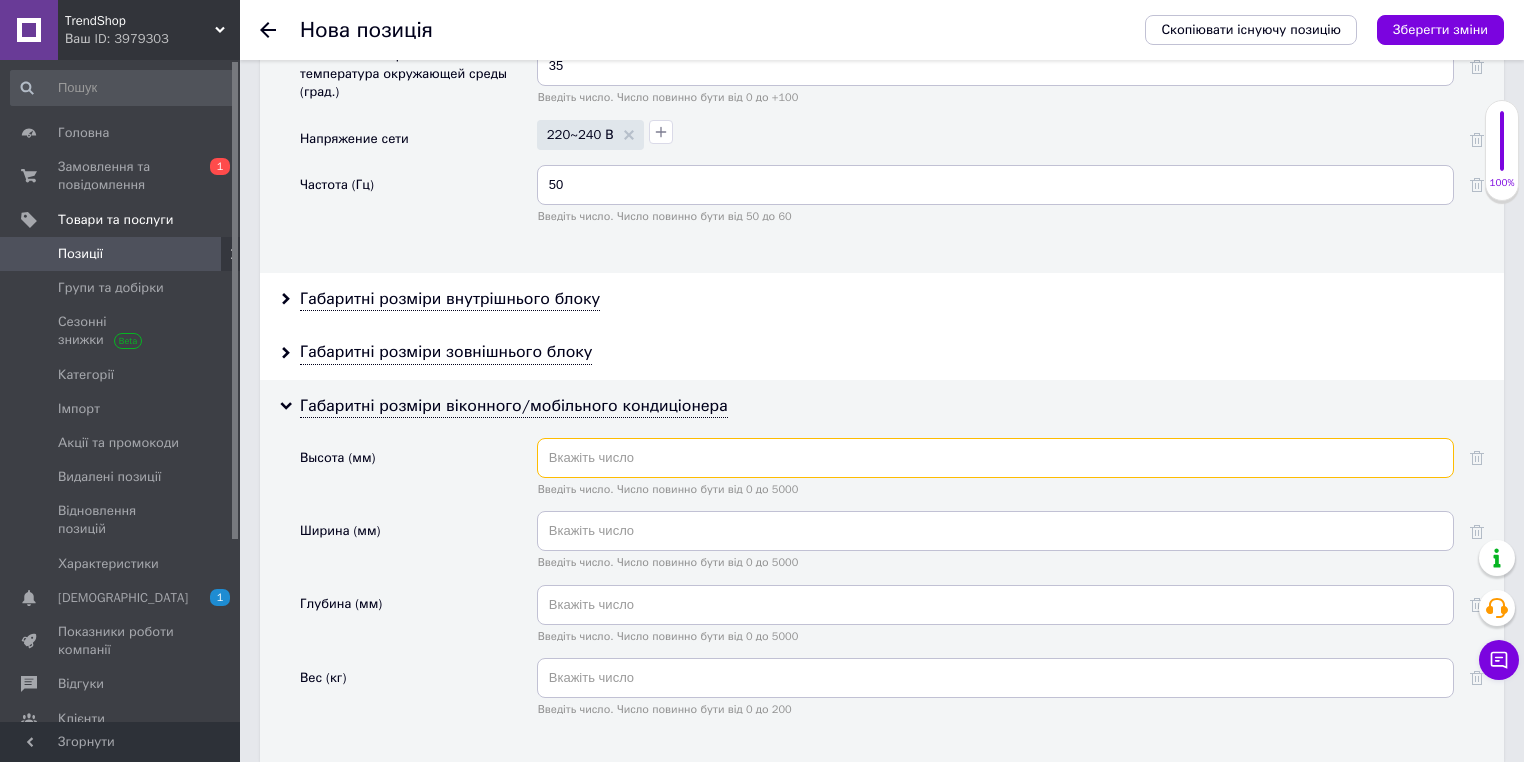 click at bounding box center [995, 458] 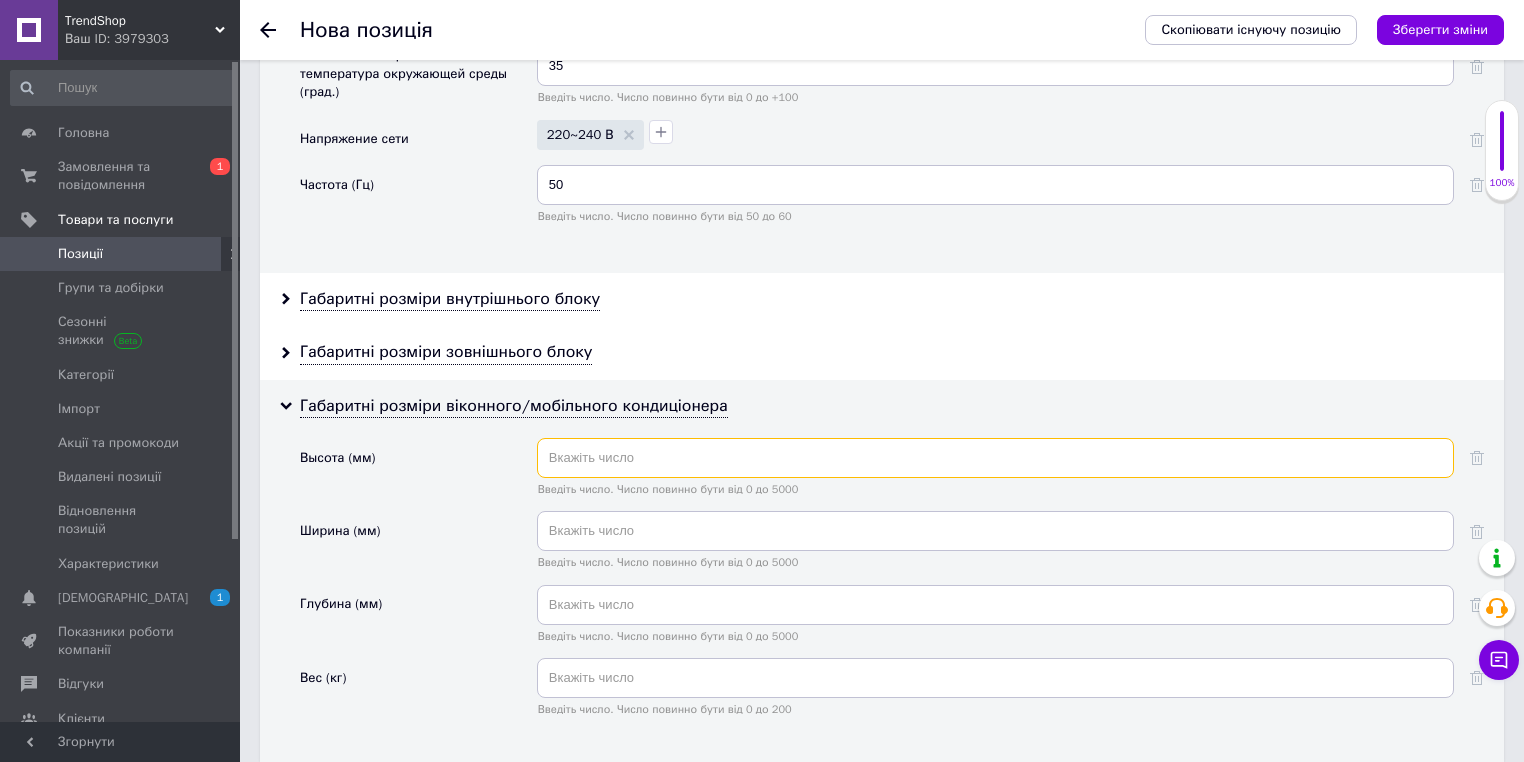 paste 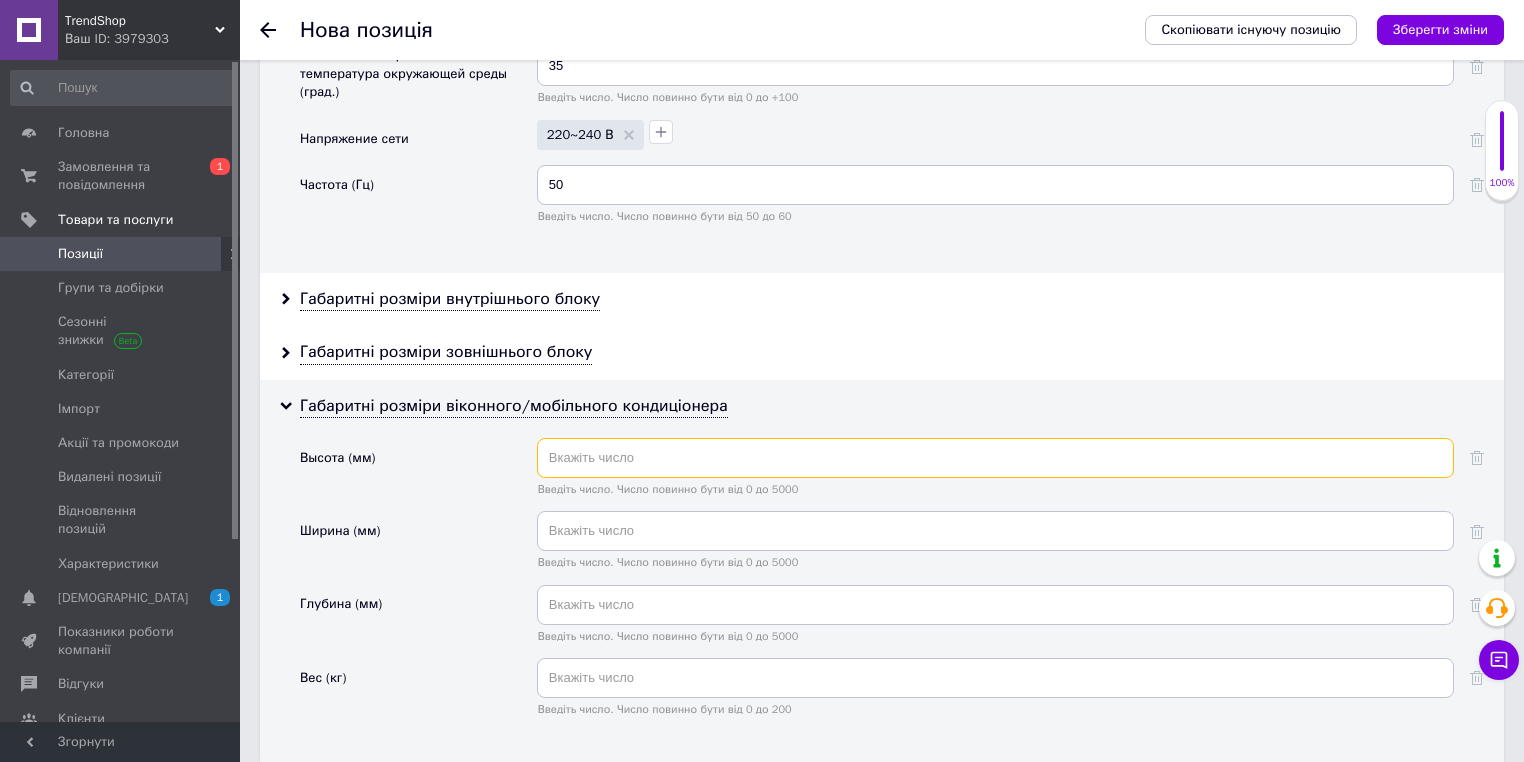 paste on "750" 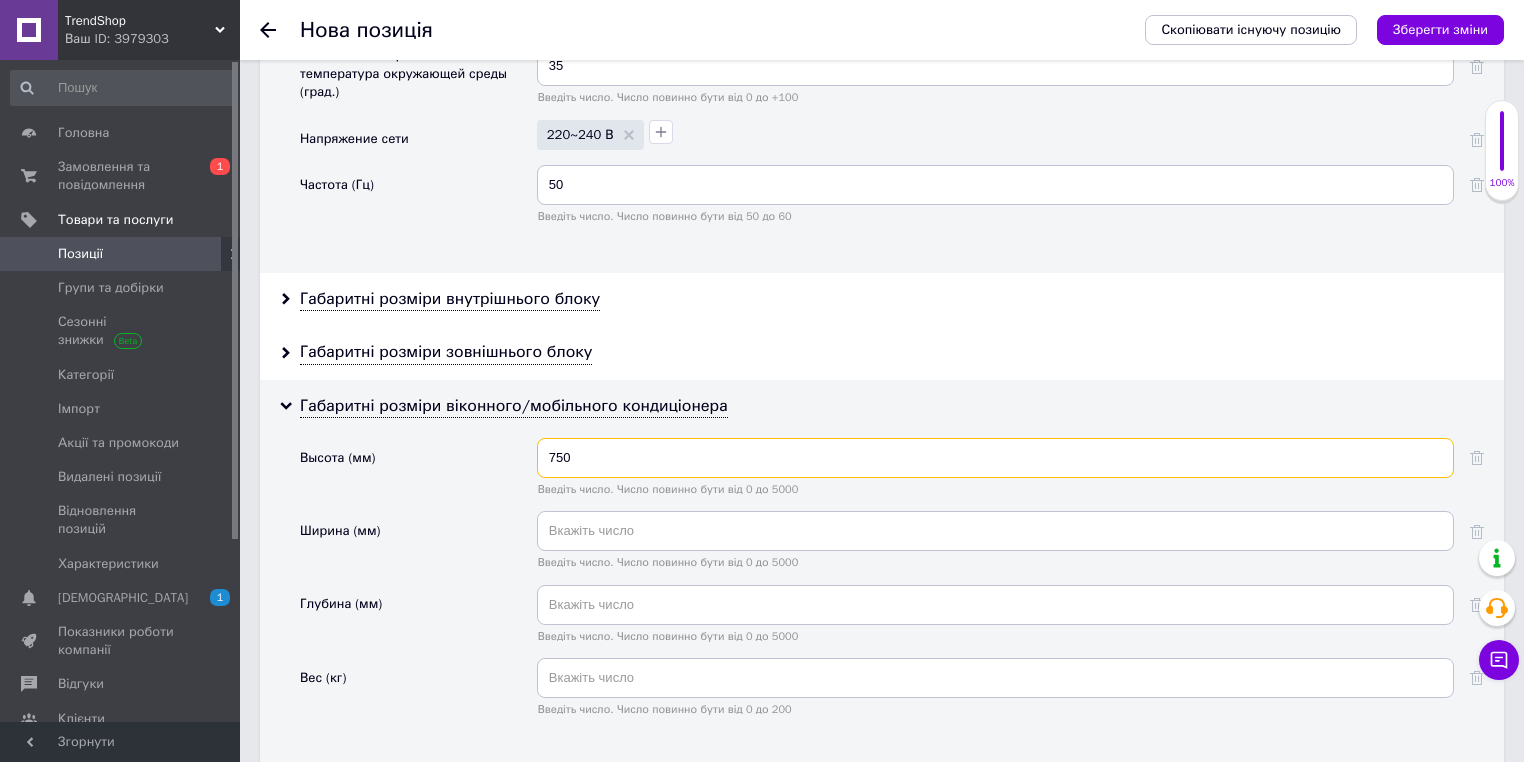 type on "750" 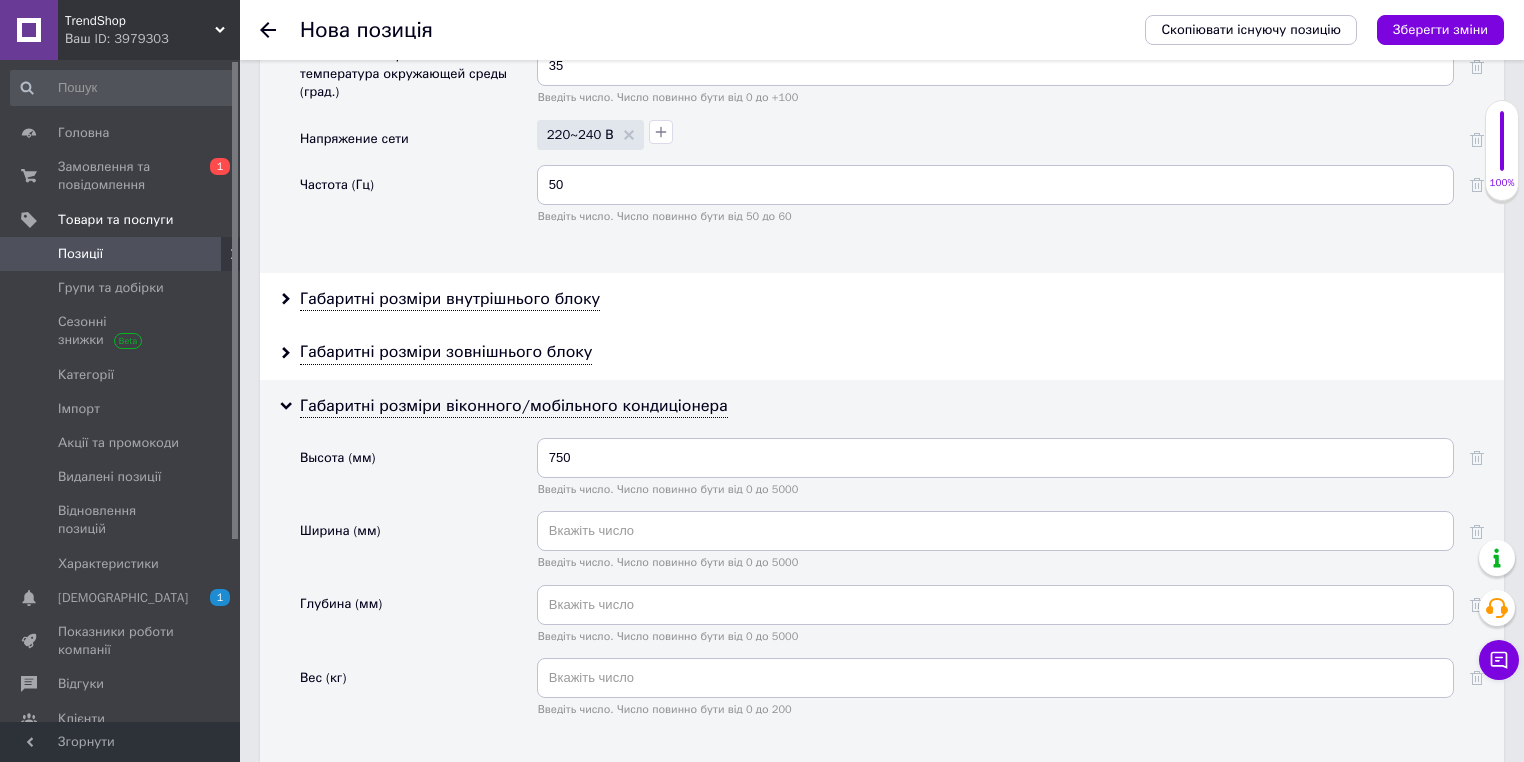 click on "750 Введіть число. Число повинно бути від 0 до 5000" at bounding box center (995, 474) 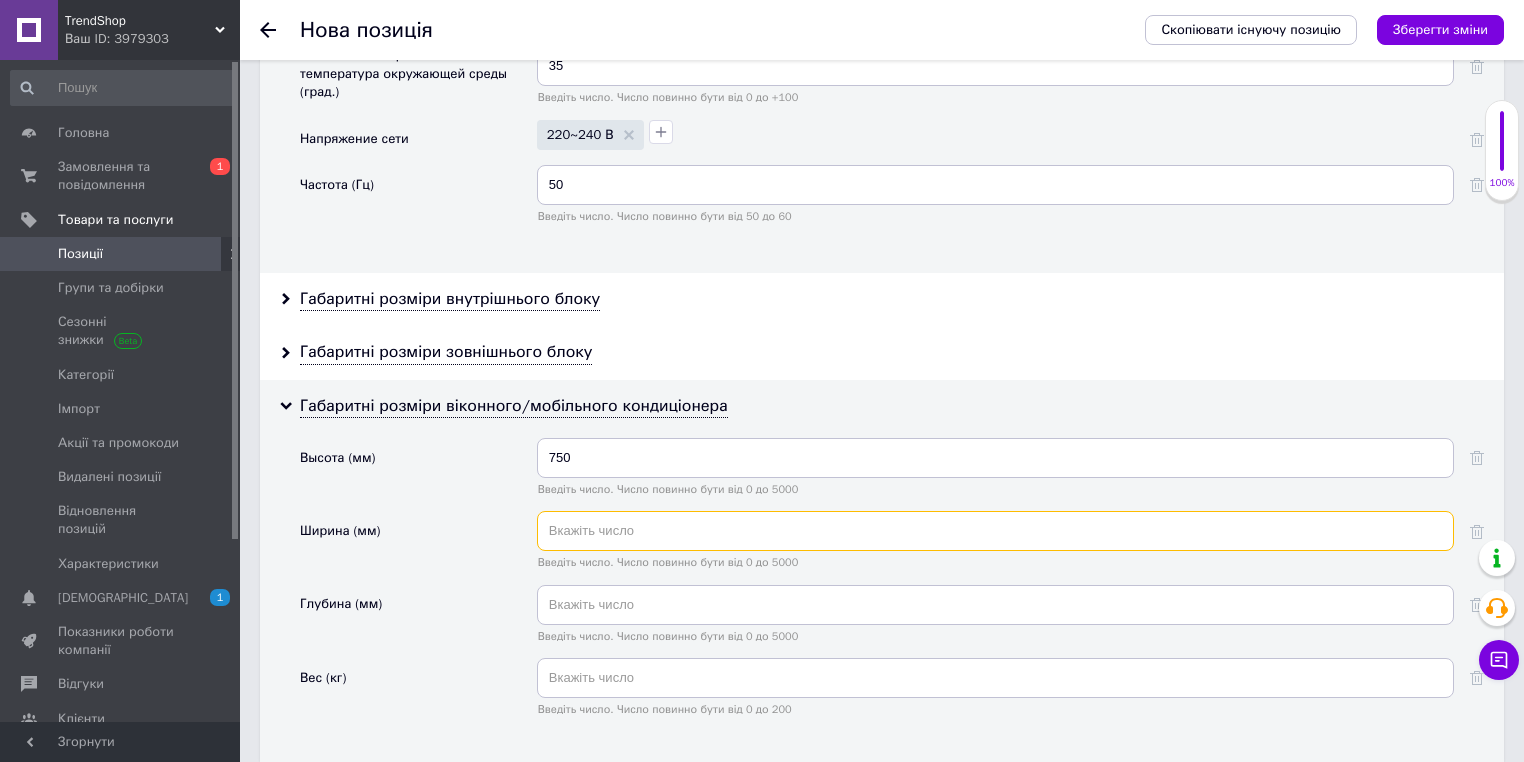 click at bounding box center (995, 531) 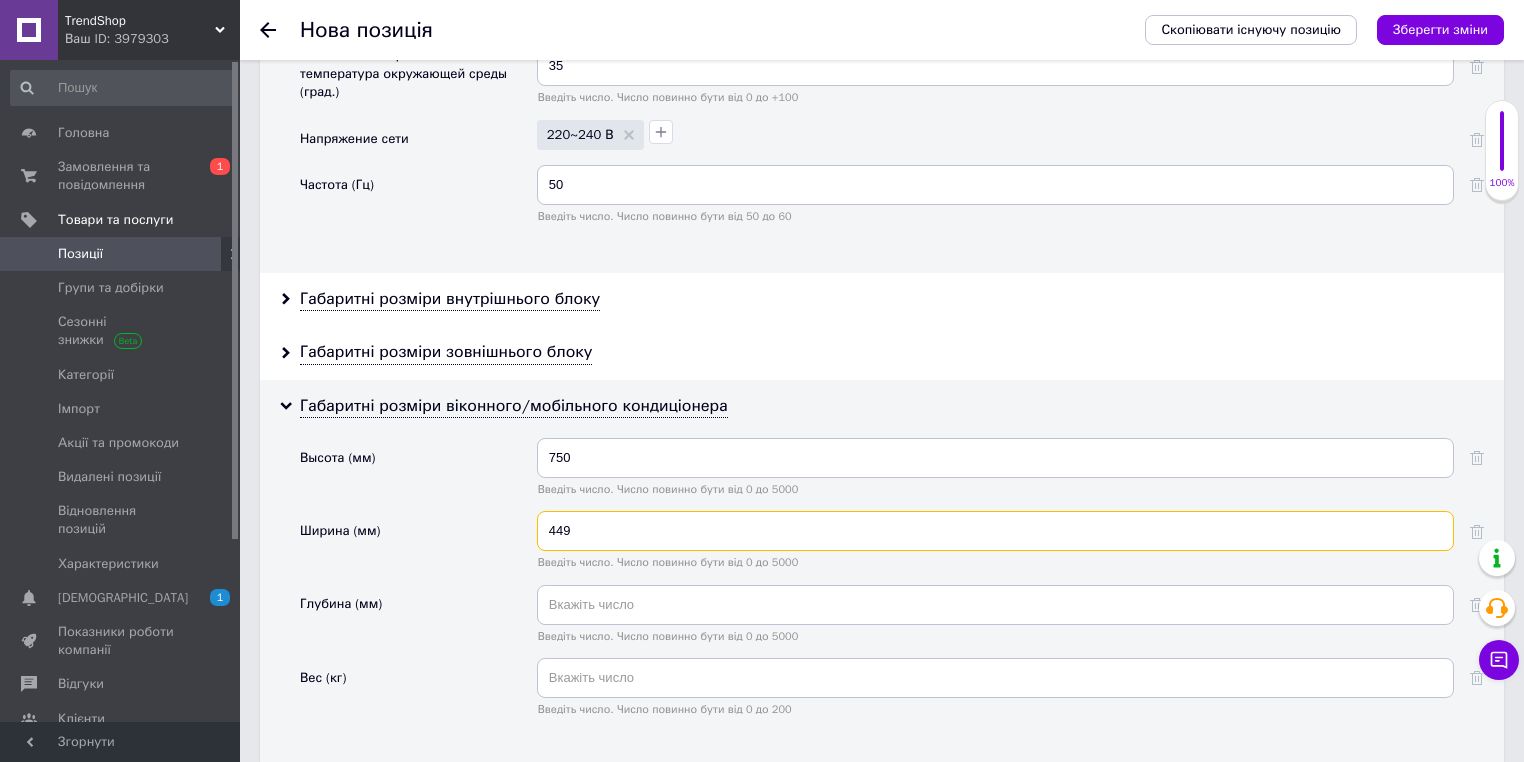 type on "449" 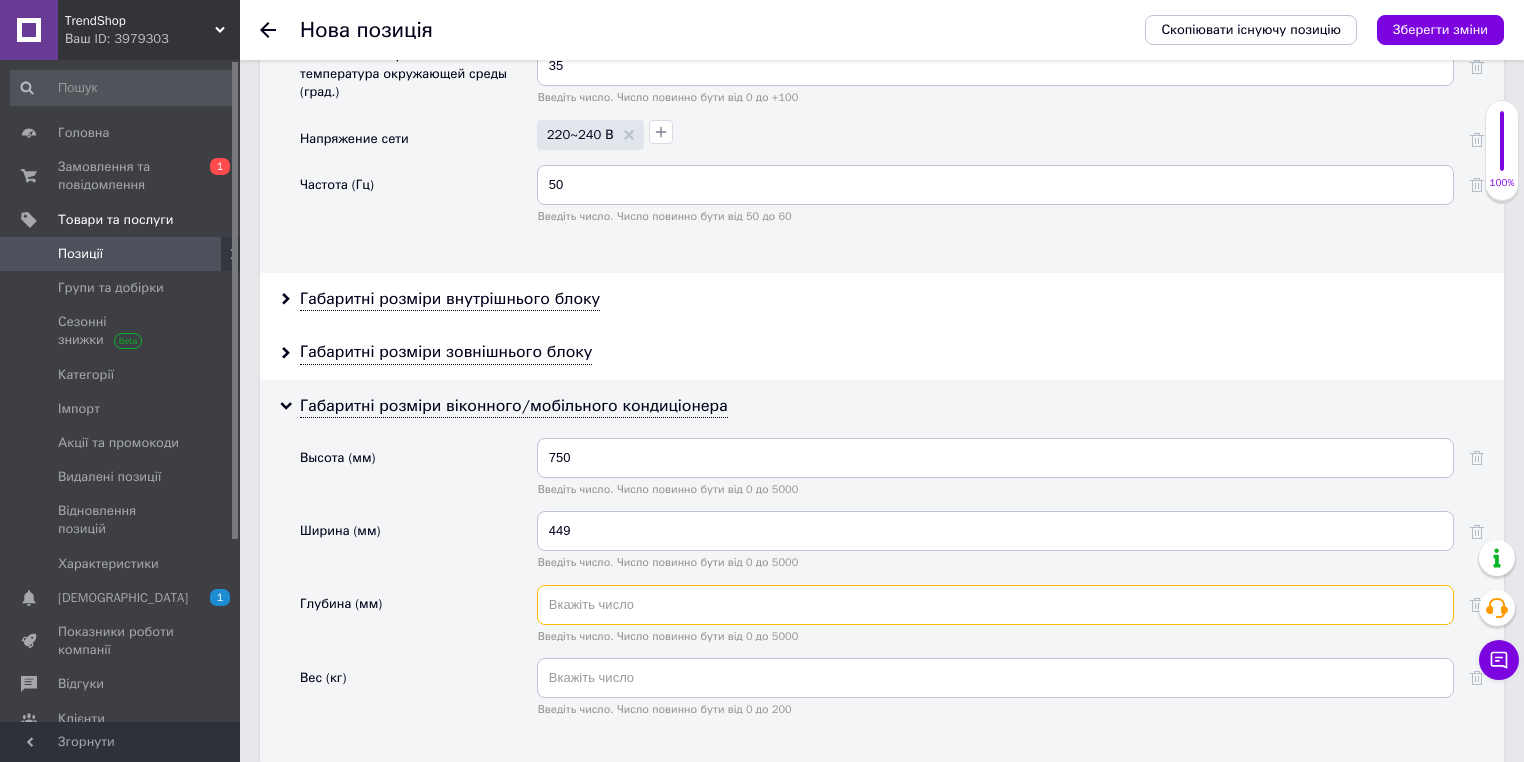 click at bounding box center [995, 605] 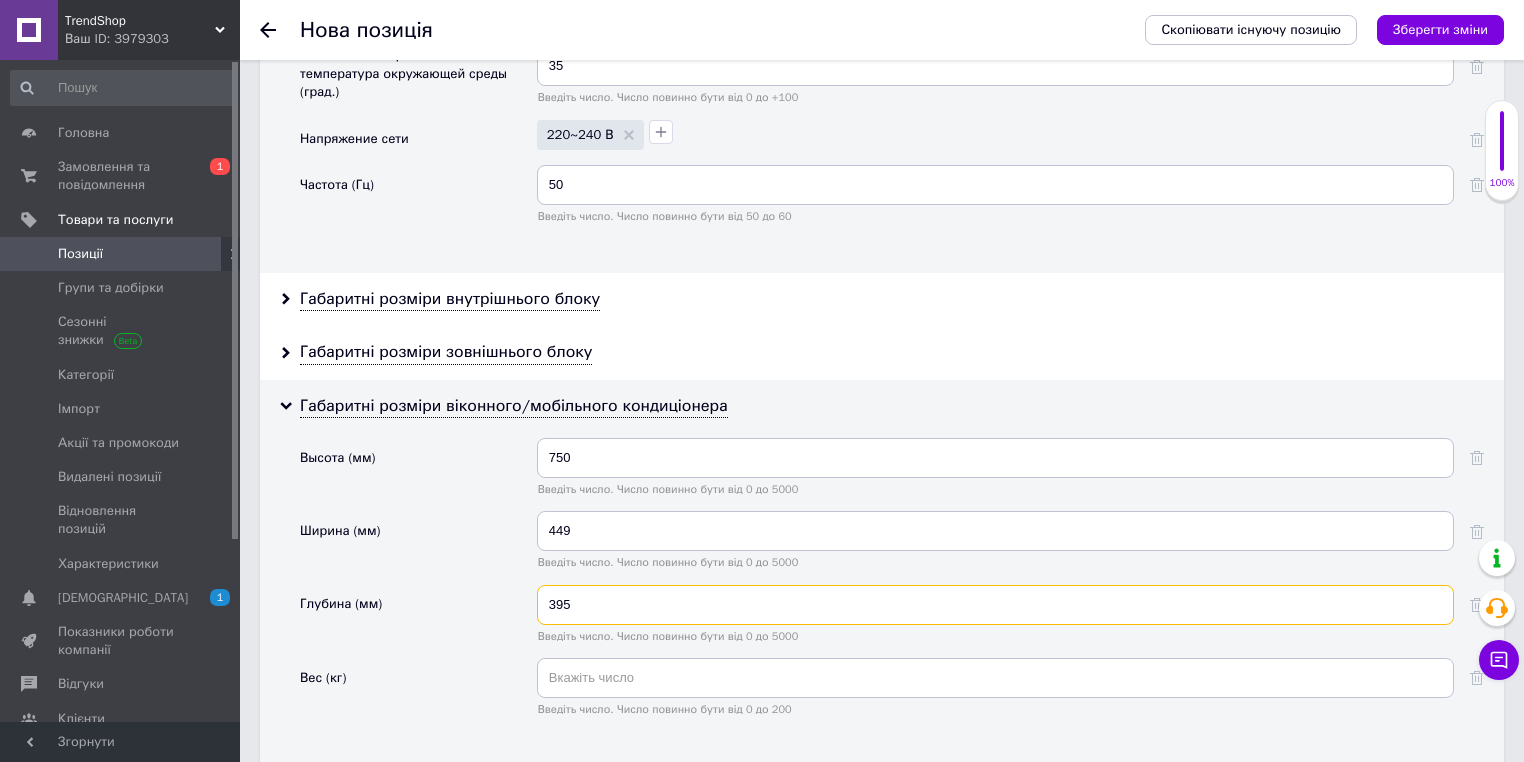 type on "395" 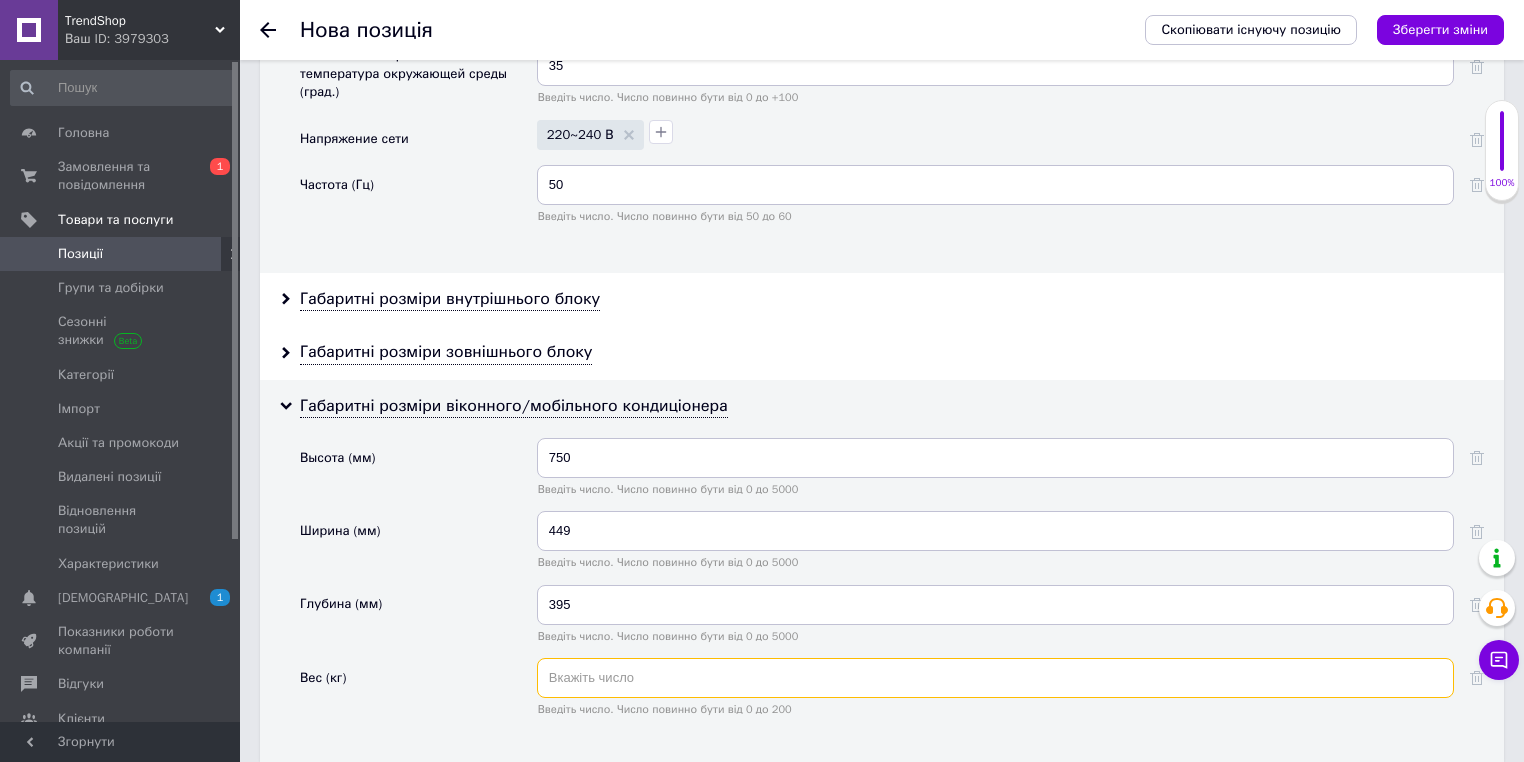 click at bounding box center [995, 678] 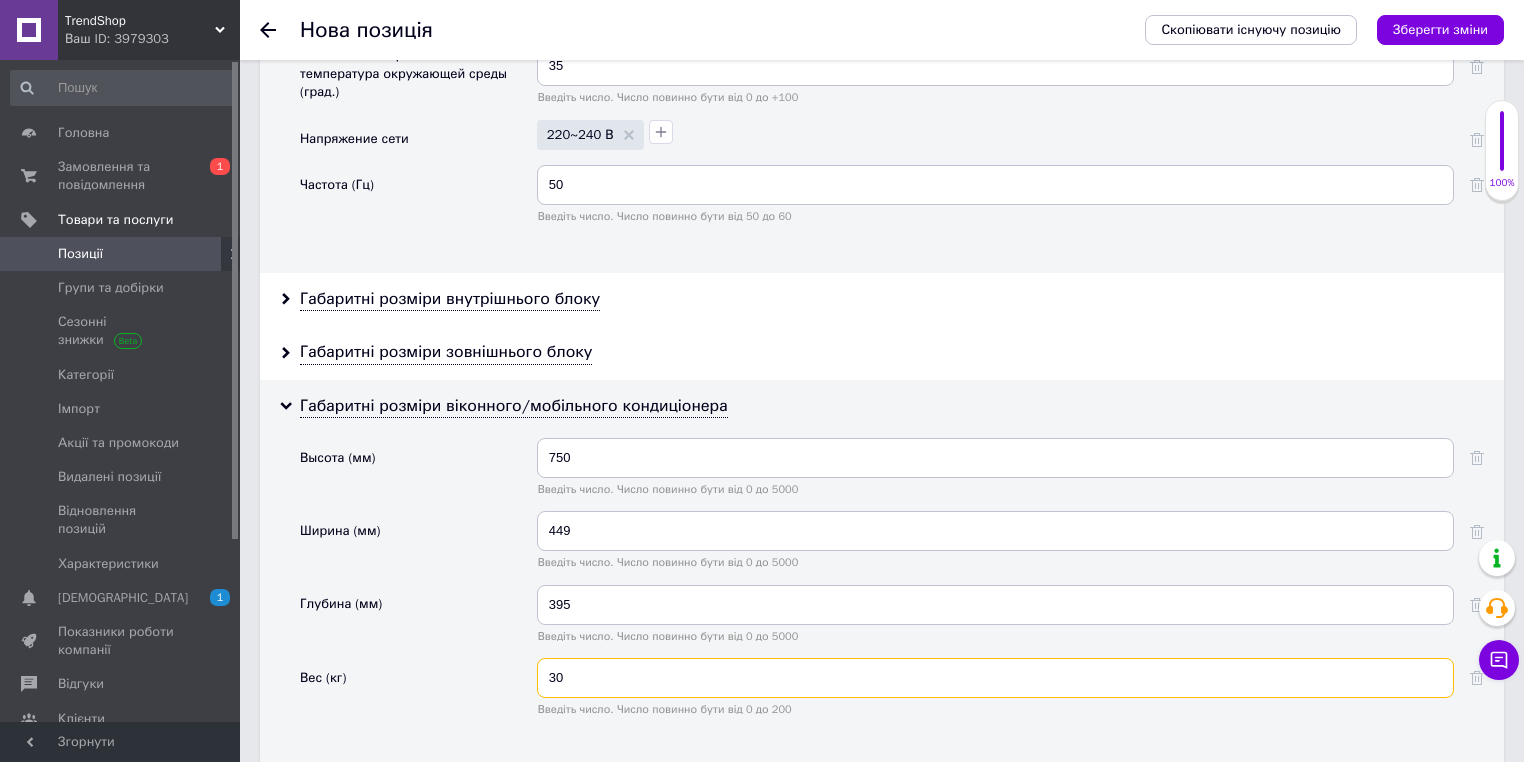 type on "30" 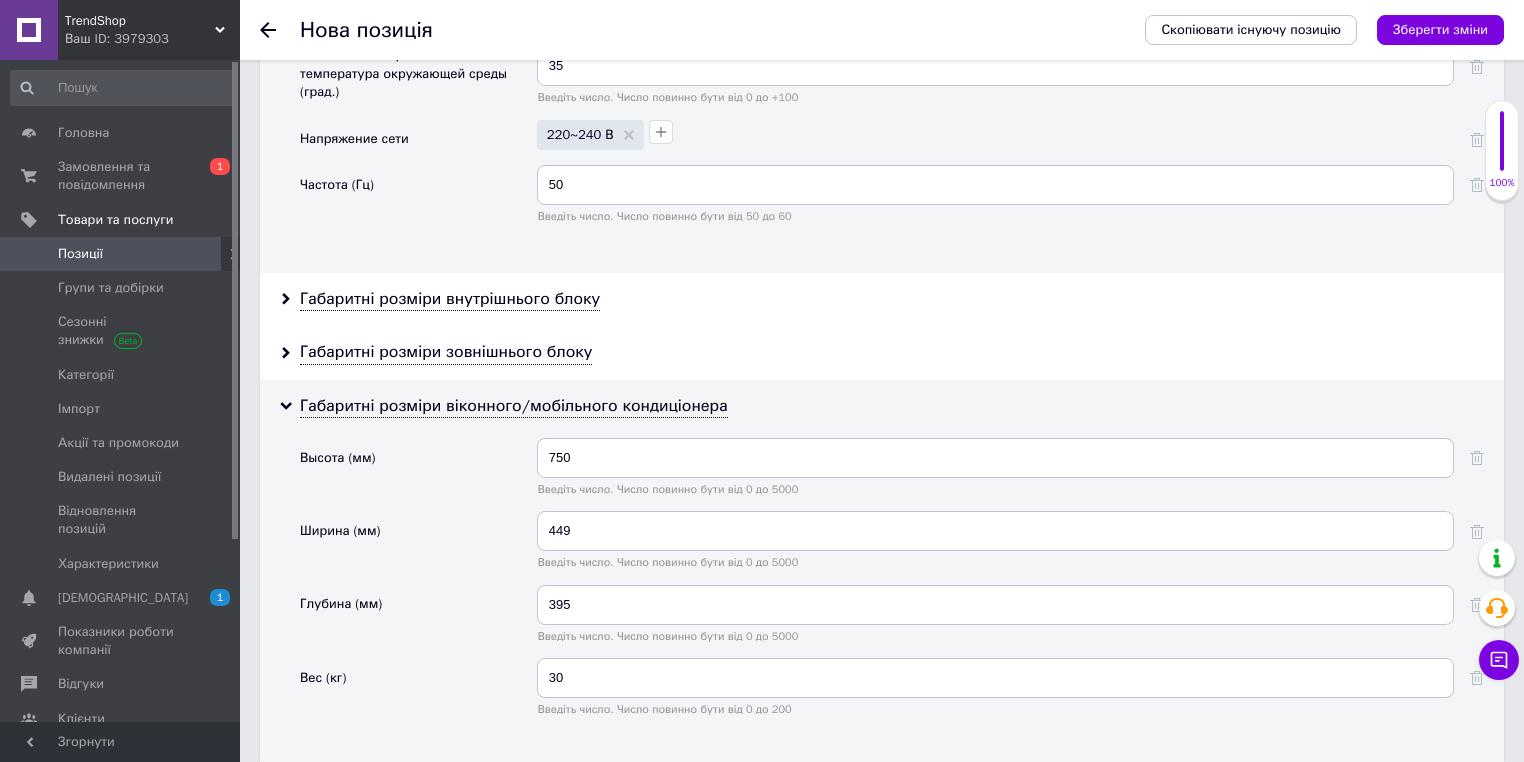 click on "Глубина (мм)" at bounding box center (418, 621) 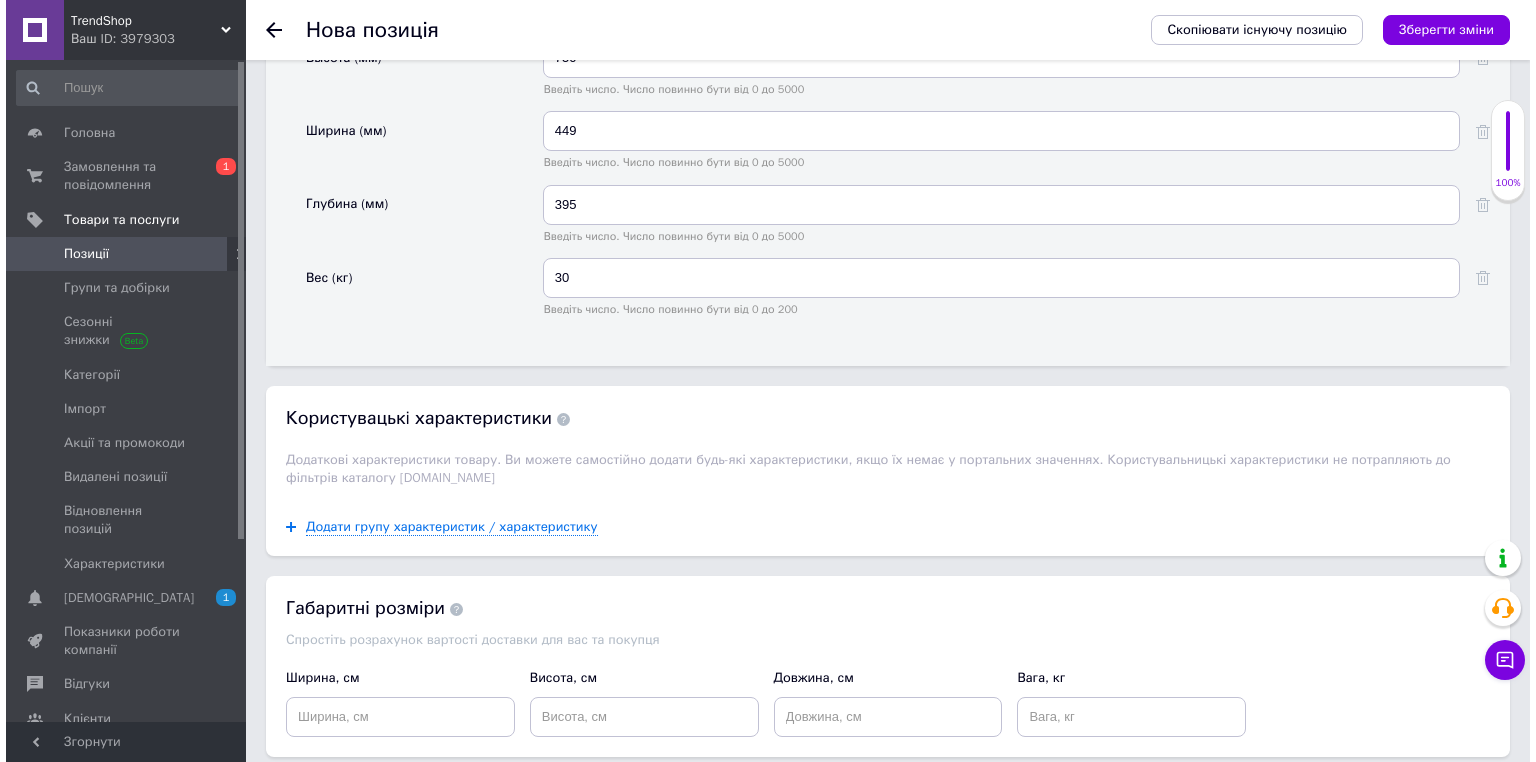 scroll, scrollTop: 5760, scrollLeft: 0, axis: vertical 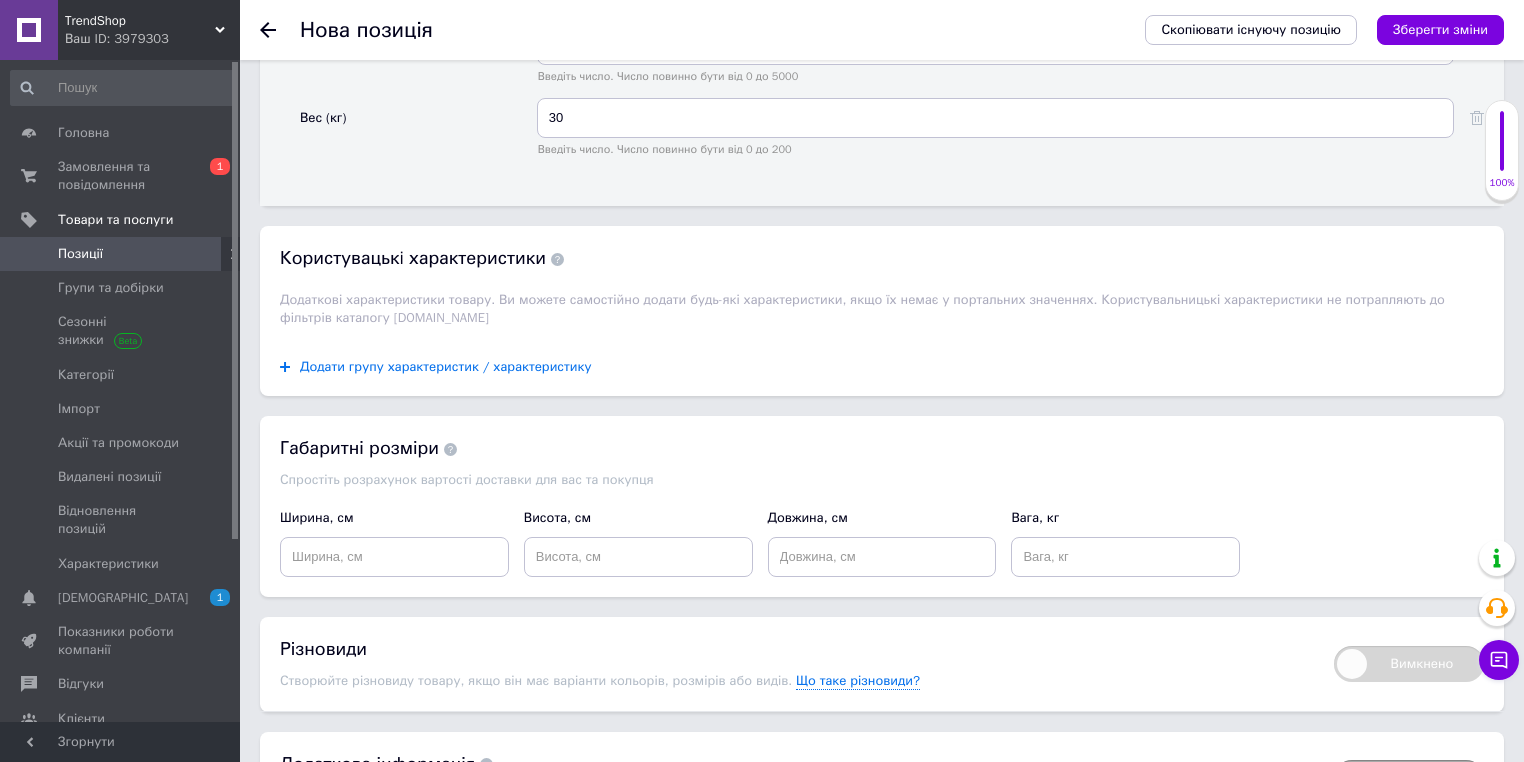 click on "Додати групу характеристик / характеристику" at bounding box center [446, 367] 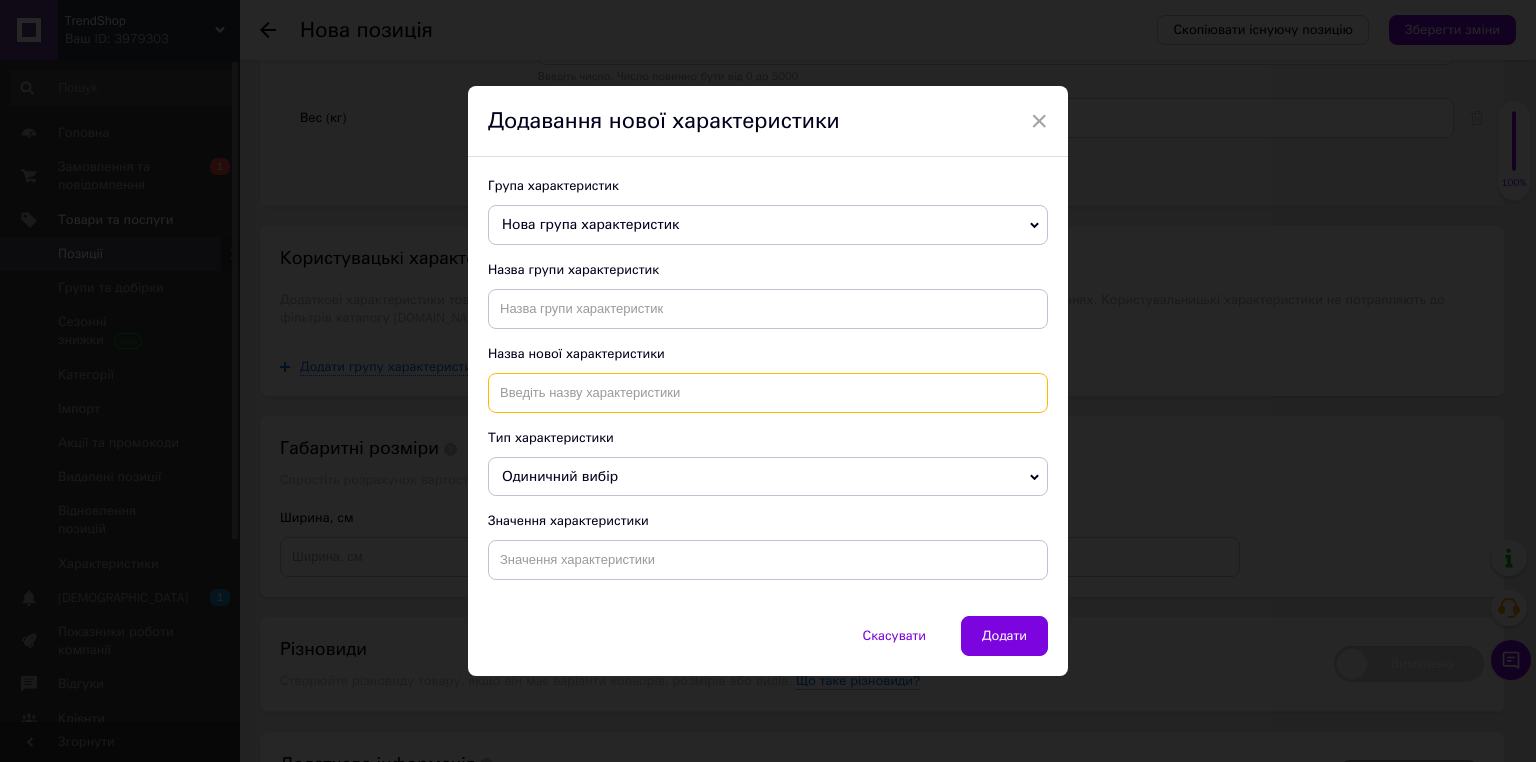 click at bounding box center (768, 393) 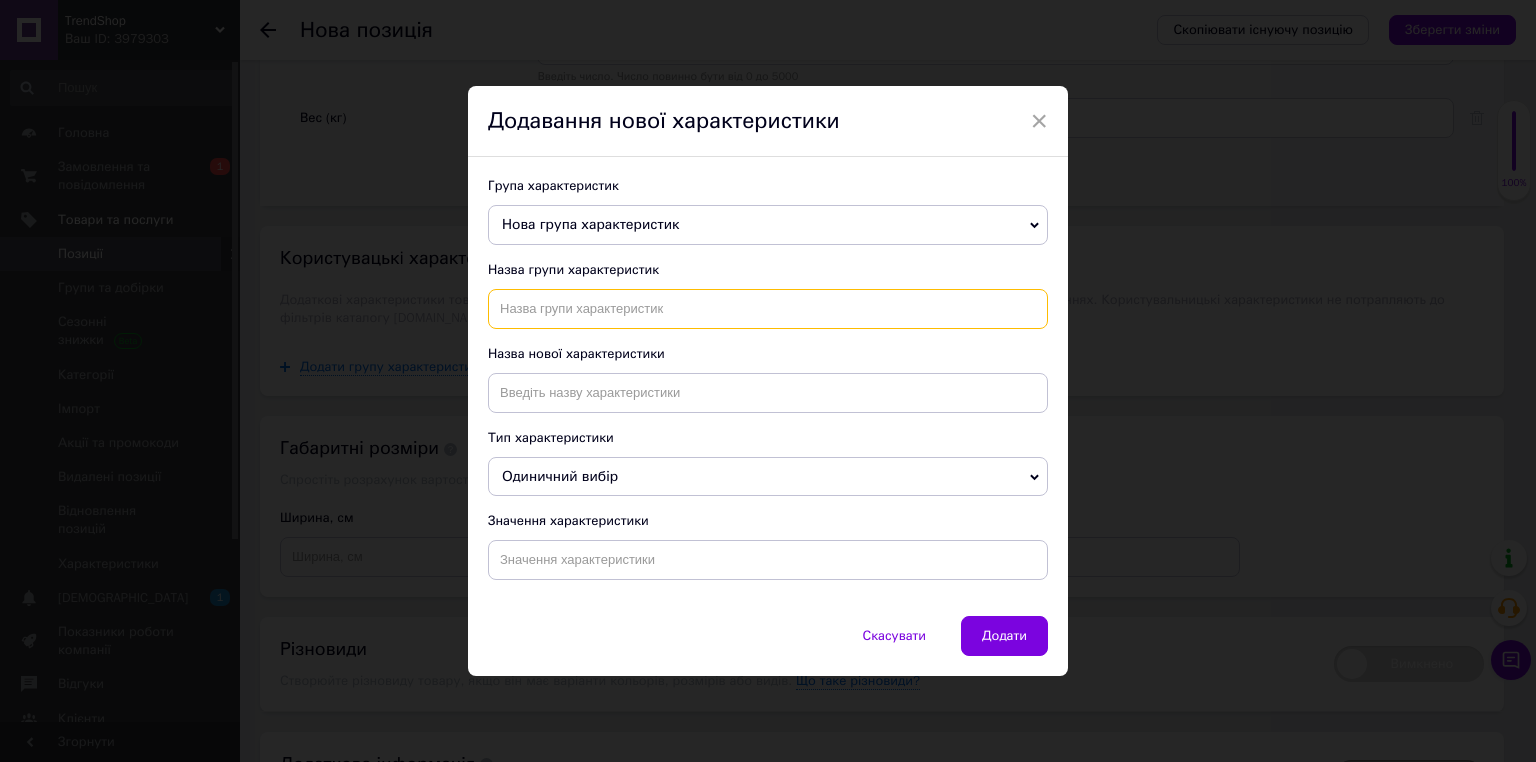 click at bounding box center (768, 309) 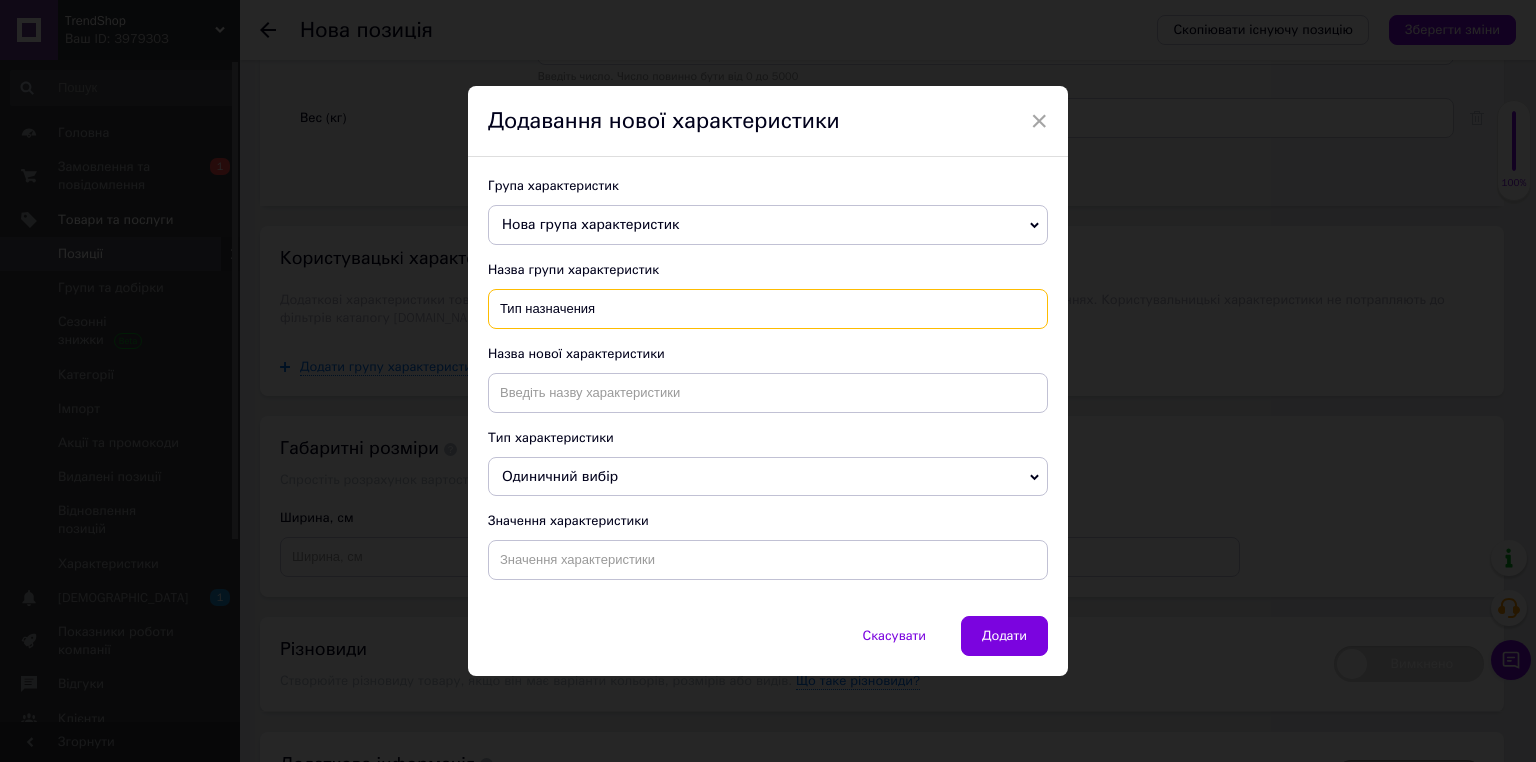 type on "Тип назначения" 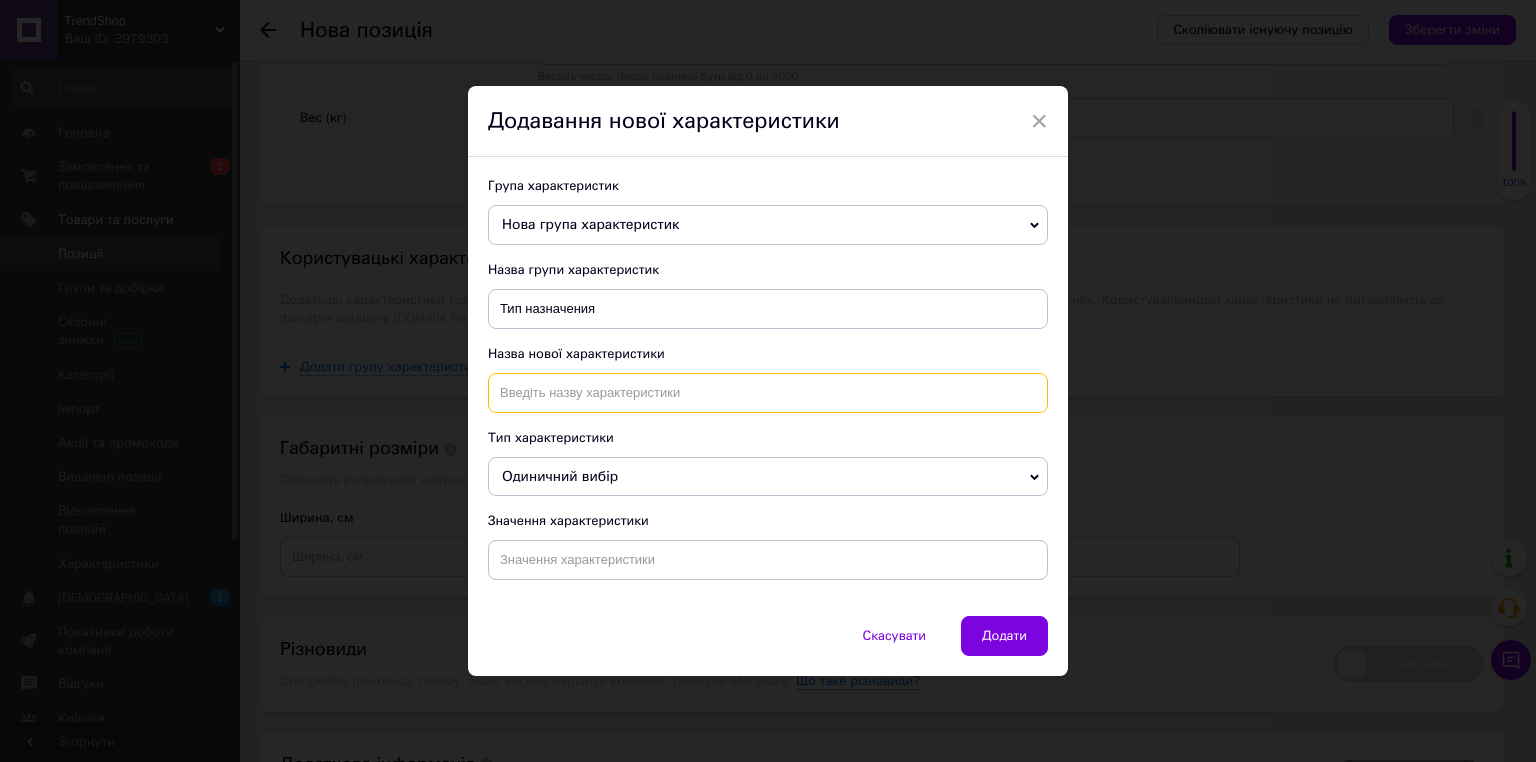 click at bounding box center [768, 393] 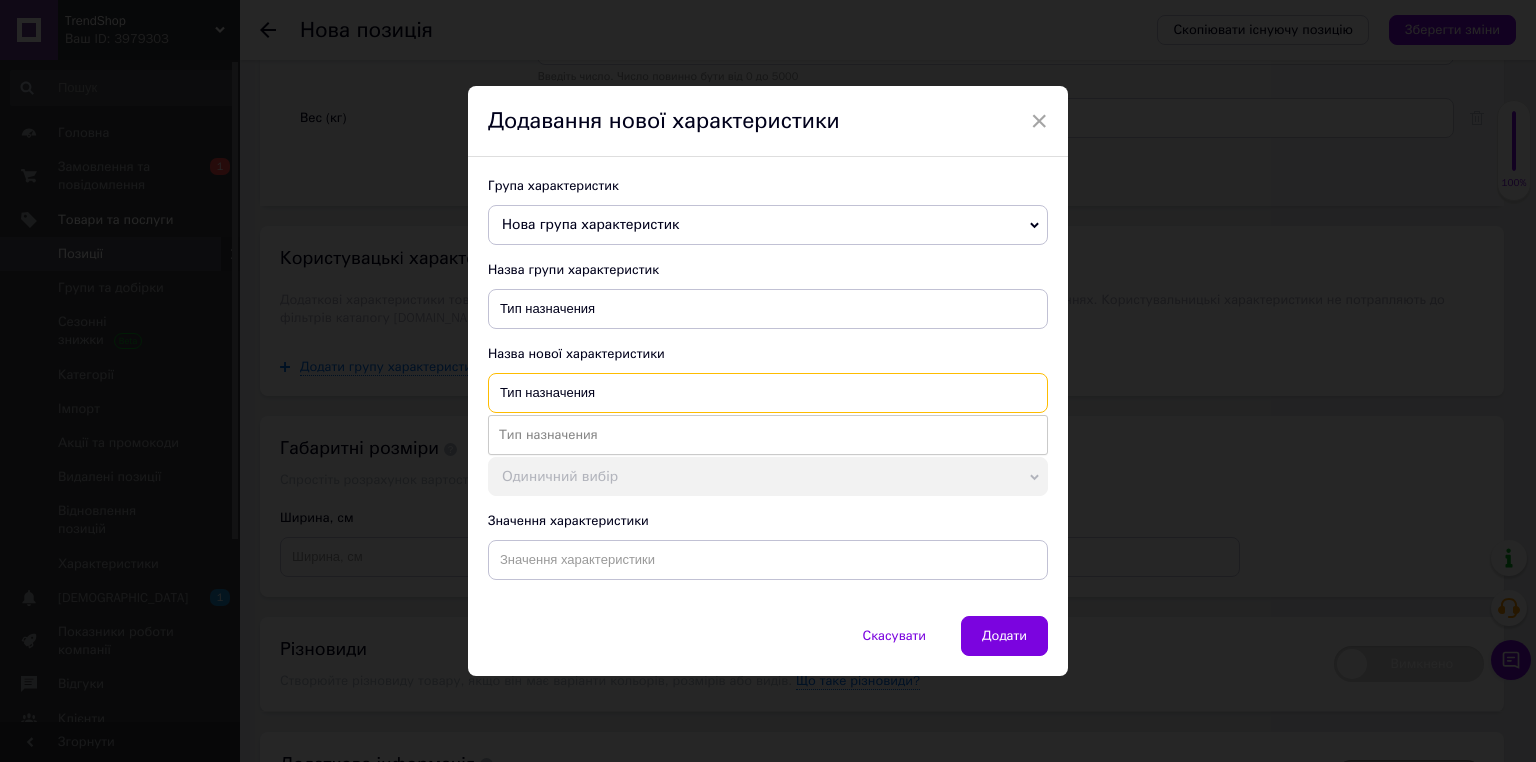 type on "Тип назначения" 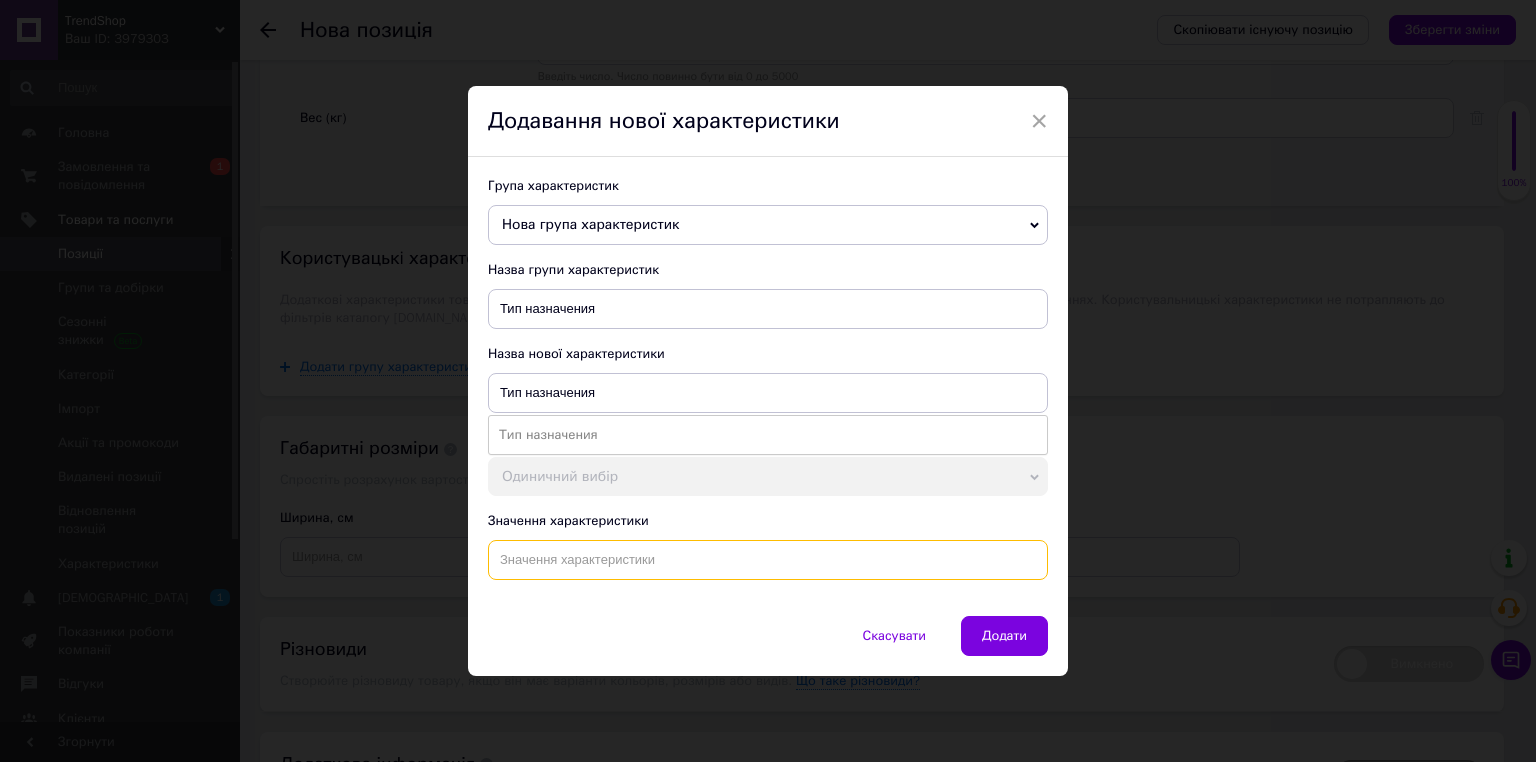 click at bounding box center [768, 560] 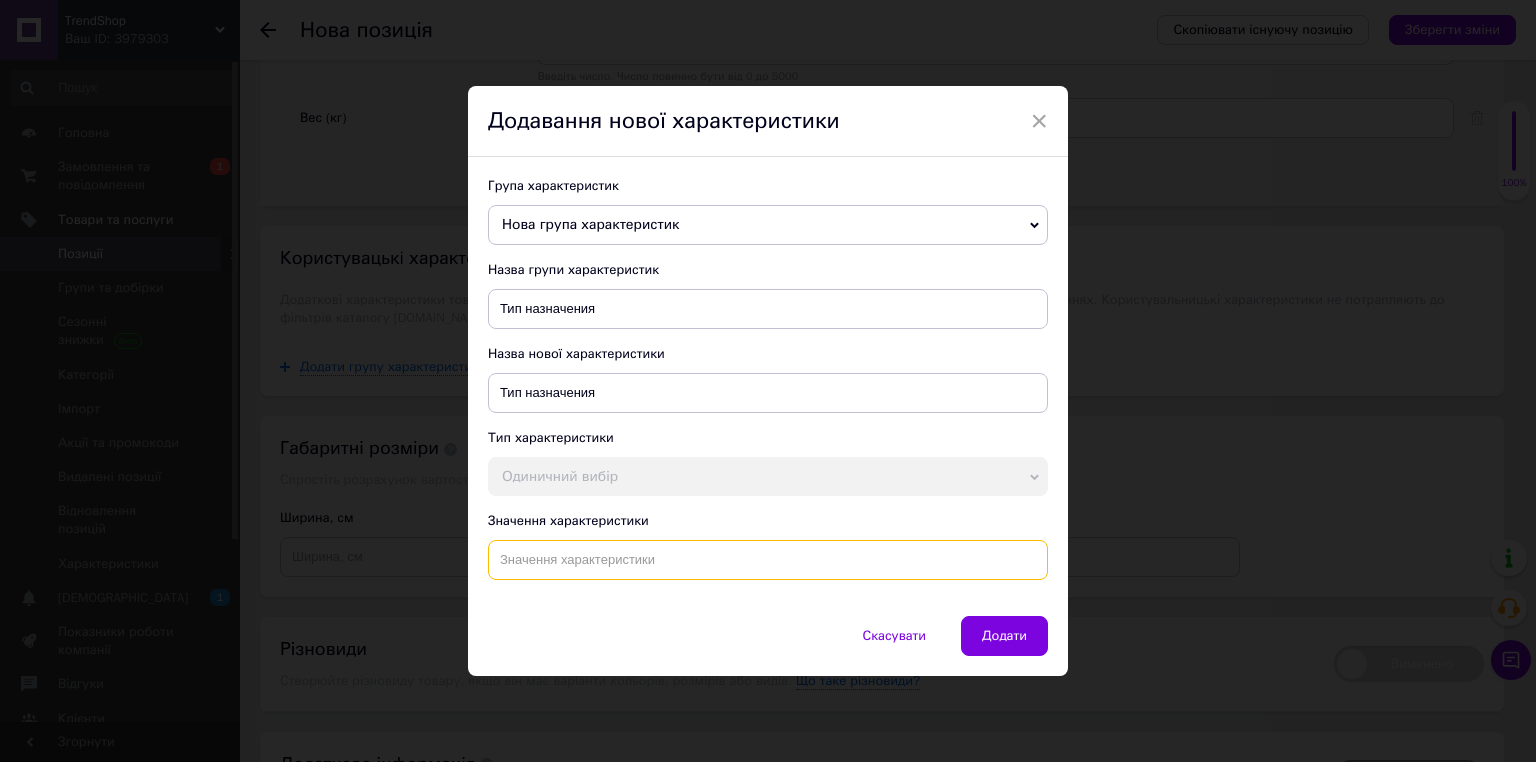 click at bounding box center [768, 560] 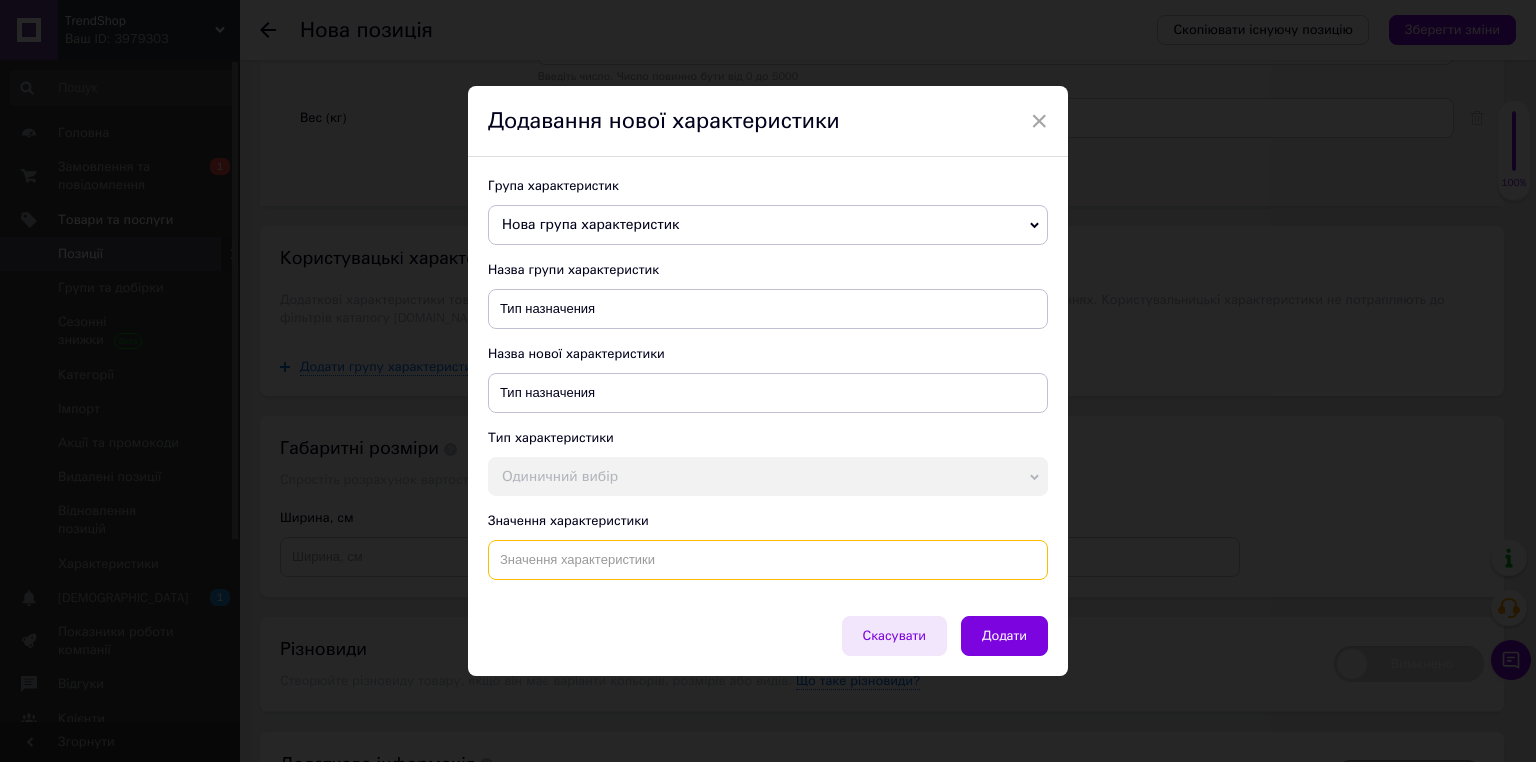 paste on "Напольные кондиционеры De'Longhi охладители воздуха до 90 м³ комнатный кондиционер 350 куб.м/час" 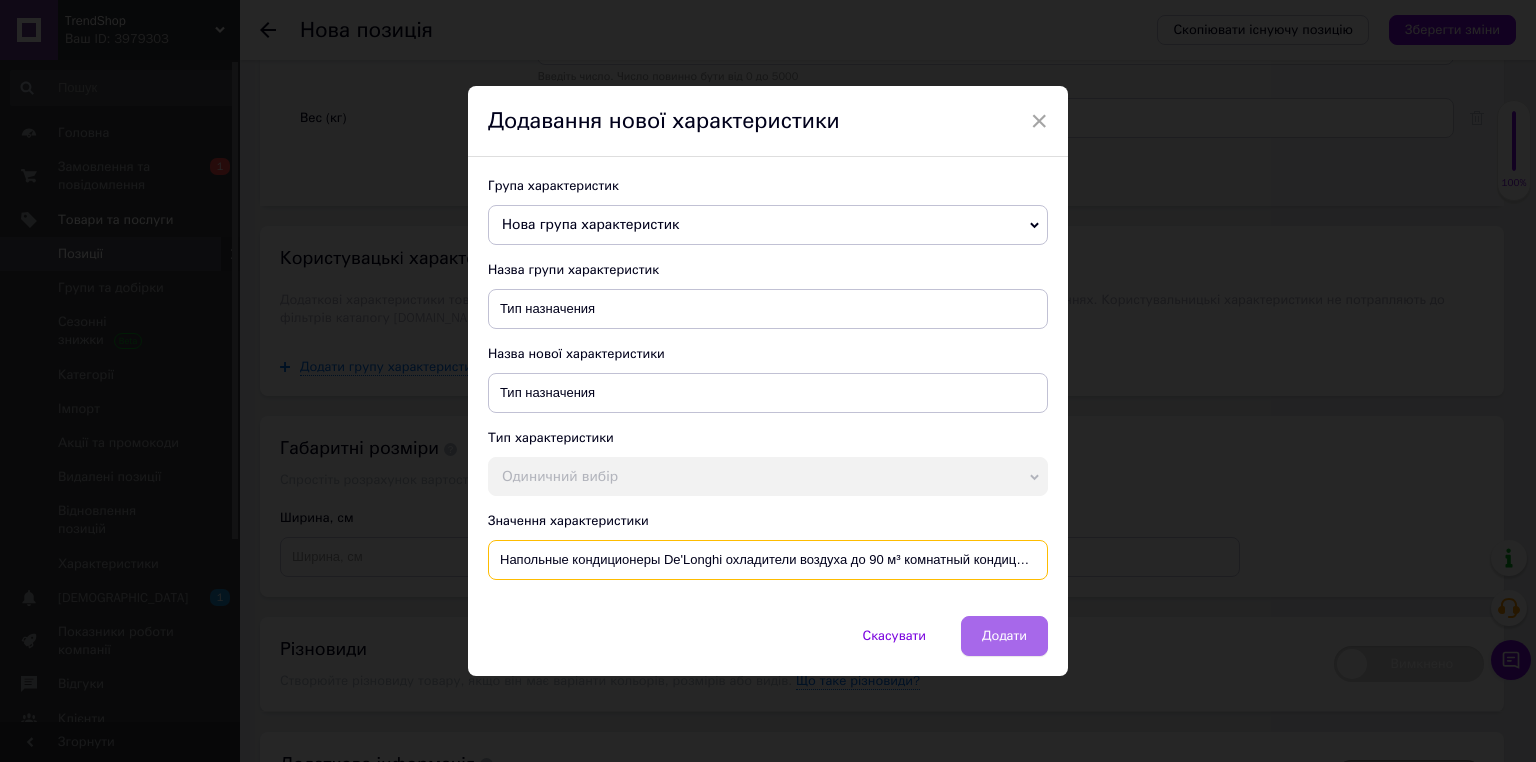 scroll, scrollTop: 0, scrollLeft: 100, axis: horizontal 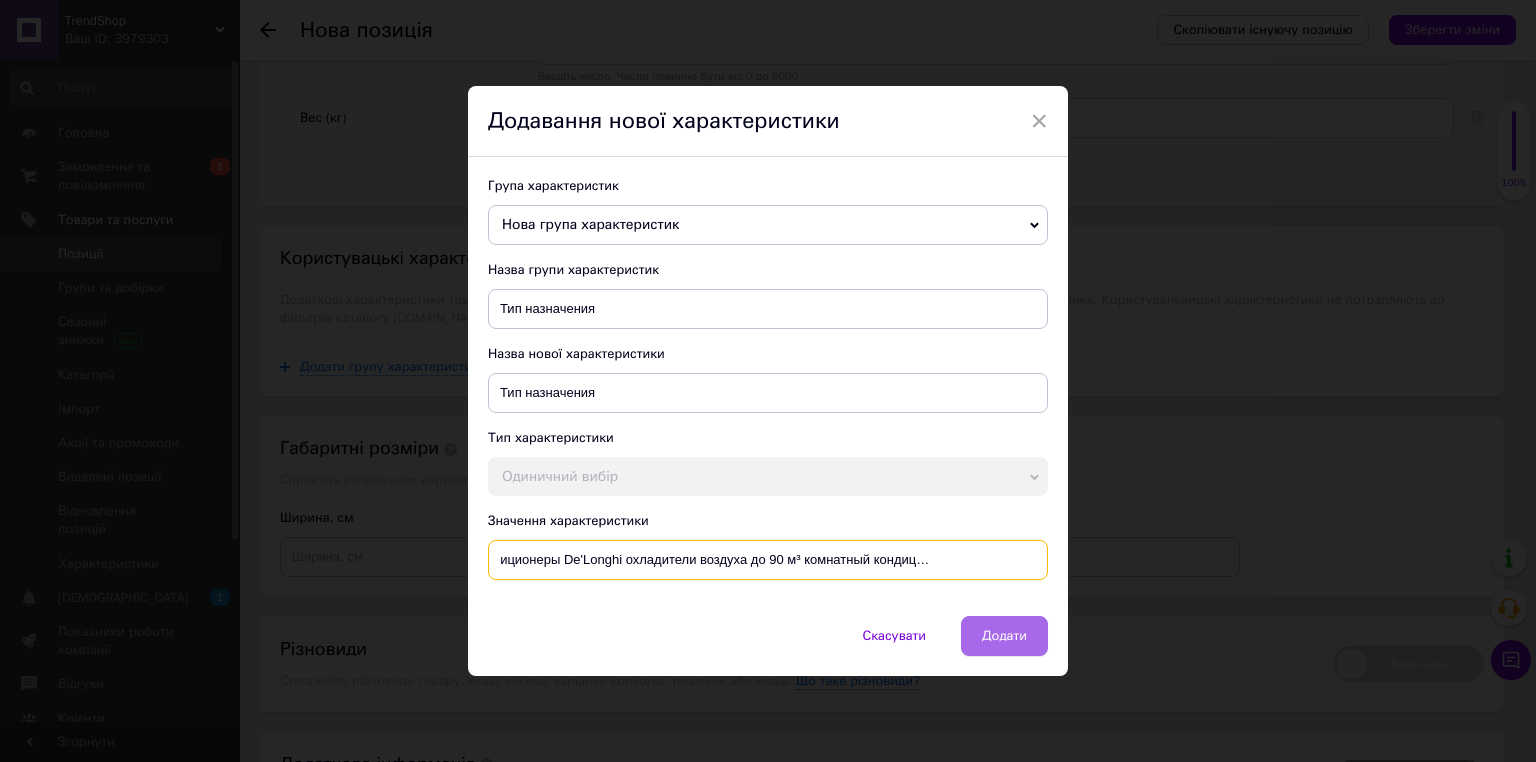 type on "Напольные кондиционеры De'Longhi охладители воздуха до 90 м³ комнатный кондиционер 350 куб.м/час" 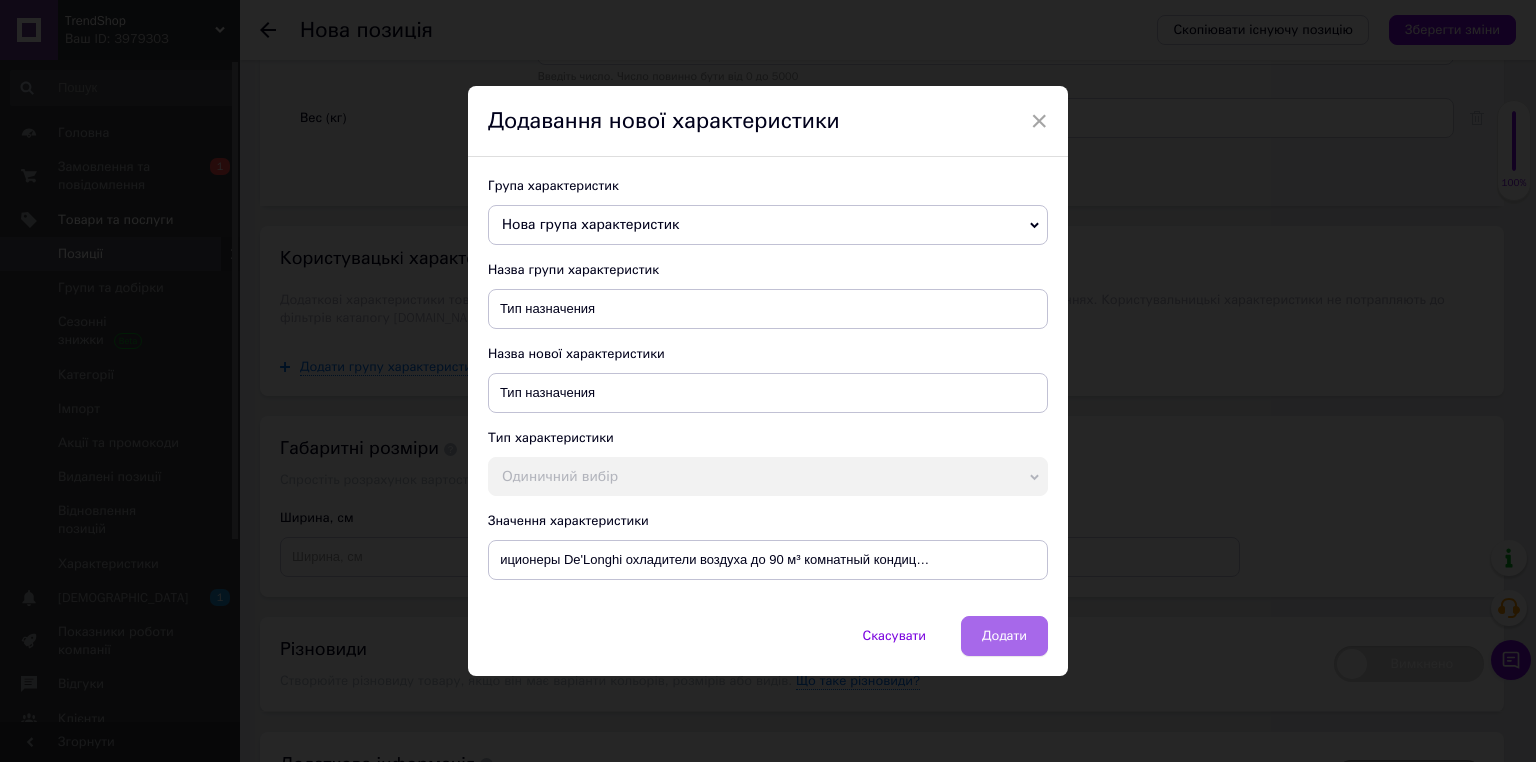 click on "Додати" at bounding box center [1004, 636] 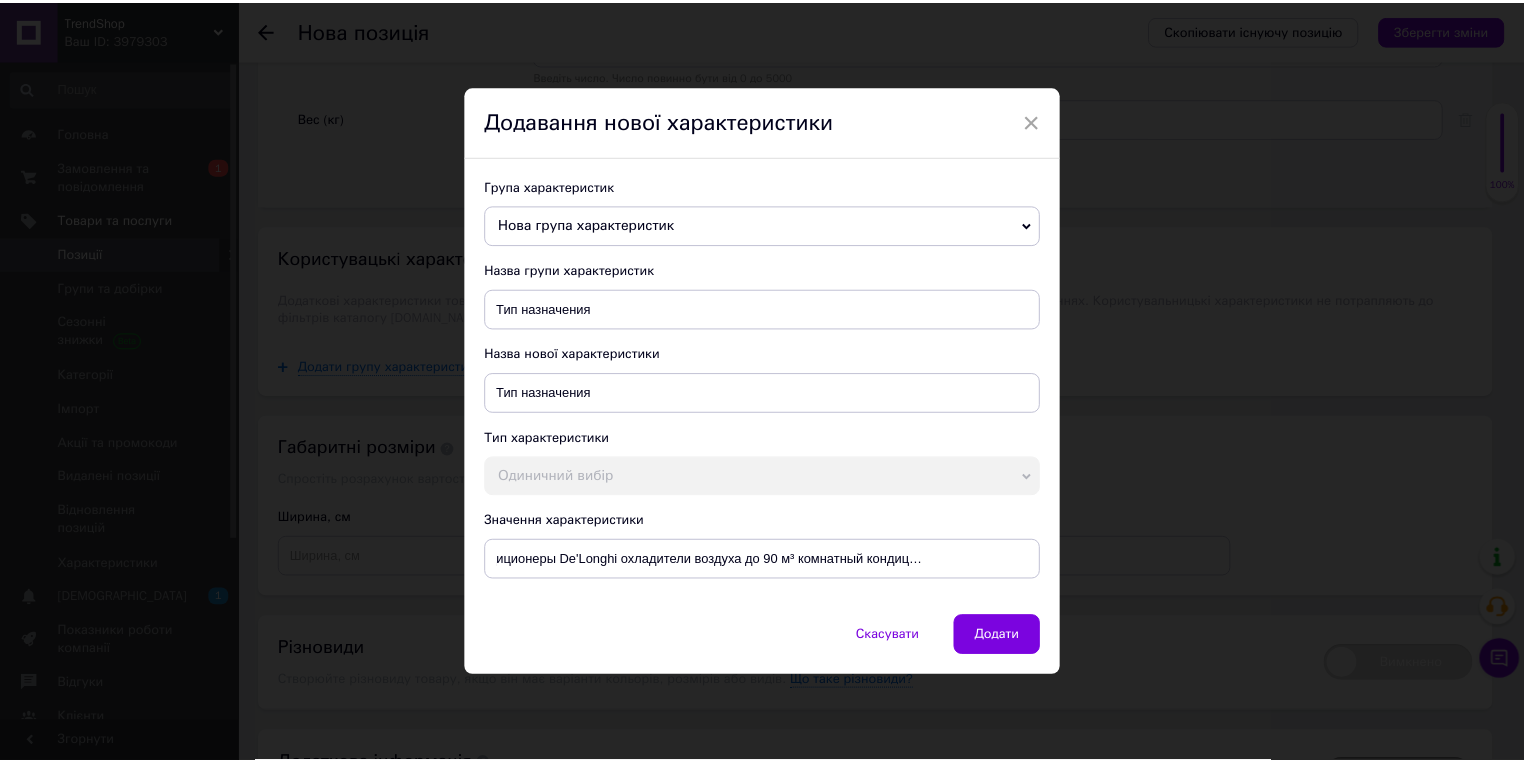 scroll, scrollTop: 0, scrollLeft: 0, axis: both 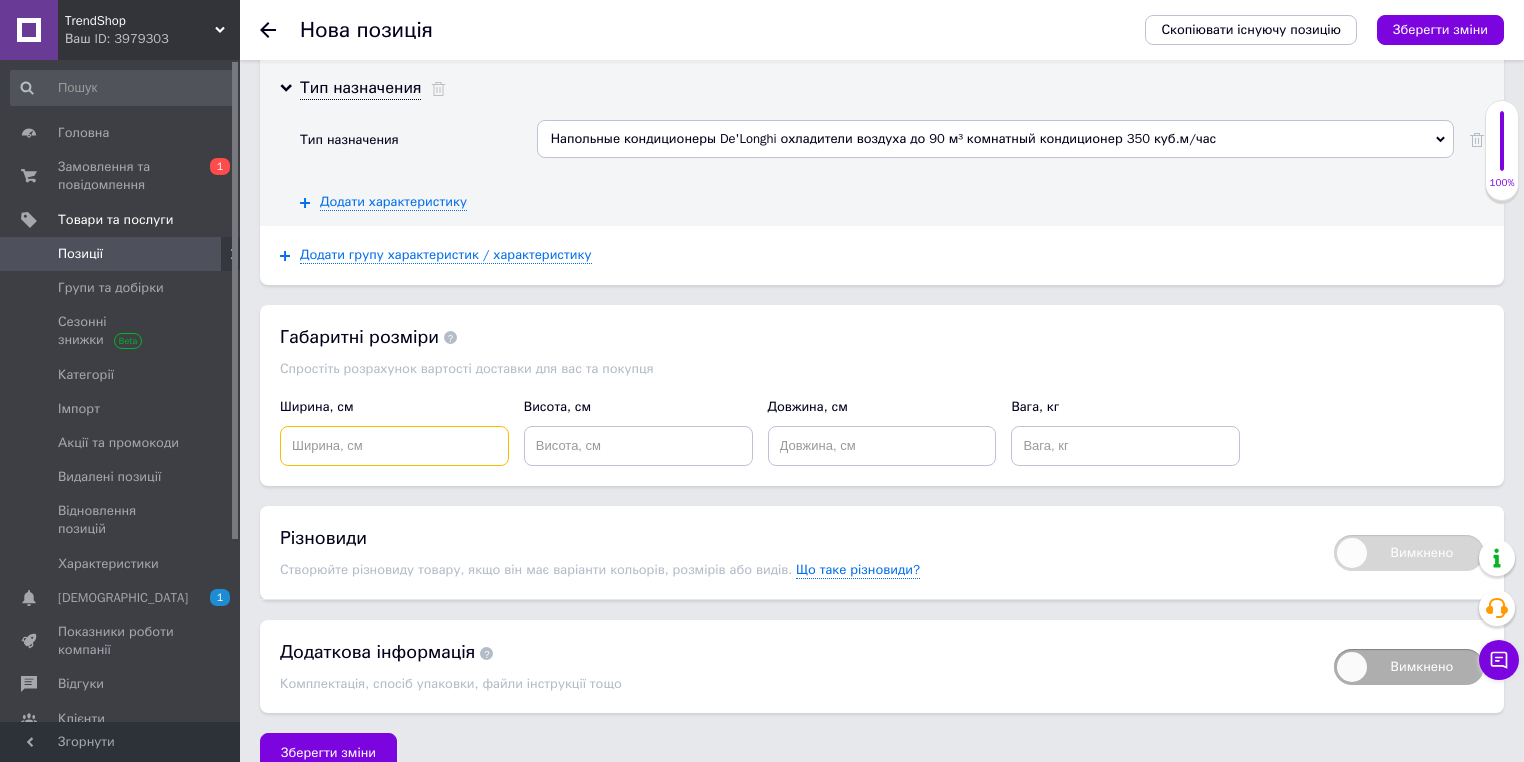 click at bounding box center (394, 446) 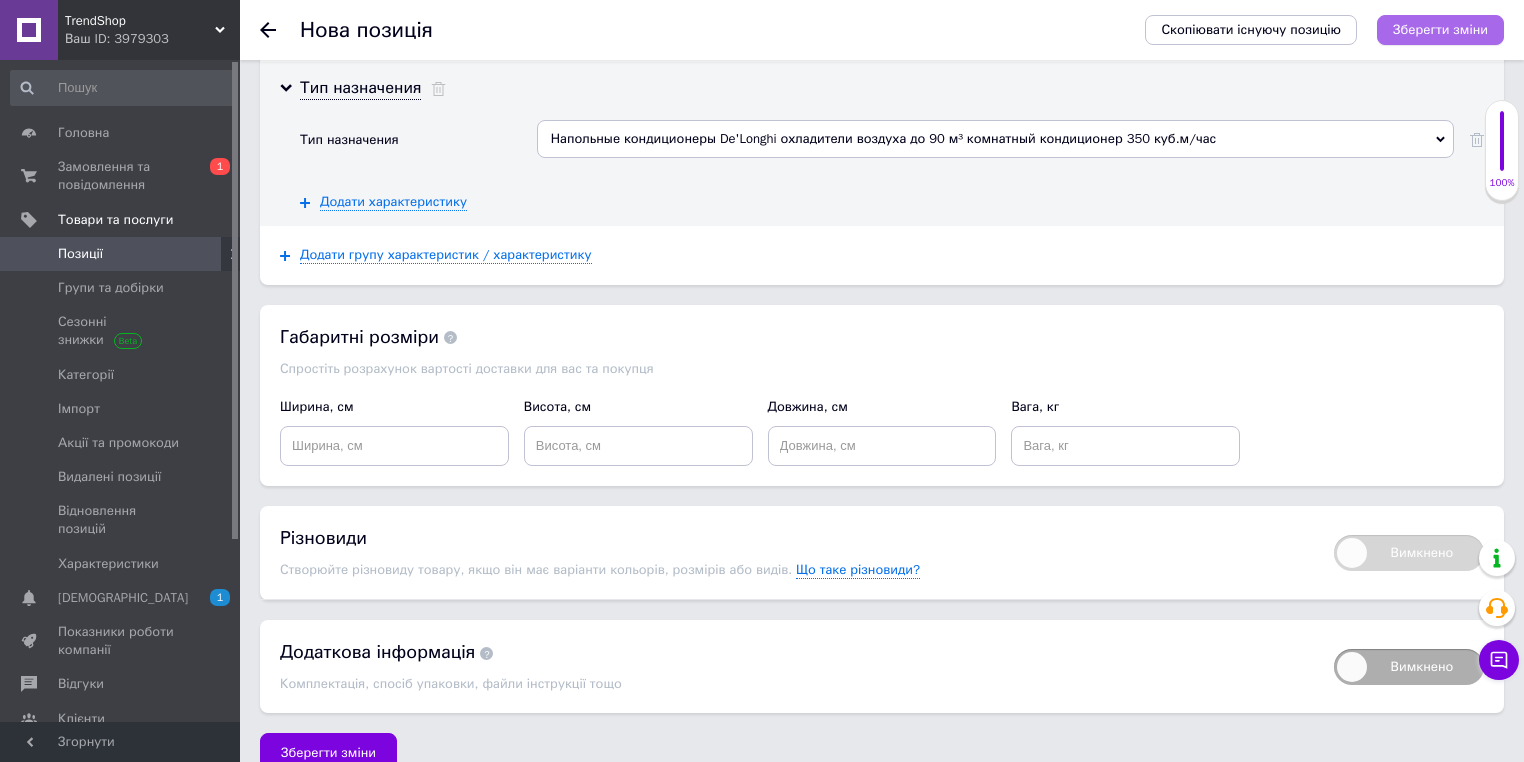 click on "Зберегти зміни" at bounding box center (1440, 30) 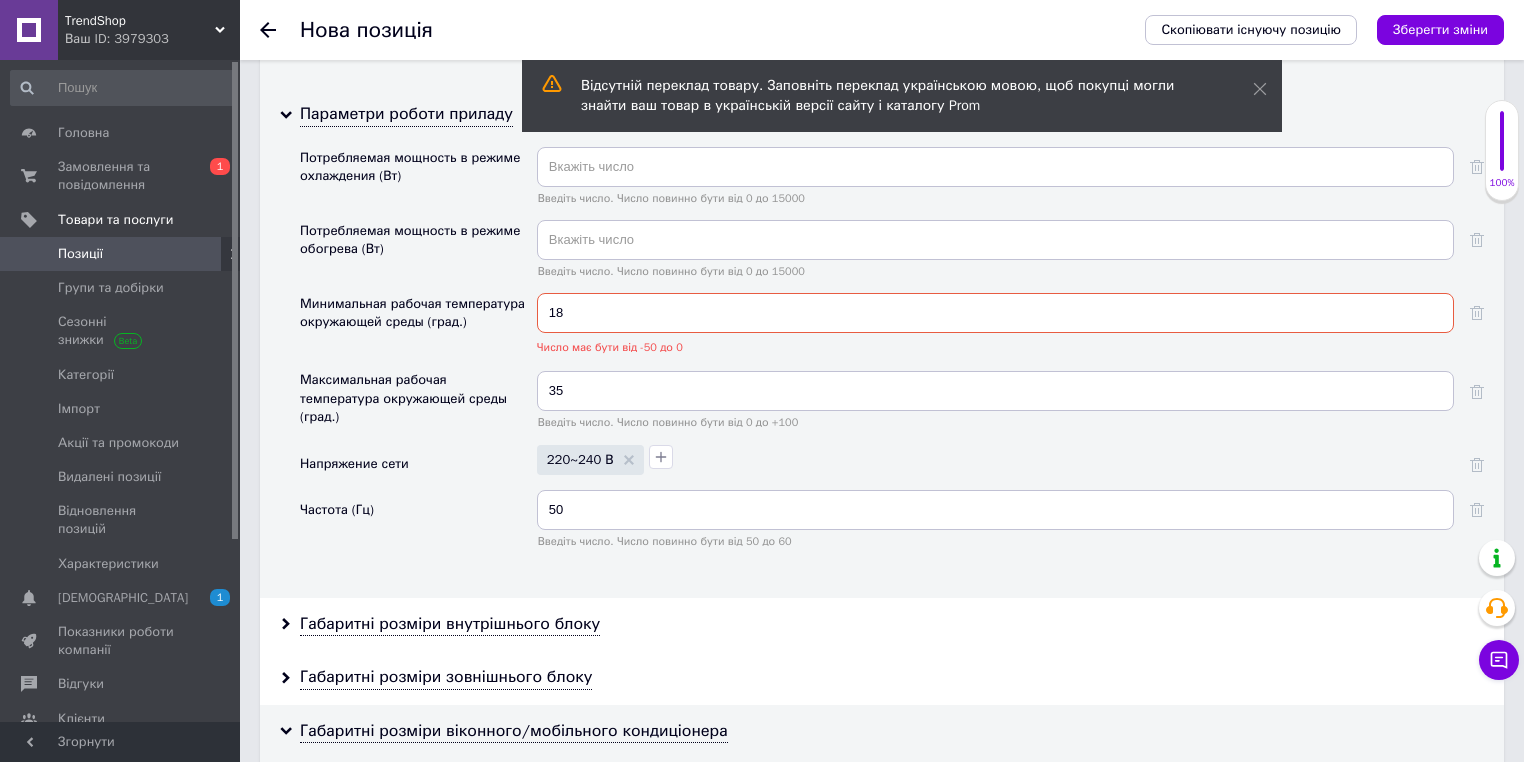 scroll, scrollTop: 4821, scrollLeft: 0, axis: vertical 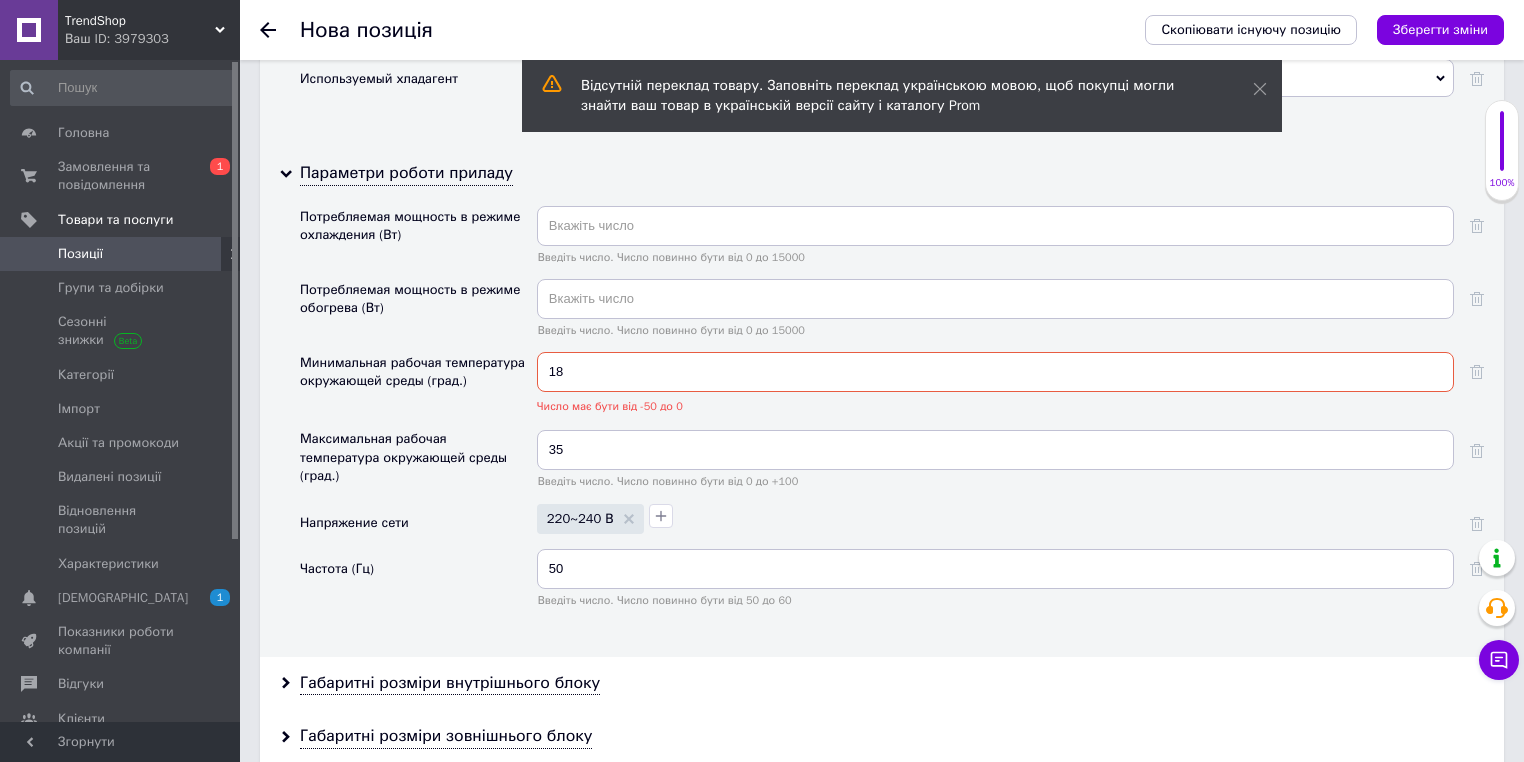 click on "18" at bounding box center (995, 372) 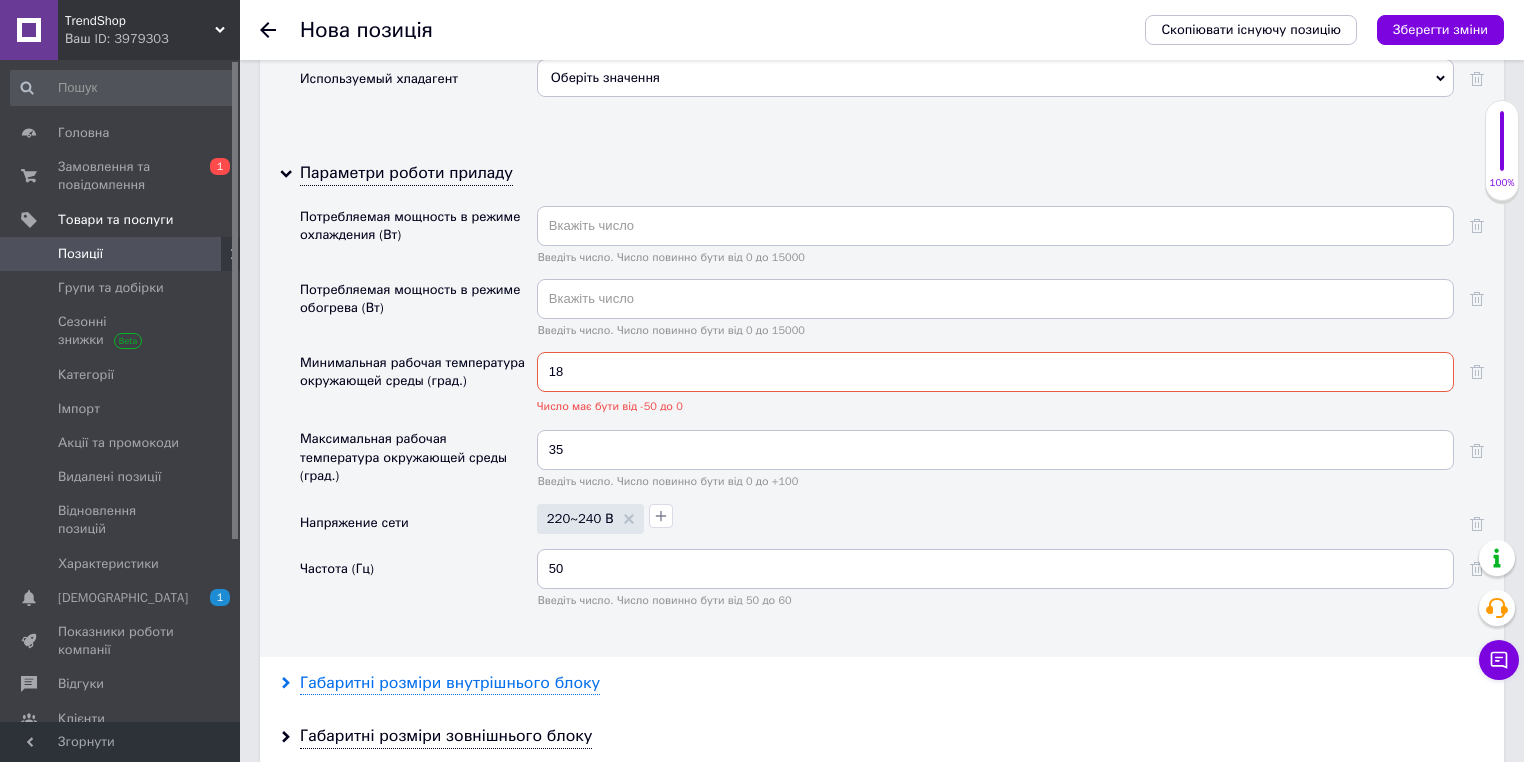 scroll, scrollTop: 4581, scrollLeft: 0, axis: vertical 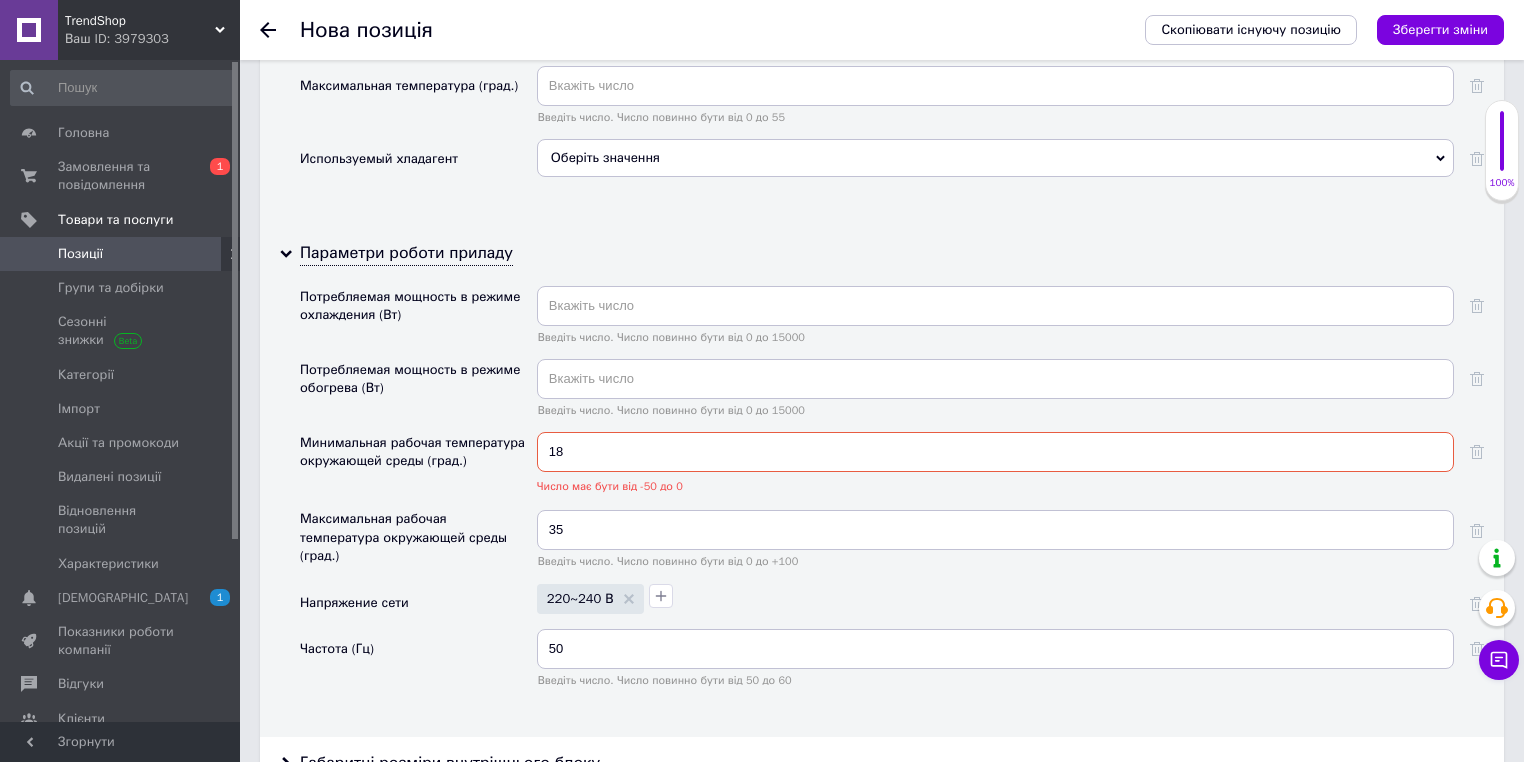 type on "1" 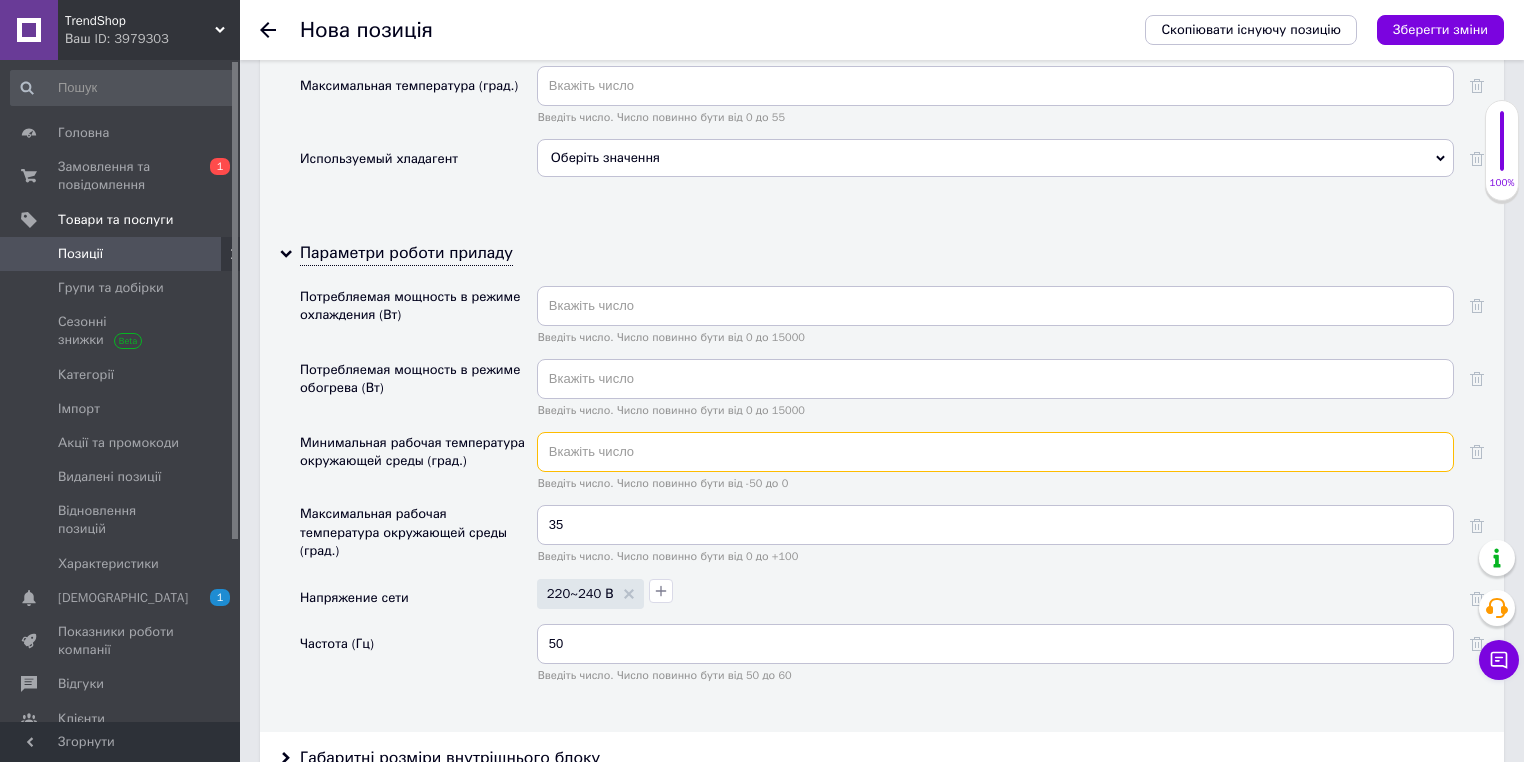 type 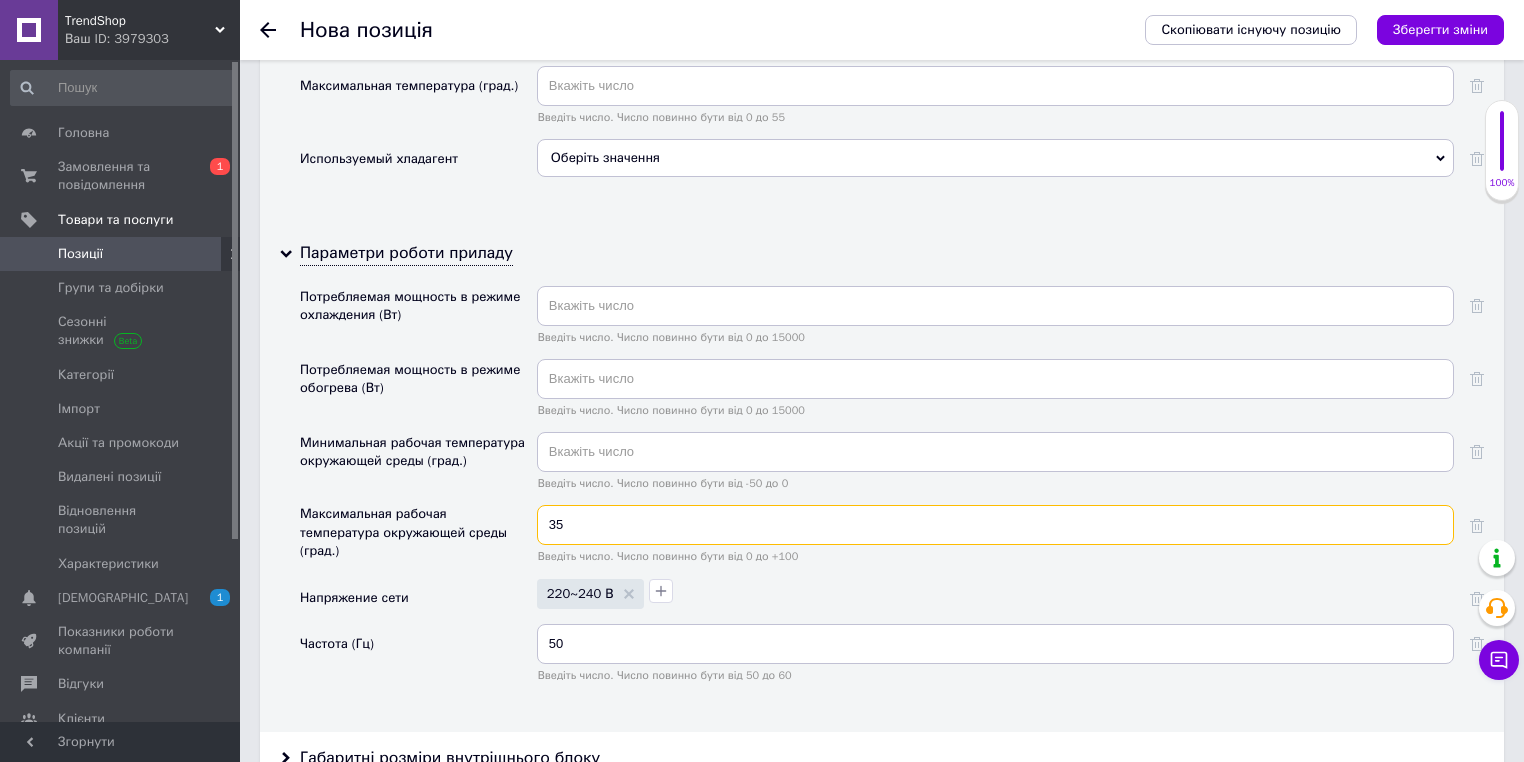 click on "35" at bounding box center (995, 525) 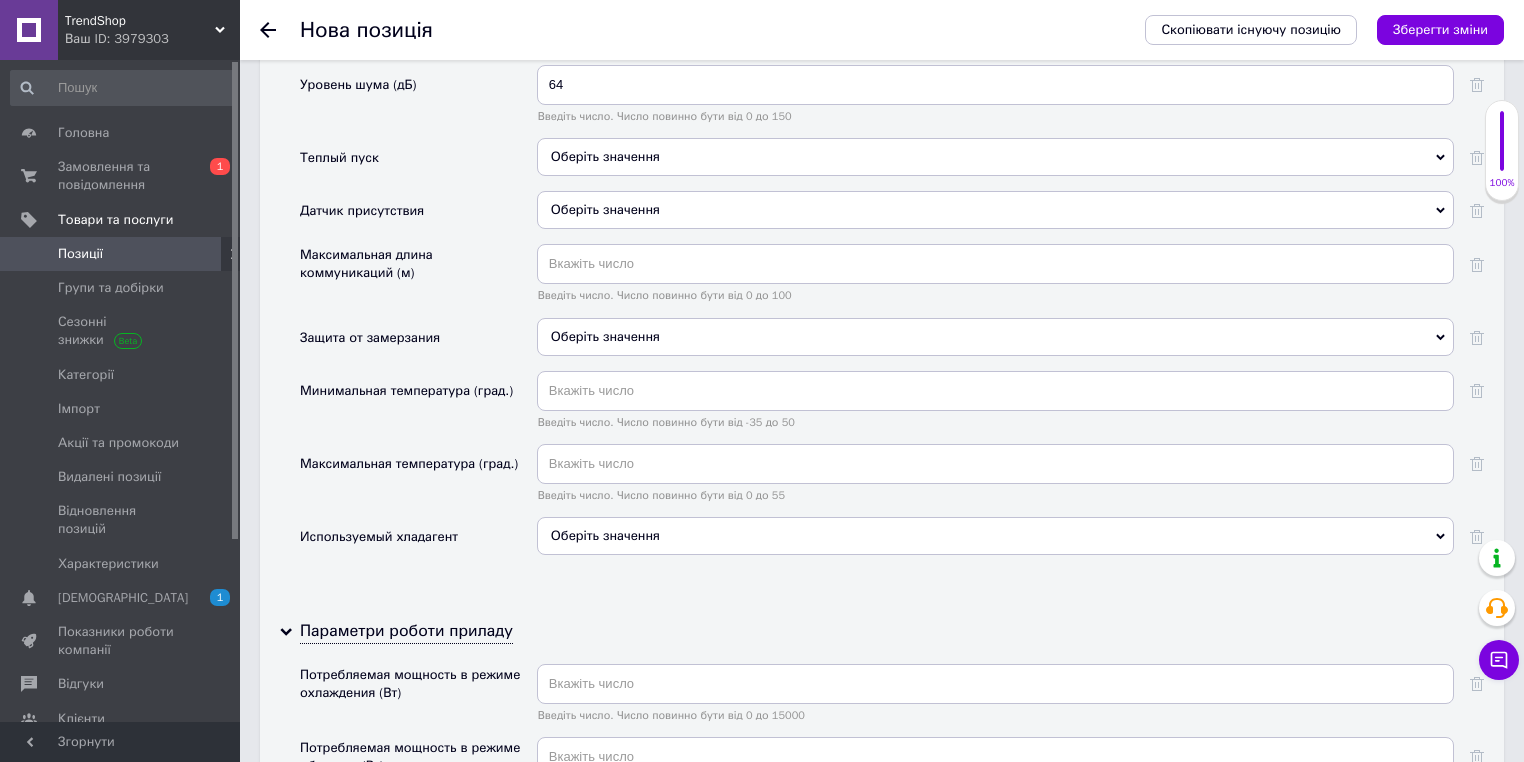 scroll, scrollTop: 4341, scrollLeft: 0, axis: vertical 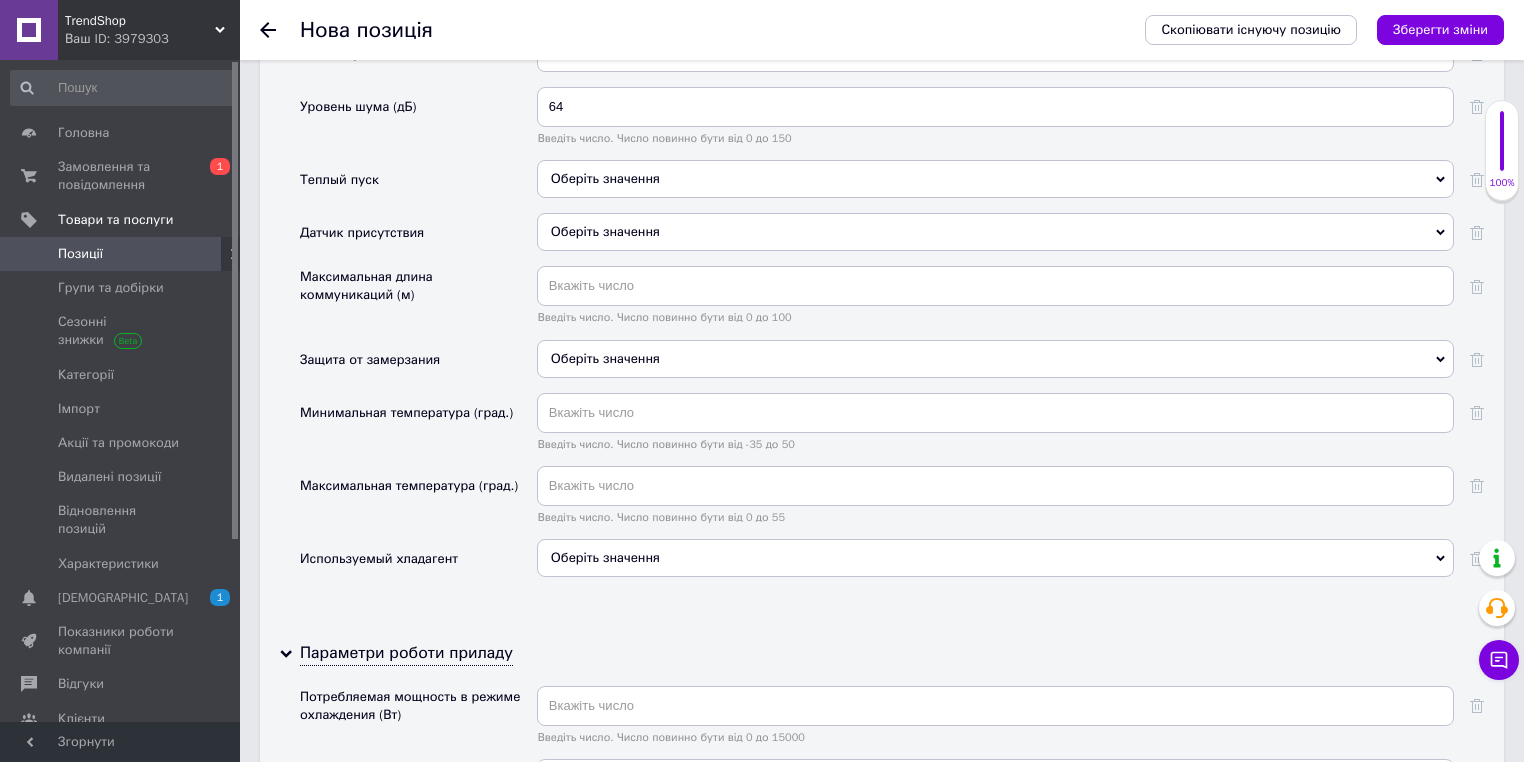 type 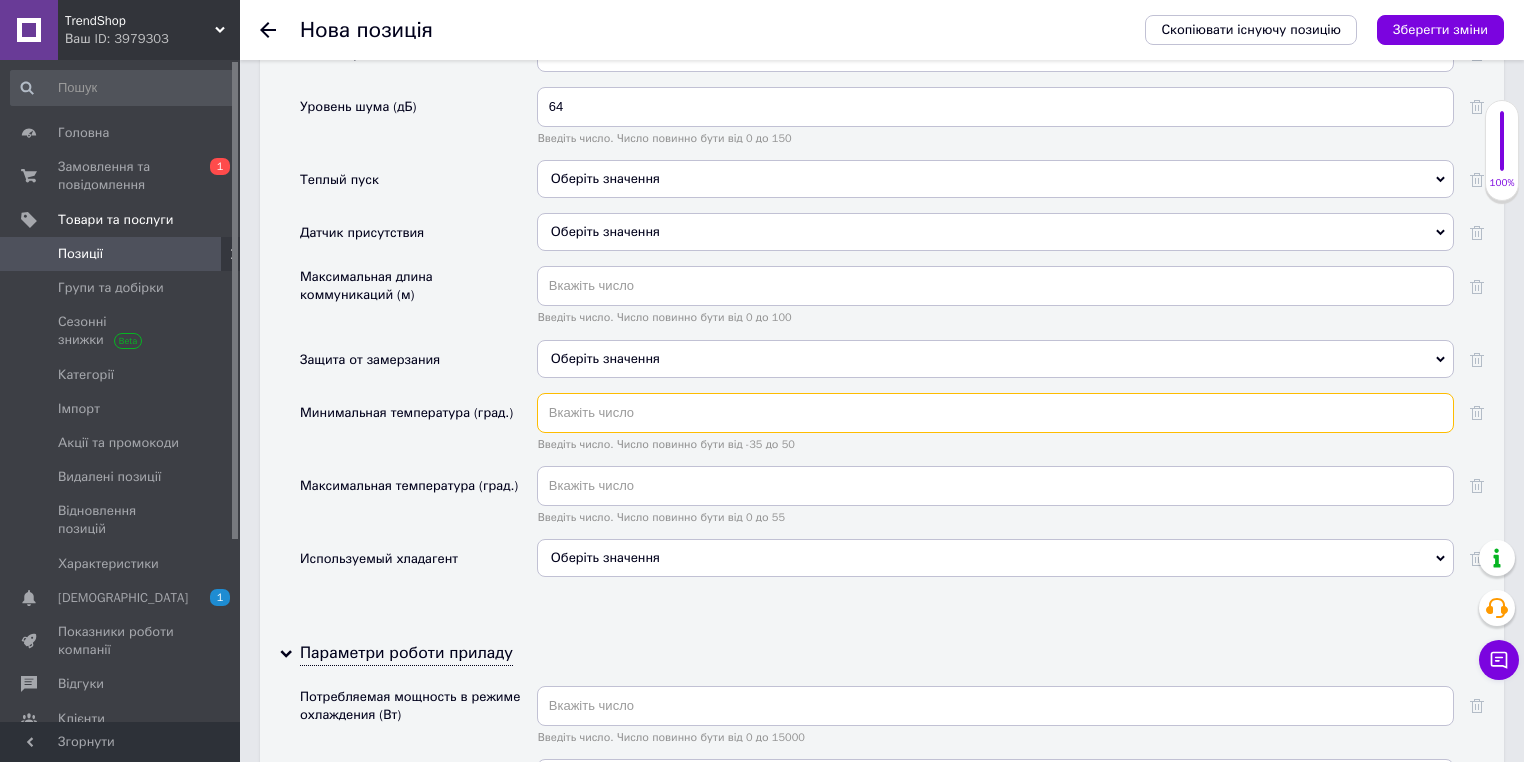 click at bounding box center [995, 413] 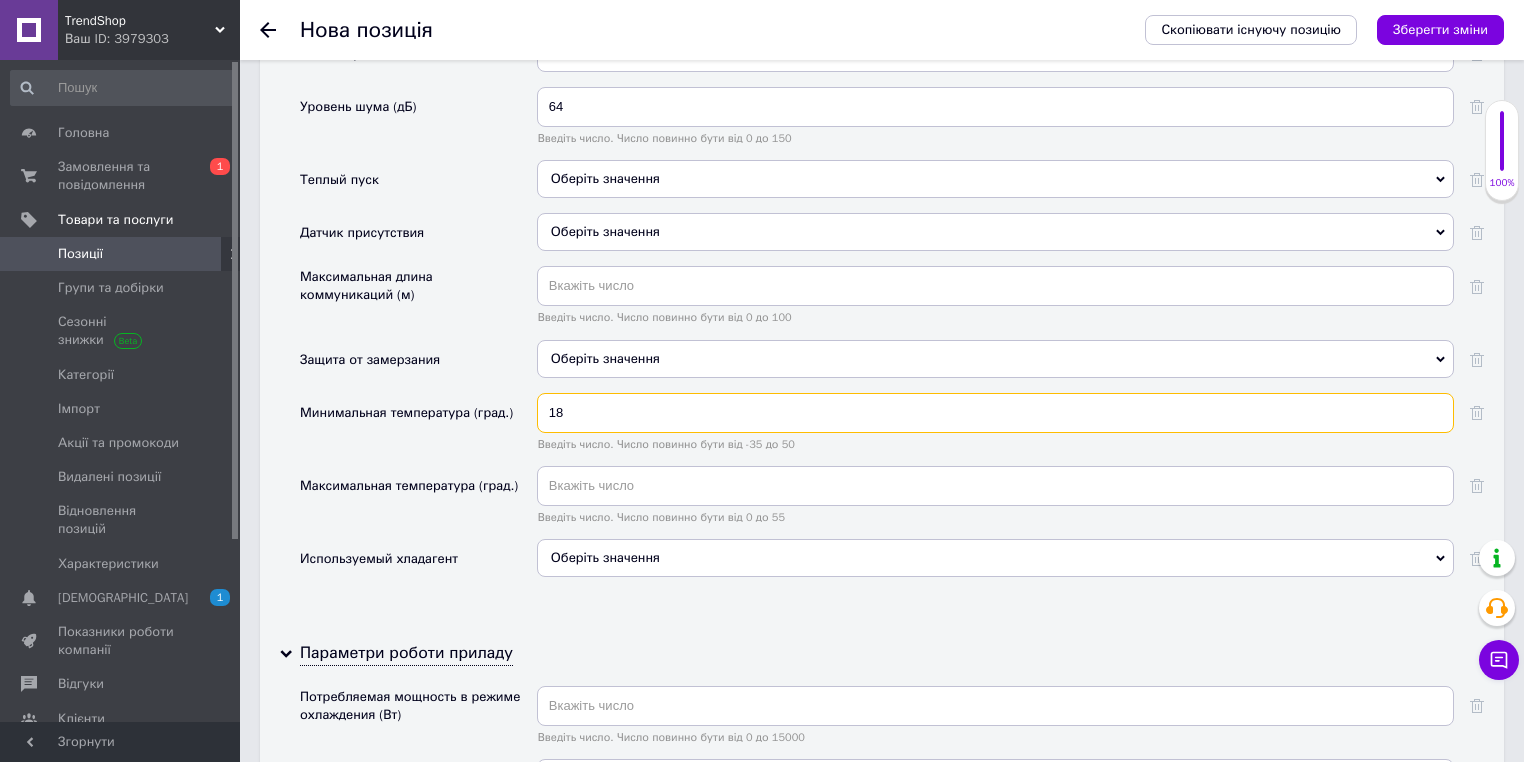 type on "18" 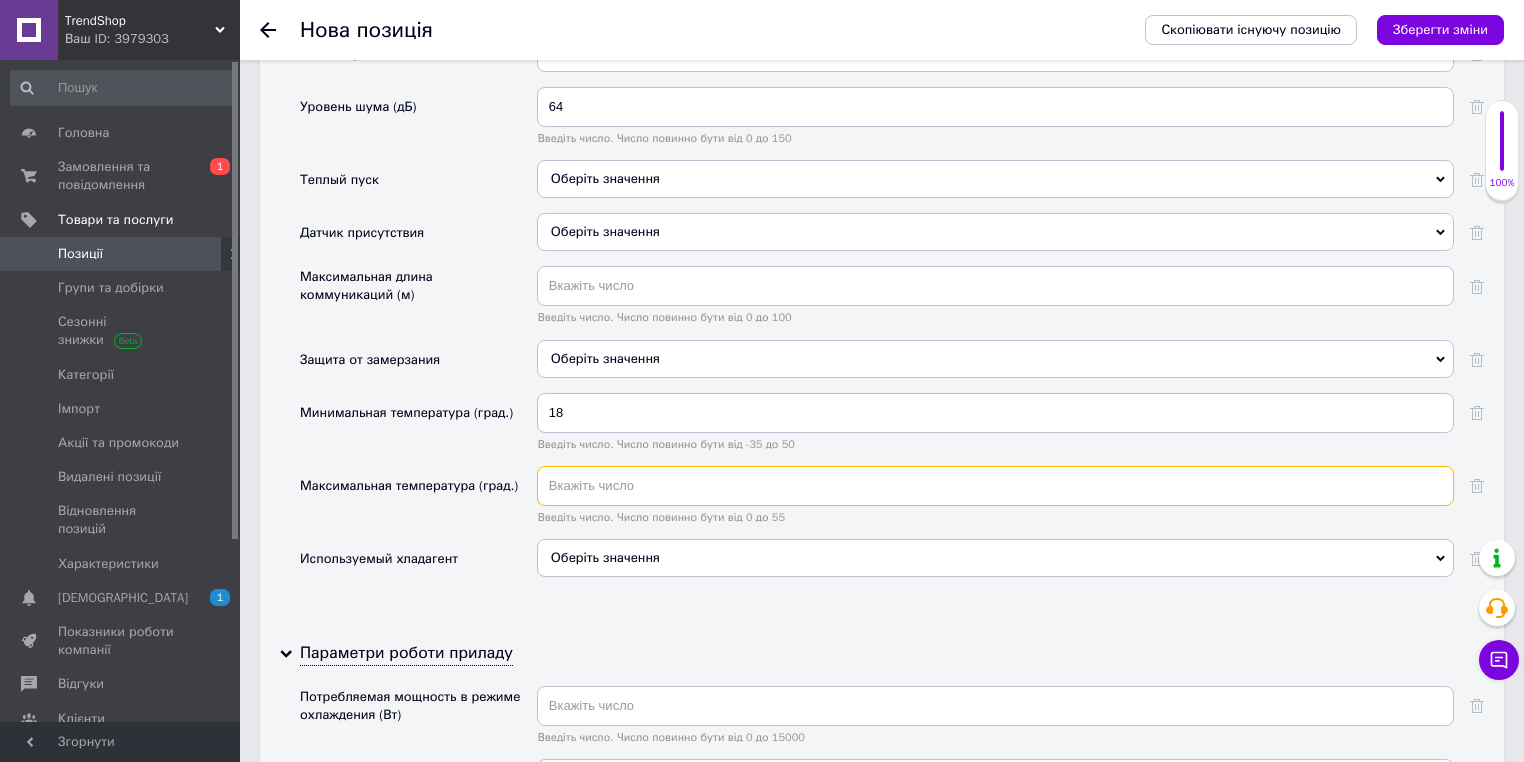 click at bounding box center (995, 486) 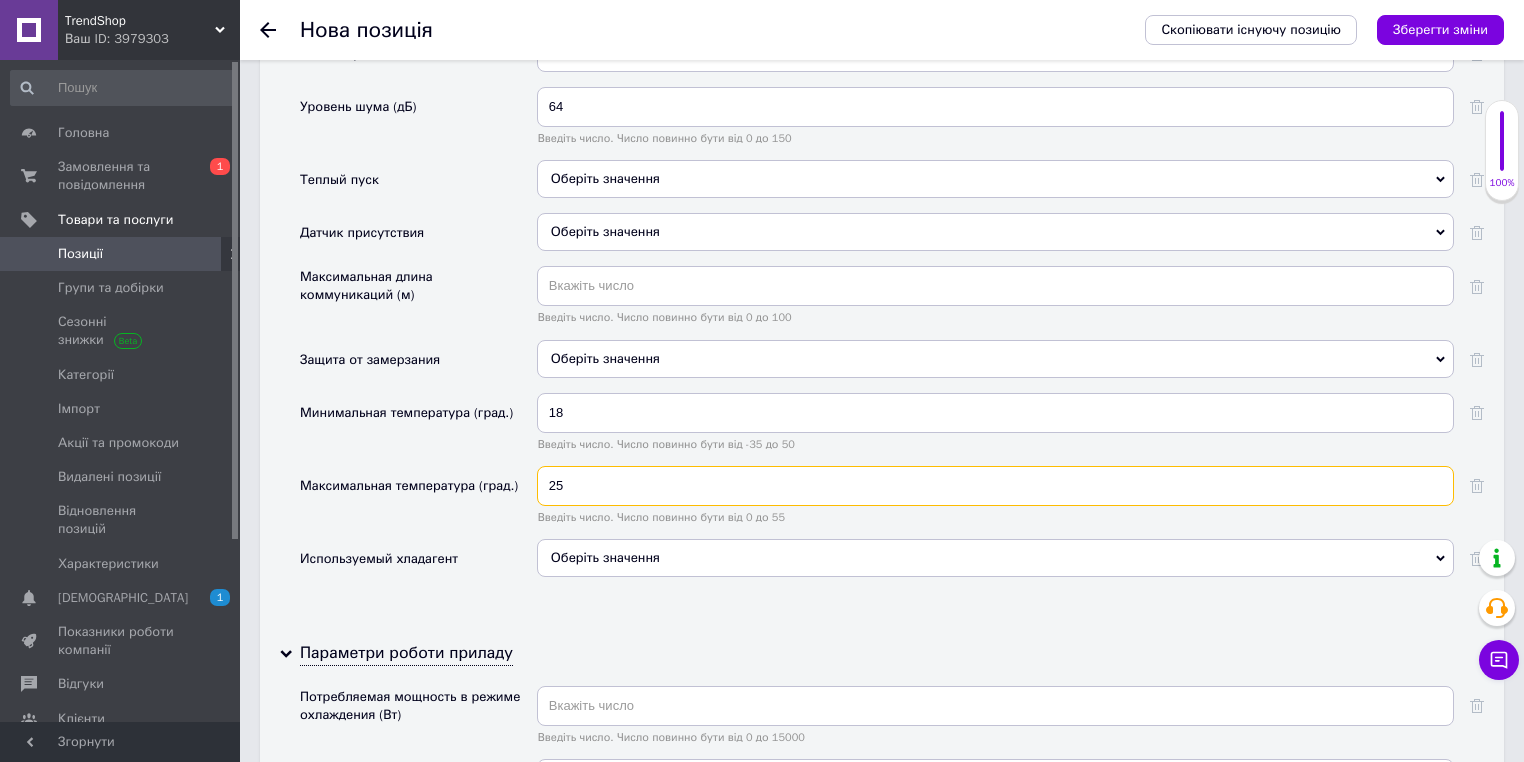 type on "25" 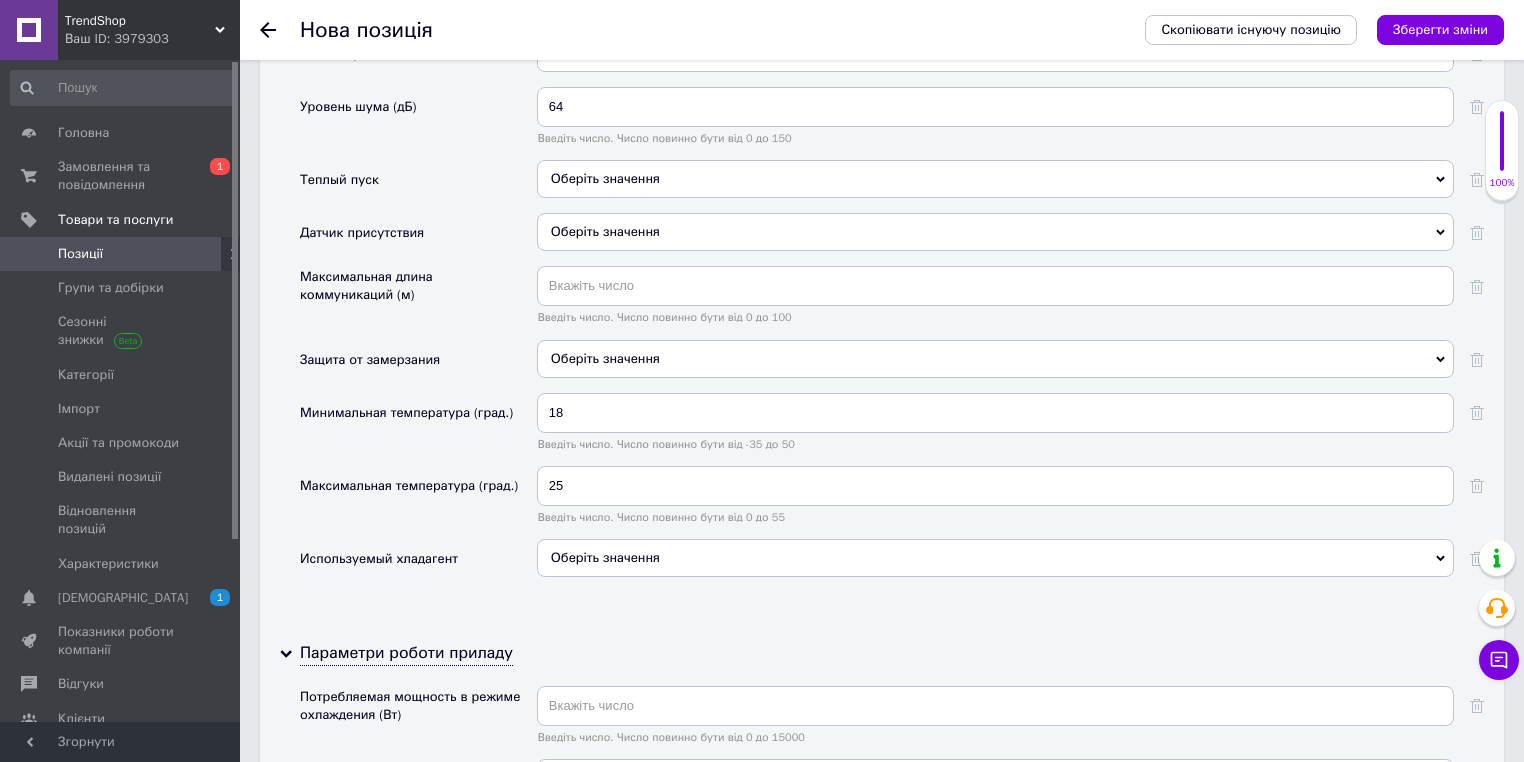 click on "Оберіть значення" at bounding box center (995, 558) 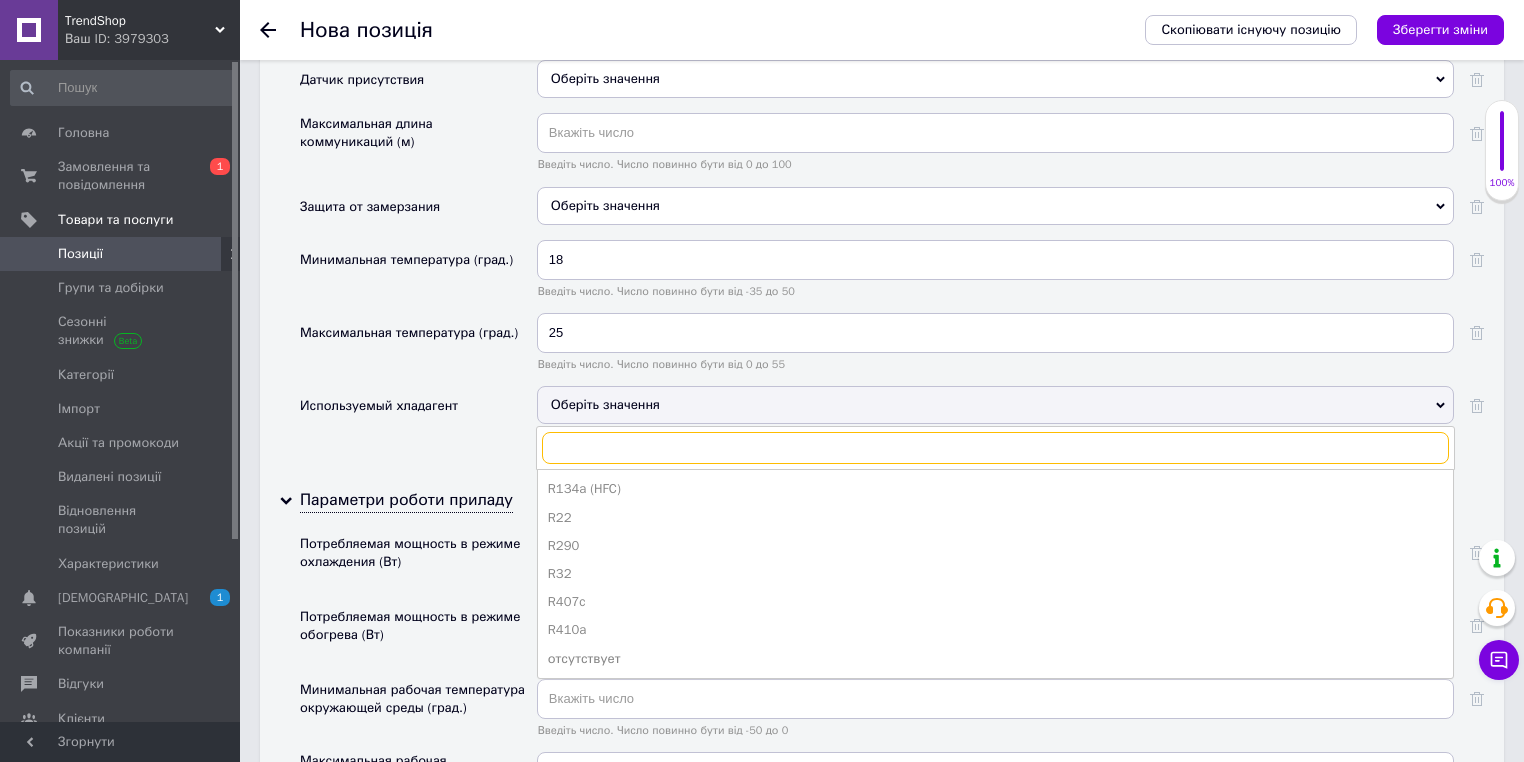scroll, scrollTop: 4501, scrollLeft: 0, axis: vertical 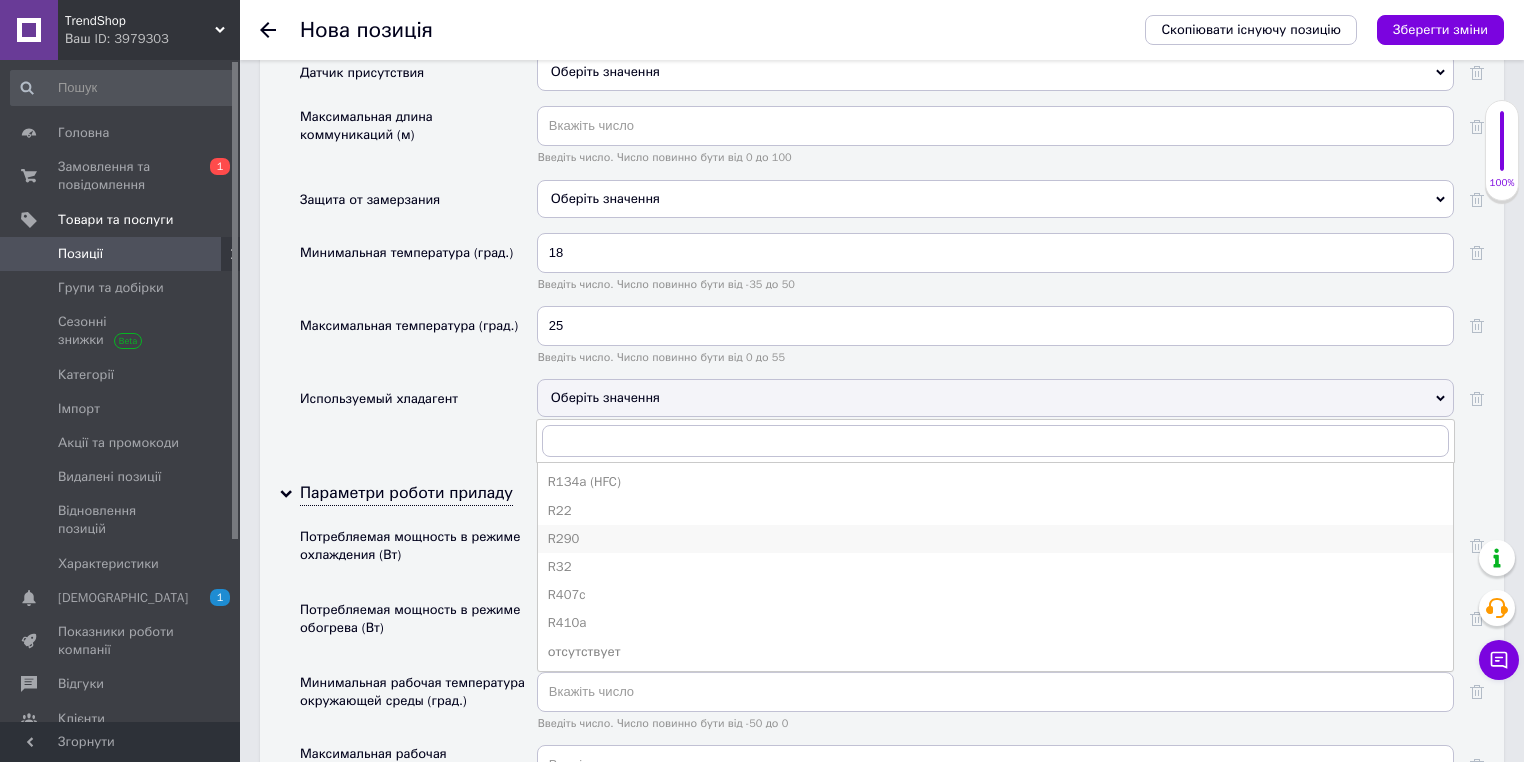 click on "R290" at bounding box center [995, 539] 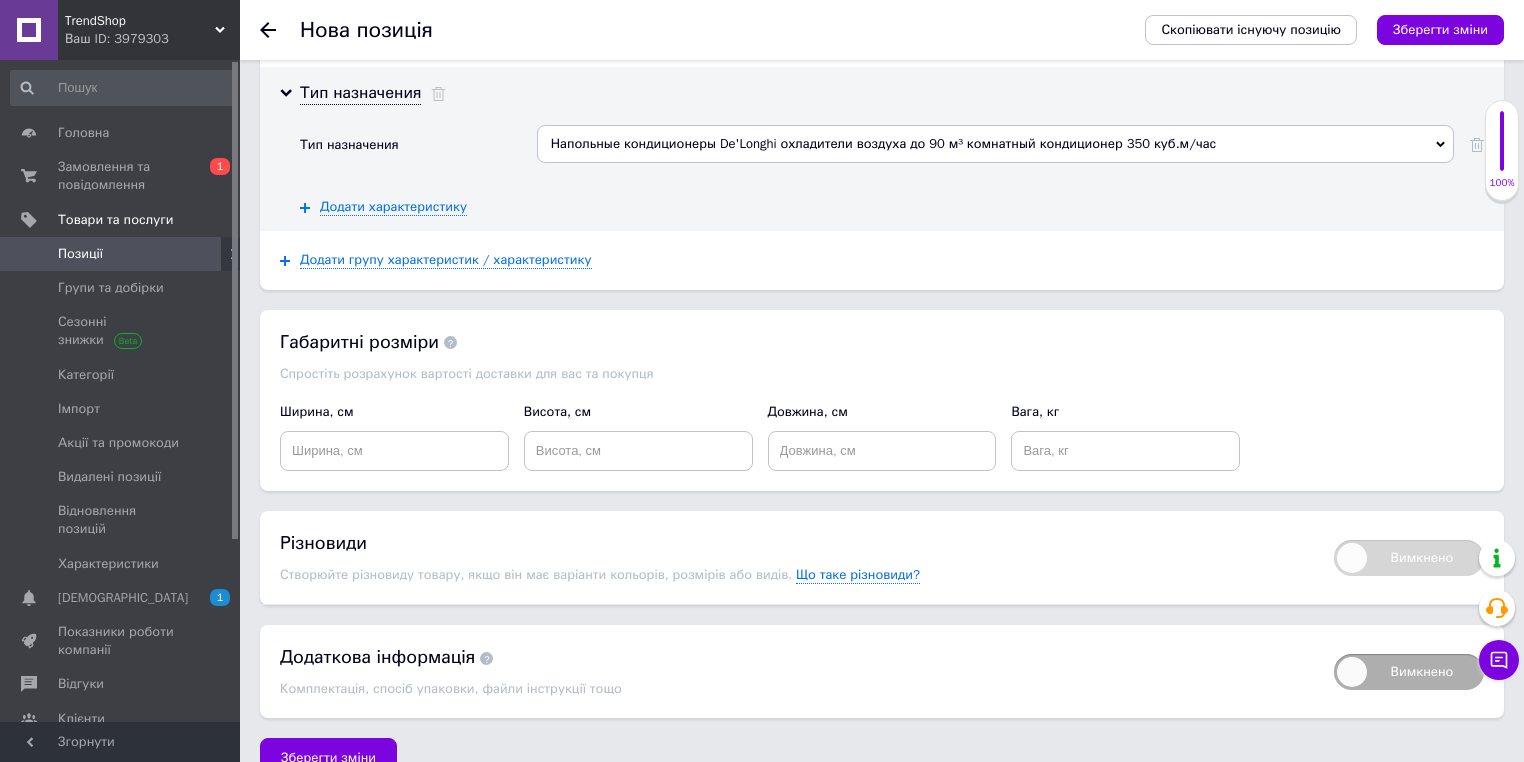scroll, scrollTop: 6036, scrollLeft: 0, axis: vertical 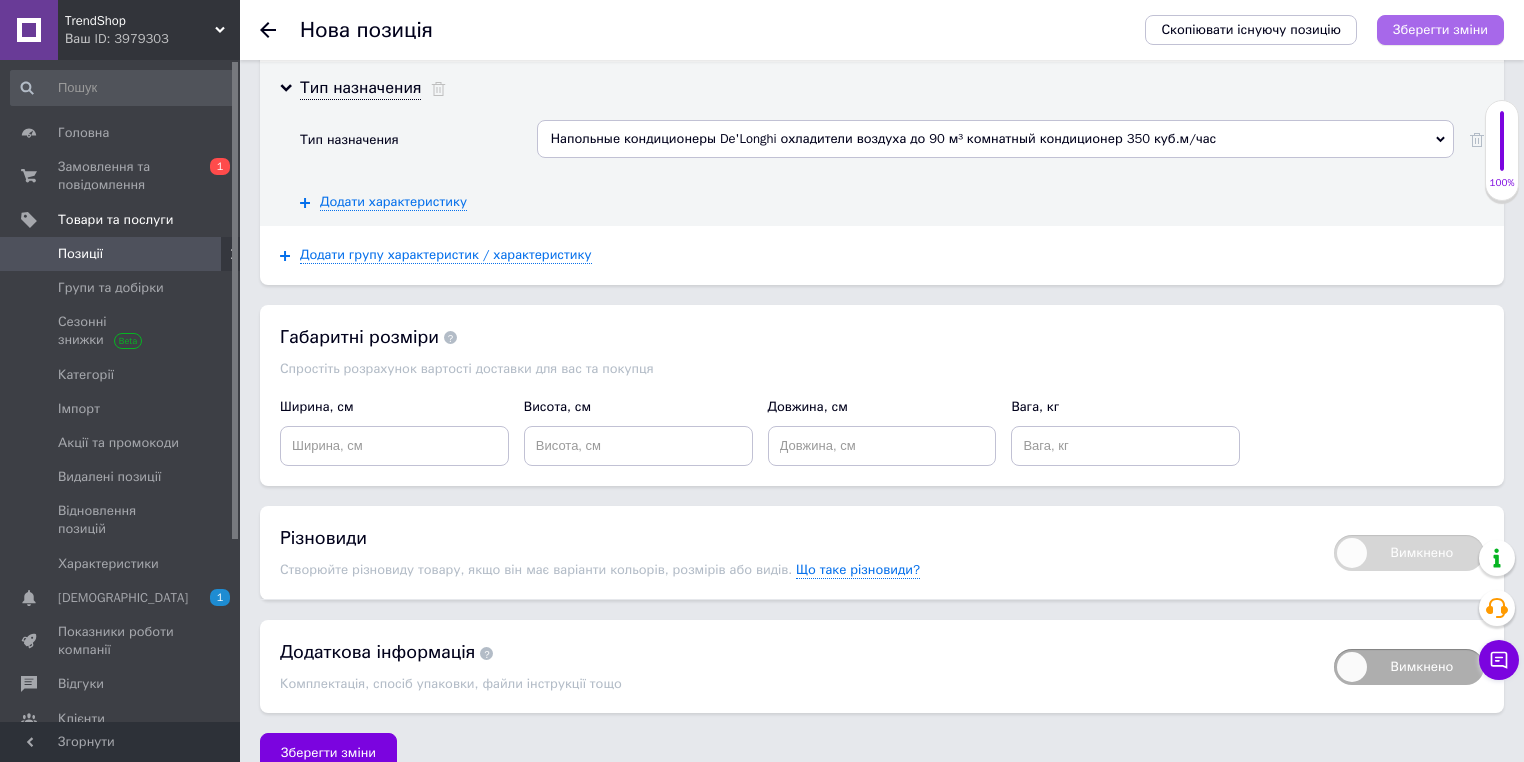 click on "Зберегти зміни" at bounding box center [1440, 30] 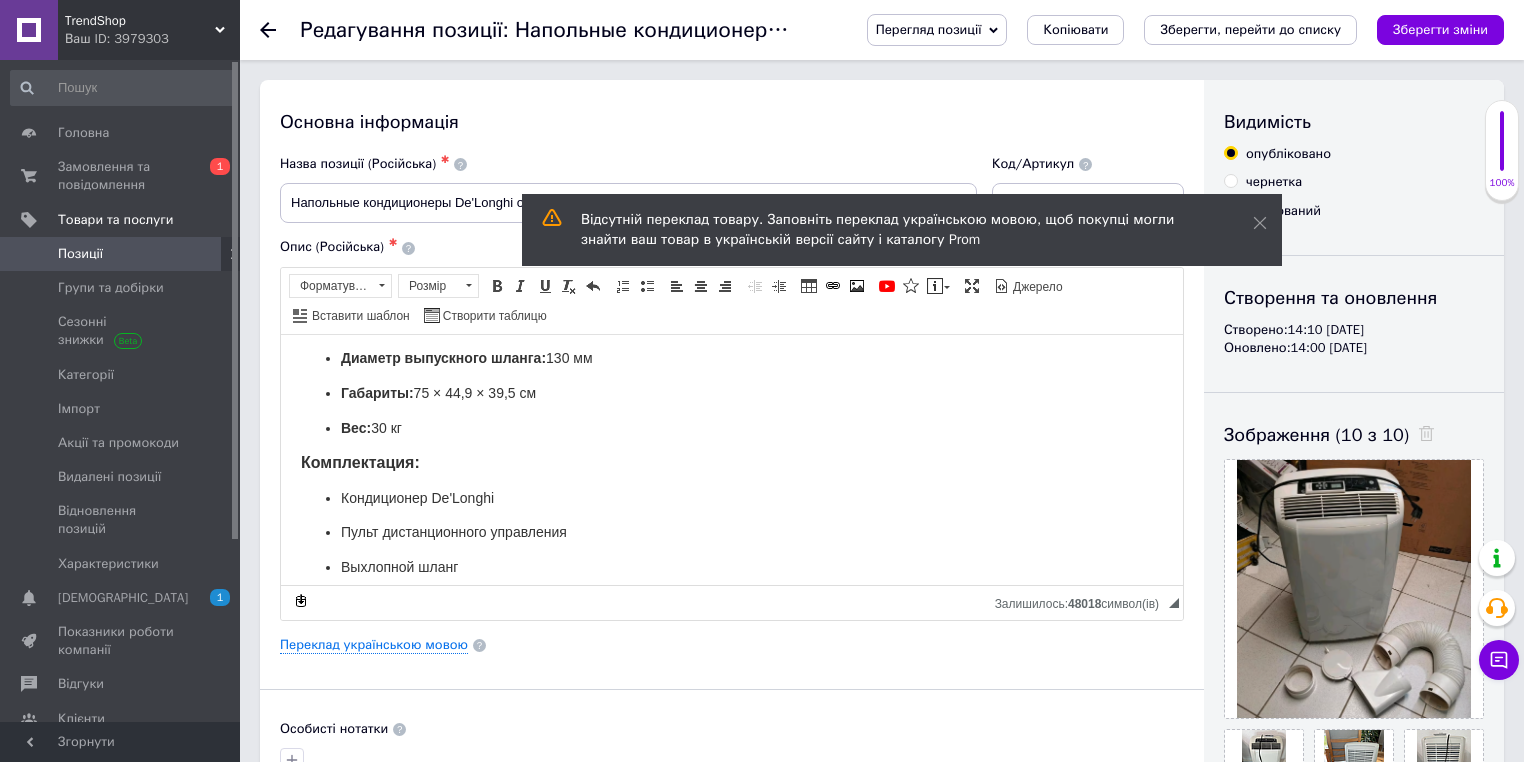 scroll, scrollTop: 640, scrollLeft: 0, axis: vertical 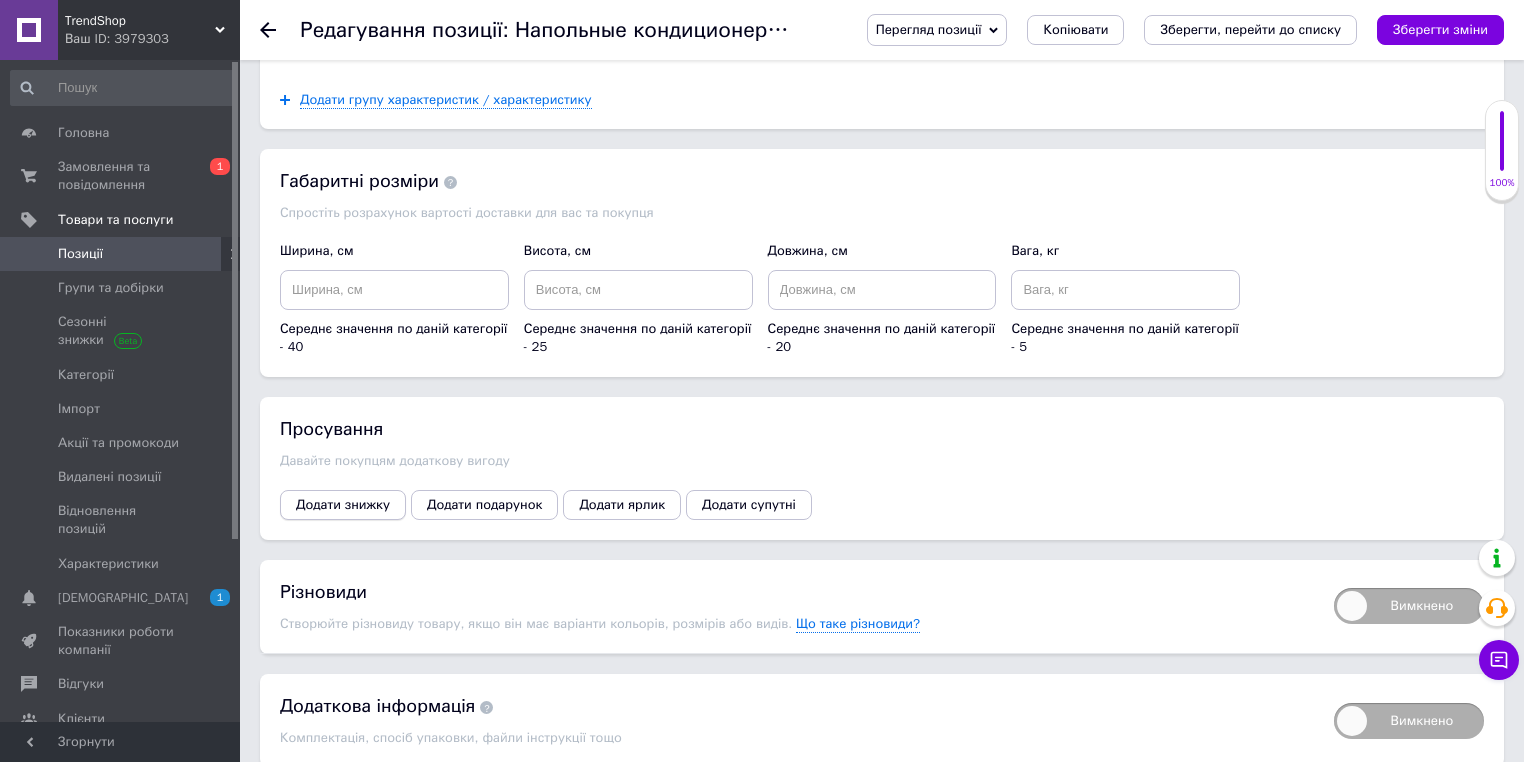 click on "Додати знижку" at bounding box center (343, 505) 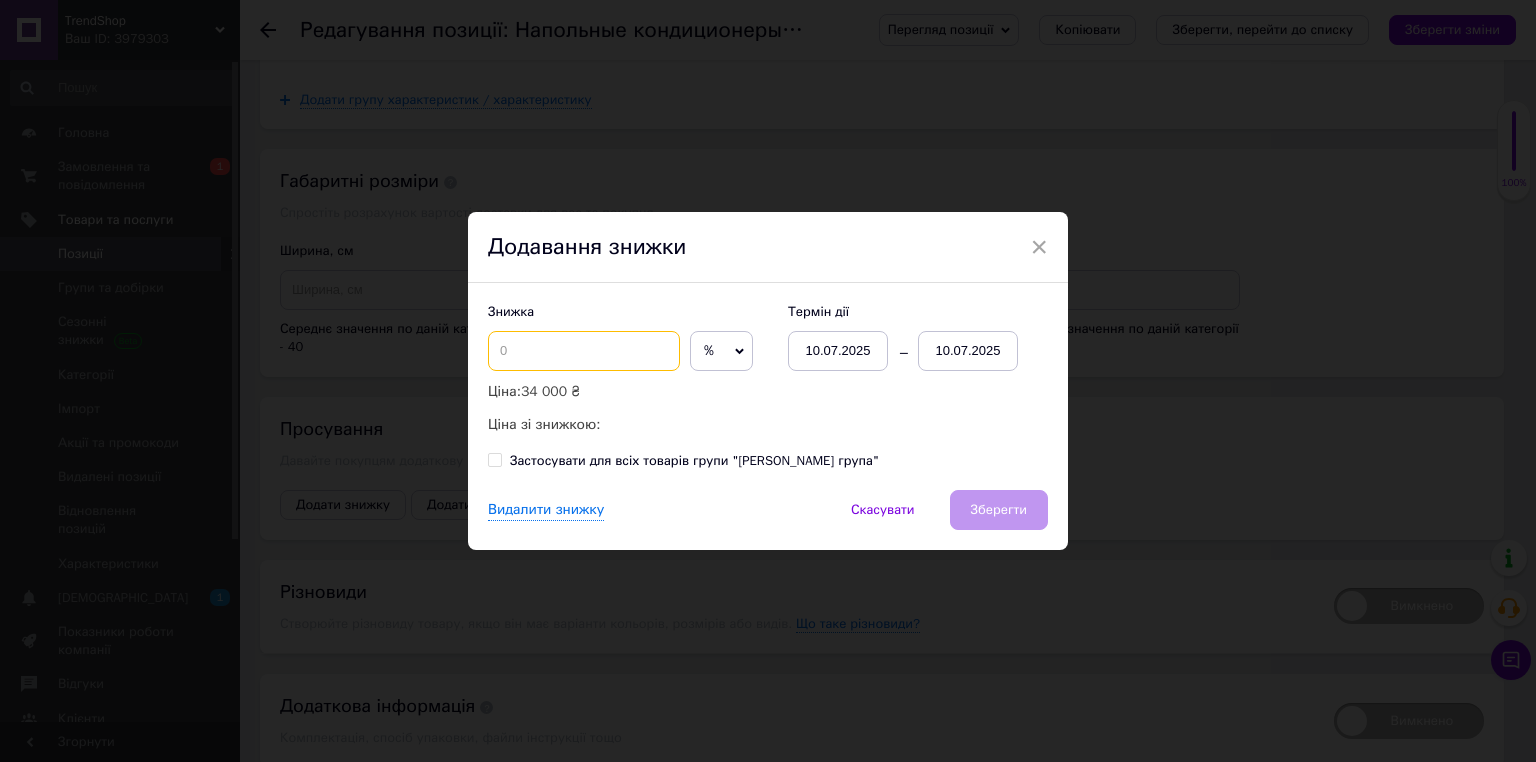 click at bounding box center [584, 351] 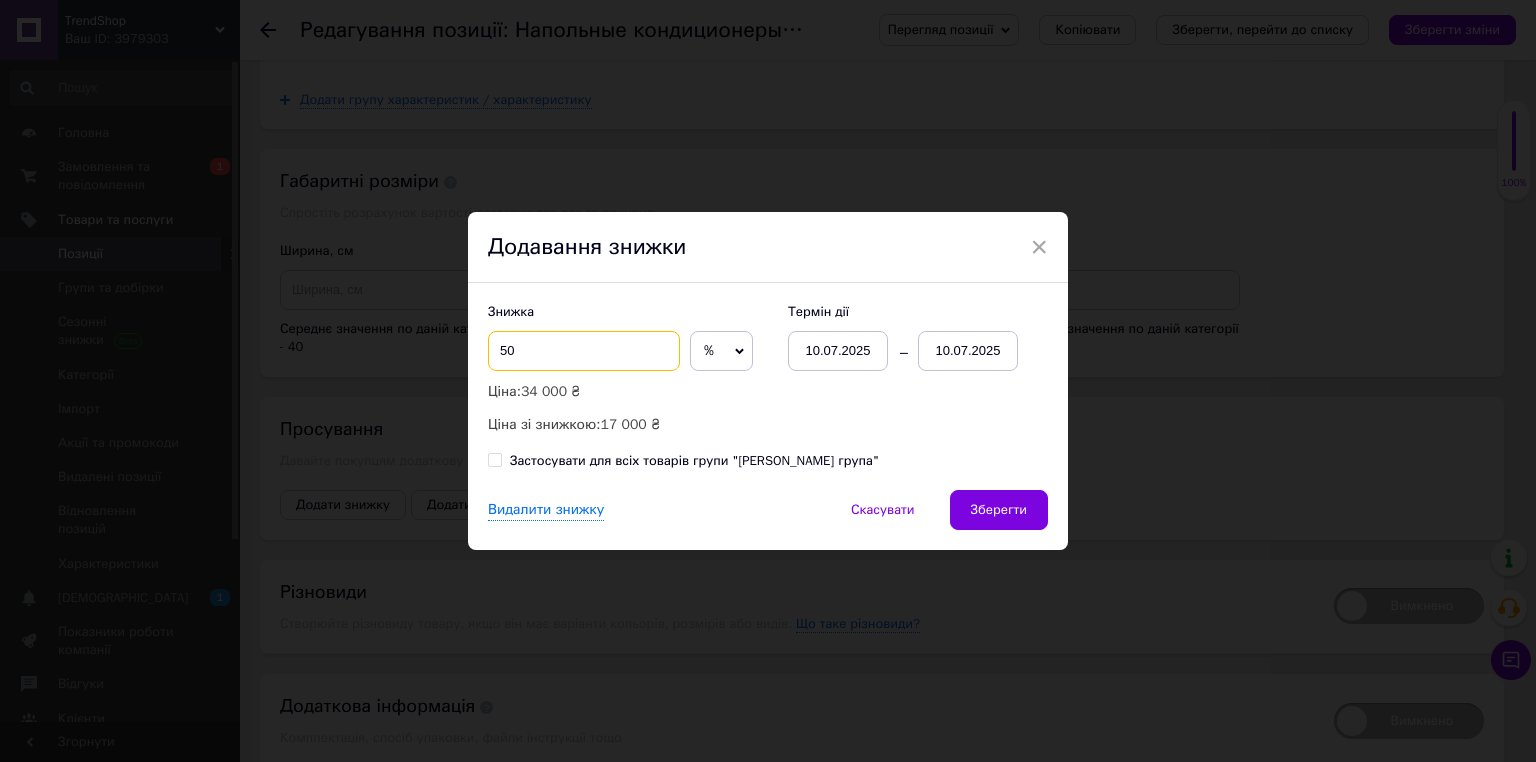 type on "50" 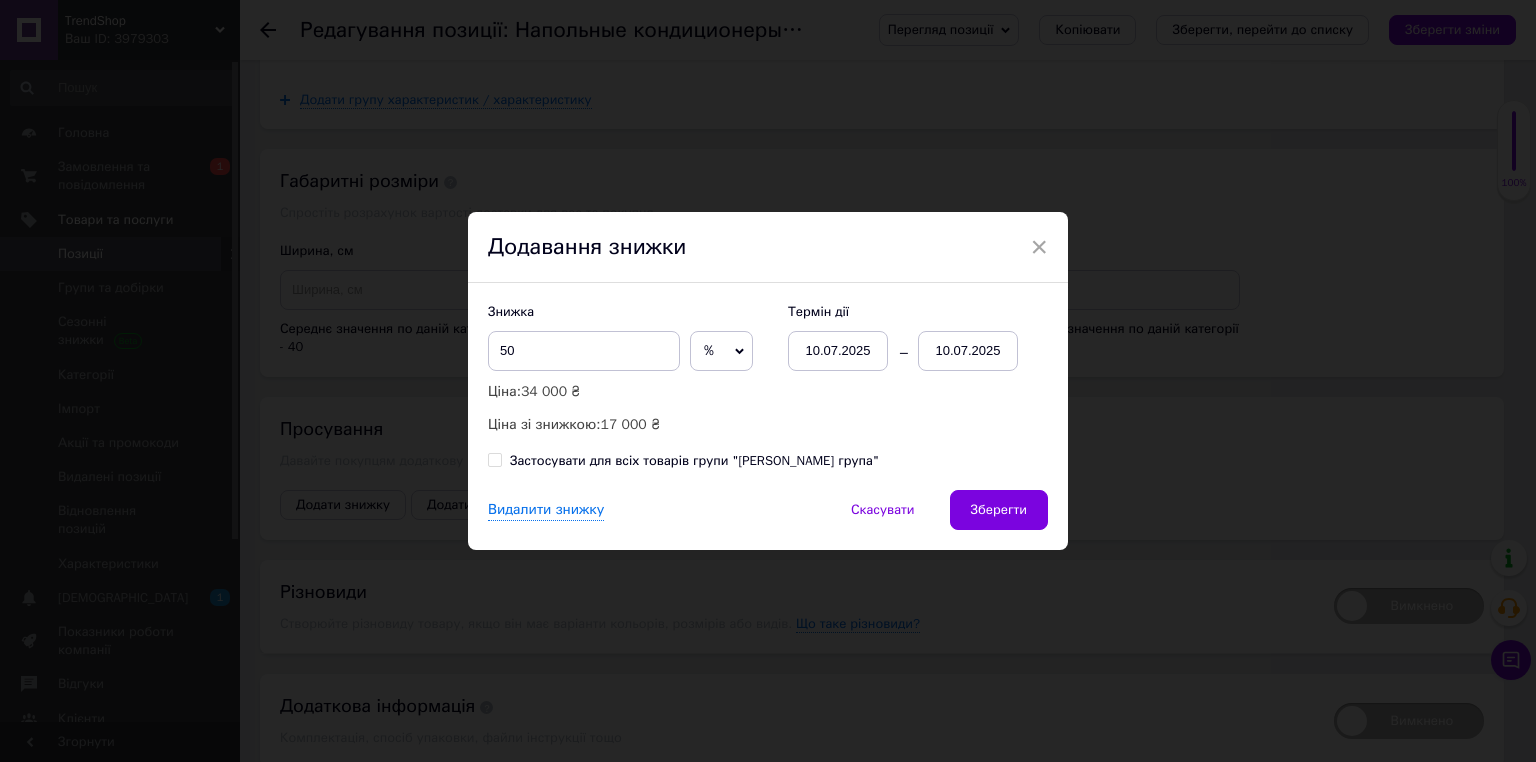 click on "10.07.2025" at bounding box center (968, 351) 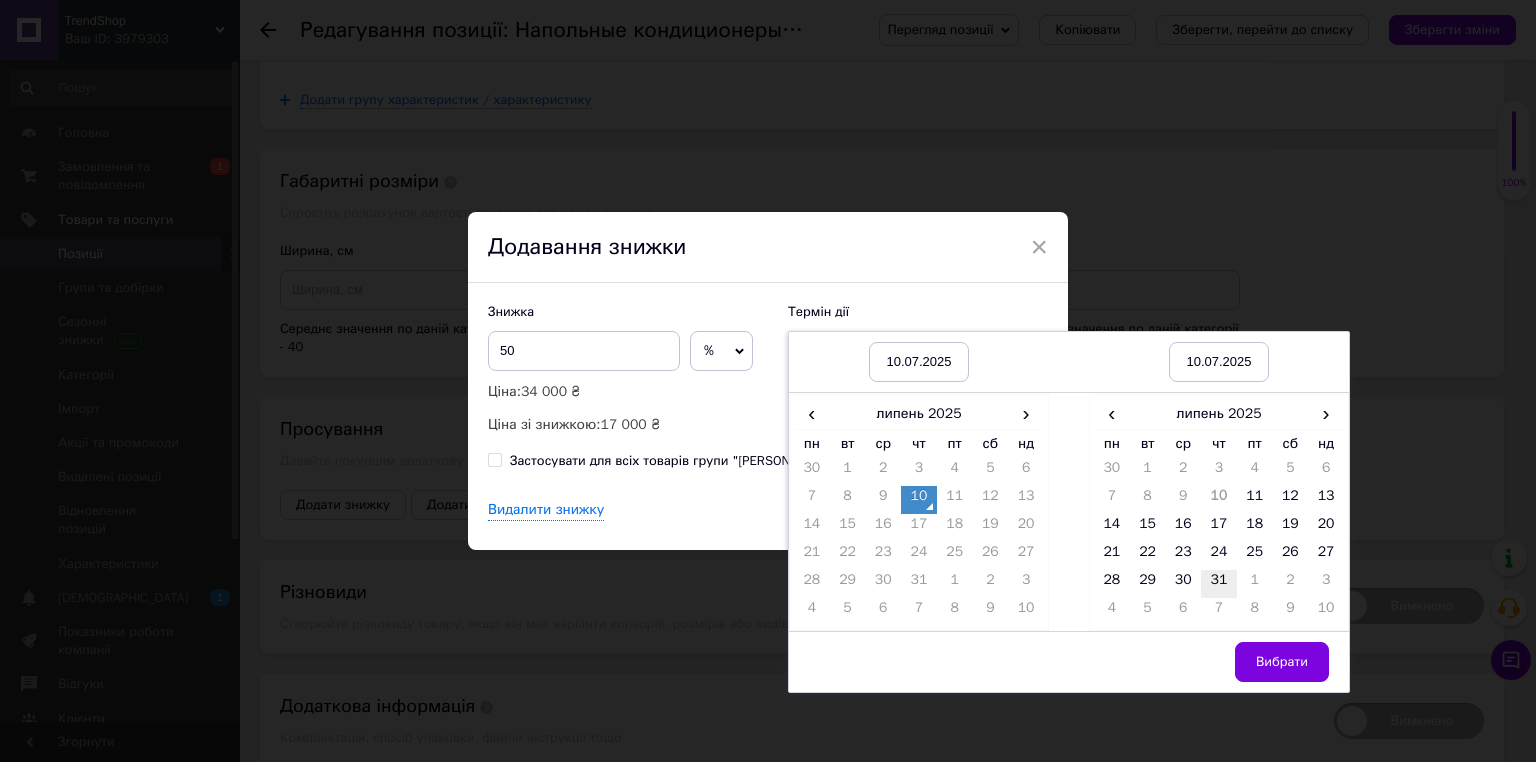 click on "31" at bounding box center [1219, 584] 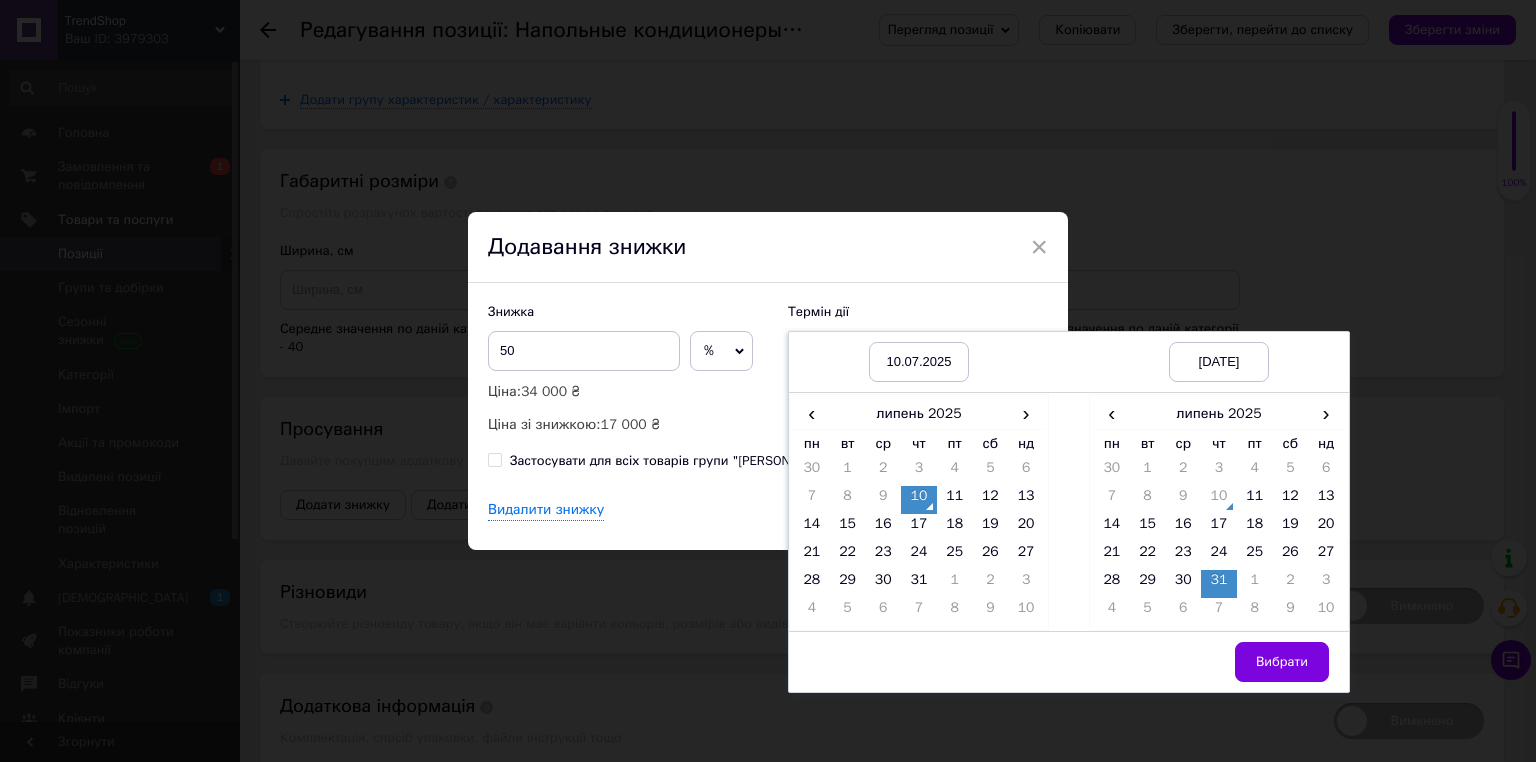 click on "Вибрати" at bounding box center (1282, 662) 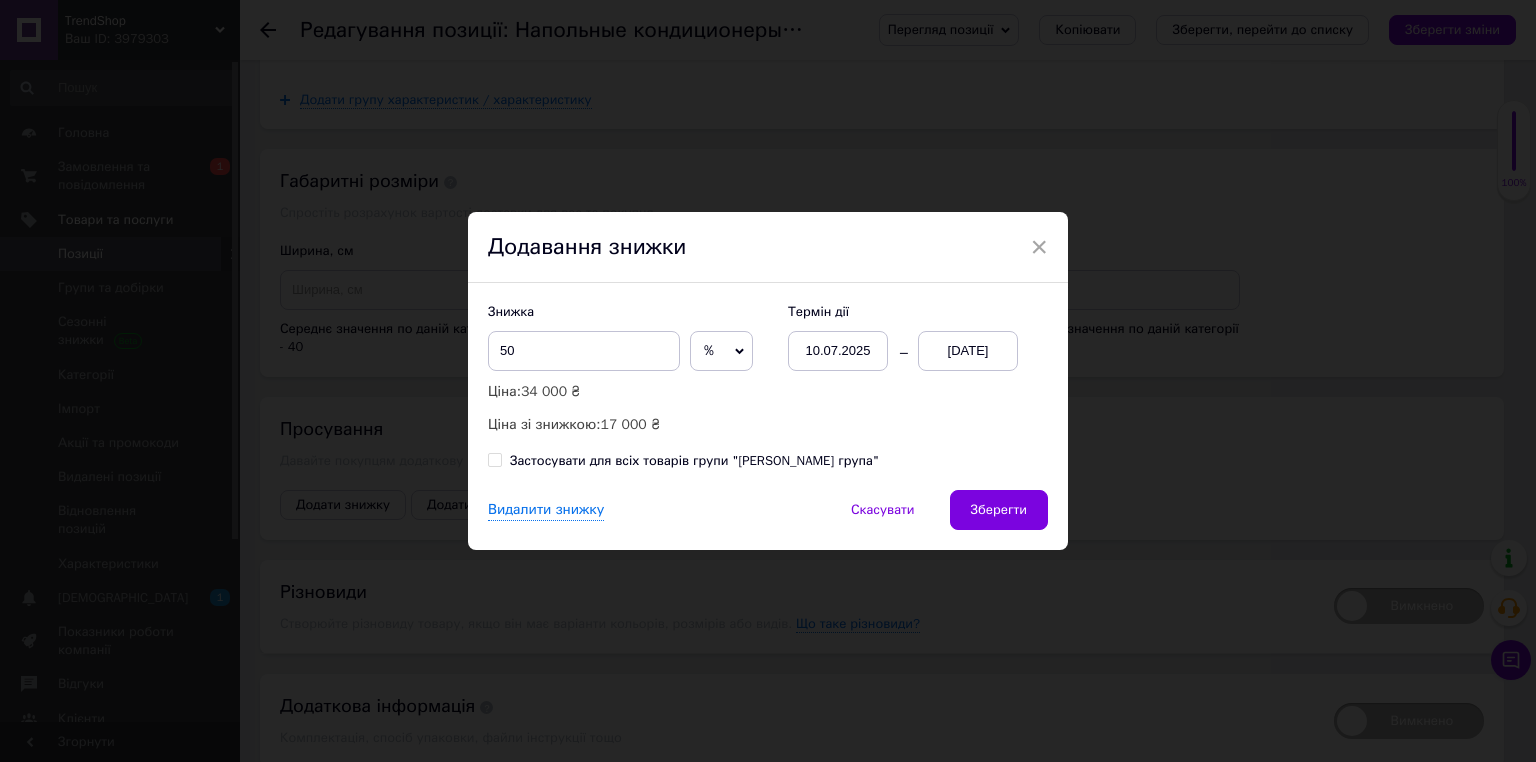 click on "Зберегти" at bounding box center [999, 510] 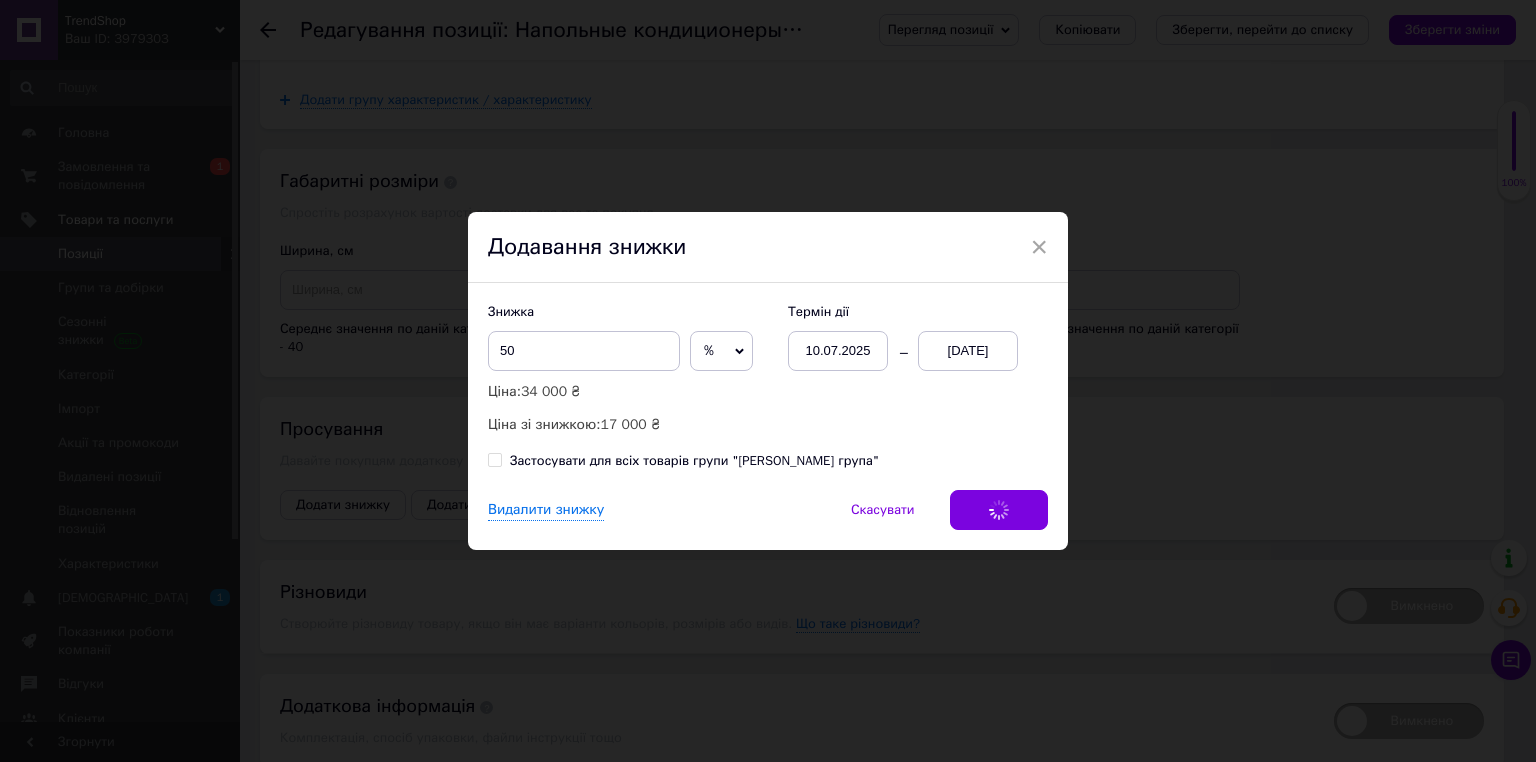 scroll, scrollTop: 2857, scrollLeft: 0, axis: vertical 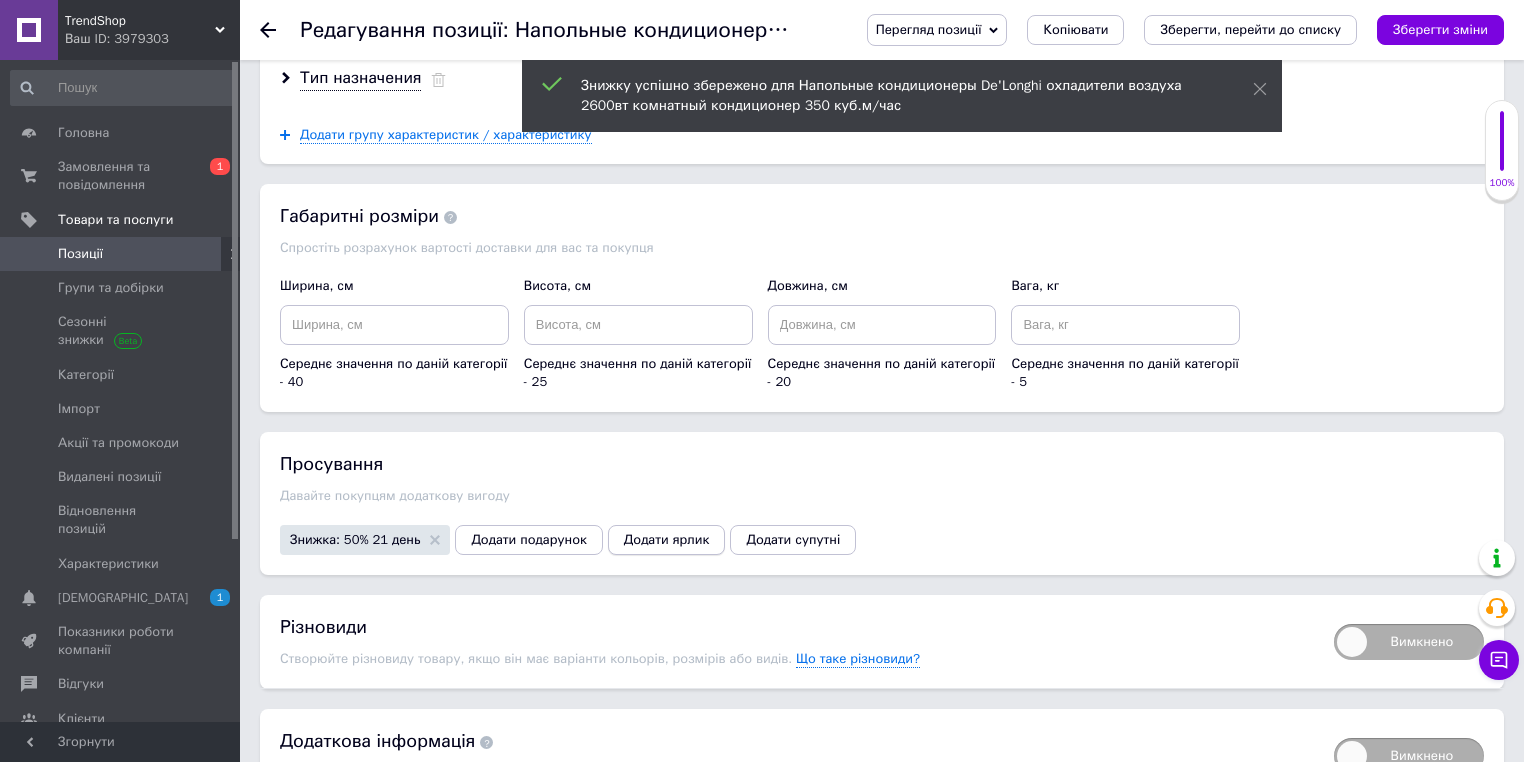 click on "Додати ярлик" at bounding box center [667, 540] 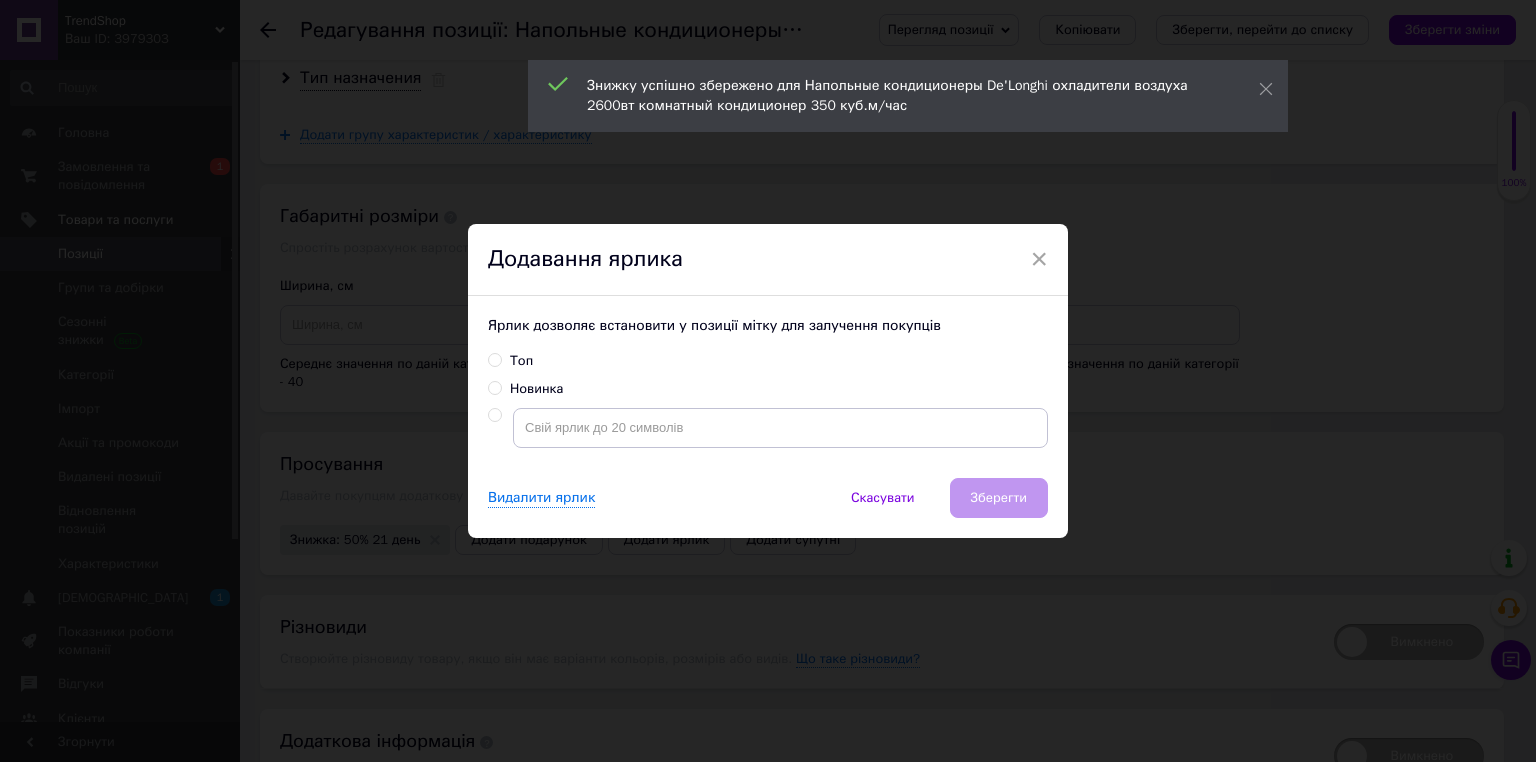 click on "Додавання ярлика" at bounding box center [768, 260] 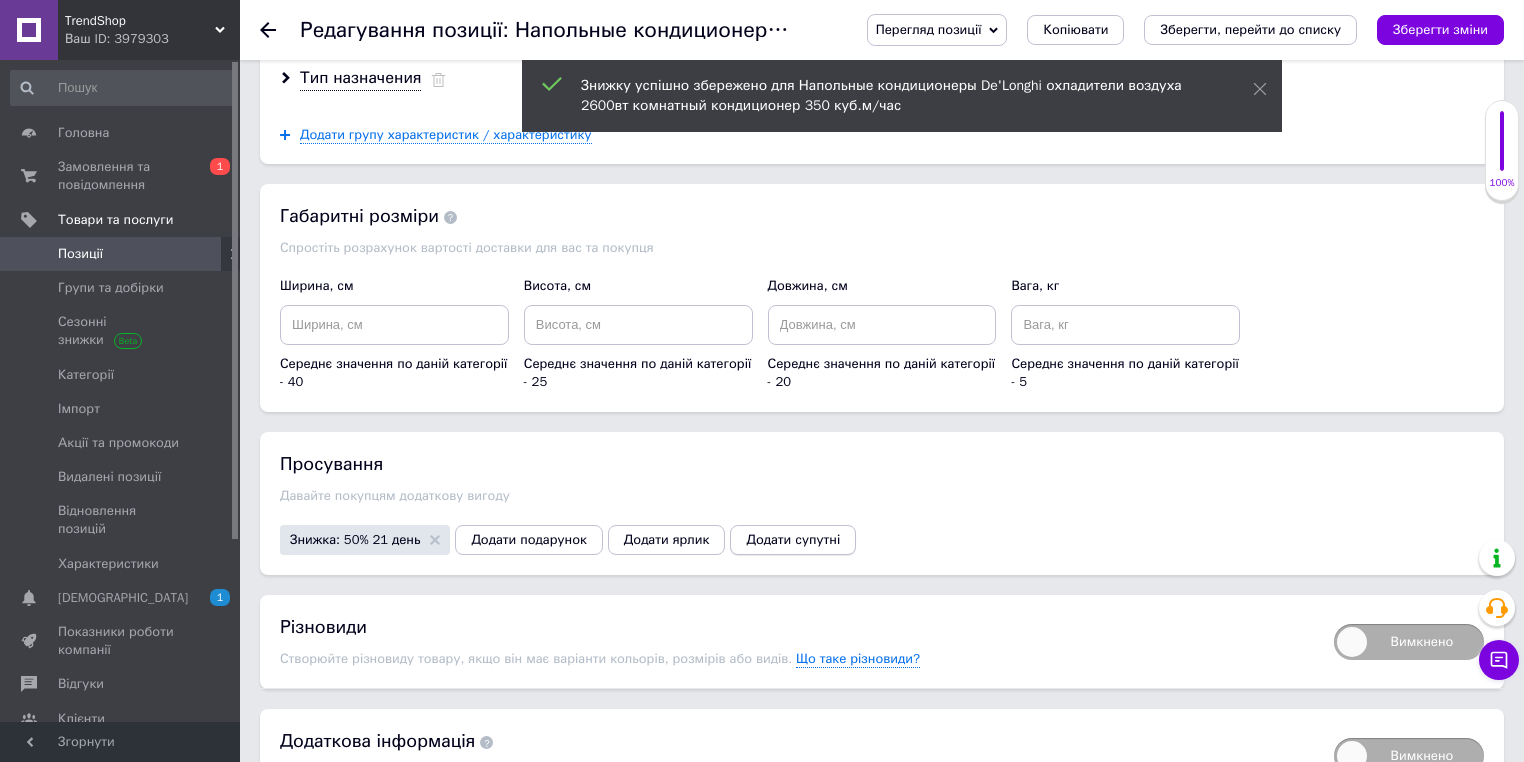 click on "Додати супутні" at bounding box center (793, 540) 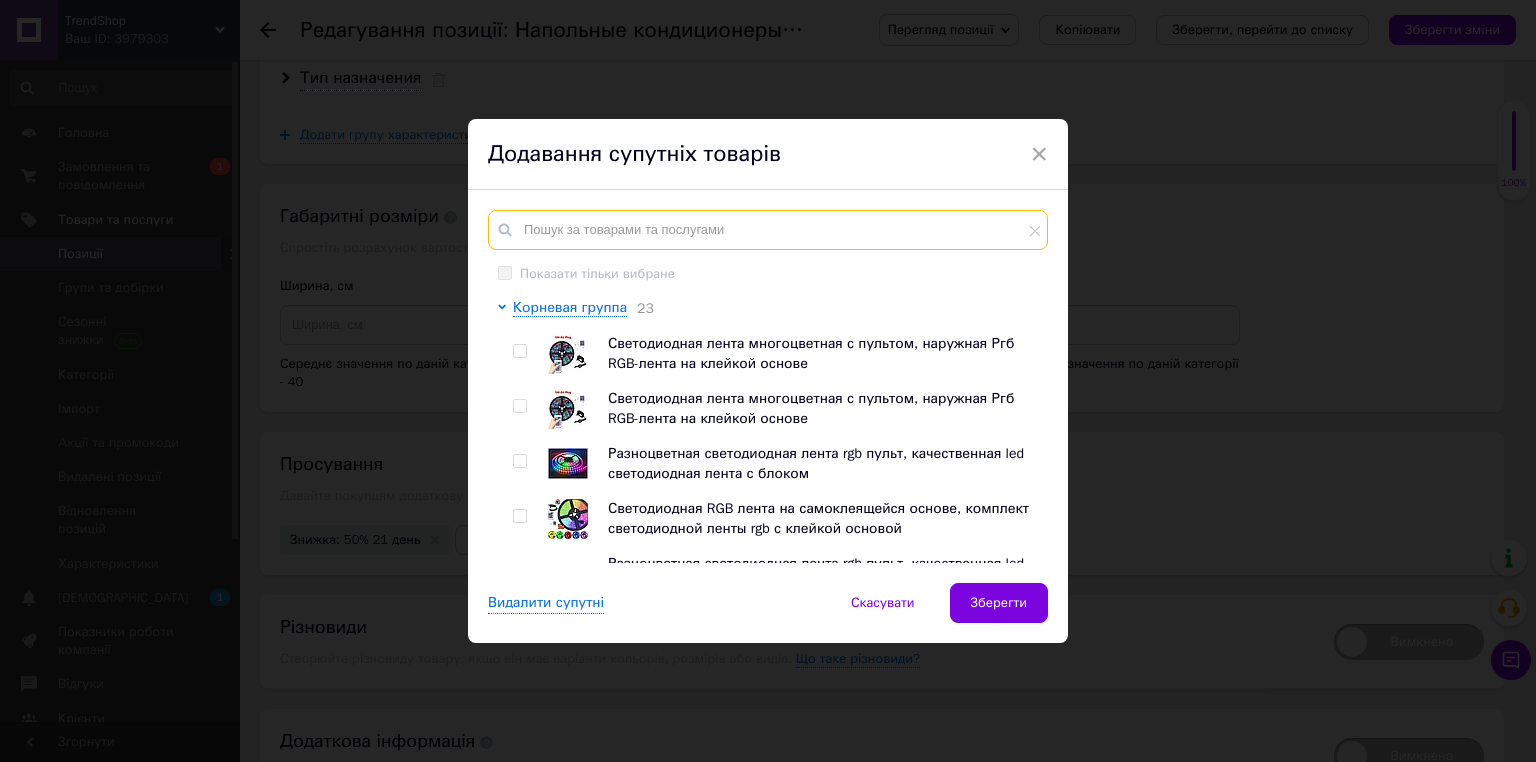 click at bounding box center [768, 230] 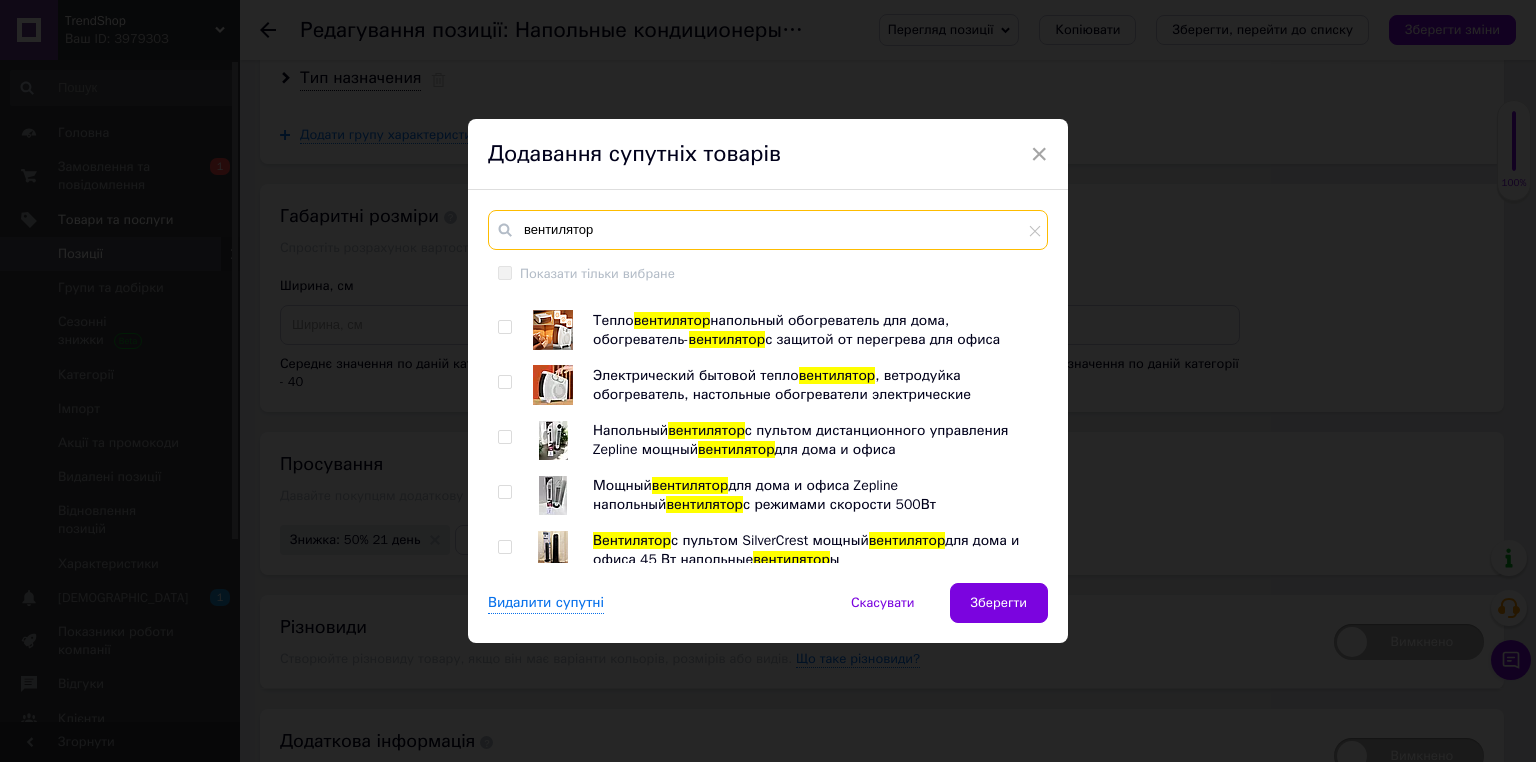scroll, scrollTop: 800, scrollLeft: 0, axis: vertical 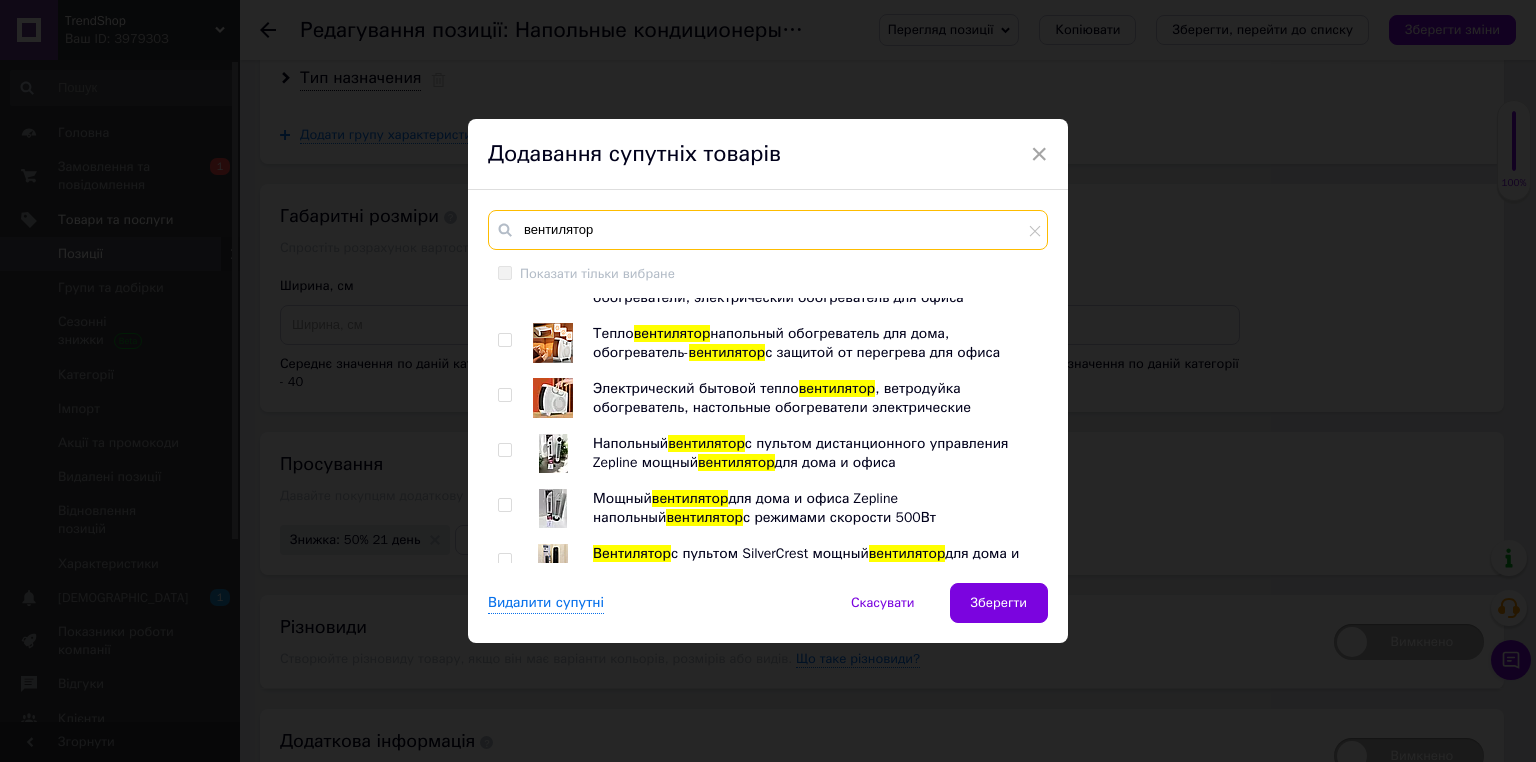type on "вентилятор" 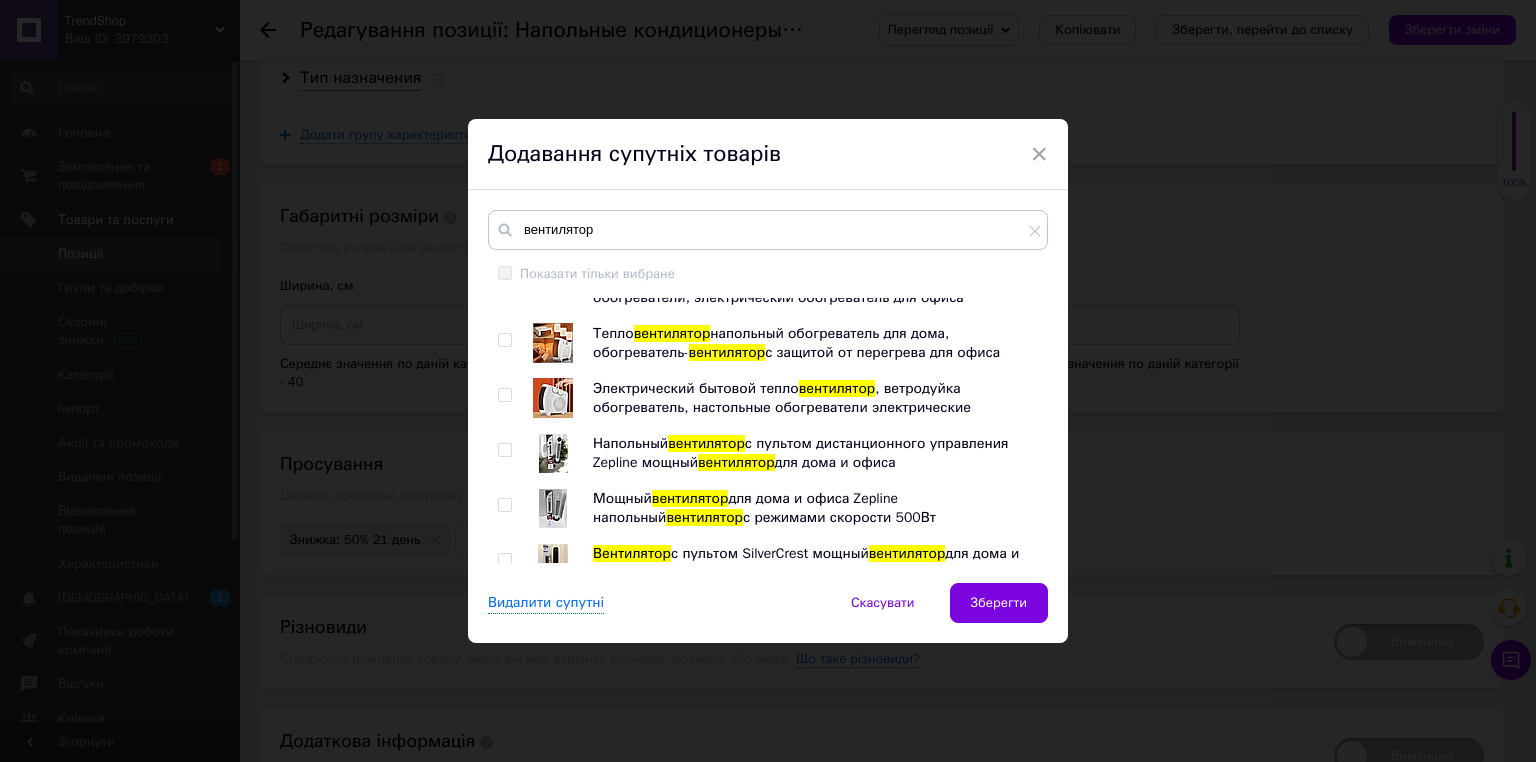 drag, startPoint x: 498, startPoint y: 456, endPoint x: 501, endPoint y: 580, distance: 124.036285 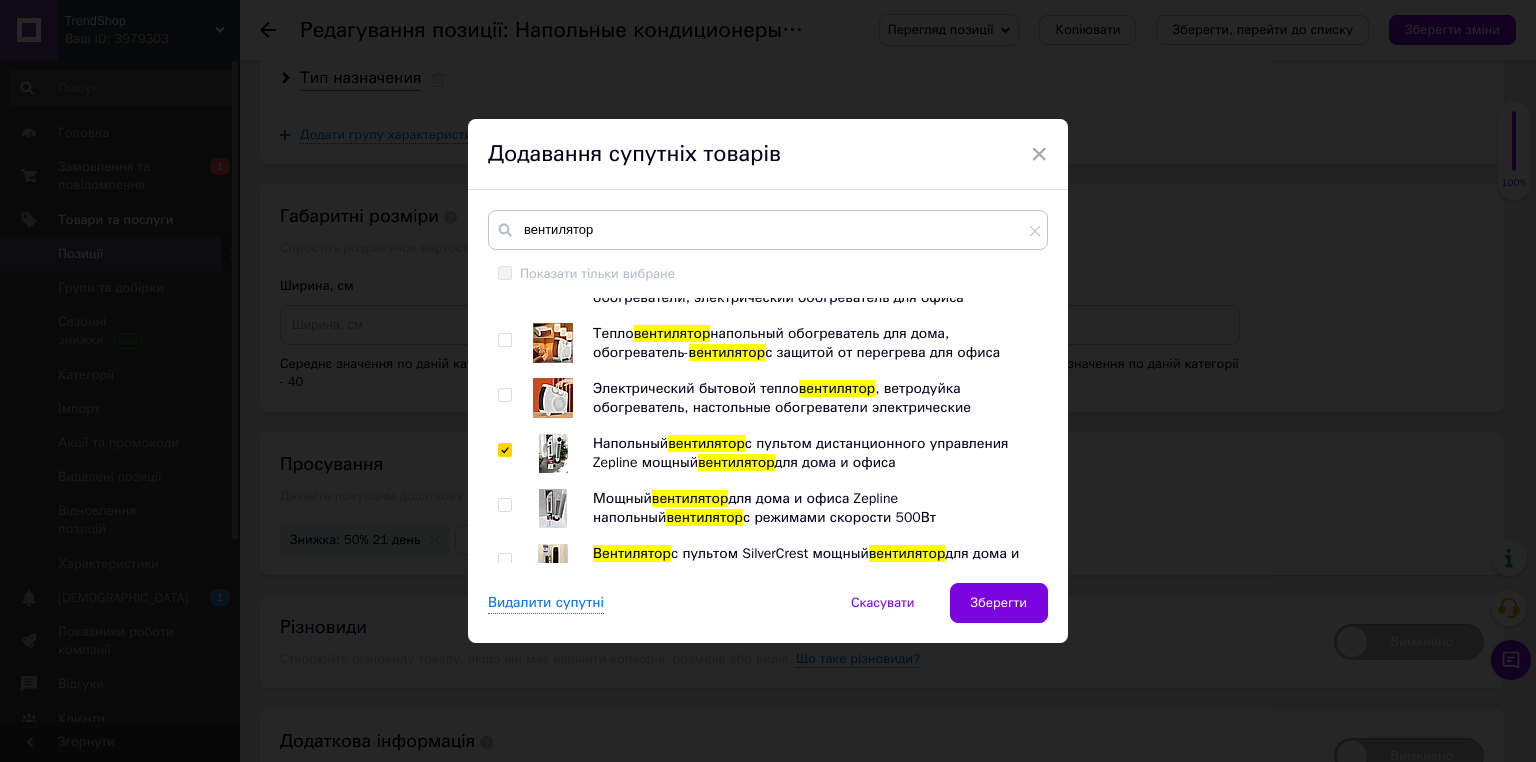checkbox on "true" 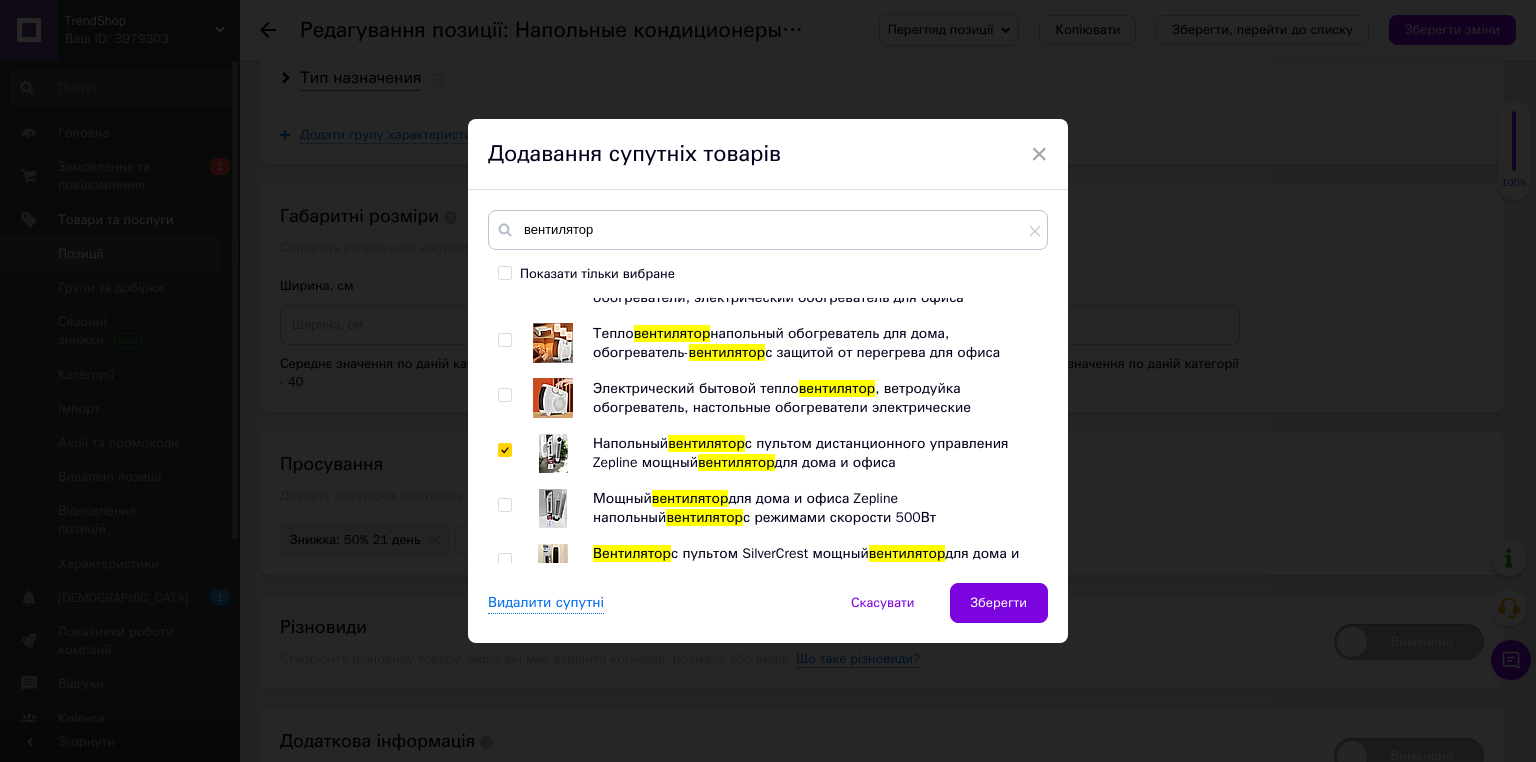 click at bounding box center (504, 505) 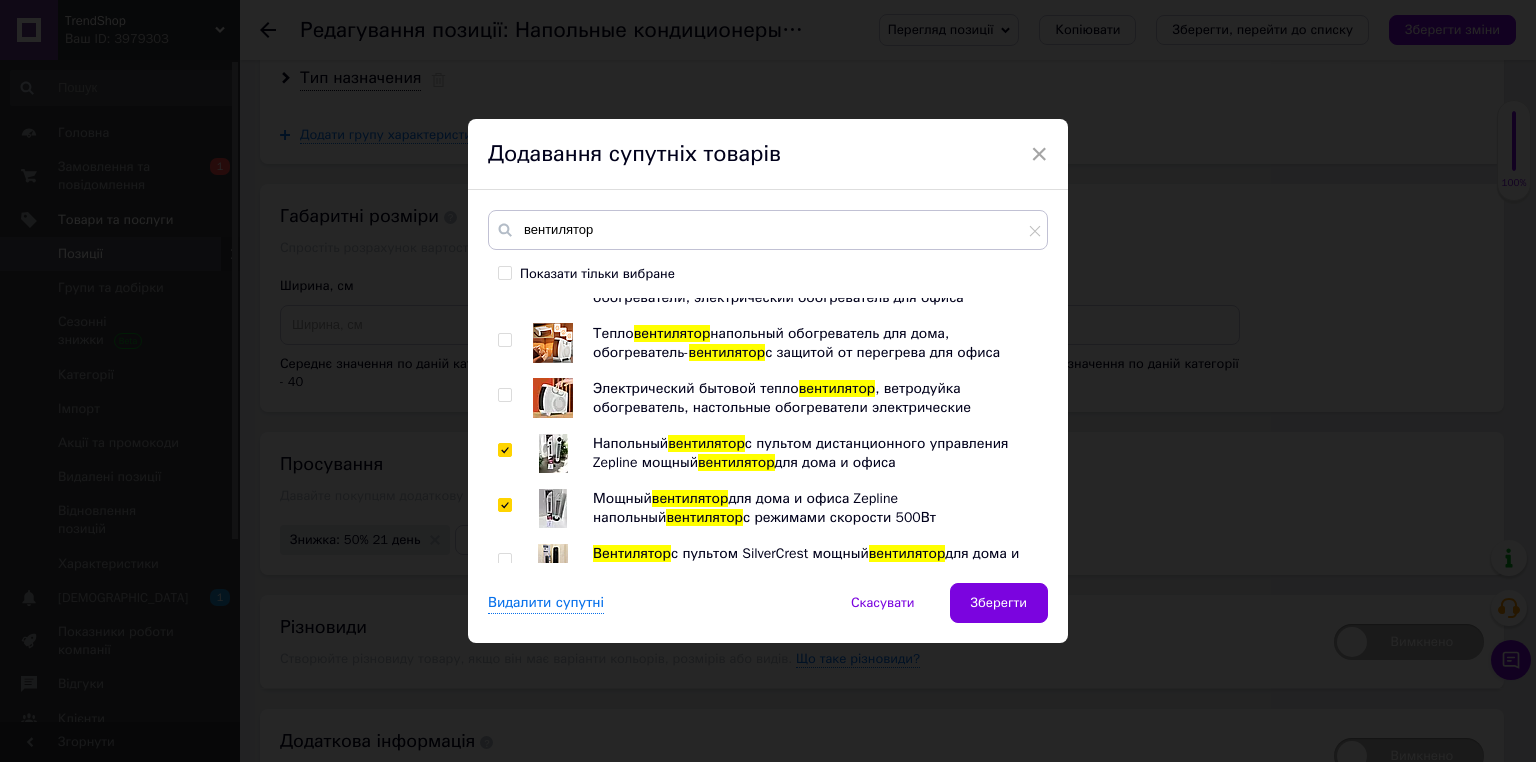 checkbox on "true" 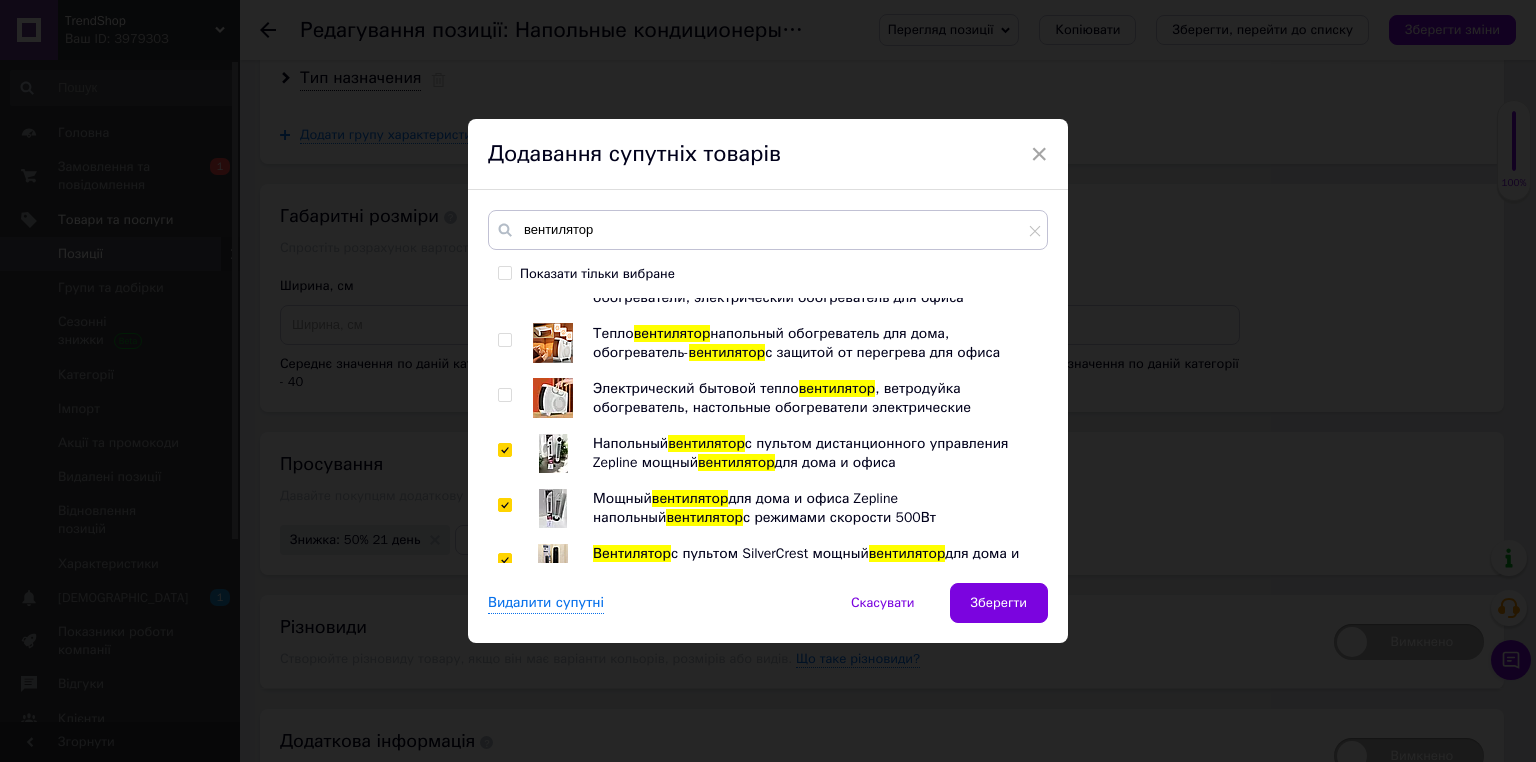 checkbox on "true" 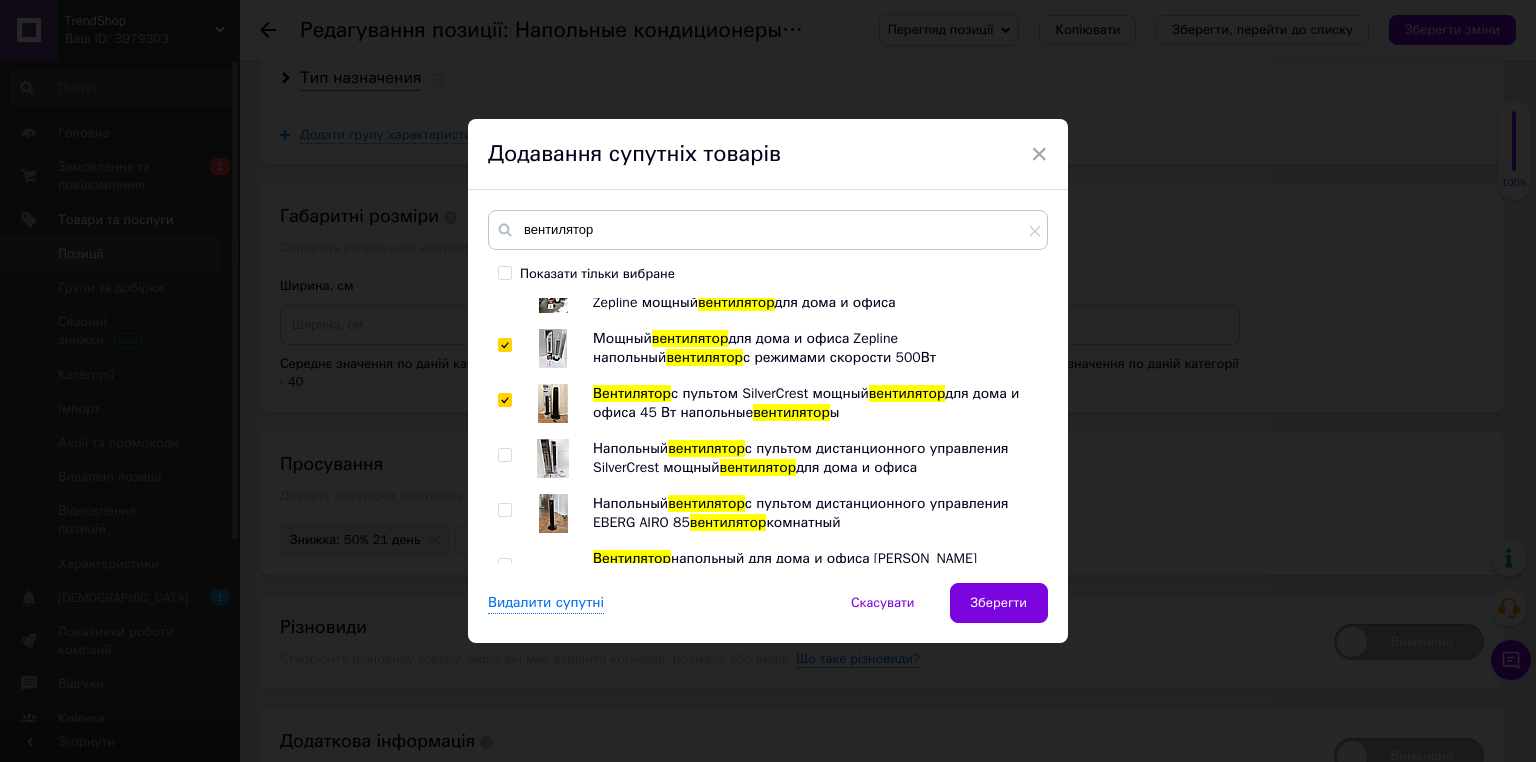 click at bounding box center (504, 455) 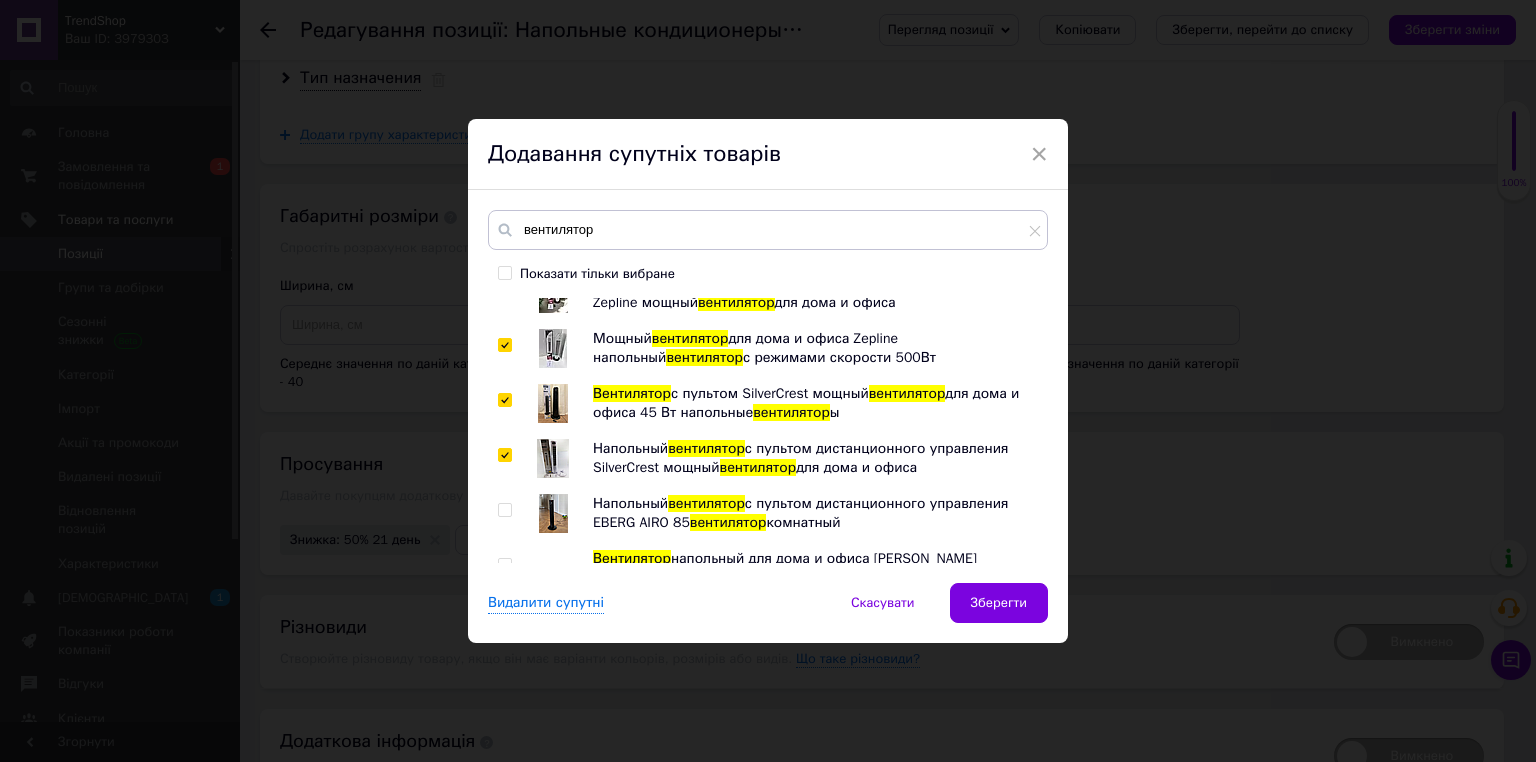 checkbox on "true" 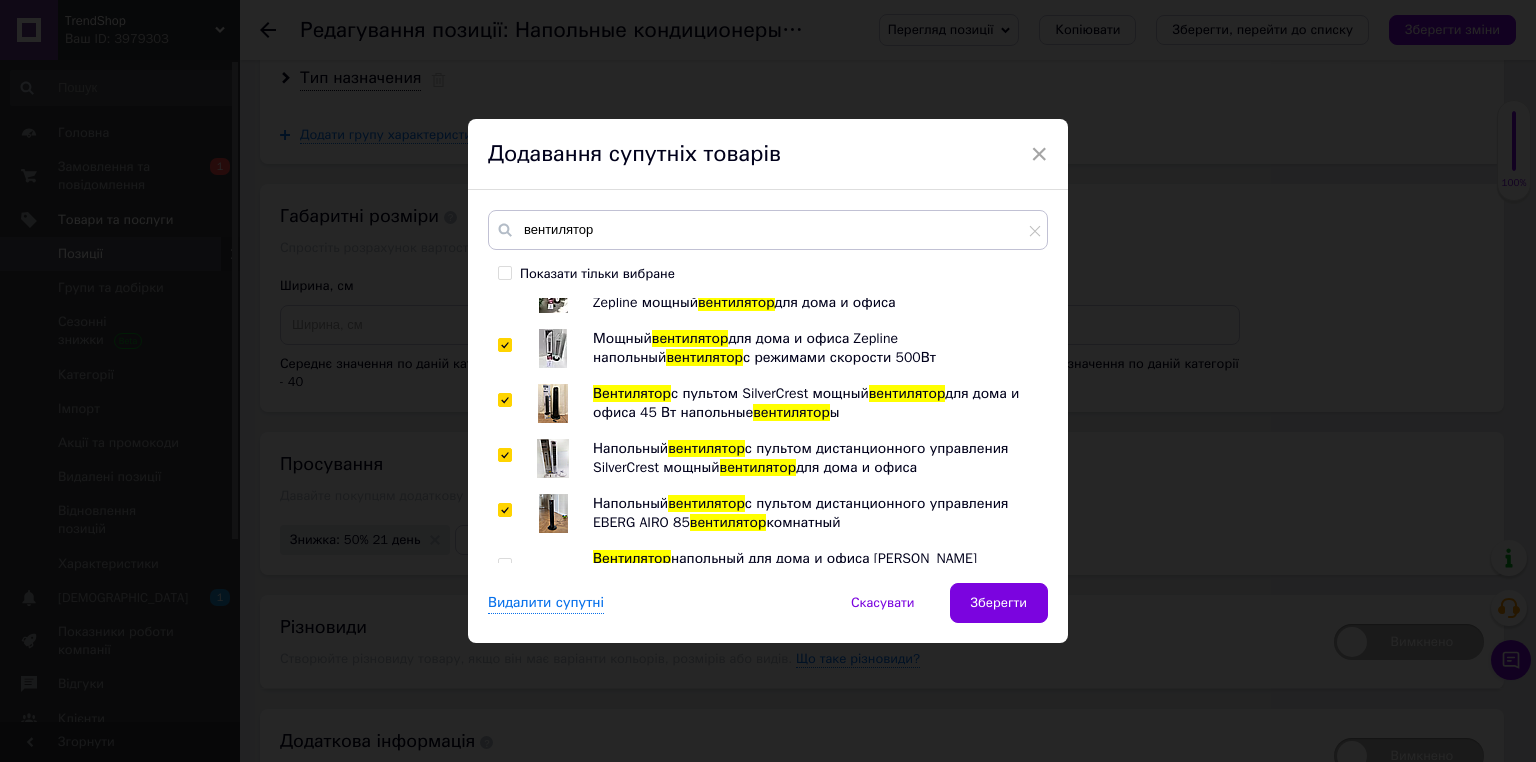 checkbox on "true" 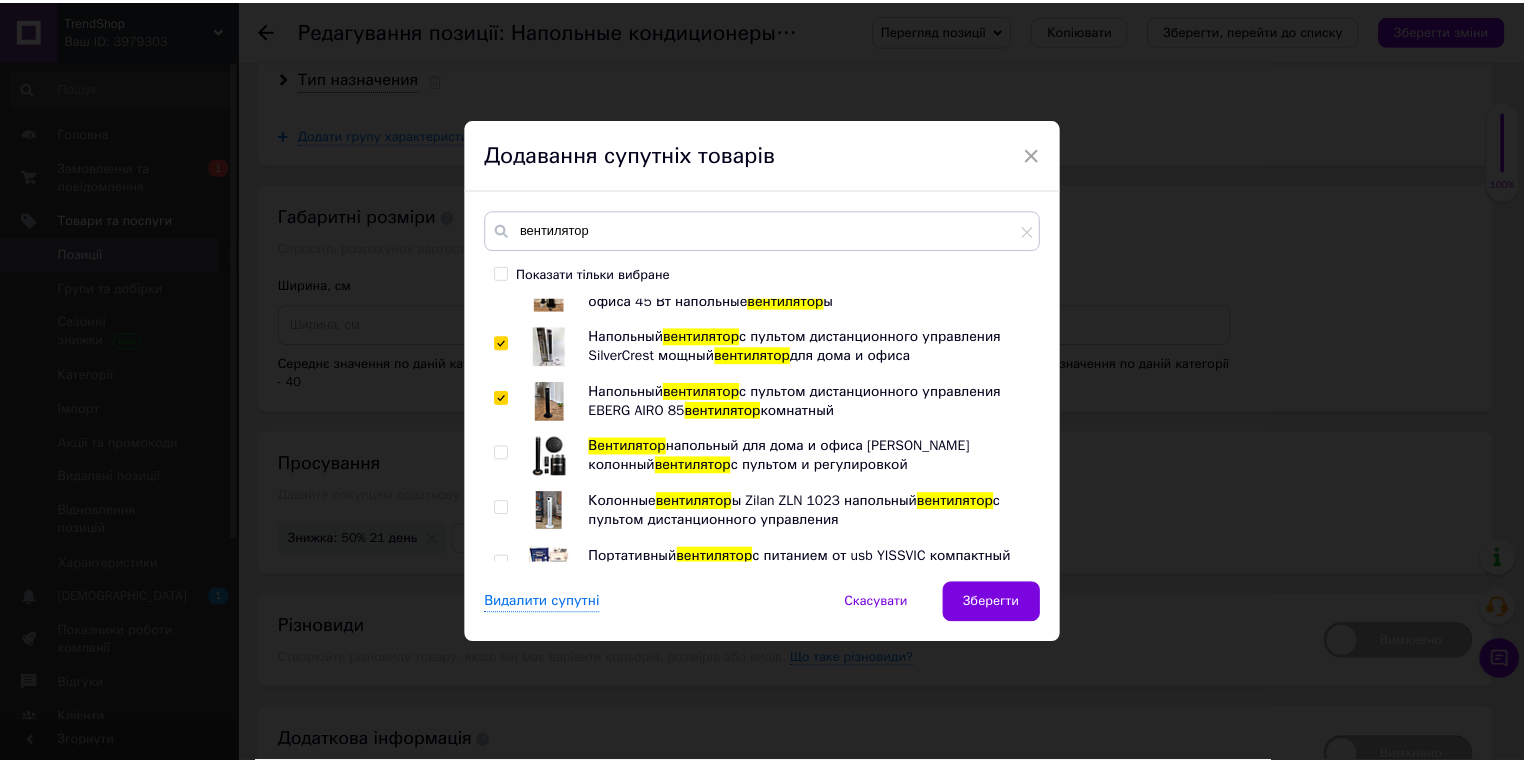 scroll, scrollTop: 1095, scrollLeft: 0, axis: vertical 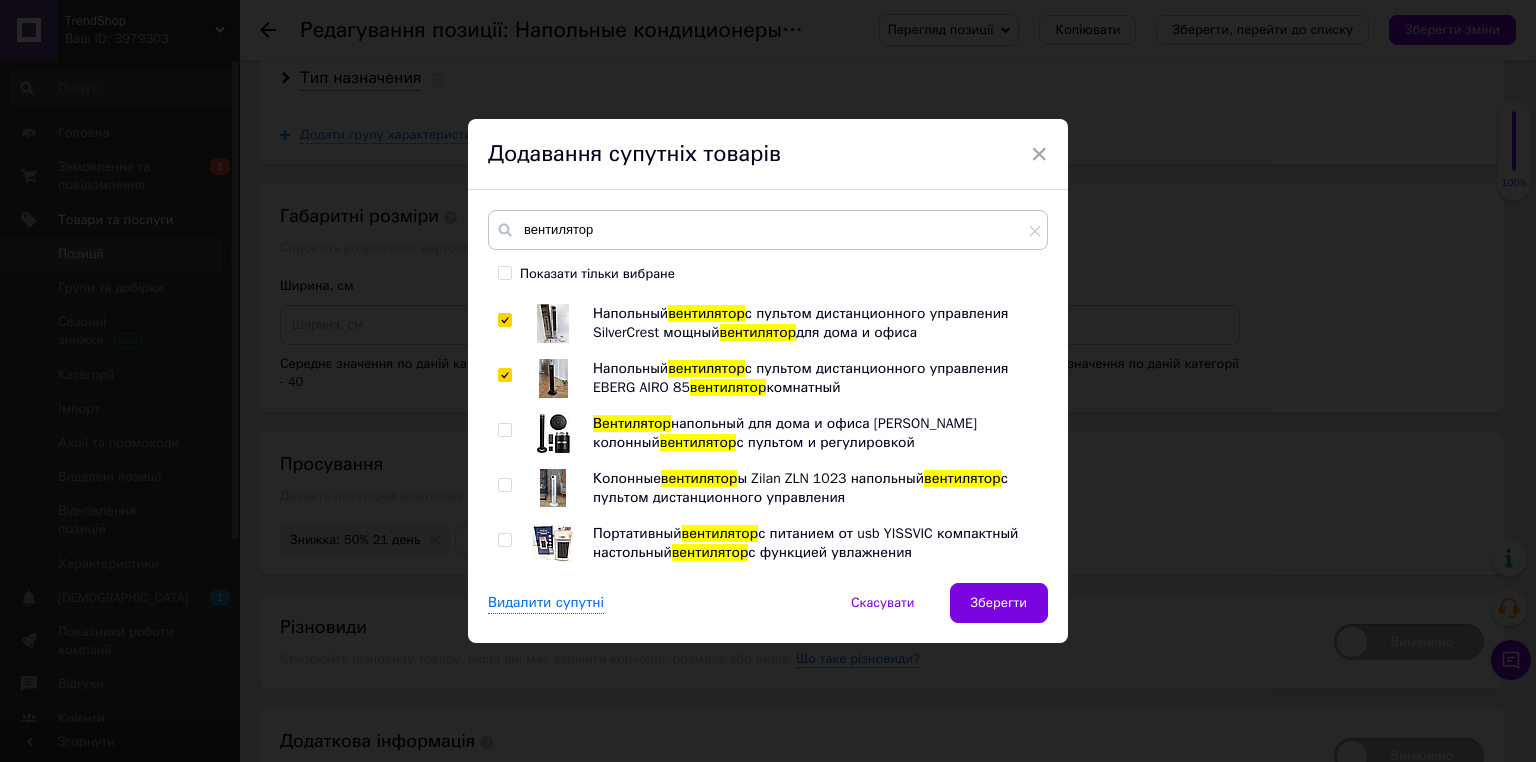 click at bounding box center [508, 433] 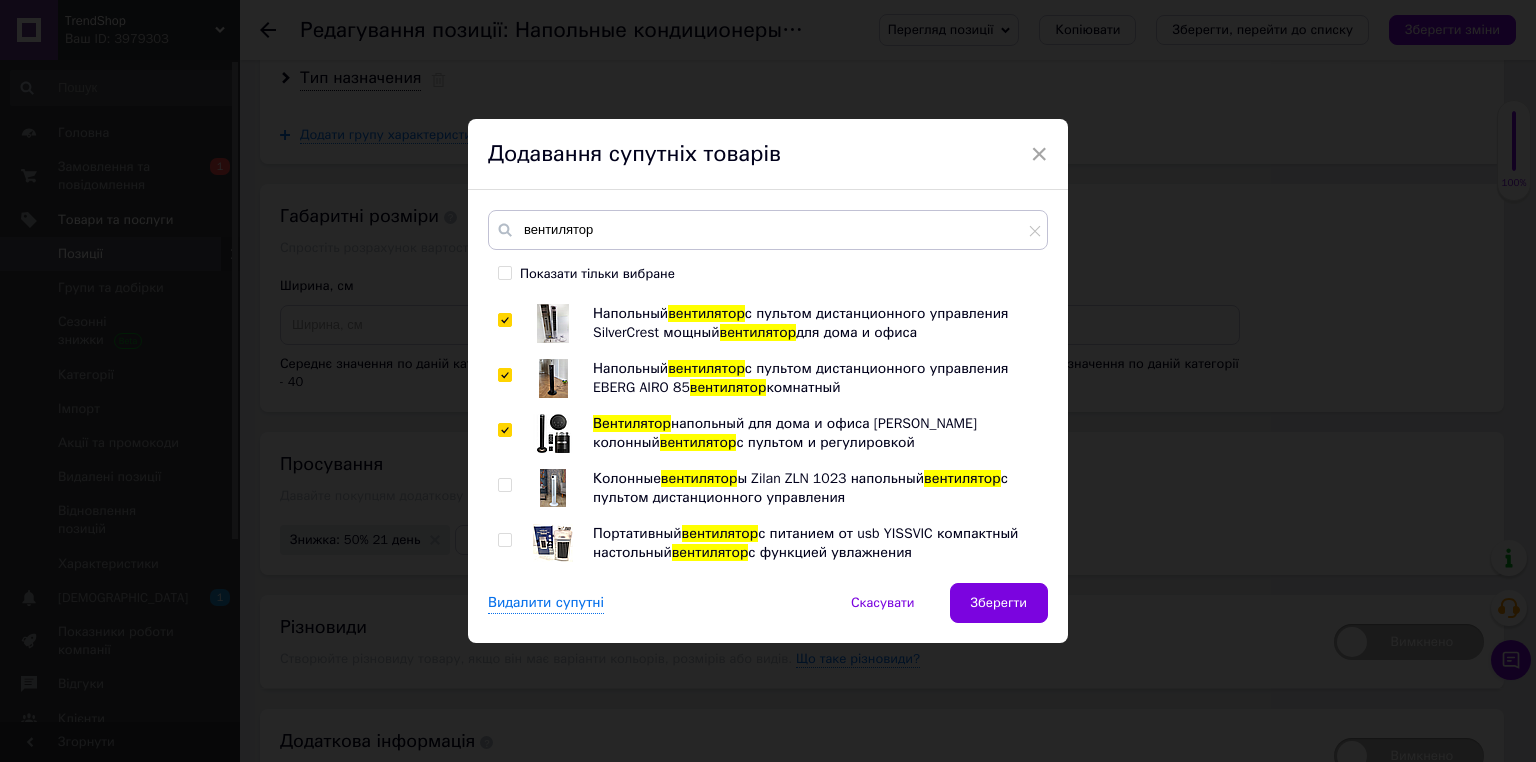 checkbox on "true" 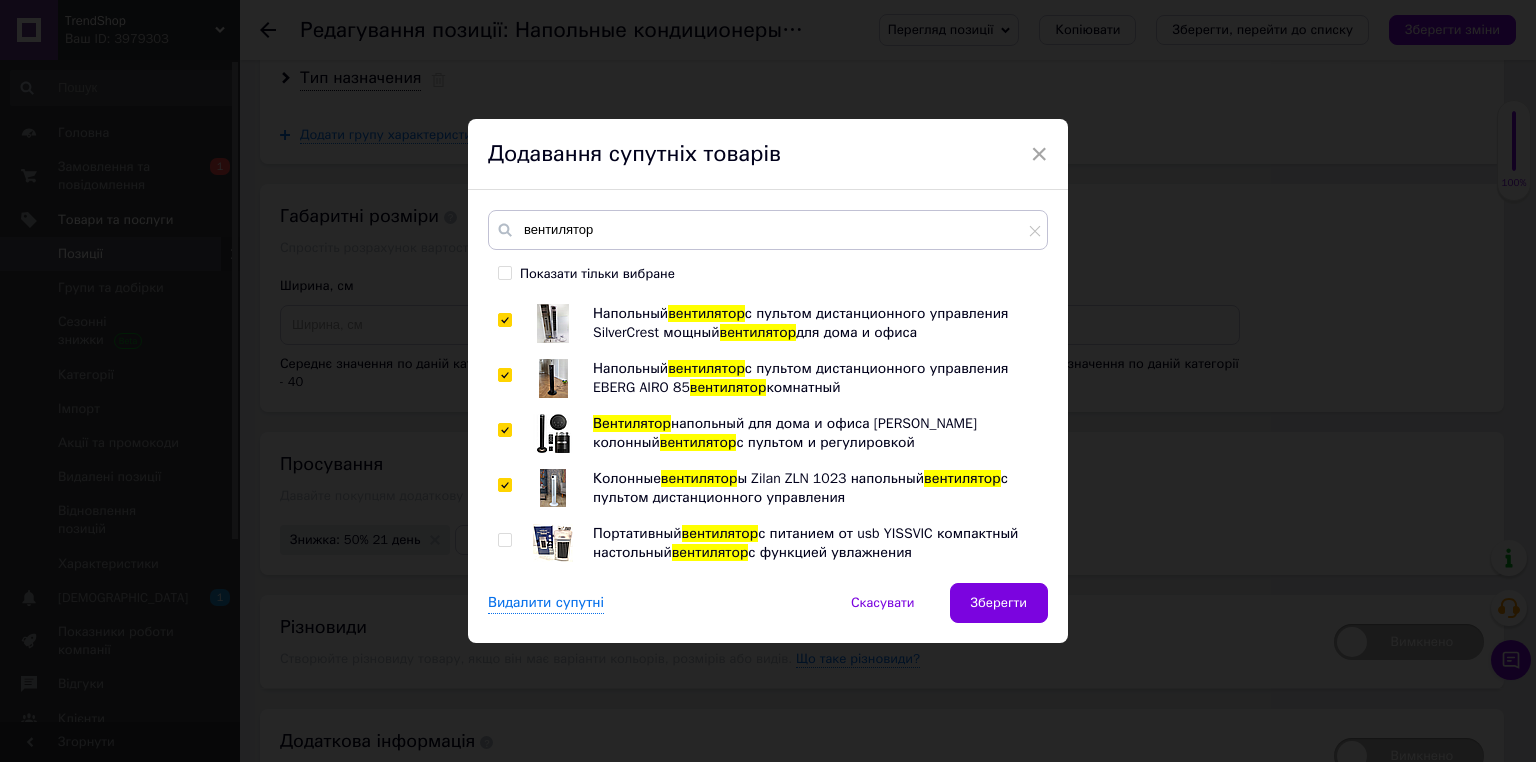 checkbox on "true" 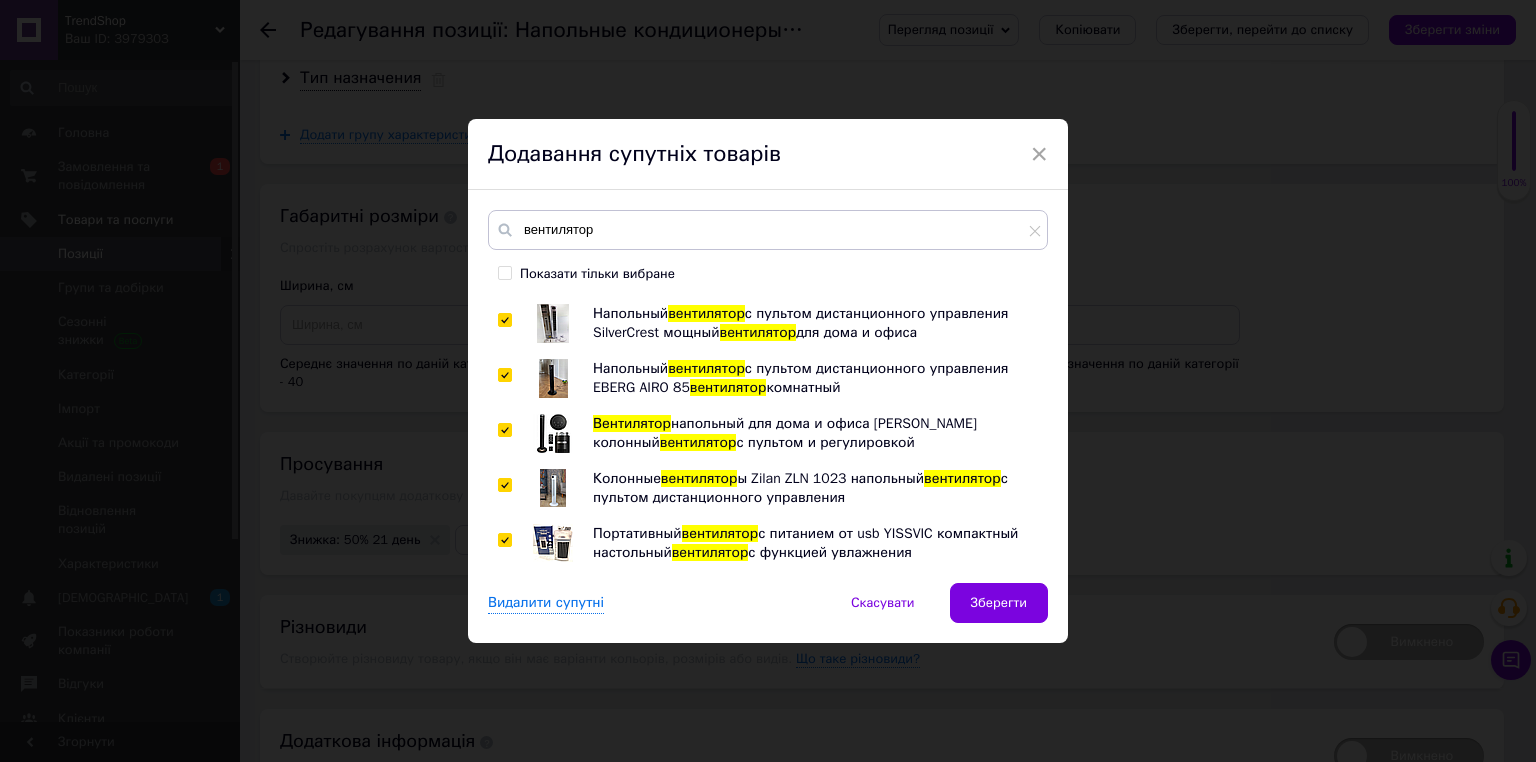 checkbox on "true" 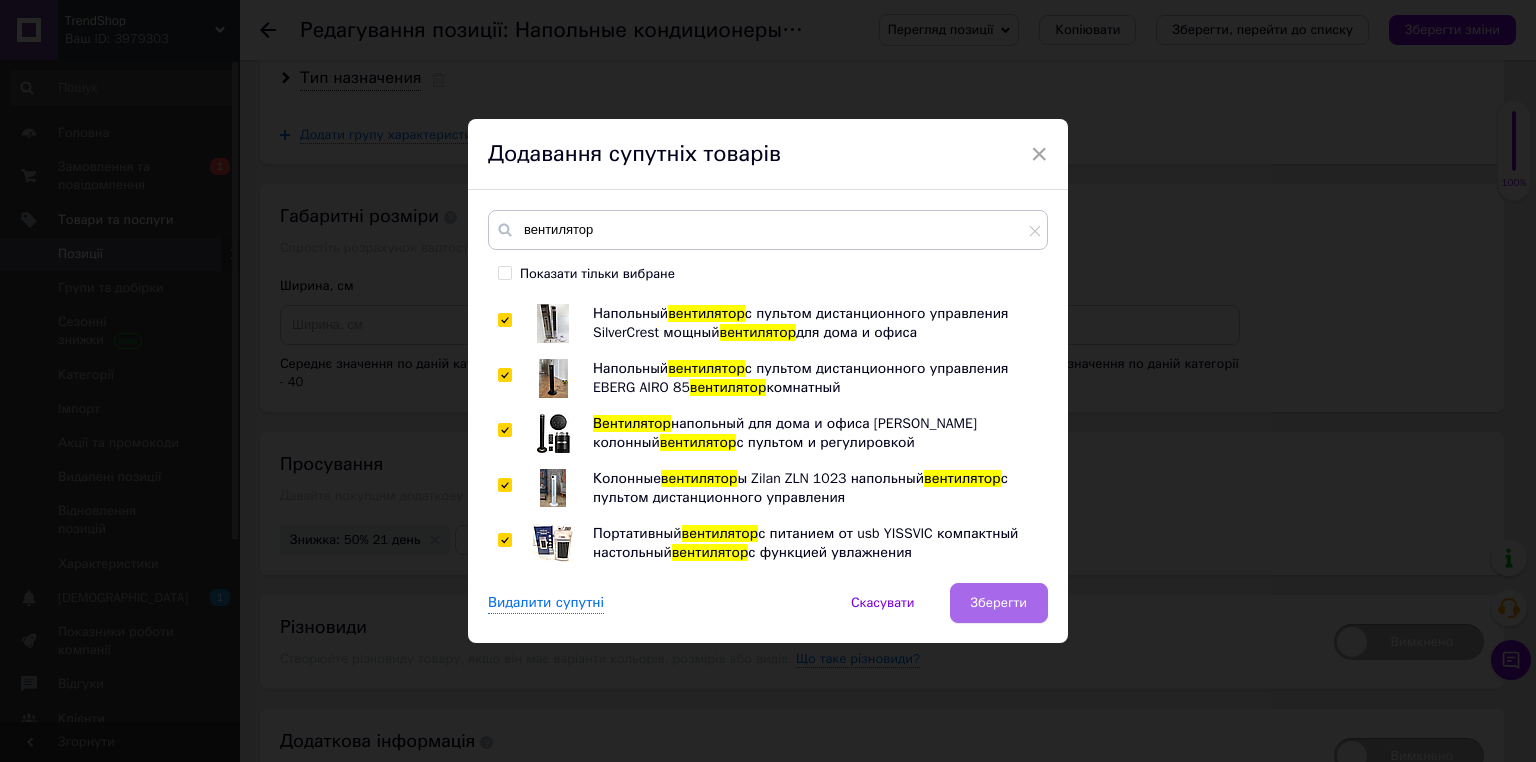 click on "Зберегти" at bounding box center [999, 603] 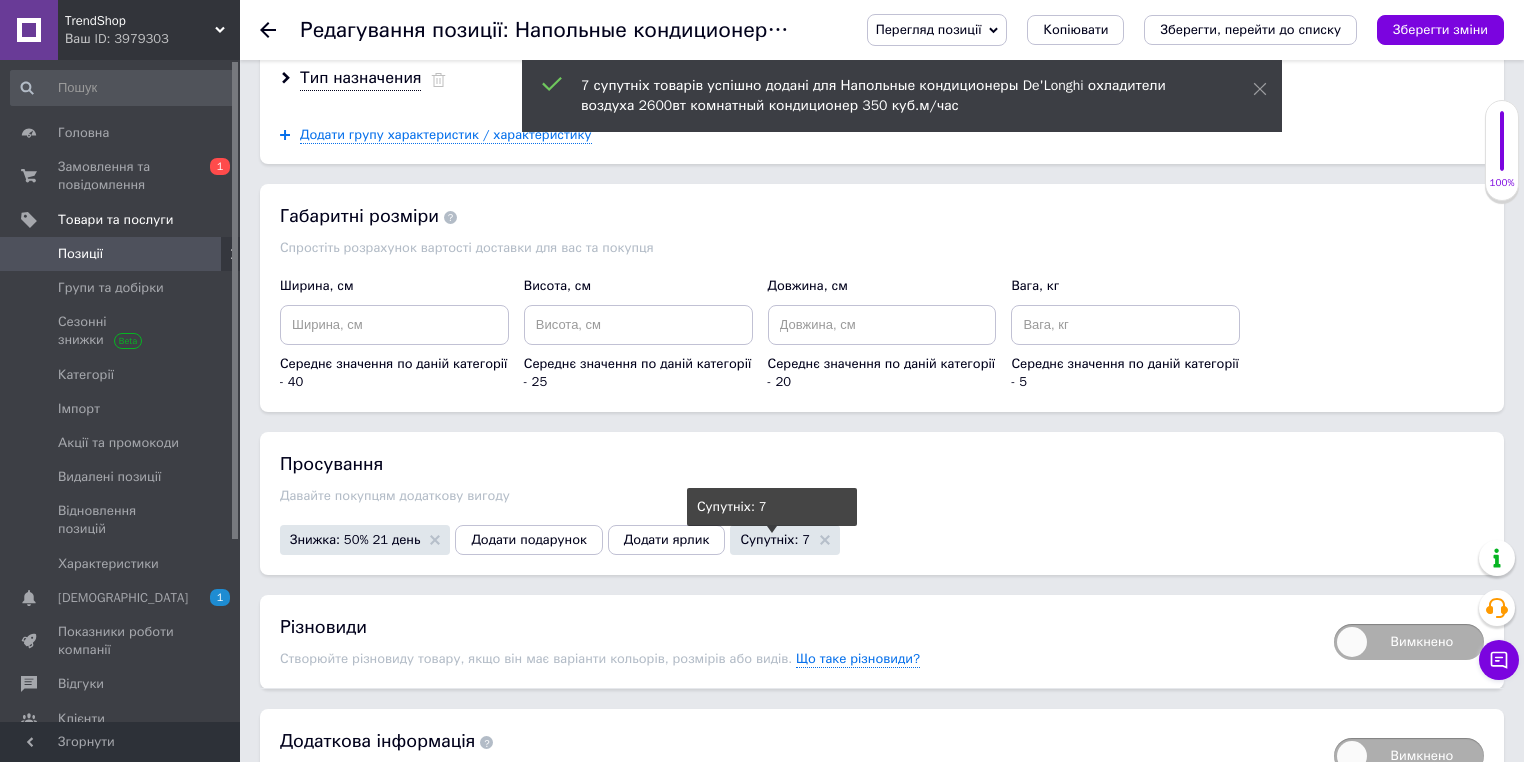 click on "Супутніх: 7" at bounding box center (775, 539) 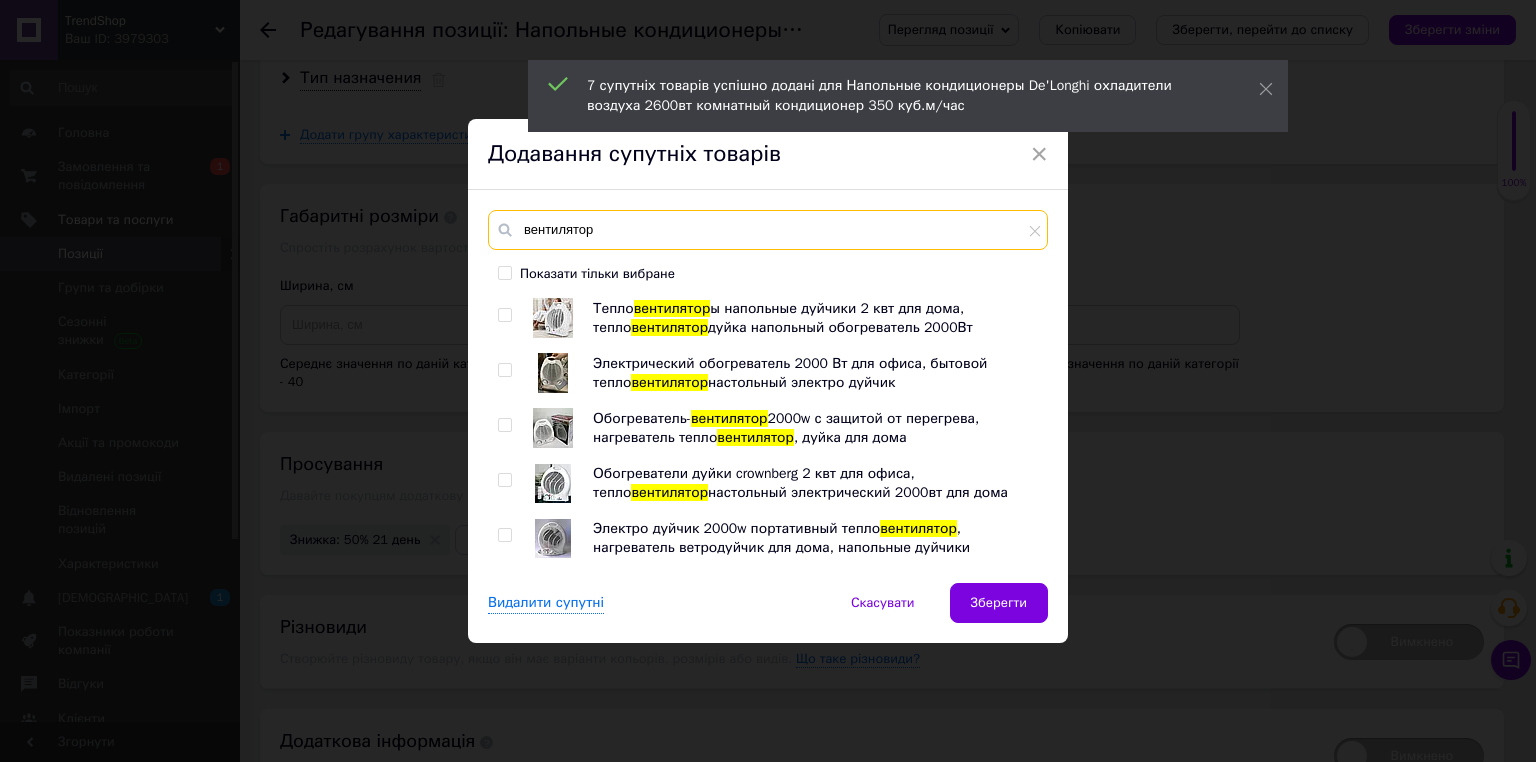 drag, startPoint x: 604, startPoint y: 227, endPoint x: 494, endPoint y: 216, distance: 110.54863 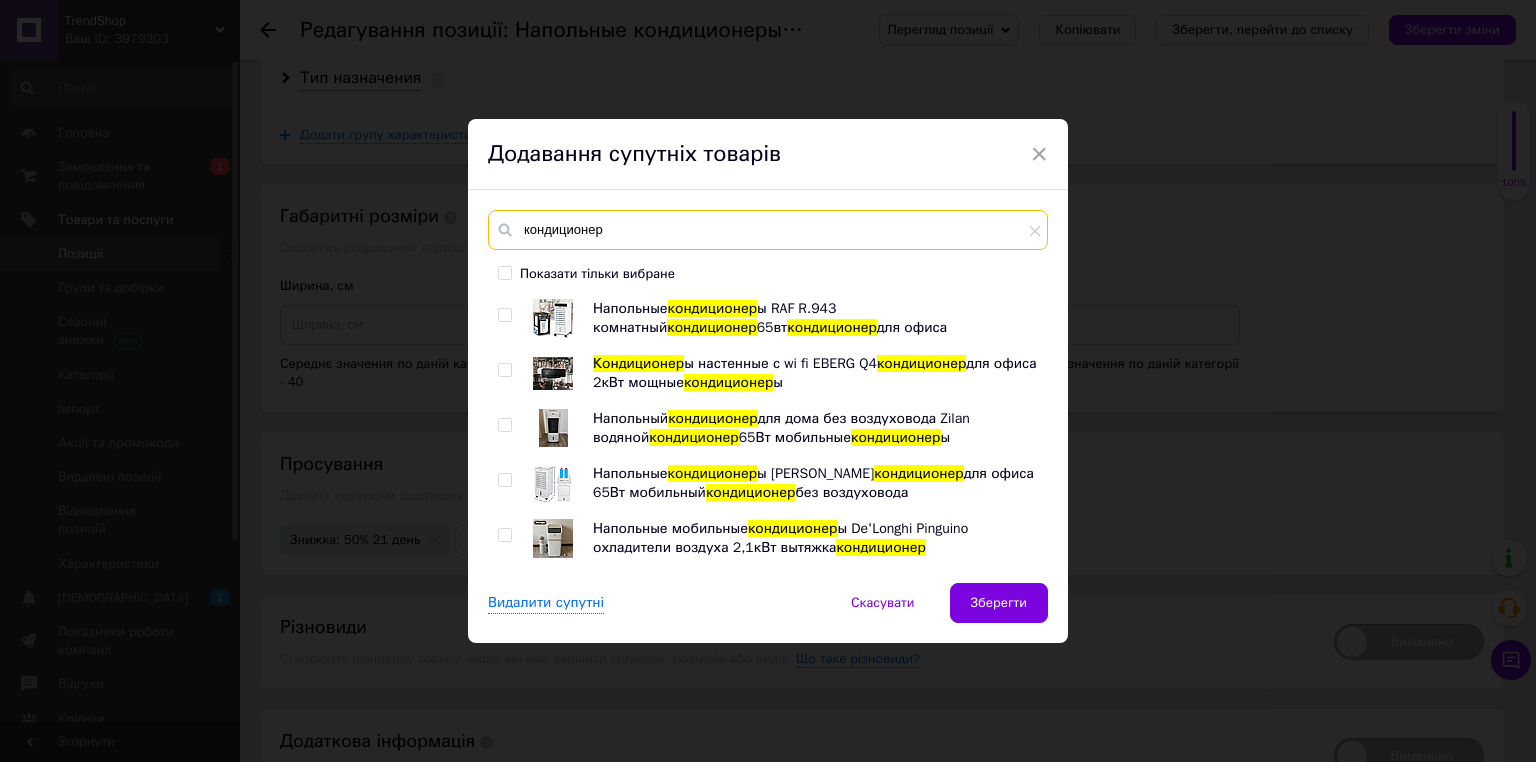 type on "кондиционер" 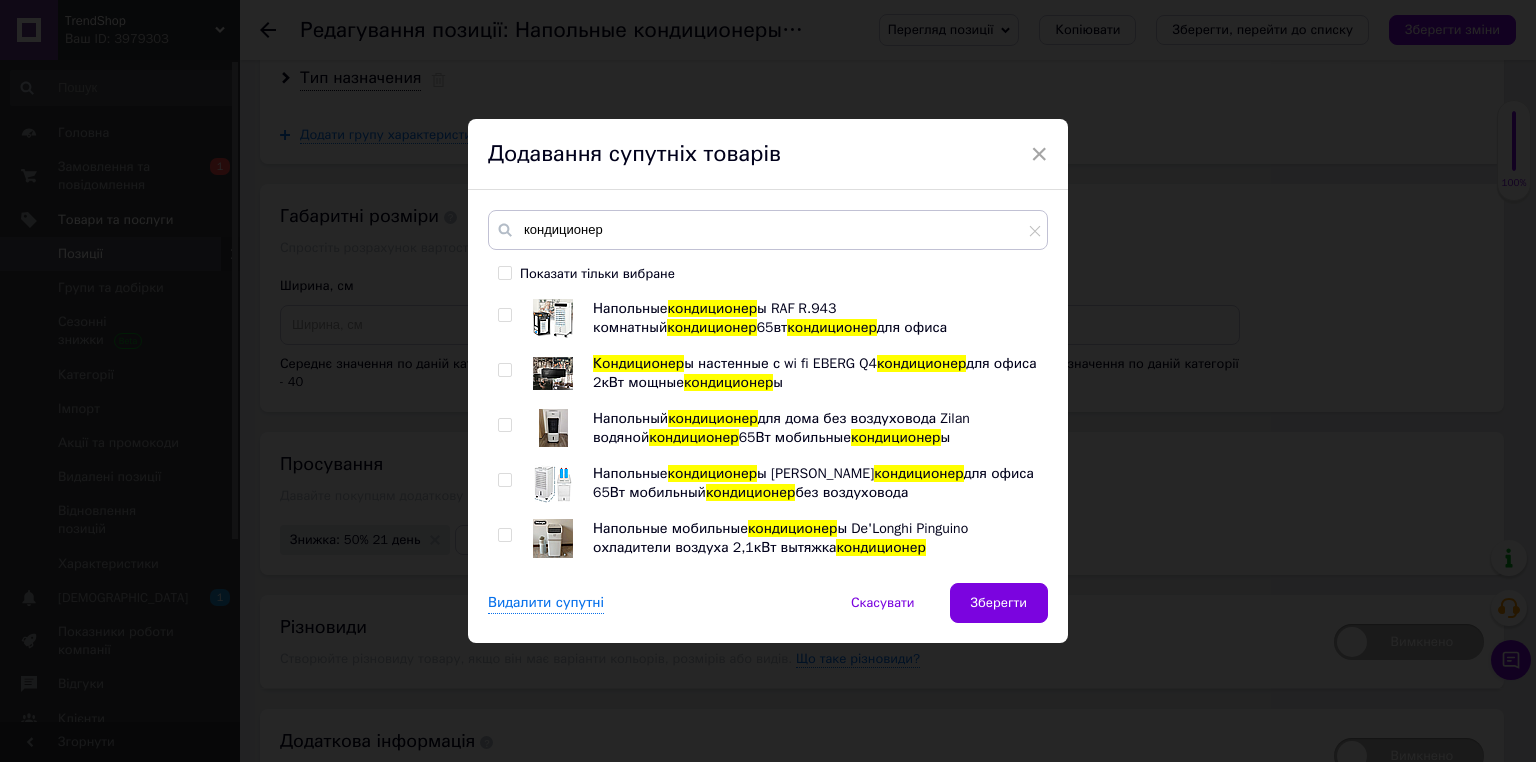 click at bounding box center [504, 315] 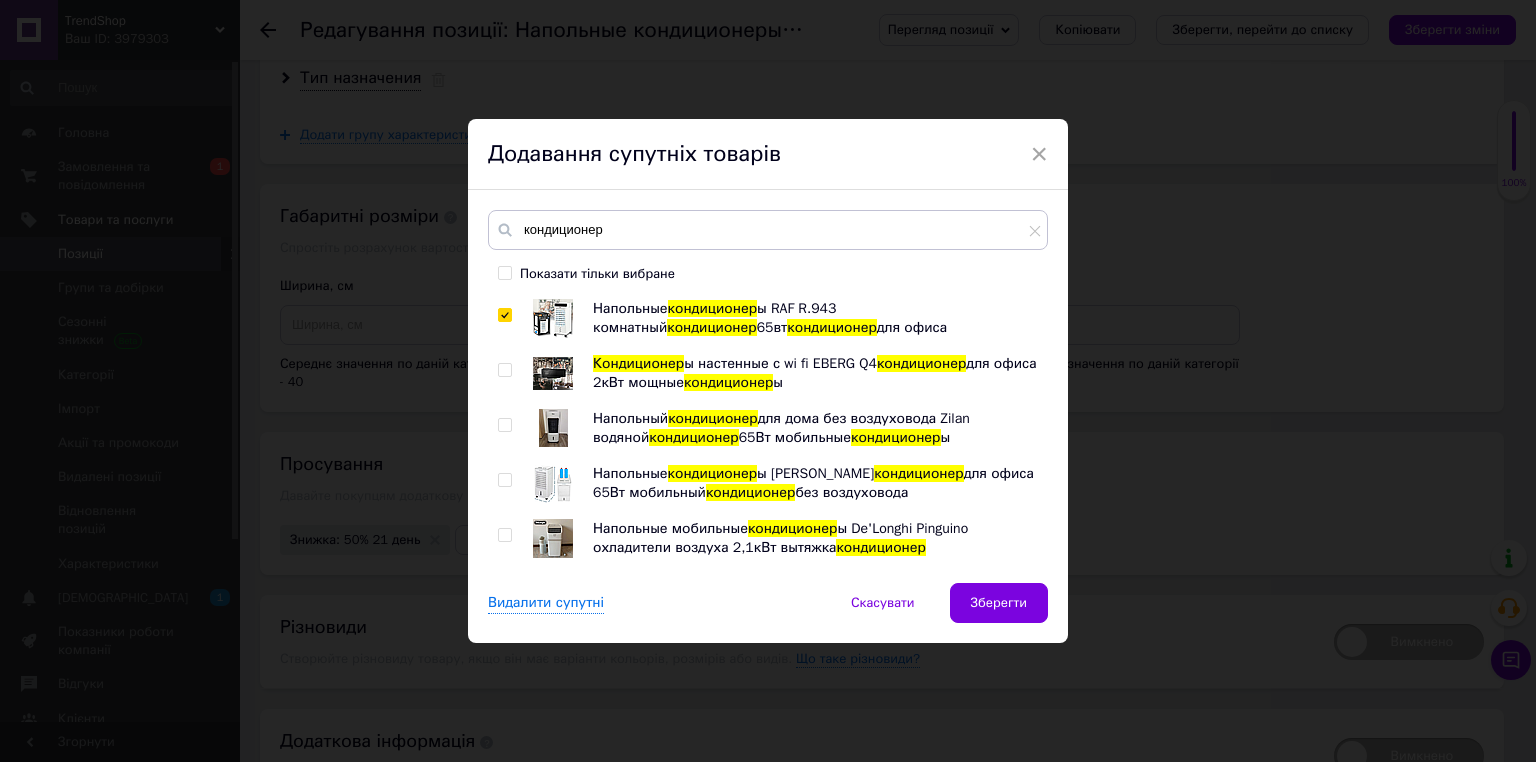 checkbox on "true" 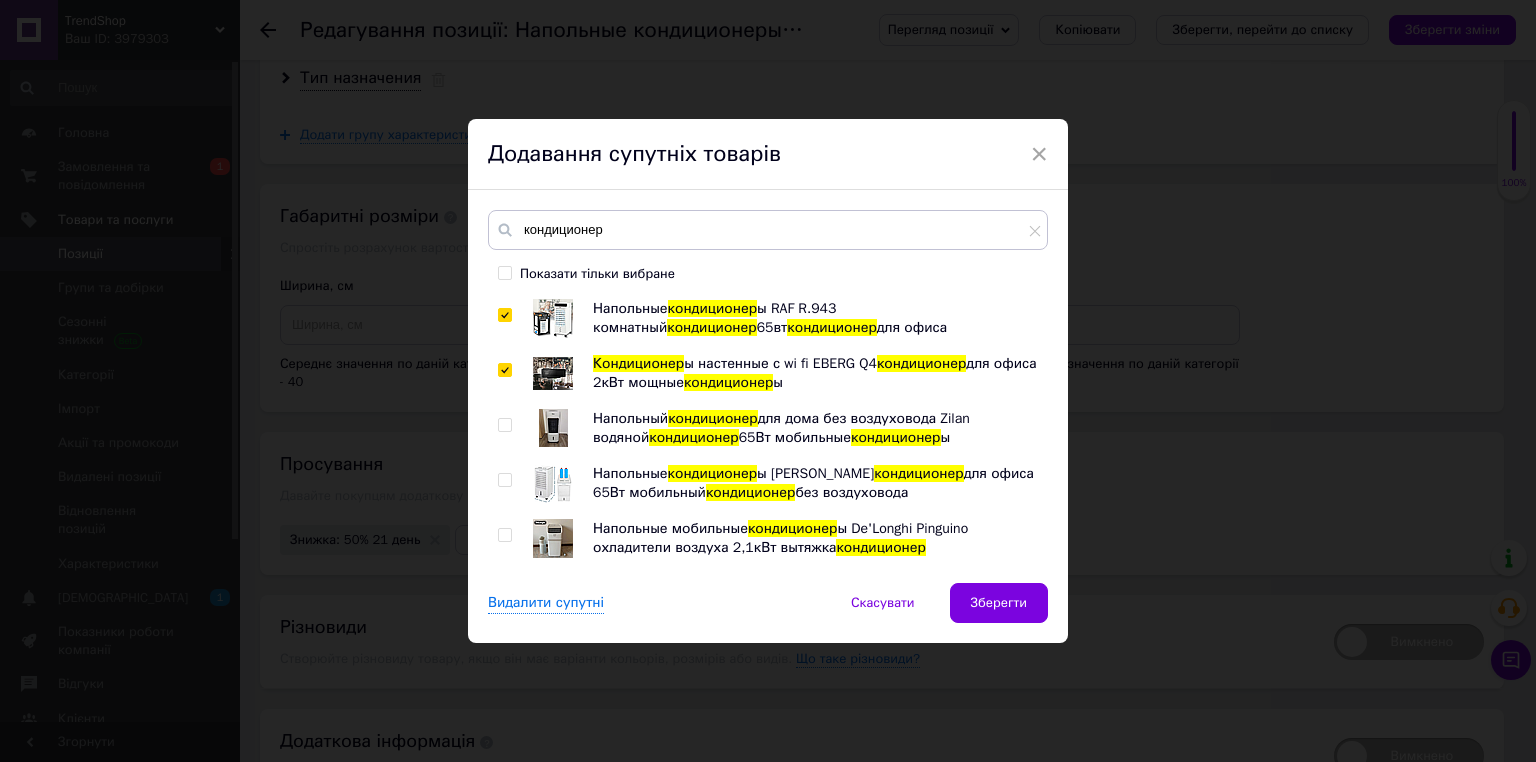 checkbox on "true" 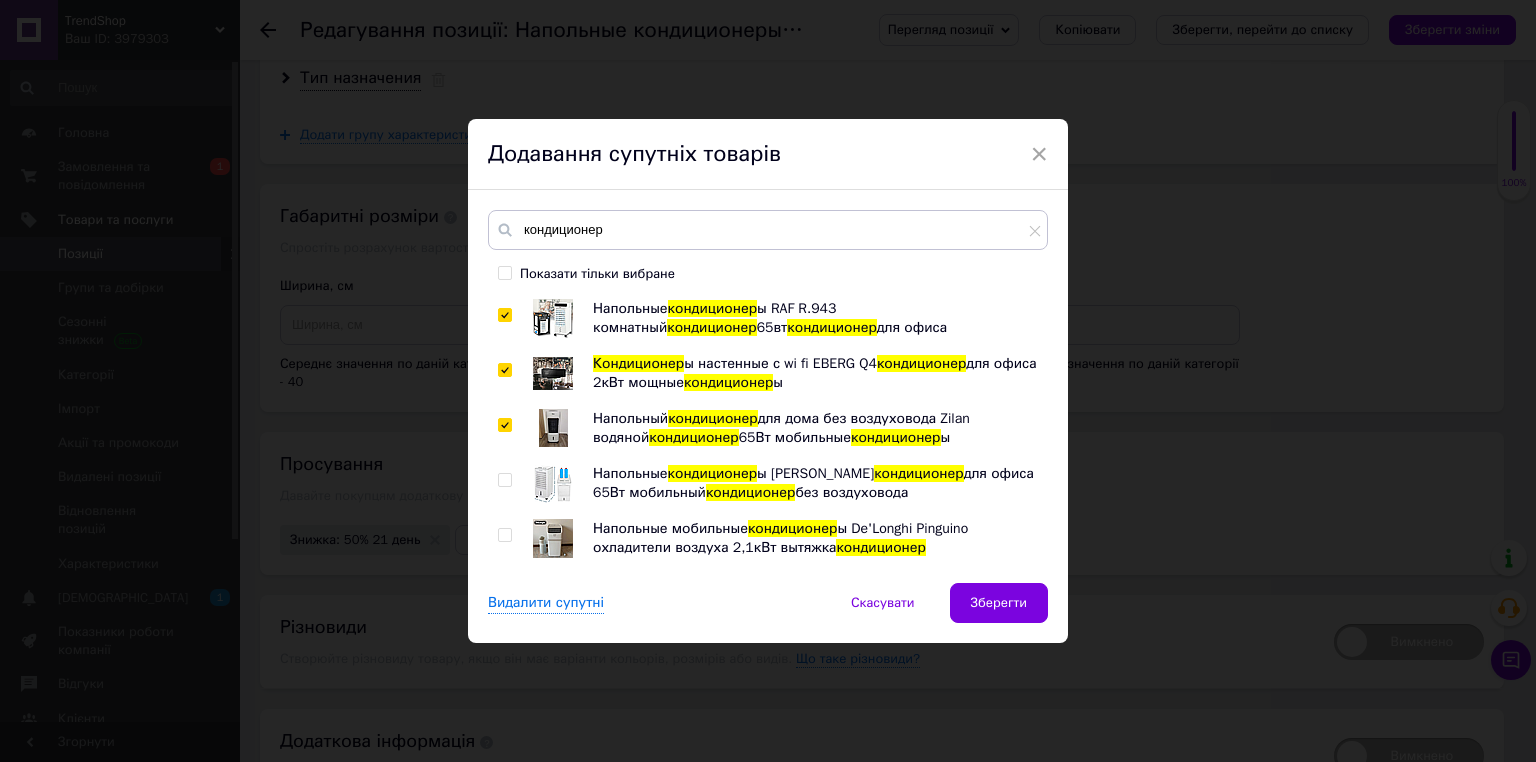 checkbox on "true" 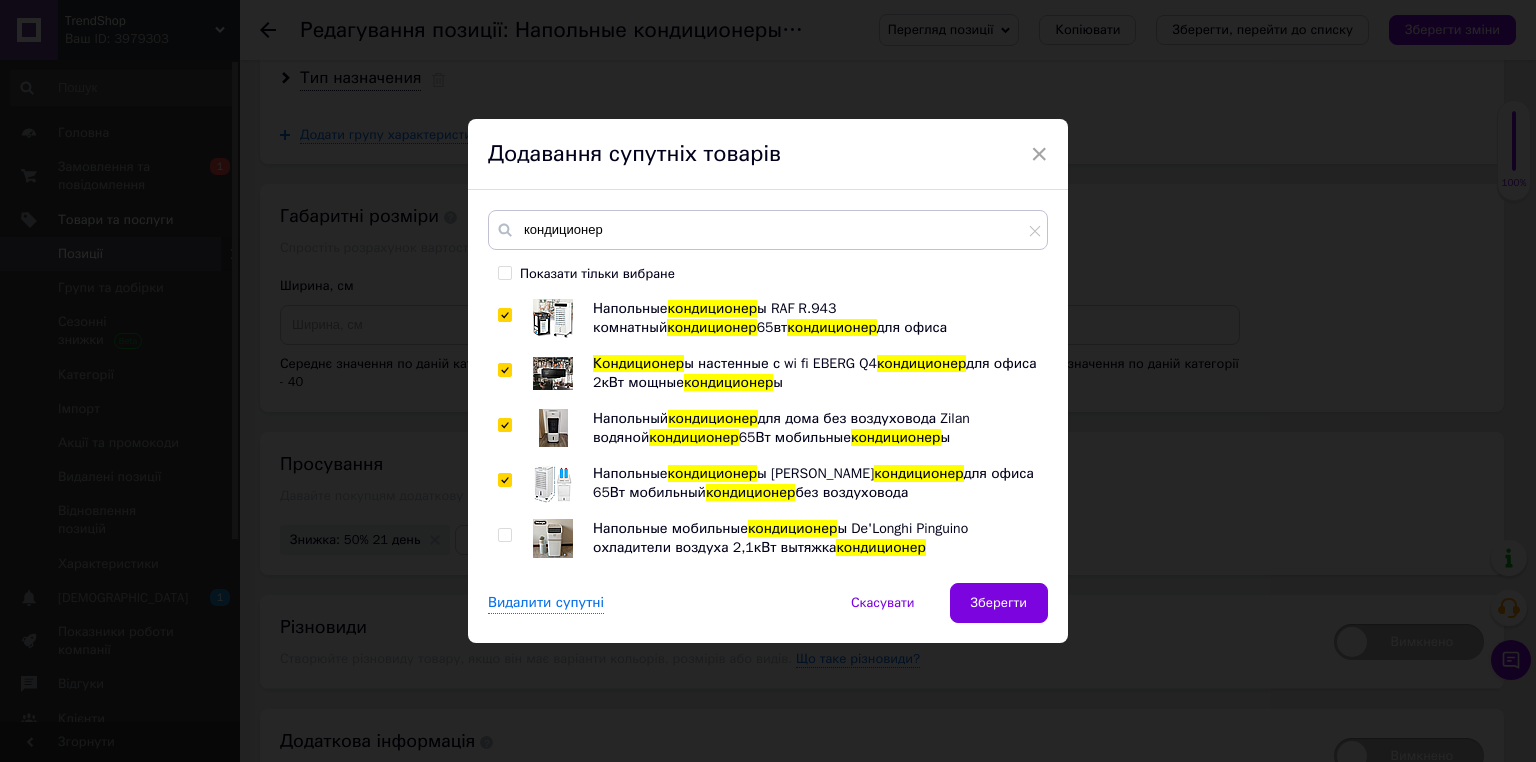 checkbox on "true" 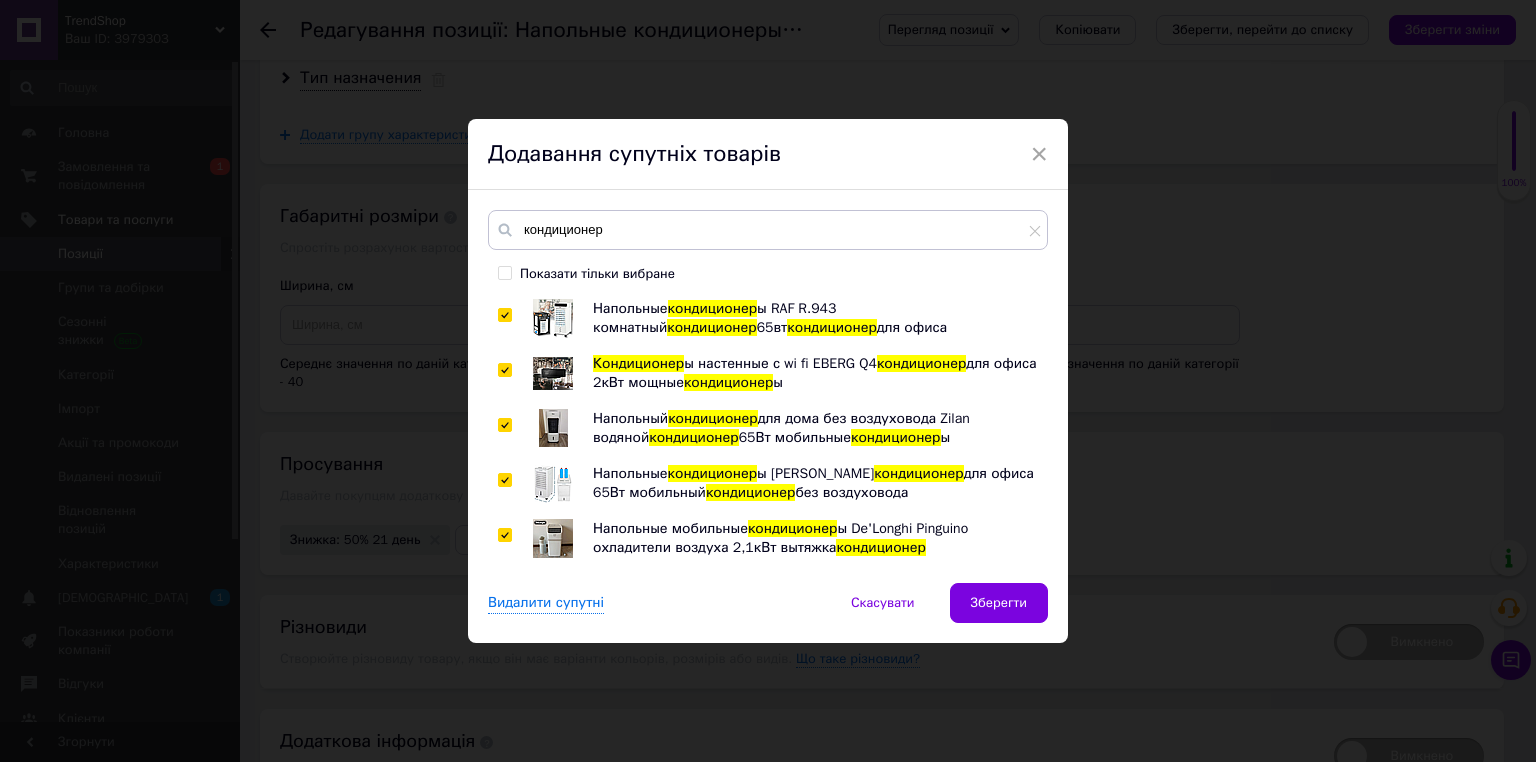 checkbox on "true" 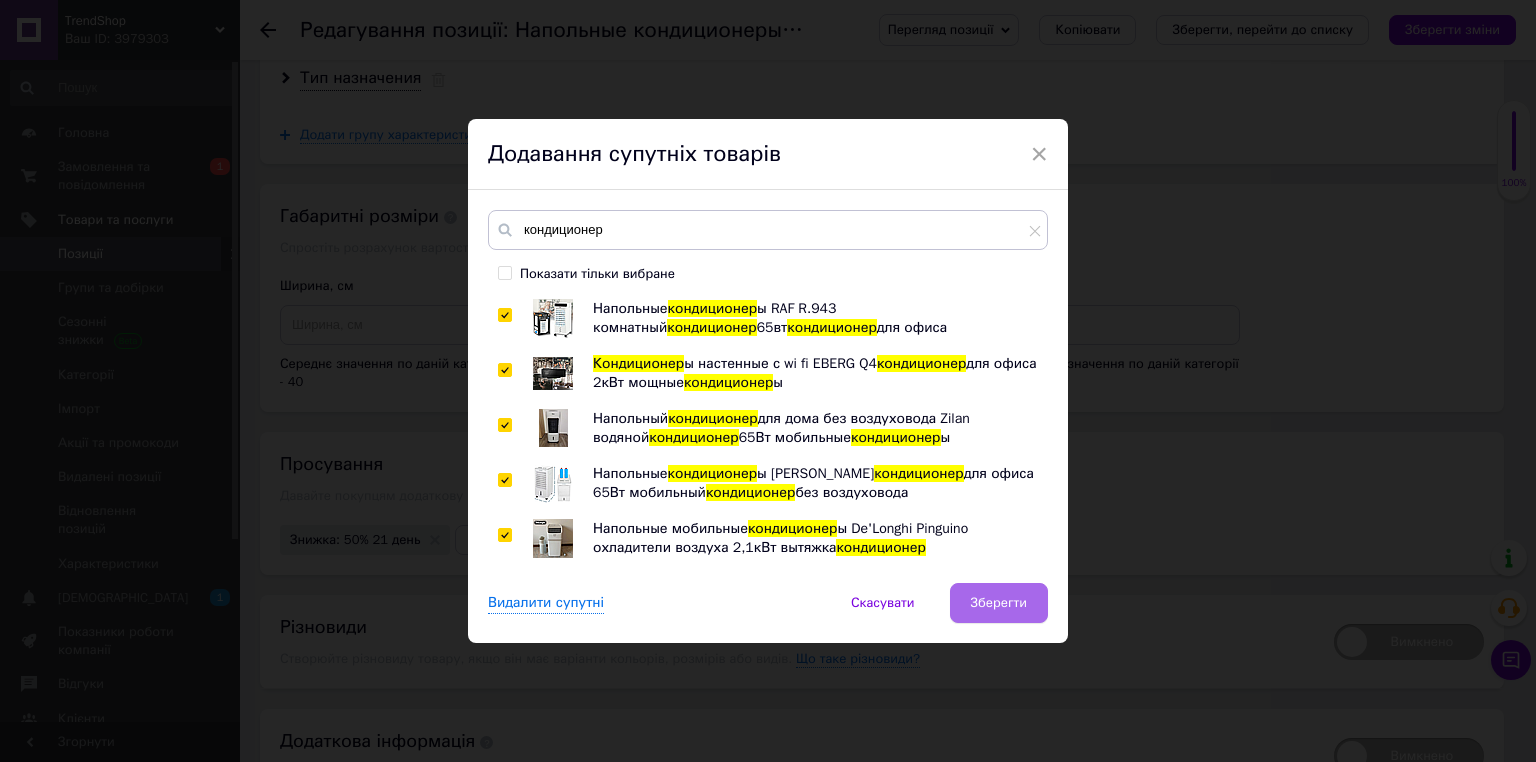 click on "Зберегти" at bounding box center (999, 603) 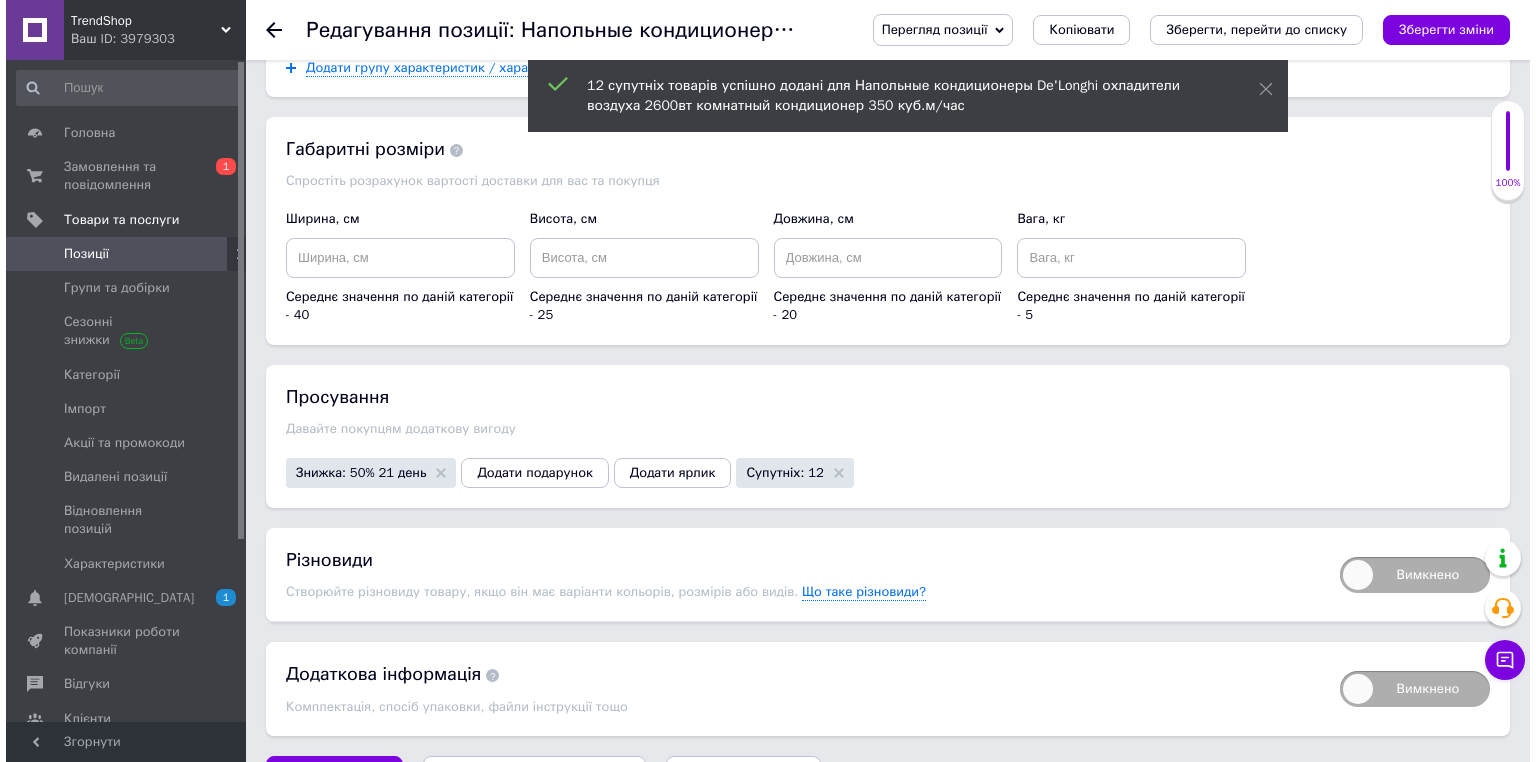 scroll, scrollTop: 2965, scrollLeft: 0, axis: vertical 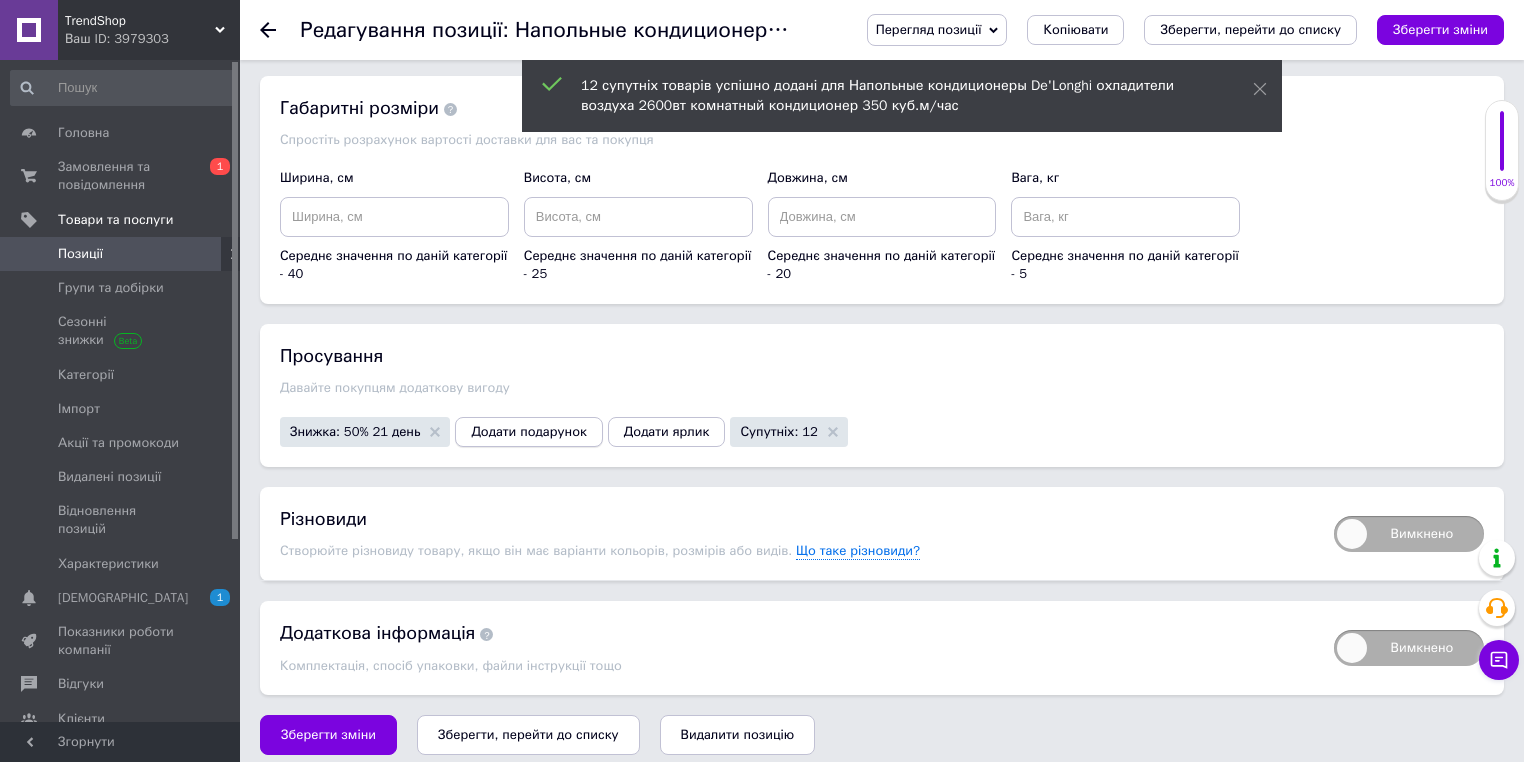 click on "Додати подарунок" at bounding box center [528, 432] 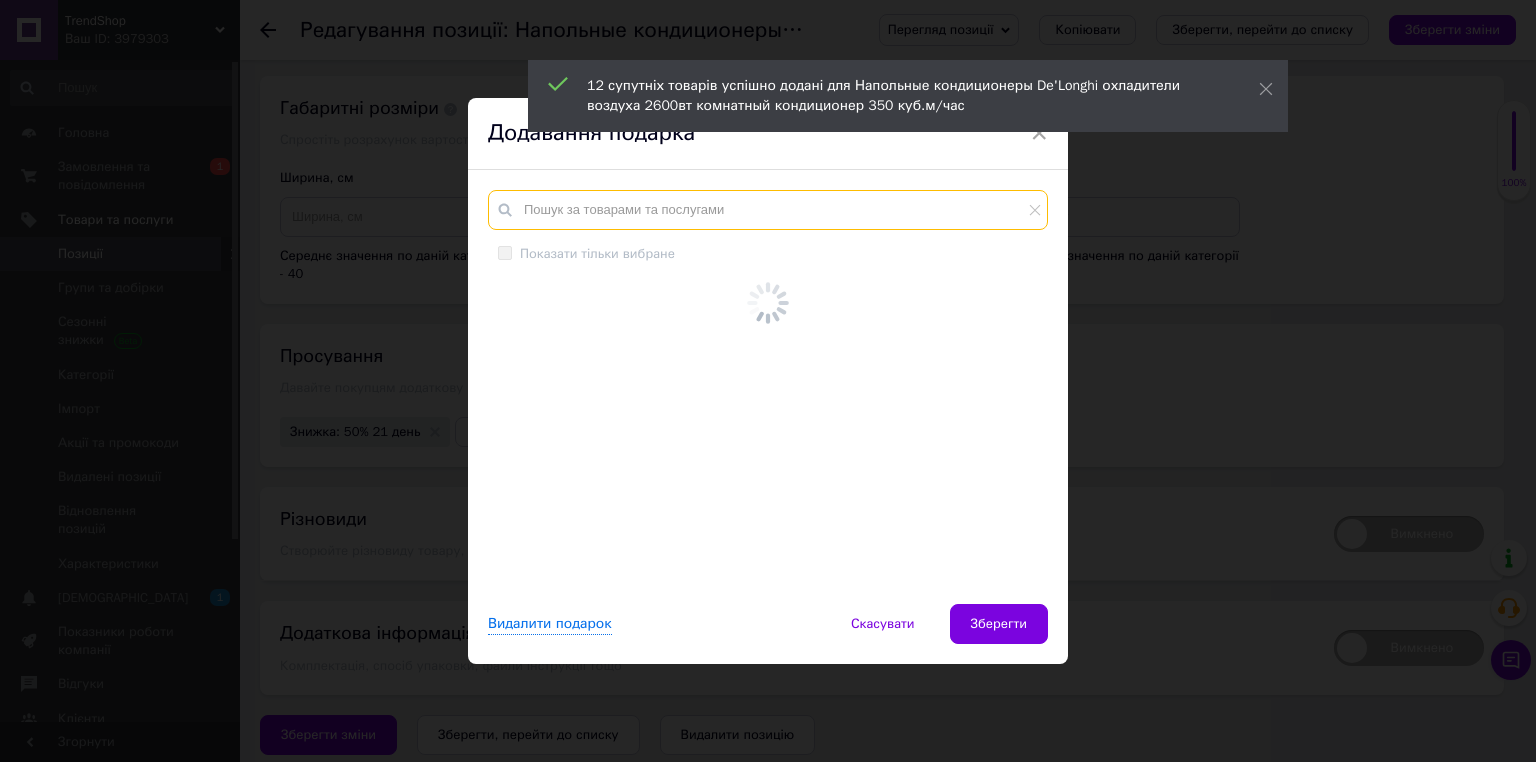 click at bounding box center [768, 210] 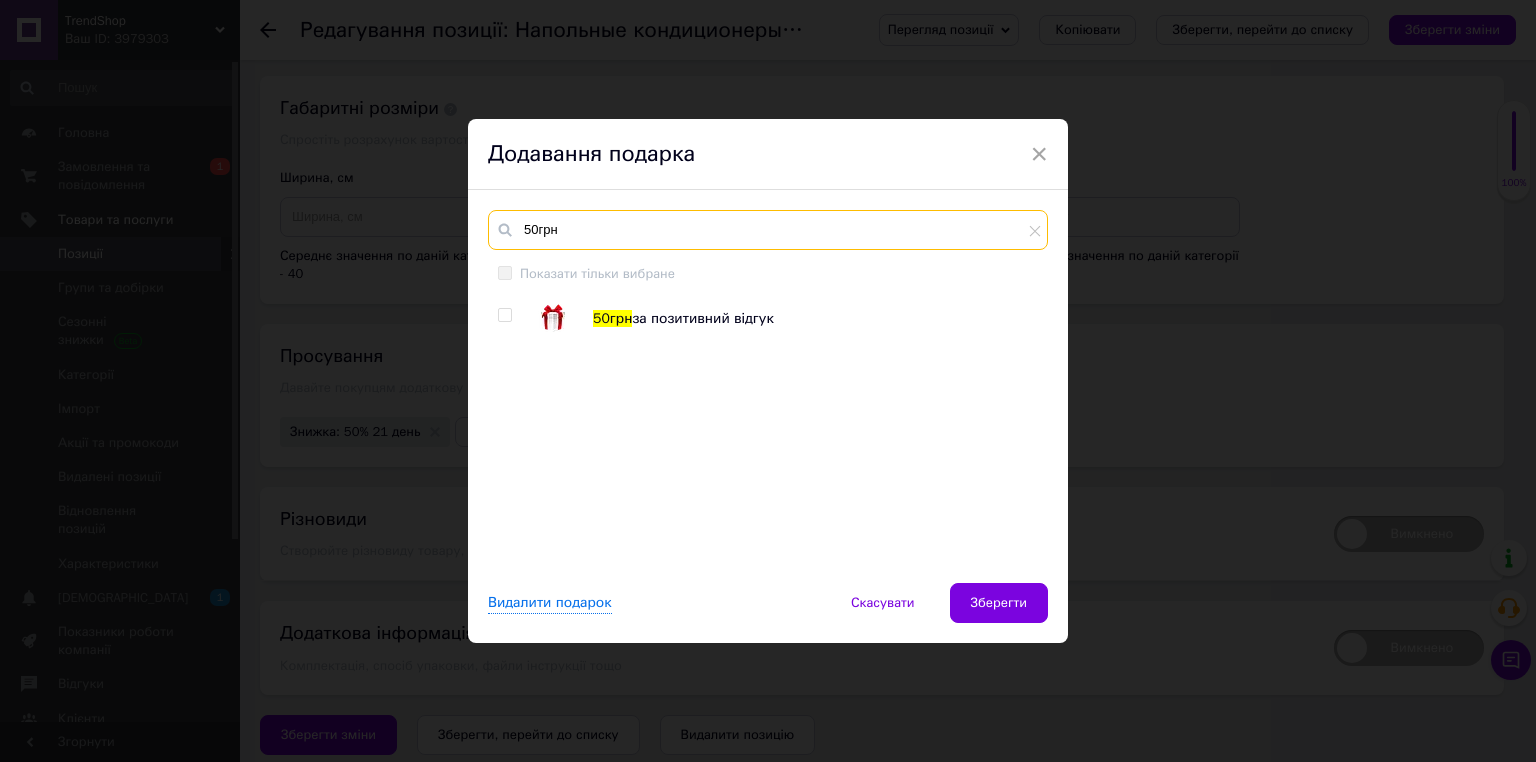 type on "50грн" 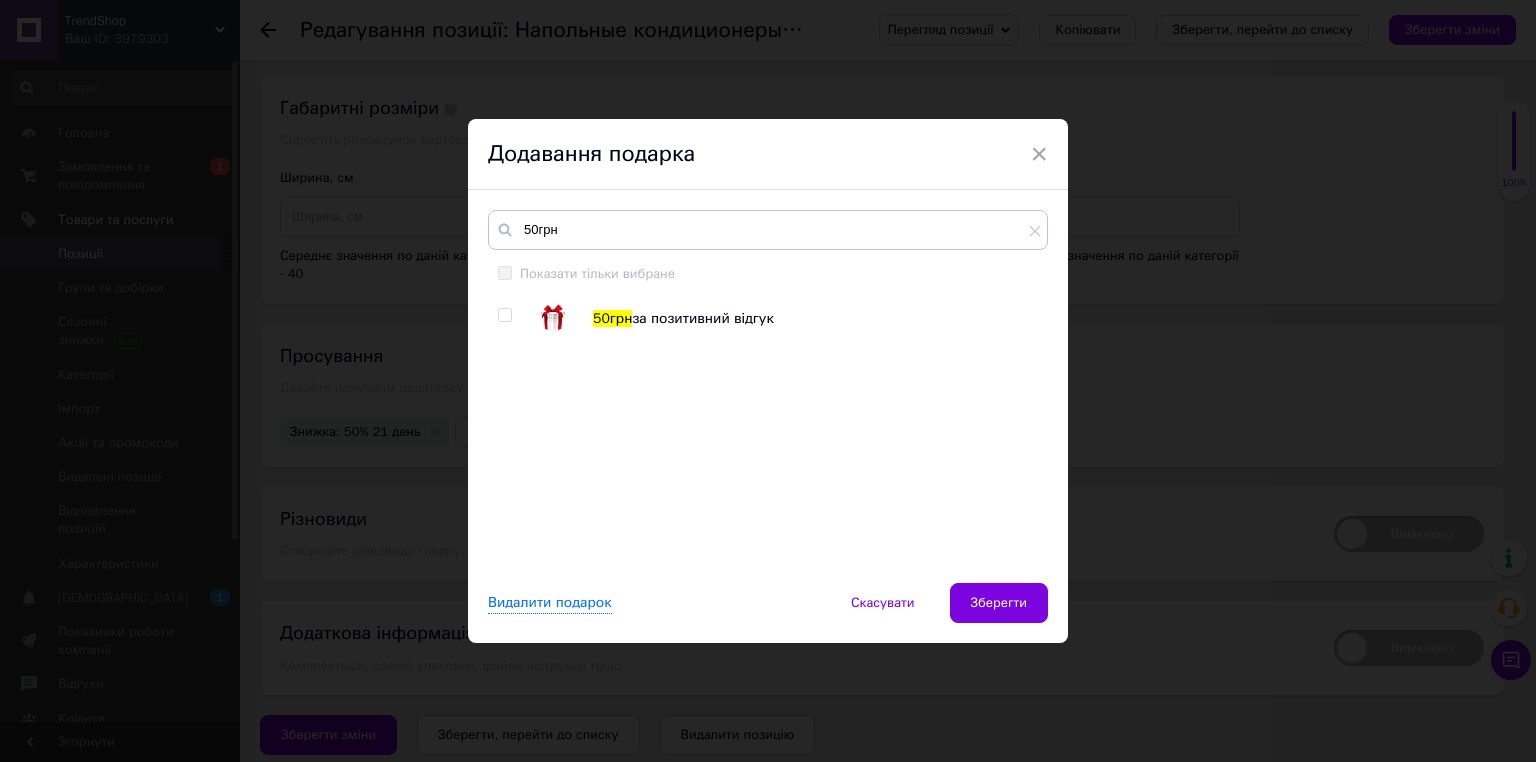click at bounding box center [504, 315] 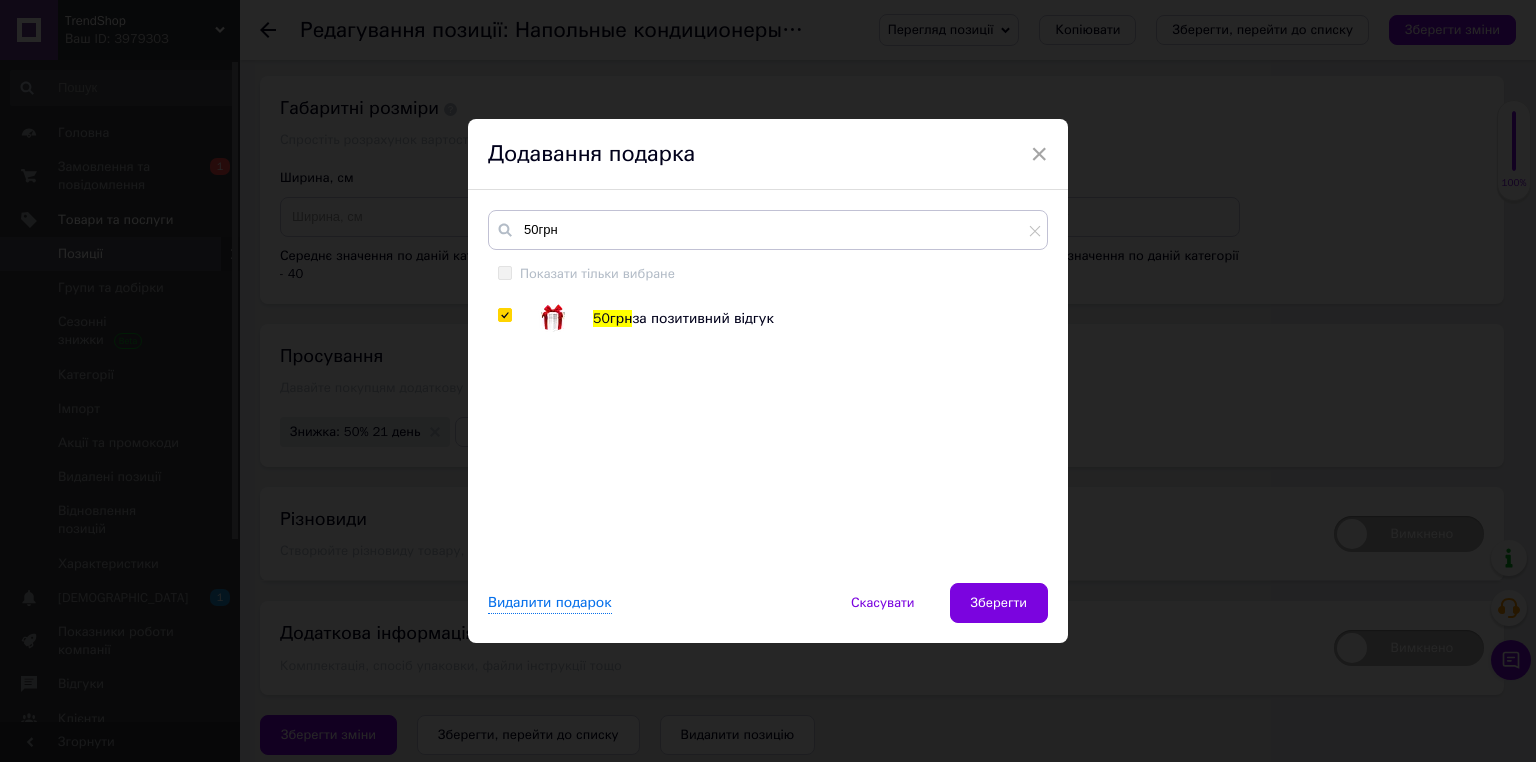 checkbox on "true" 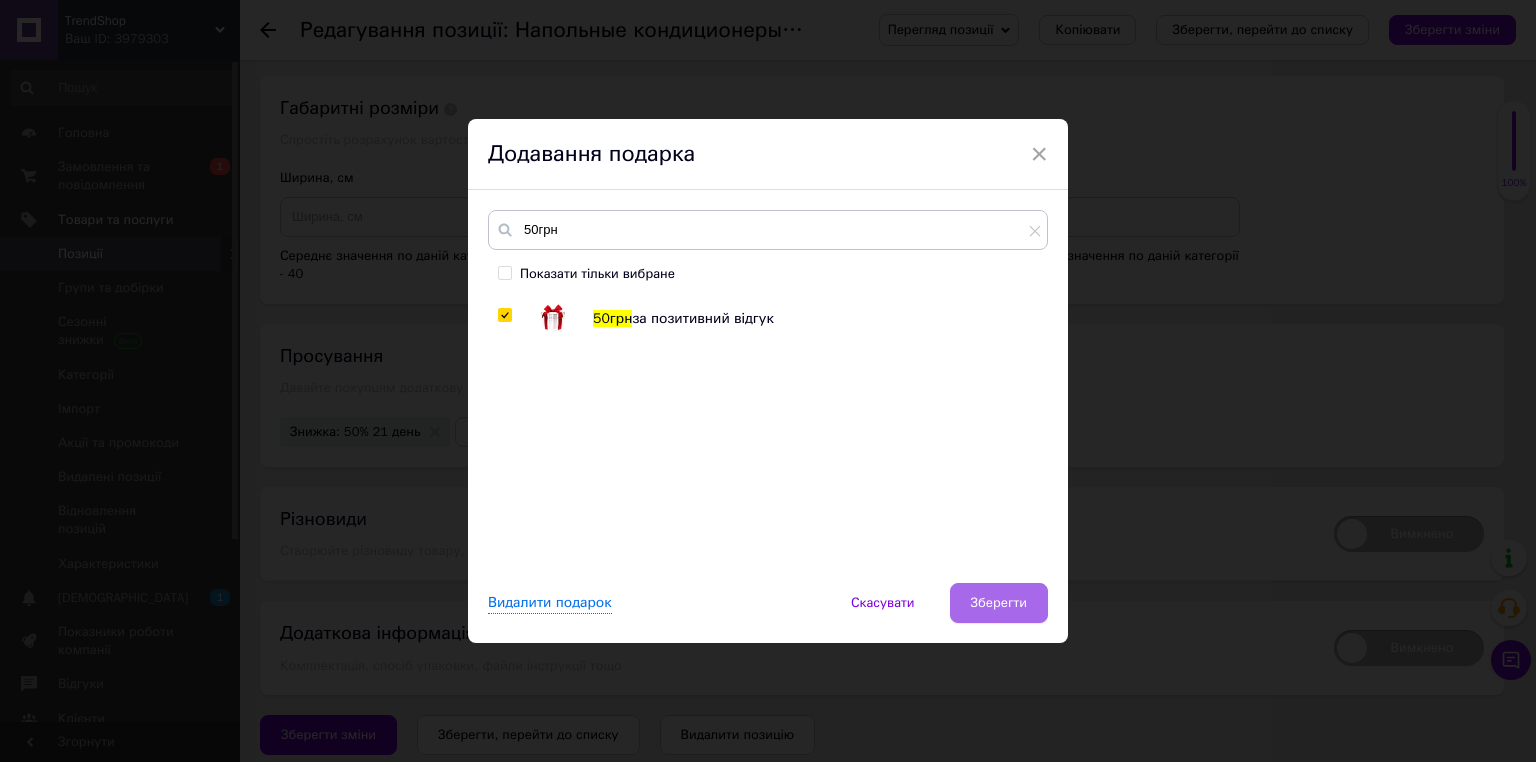 click on "Зберегти" at bounding box center [999, 603] 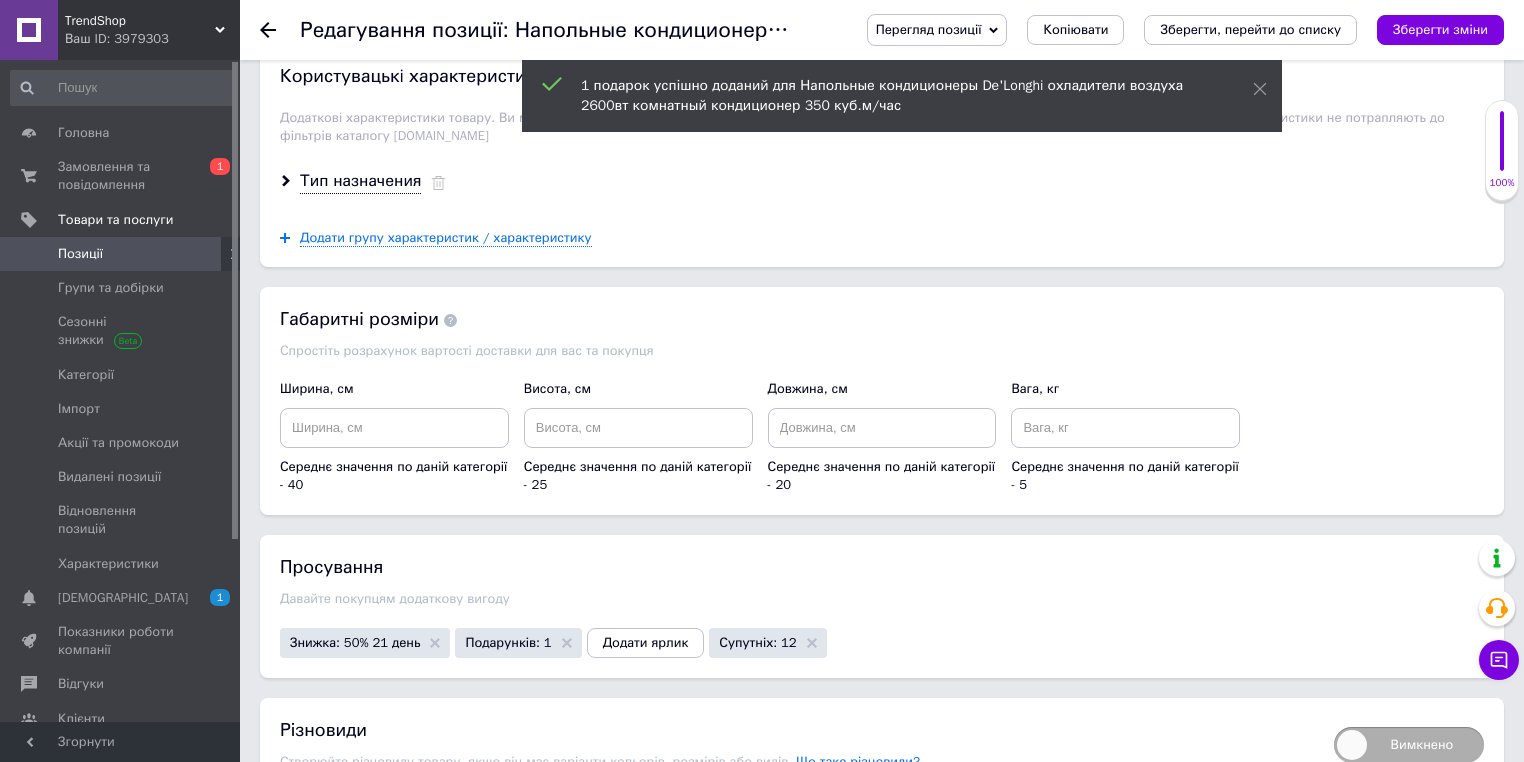 scroll, scrollTop: 2645, scrollLeft: 0, axis: vertical 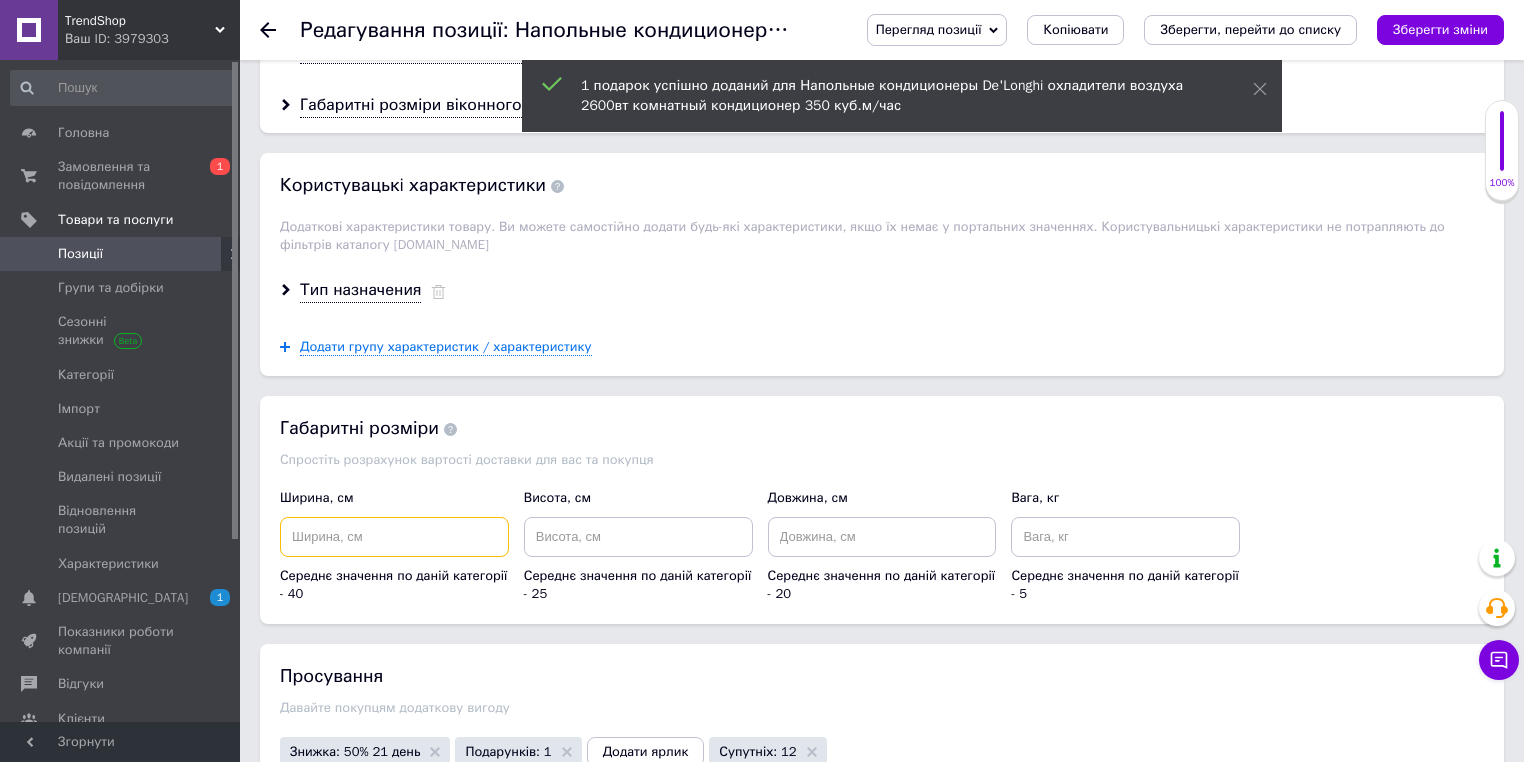 click at bounding box center [394, 537] 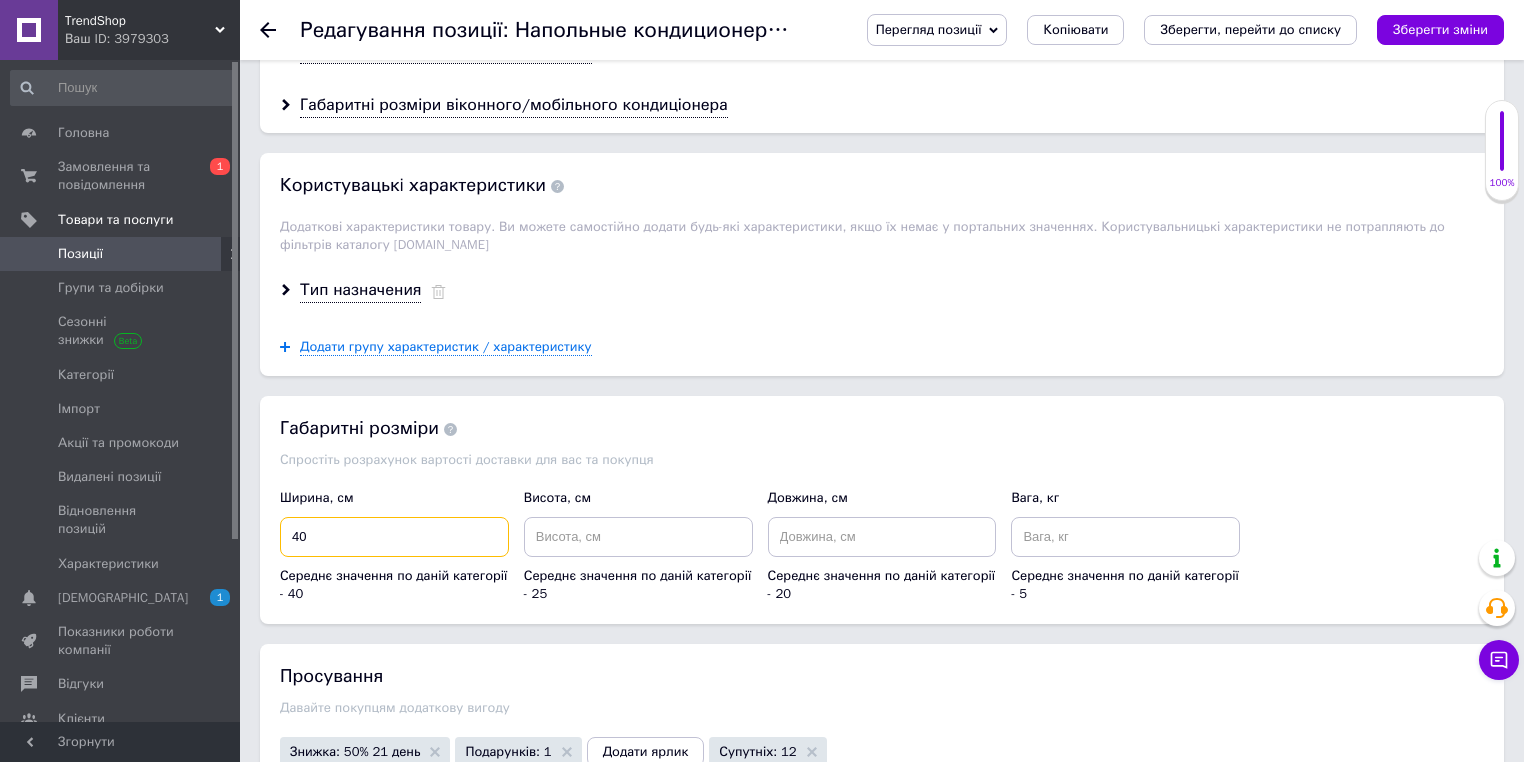 type on "40" 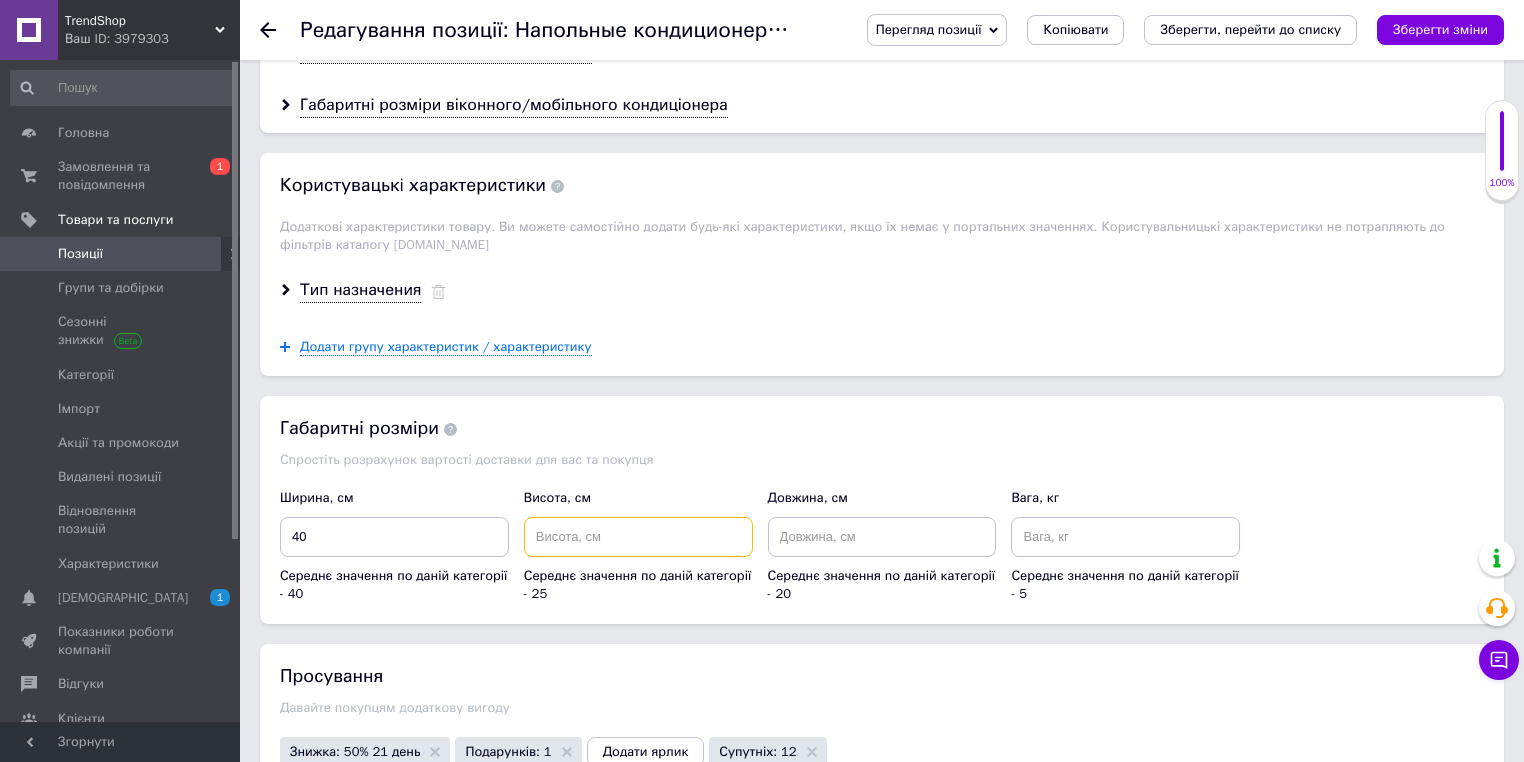 click at bounding box center [638, 537] 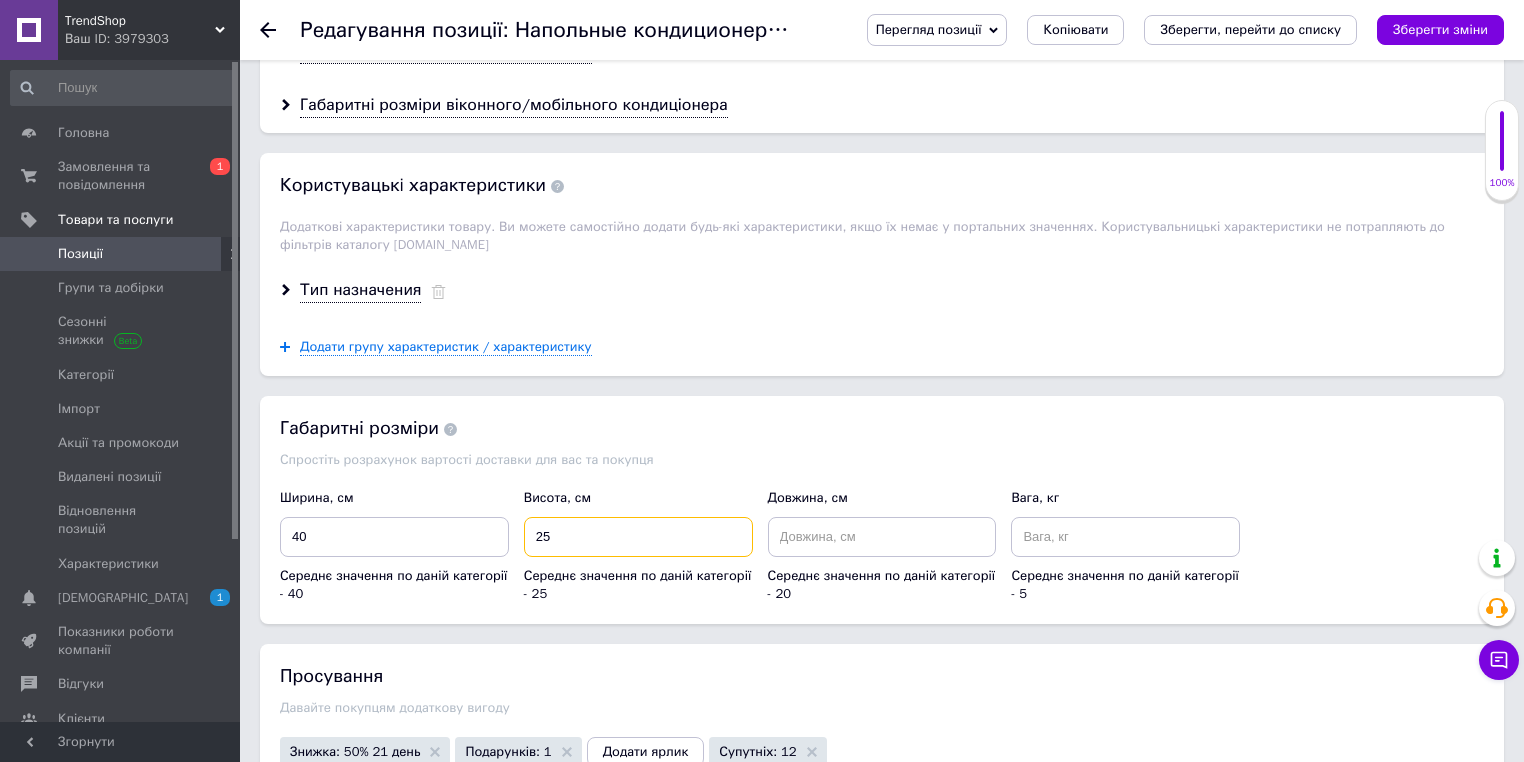 type on "25" 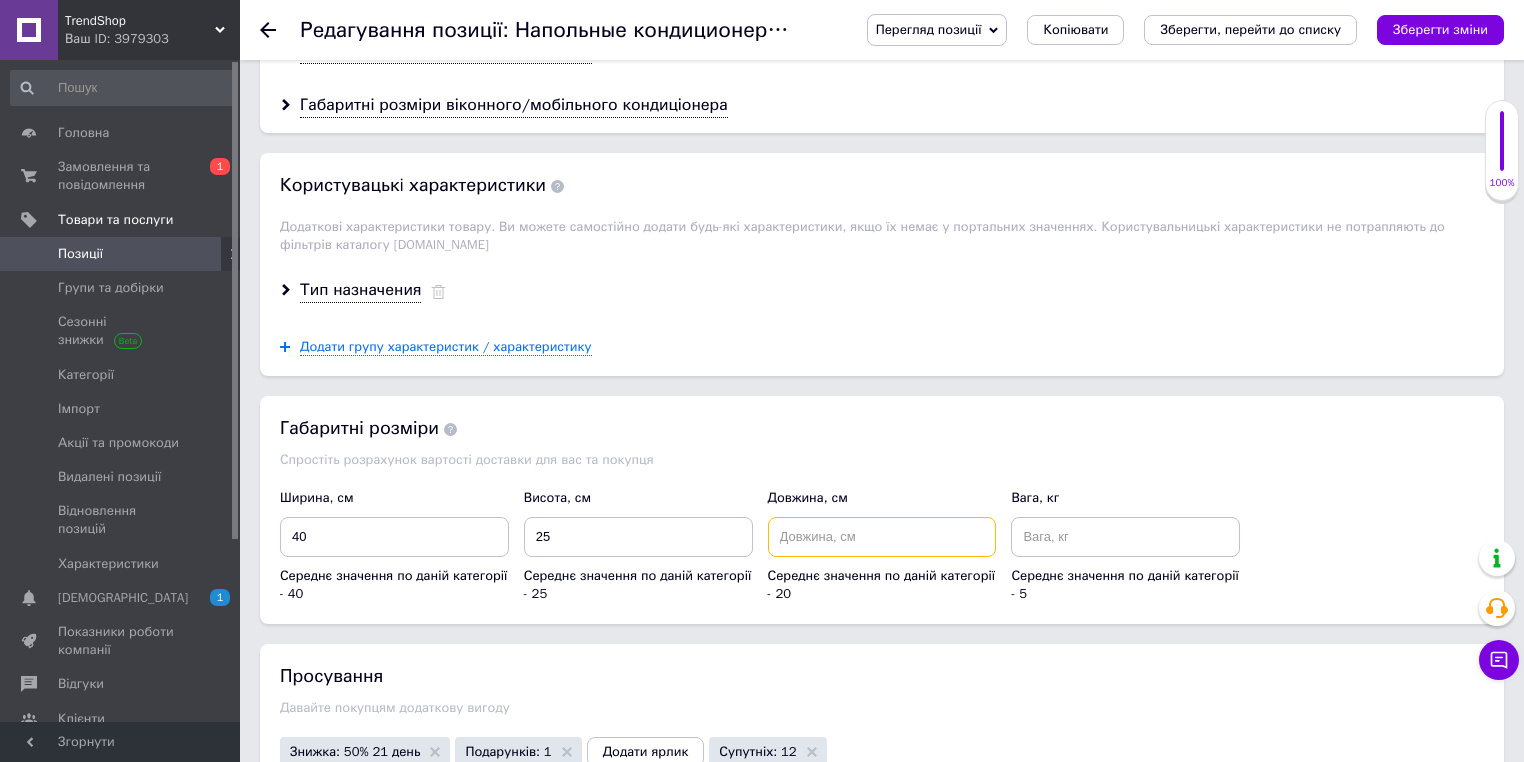 click at bounding box center (882, 537) 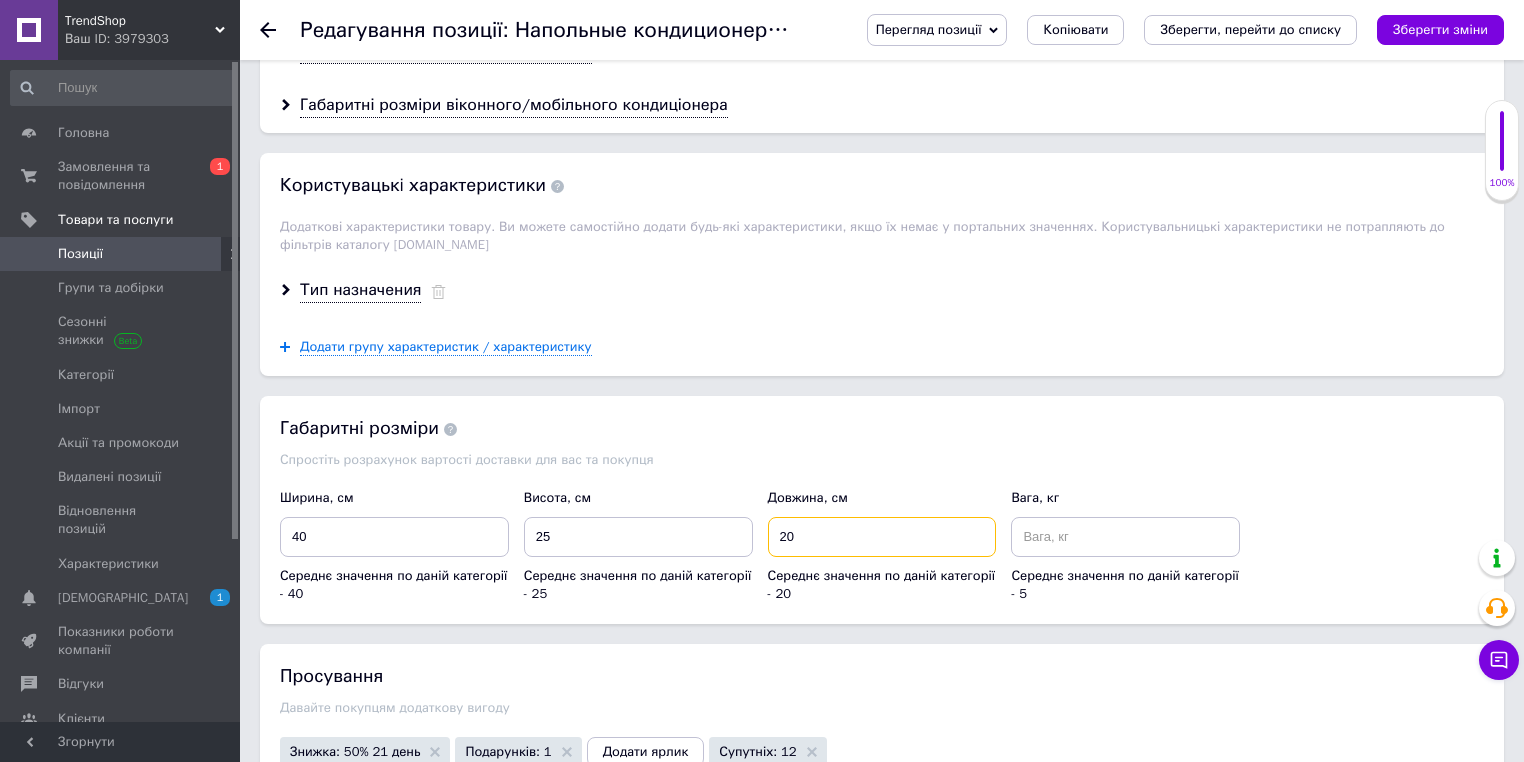 type on "20" 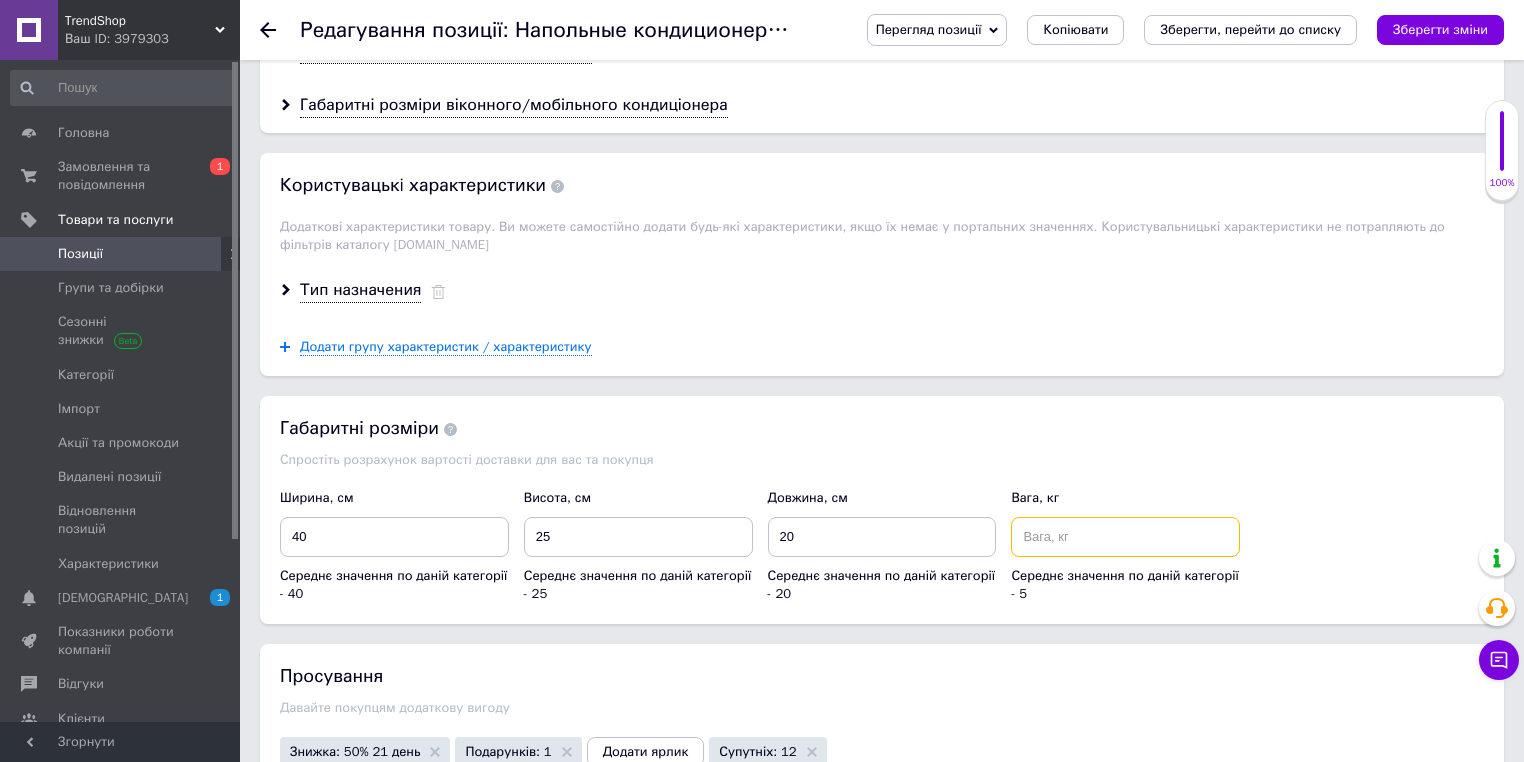 click at bounding box center [1125, 537] 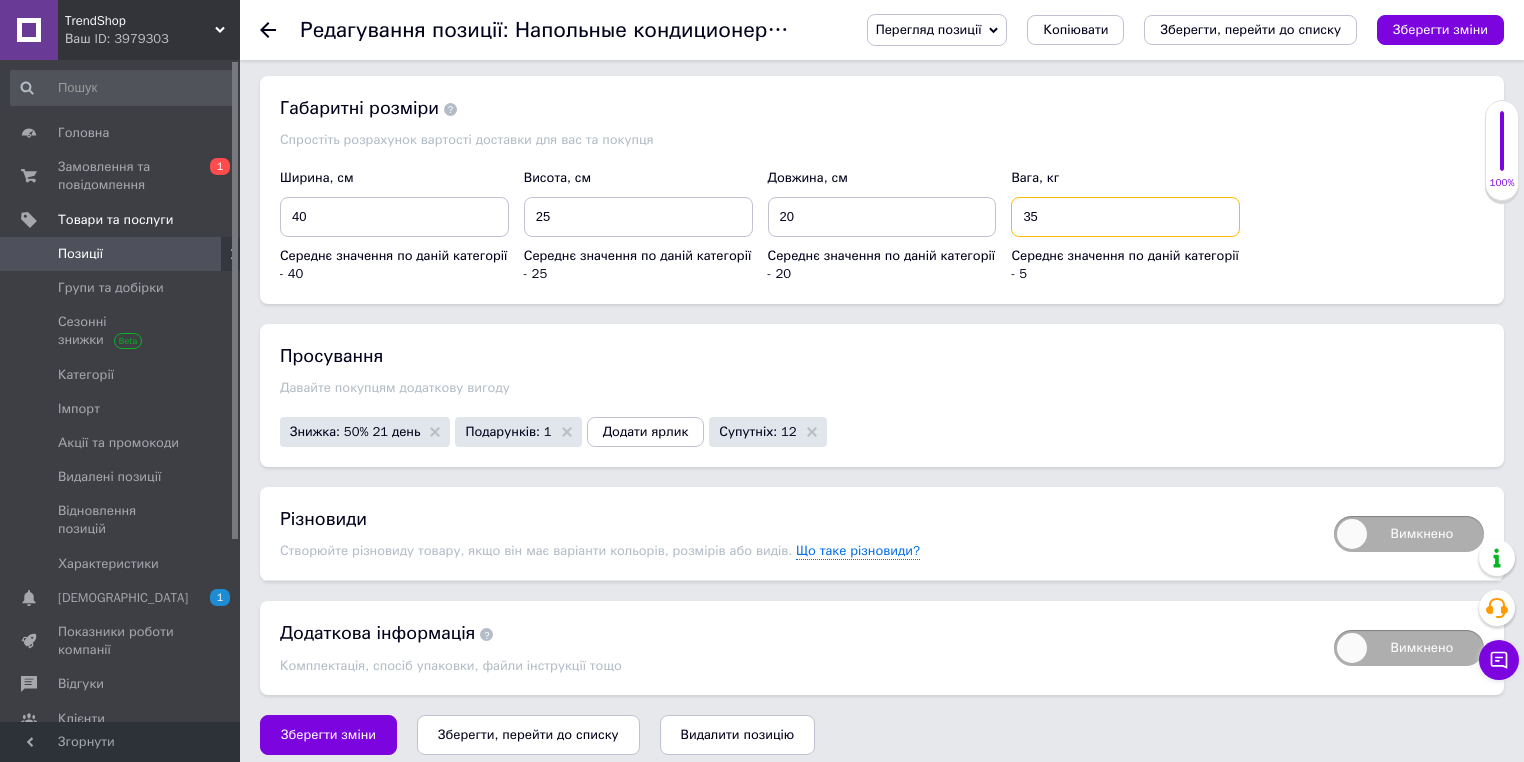 scroll, scrollTop: 232, scrollLeft: 0, axis: vertical 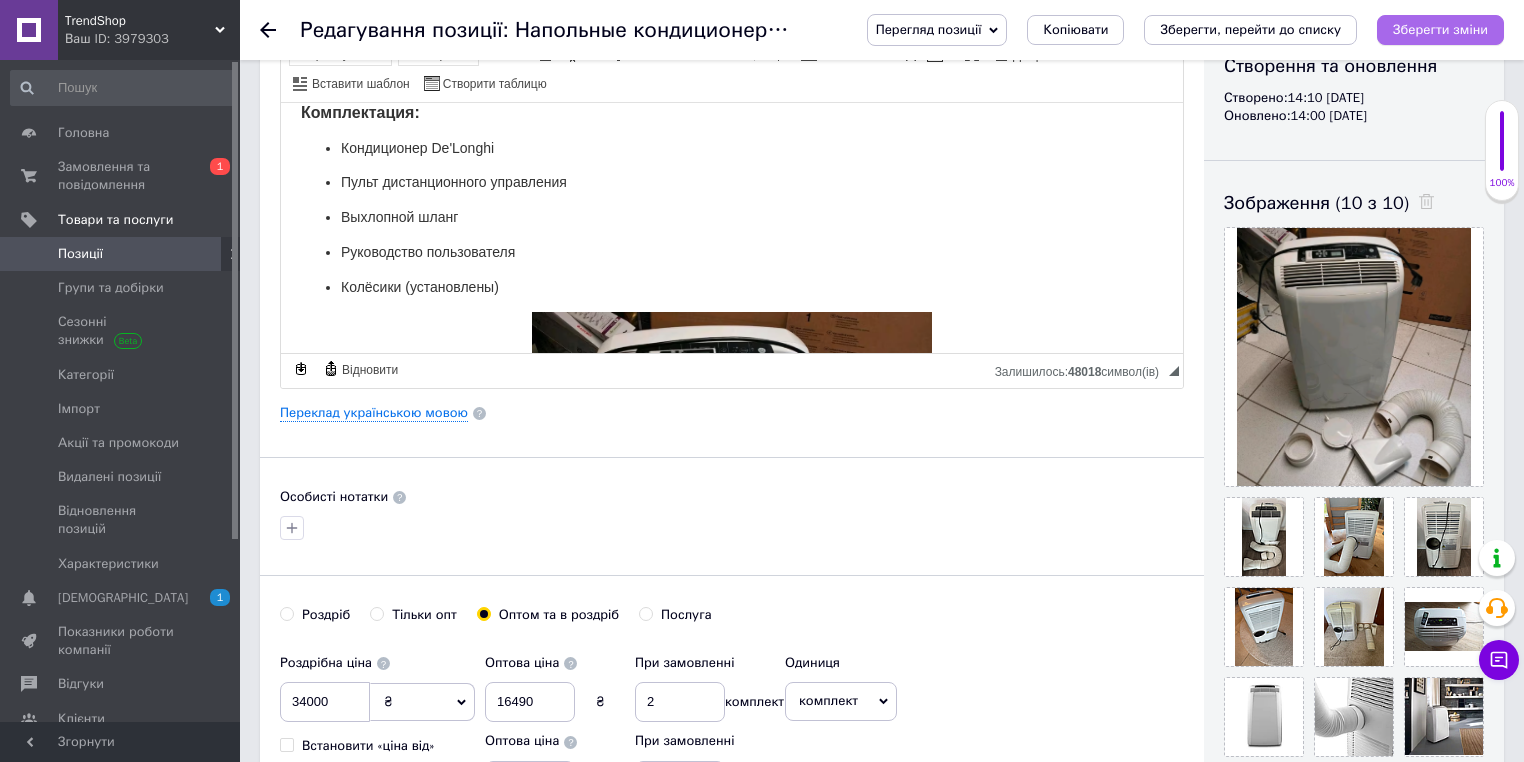 type on "35" 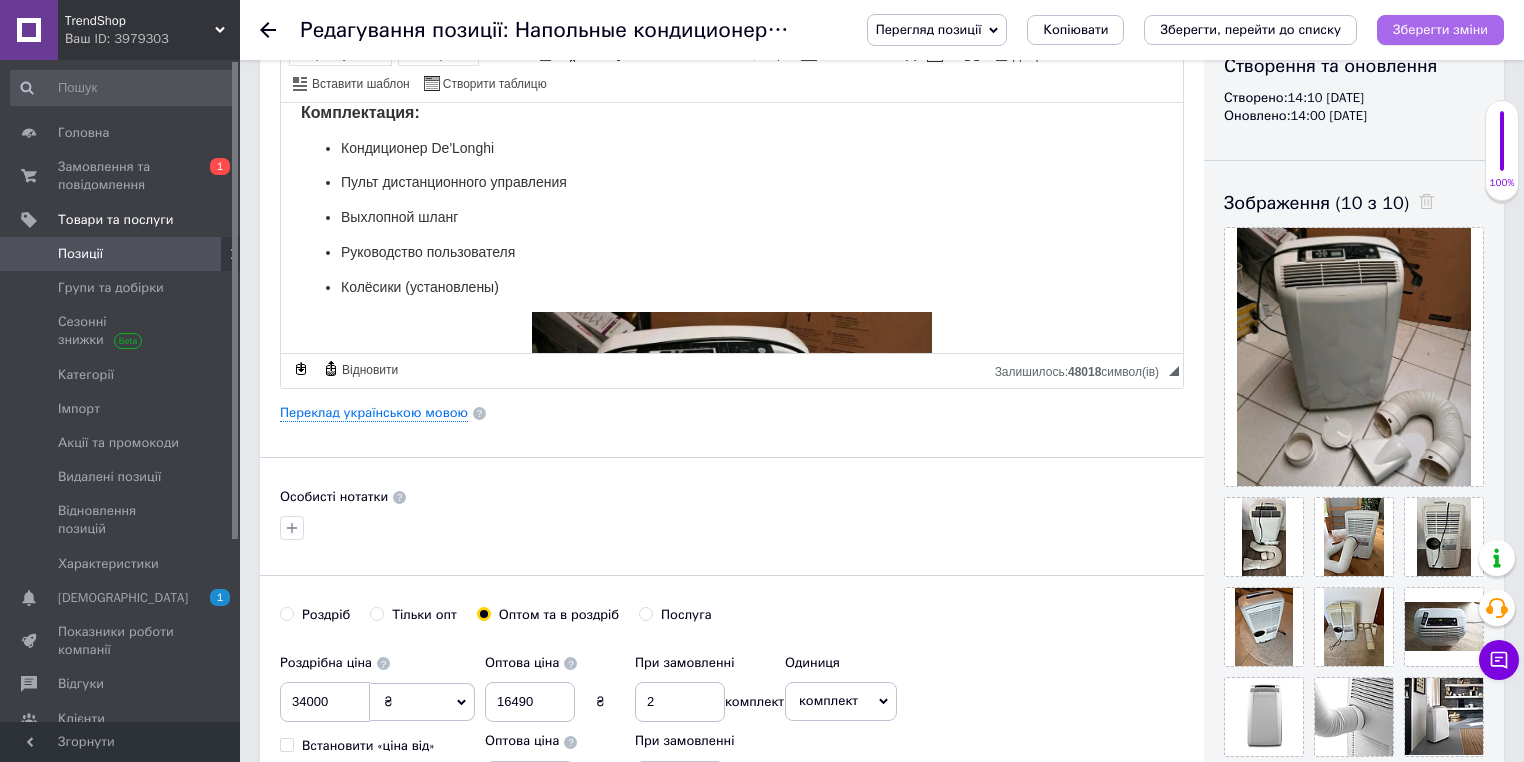click on "Зберегти зміни" at bounding box center [1440, 29] 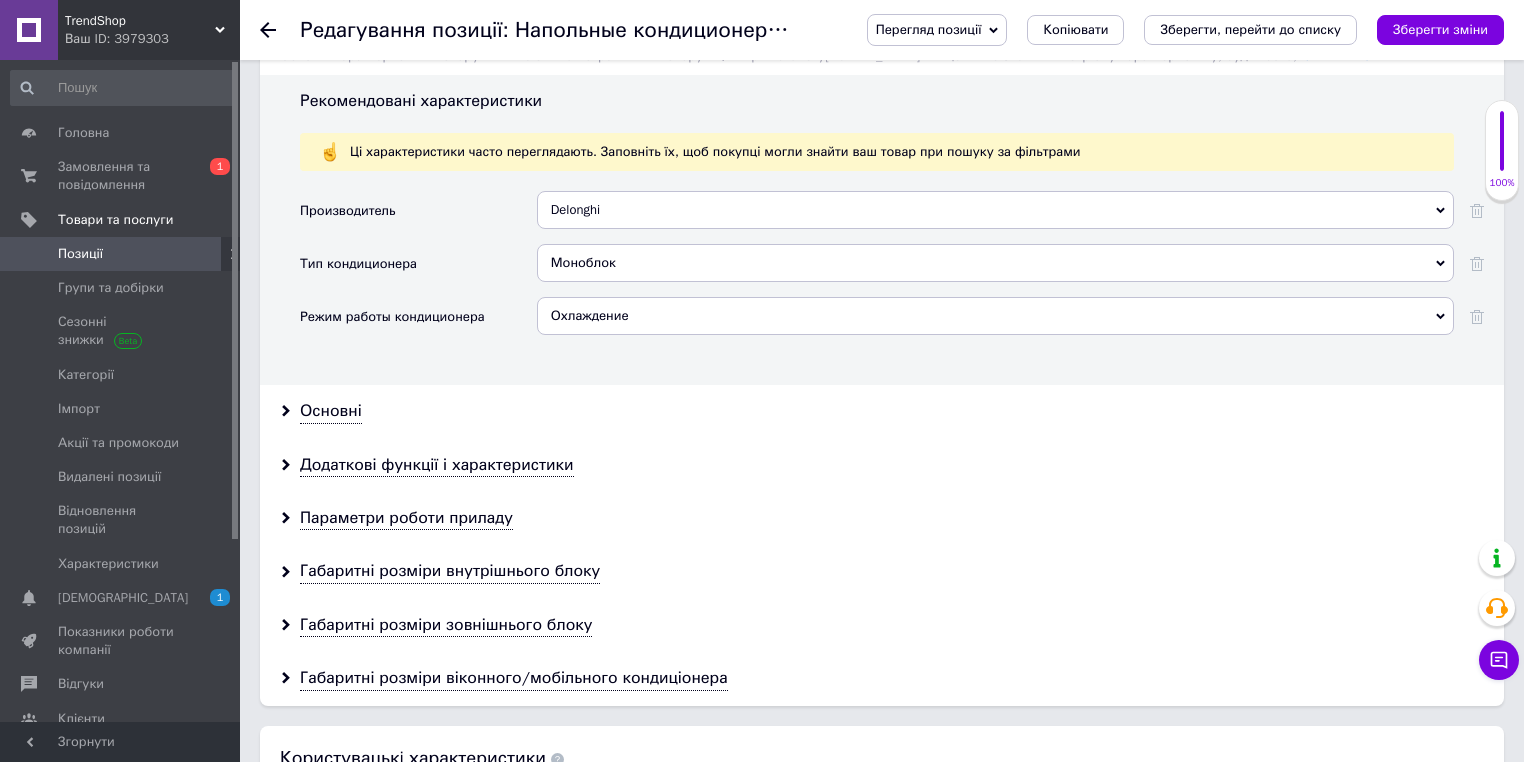 scroll, scrollTop: 2160, scrollLeft: 0, axis: vertical 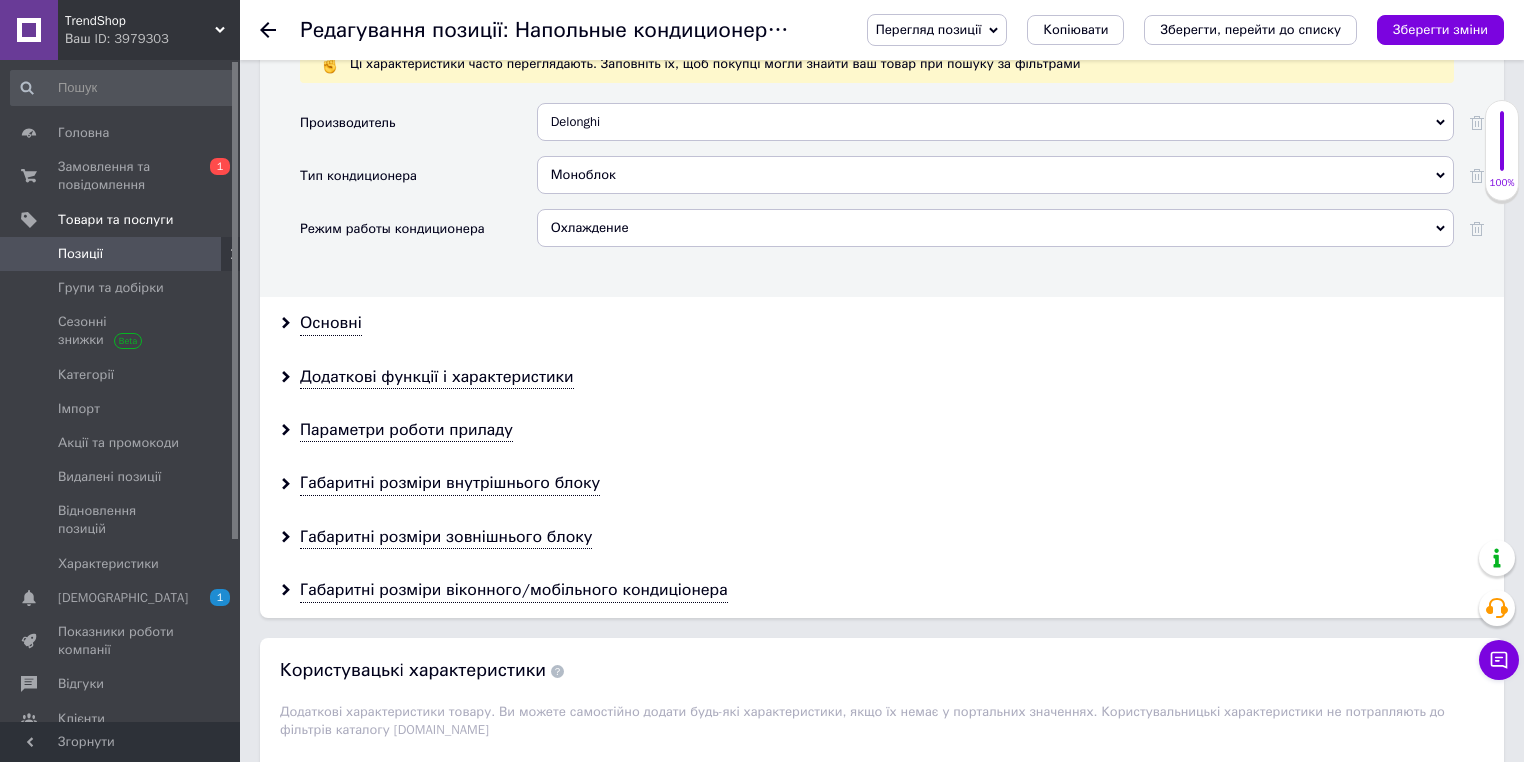 click on "Основні" at bounding box center [882, 323] 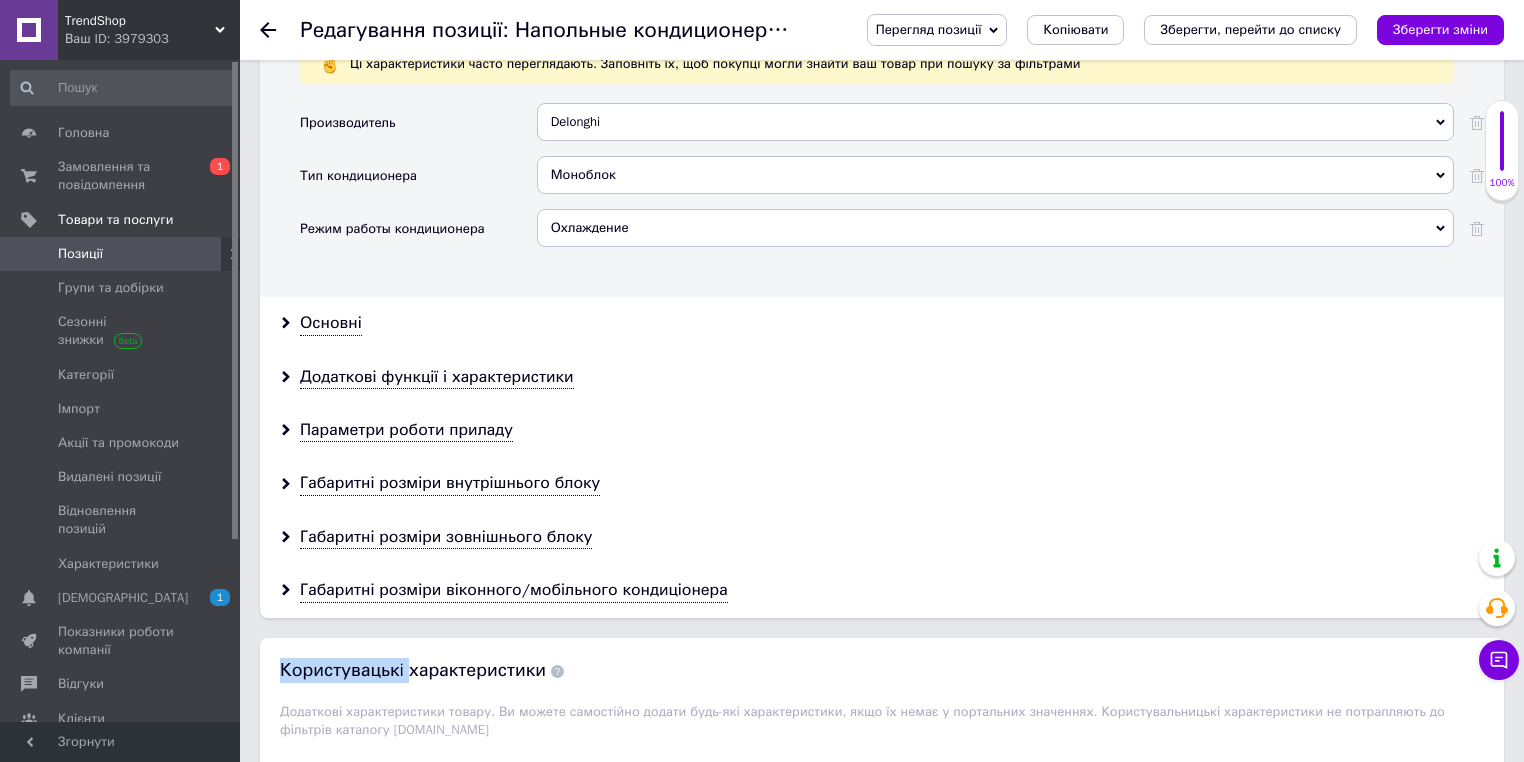 click on "Основні" at bounding box center [882, 323] 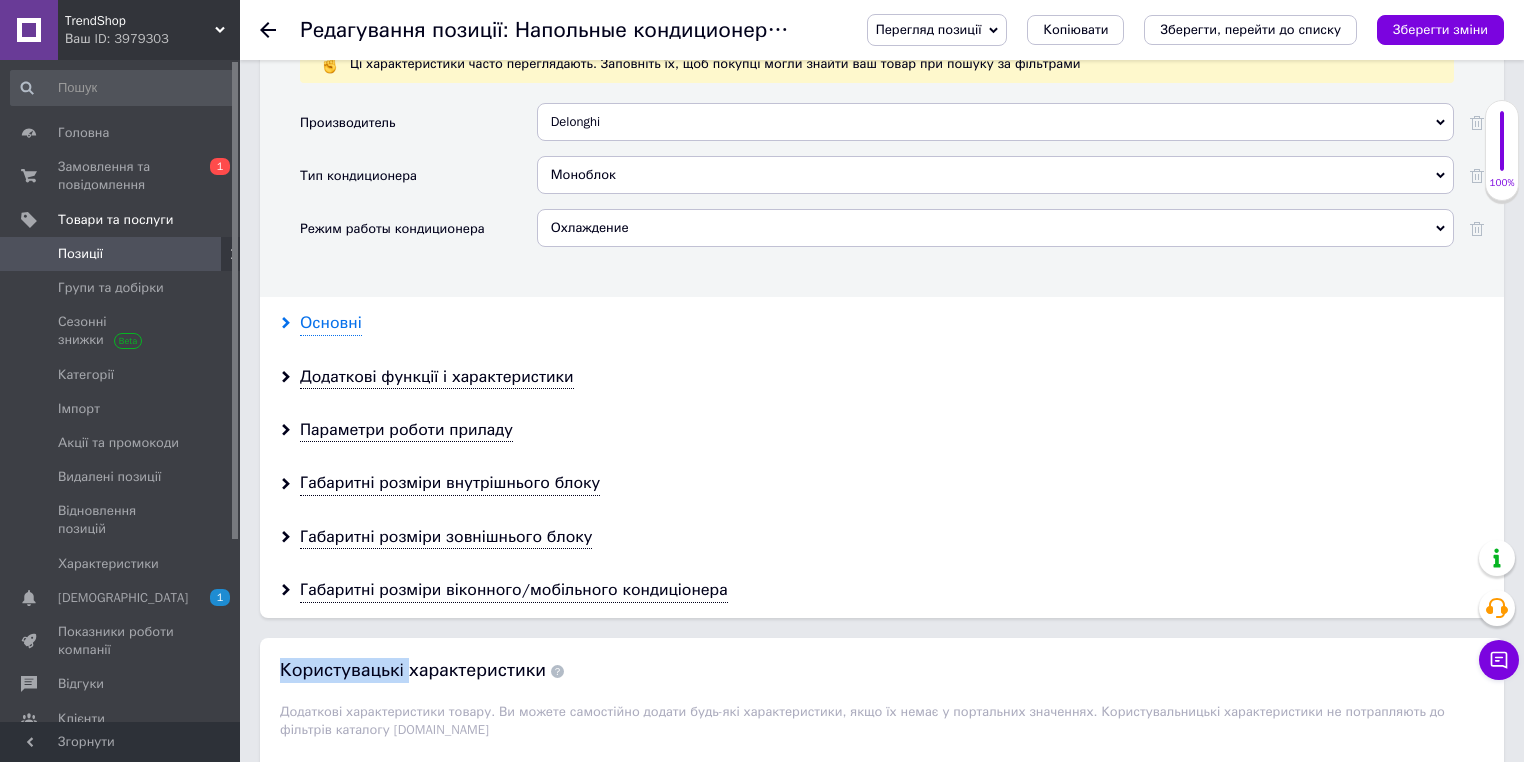 click on "Основні" at bounding box center [331, 323] 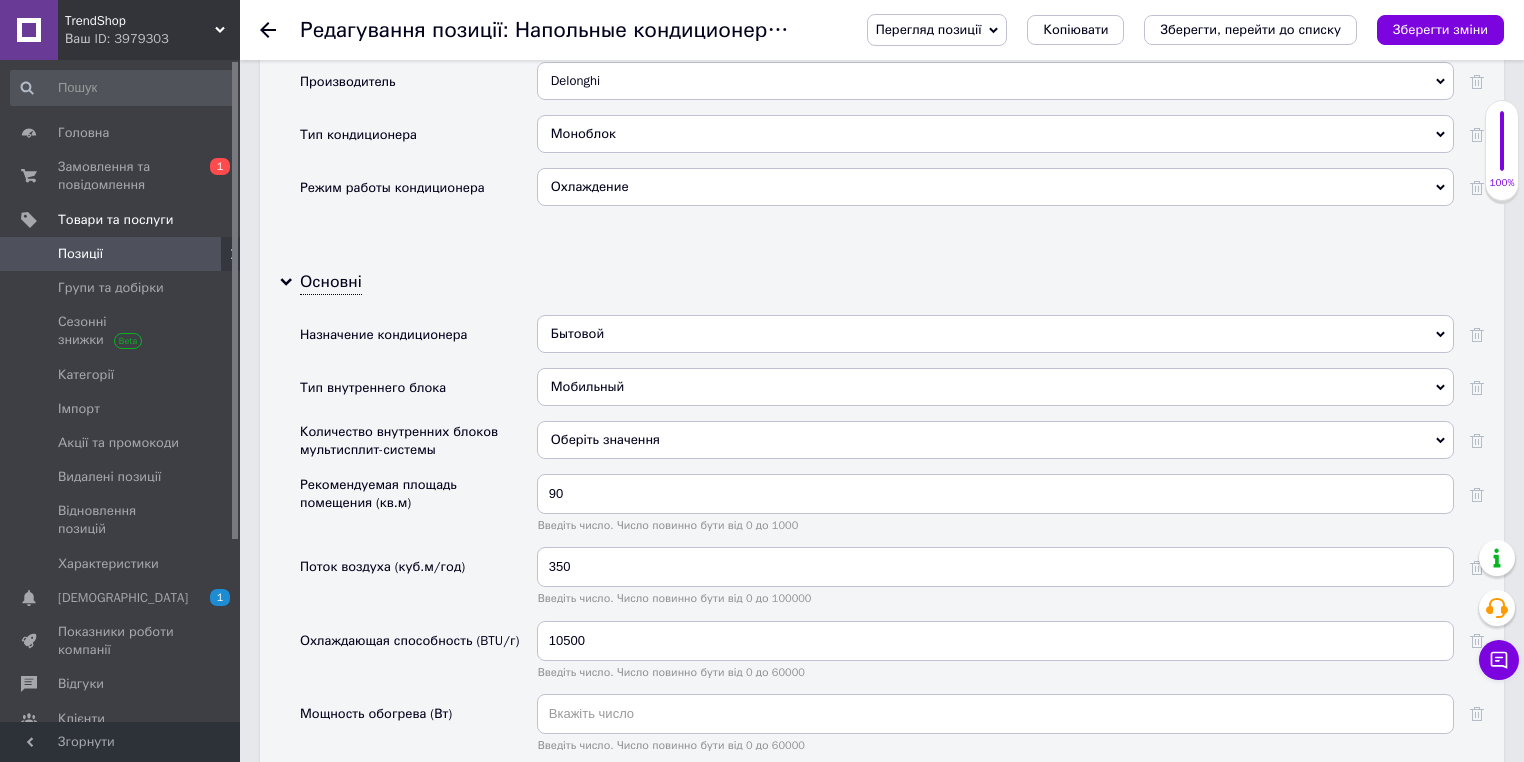 scroll, scrollTop: 2240, scrollLeft: 0, axis: vertical 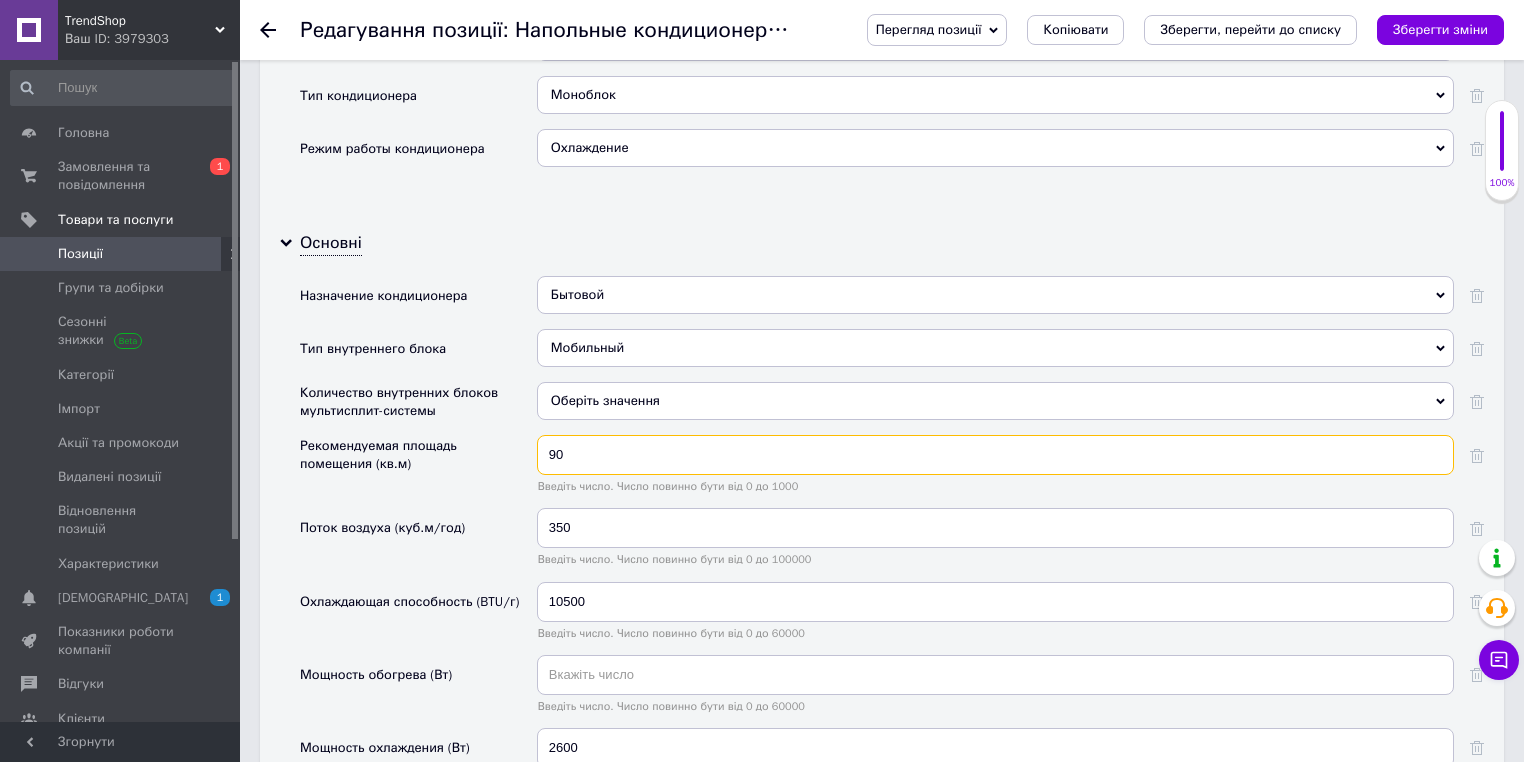 drag, startPoint x: 551, startPoint y: 444, endPoint x: 536, endPoint y: 444, distance: 15 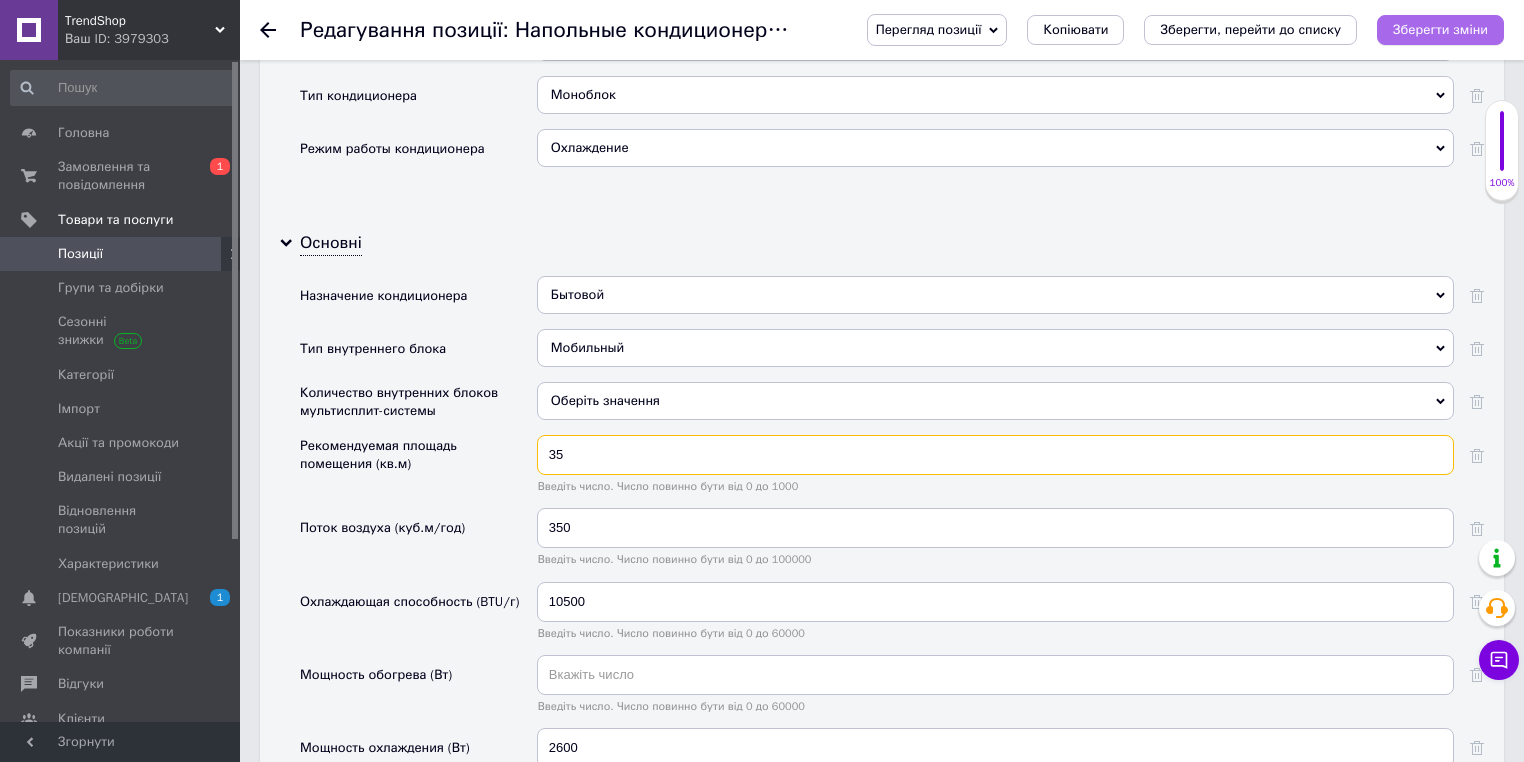type on "35" 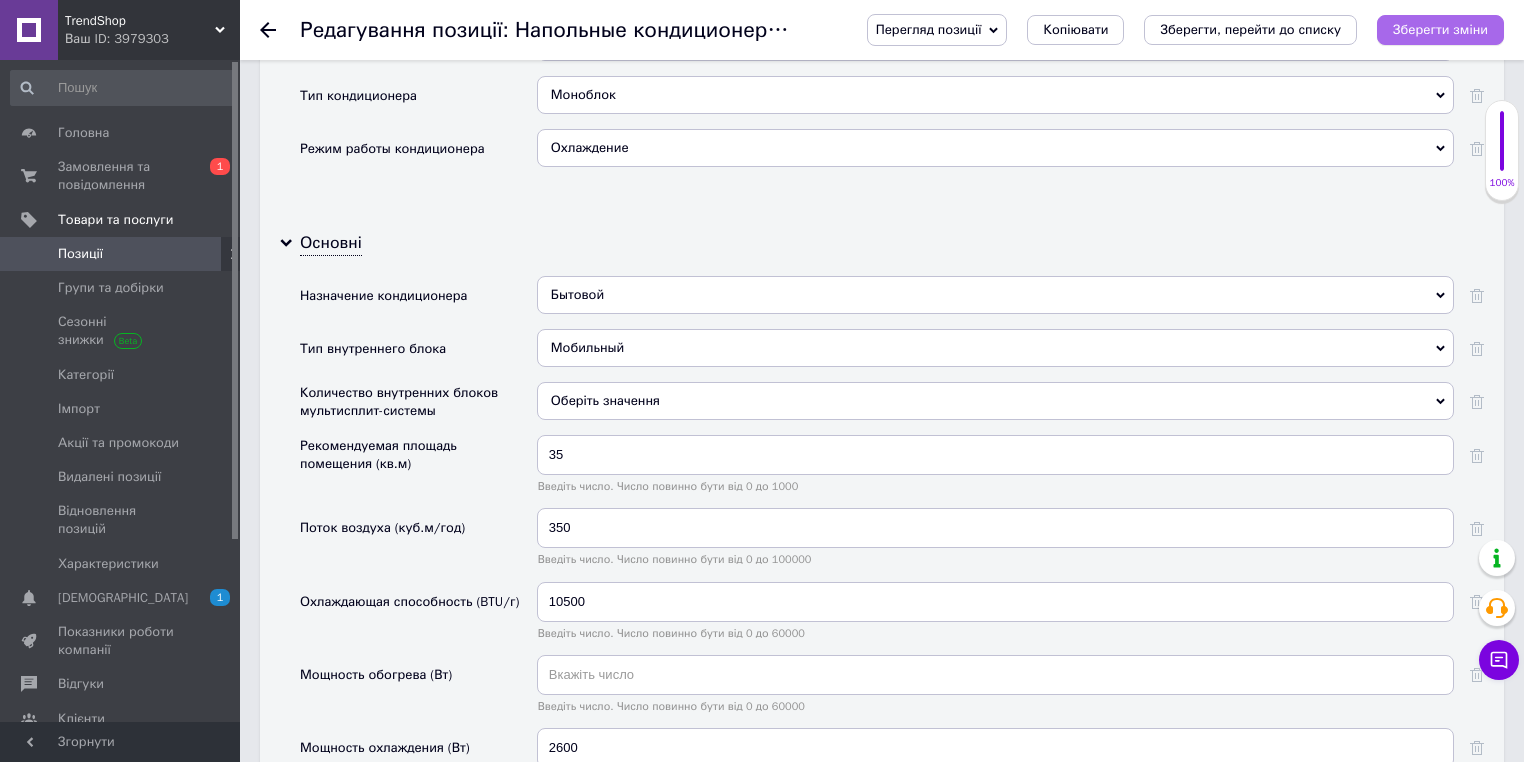 click on "Зберегти зміни" at bounding box center [1440, 29] 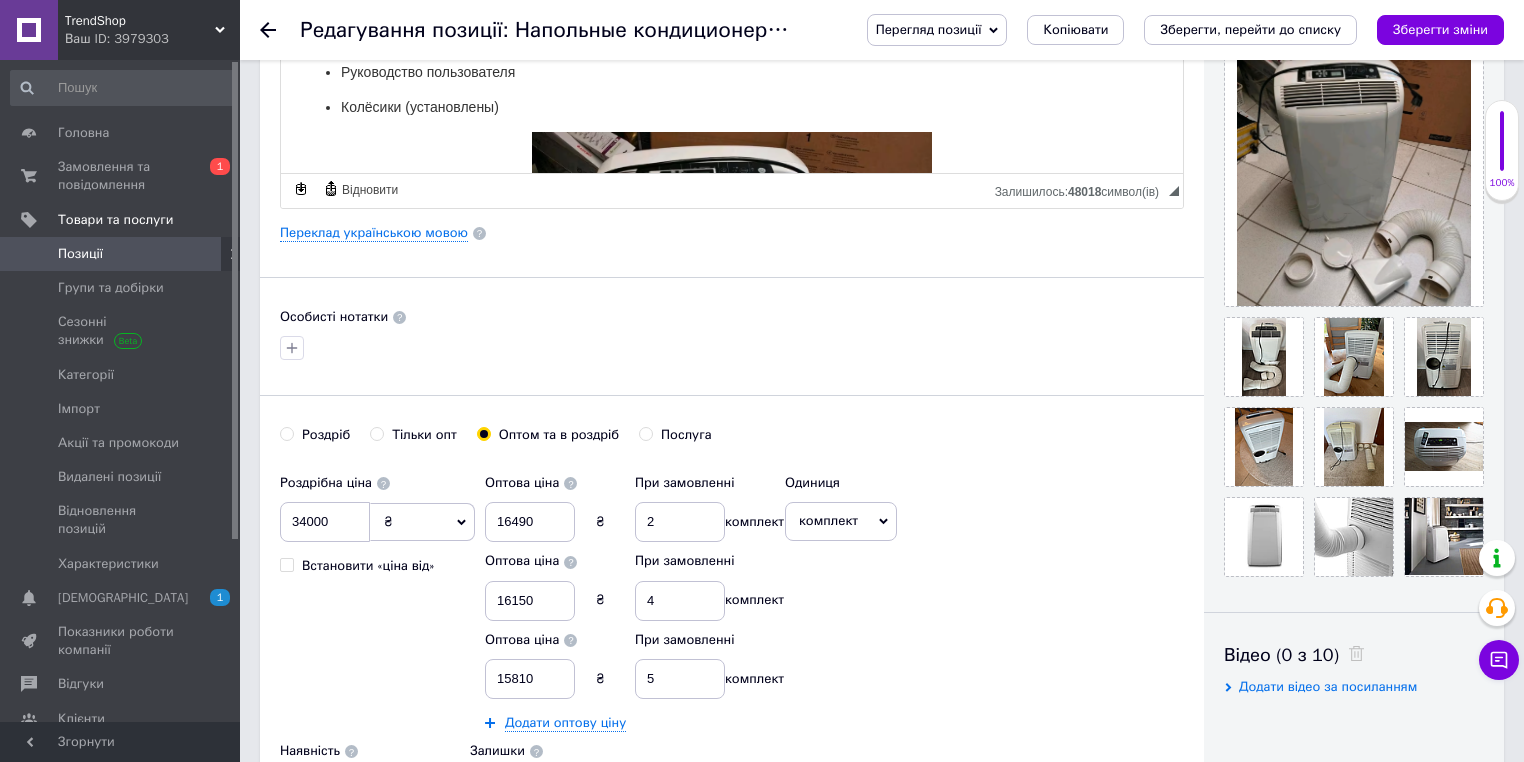 scroll, scrollTop: 560, scrollLeft: 0, axis: vertical 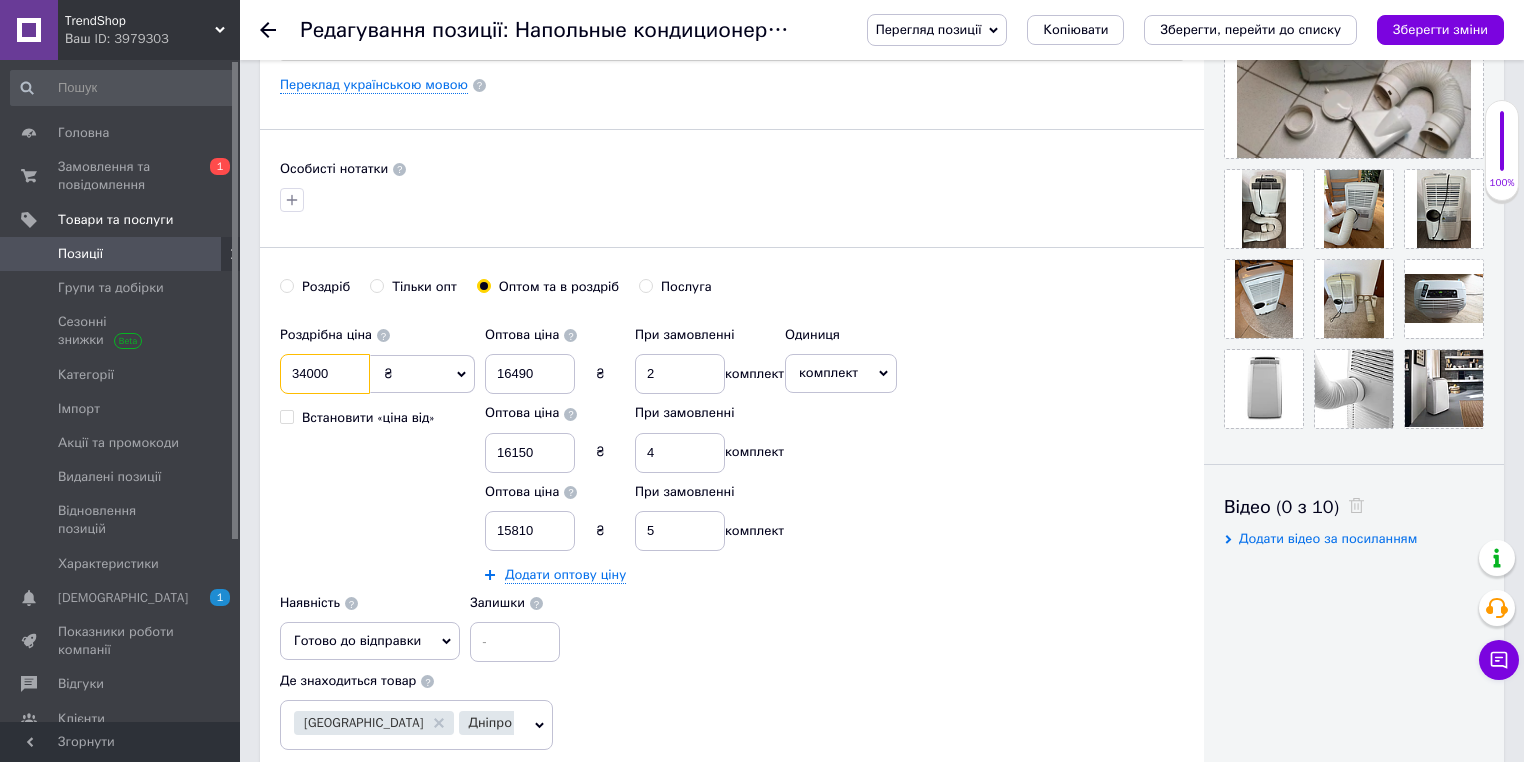 drag, startPoint x: 293, startPoint y: 366, endPoint x: 283, endPoint y: 368, distance: 10.198039 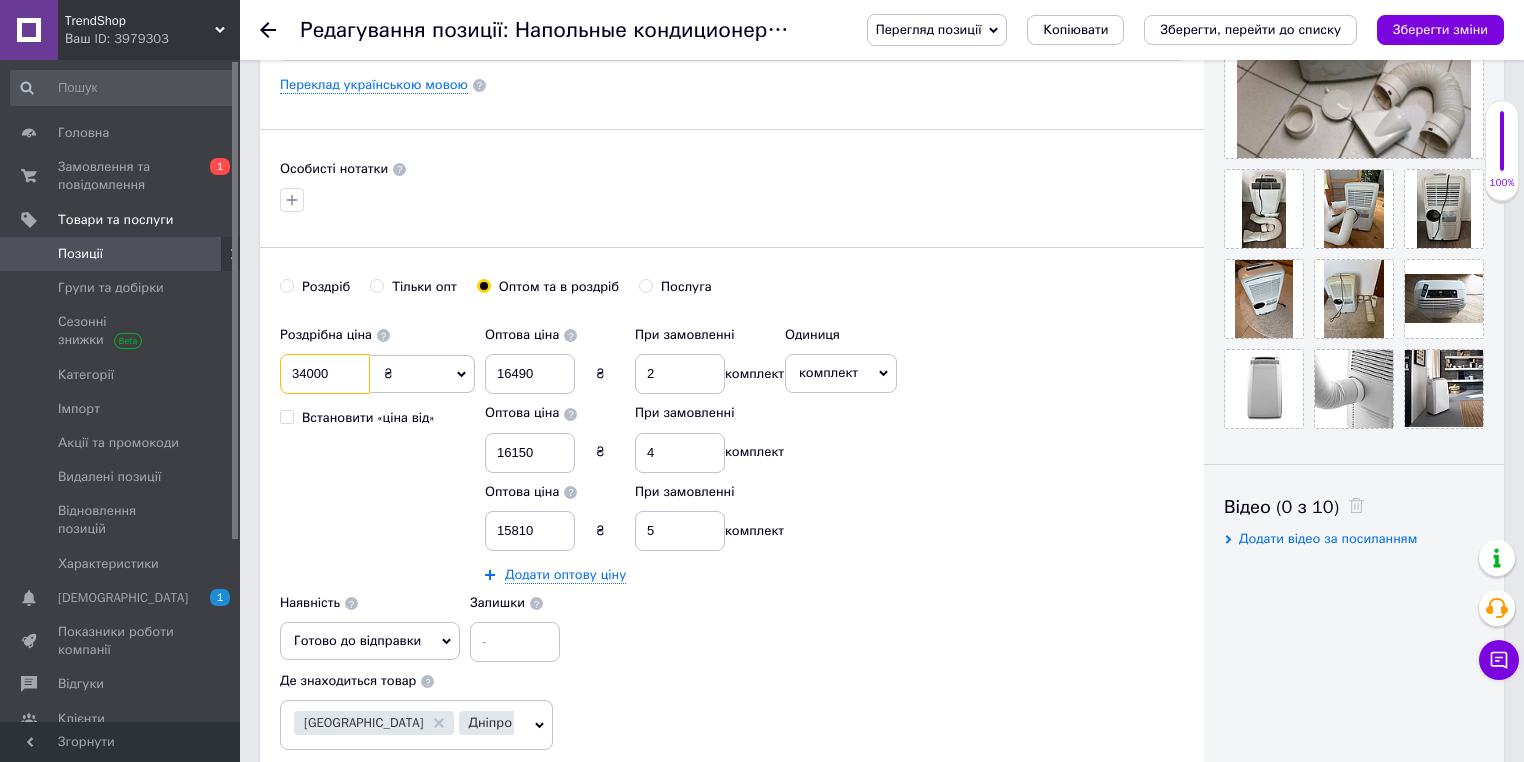 click on "34000" at bounding box center [325, 374] 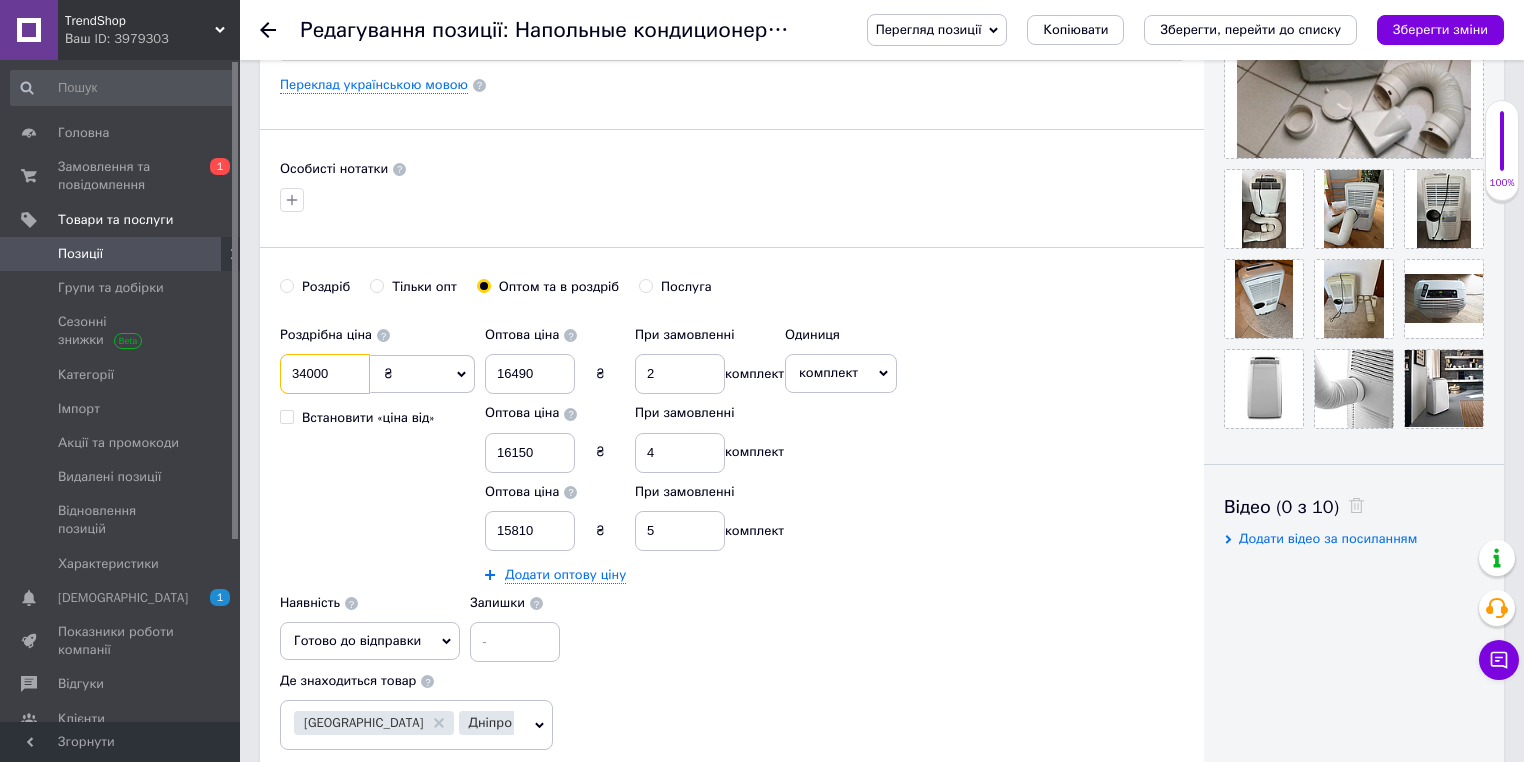 click on "34000" at bounding box center (325, 374) 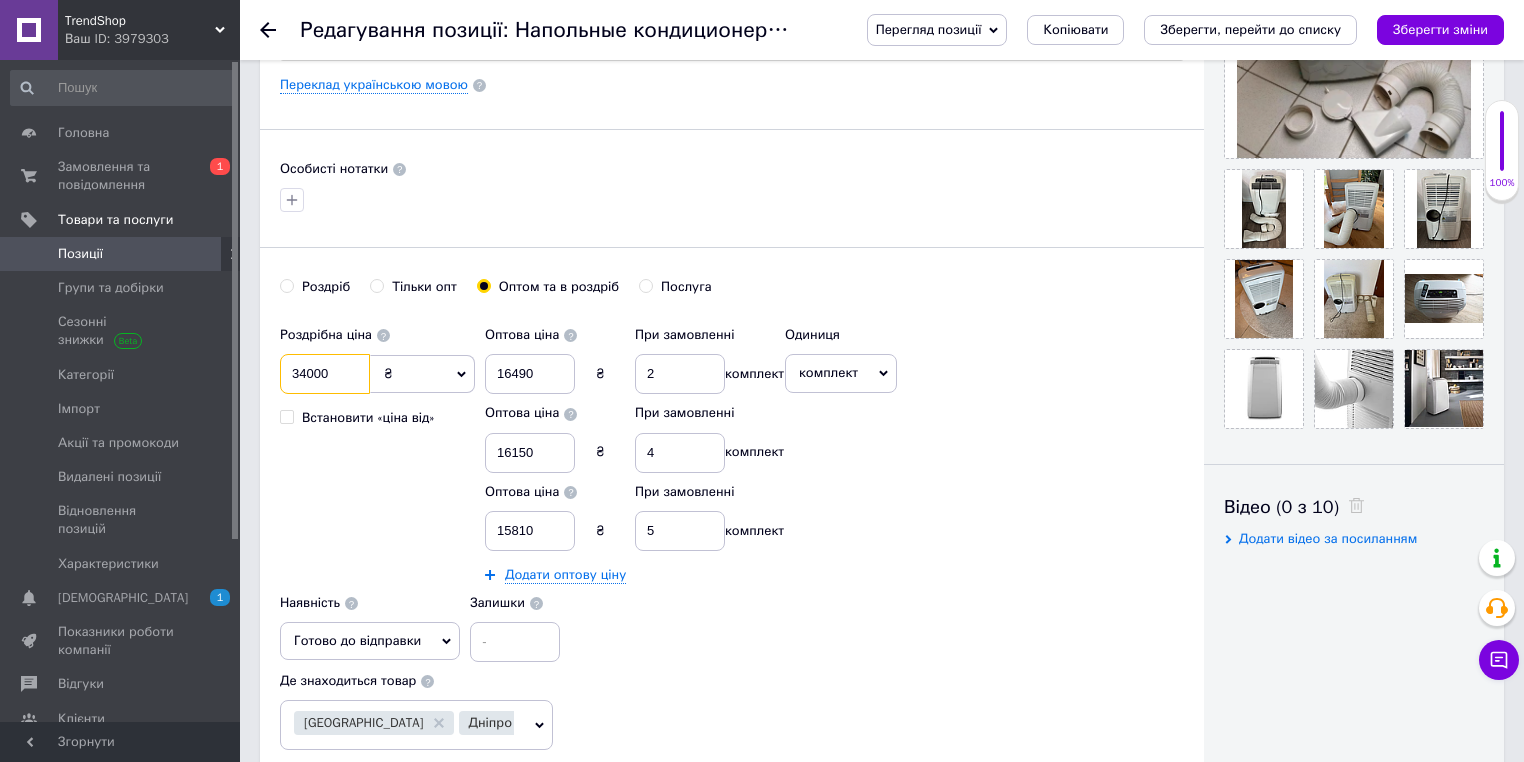 click on "34000" at bounding box center (325, 374) 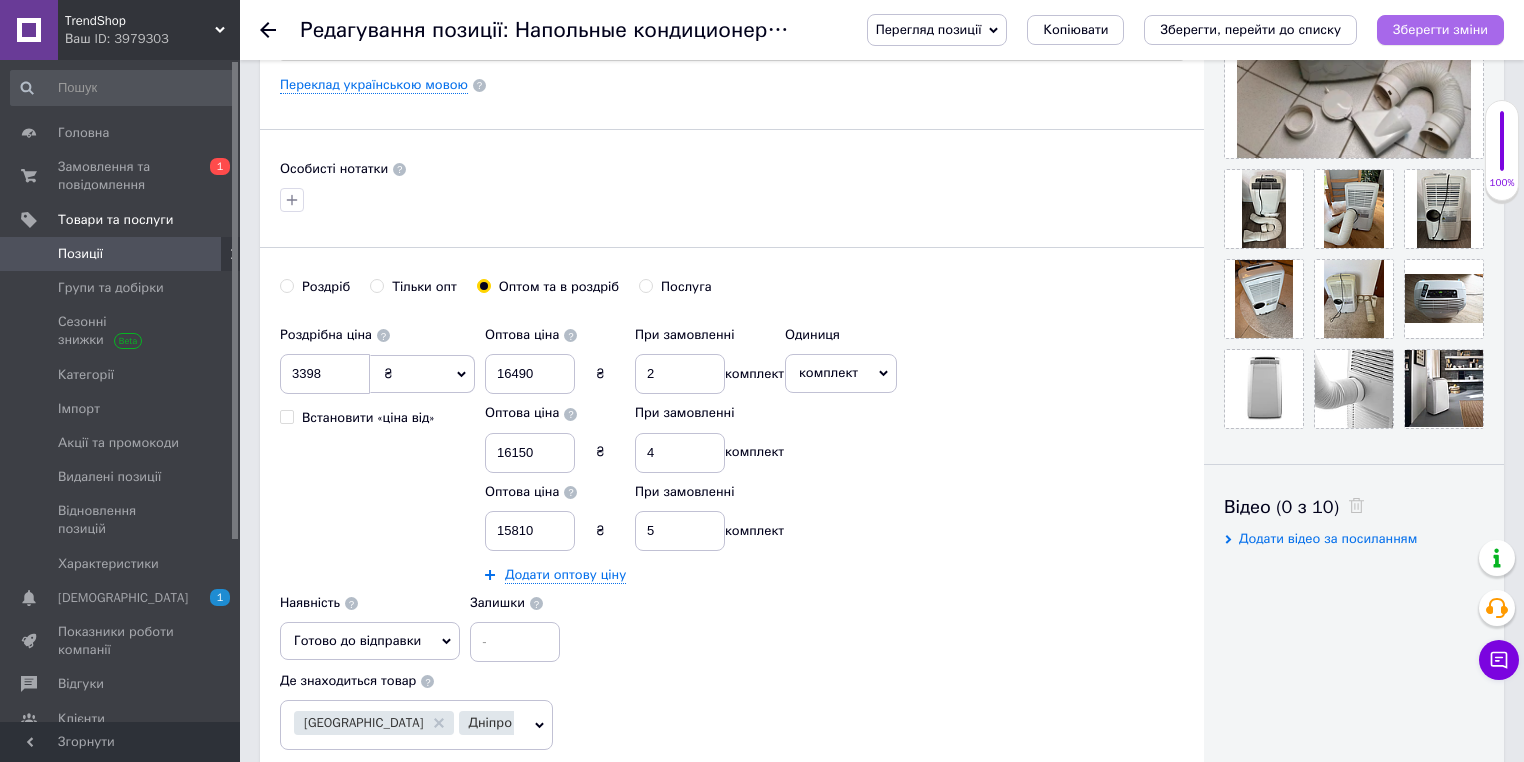 click on "Зберегти зміни" at bounding box center [1440, 29] 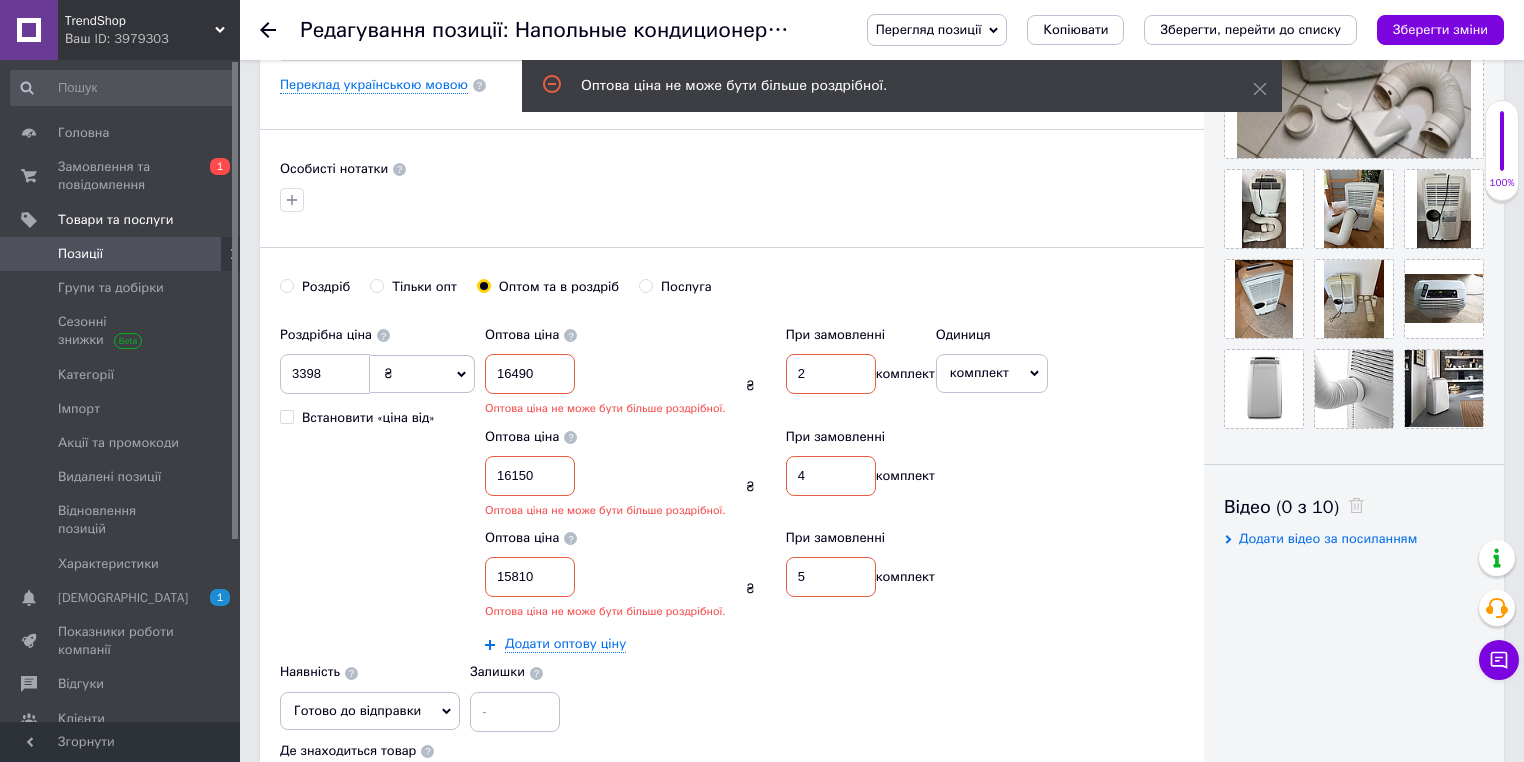 scroll, scrollTop: 584, scrollLeft: 0, axis: vertical 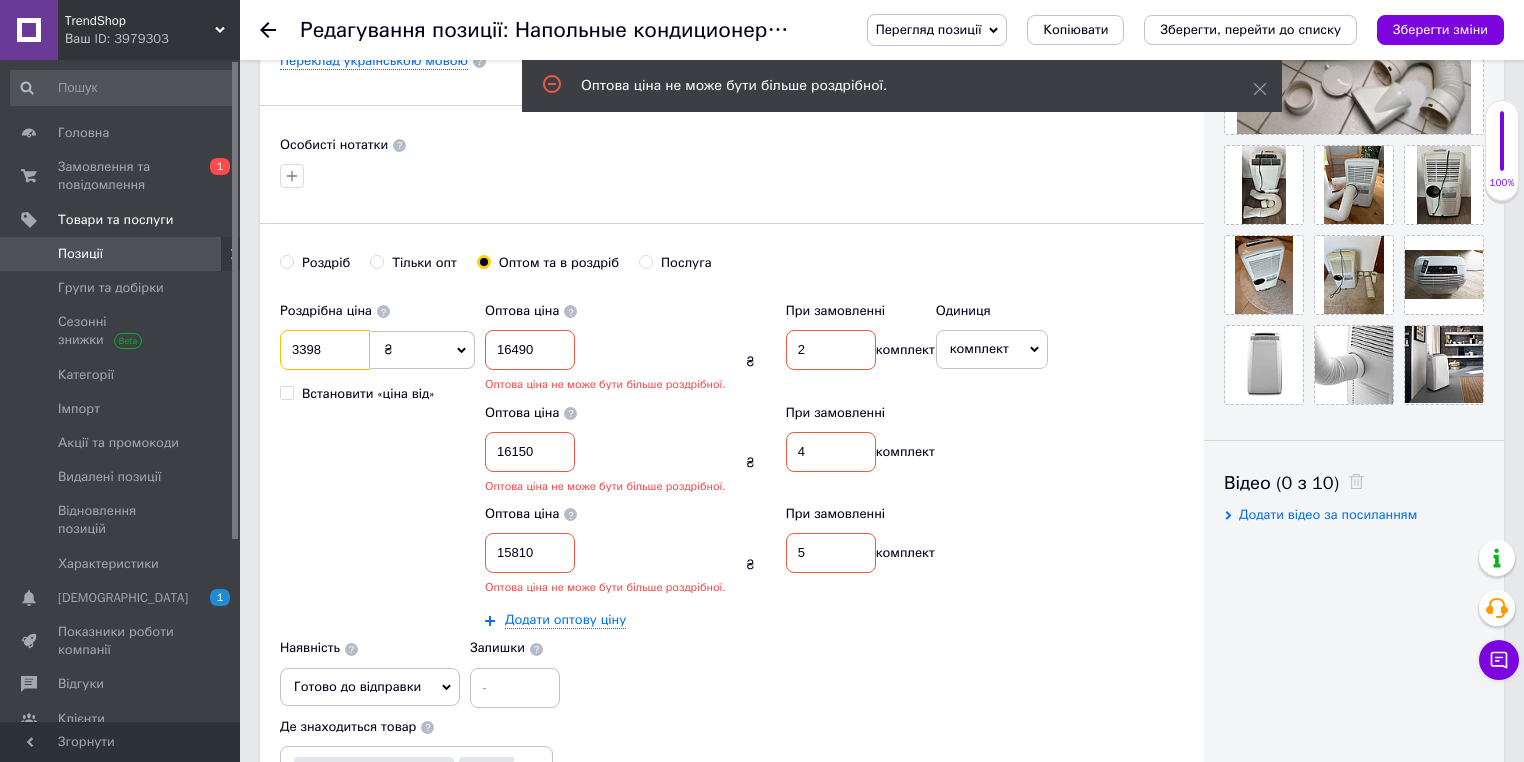 click on "3398" at bounding box center (325, 350) 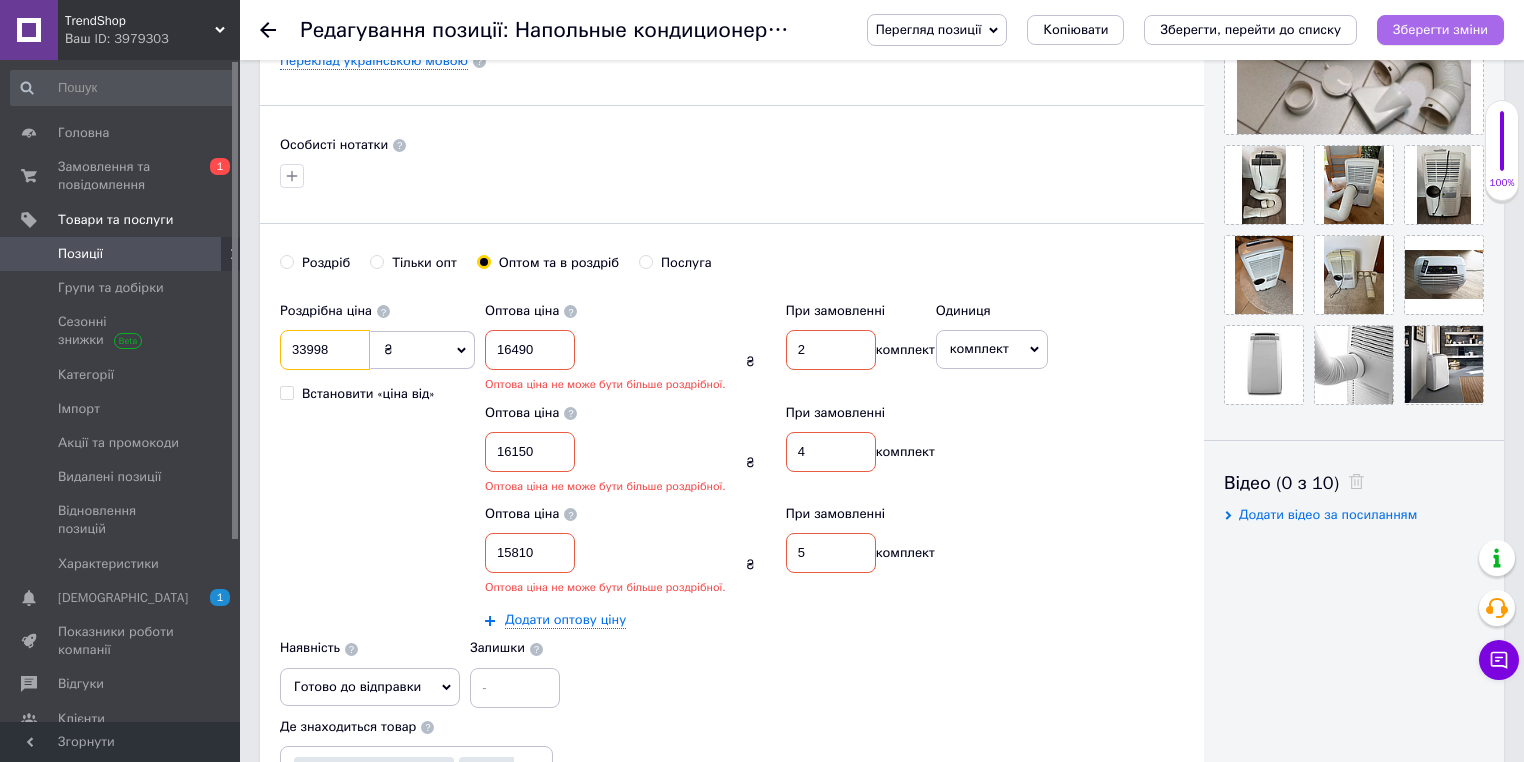 type on "33998" 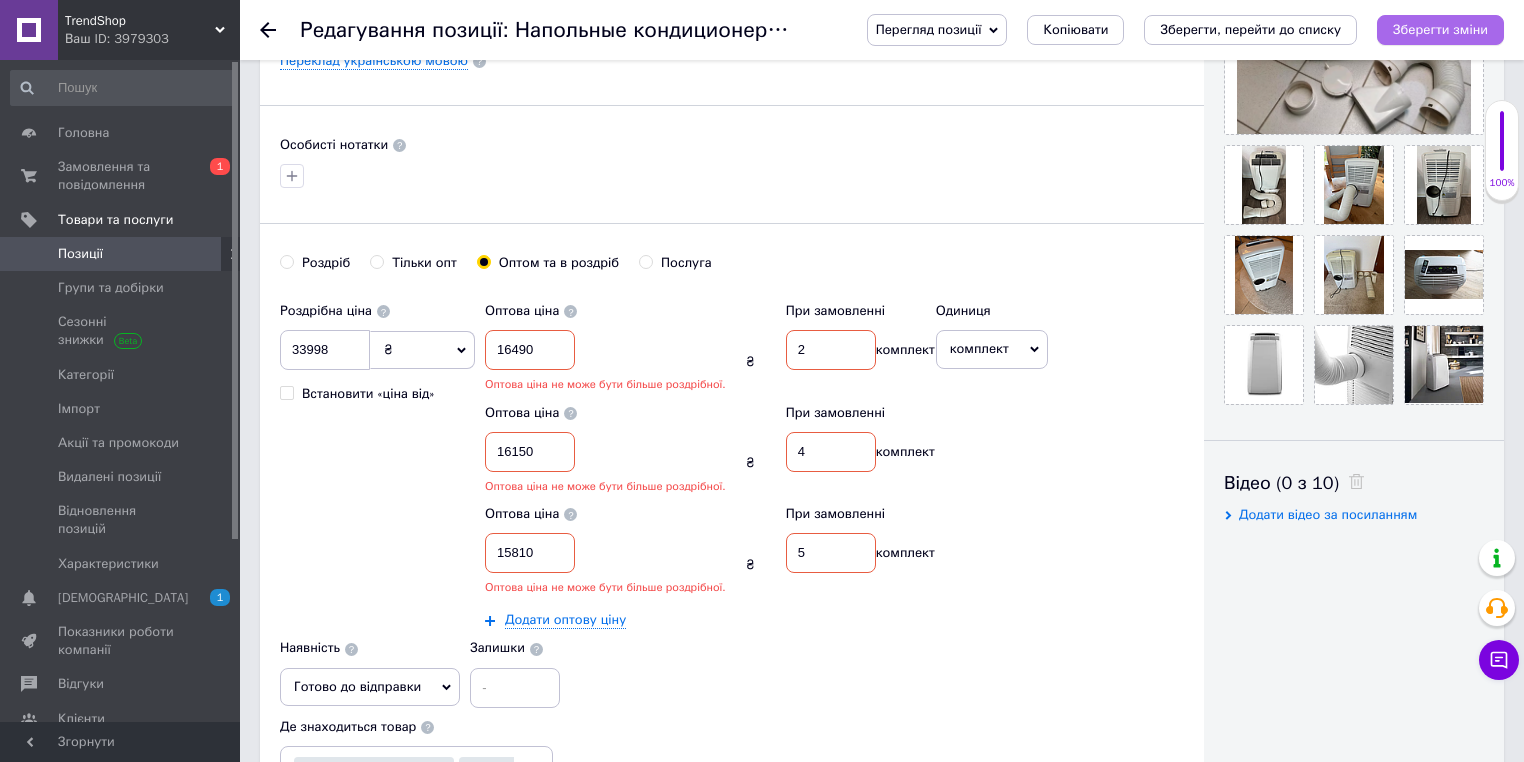click on "Зберегти зміни" at bounding box center (1440, 29) 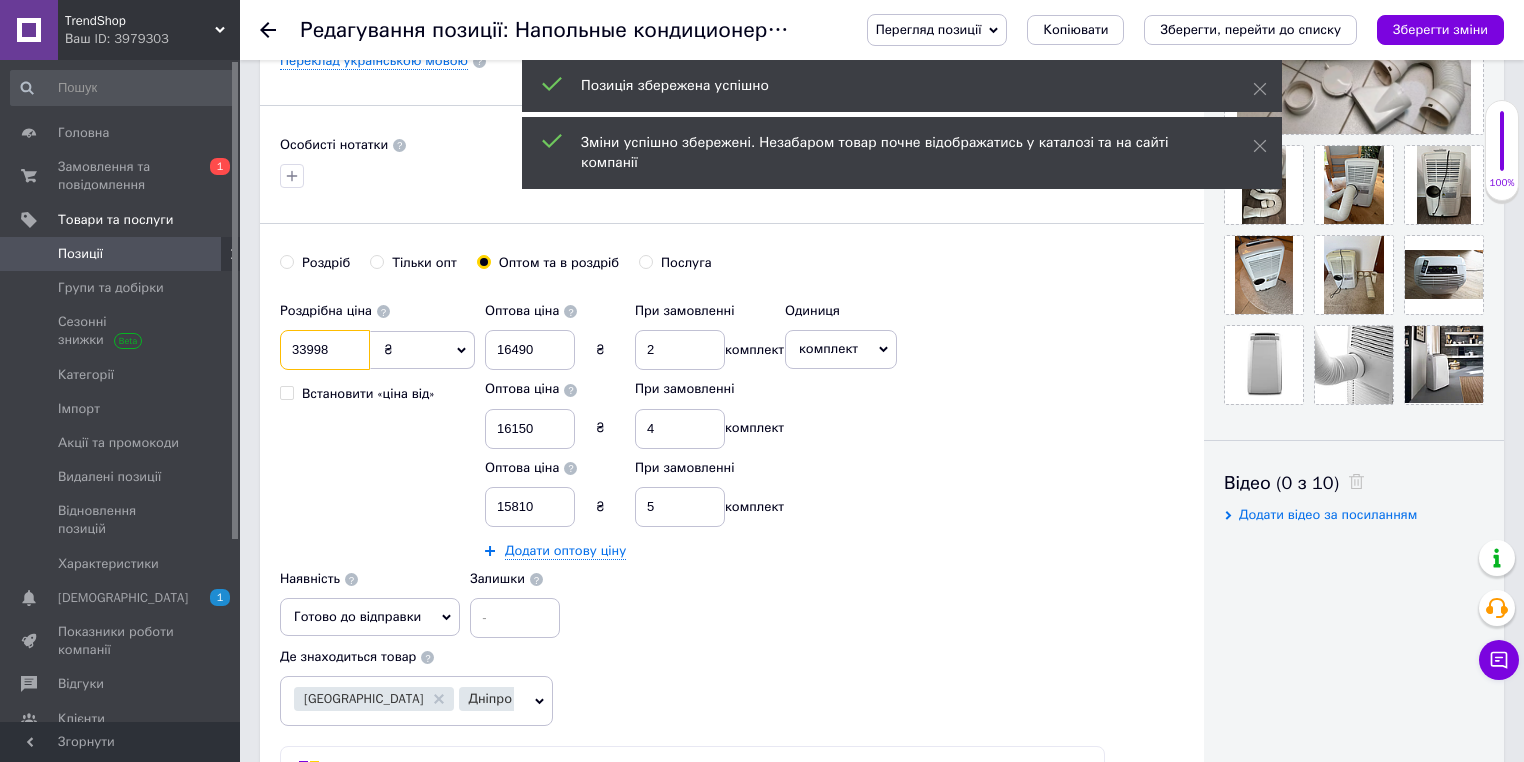 drag, startPoint x: 354, startPoint y: 360, endPoint x: 286, endPoint y: 346, distance: 69.426216 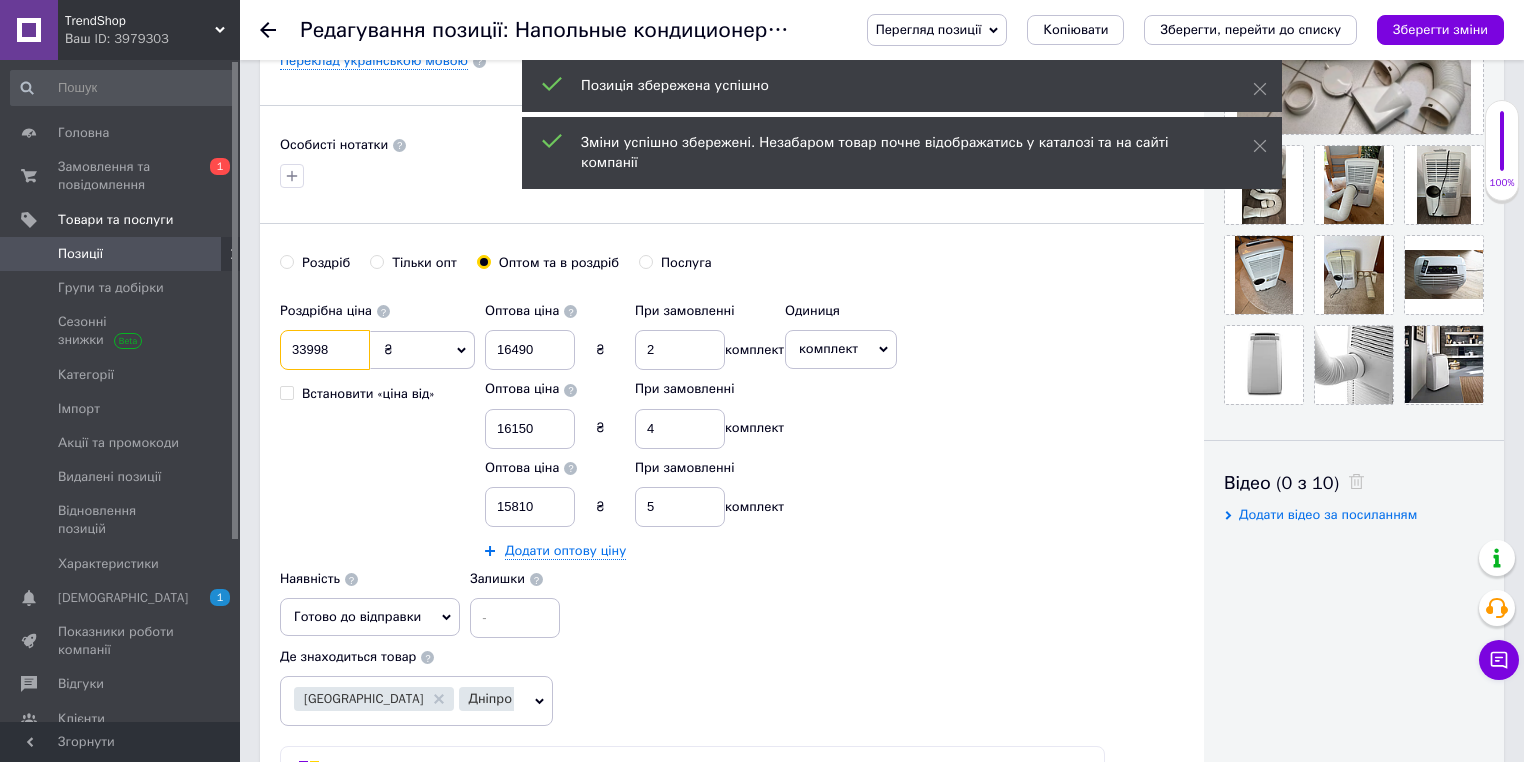 click on "33998" at bounding box center (325, 350) 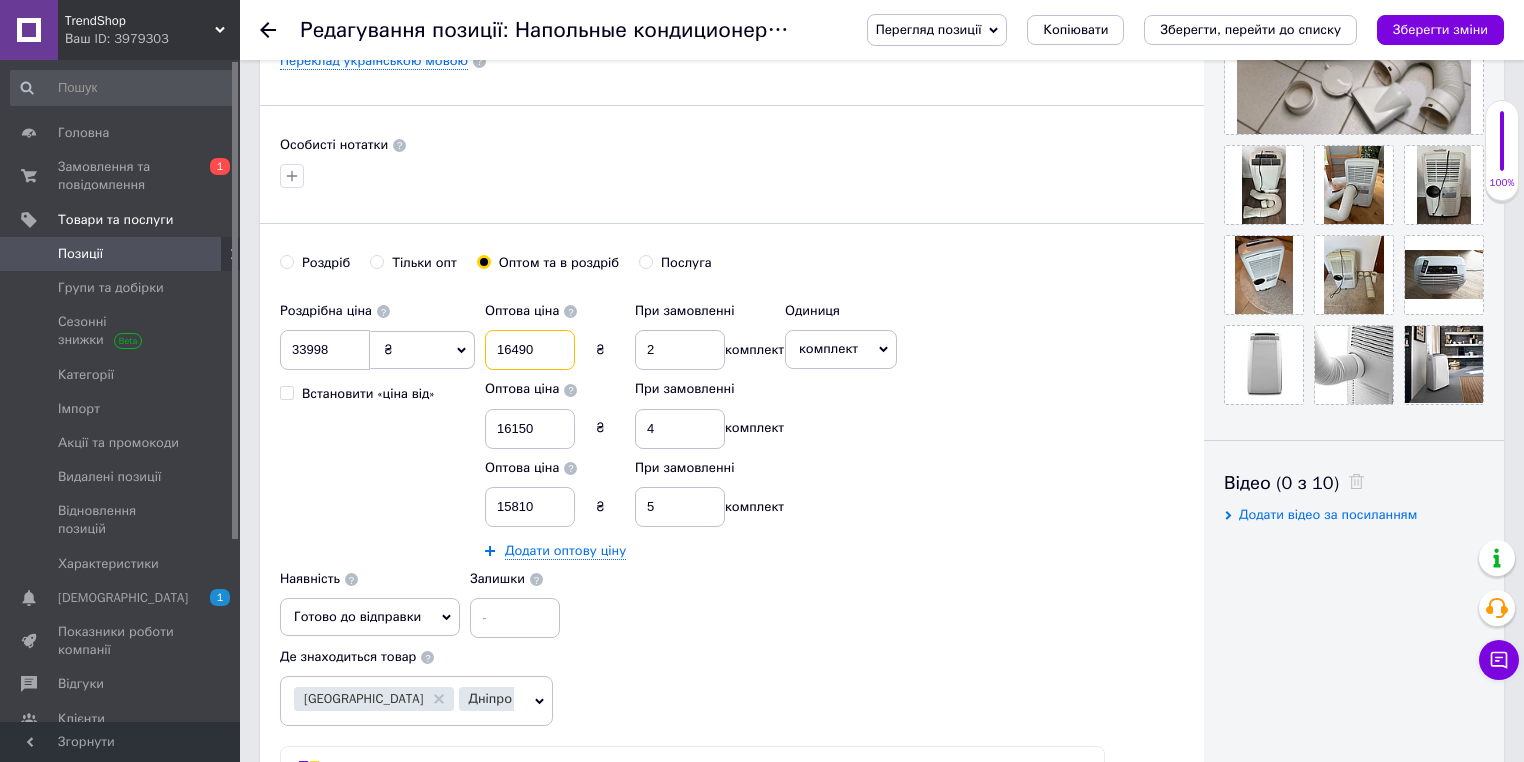 drag, startPoint x: 504, startPoint y: 353, endPoint x: 494, endPoint y: 354, distance: 10.049875 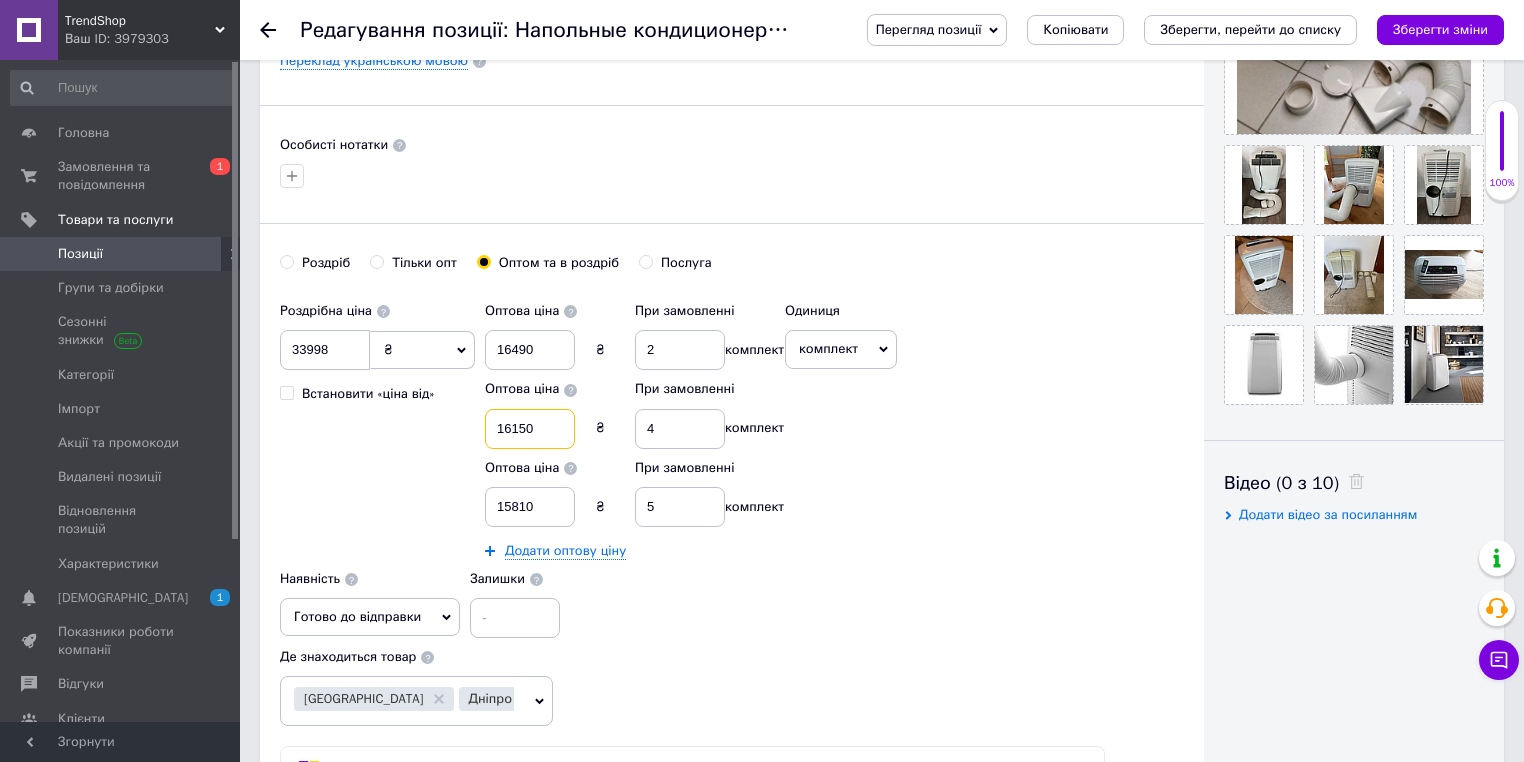 drag, startPoint x: 537, startPoint y: 421, endPoint x: 498, endPoint y: 424, distance: 39.115215 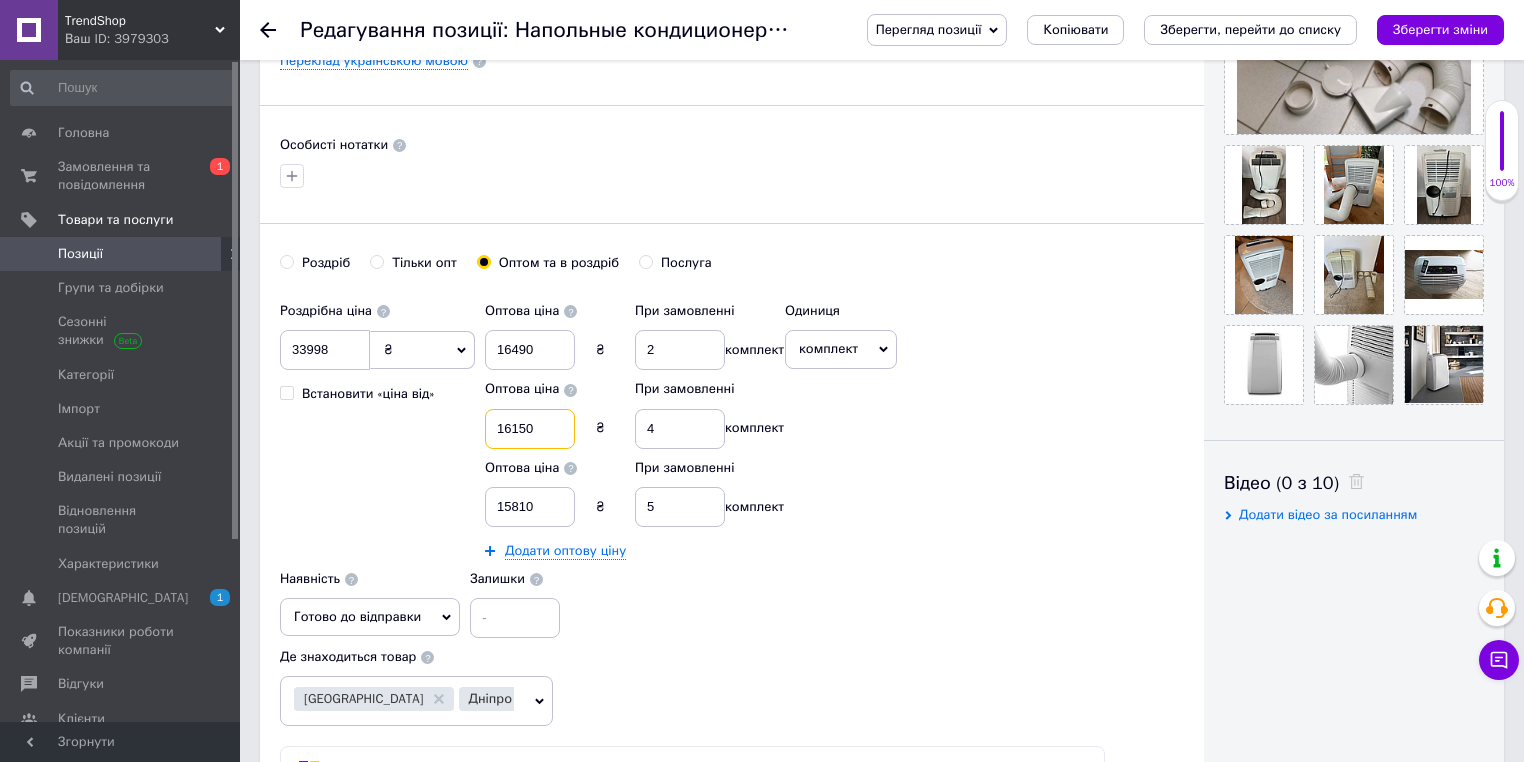 click on "16150" at bounding box center [530, 429] 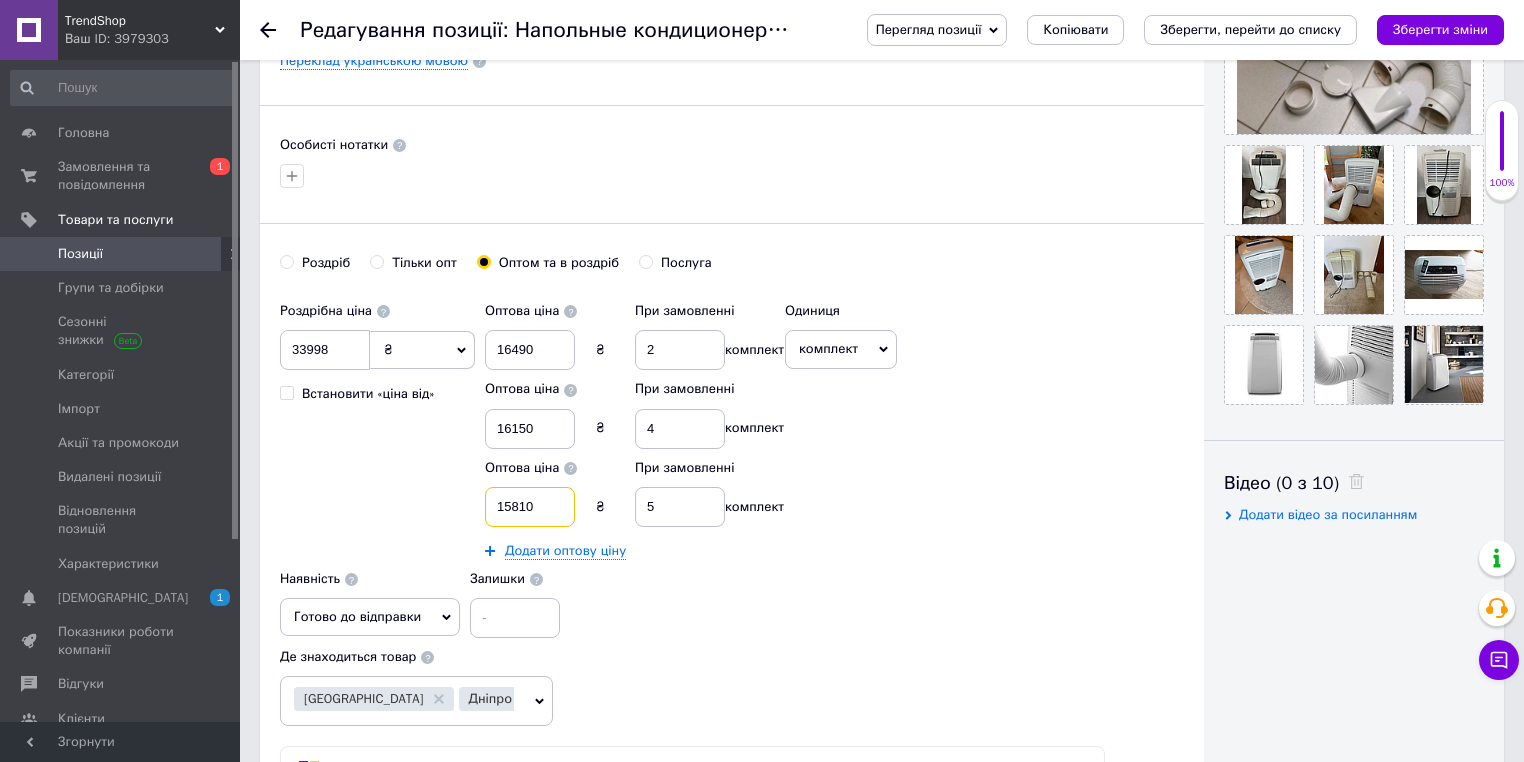 drag, startPoint x: 536, startPoint y: 512, endPoint x: 499, endPoint y: 508, distance: 37.215588 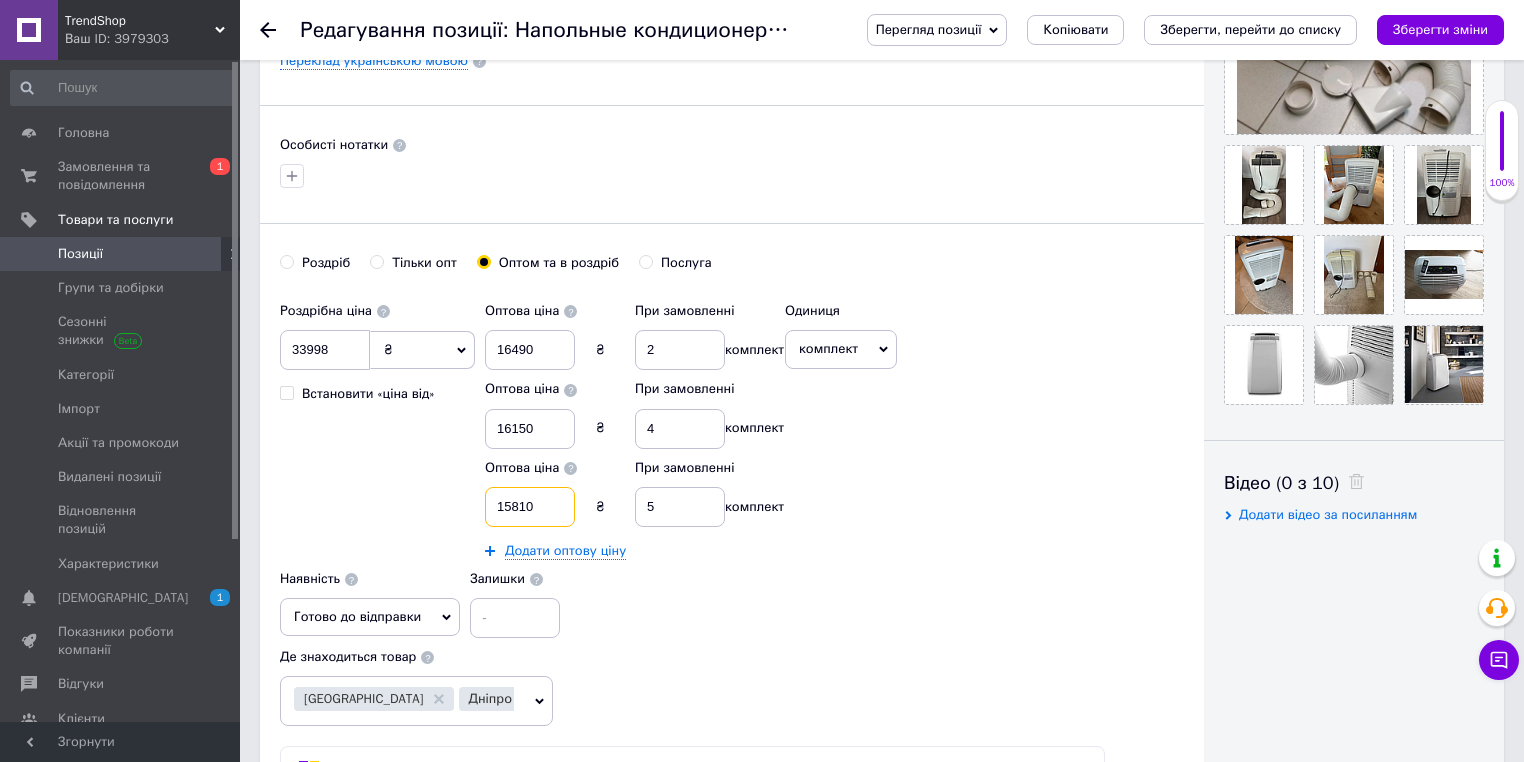click on "15810" at bounding box center (530, 507) 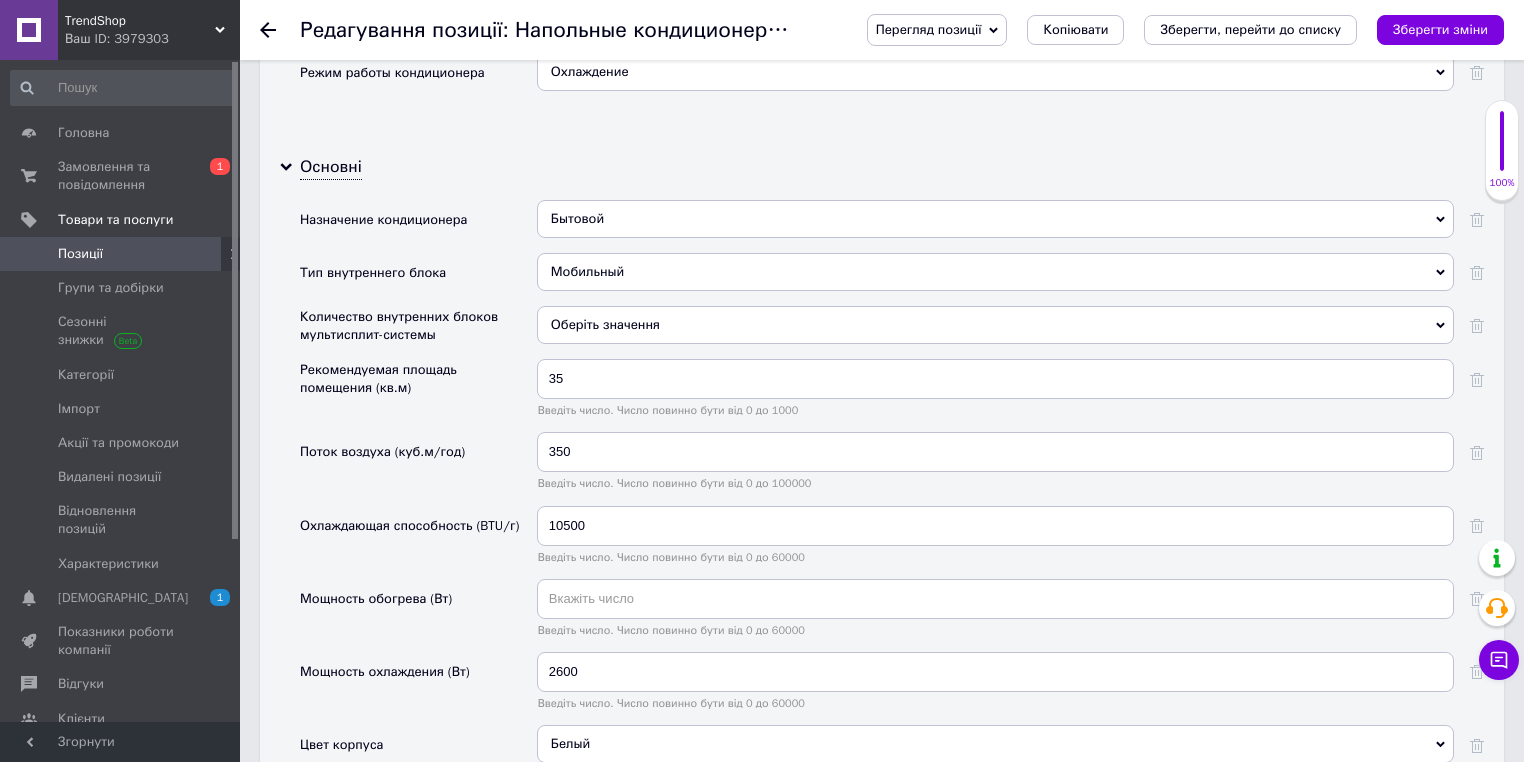 scroll, scrollTop: 2344, scrollLeft: 0, axis: vertical 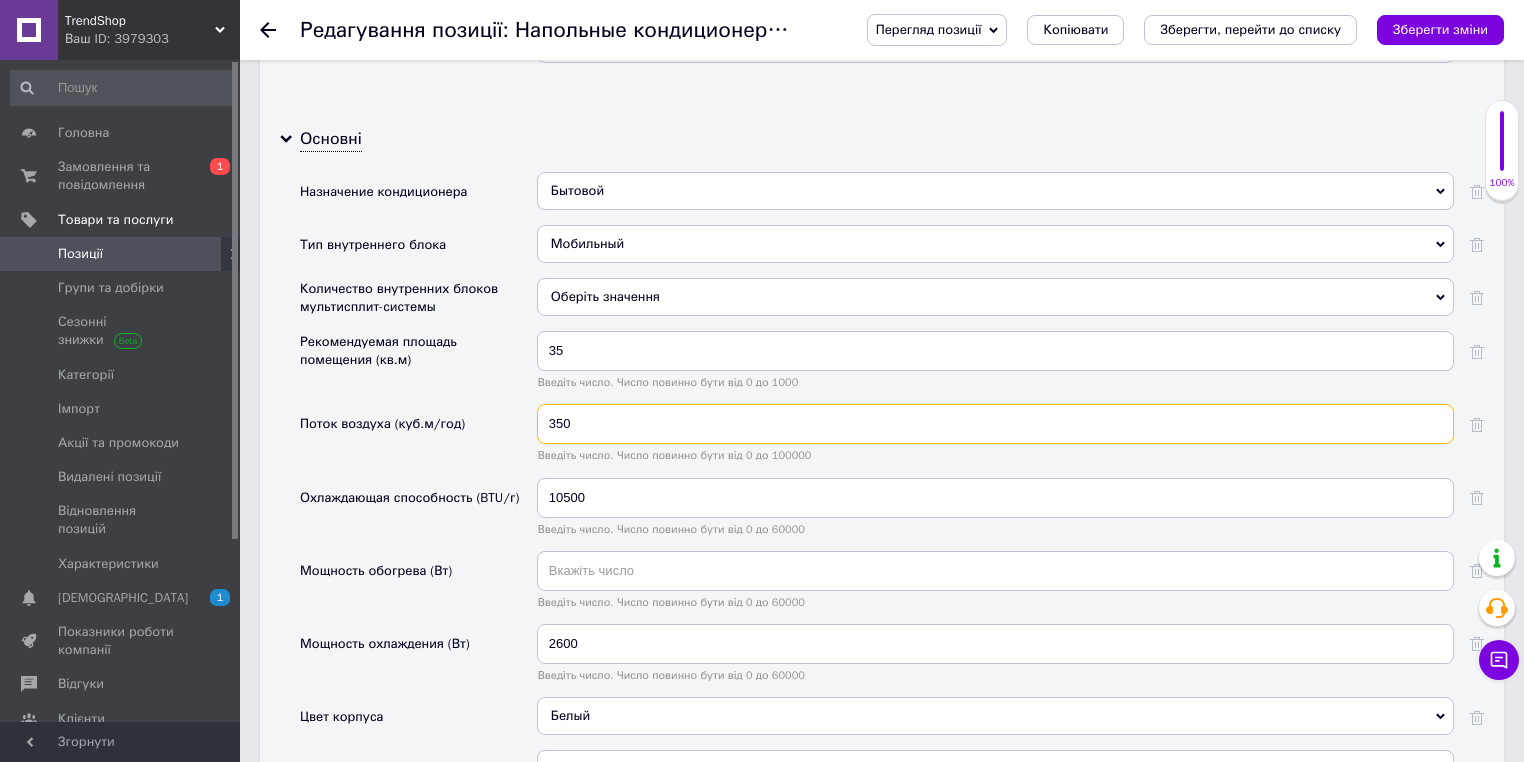 drag, startPoint x: 572, startPoint y: 417, endPoint x: 545, endPoint y: 416, distance: 27.018513 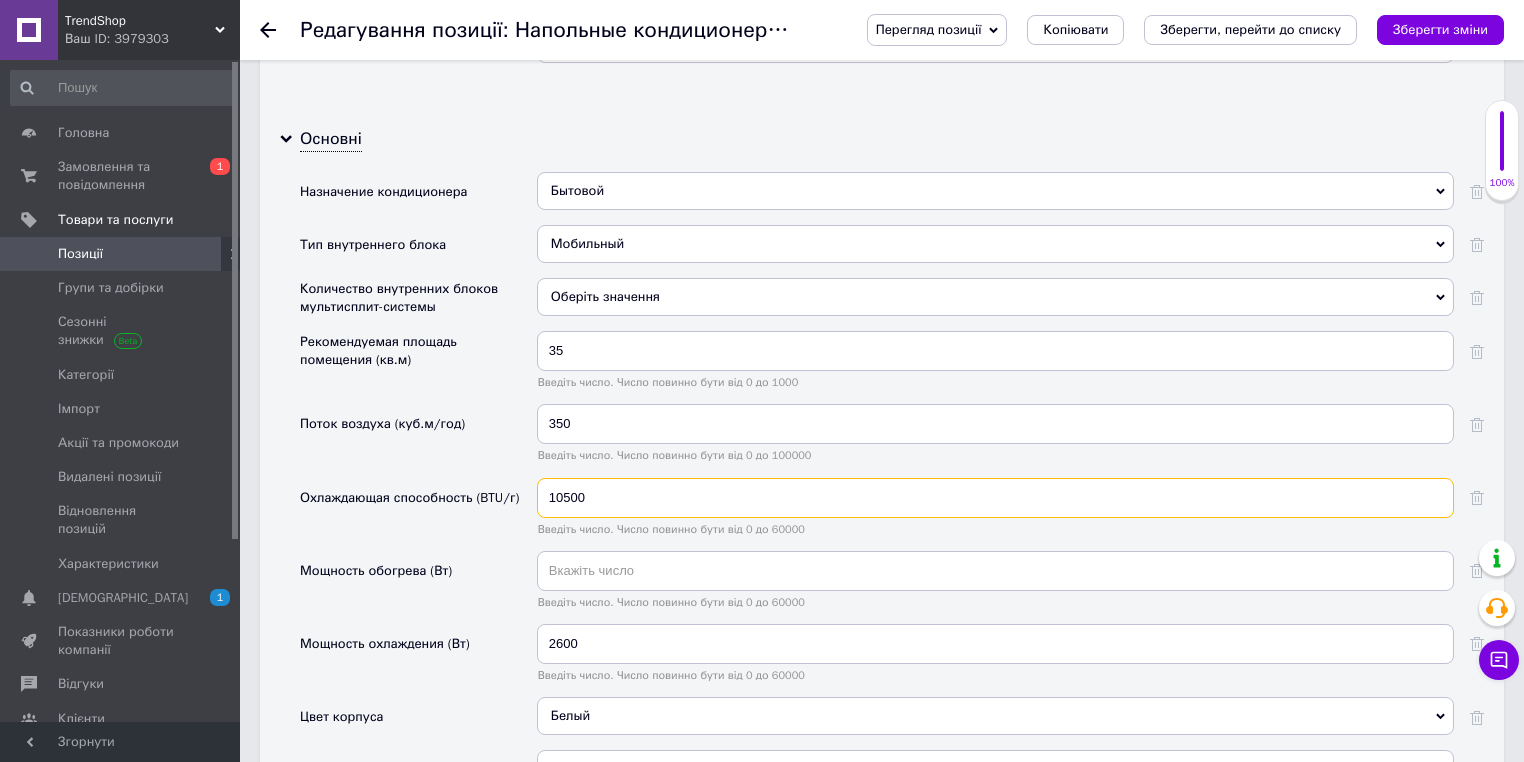drag, startPoint x: 583, startPoint y: 484, endPoint x: 548, endPoint y: 484, distance: 35 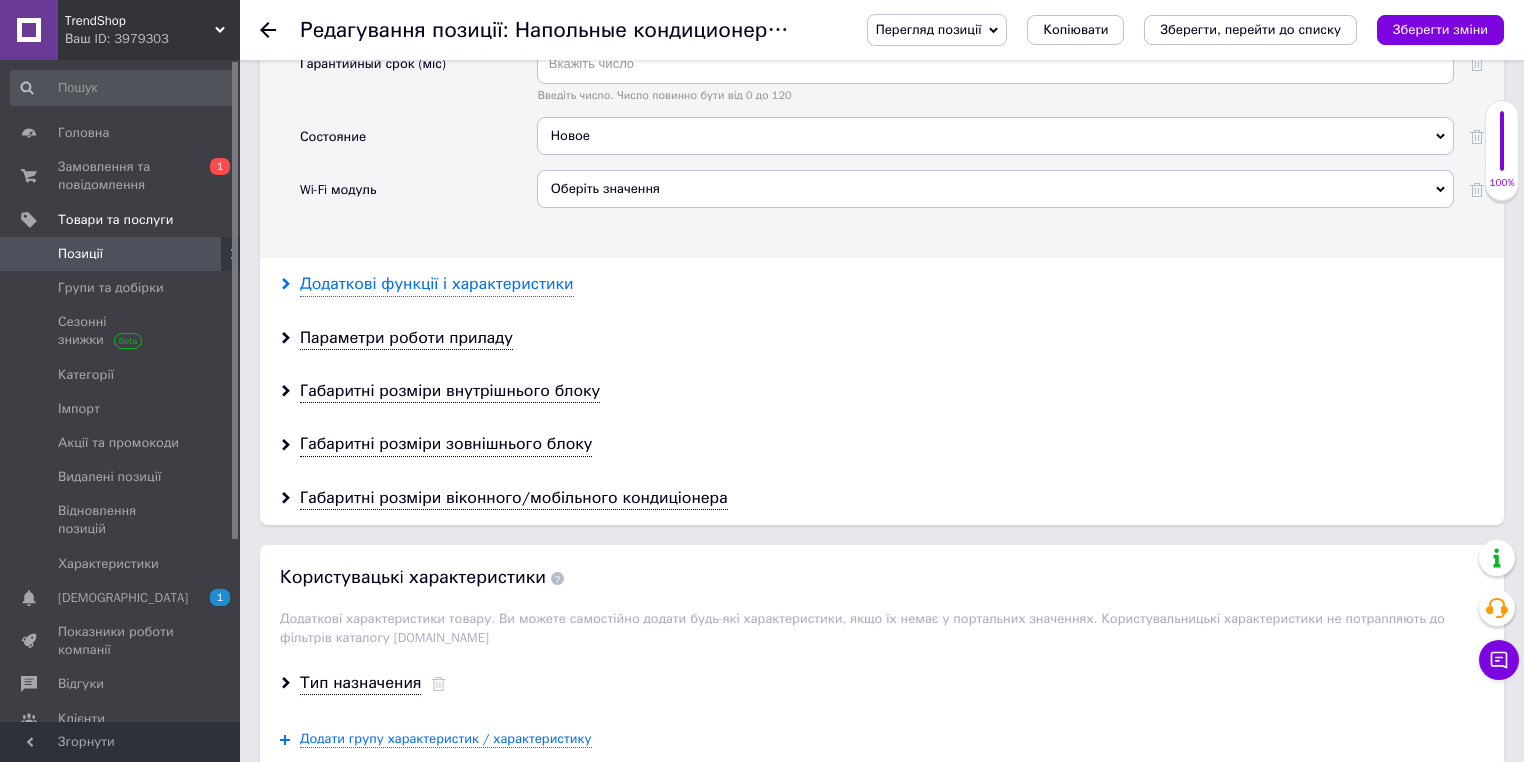 click on "Додаткові функції і характеристики" at bounding box center (437, 284) 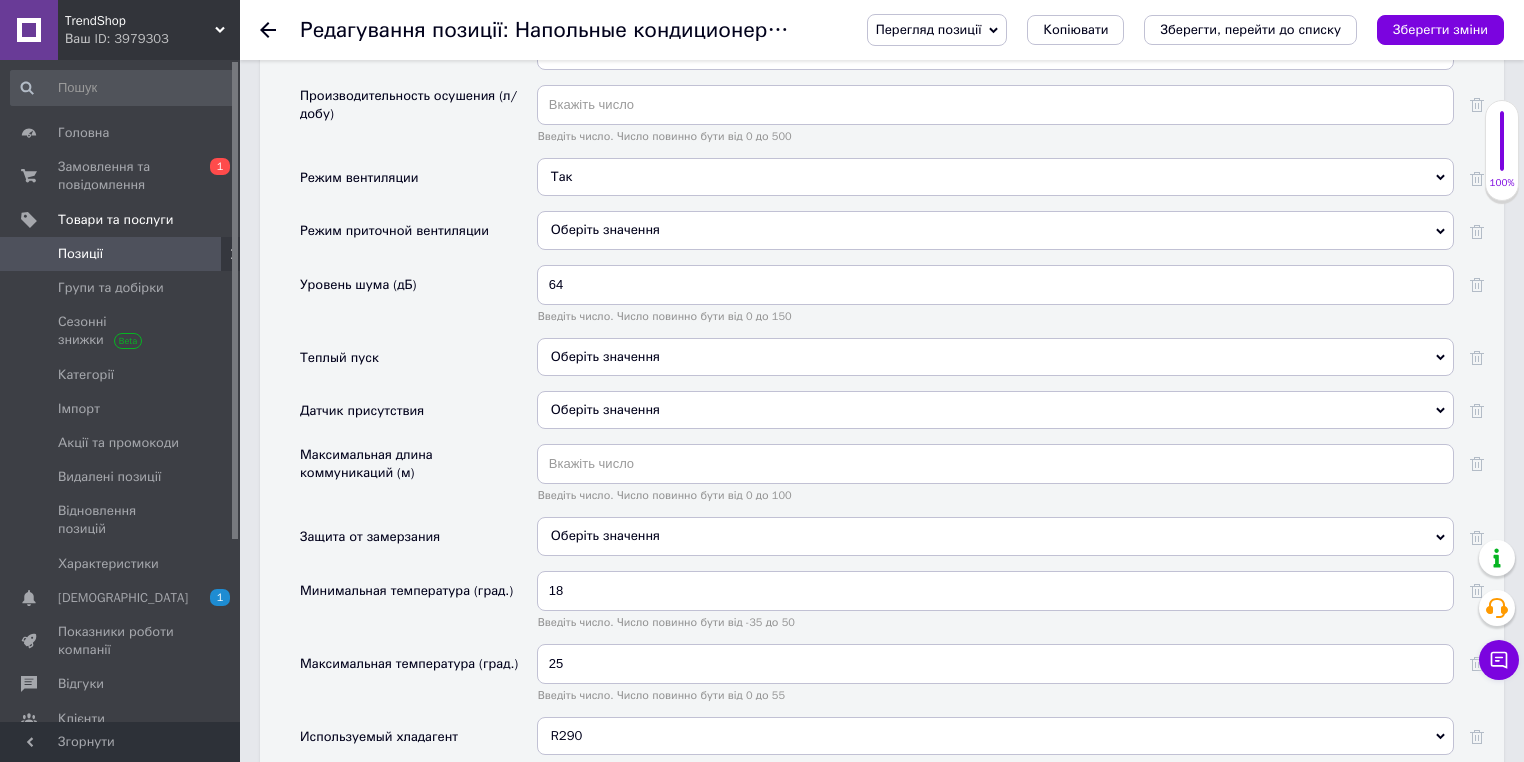 scroll, scrollTop: 4184, scrollLeft: 0, axis: vertical 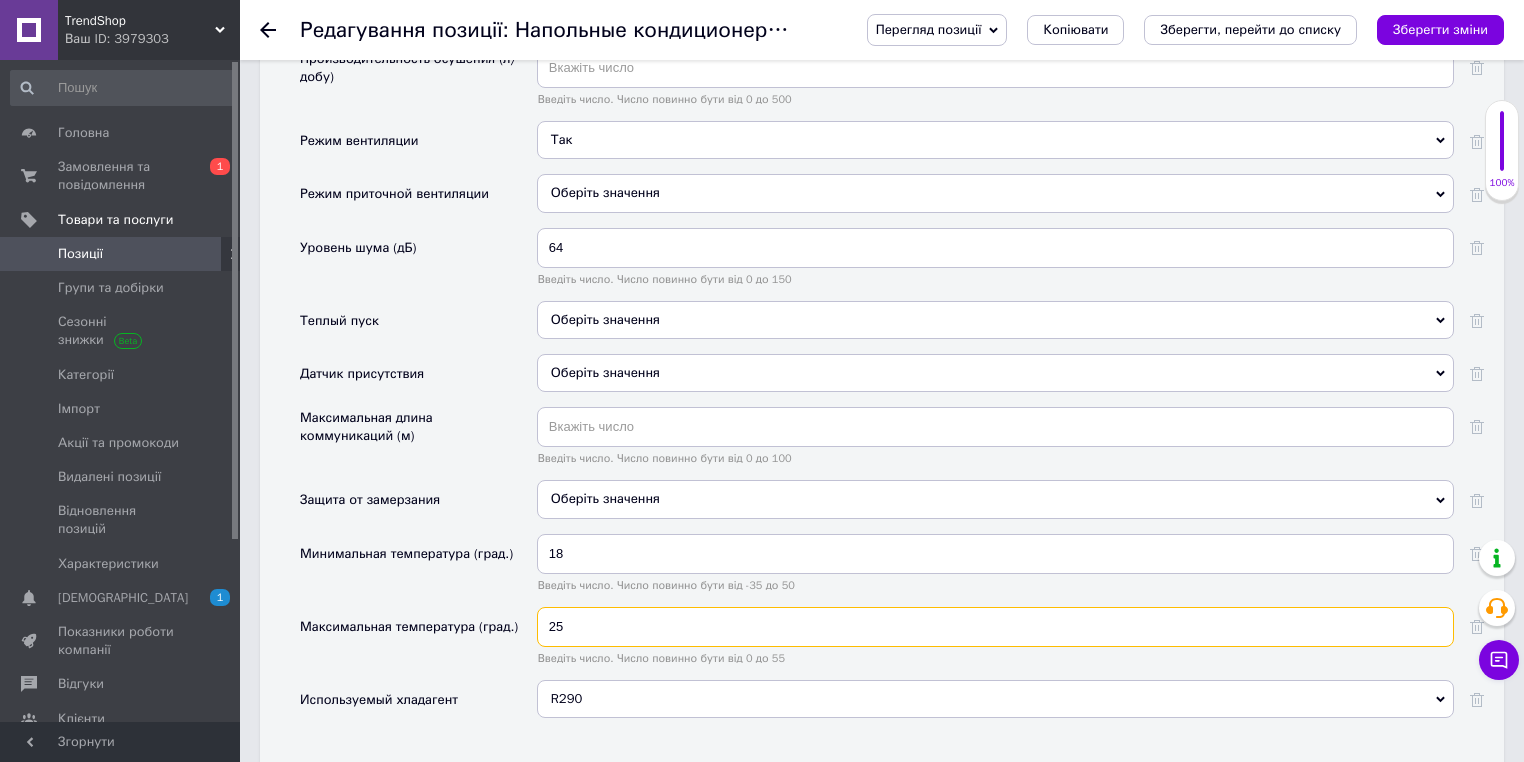click on "25" at bounding box center [995, 627] 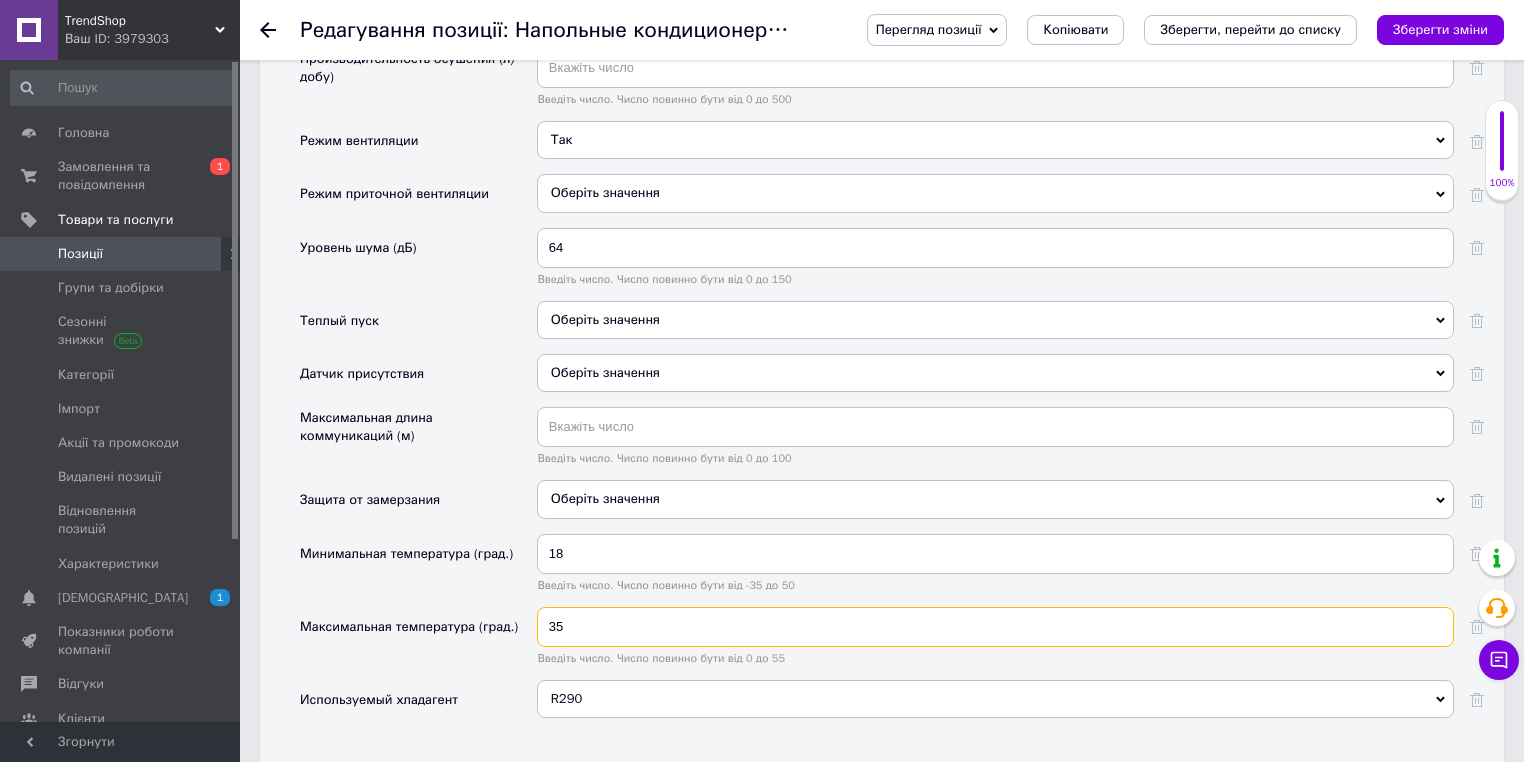 type on "35" 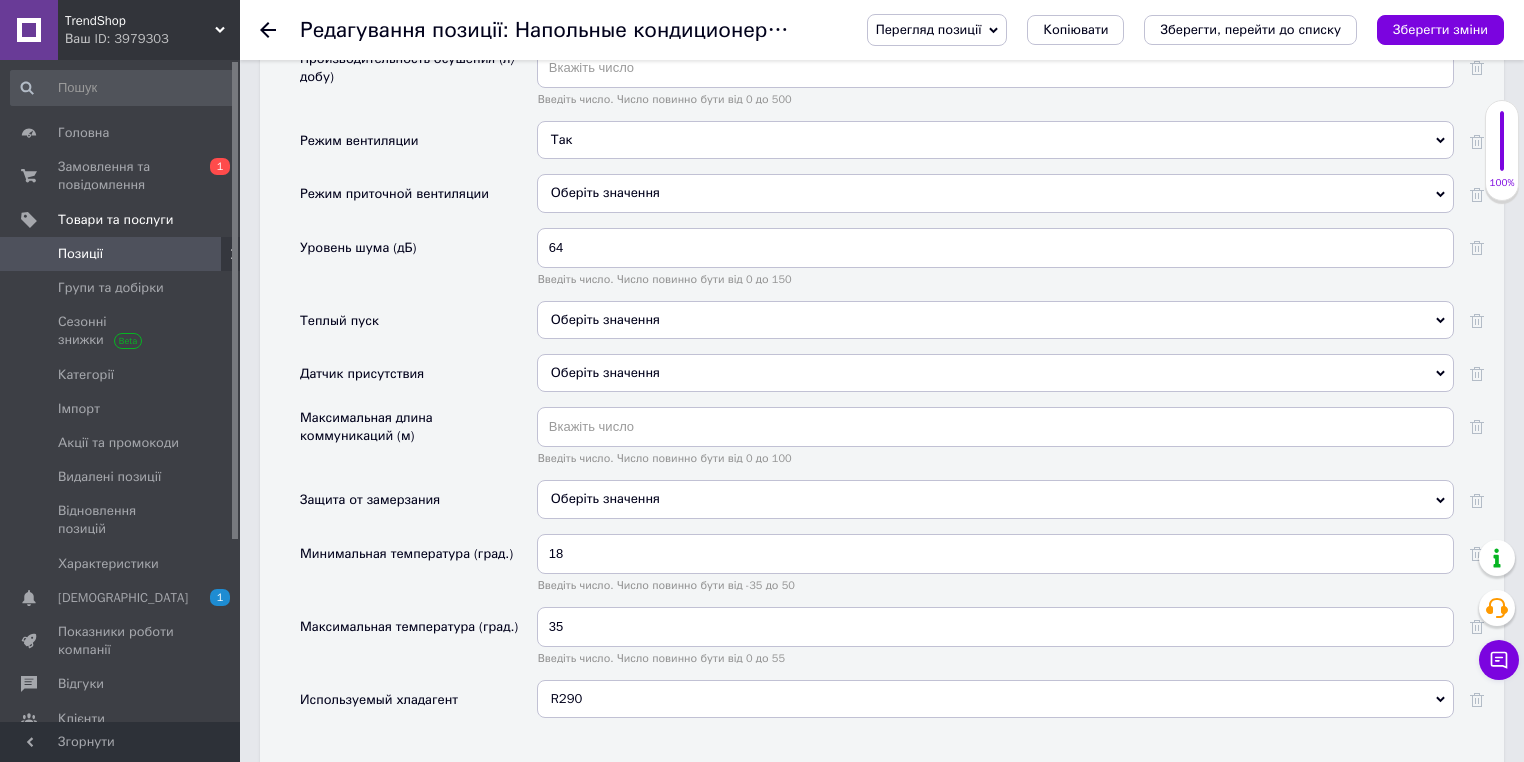 click on "Зберегти зміни" at bounding box center [1440, 29] 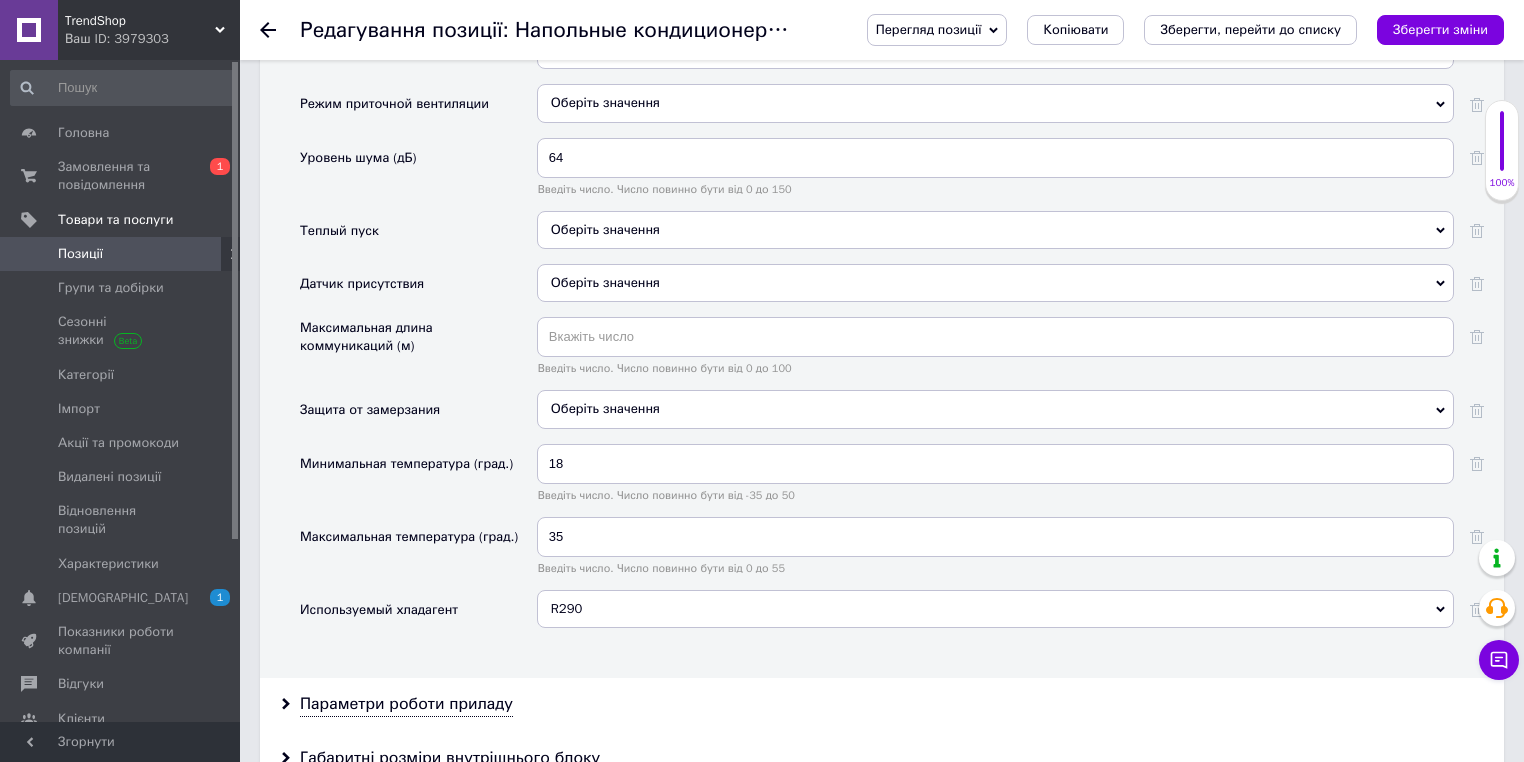 scroll, scrollTop: 4344, scrollLeft: 0, axis: vertical 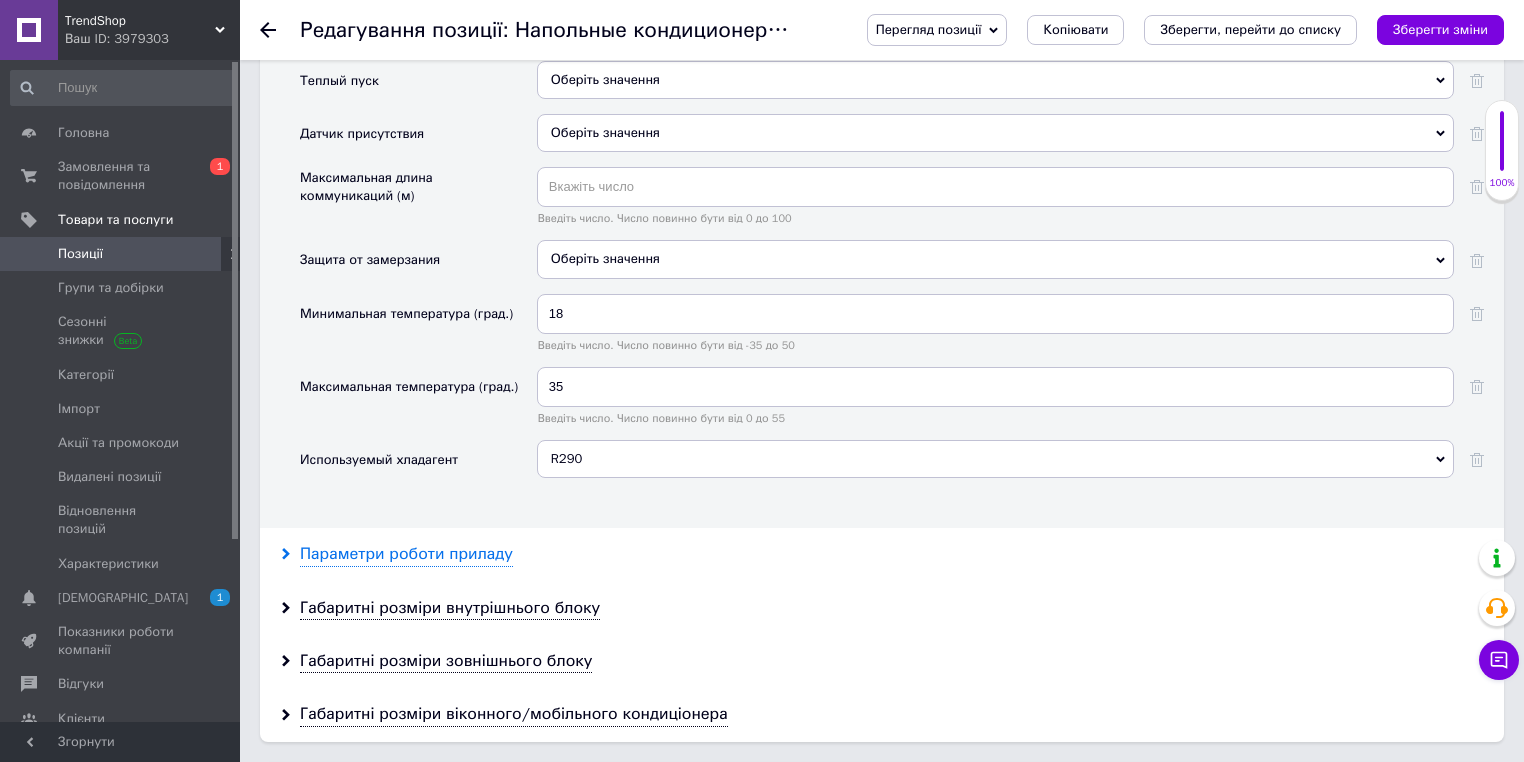 click on "Параметри роботи приладу" at bounding box center (406, 554) 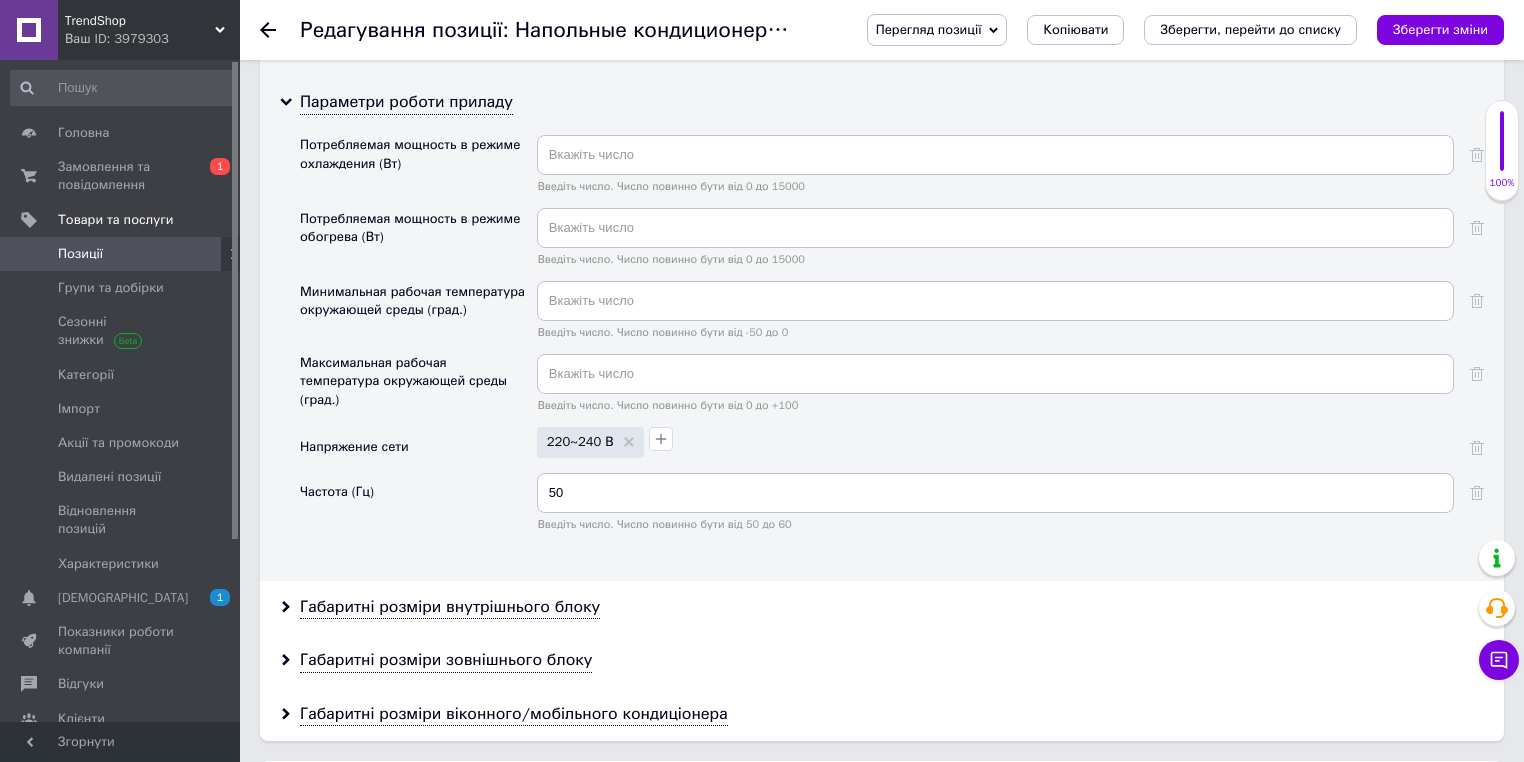 scroll, scrollTop: 4904, scrollLeft: 0, axis: vertical 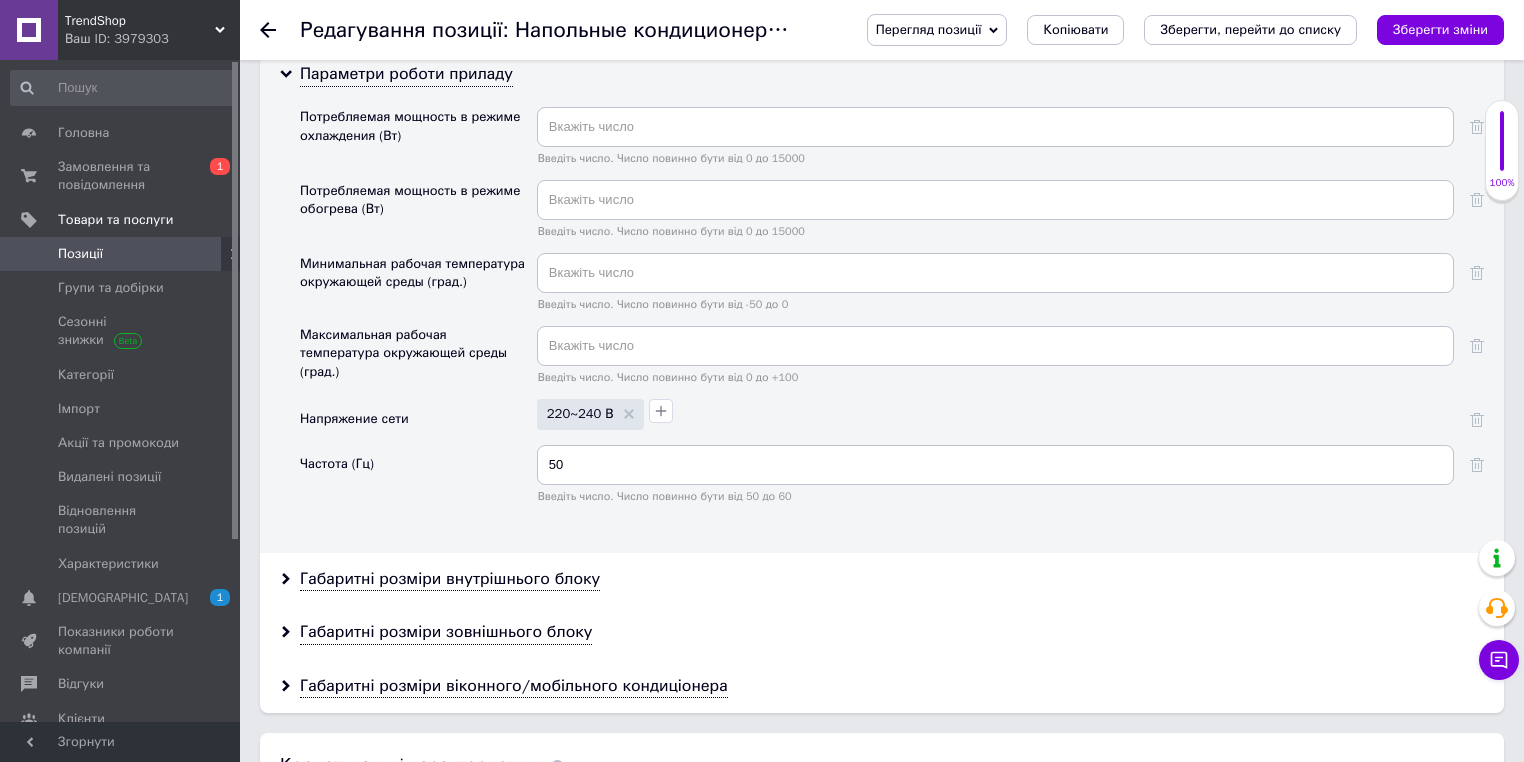 click on "Габаритні розміри внутрішнього блоку" at bounding box center [882, 579] 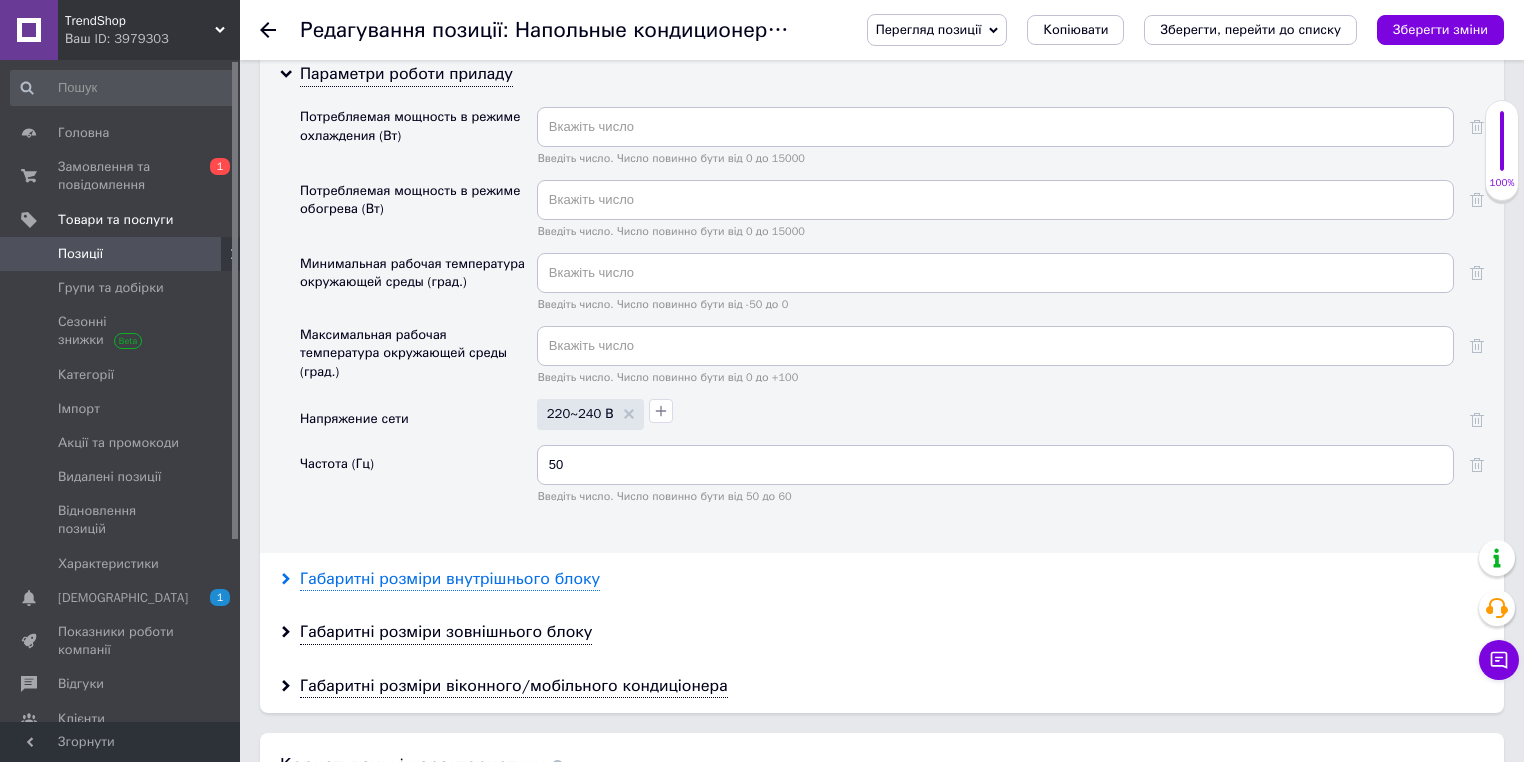 click on "Габаритні розміри внутрішнього блоку" at bounding box center [450, 579] 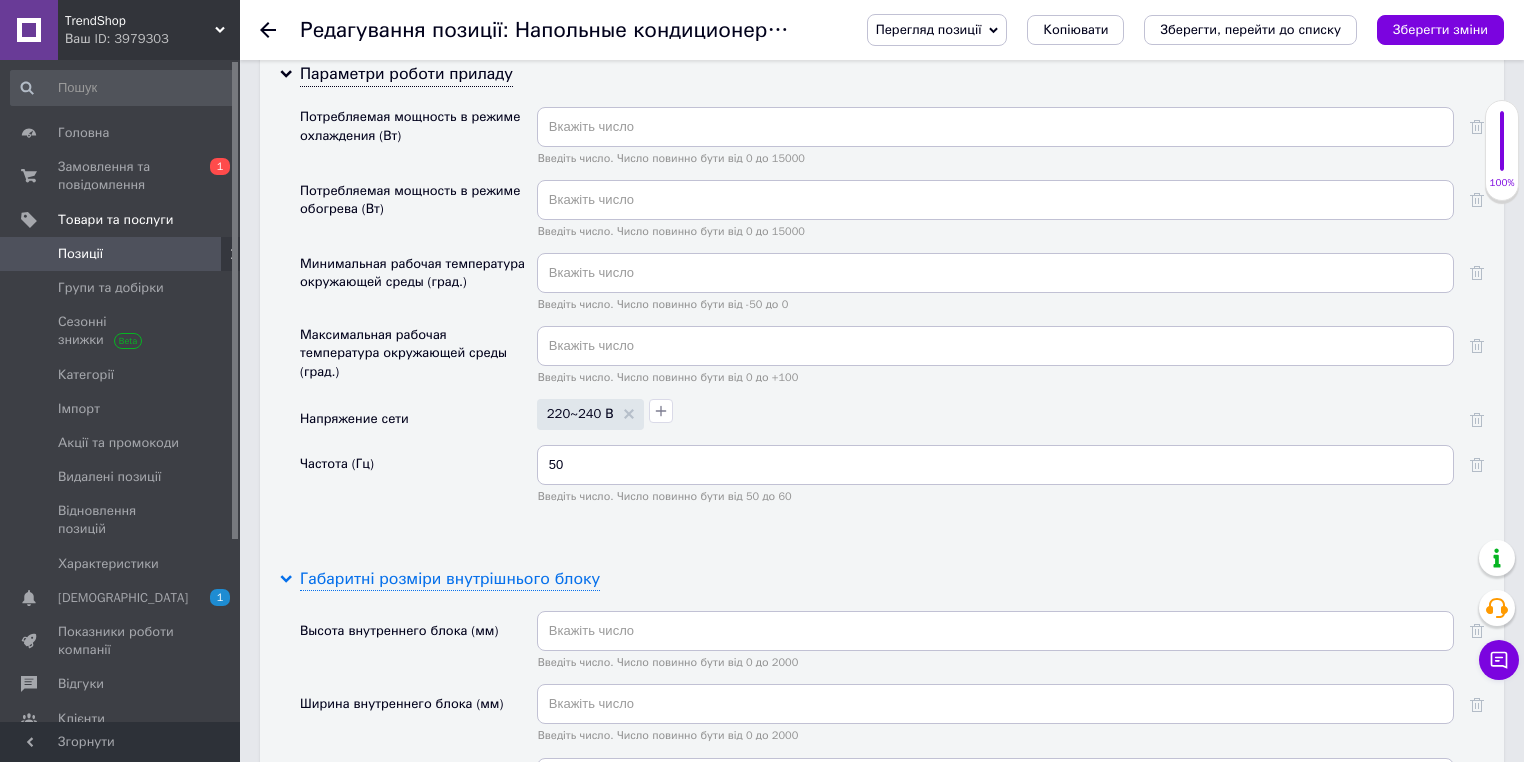 click on "Габаритні розміри внутрішнього блоку" at bounding box center [450, 579] 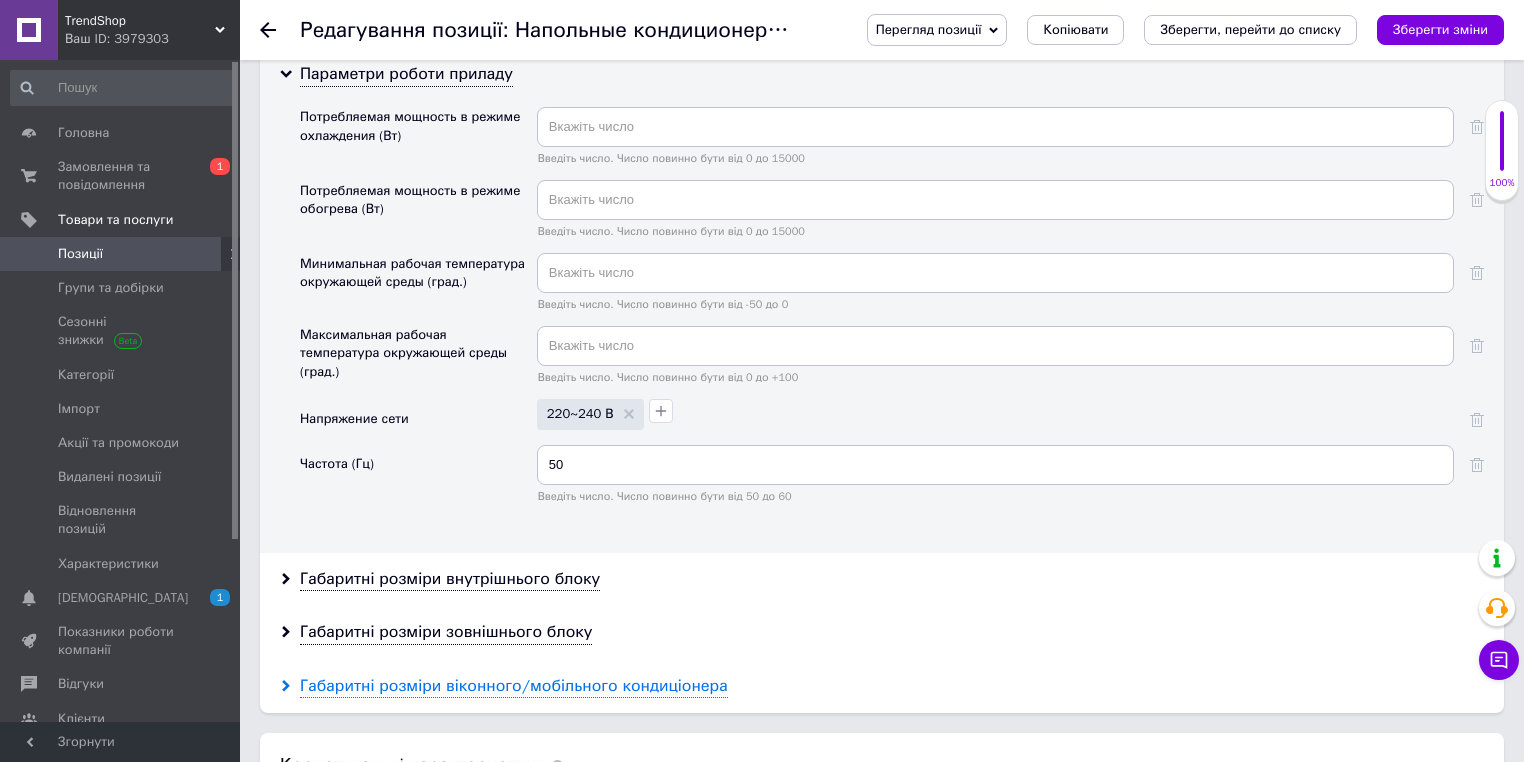 drag, startPoint x: 520, startPoint y: 660, endPoint x: 530, endPoint y: 648, distance: 15.6205 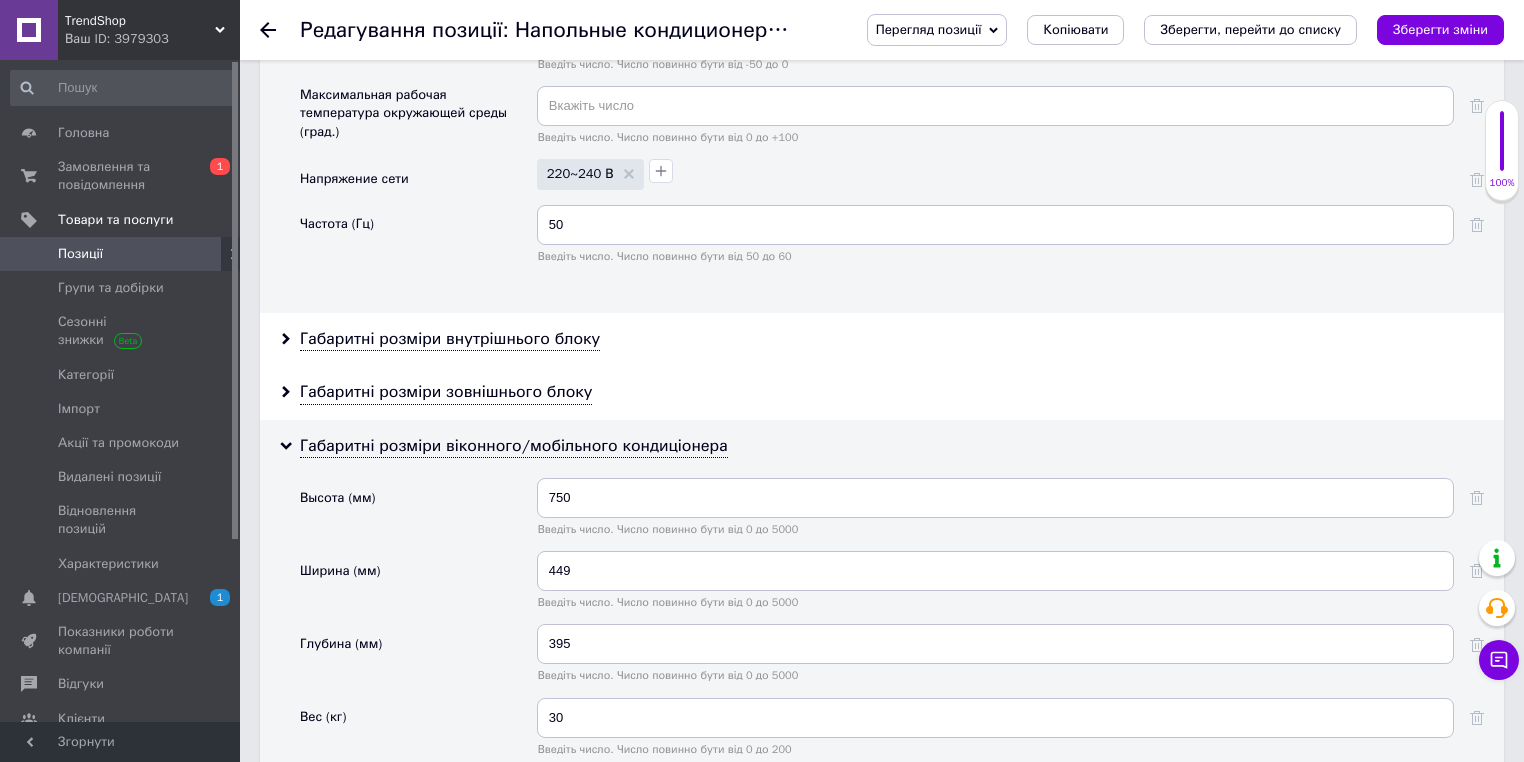 scroll, scrollTop: 5304, scrollLeft: 0, axis: vertical 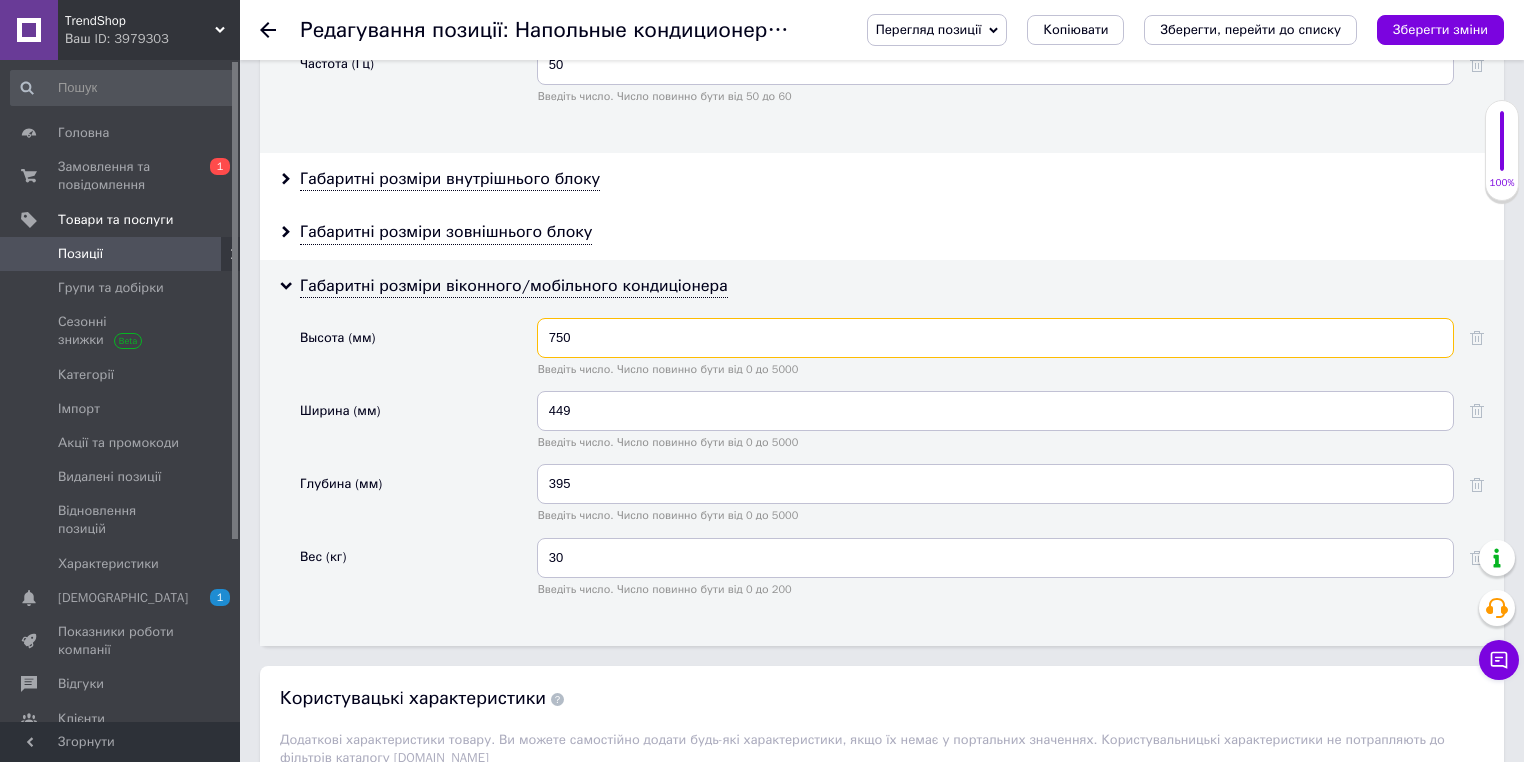 click on "750" at bounding box center (995, 338) 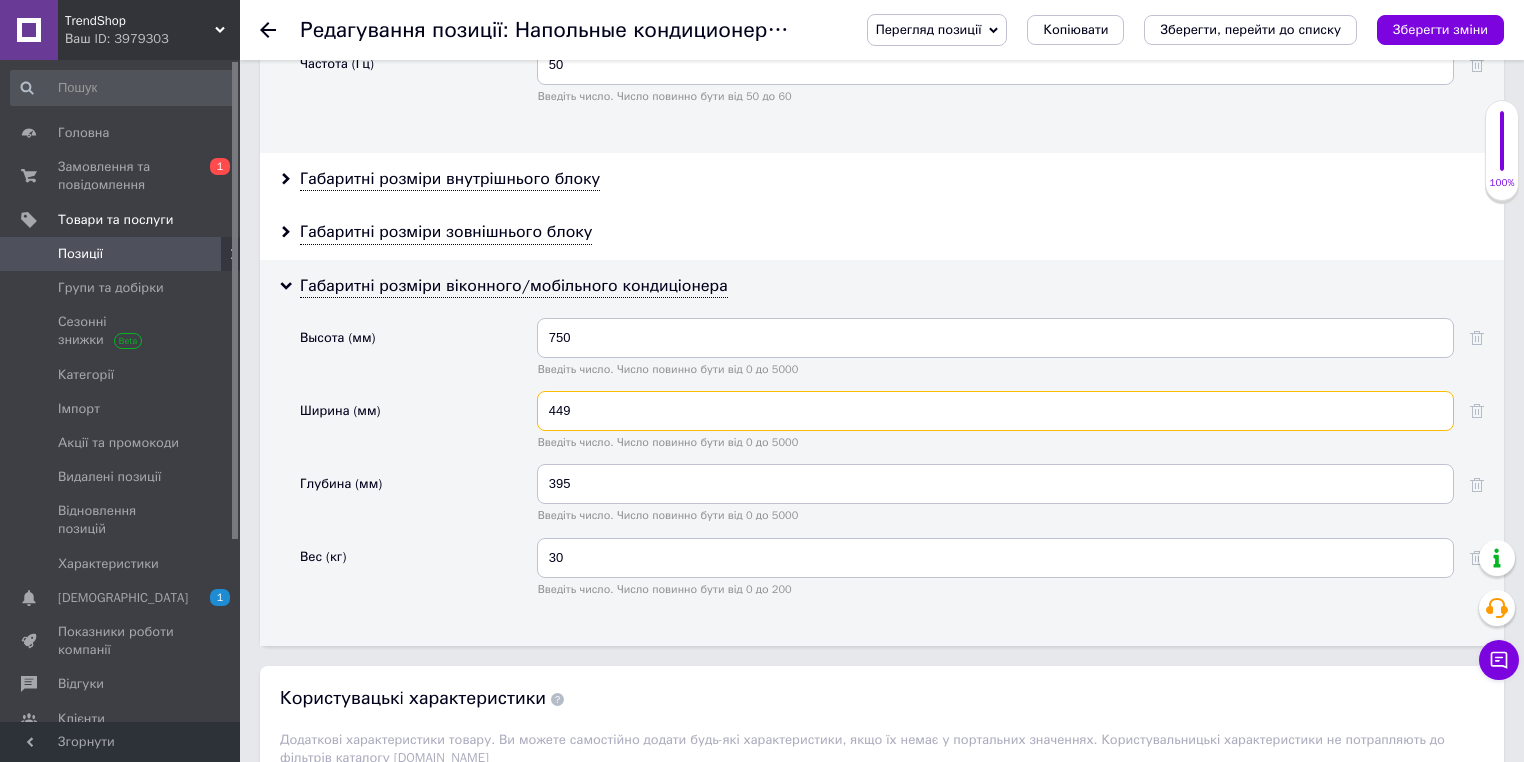 drag, startPoint x: 571, startPoint y: 381, endPoint x: 543, endPoint y: 382, distance: 28.01785 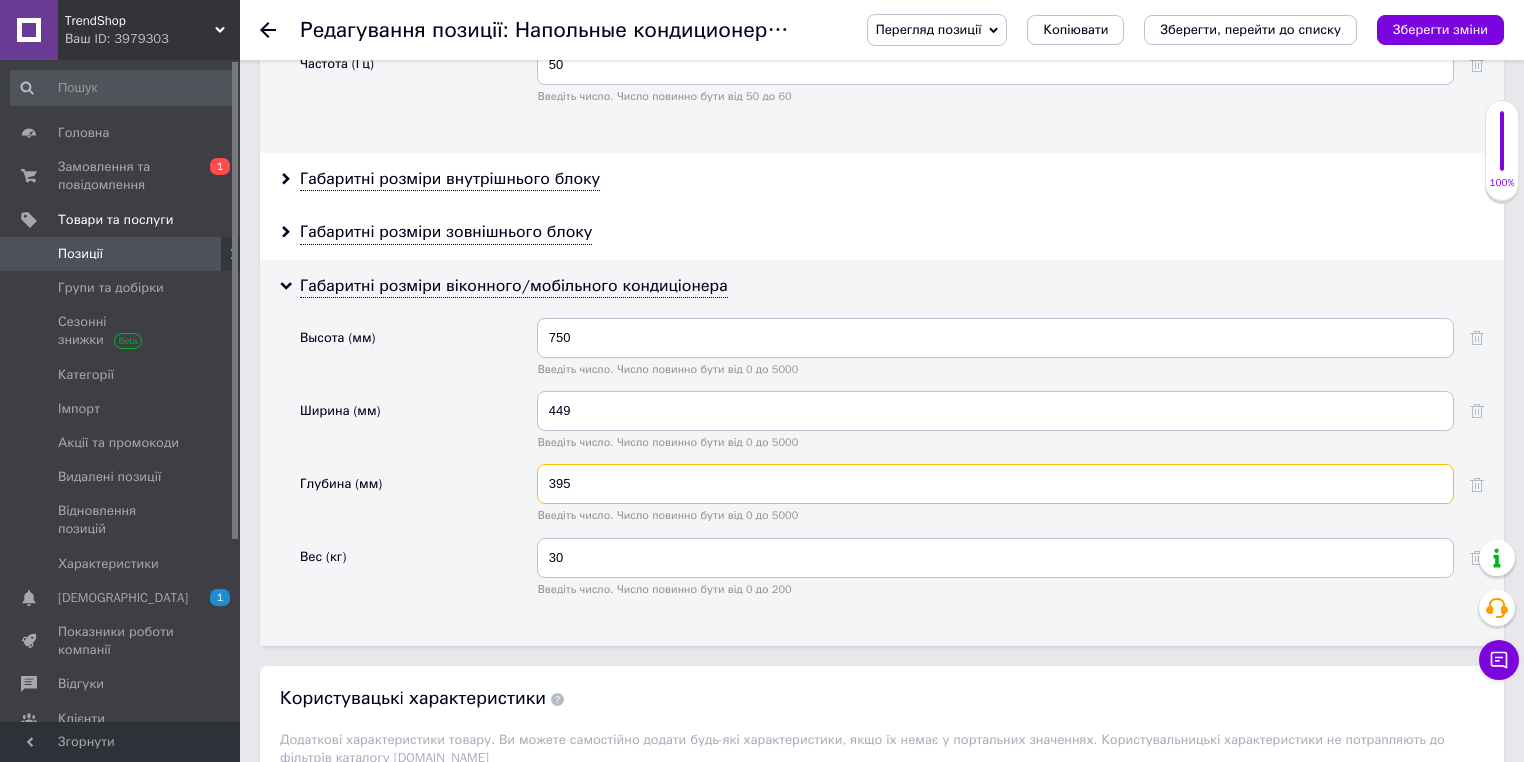 drag, startPoint x: 570, startPoint y: 463, endPoint x: 543, endPoint y: 464, distance: 27.018513 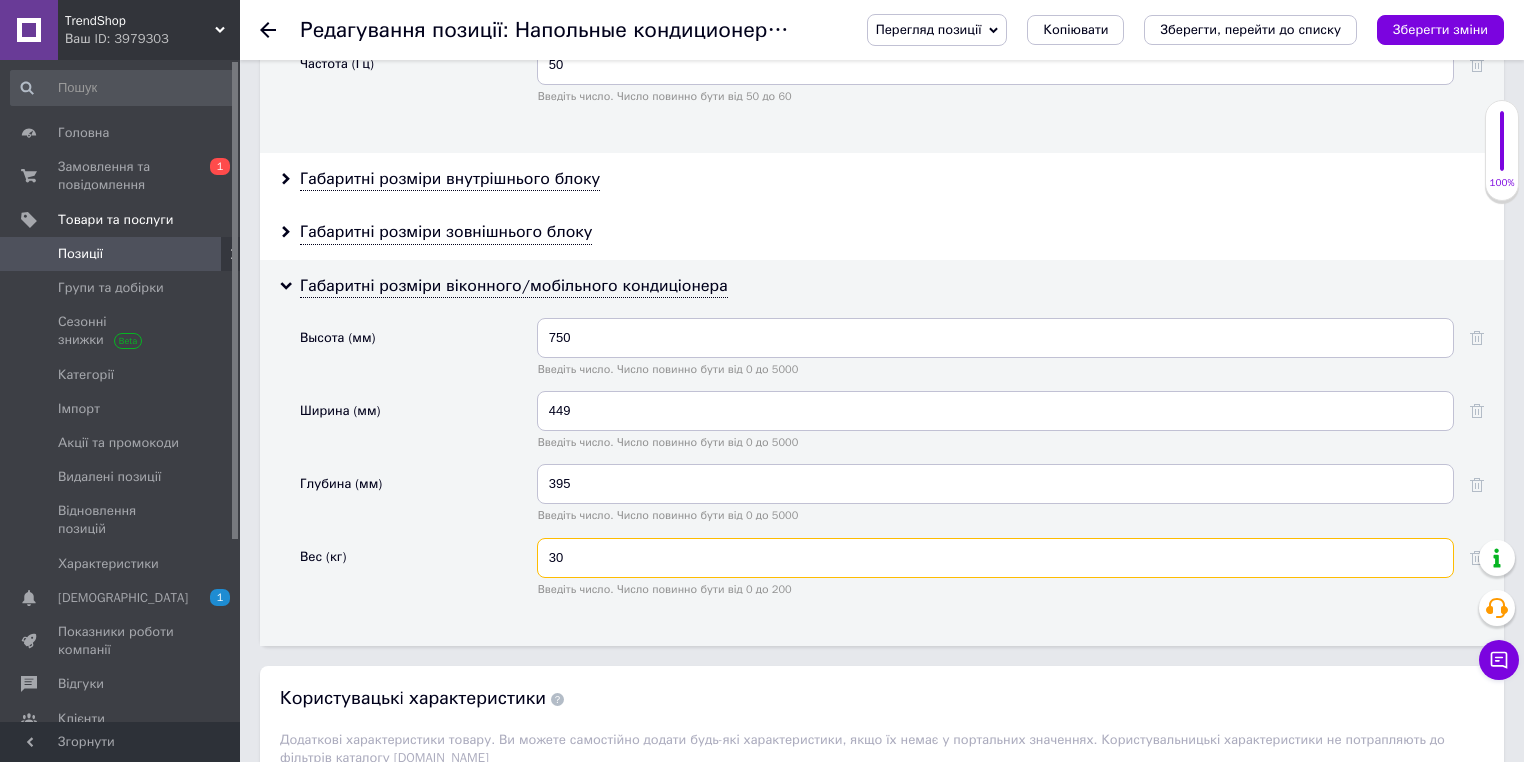 drag, startPoint x: 562, startPoint y: 538, endPoint x: 547, endPoint y: 536, distance: 15.132746 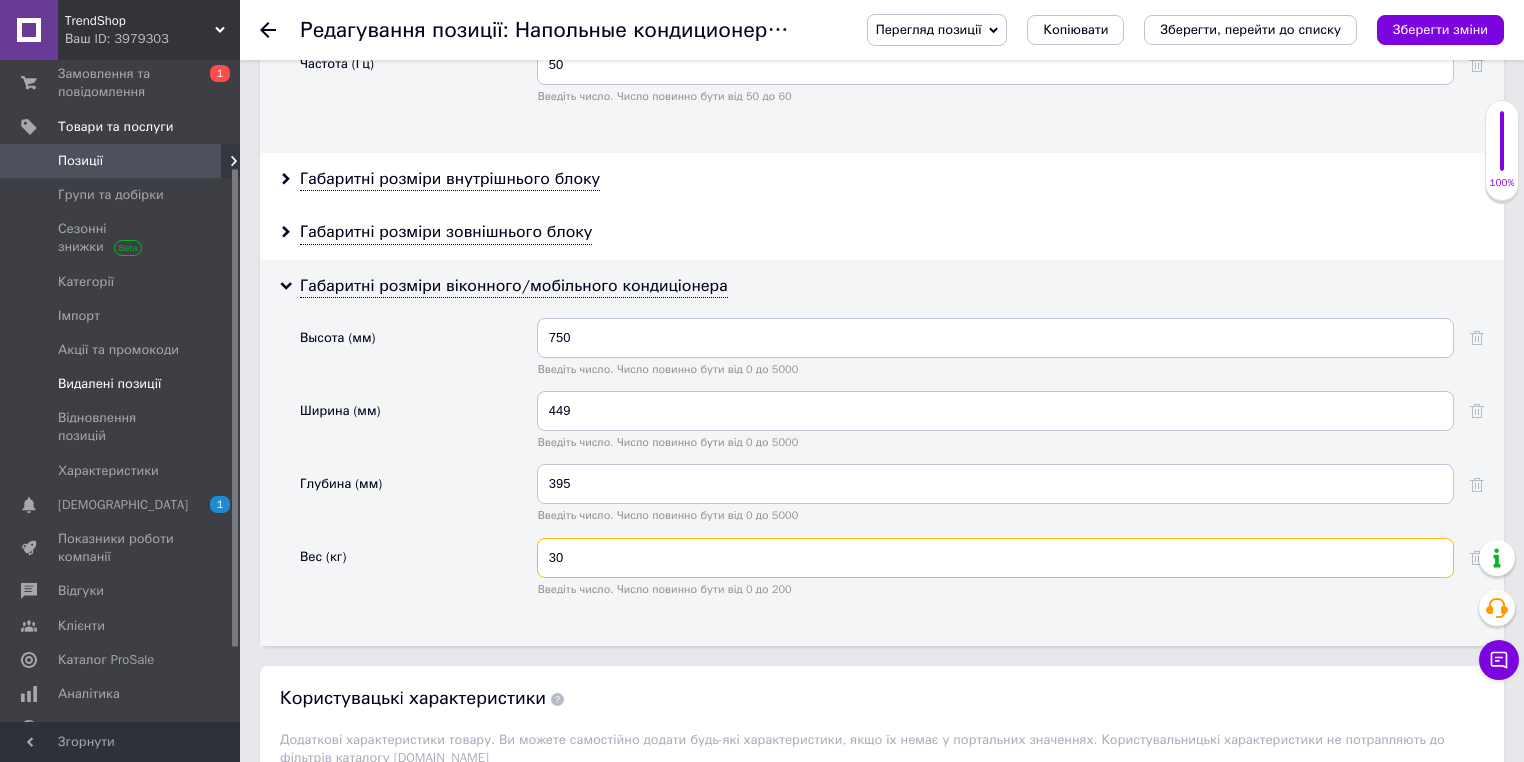 scroll, scrollTop: 160, scrollLeft: 0, axis: vertical 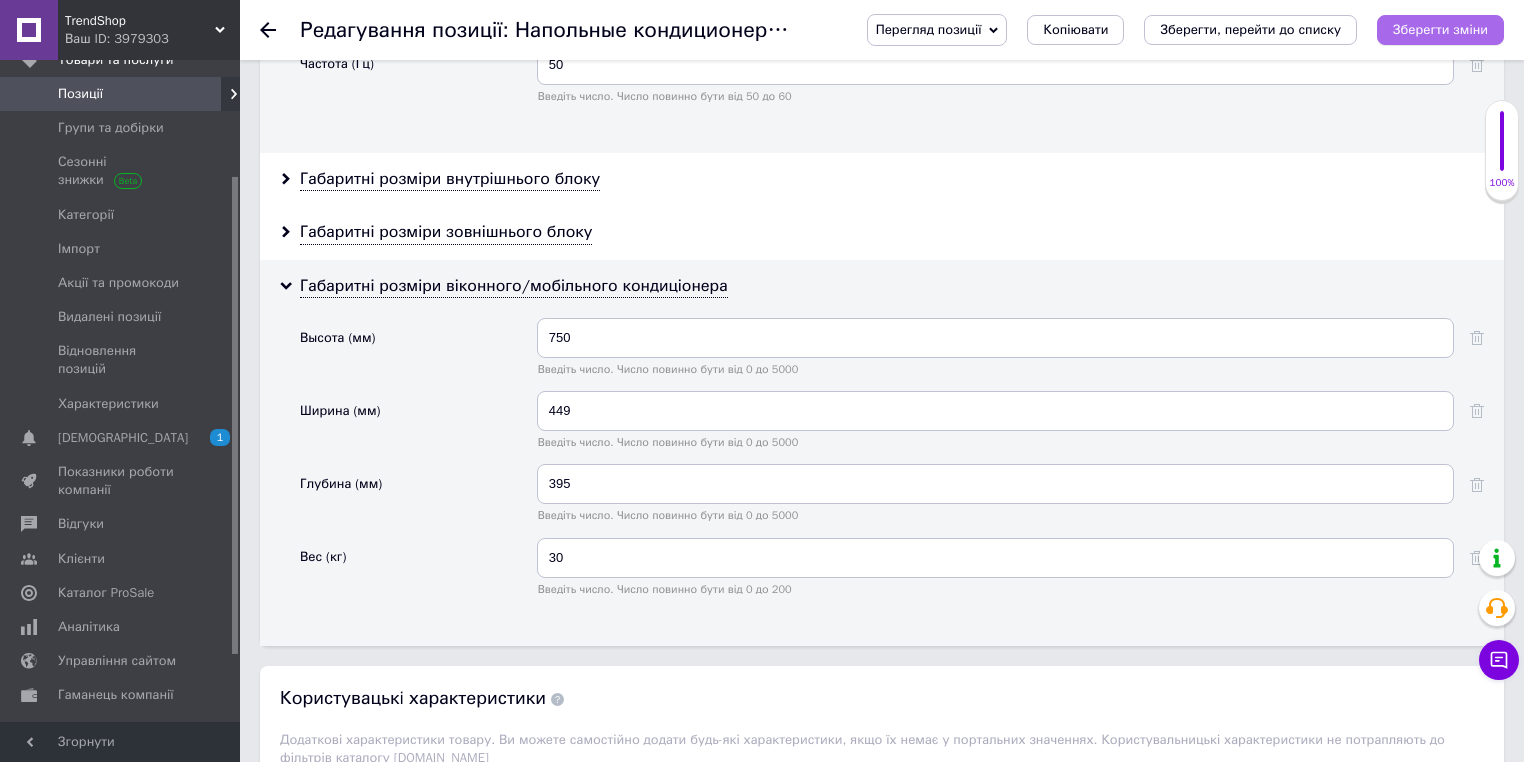 click on "Зберегти зміни" at bounding box center [1440, 29] 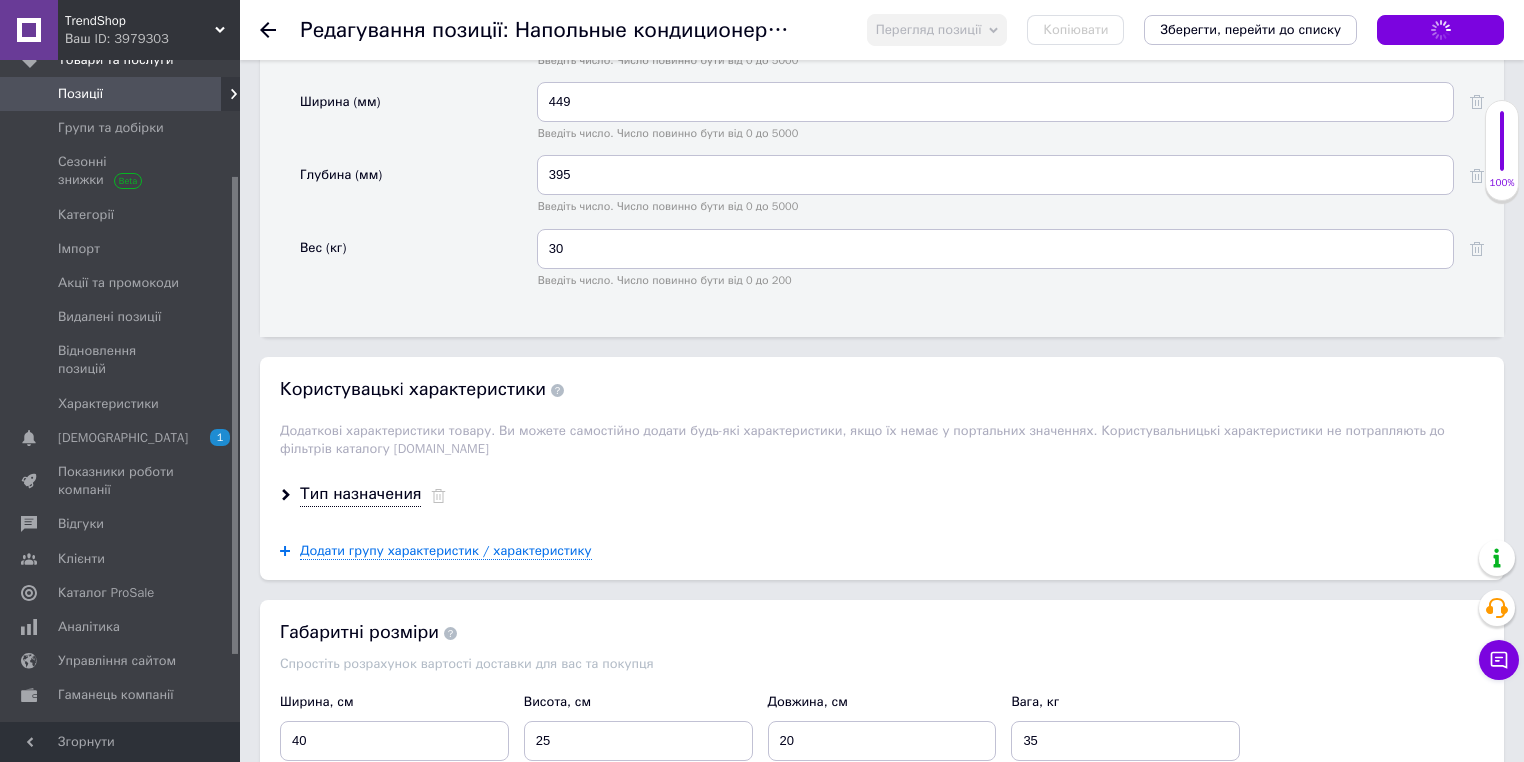 scroll, scrollTop: 5704, scrollLeft: 0, axis: vertical 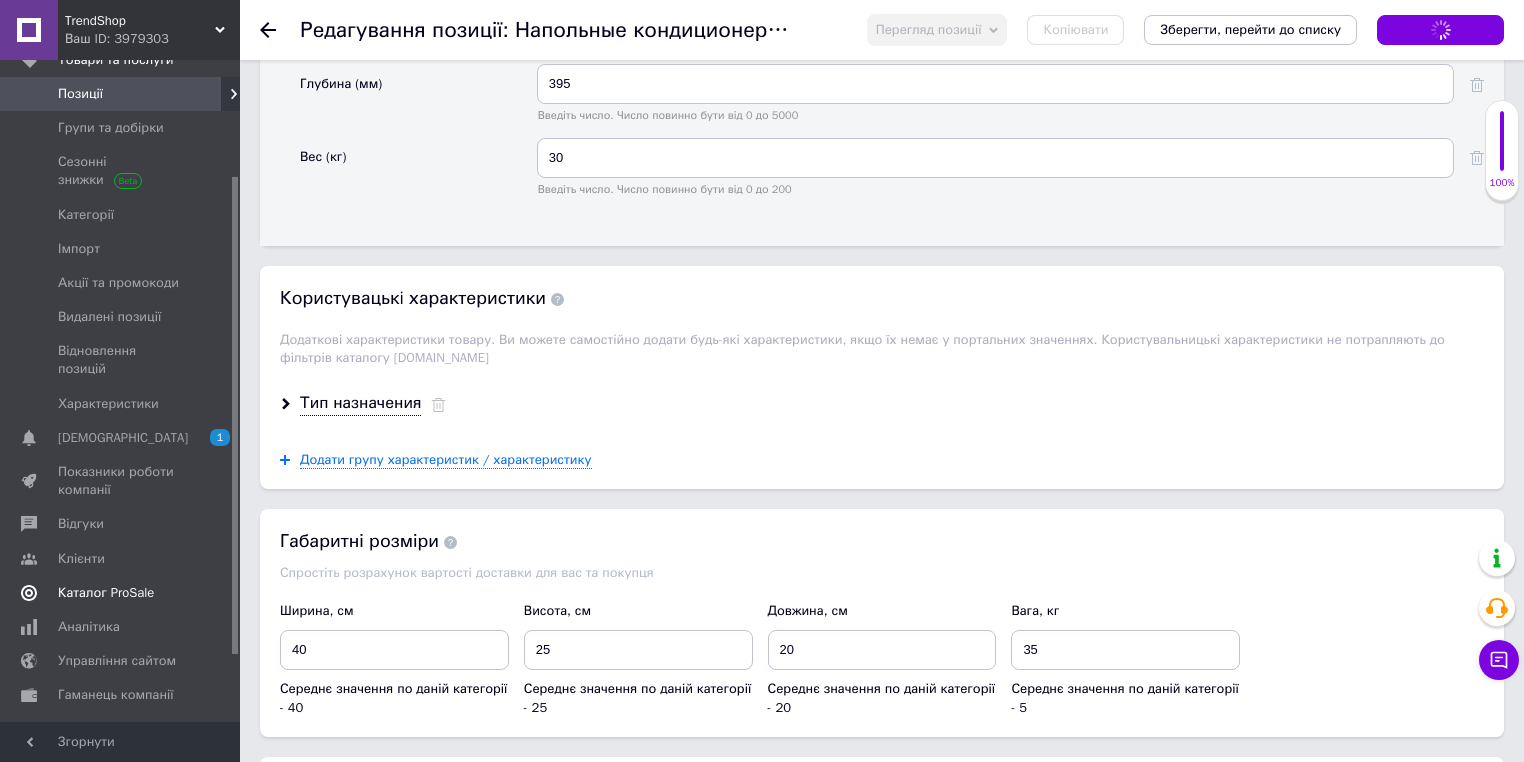 click on "Каталог ProSale" at bounding box center (106, 593) 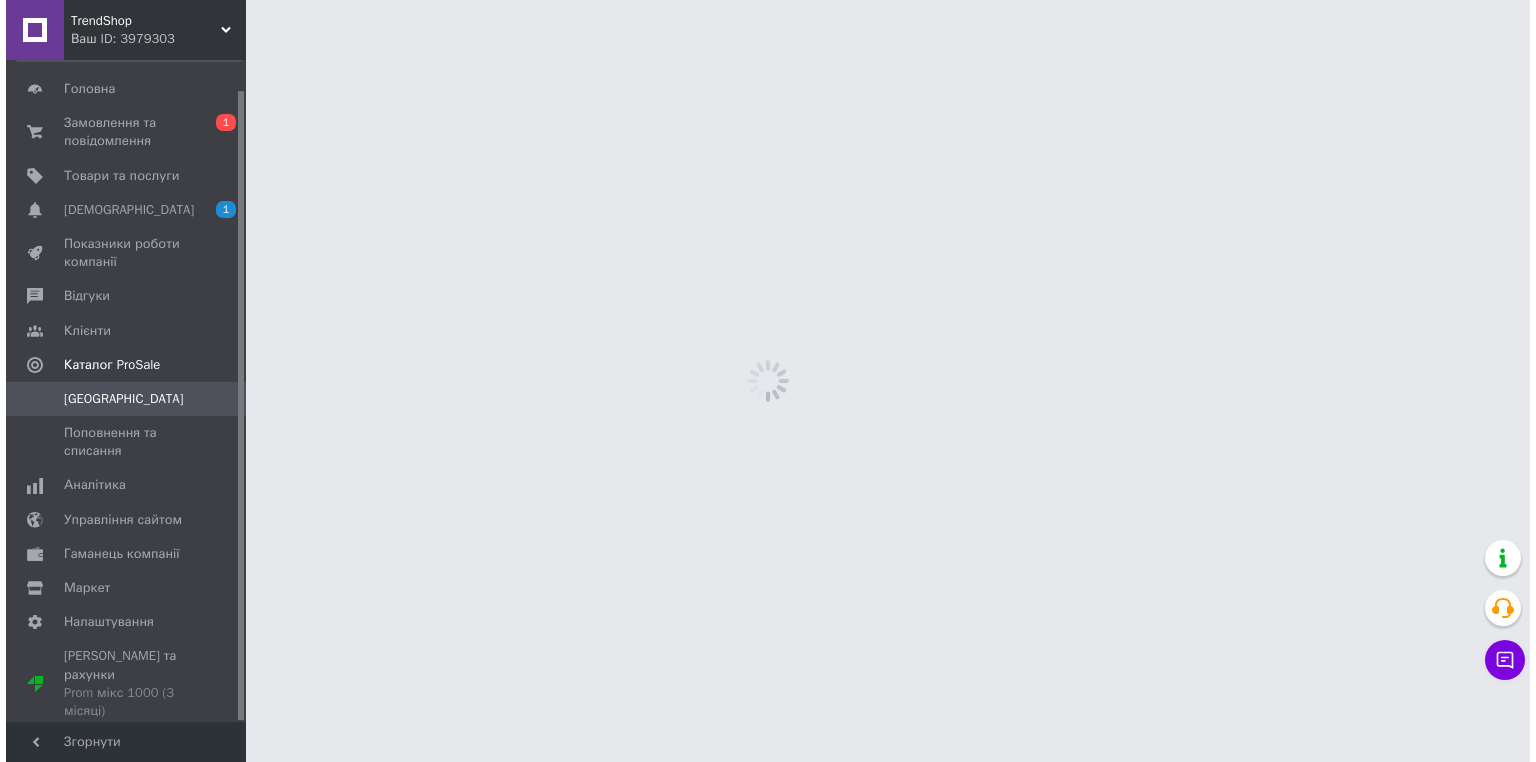 scroll, scrollTop: 0, scrollLeft: 0, axis: both 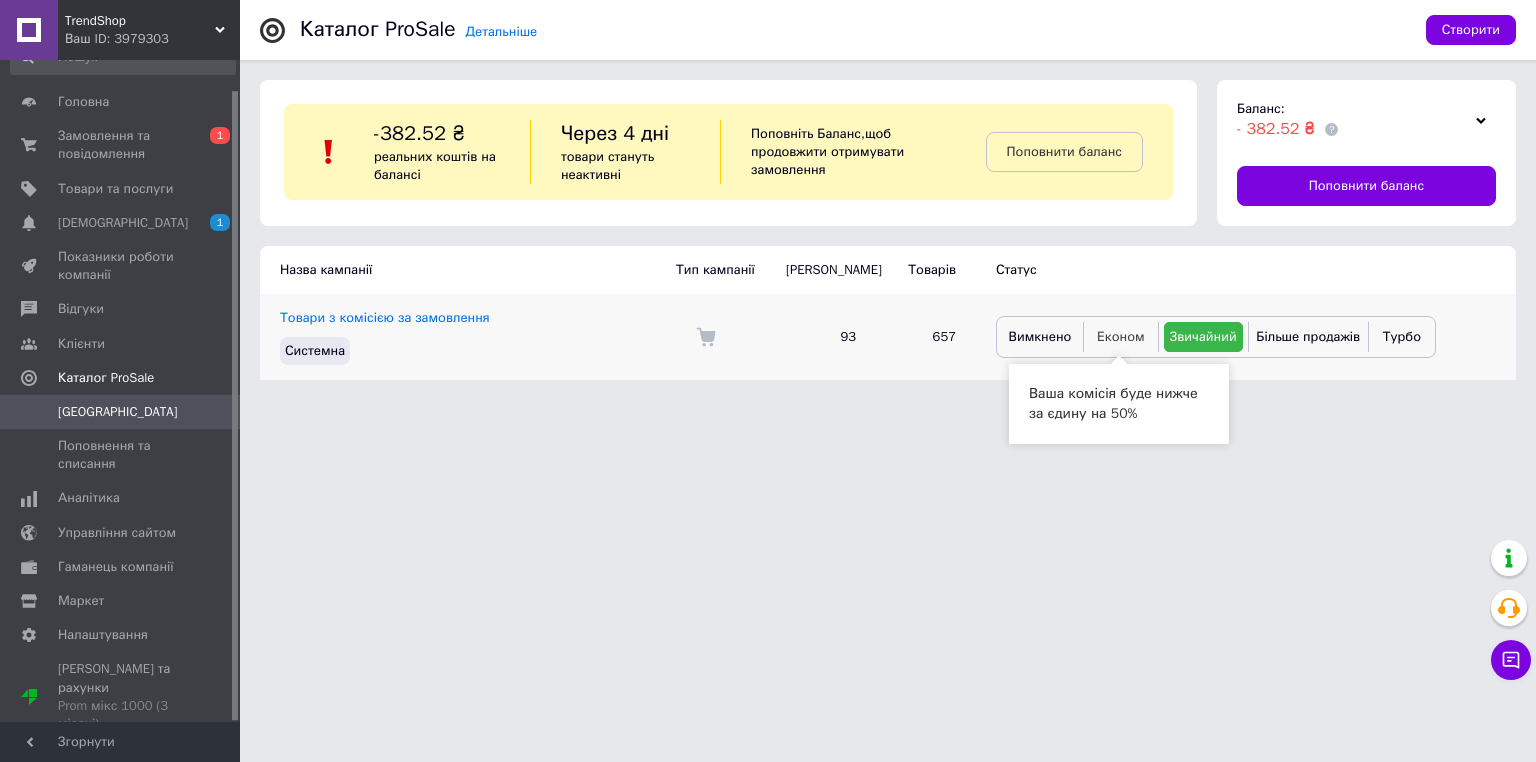 click on "Економ" at bounding box center [1121, 336] 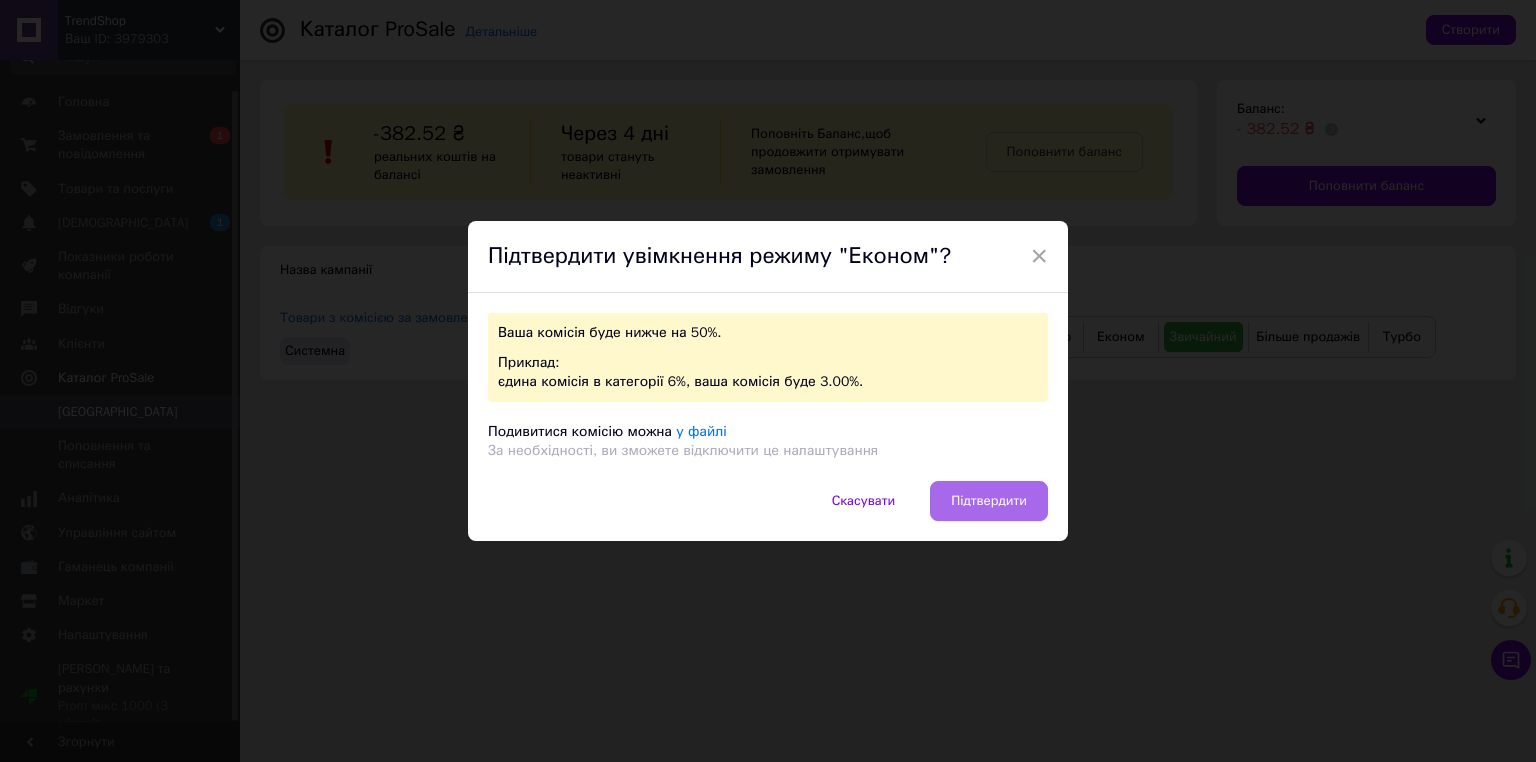 click on "Підтвердити" at bounding box center (989, 501) 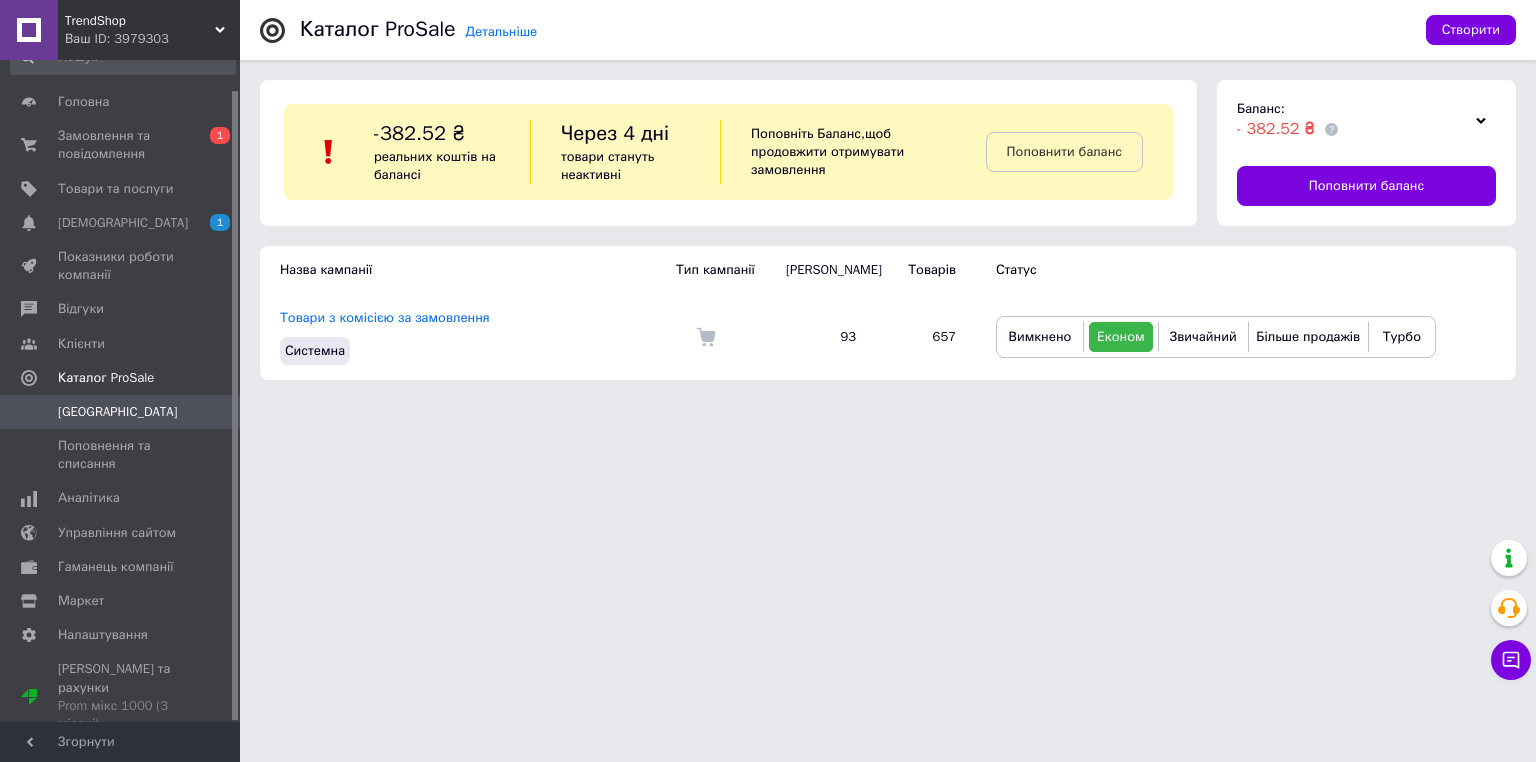 click on "TrendShop Ваш ID: 3979303 Сайт TrendShop Кабінет покупця Перевірити стан системи Сторінка на порталі Довідка Вийти Головна Замовлення та повідомлення 0 1 Товари та послуги Сповіщення 1 0 Показники роботи компанії Відгуки Клієнти Каталог ProSale Кампанії Поповнення та списання Аналітика Управління сайтом Гаманець компанії [PERSON_NAME] Тарифи та рахунки Prom мікс 1000 (3 місяці) Згорнути
Детальніше Каталог ProSale Створити -382.52 ₴ реальних коштів на балансі Через 4 дні товари стануть неактивні Поповніть Баланс" at bounding box center [768, 200] 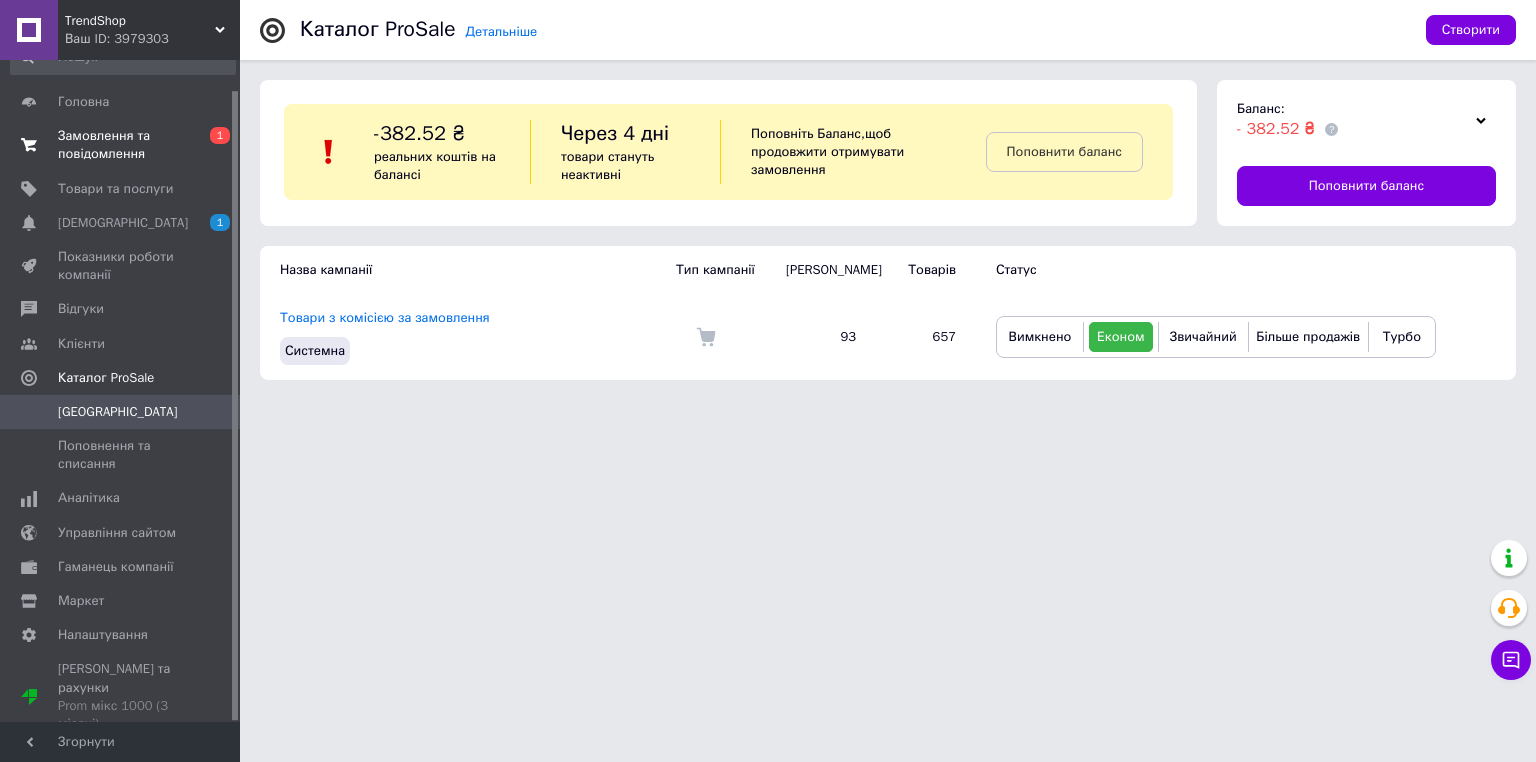 click on "Замовлення та повідомлення" at bounding box center (121, 145) 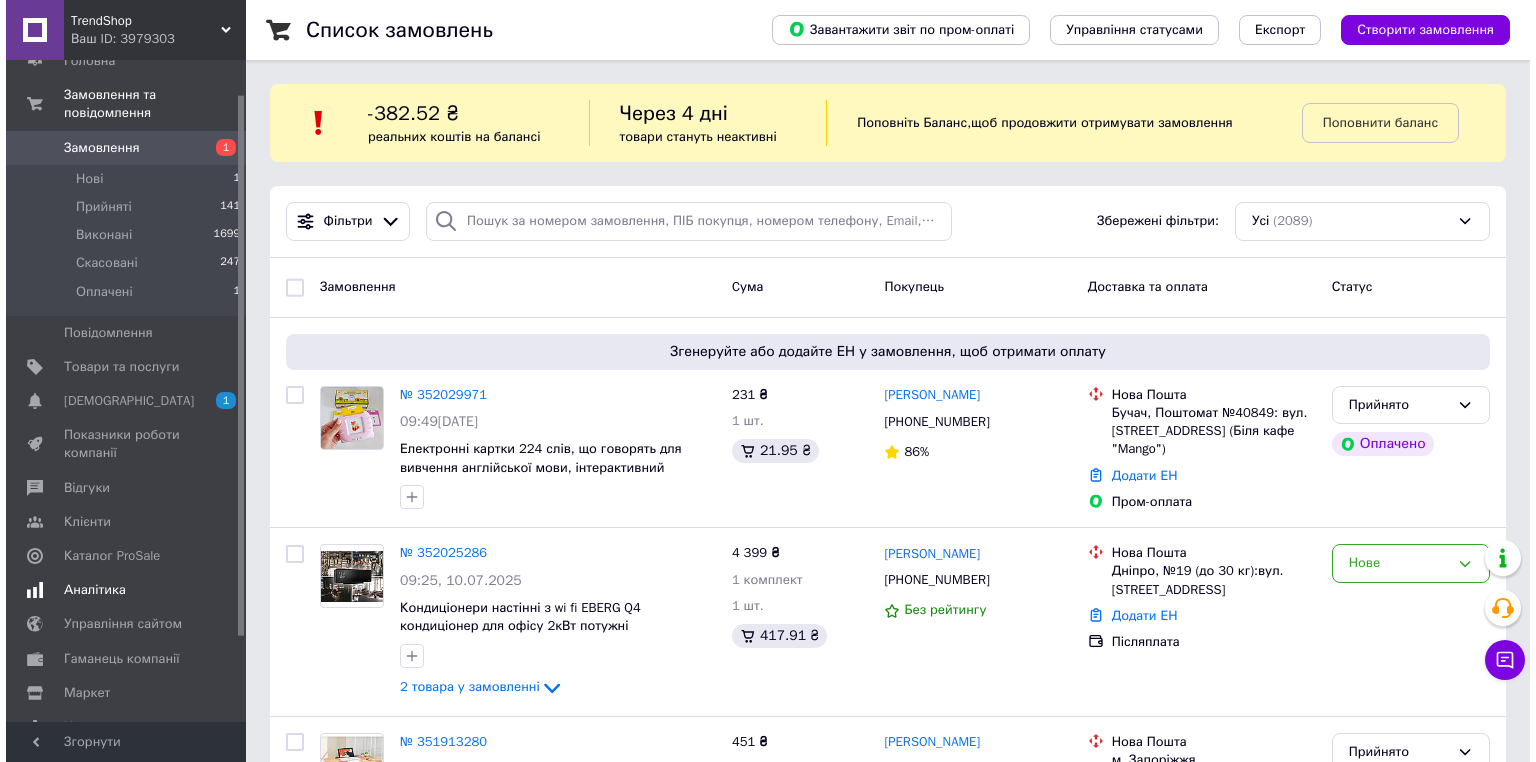 scroll, scrollTop: 111, scrollLeft: 0, axis: vertical 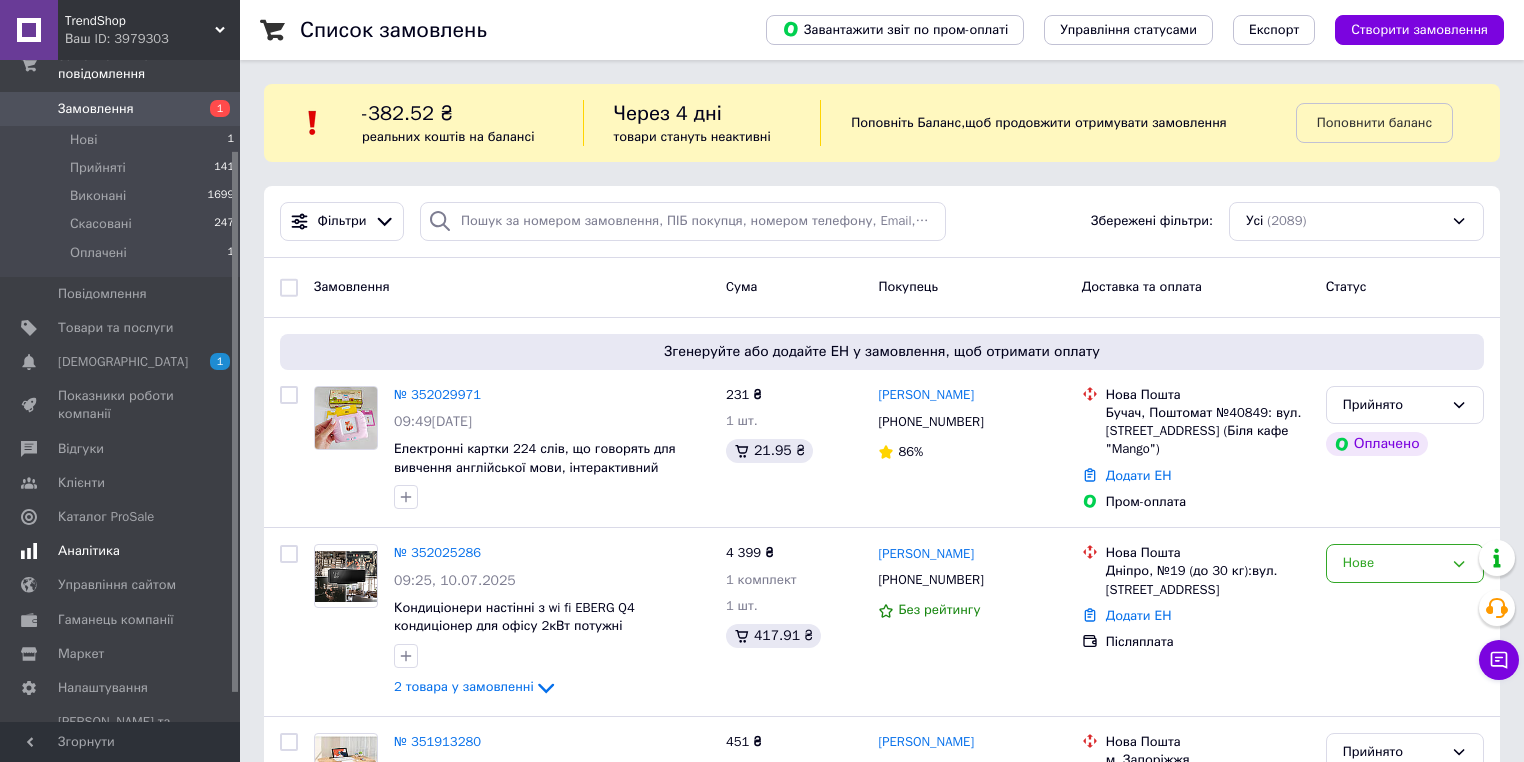 click on "Аналітика" at bounding box center [89, 551] 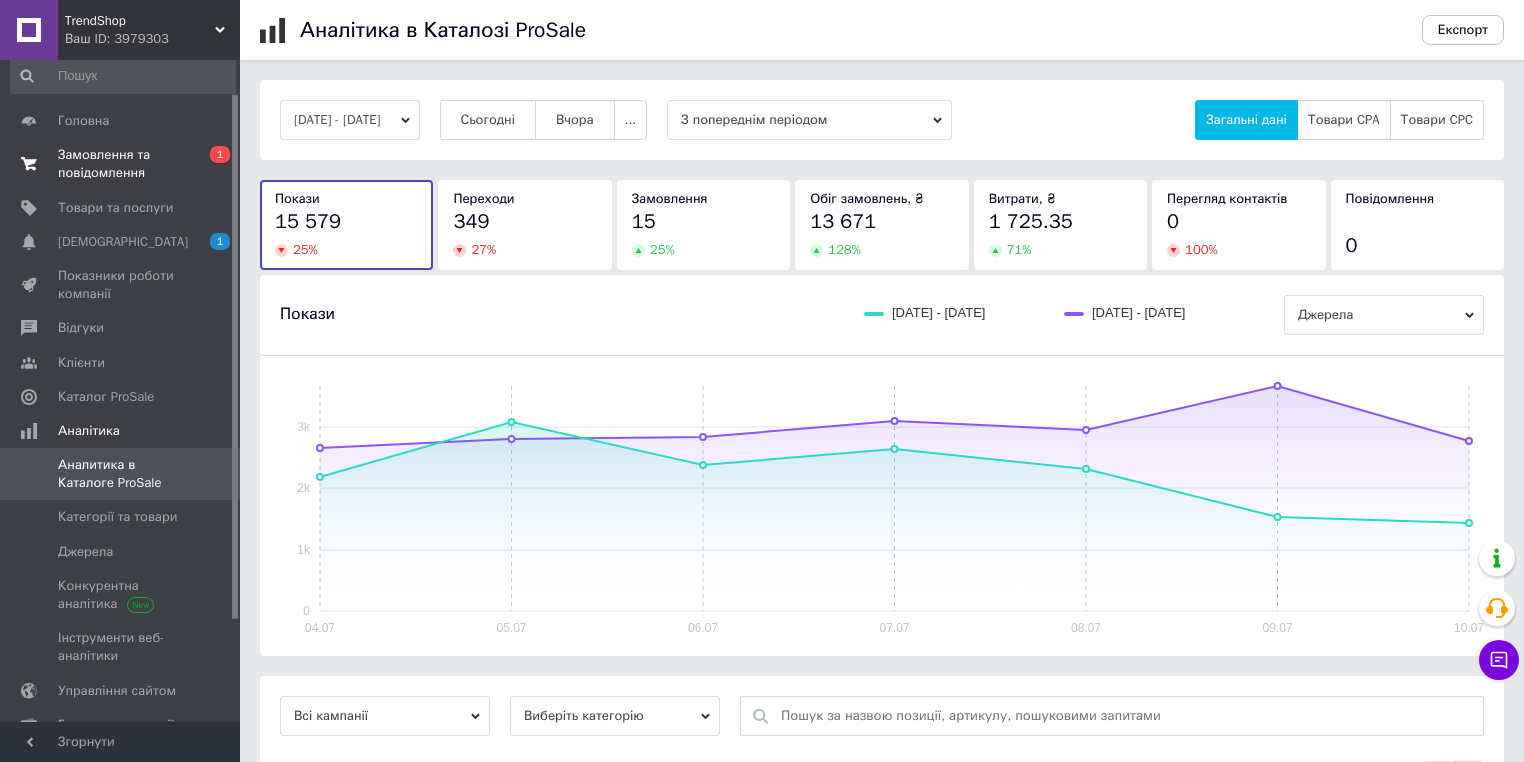 scroll, scrollTop: 0, scrollLeft: 0, axis: both 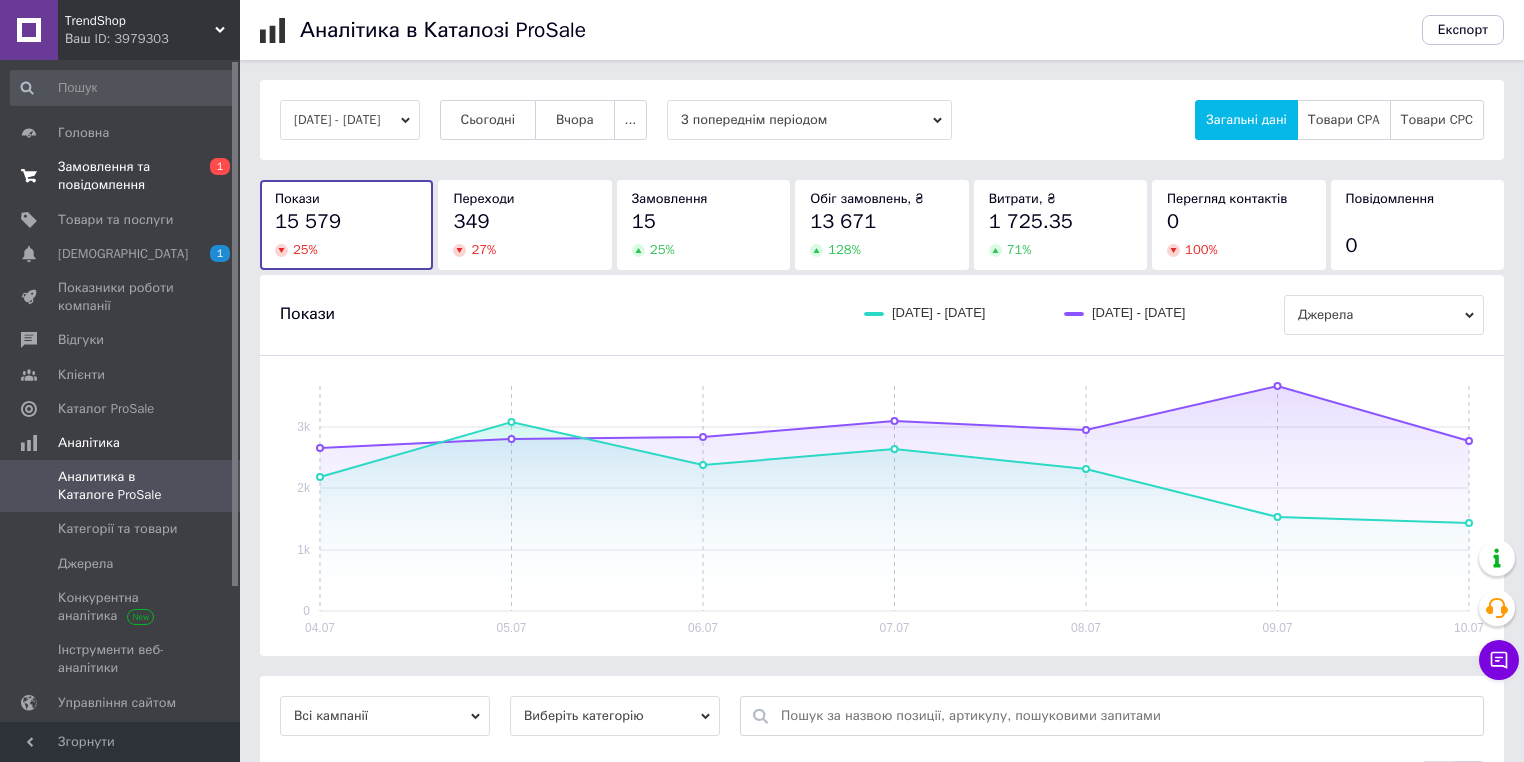 click on "Замовлення та повідомлення 0 1" at bounding box center [123, 176] 